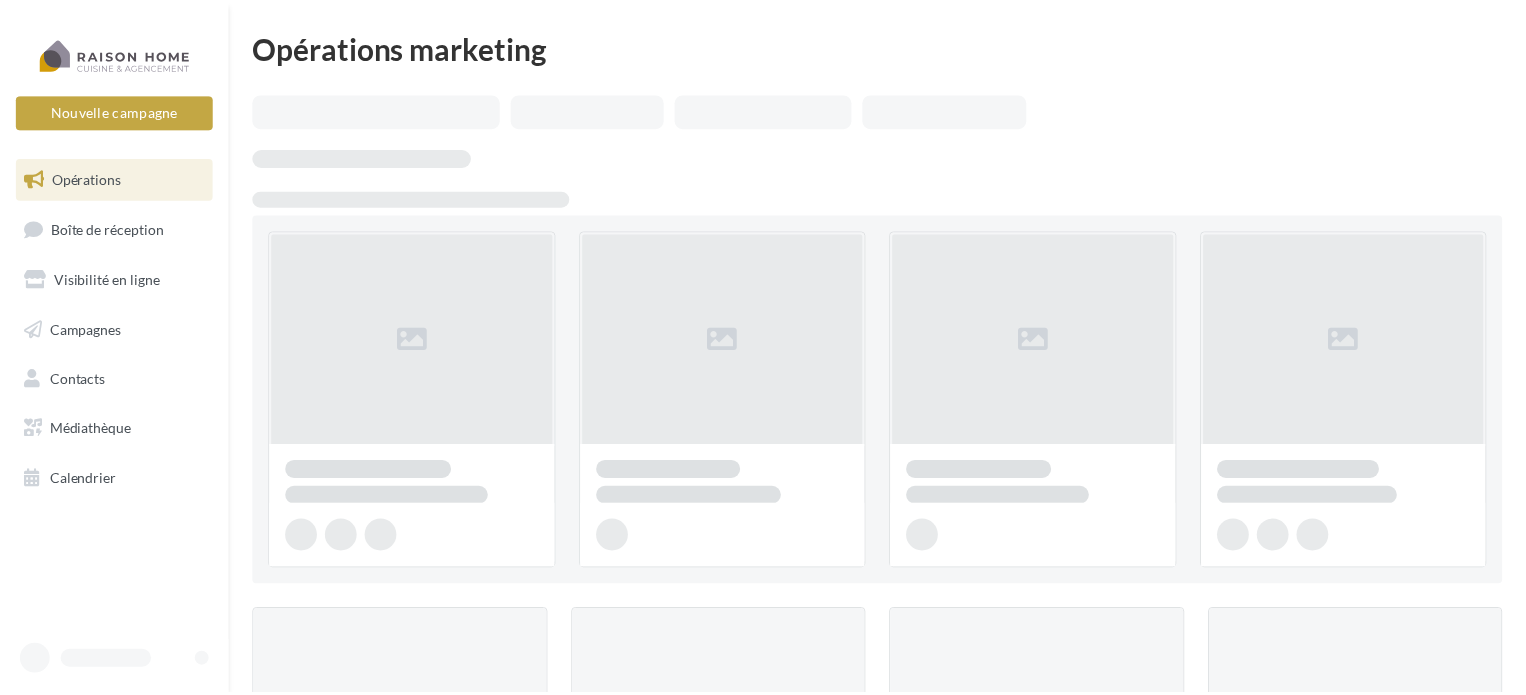 scroll, scrollTop: 0, scrollLeft: 0, axis: both 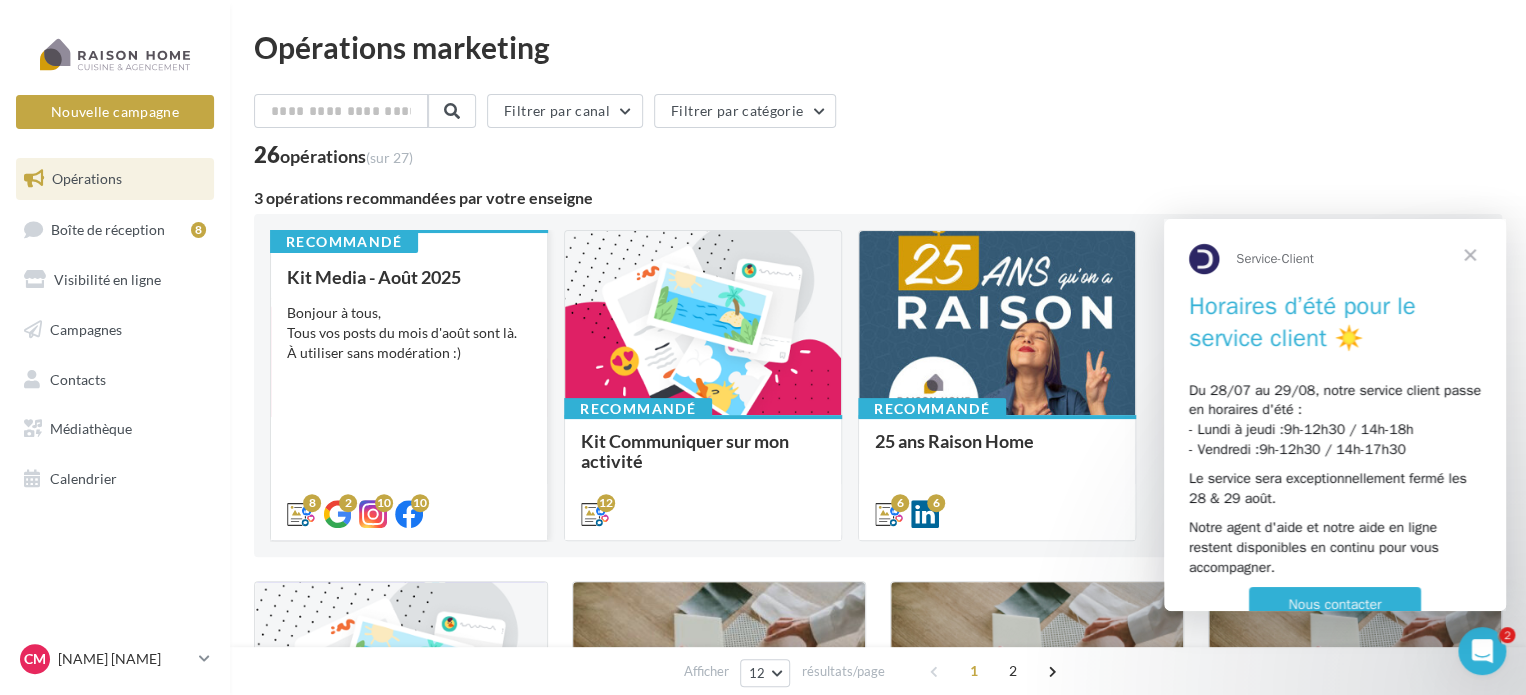 click on "Kit Media - Août 2025        Bonjour à tous,
Tous vos posts du mois d'août sont là.
À utiliser sans modération :)" at bounding box center (409, 394) 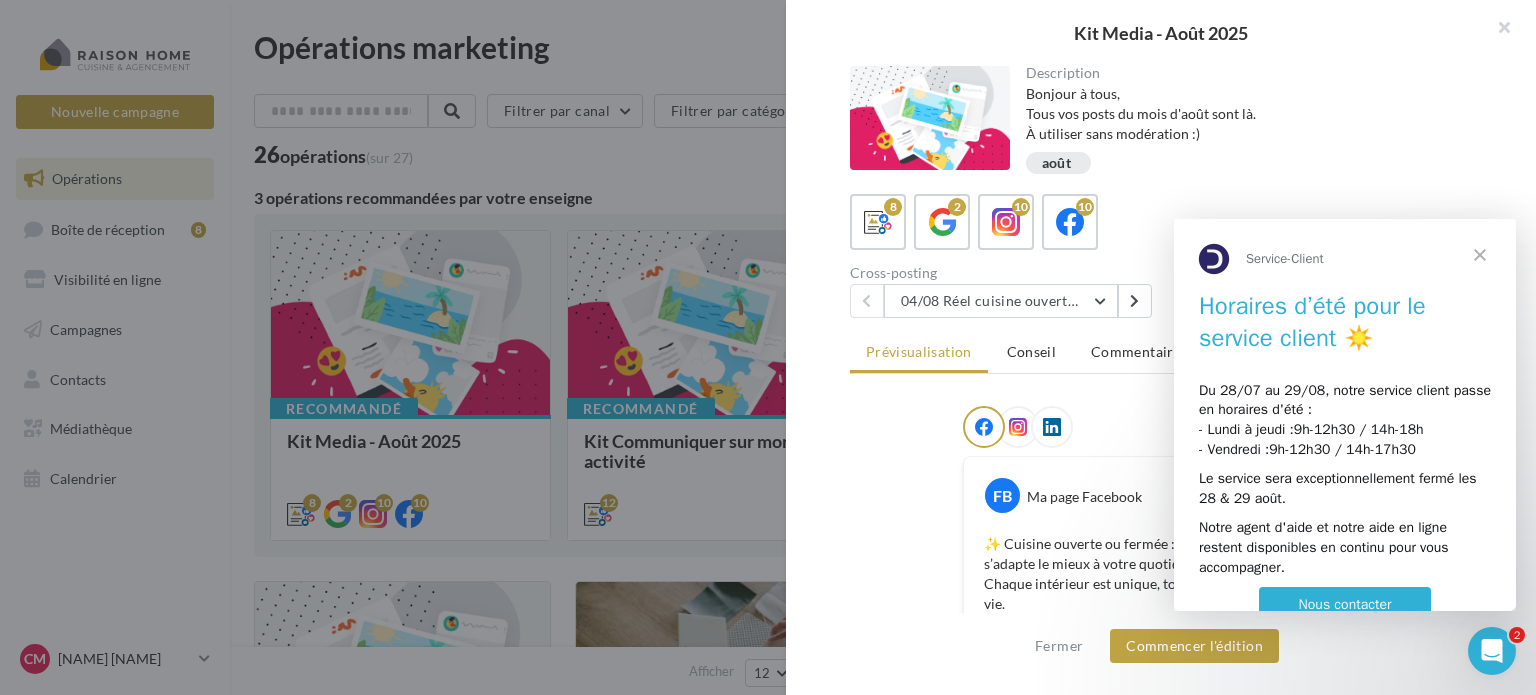 click at bounding box center (1480, 255) 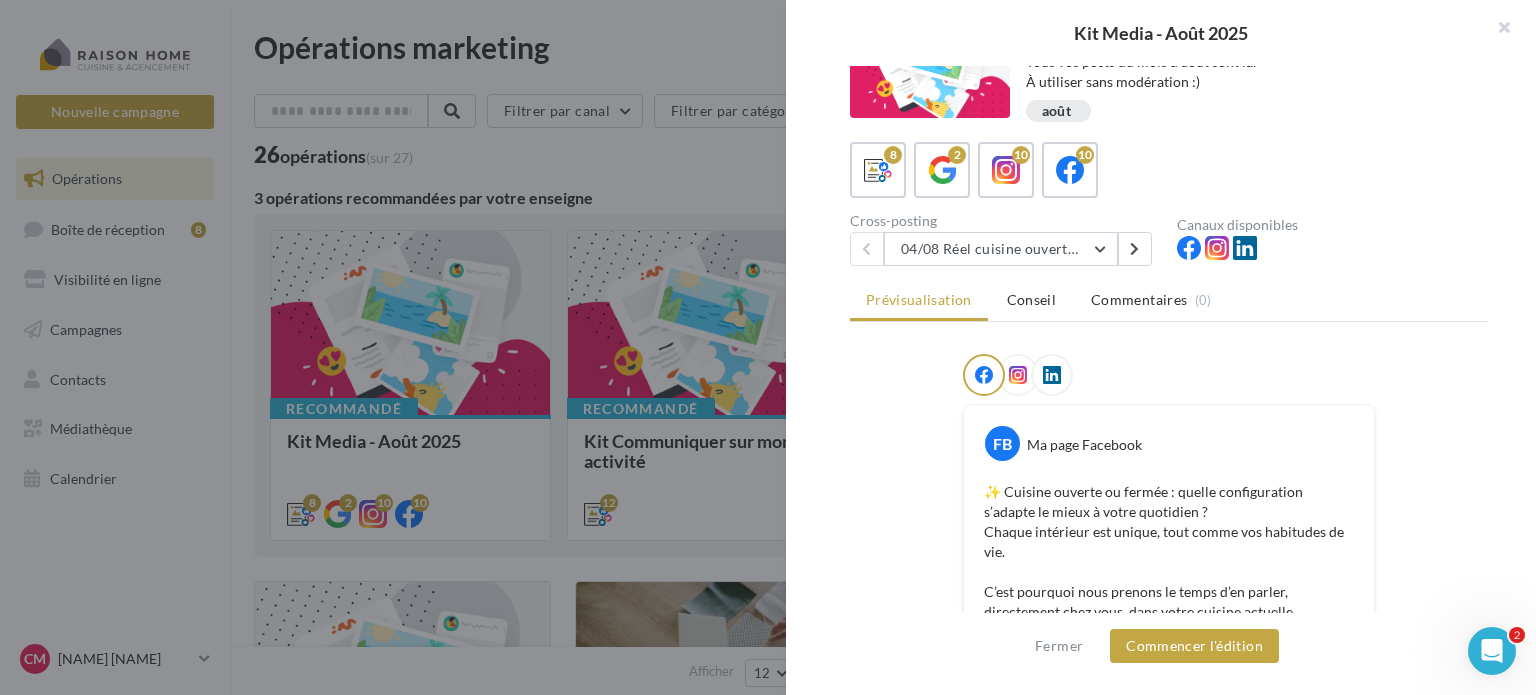 scroll, scrollTop: 0, scrollLeft: 0, axis: both 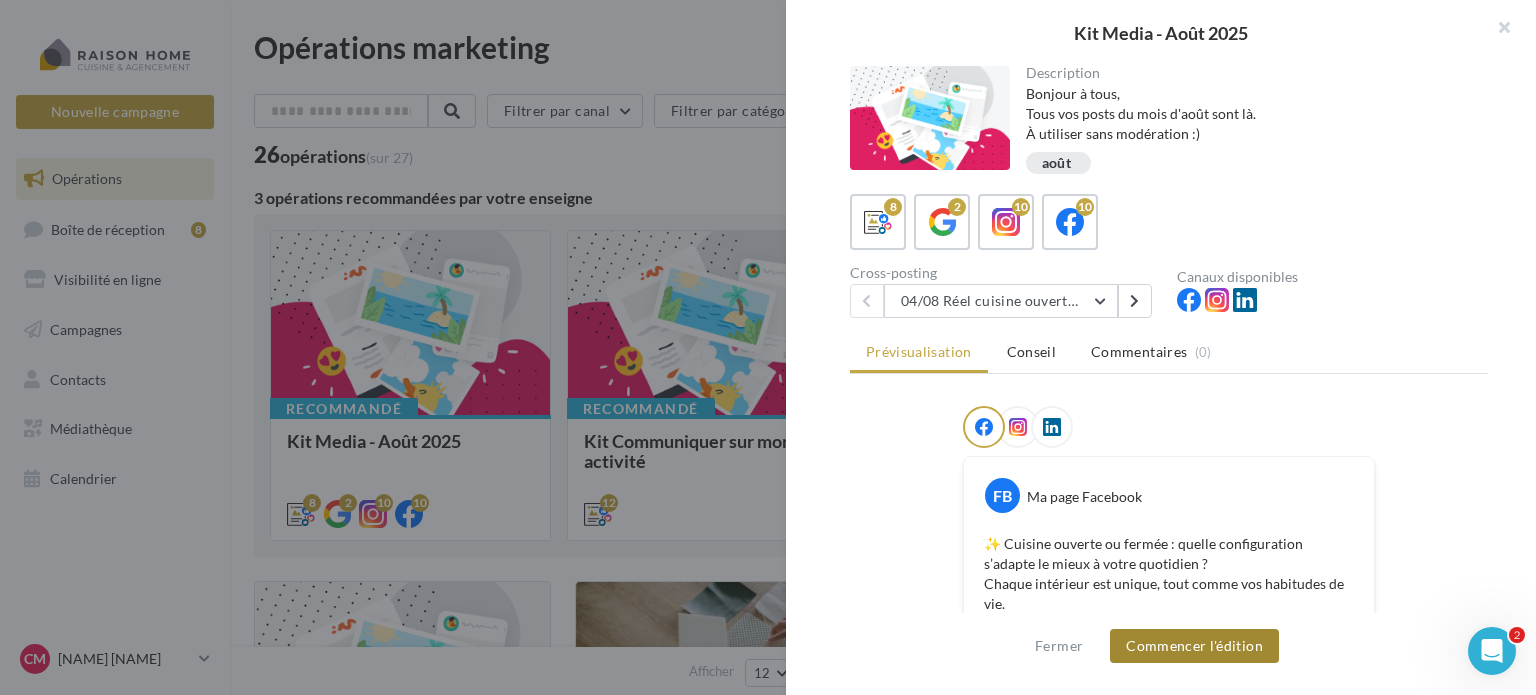 click on "Commencer l'édition" at bounding box center (1194, 646) 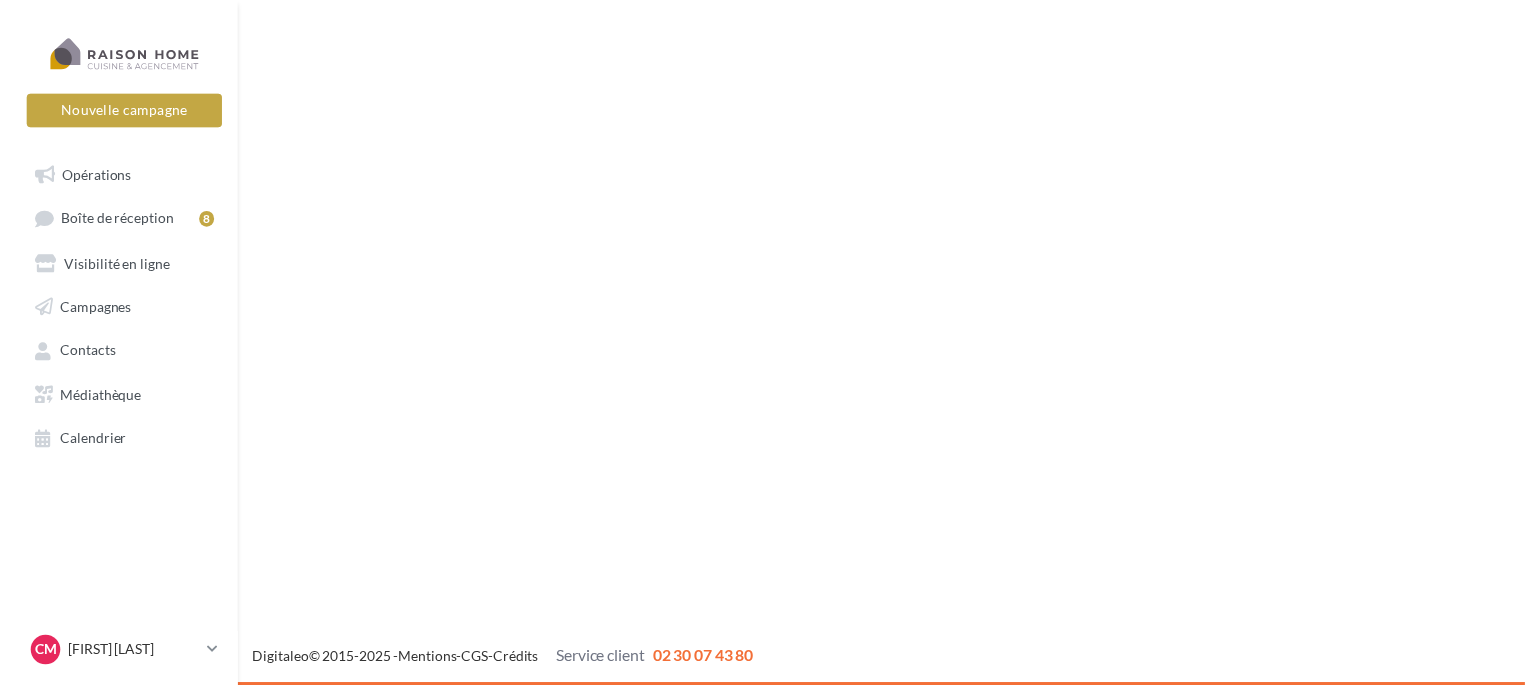 scroll, scrollTop: 0, scrollLeft: 0, axis: both 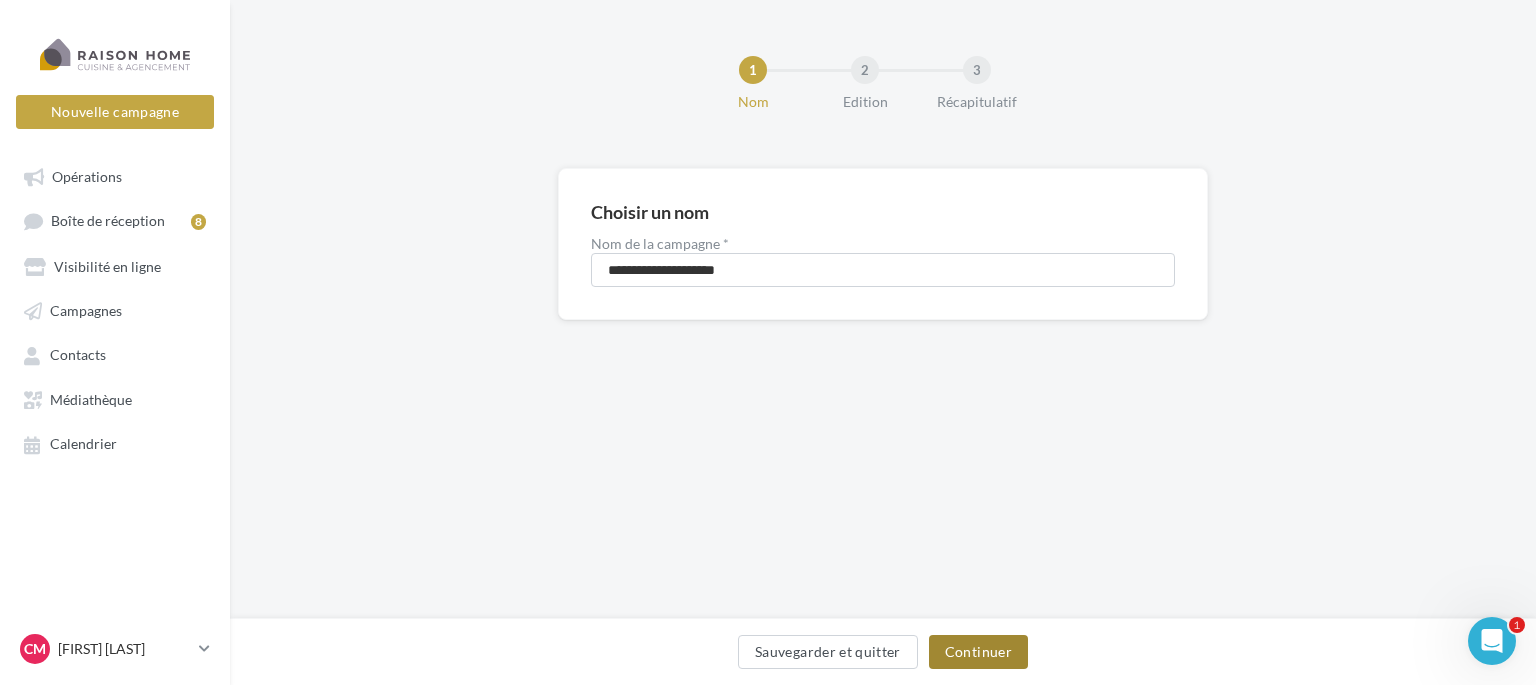 click on "Continuer" at bounding box center [978, 652] 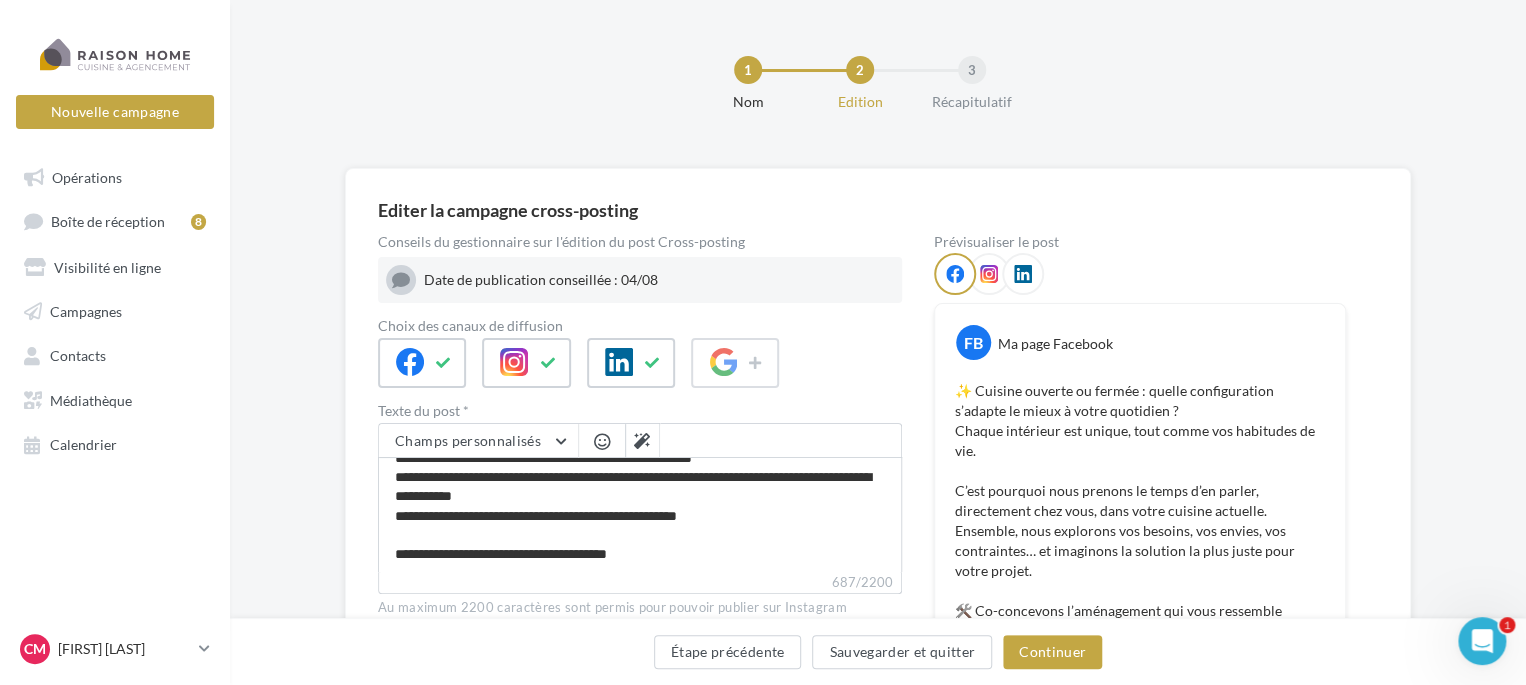scroll, scrollTop: 170, scrollLeft: 0, axis: vertical 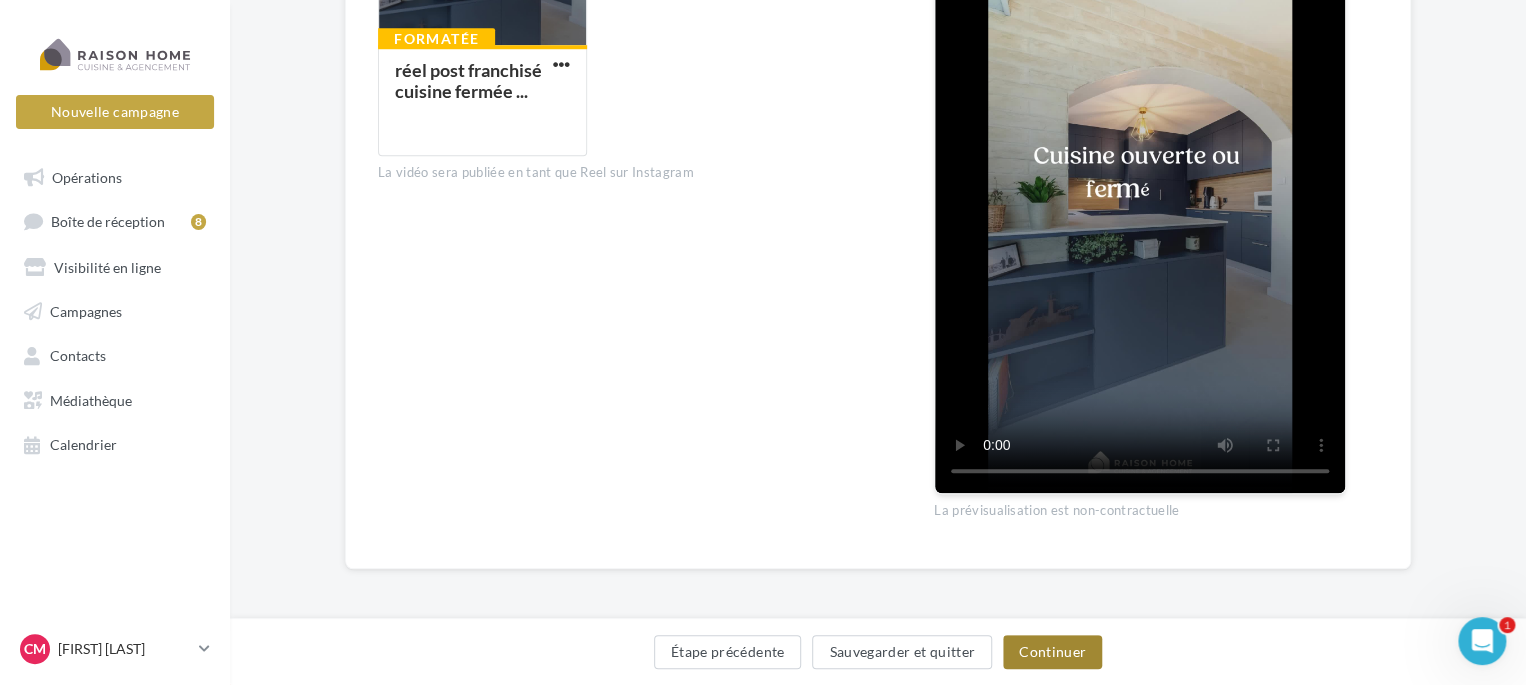 click on "Continuer" at bounding box center (1052, 652) 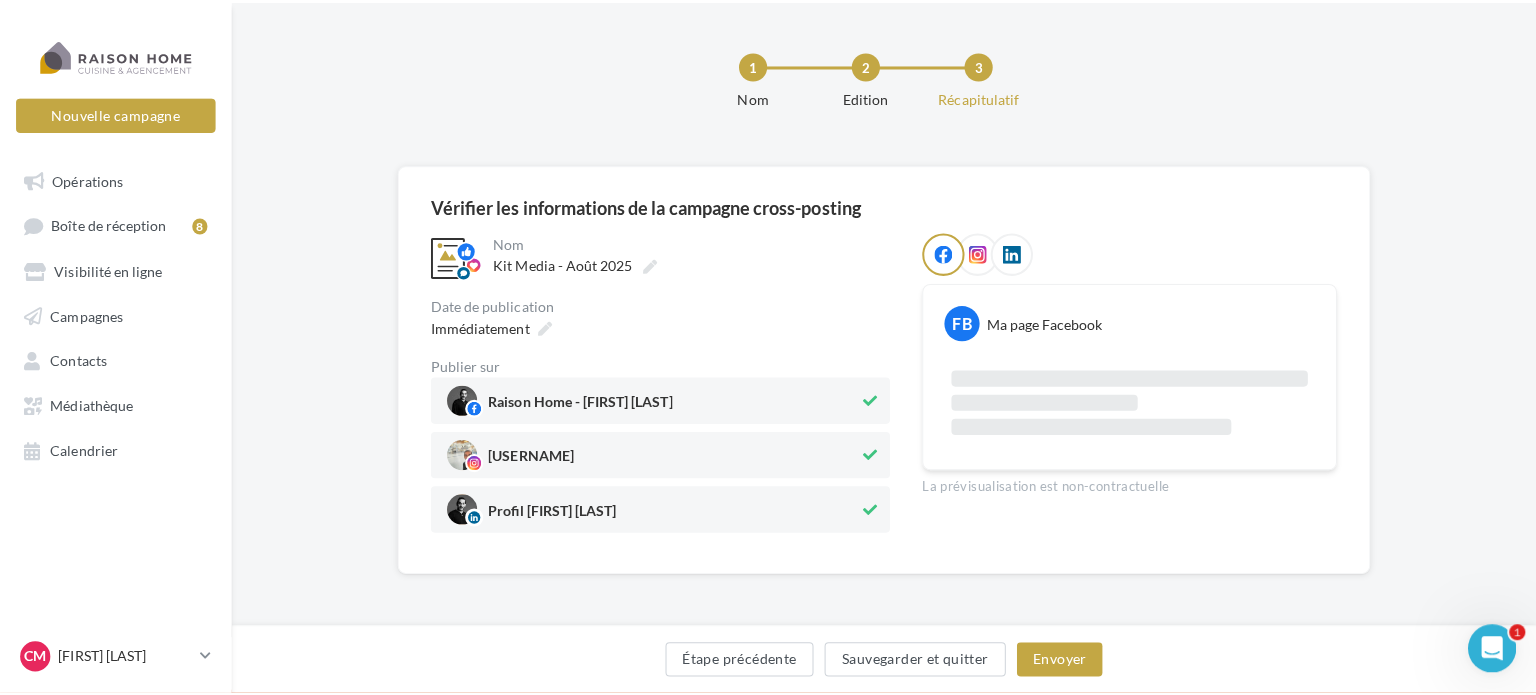 scroll, scrollTop: 145, scrollLeft: 0, axis: vertical 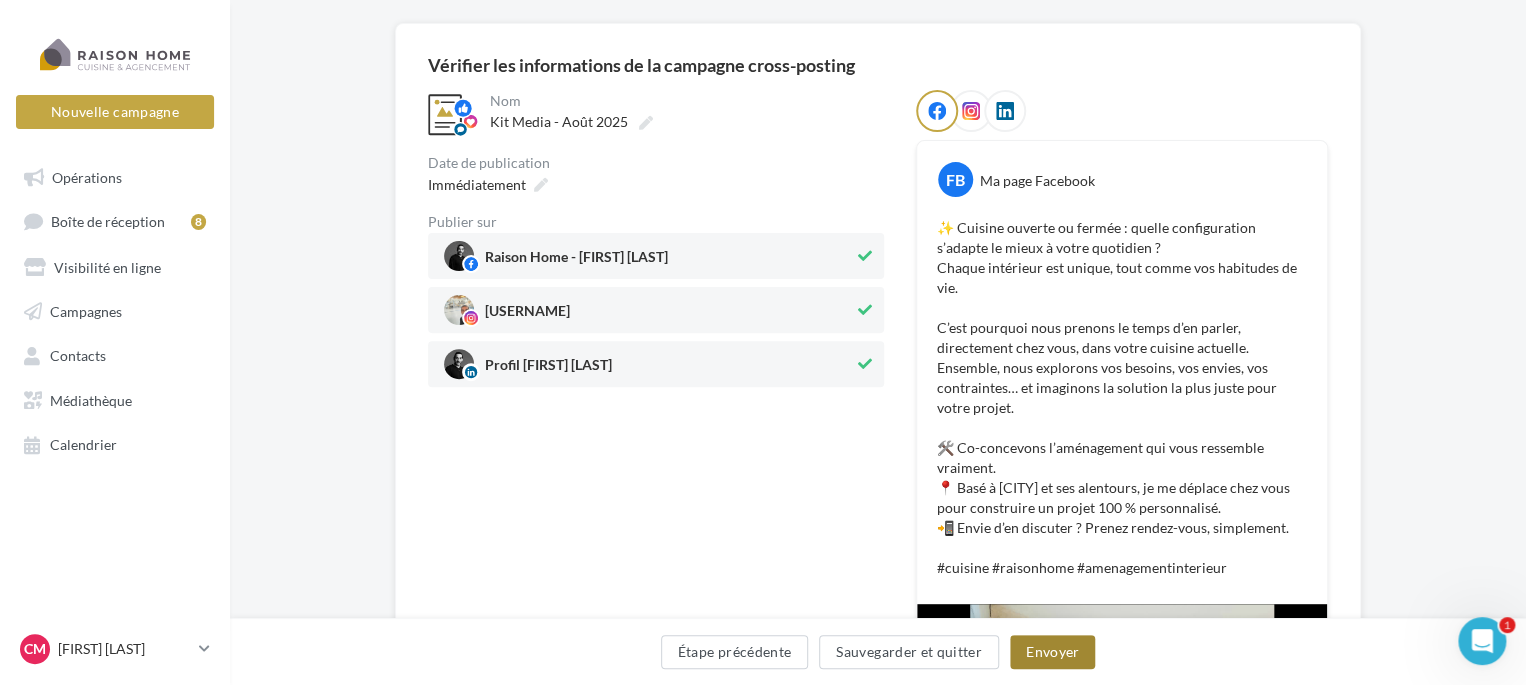 click on "Envoyer" at bounding box center [1052, 652] 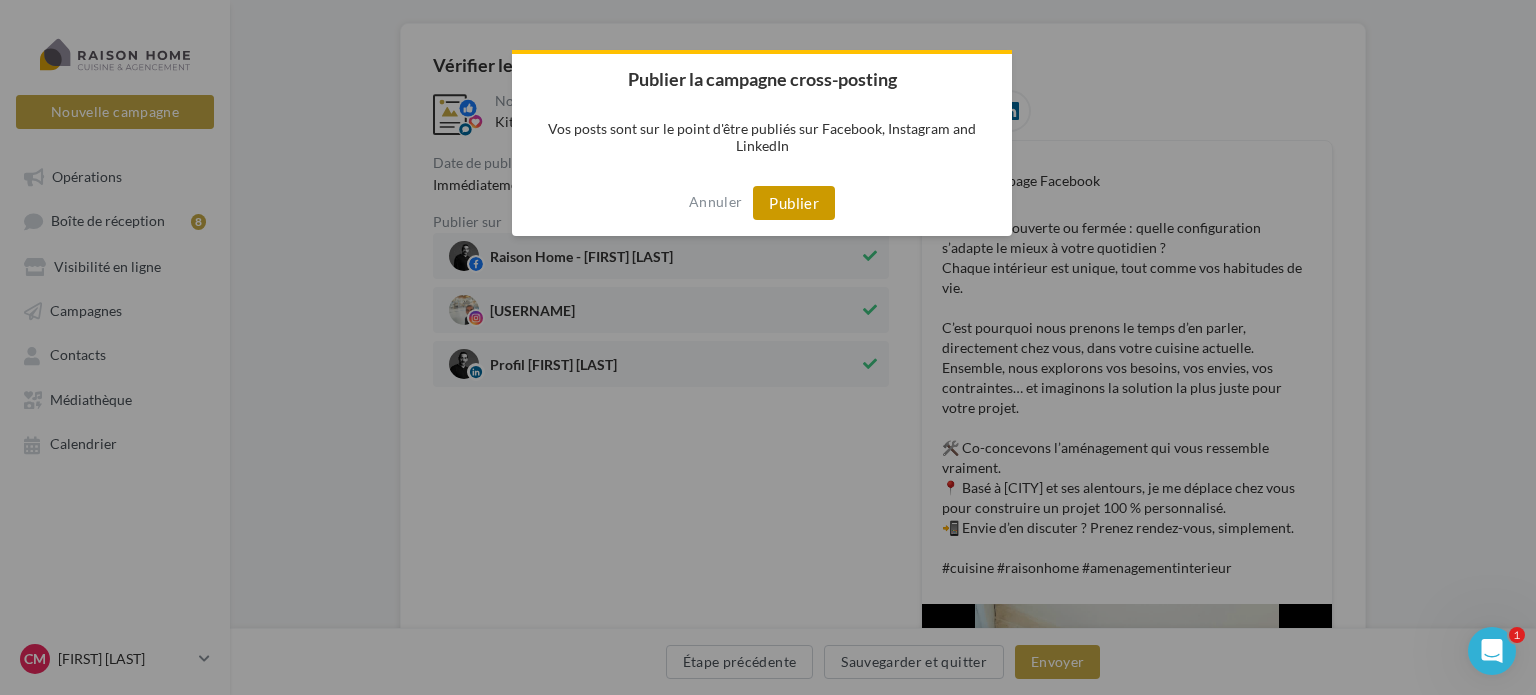click on "Publier" at bounding box center [794, 203] 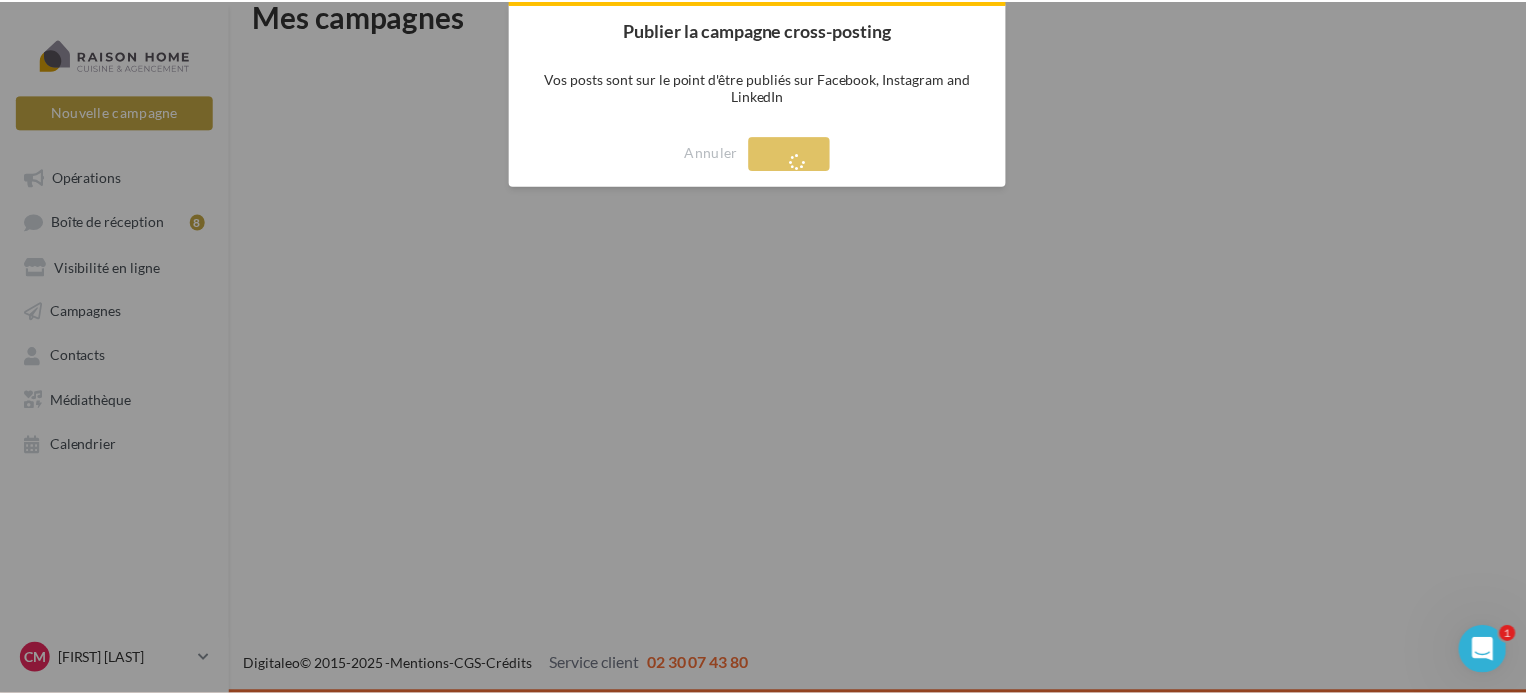 scroll, scrollTop: 32, scrollLeft: 0, axis: vertical 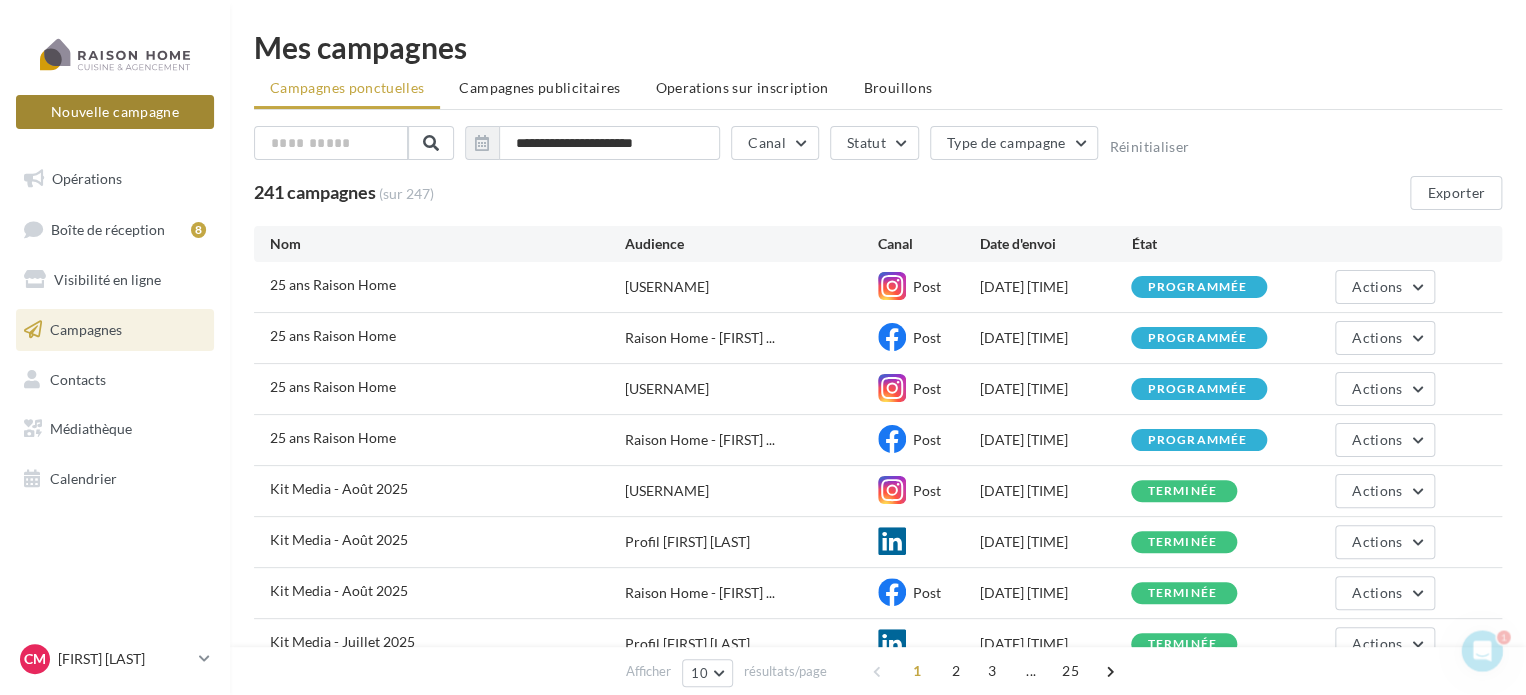 click on "Nouvelle campagne" at bounding box center (115, 112) 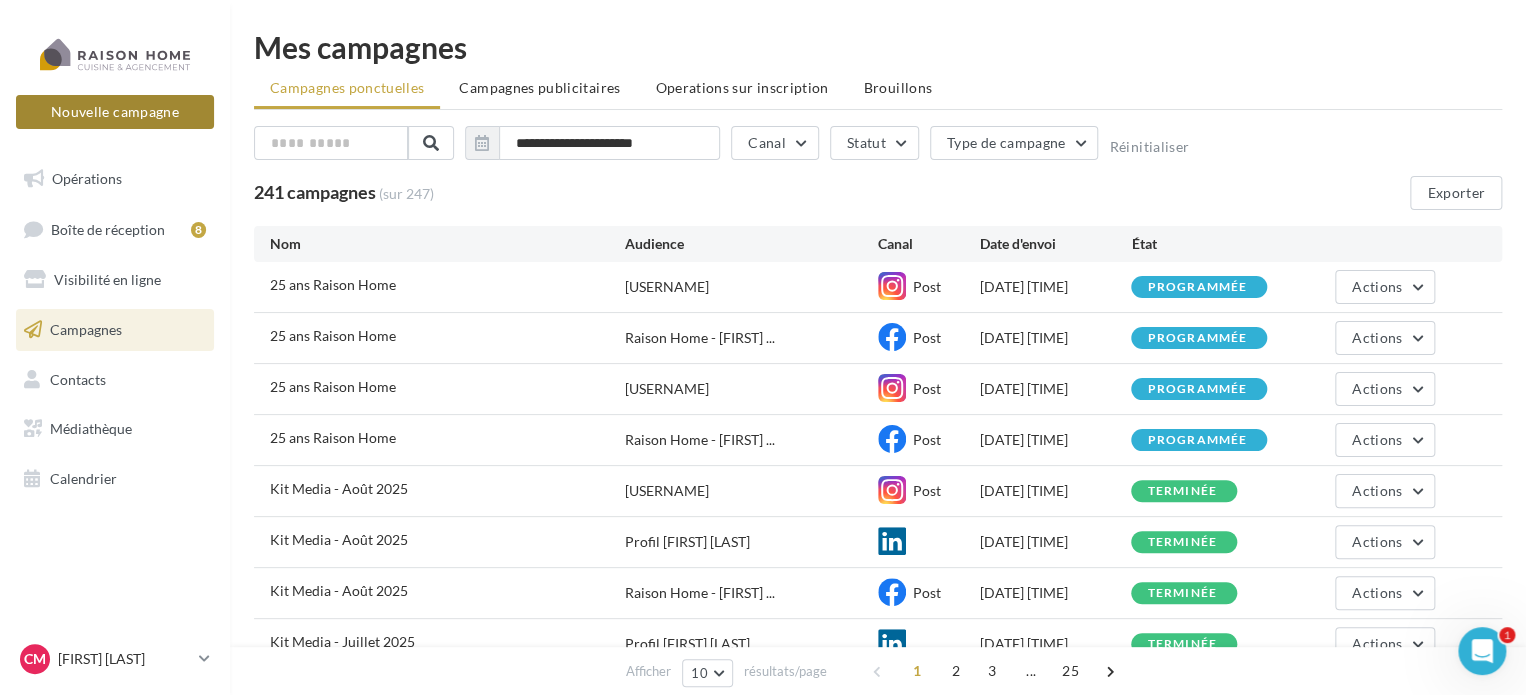 click at bounding box center [763, 317] 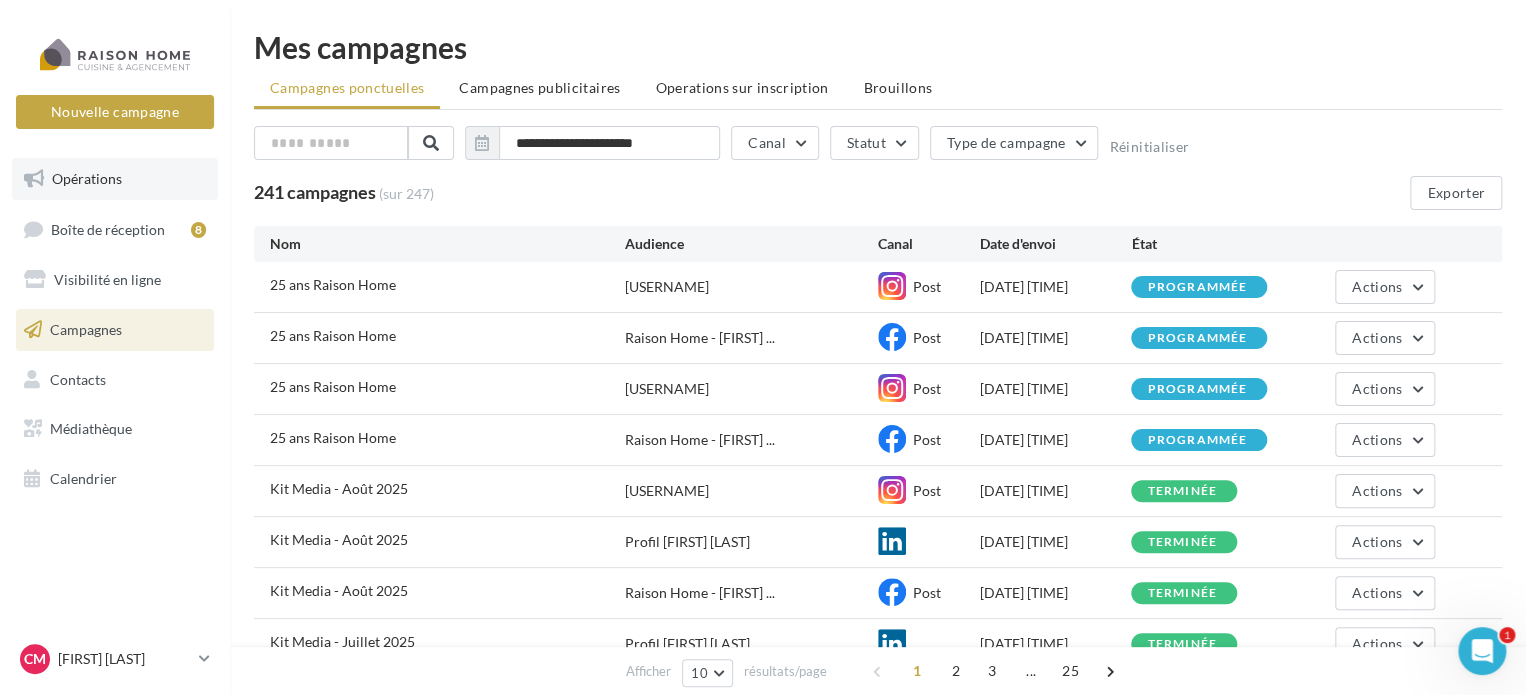 click on "Opérations" at bounding box center (115, 179) 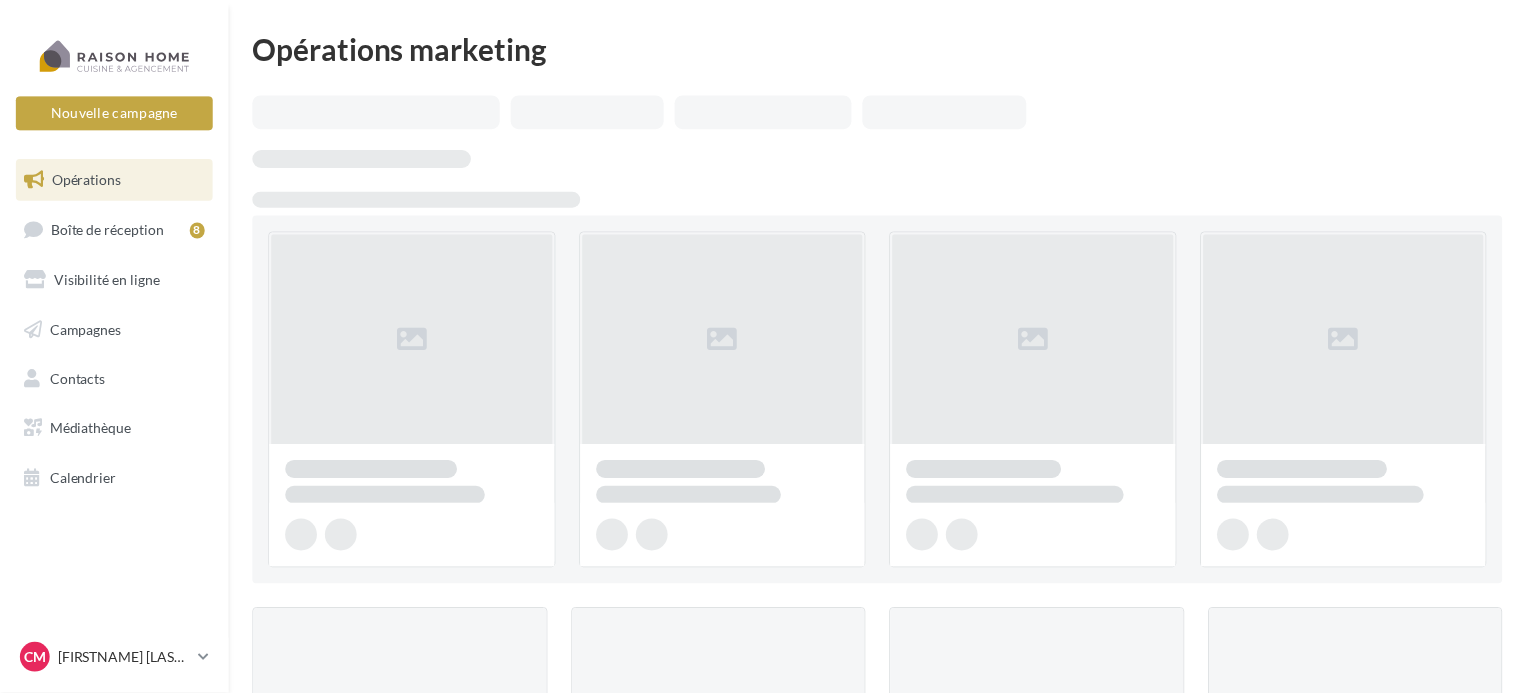 scroll, scrollTop: 0, scrollLeft: 0, axis: both 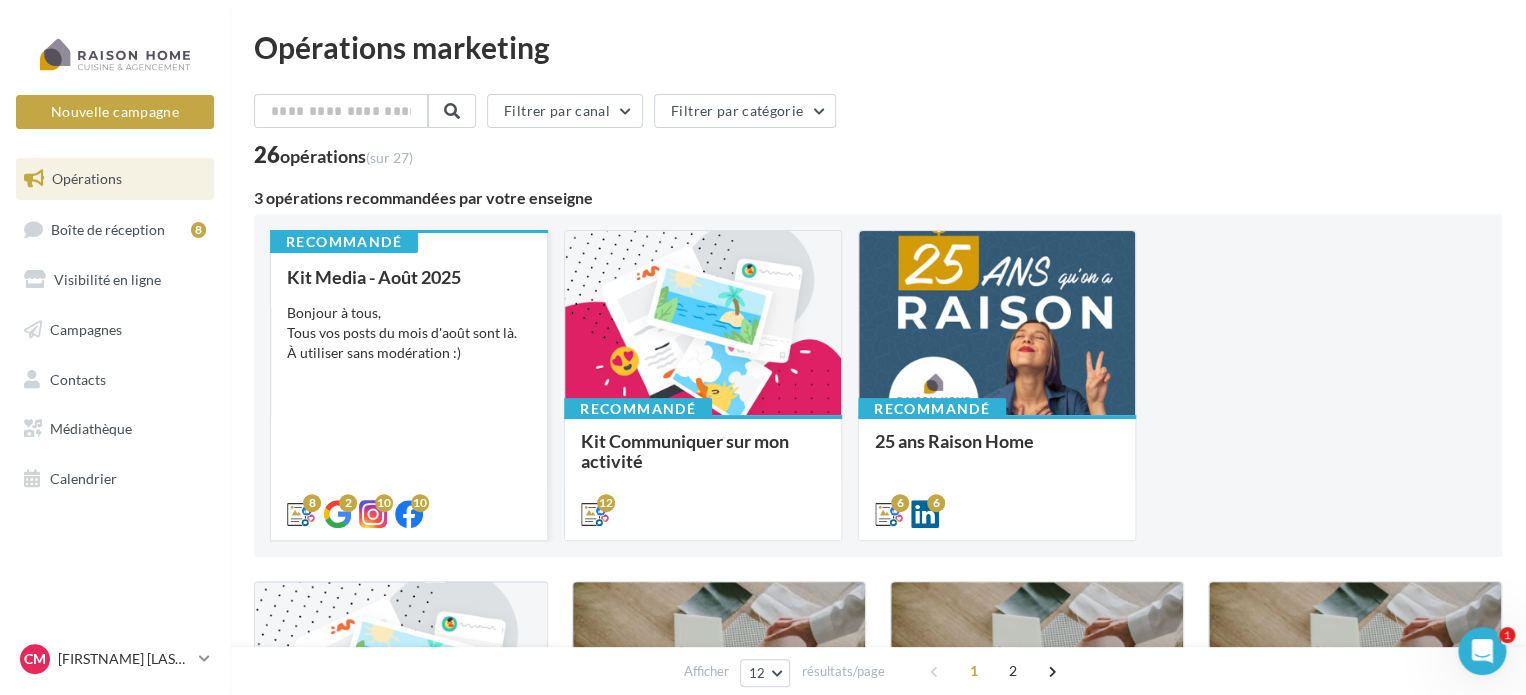 click on "Kit Media - Août 2025" at bounding box center [409, 277] 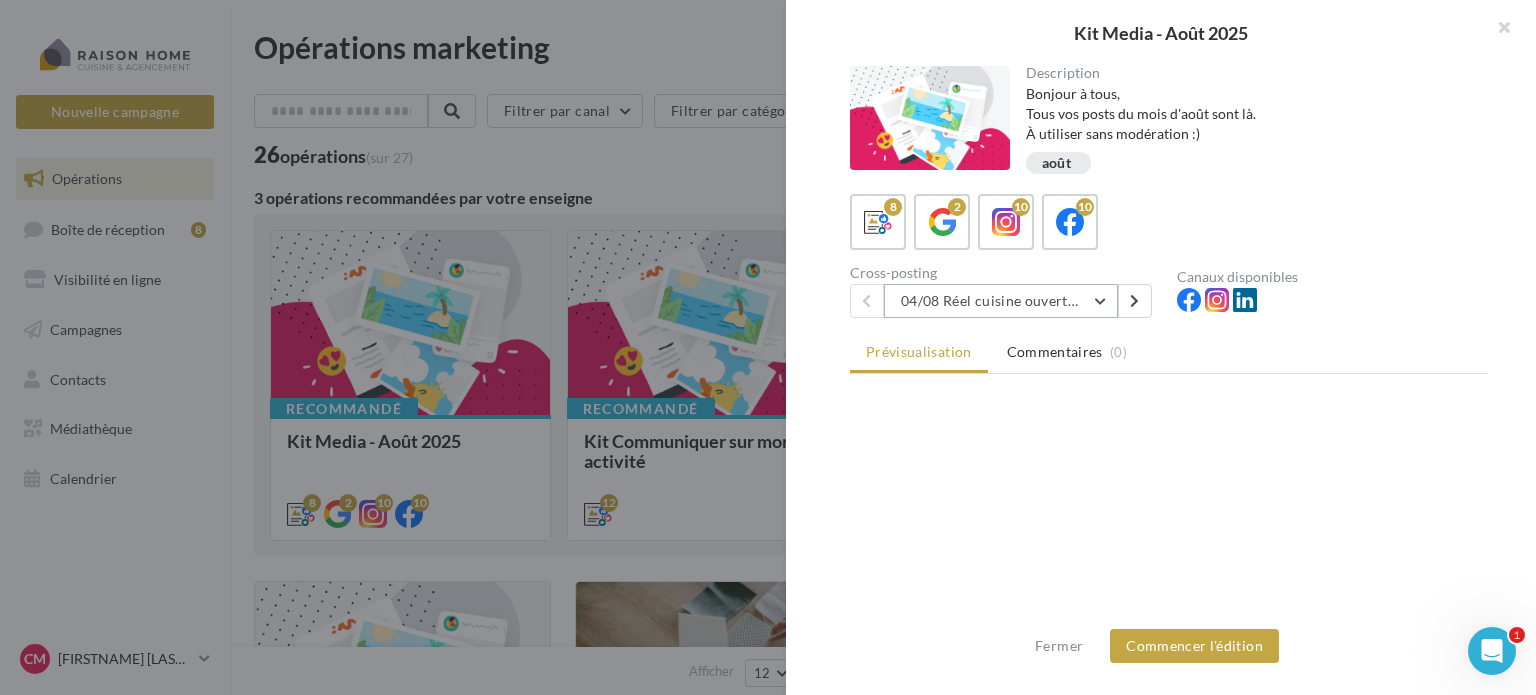 click on "04/08 Réel cuisine ouverte ou fermée" at bounding box center [1001, 301] 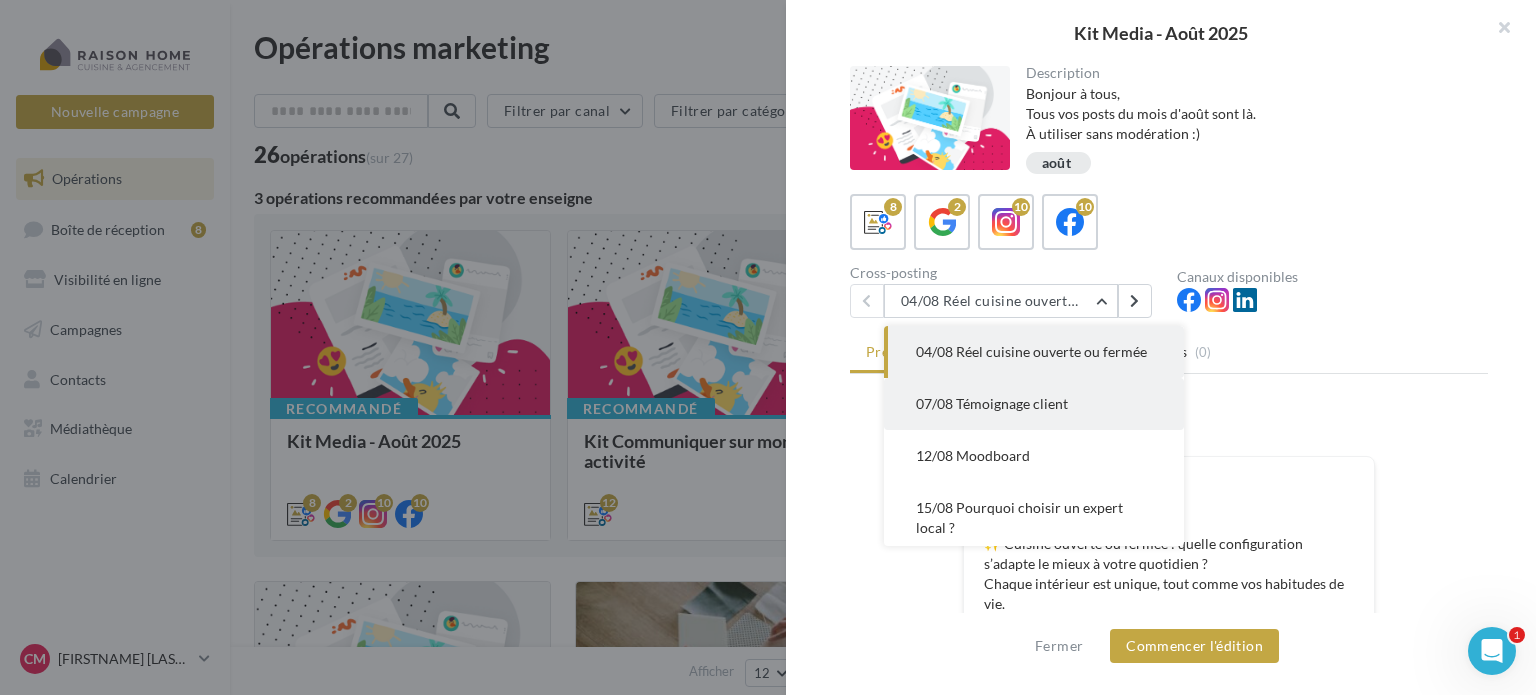 click on "07/08 Témoignage client" at bounding box center (1034, 404) 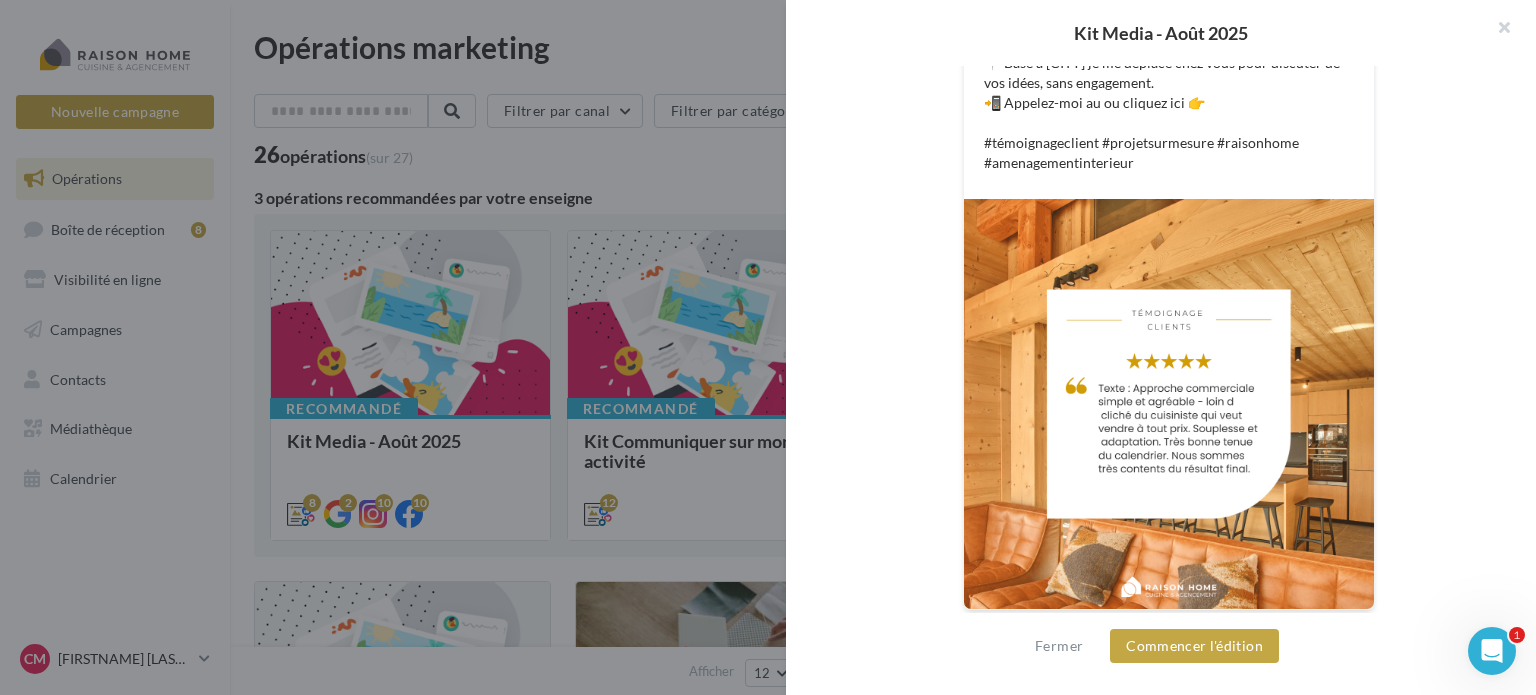 scroll, scrollTop: 699, scrollLeft: 0, axis: vertical 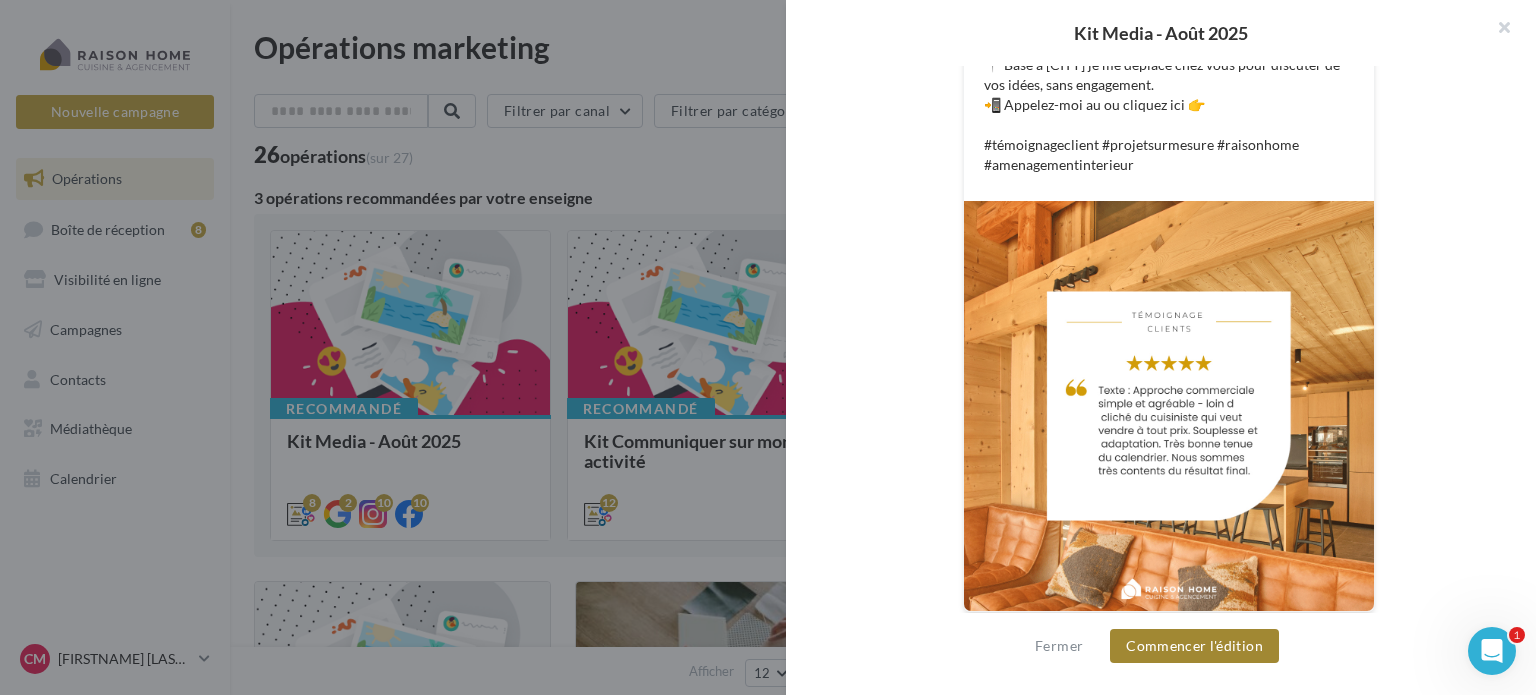 click on "Commencer l'édition" at bounding box center (1194, 646) 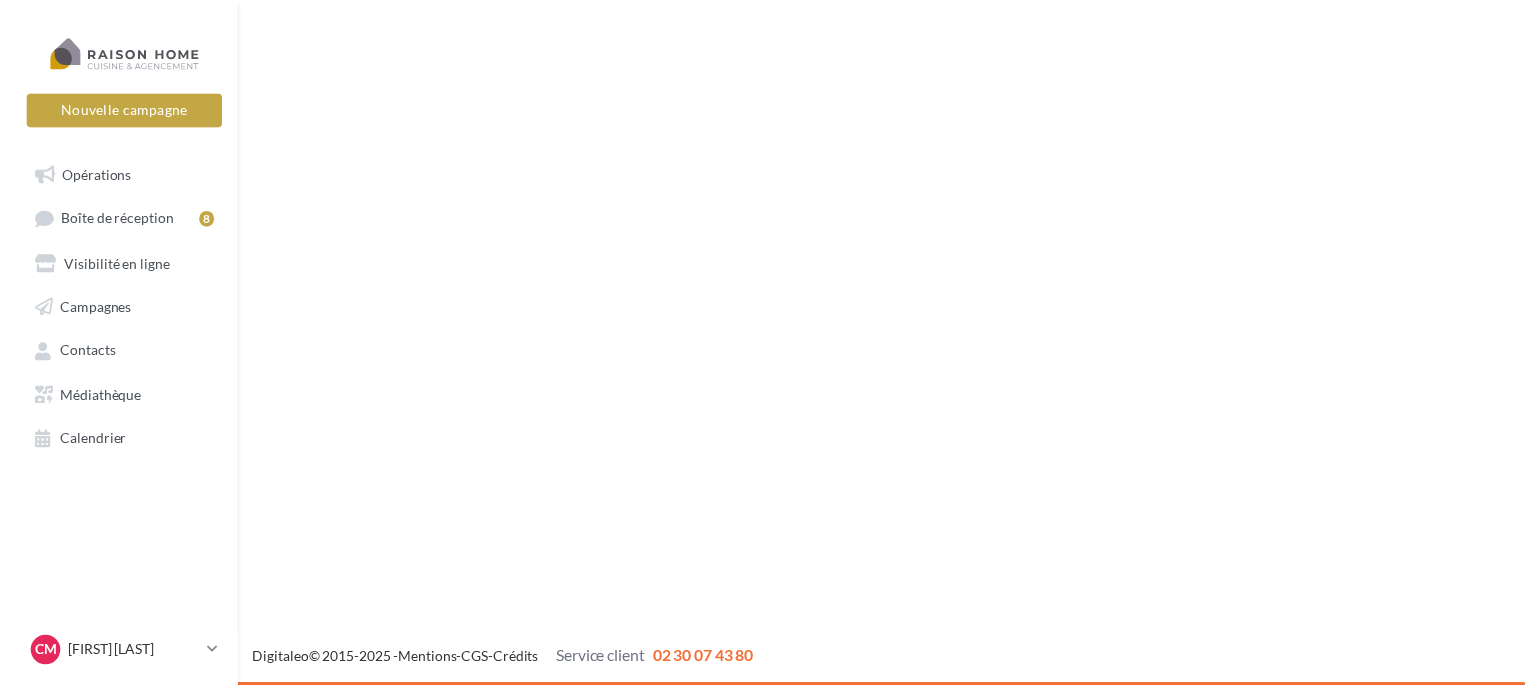 scroll, scrollTop: 0, scrollLeft: 0, axis: both 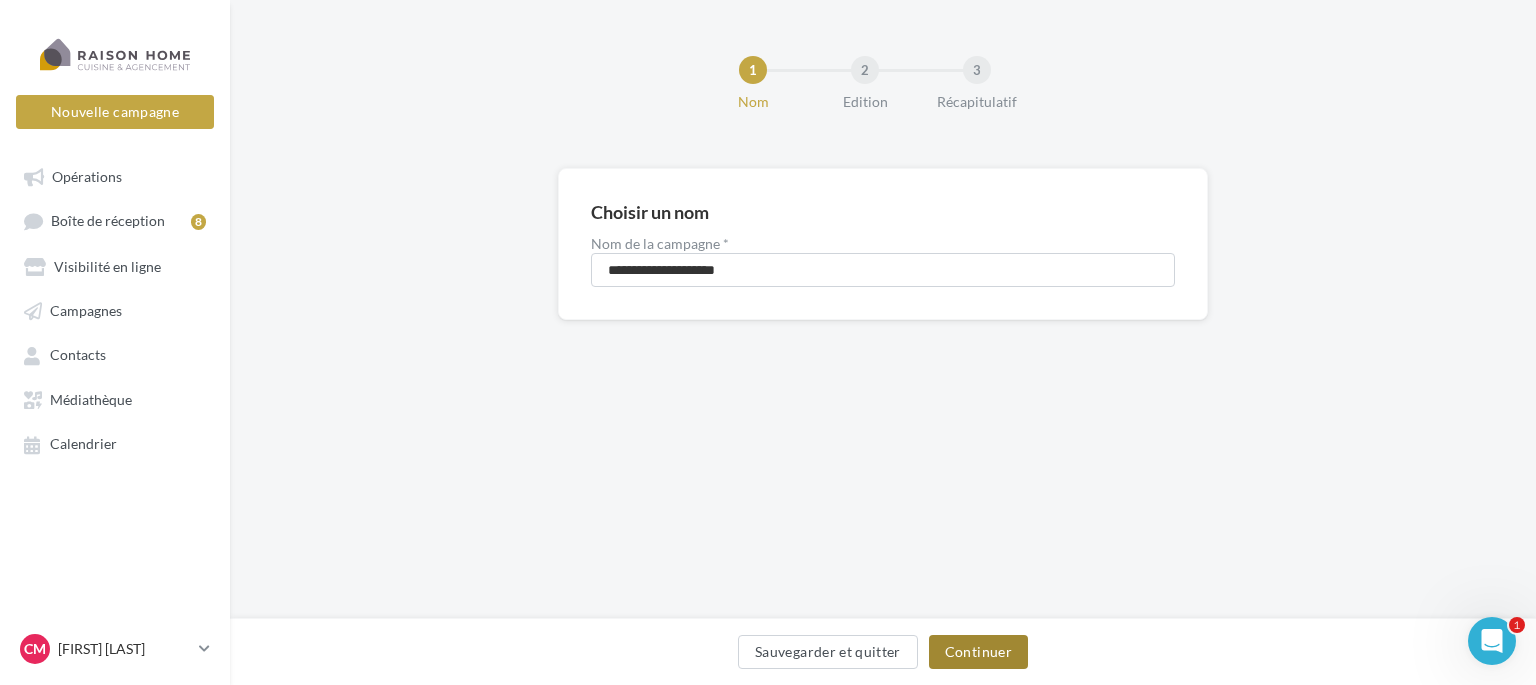 click on "Continuer" at bounding box center (978, 652) 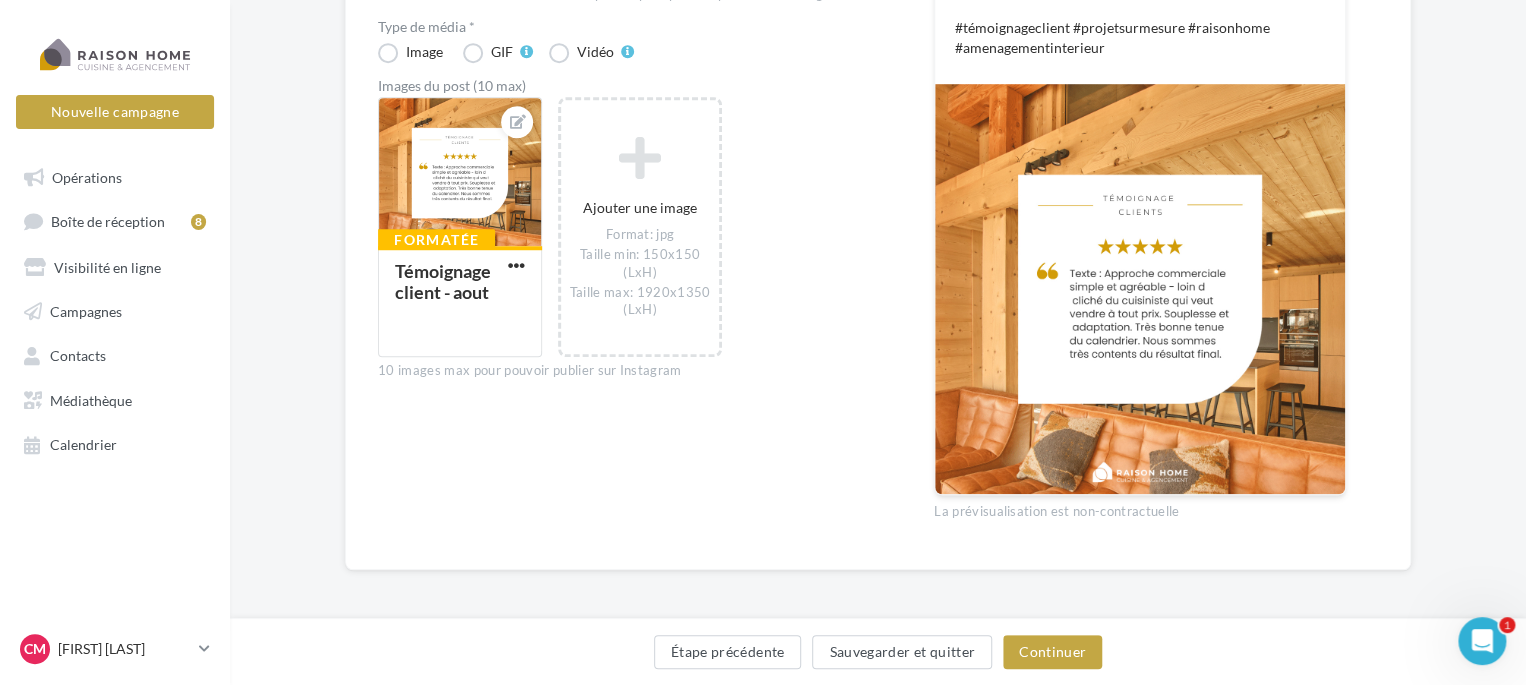 scroll, scrollTop: 660, scrollLeft: 0, axis: vertical 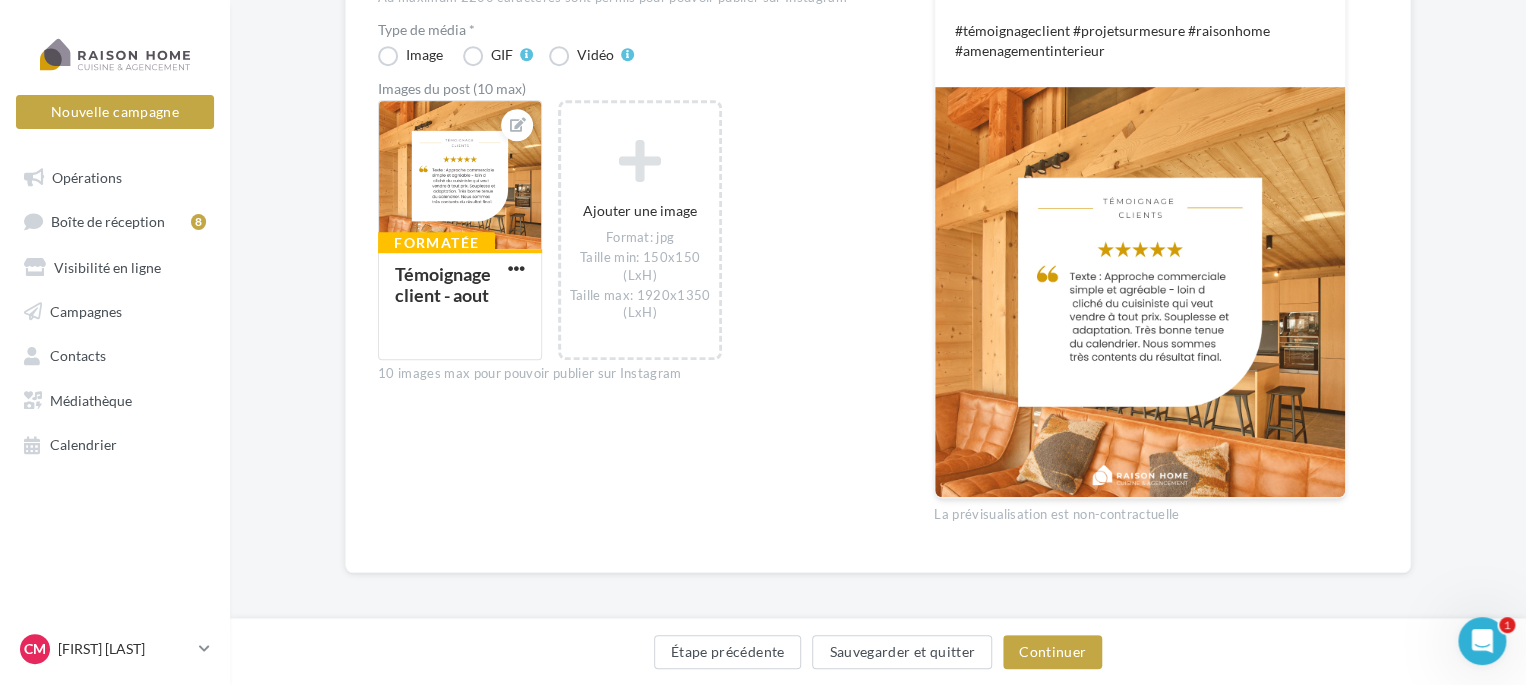 click at bounding box center (1140, 292) 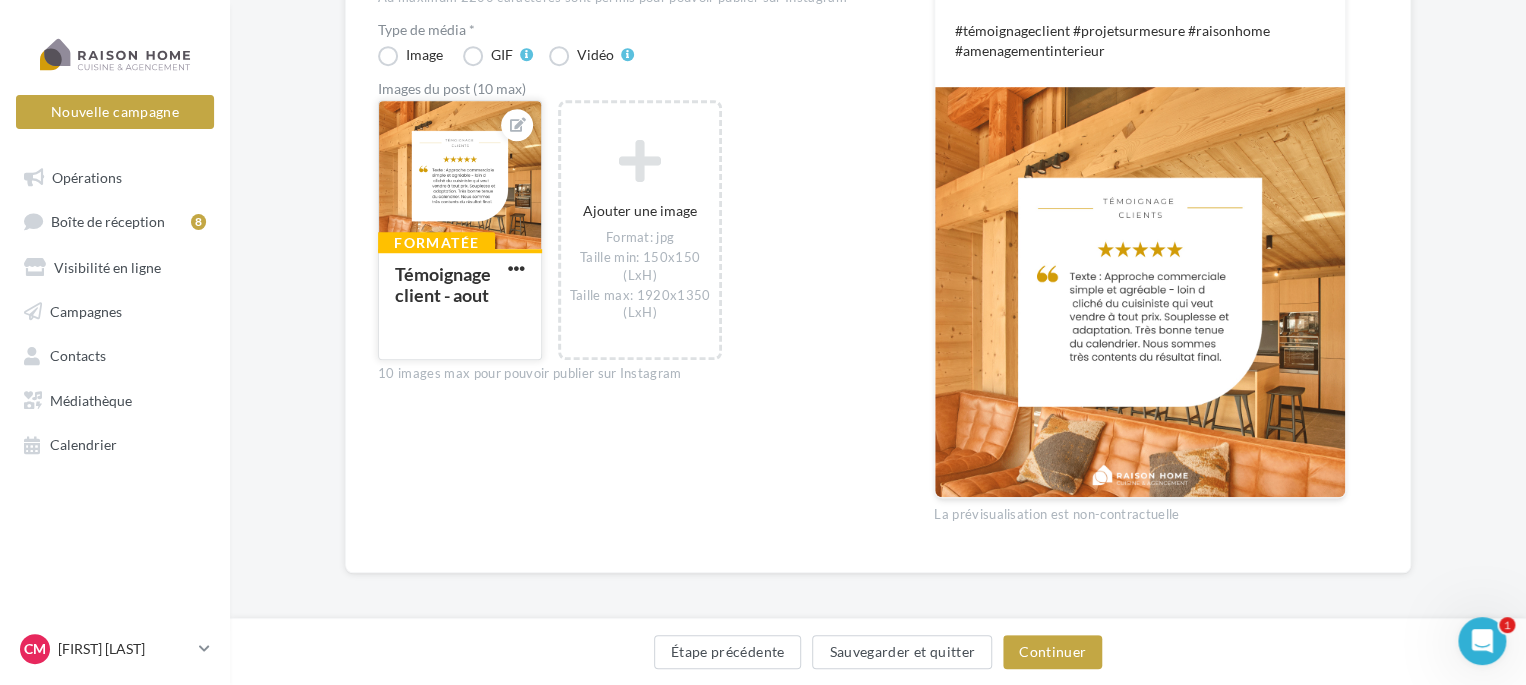 click at bounding box center (460, 176) 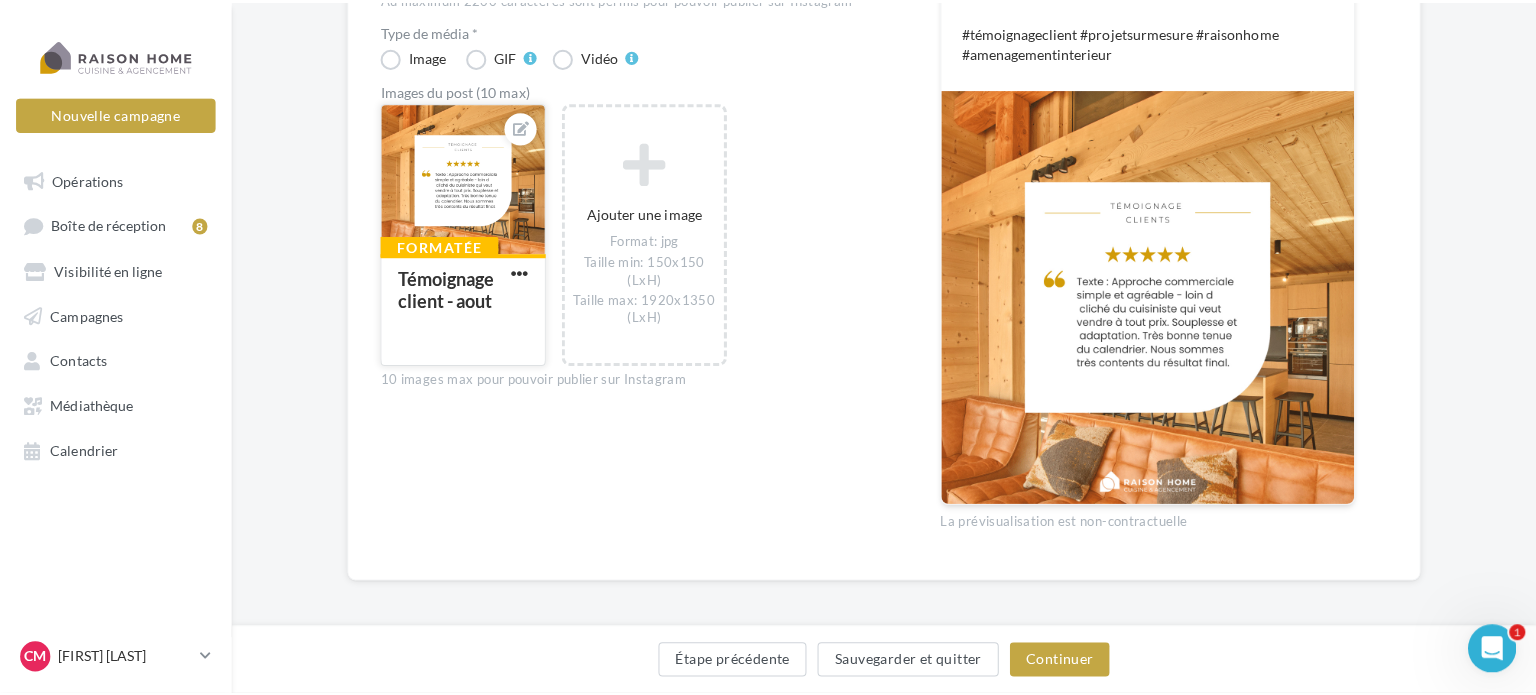 scroll, scrollTop: 654, scrollLeft: 0, axis: vertical 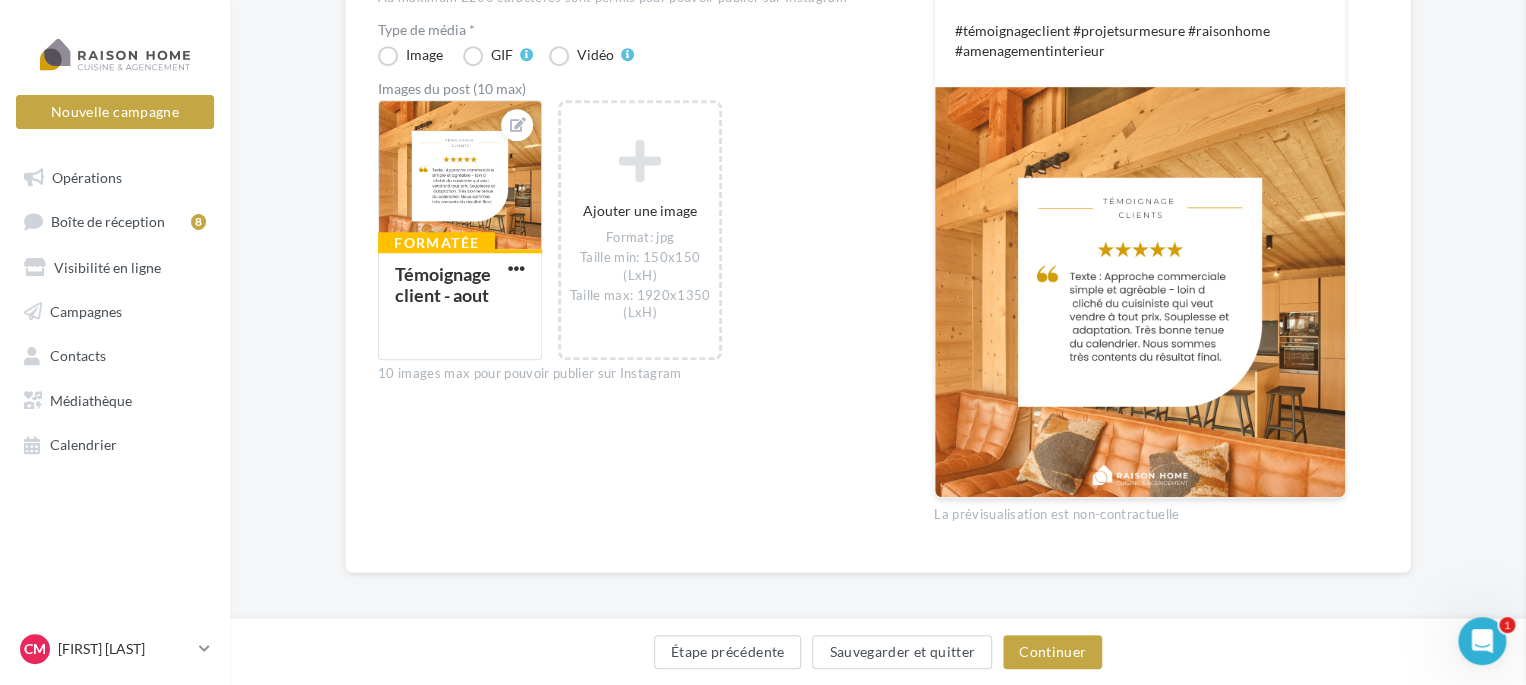 click on "Formatée
Témoignage client - aout
Sélectionner un fichier
Consulter les contraintes attendues pour ce type de campagne                   Filtrer par        Réinitialiser
Mes fichiers
Partagés avec moi
Champs de personnalisation
Mes fichiers                 Actions                Importer un fichier     Ajouter un dossier    Sollicitation d'avis                Sollicitation d'avis       Ajouter un fichier                      Copie de Témoignage client (1)  Format d'image: png                   Copie de Témoignage client (1)                          Copie de Témoignage client  Format d'image: png                   Copie de Témoignage client                          Capture d’écran 2025-05-06 142614  Format d'image: jpg" at bounding box center (460, 230) 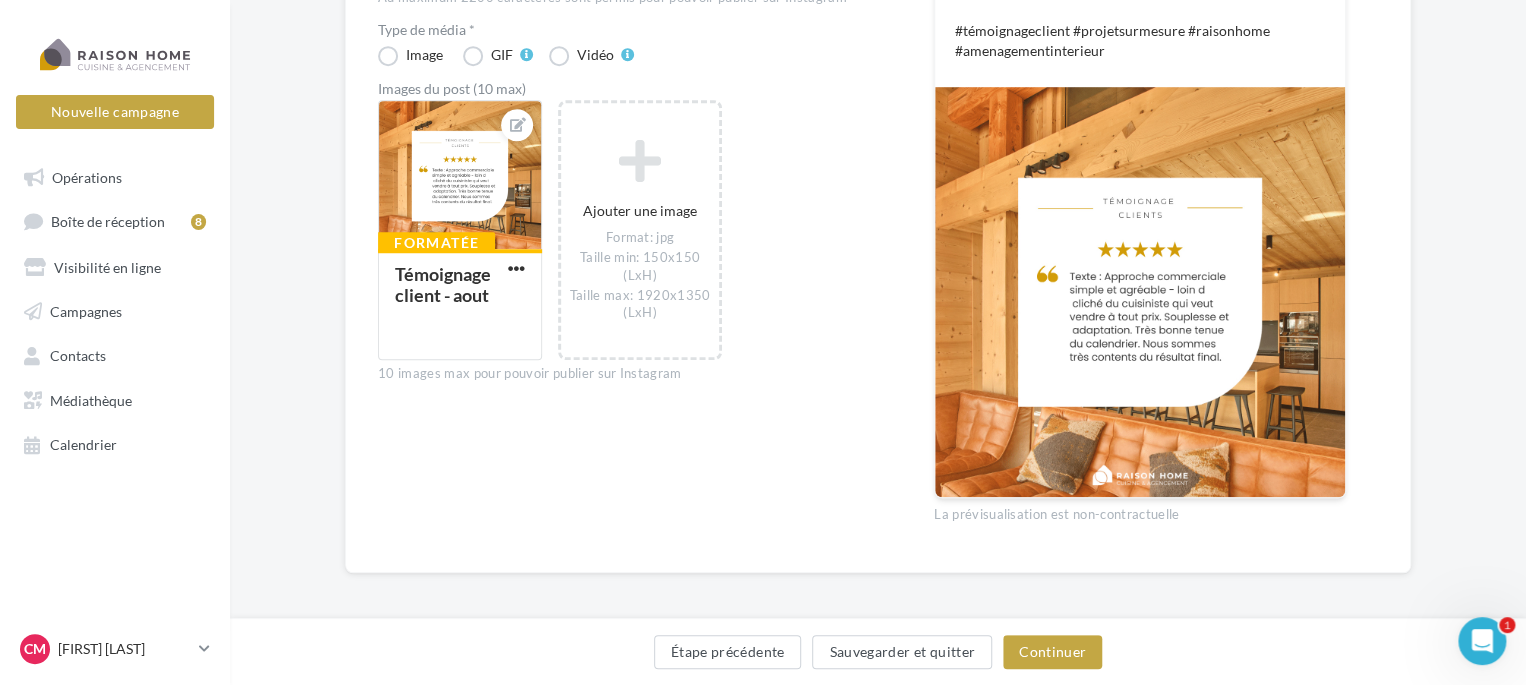 scroll, scrollTop: 558, scrollLeft: 0, axis: vertical 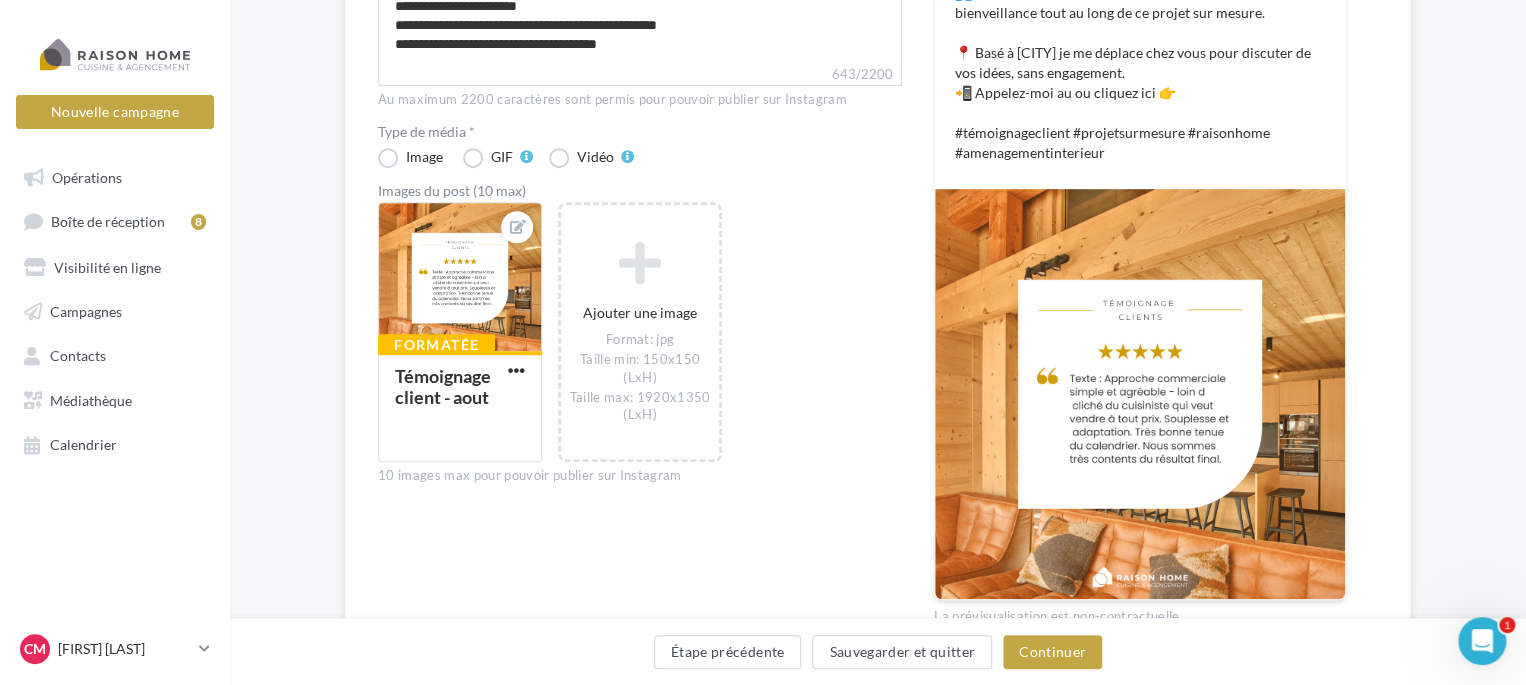click on "Conseils du gestionnaire sur l'édition du post Cross-posting
Date de publication conseillée : 07/08
Vous pouvez personnaliser l'image et le texte depuis Digitaleo en cliquant sur l'icône "Editeur d'image". Tutoriel sur le MANOP : https://raisonhome.6tm-franchises-reseaux.com/manuel-savoir-faire/685bba227e7c8
Choix des canaux de diffusion
Texte du post
*       Champs personnalisés         Adresse du franchisé     Nom de l'entreprise Raison Home     Téléphone du franchisé     Prénom du franchisé     Page franchisé du site RH     Email du franchisé     Google My Business franchisé     Lien de sollicitation d'avis Google     Métier     Zone du franchisé     extraLandingPageAdwordsURL     extraLandingPageURL     extraProfileURL     extraProfileURLClean     extraZipCode     Code Postal     Ville     Nom  du Franchisé" at bounding box center (640, 159) 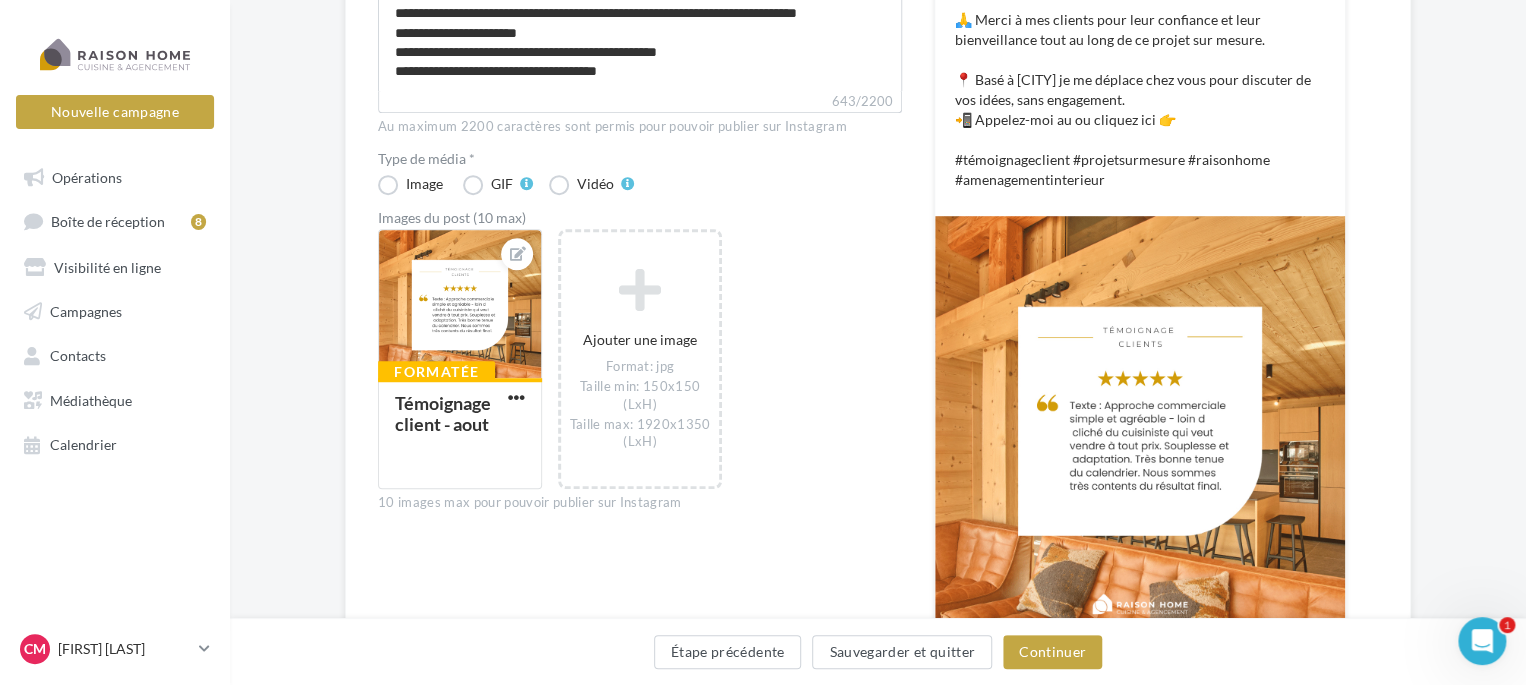scroll, scrollTop: 528, scrollLeft: 0, axis: vertical 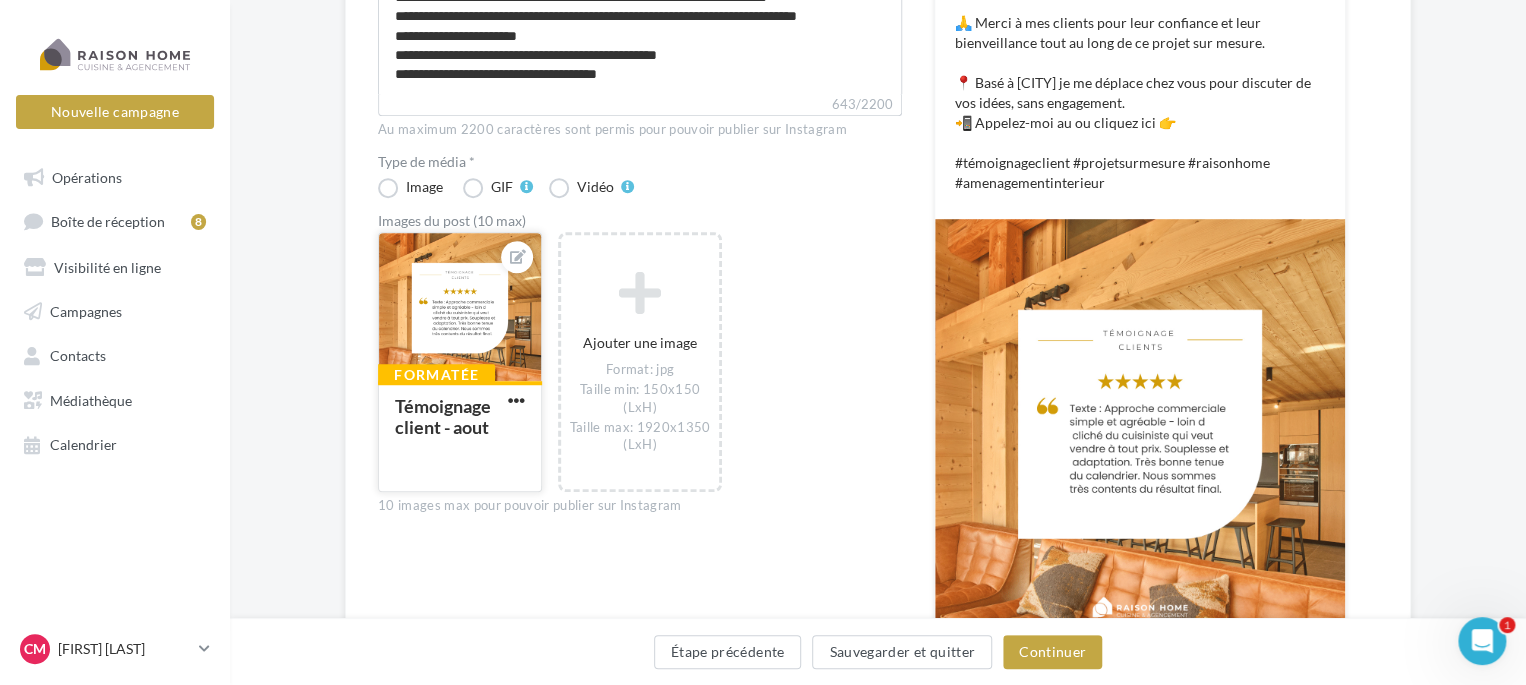 click at bounding box center (460, 308) 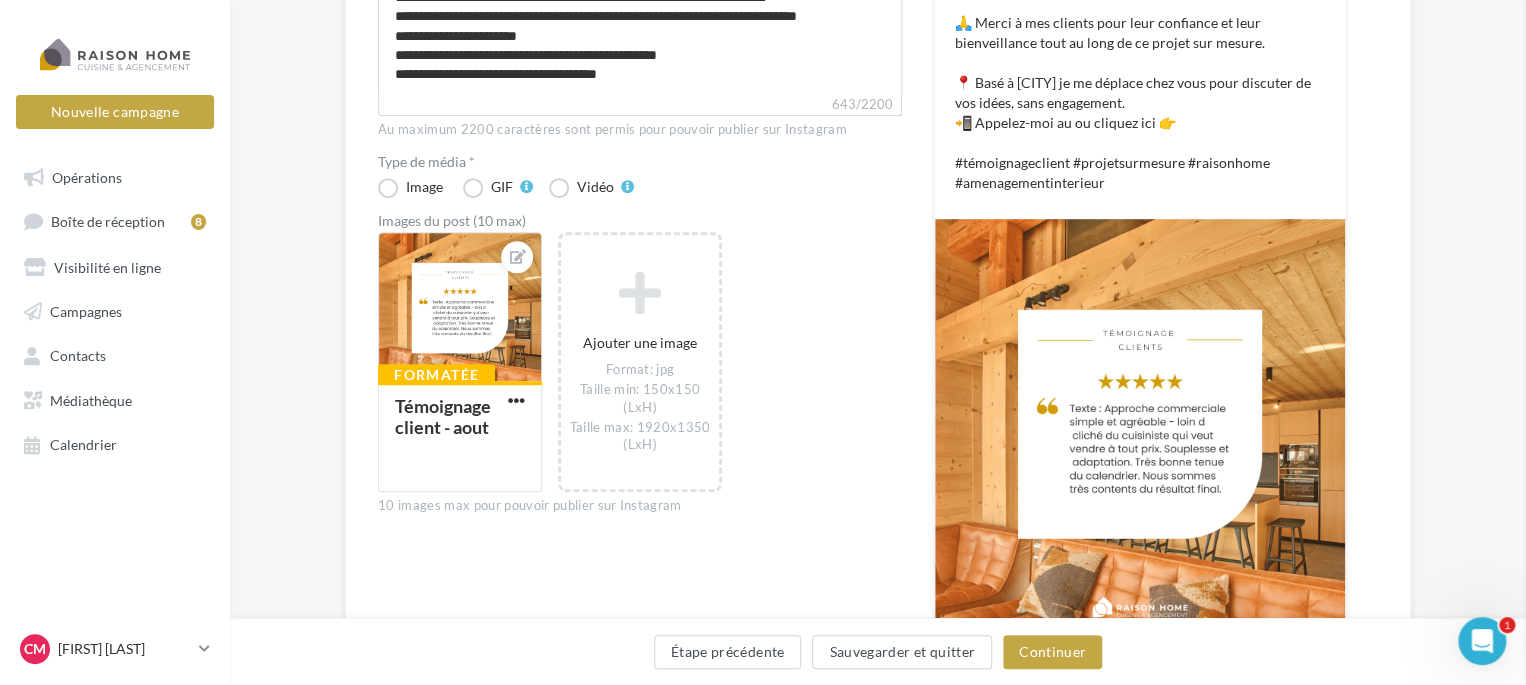click on "Formatée
Témoignage client - aout
Sélectionner un fichier
Consulter les contraintes attendues pour ce type de campagne                   Filtrer par        Réinitialiser
Mes fichiers
Partagés avec moi
Champs de personnalisation
Mes fichiers                 Actions                Importer un fichier     Ajouter un dossier    Sollicitation d'avis                Sollicitation d'avis       Ajouter un fichier                      Copie de Témoignage client (1)  Format d'image: png                   Copie de Témoignage client (1)                          Copie de Témoignage client  Format d'image: png                   Copie de Témoignage client                          Capture d’écran 2025-05-06 142614  Format d'image: jpg" at bounding box center [460, 362] 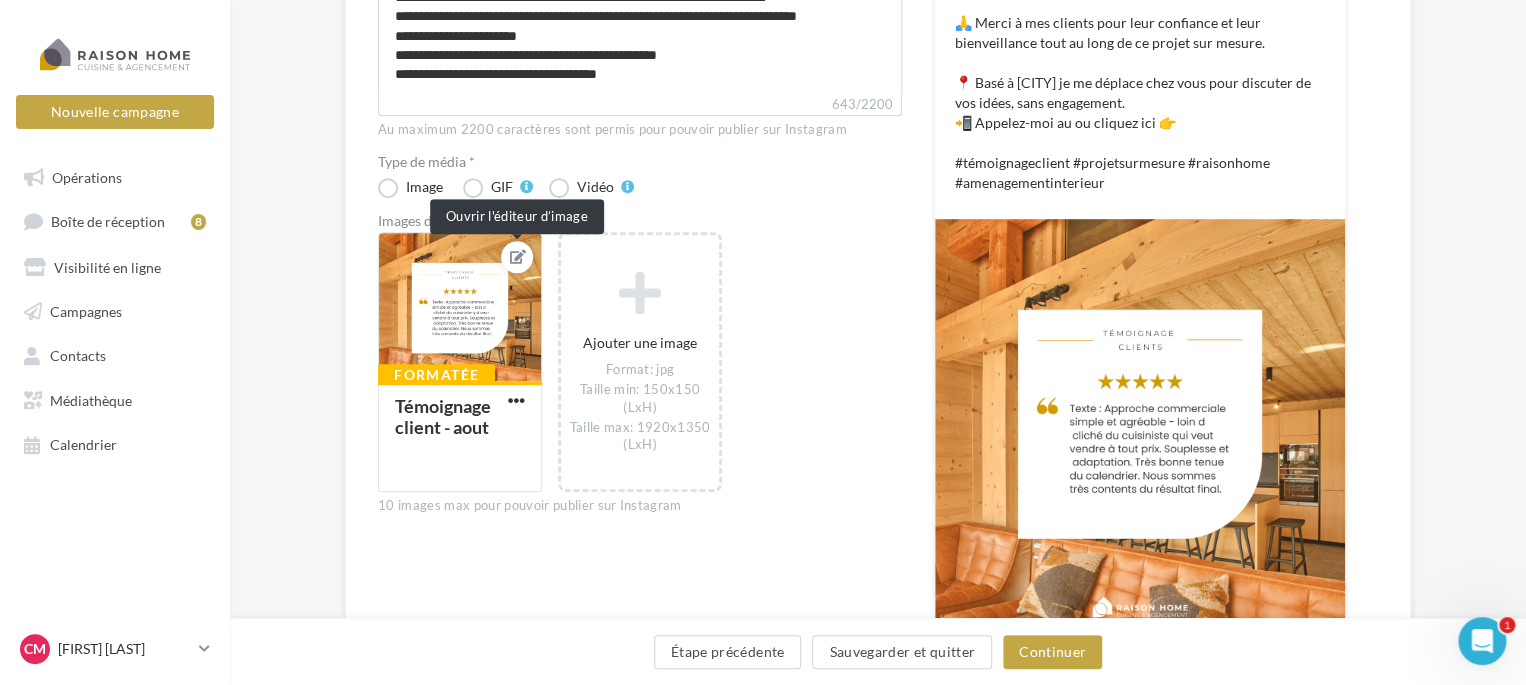 click at bounding box center (518, 257) 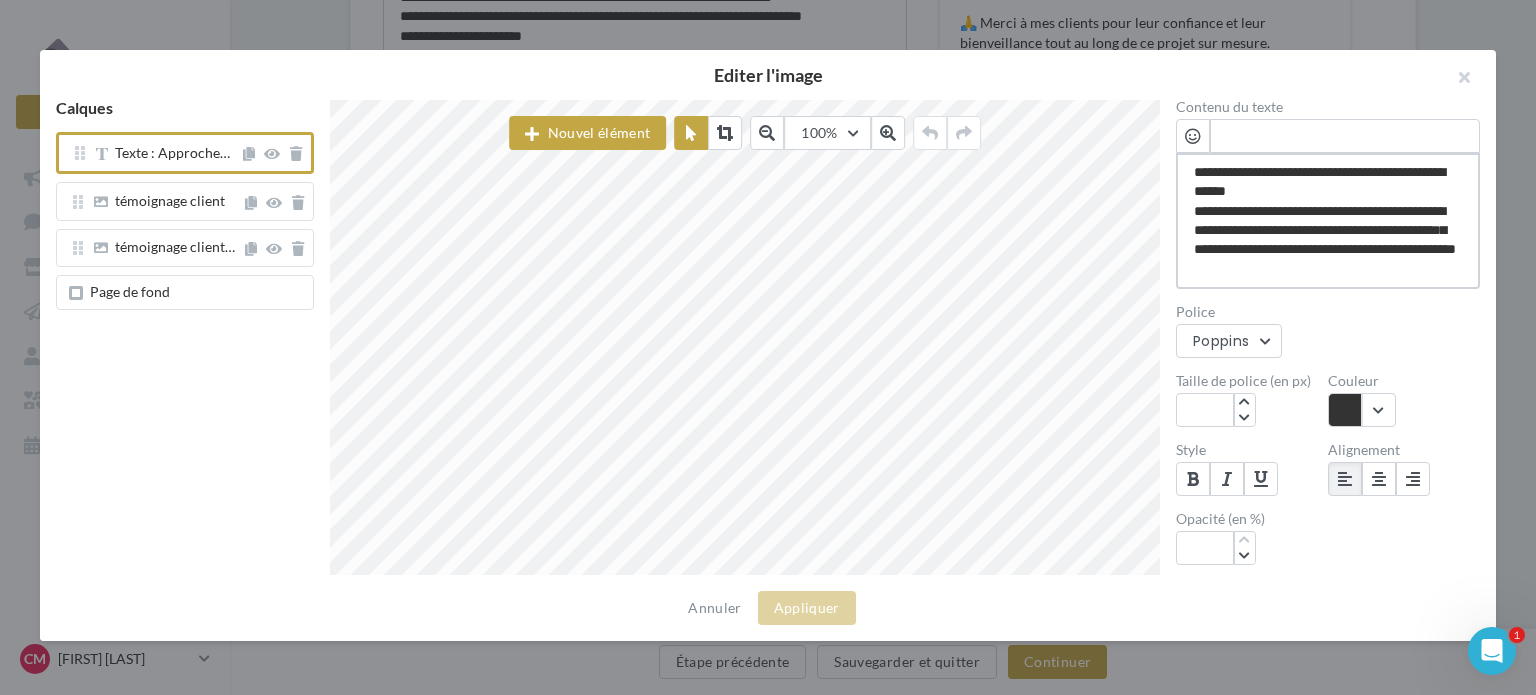 click on "**********" at bounding box center (1328, 221) 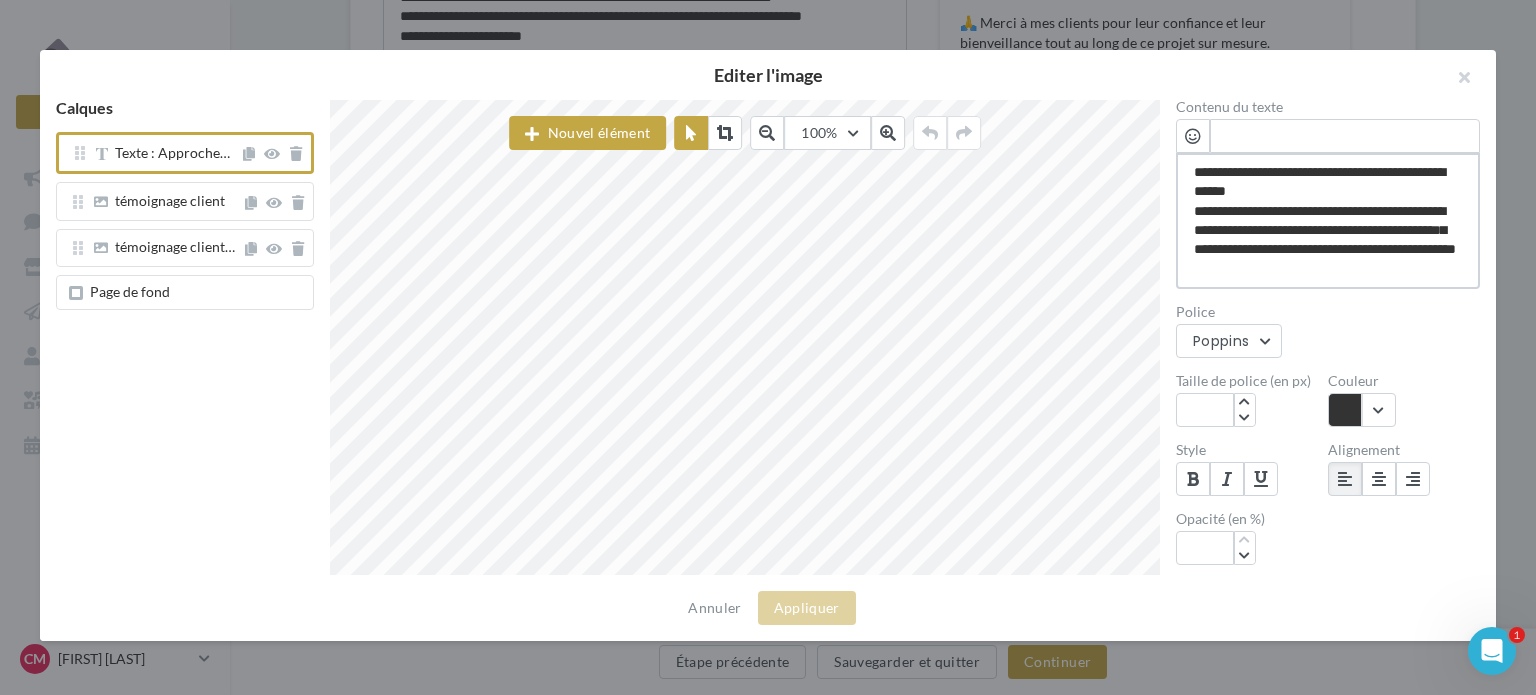 drag, startPoint x: 1188, startPoint y: 172, endPoint x: 1379, endPoint y: 271, distance: 215.13252 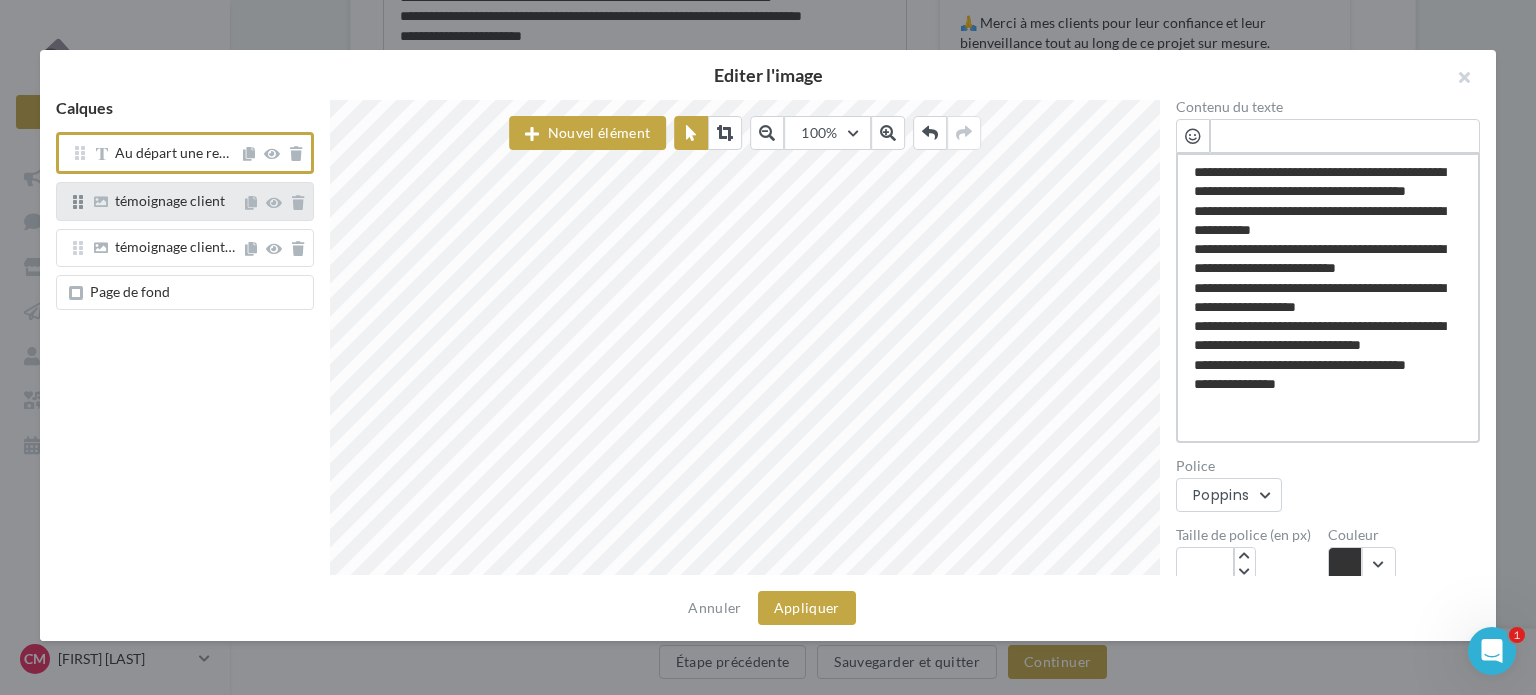 type on "**********" 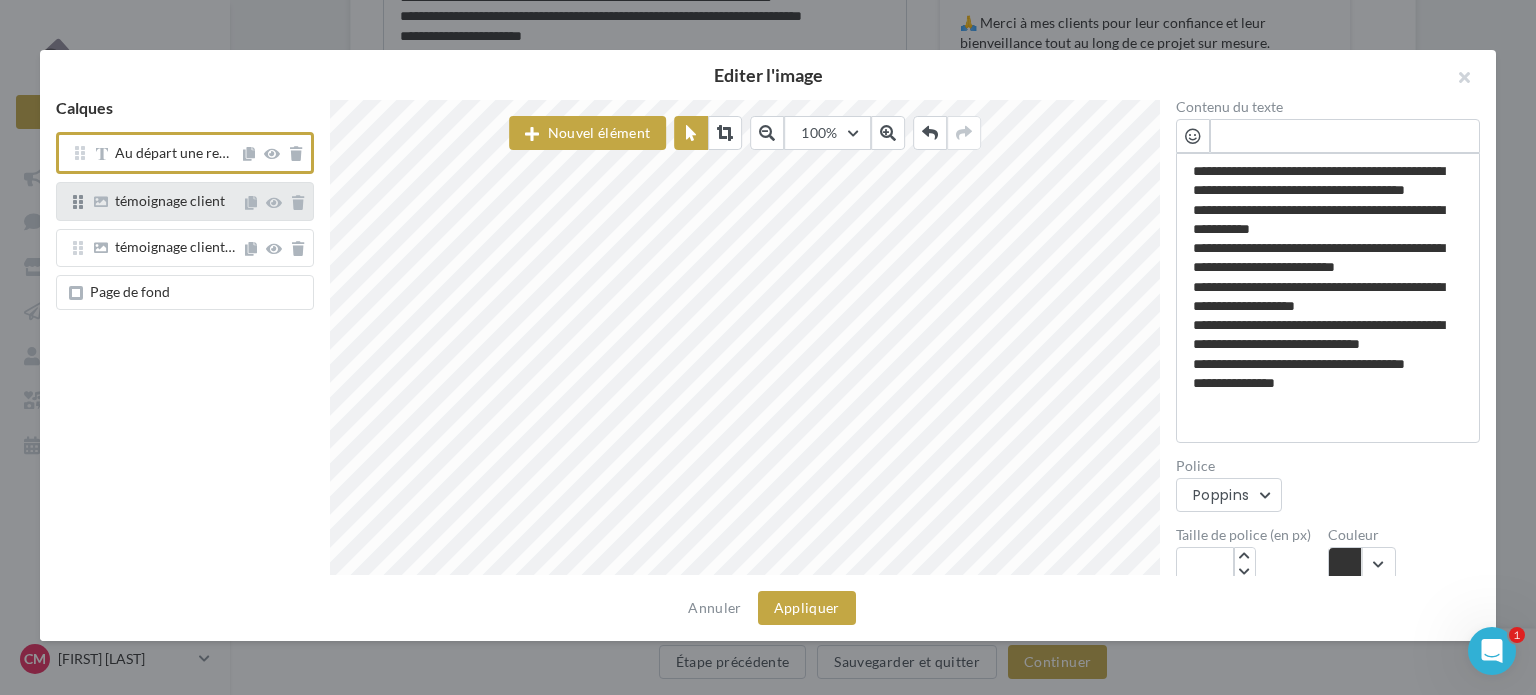 click on "témoignage client" at bounding box center [170, 200] 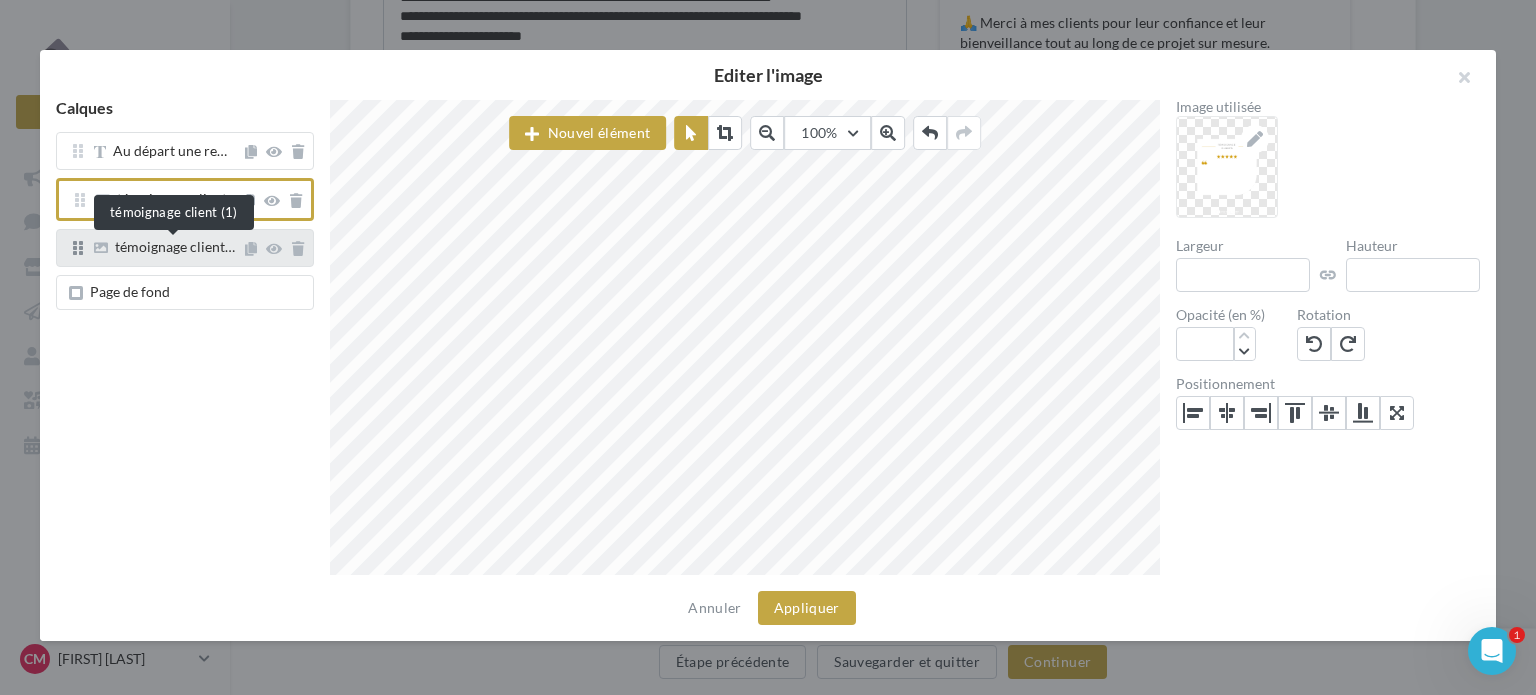click on "témoignage client…" at bounding box center [175, 246] 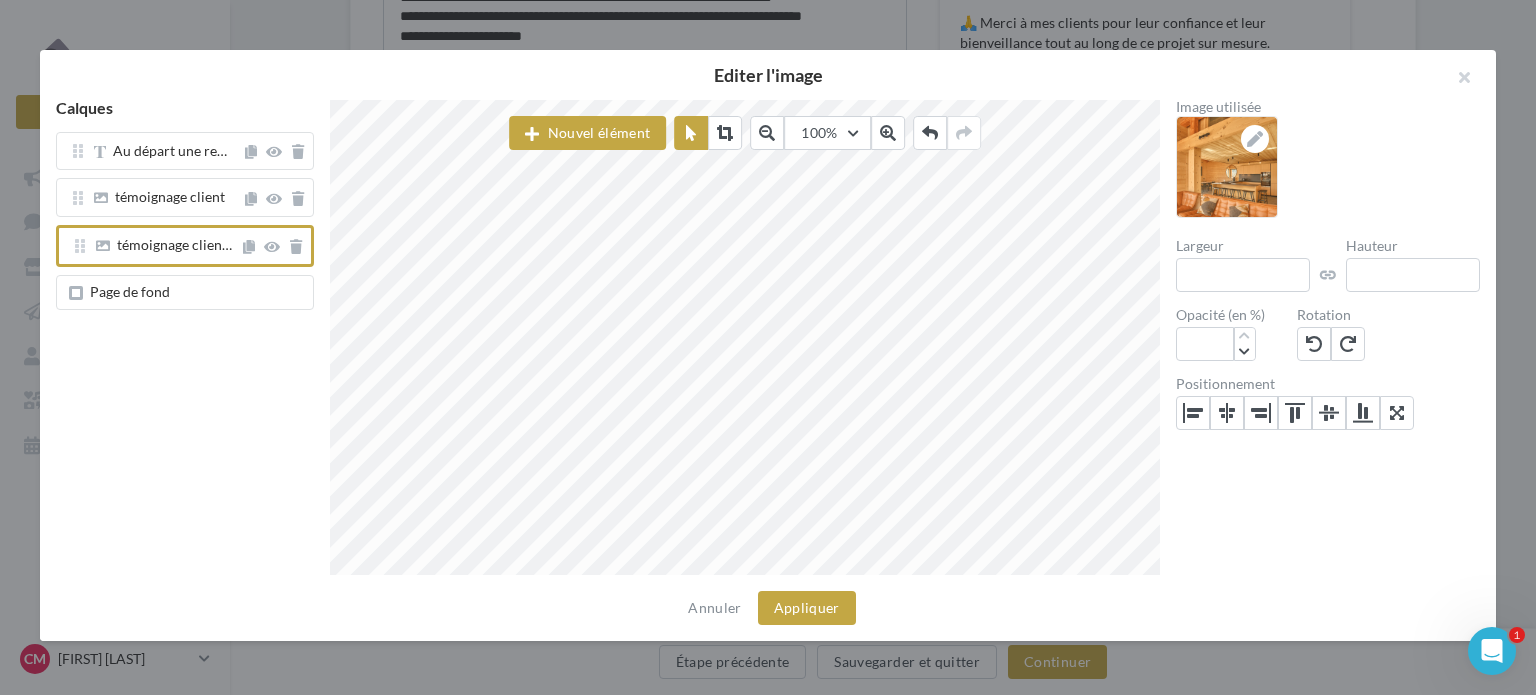 click on "Page de fond" at bounding box center [130, 291] 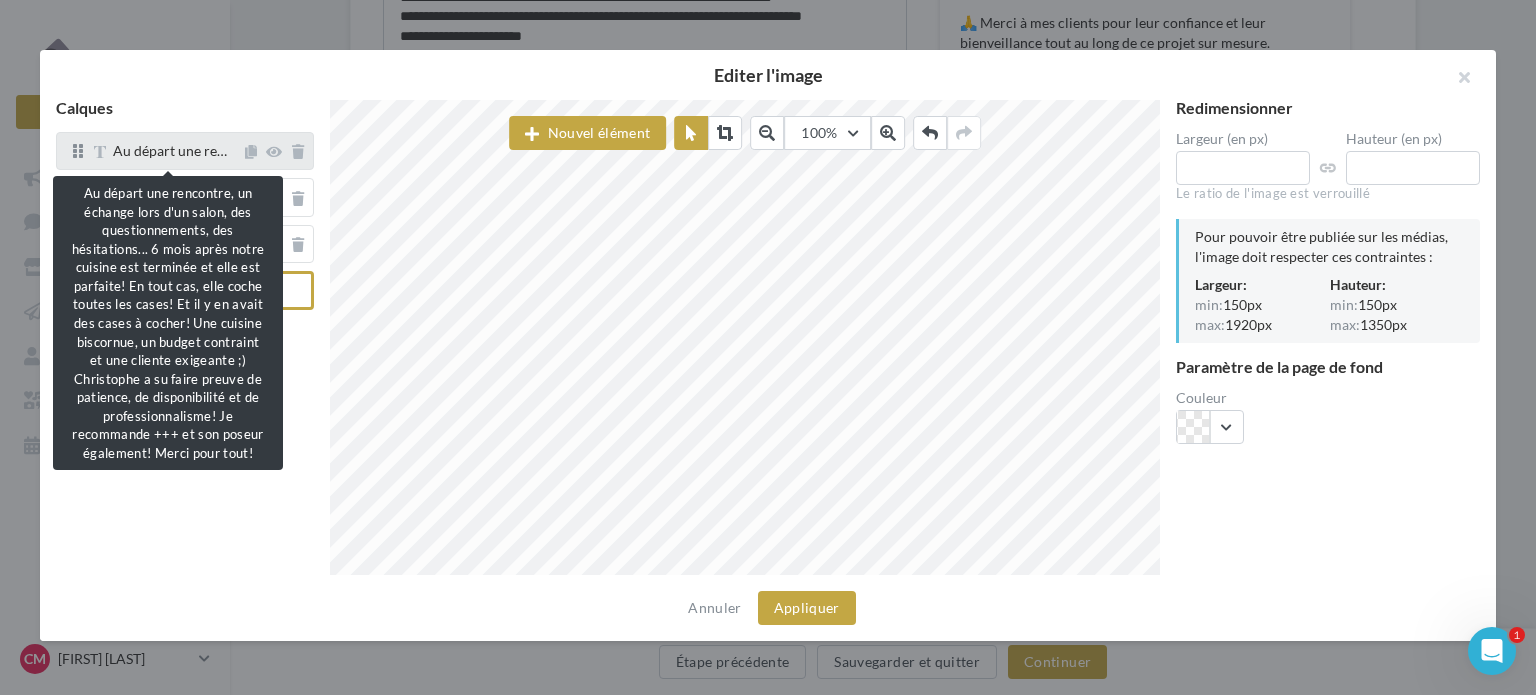 click on "Au départ une re…" at bounding box center [170, 153] 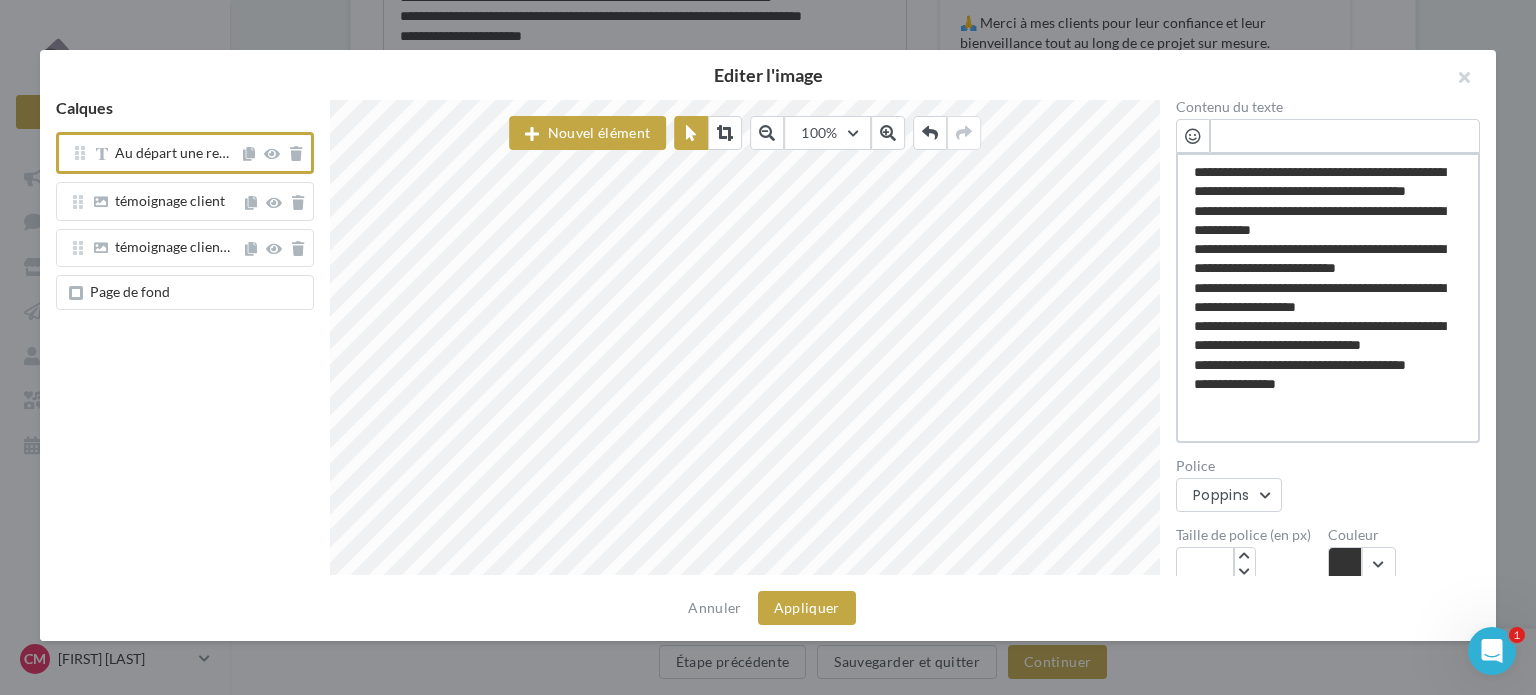 drag, startPoint x: 1192, startPoint y: 170, endPoint x: 1473, endPoint y: 515, distance: 444.95618 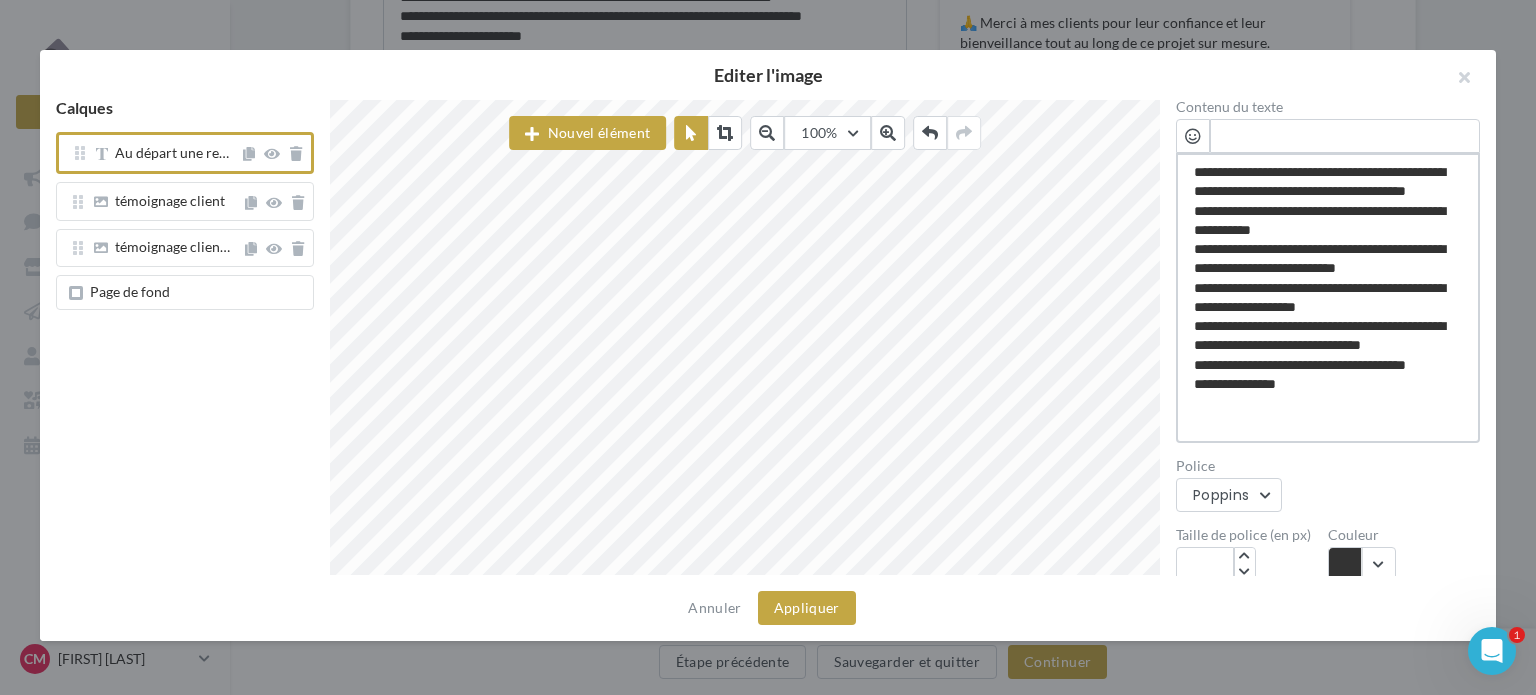 paste 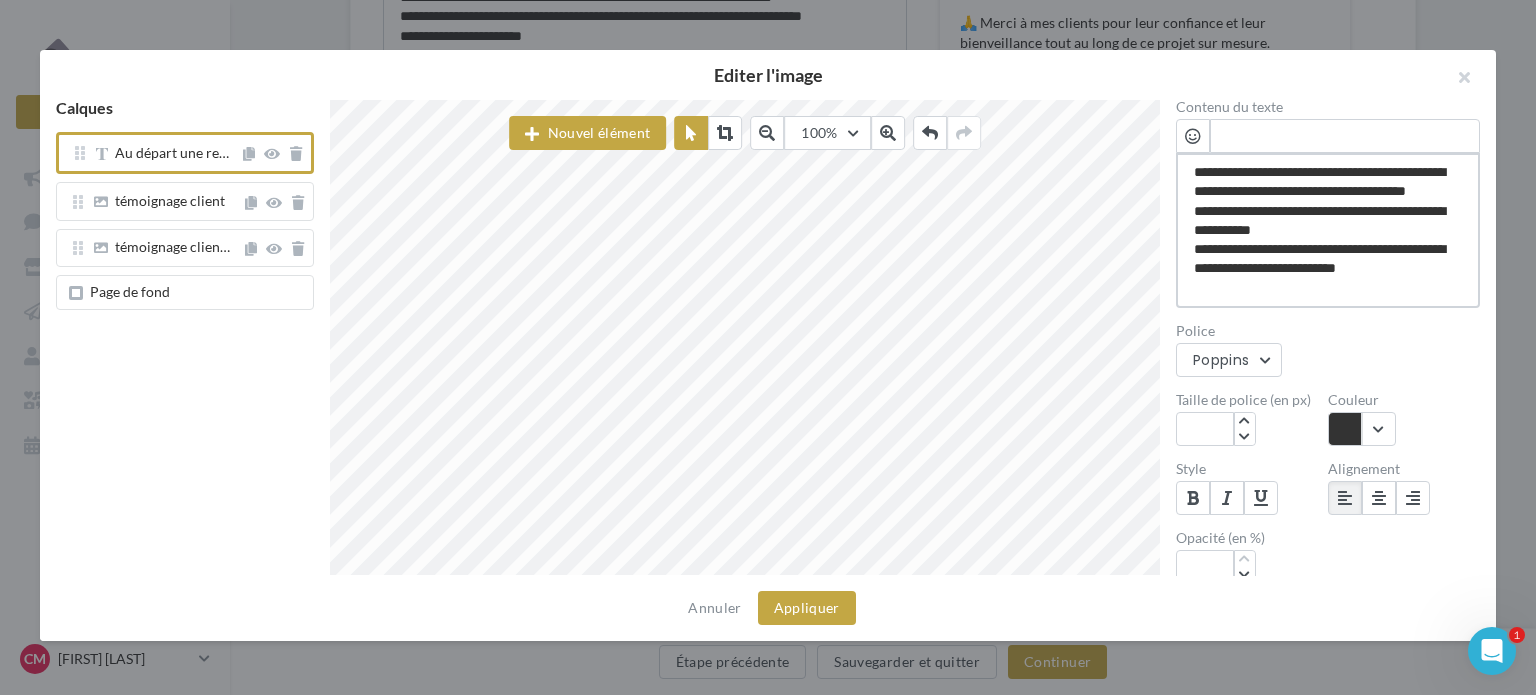 click on "**********" at bounding box center [1328, 230] 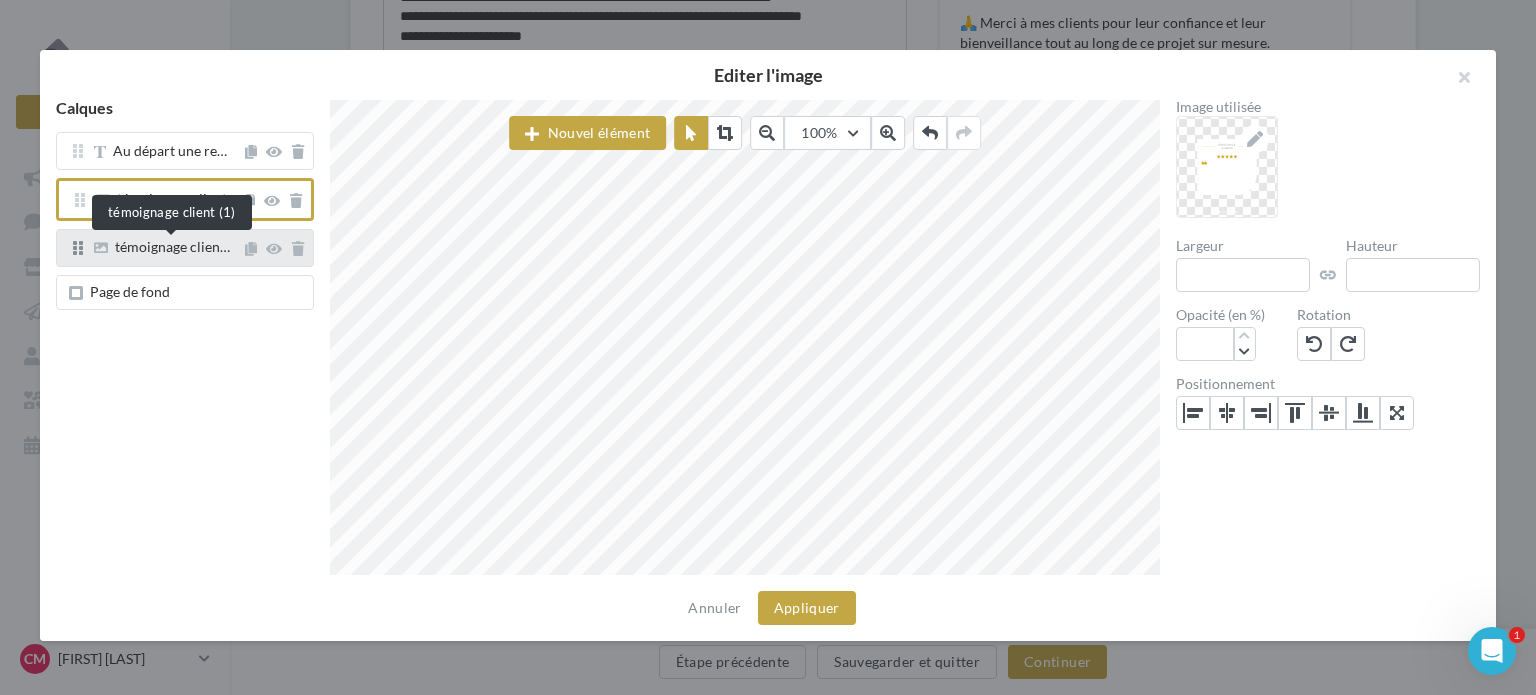 click on "témoignage clien…" at bounding box center (172, 246) 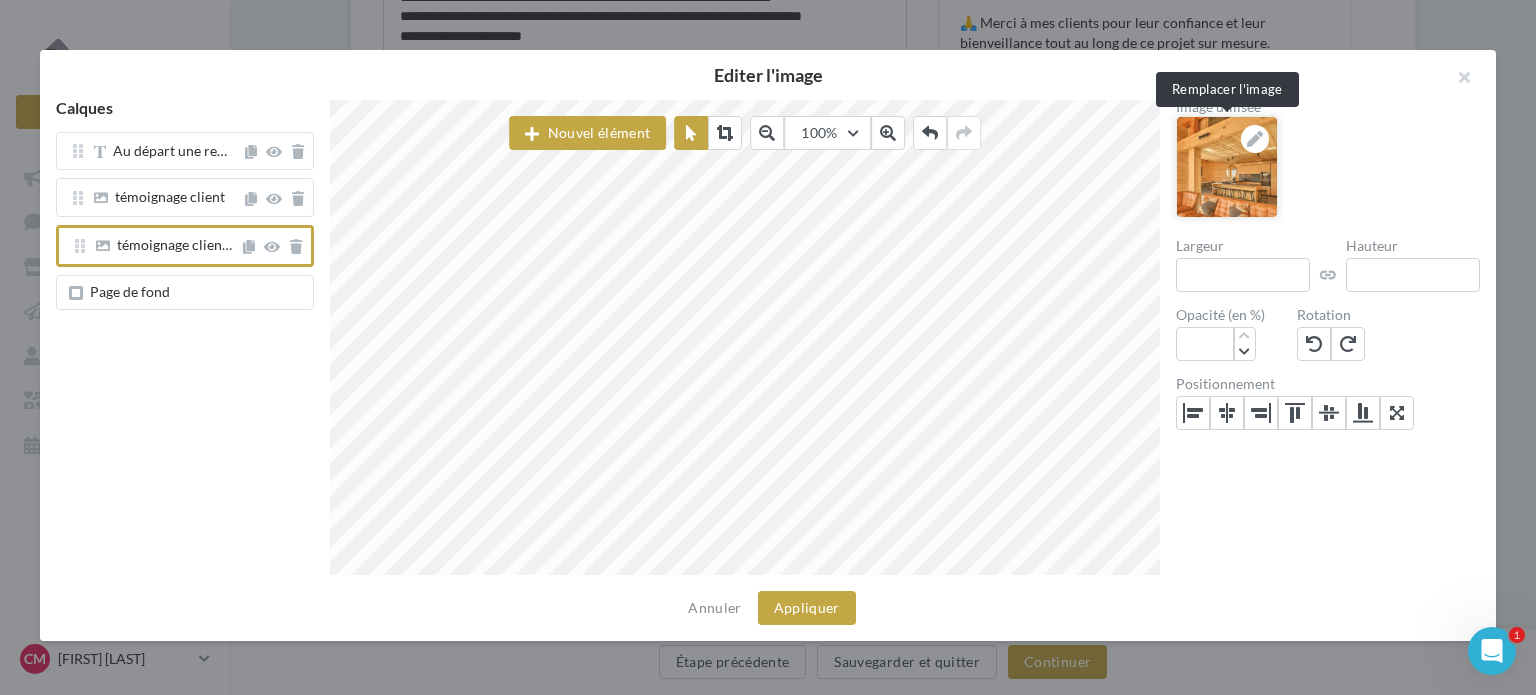 click at bounding box center (1255, 139) 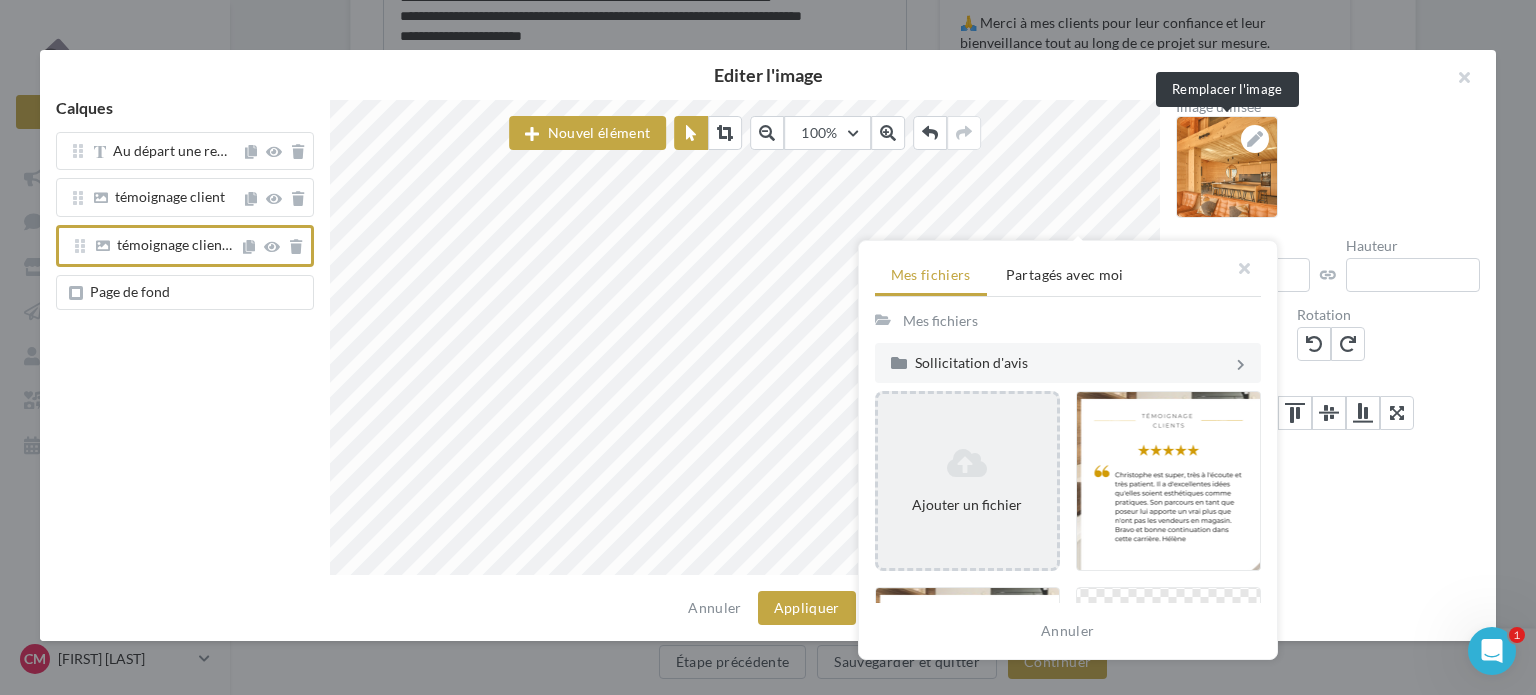 click on "Ajouter un fichier" at bounding box center (967, 481) 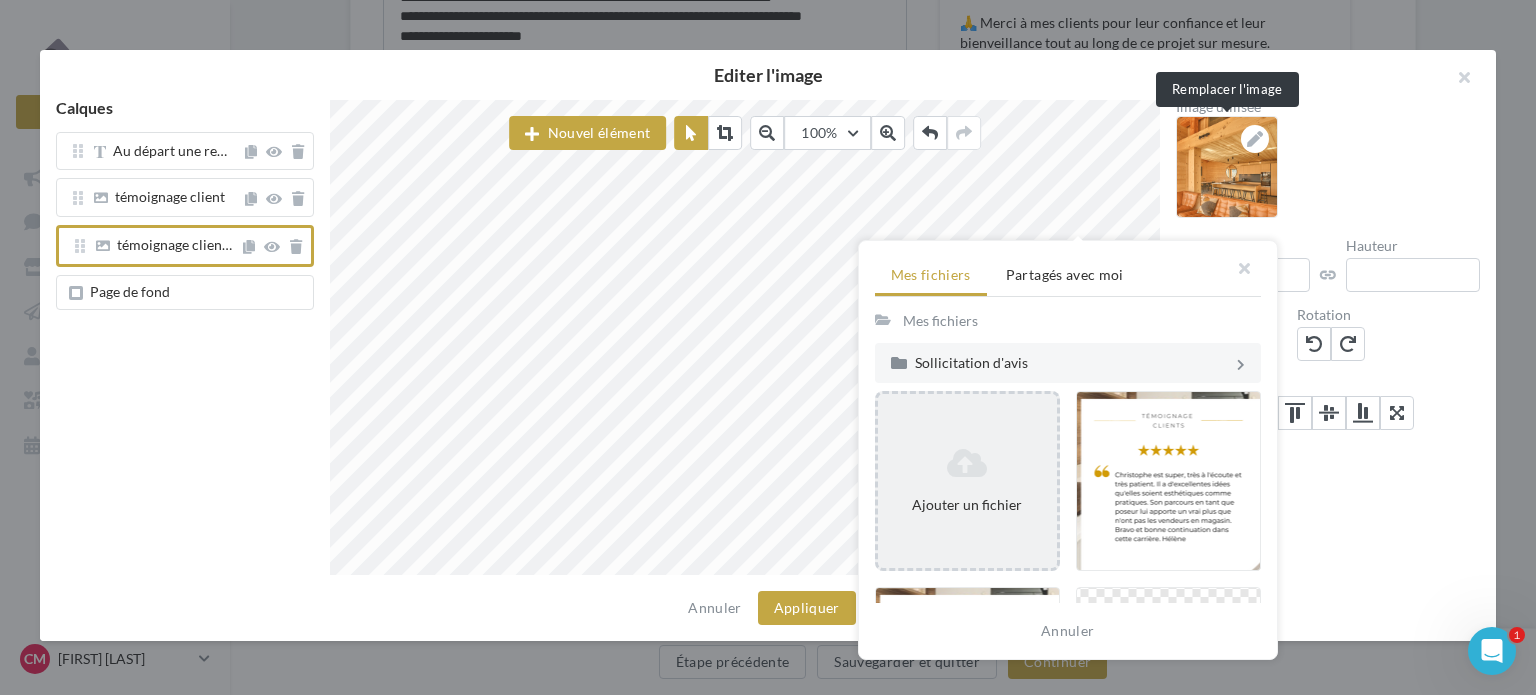 click on "Ajouter un fichier" at bounding box center (967, 481) 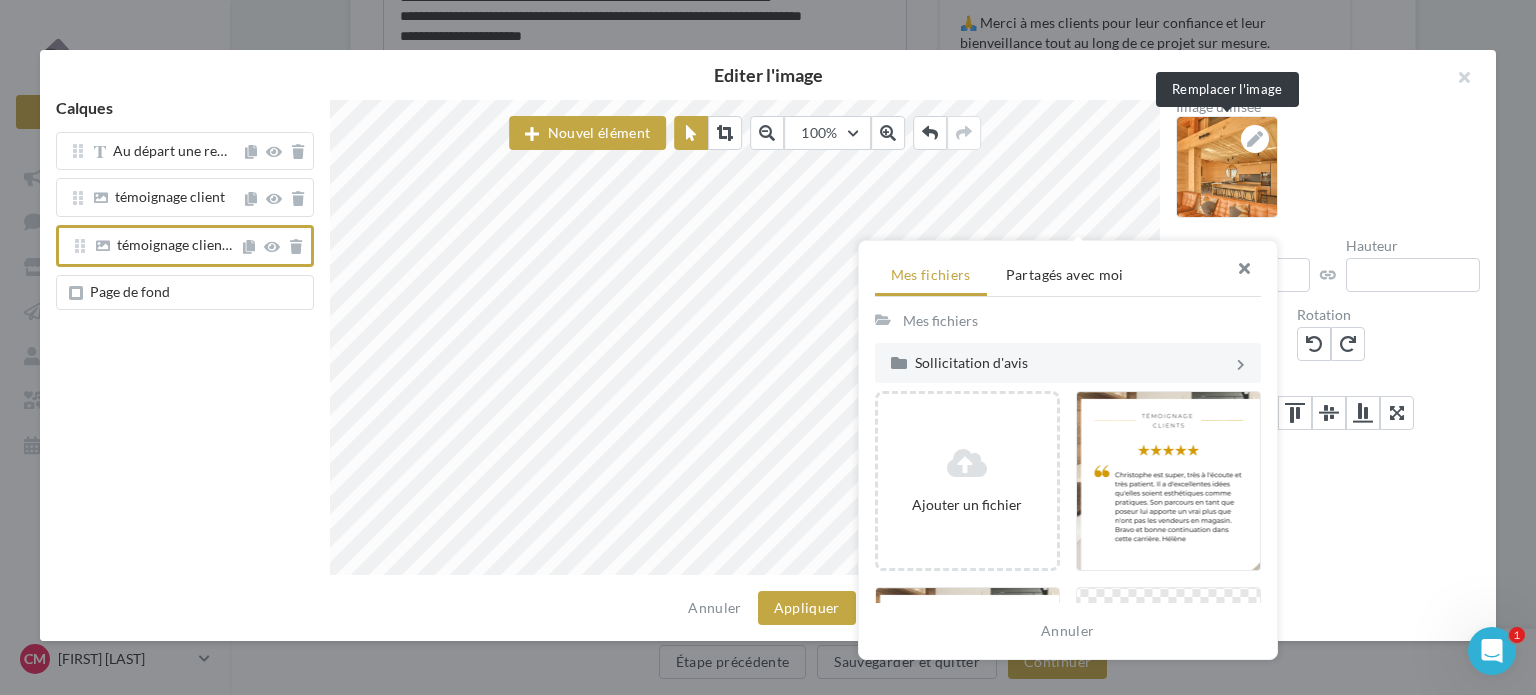 click at bounding box center [1237, 271] 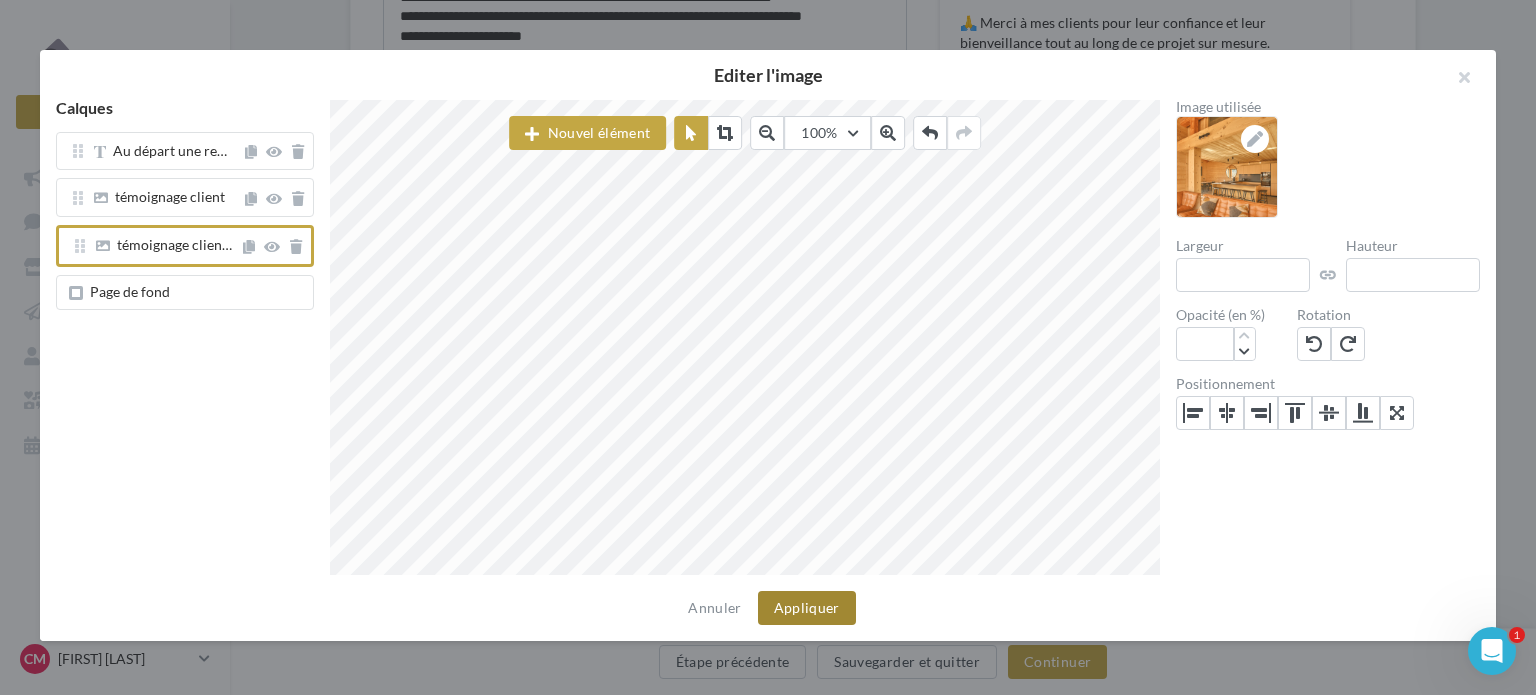click on "Appliquer" at bounding box center (807, 608) 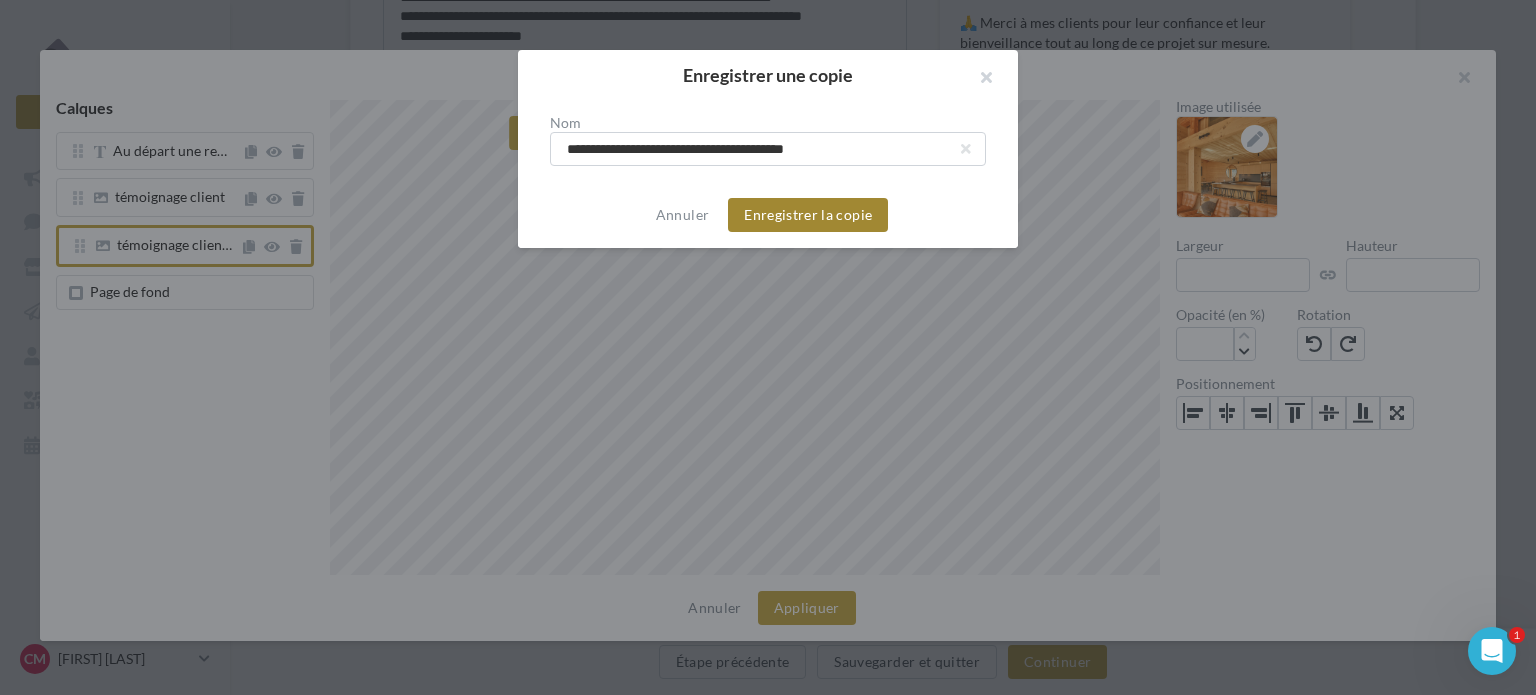 click on "Enregistrer la copie" at bounding box center (808, 215) 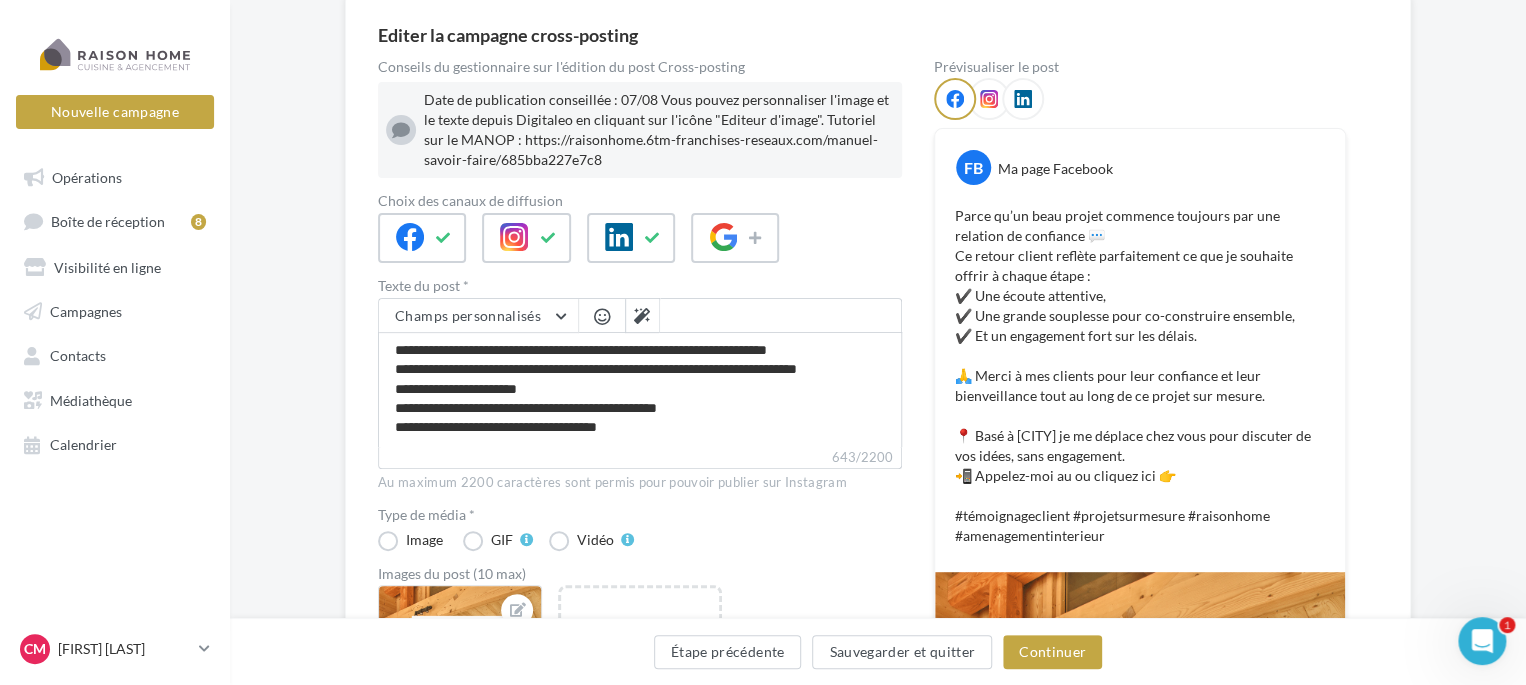 scroll, scrollTop: 173, scrollLeft: 0, axis: vertical 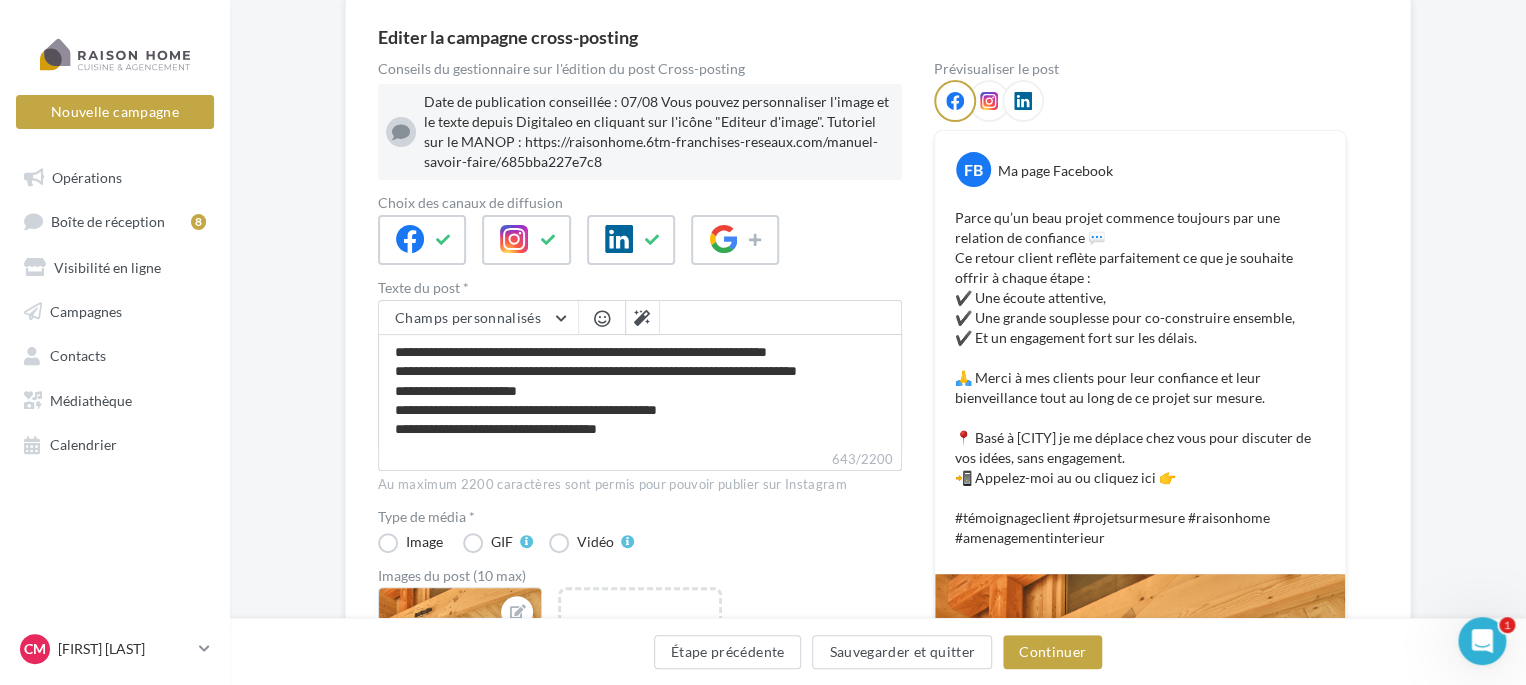 click at bounding box center [781, 317] 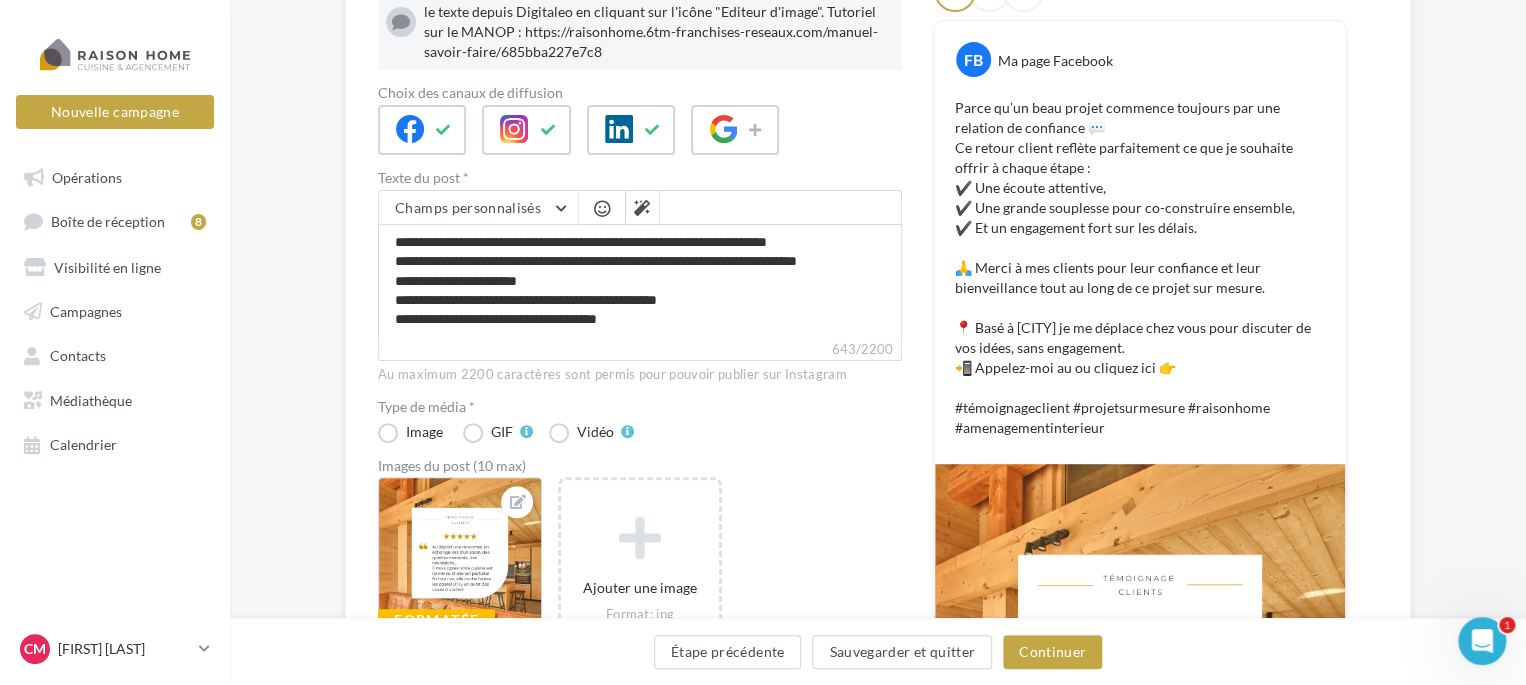 scroll, scrollTop: 284, scrollLeft: 0, axis: vertical 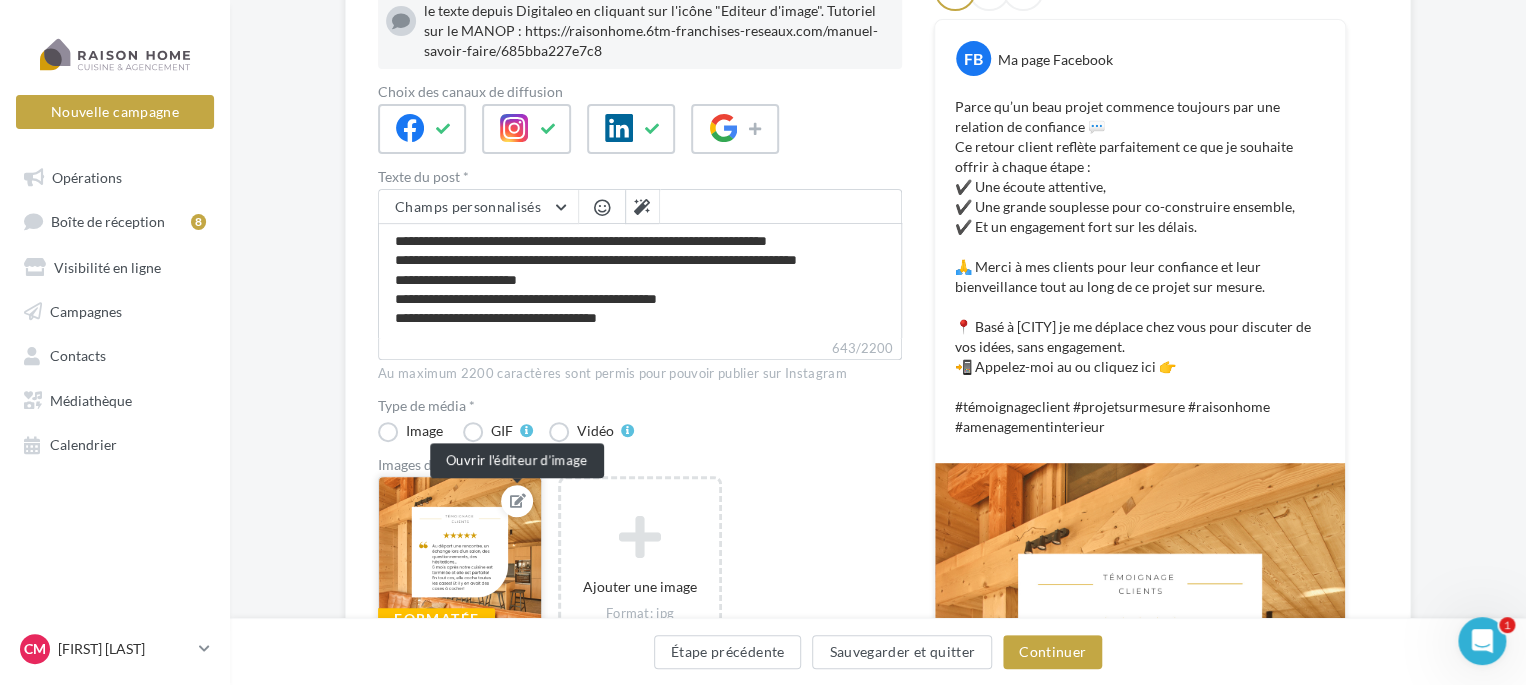 click at bounding box center [518, 501] 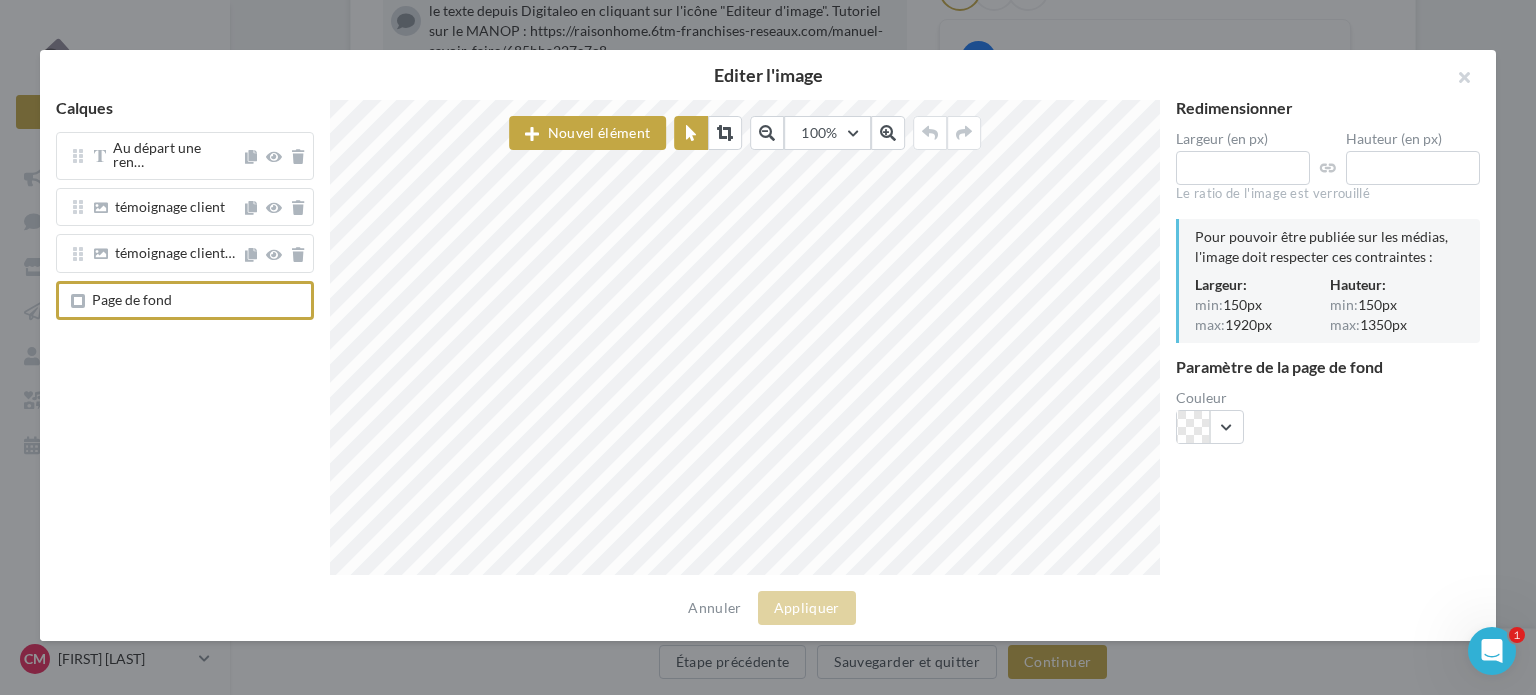 click on "Page de fond" at bounding box center (132, 299) 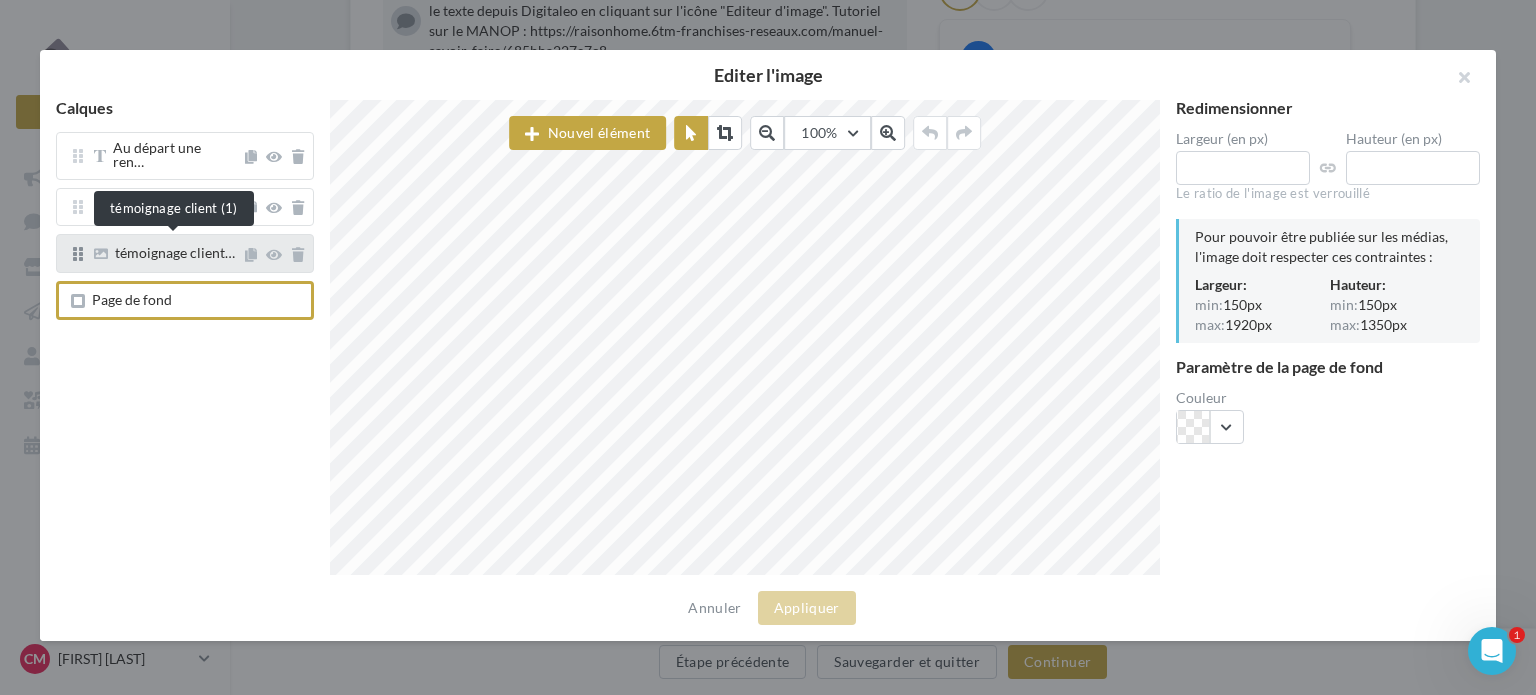 click on "témoignage client…" at bounding box center (175, 252) 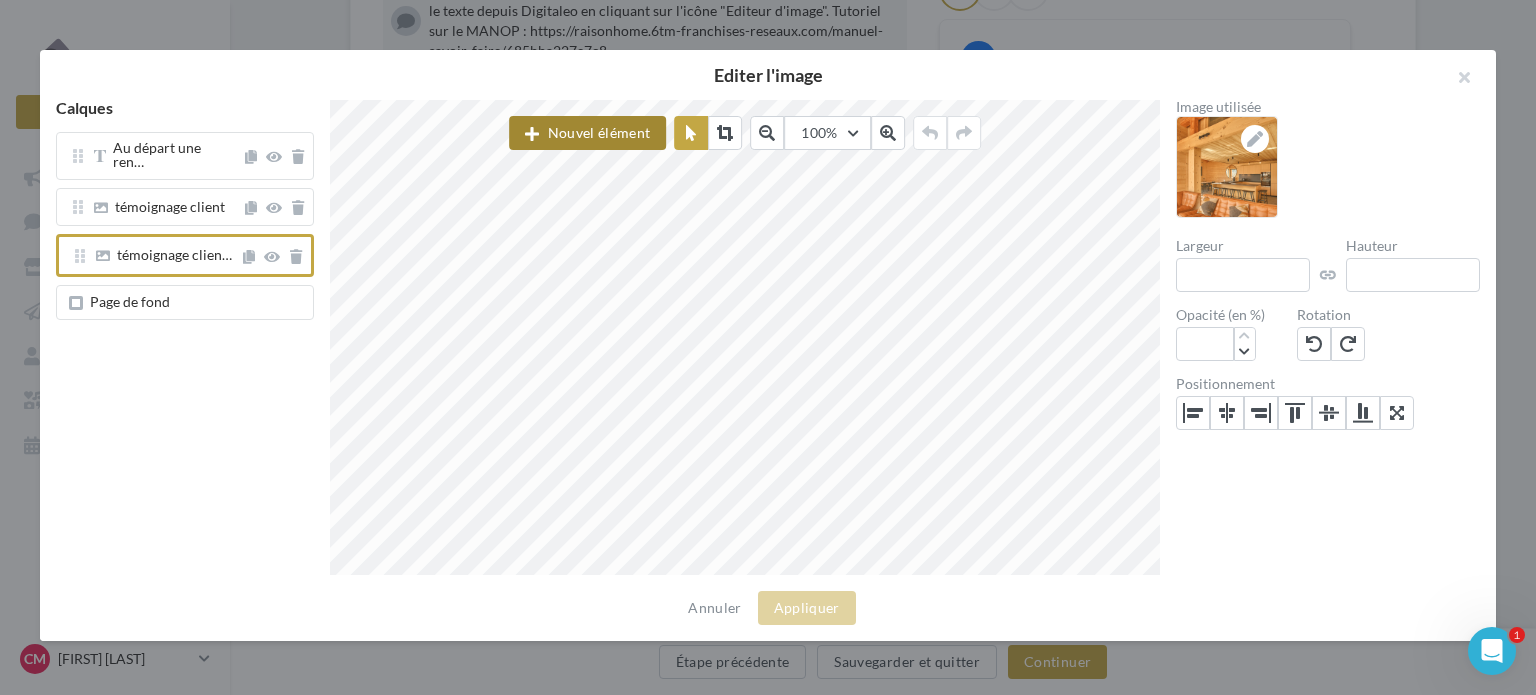 click on "Nouvel élément" at bounding box center (587, 133) 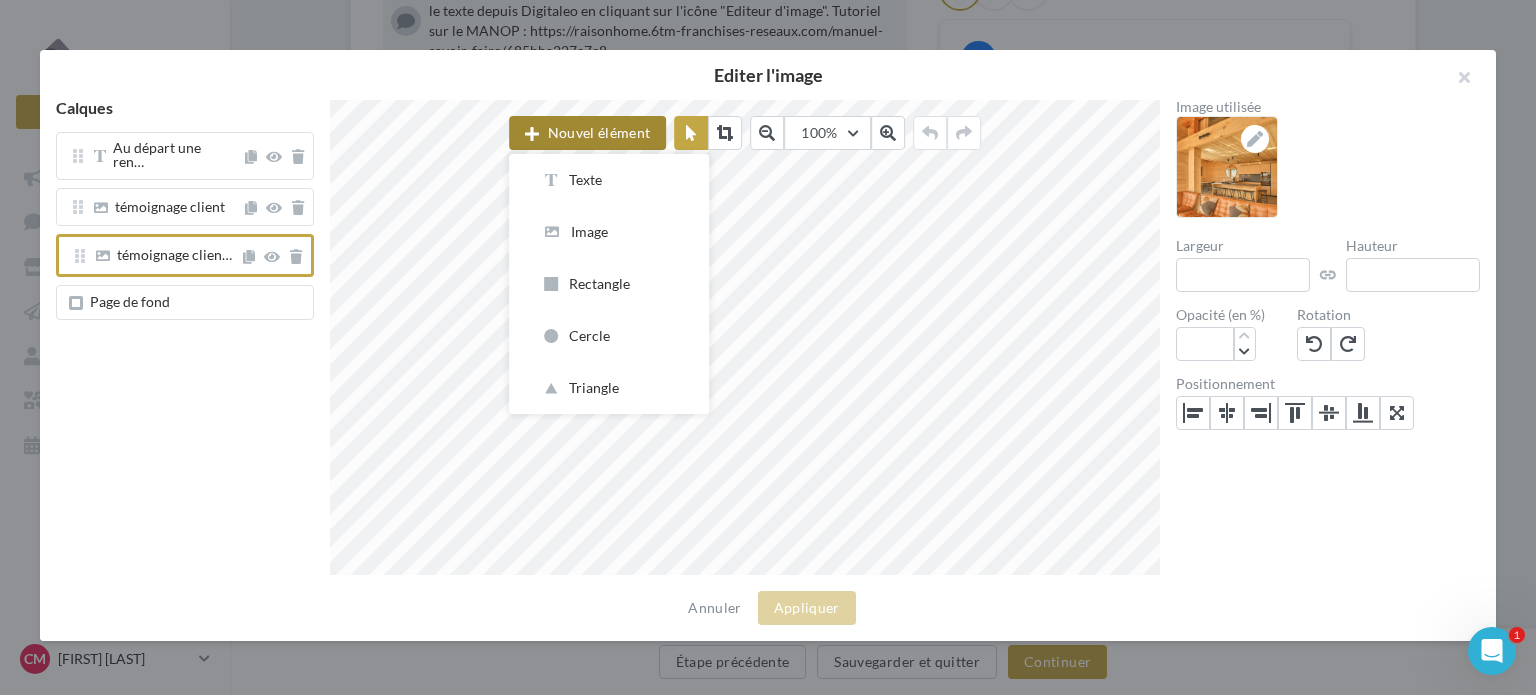 click on "Nouvel élément" at bounding box center (587, 133) 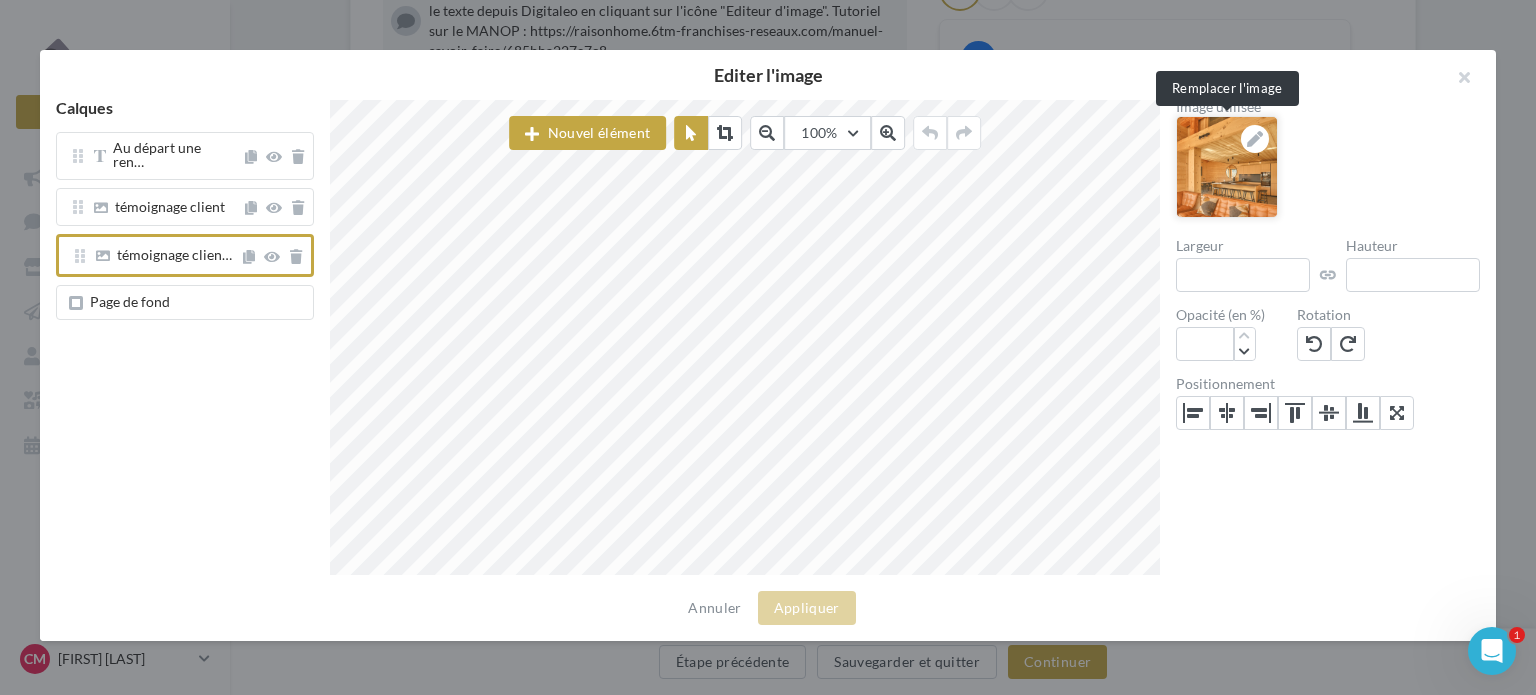 click at bounding box center [1255, 139] 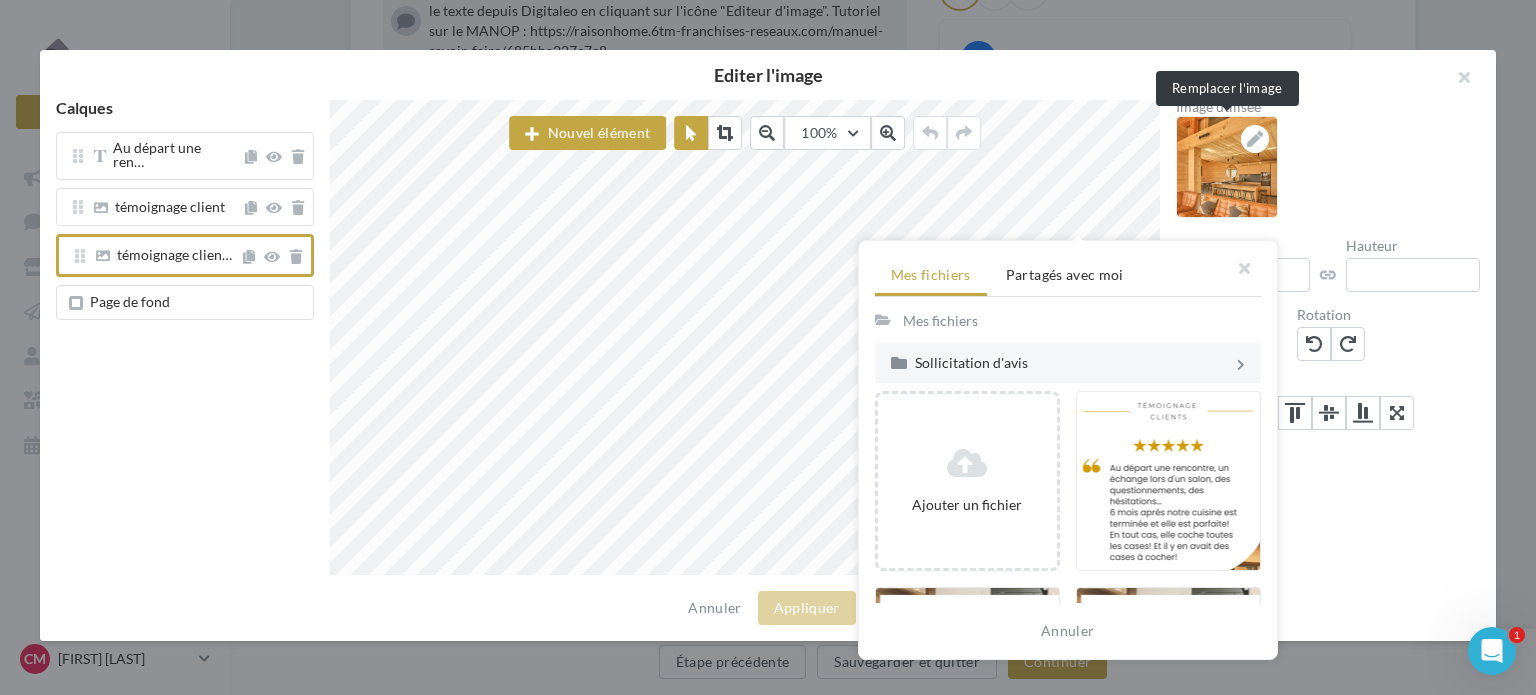 click on "Mes fichiers" at bounding box center [940, 321] 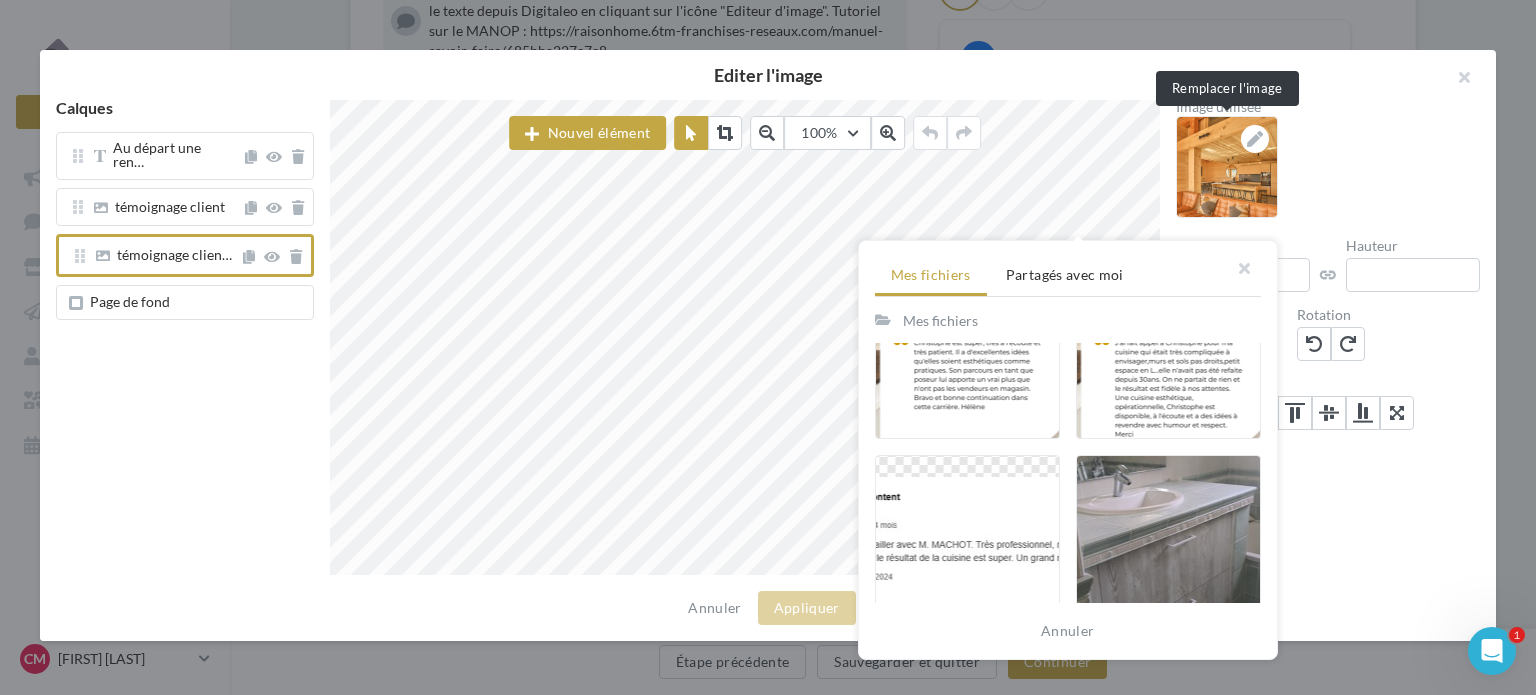 scroll, scrollTop: 332, scrollLeft: 0, axis: vertical 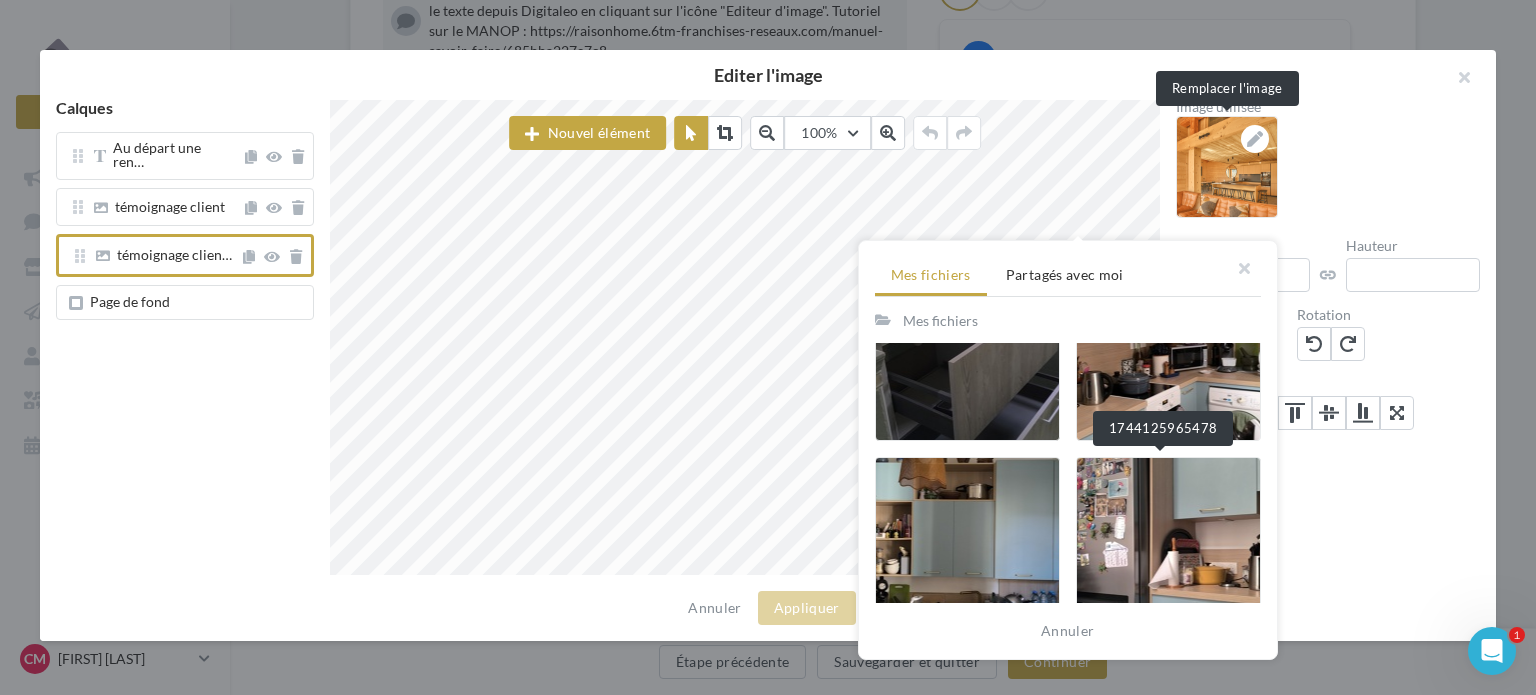 click at bounding box center (1168, 547) 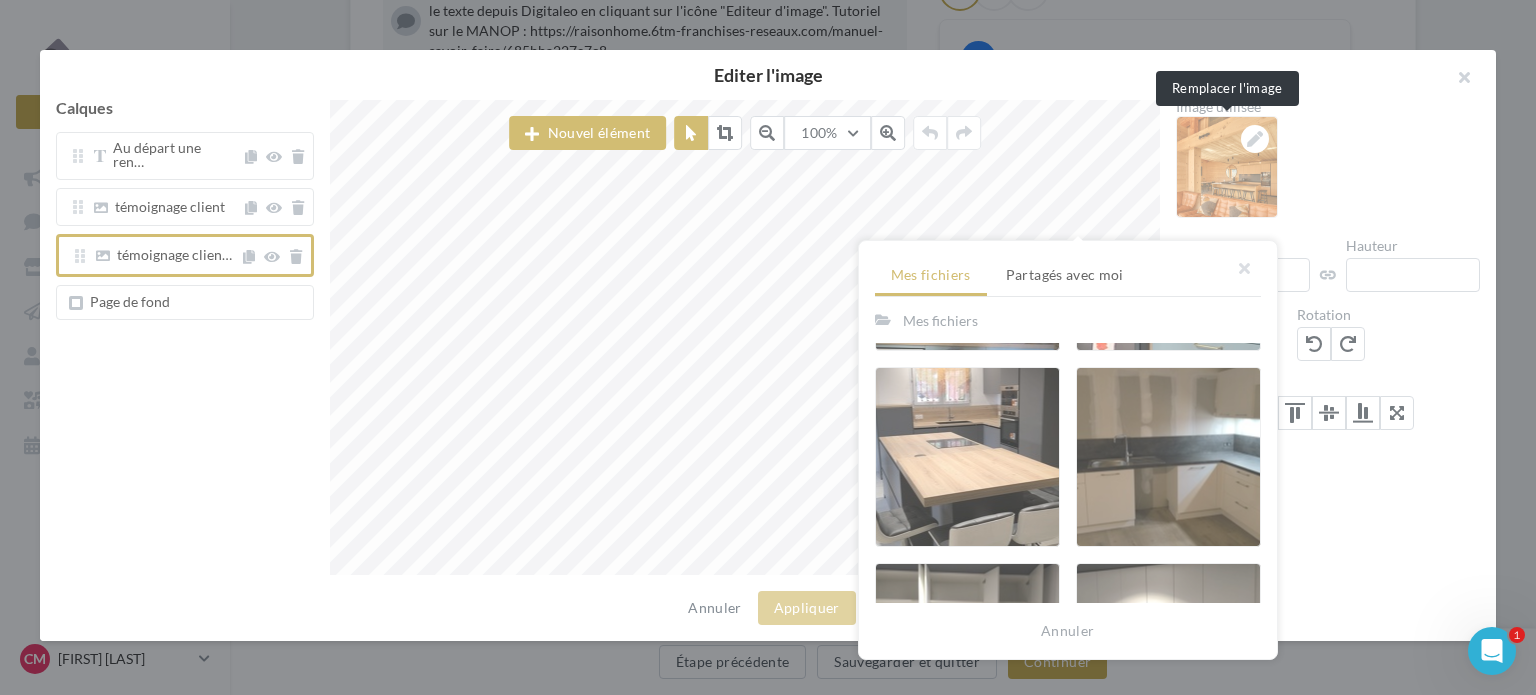 scroll, scrollTop: 0, scrollLeft: 0, axis: both 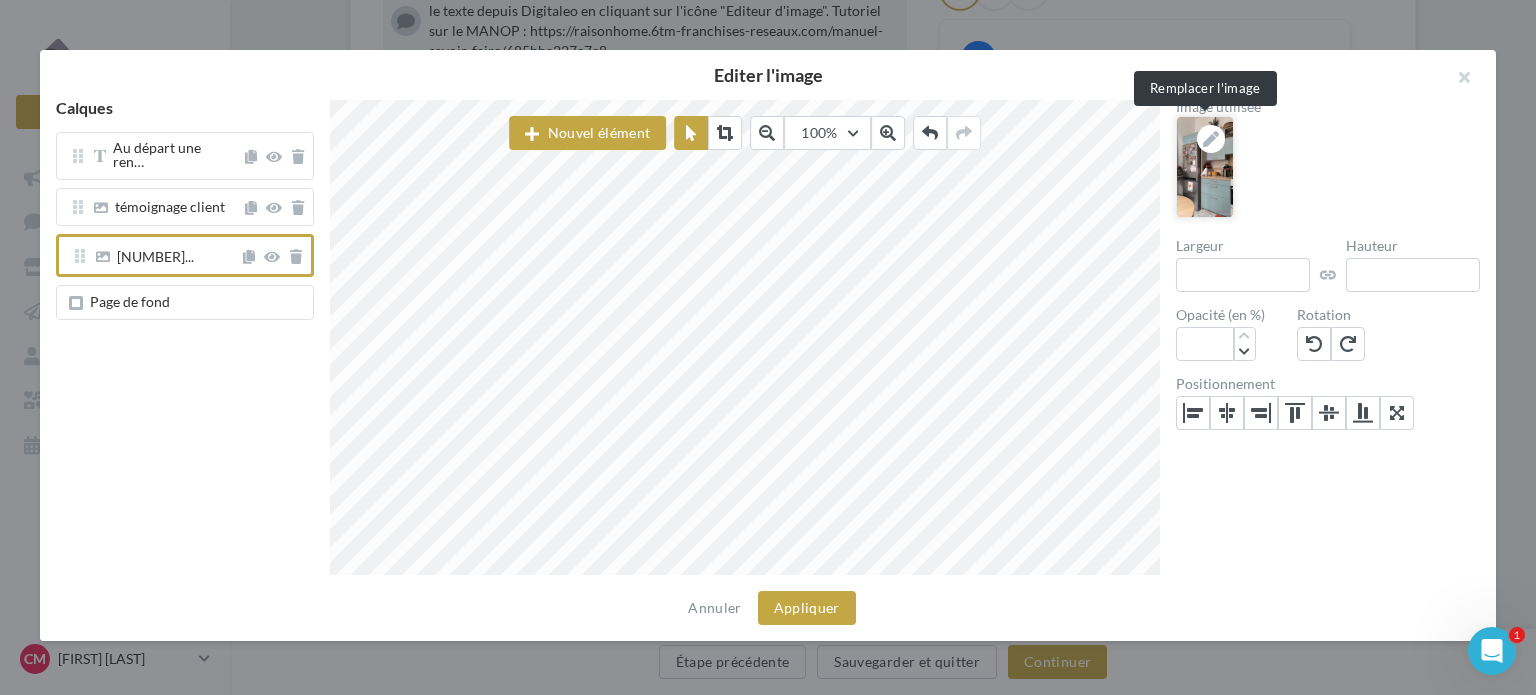 click at bounding box center [1211, 139] 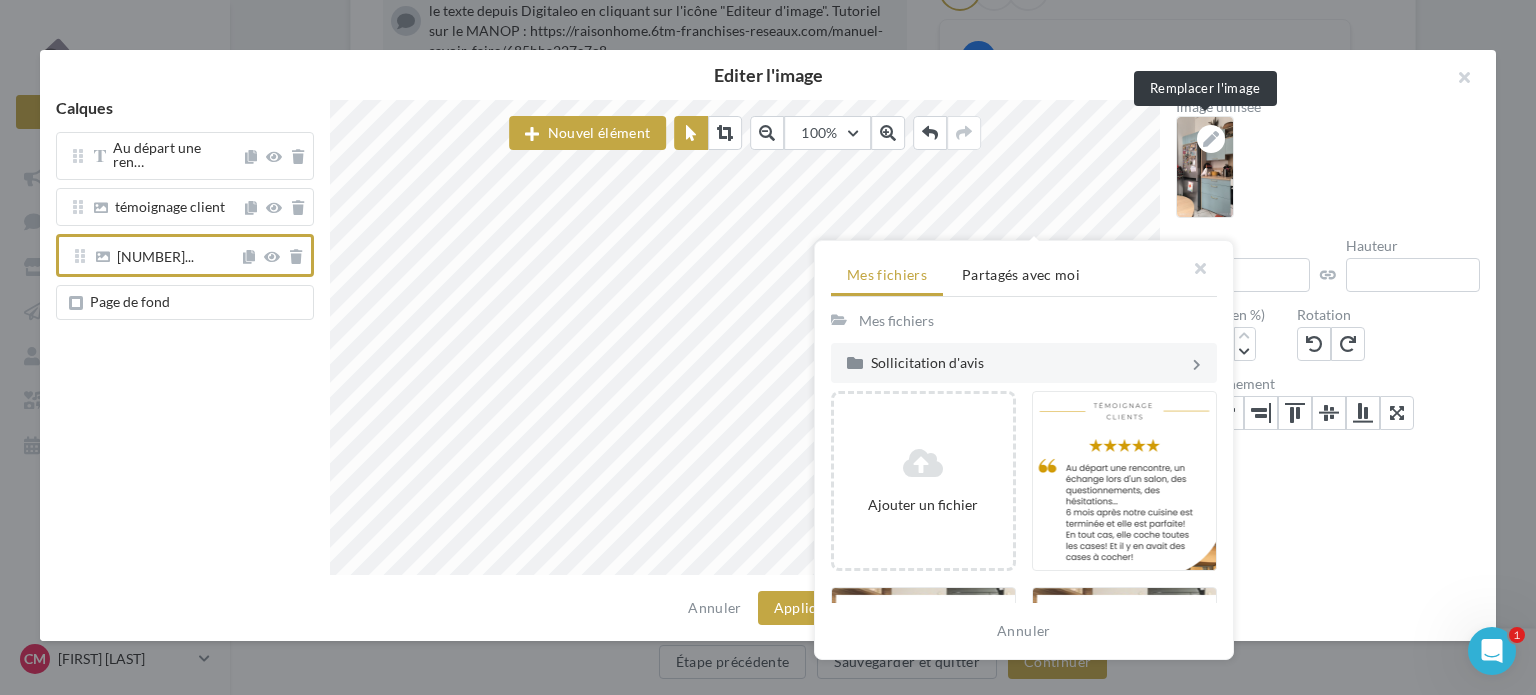 click on "Mes fichiers" at bounding box center [896, 321] 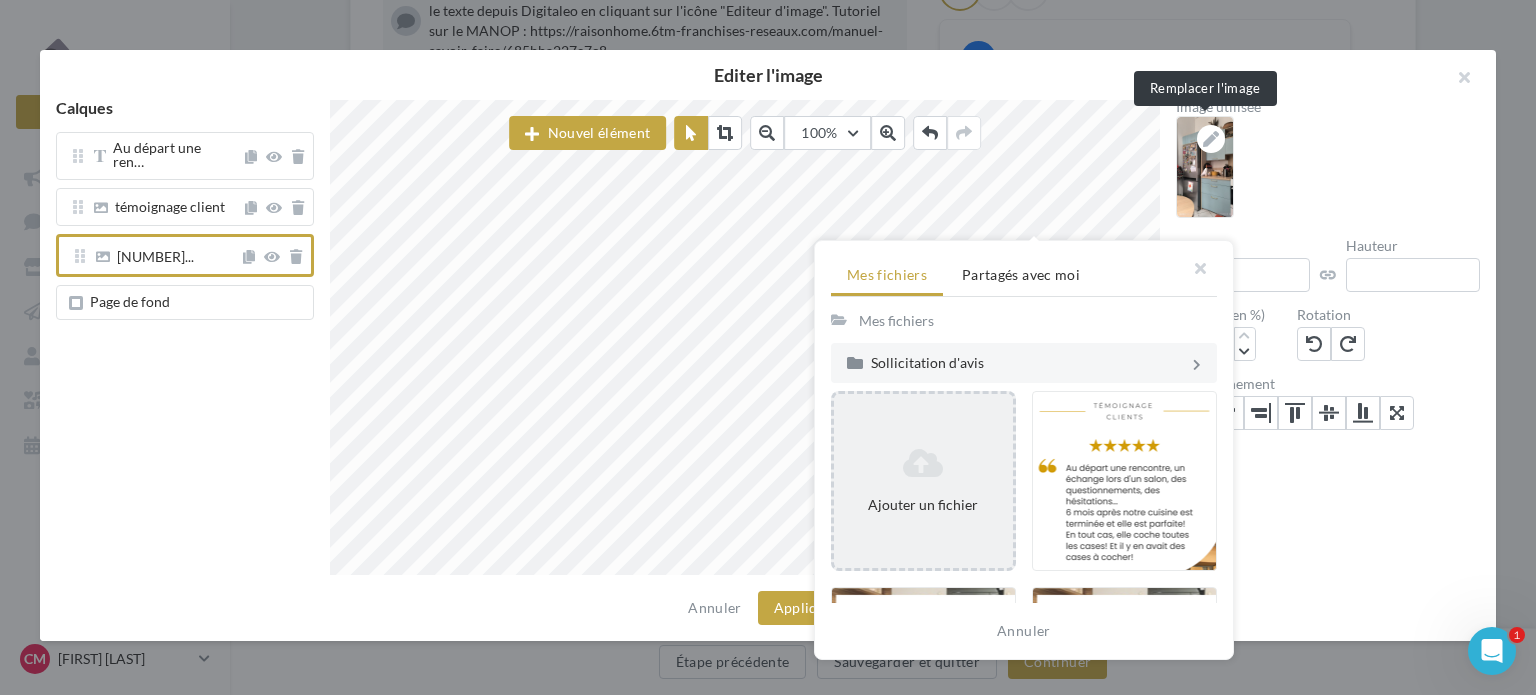 click at bounding box center (923, 463) 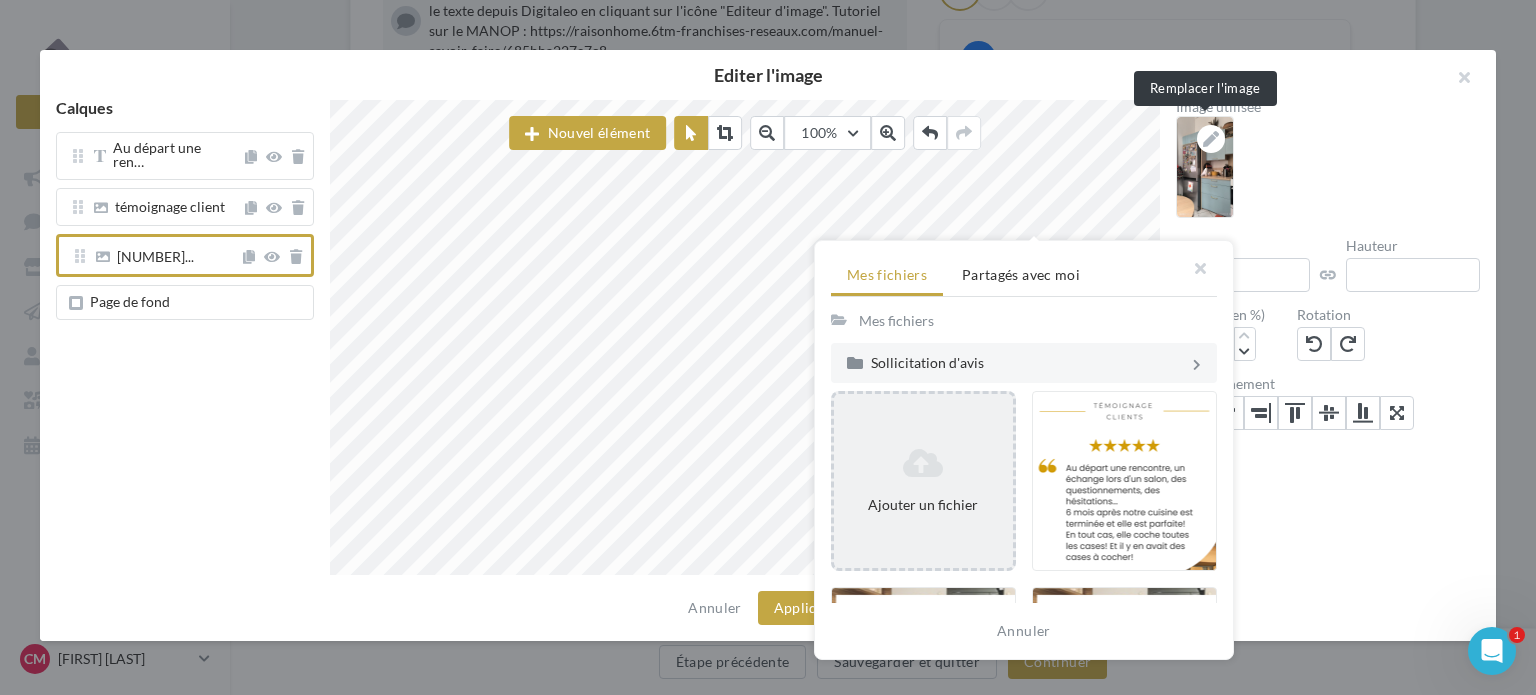click at bounding box center (923, 463) 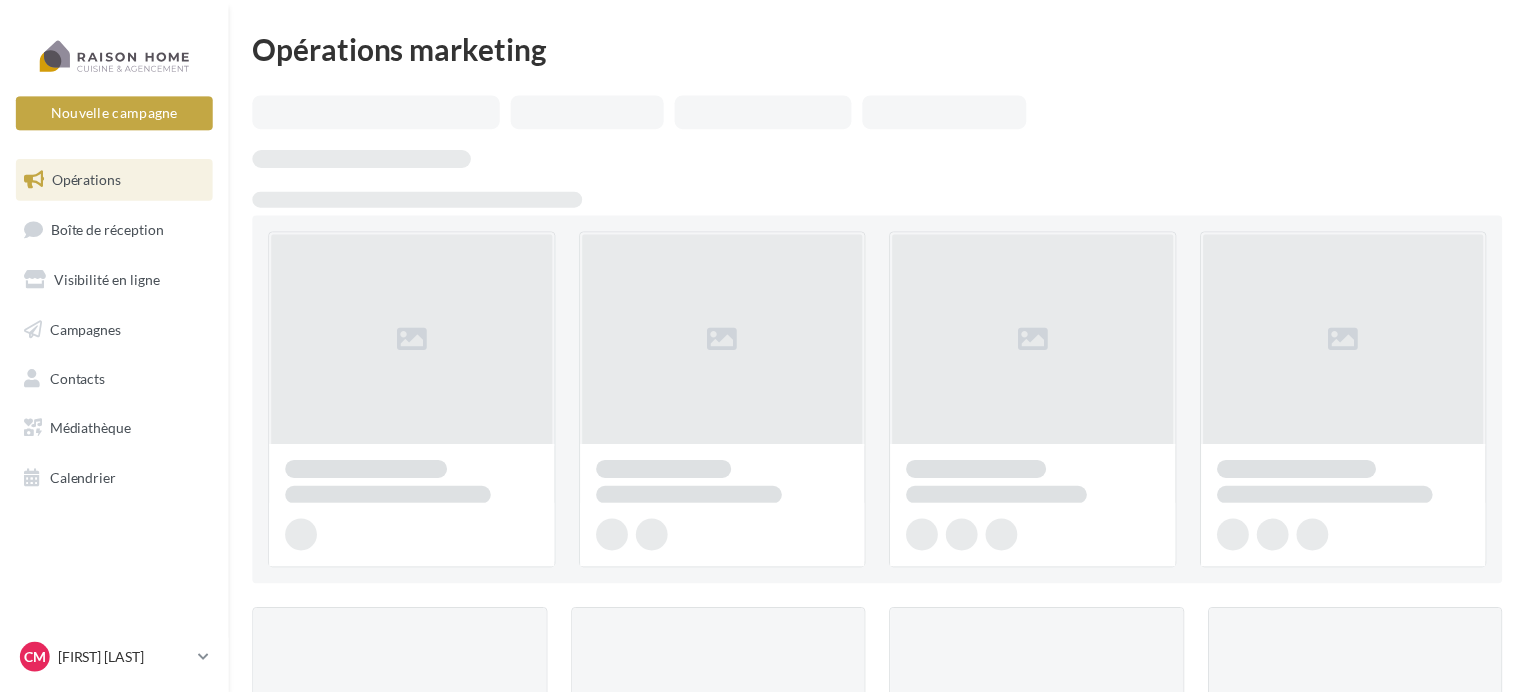 scroll, scrollTop: 0, scrollLeft: 0, axis: both 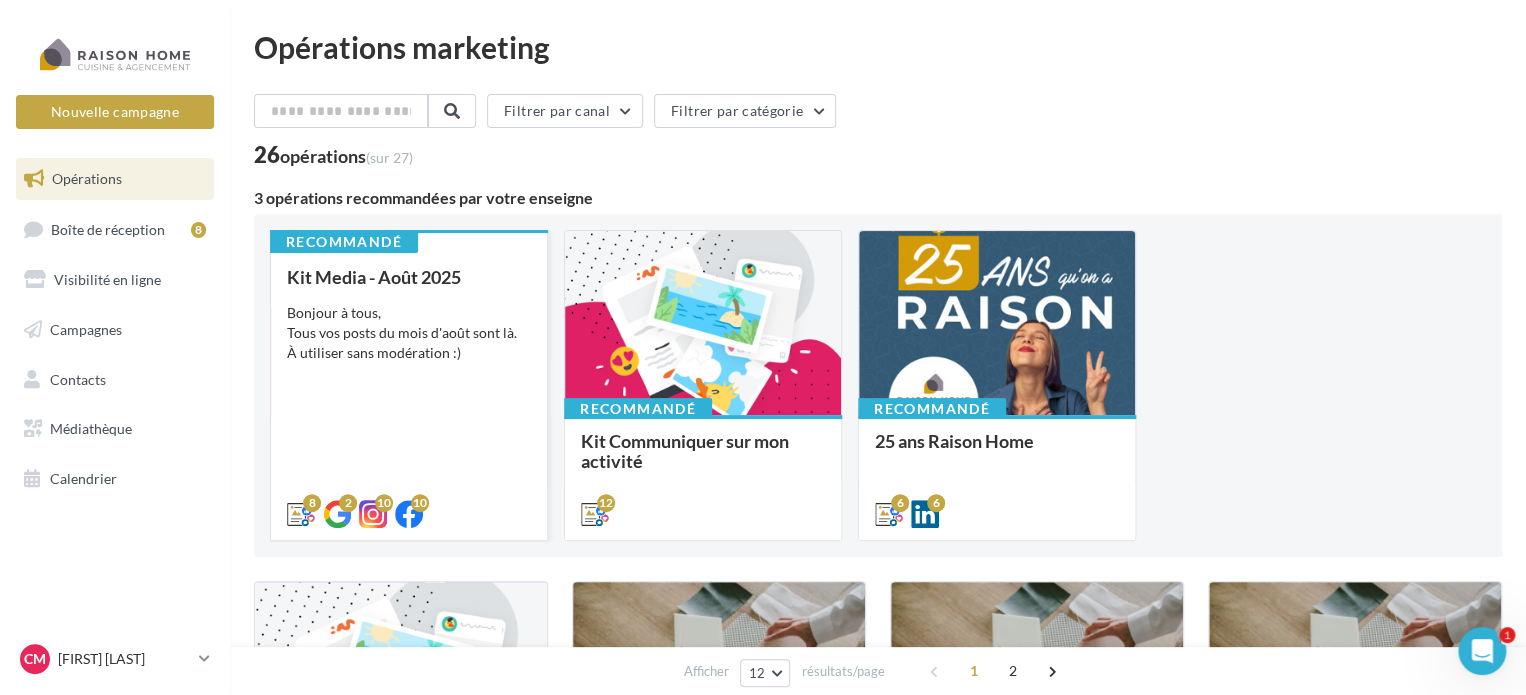 click on "Kit Media - Août 2025        Bonjour à tous,
Tous vos posts du mois d'août sont là.
À utiliser sans modération :)" at bounding box center (409, 394) 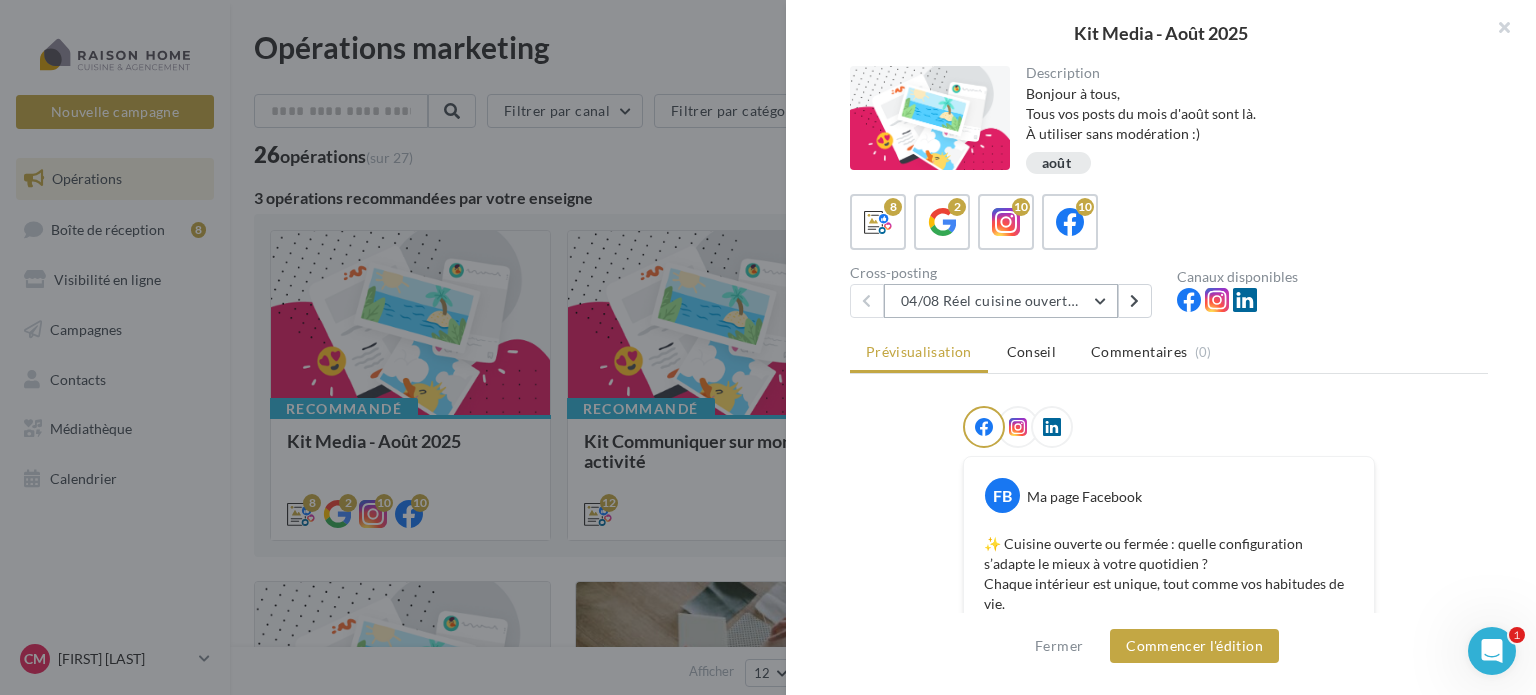 click on "04/08 Réel cuisine ouverte ou fermée" at bounding box center [1001, 301] 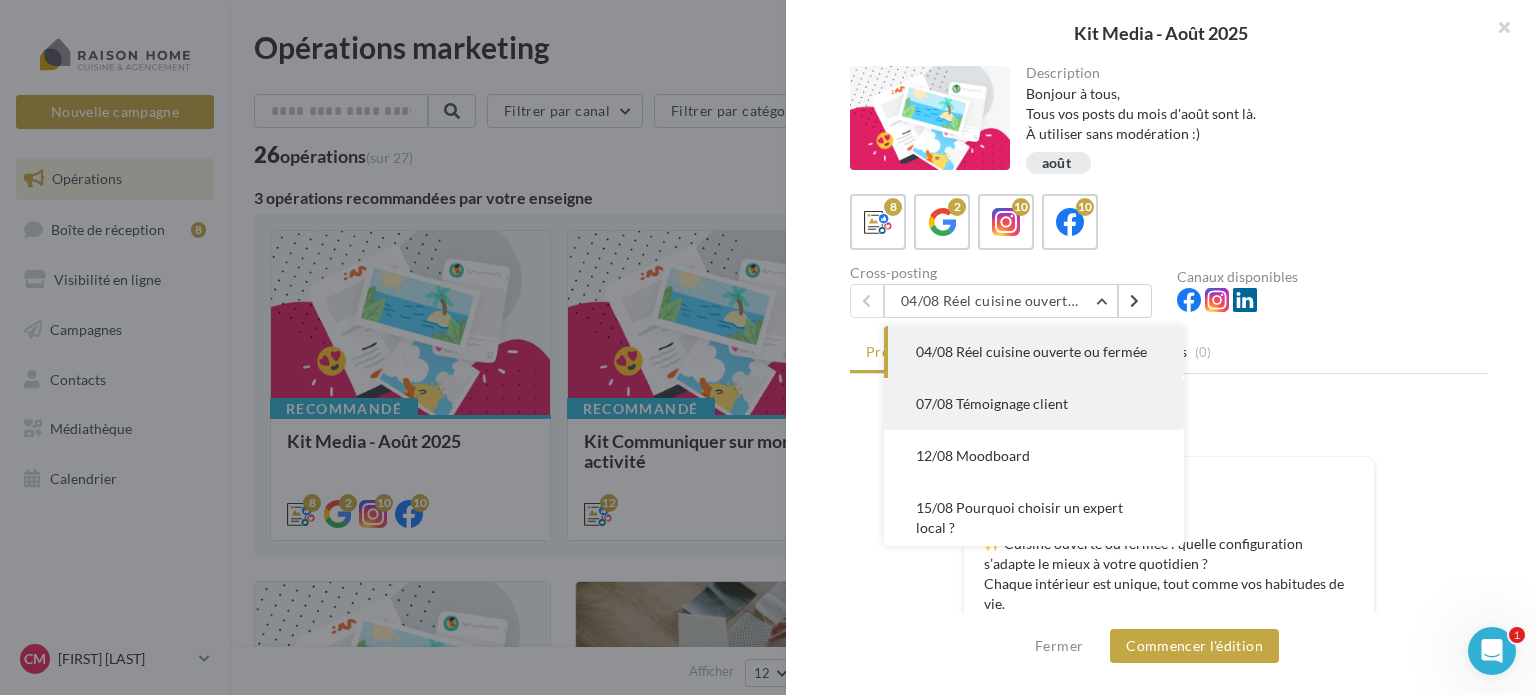 click on "07/08 Témoignage client" at bounding box center [992, 403] 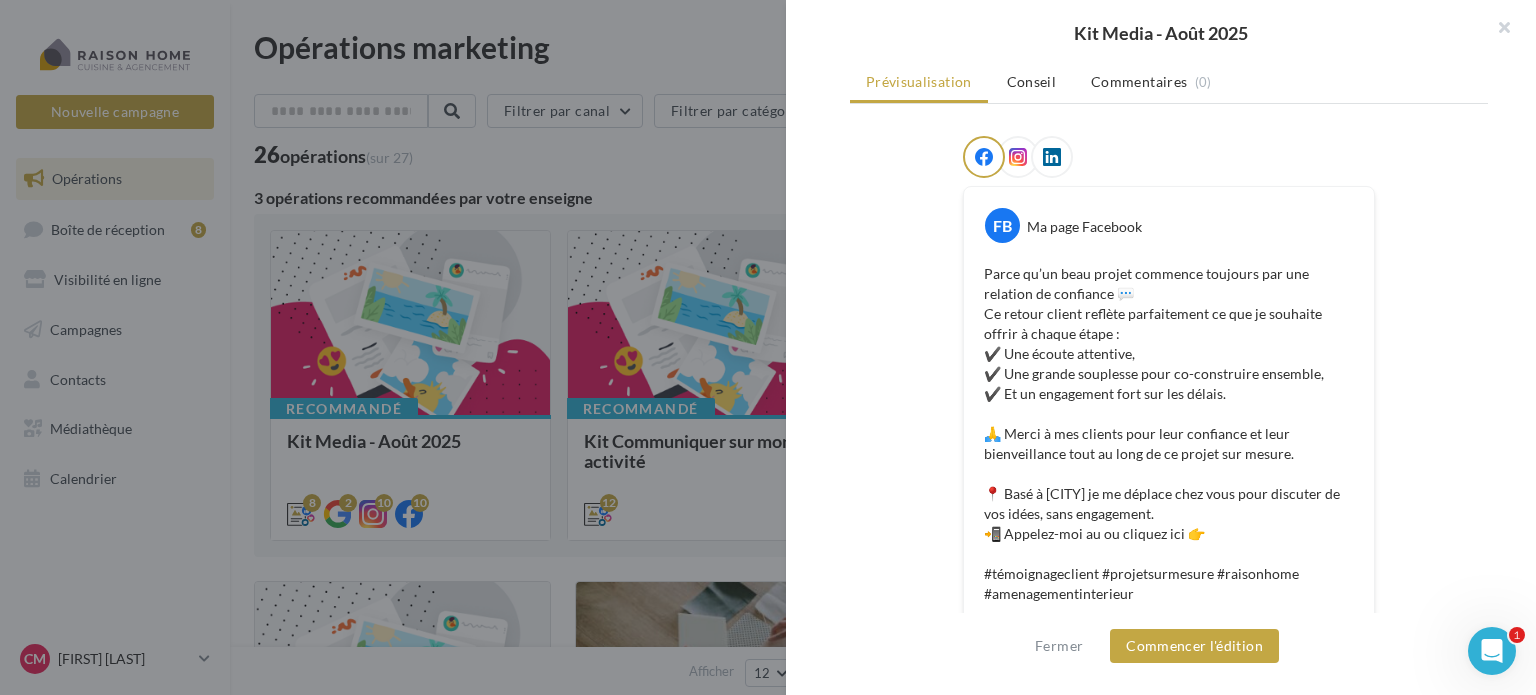 scroll, scrollTop: 268, scrollLeft: 0, axis: vertical 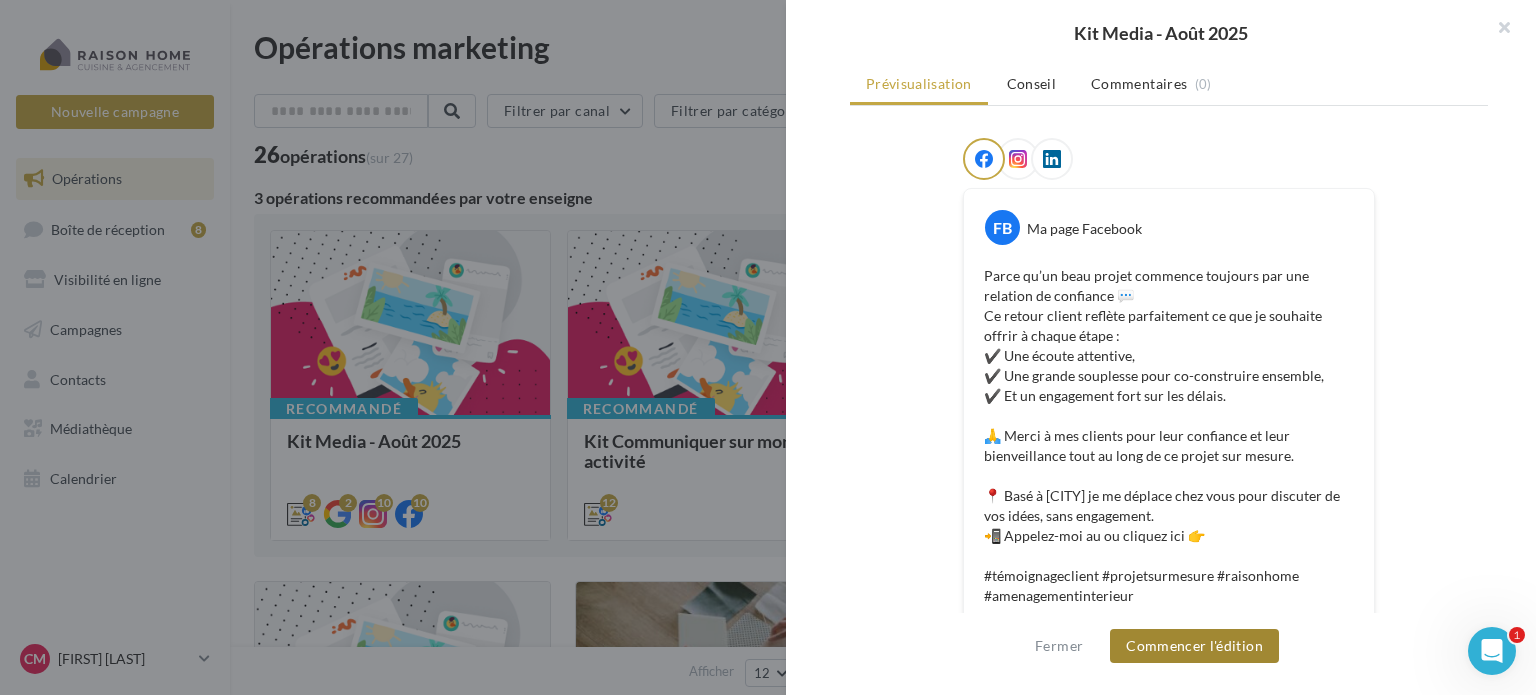 click on "Commencer l'édition" at bounding box center [1194, 646] 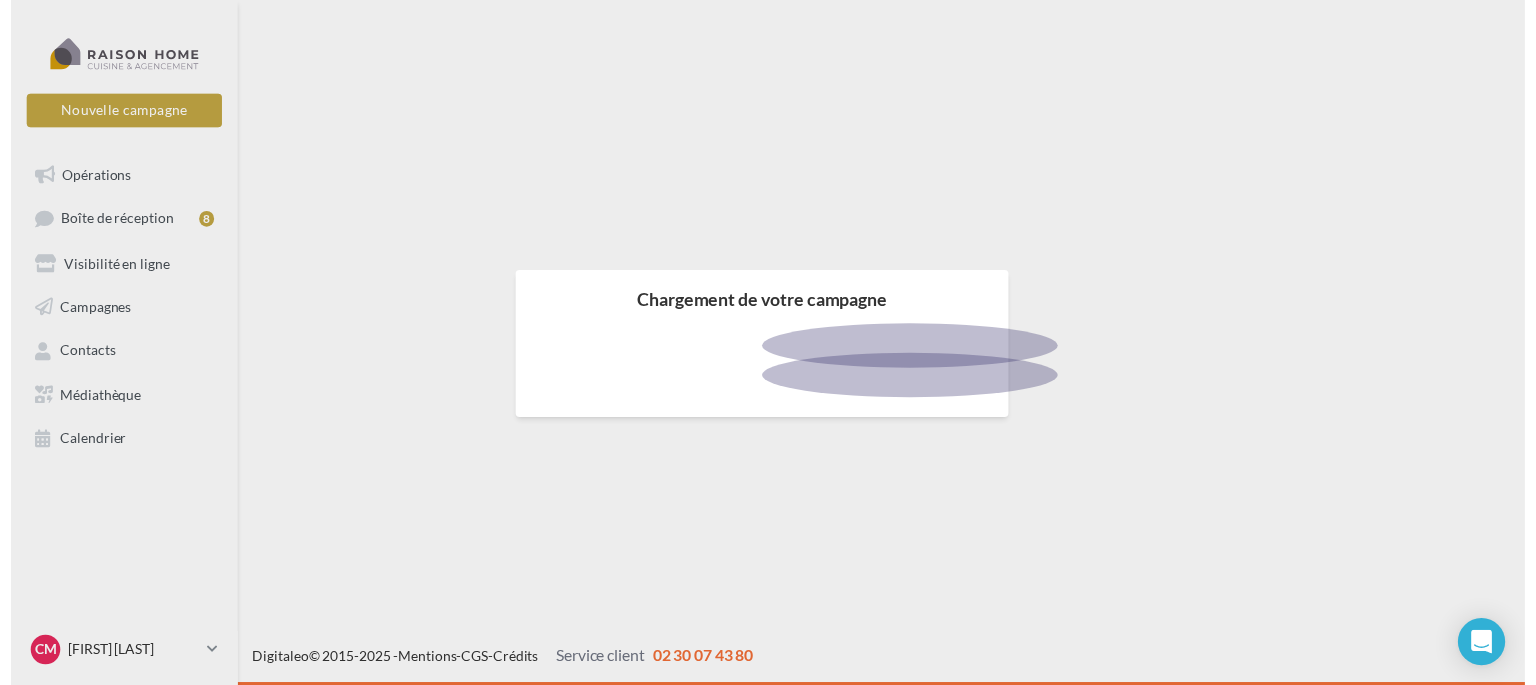 scroll, scrollTop: 0, scrollLeft: 0, axis: both 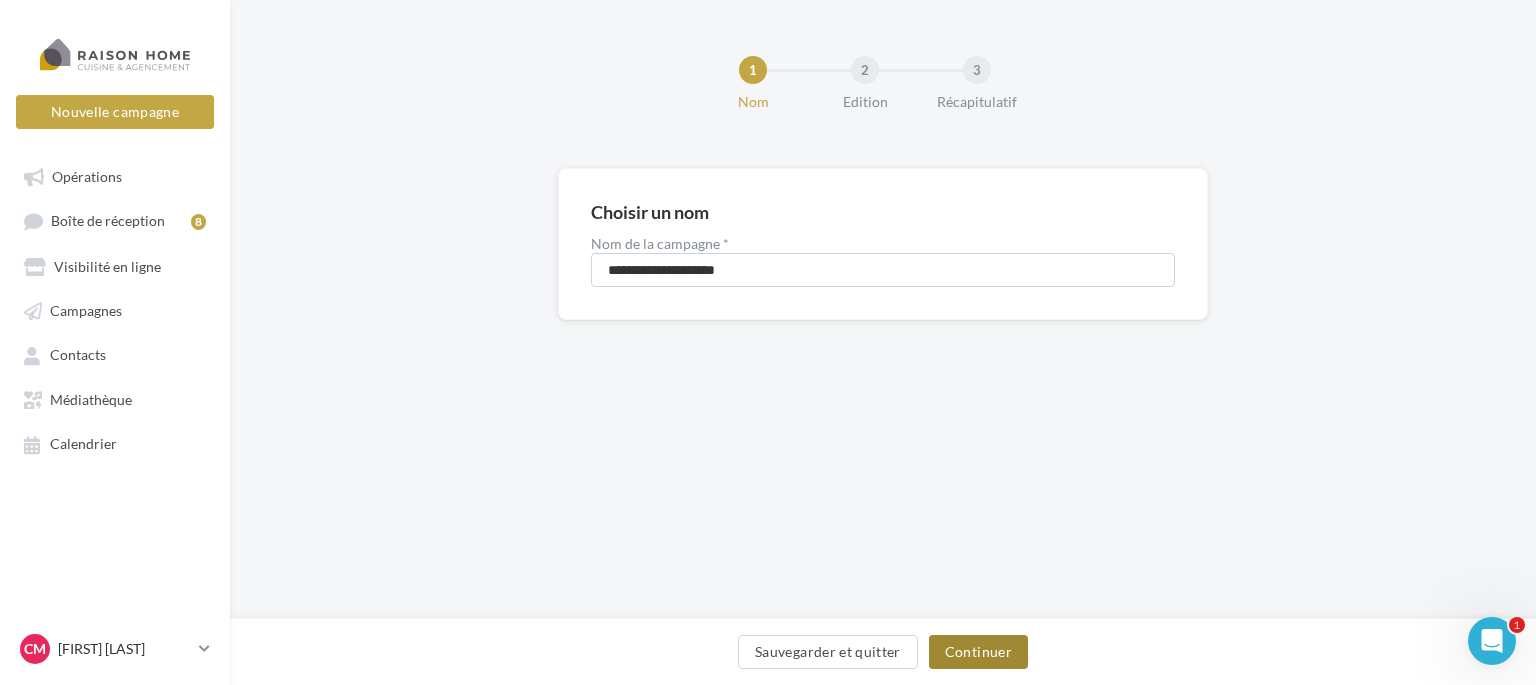 click on "Continuer" at bounding box center [978, 652] 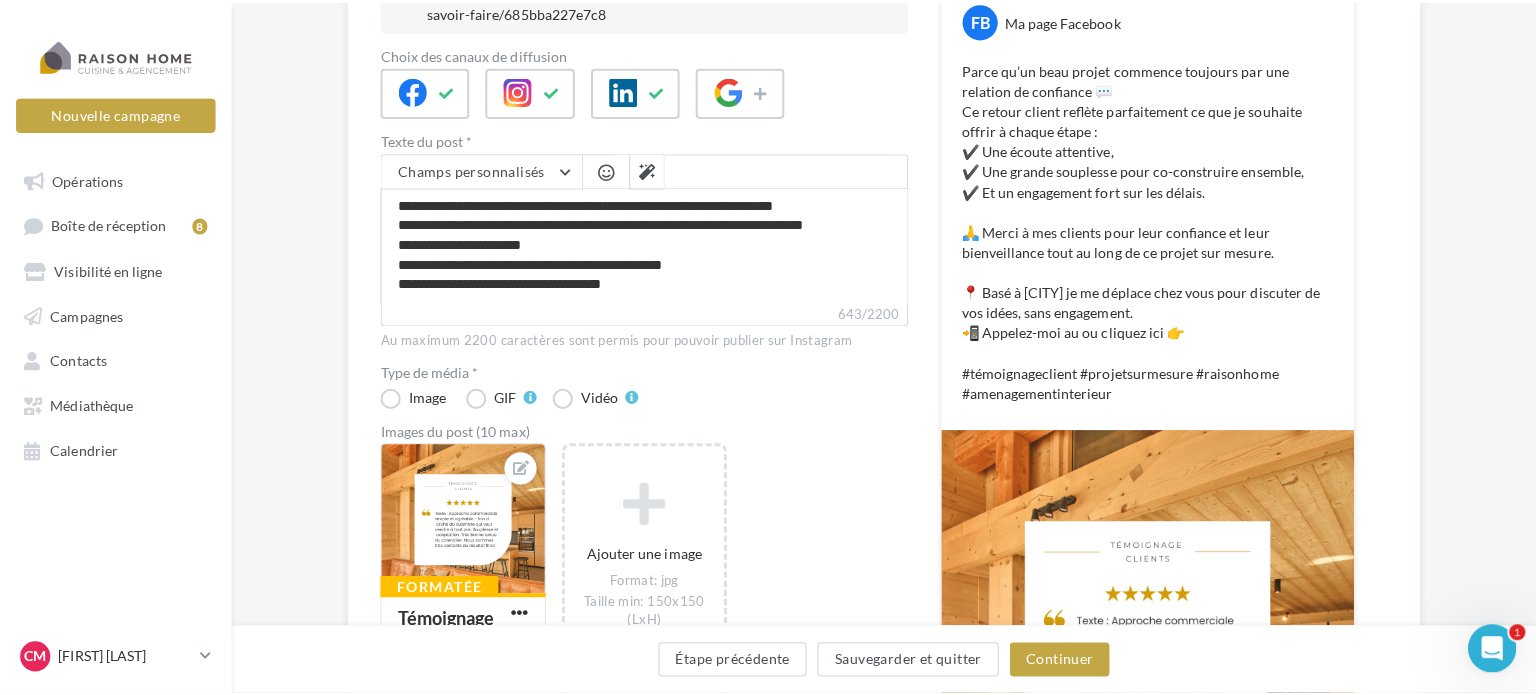 scroll, scrollTop: 322, scrollLeft: 0, axis: vertical 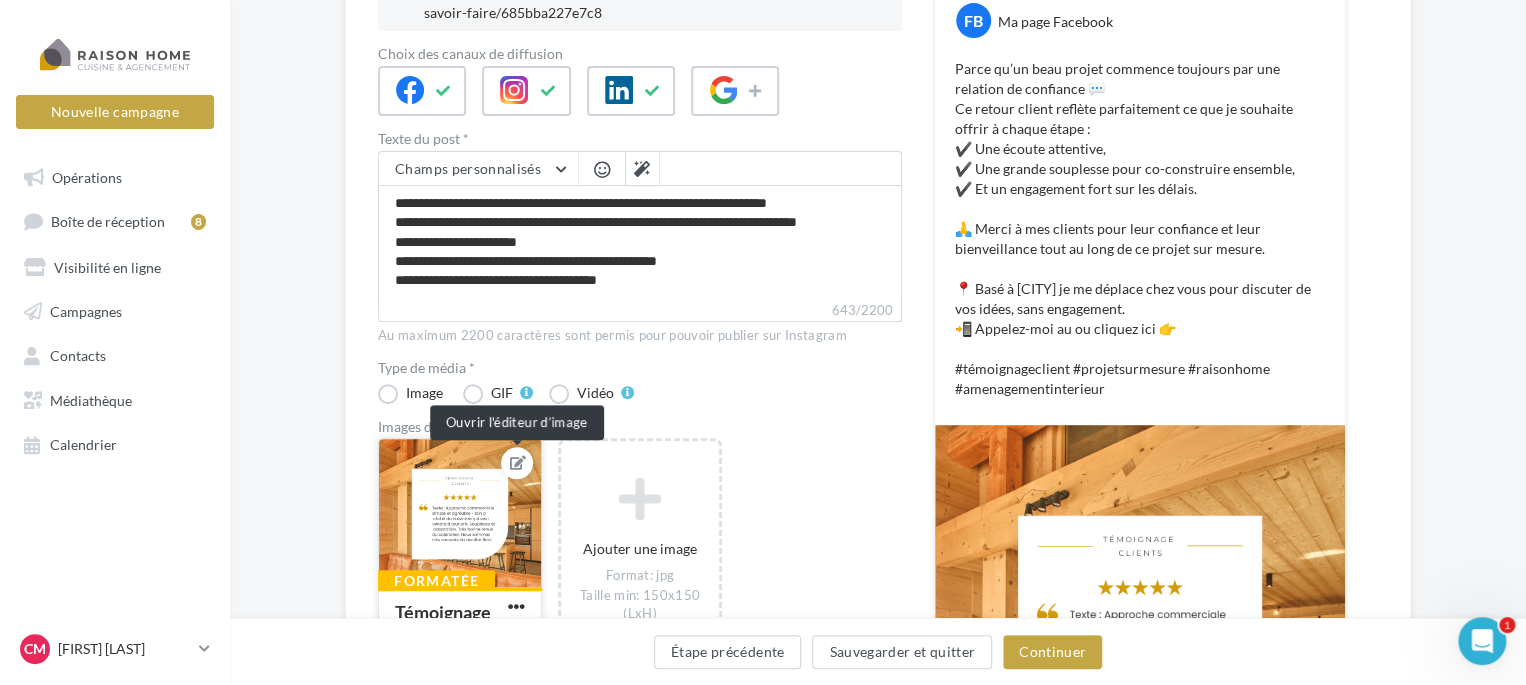 click at bounding box center (518, 463) 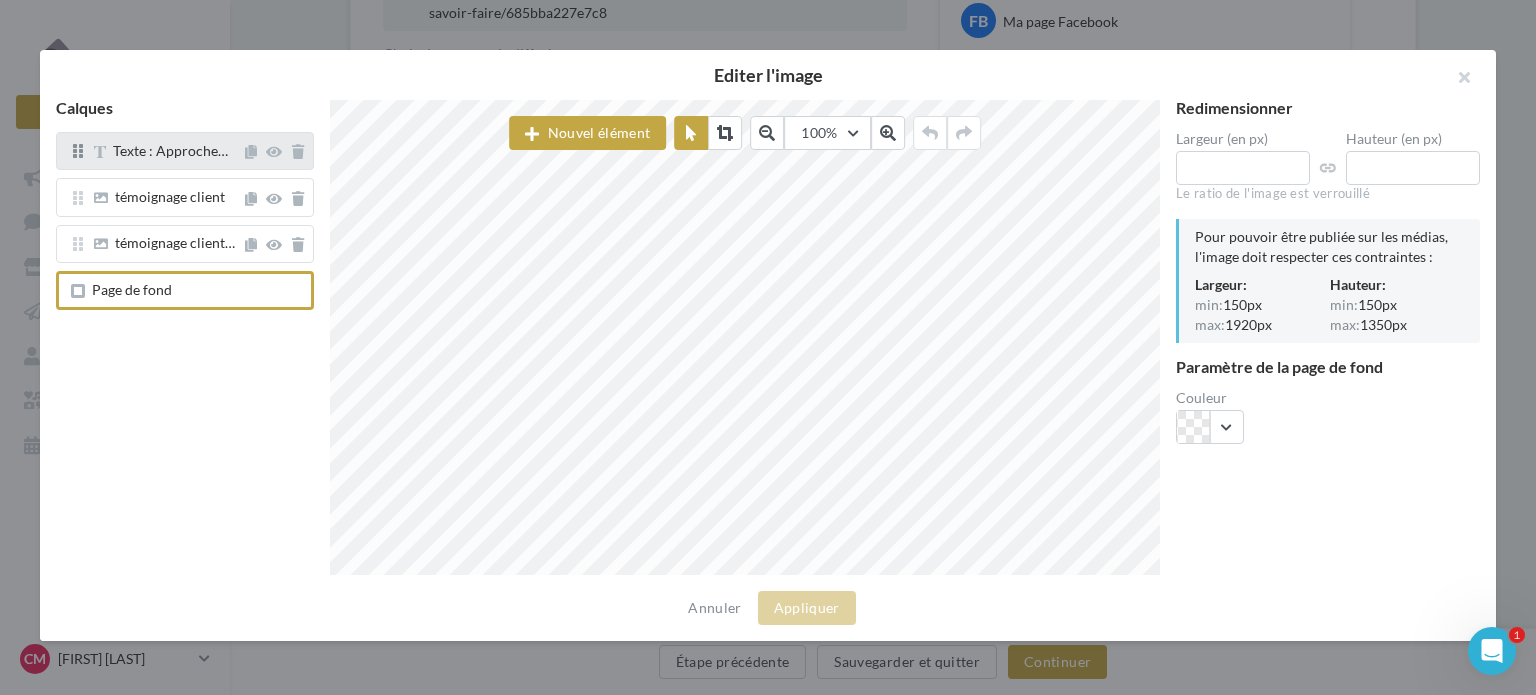 click on "Texte : Approche…" at bounding box center (185, 151) 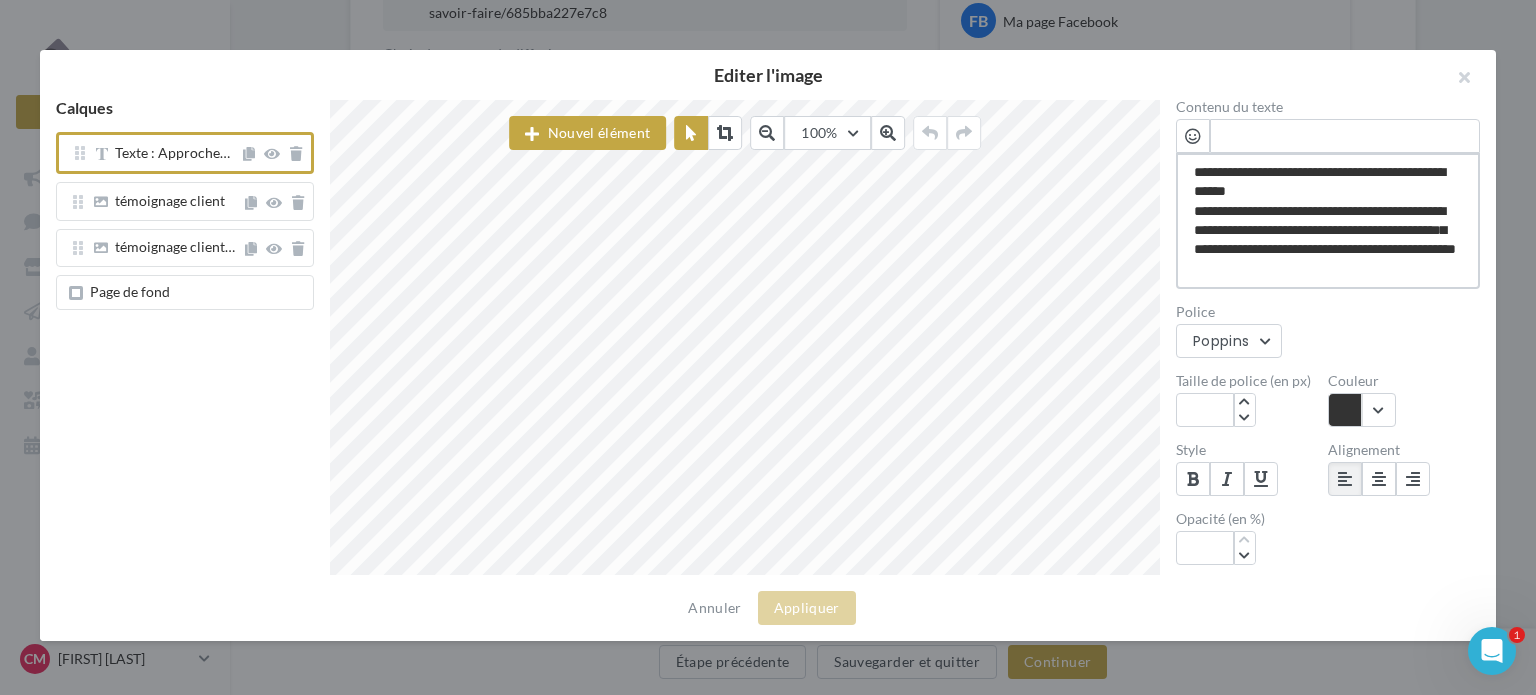 drag, startPoint x: 1194, startPoint y: 167, endPoint x: 1456, endPoint y: 398, distance: 349.29214 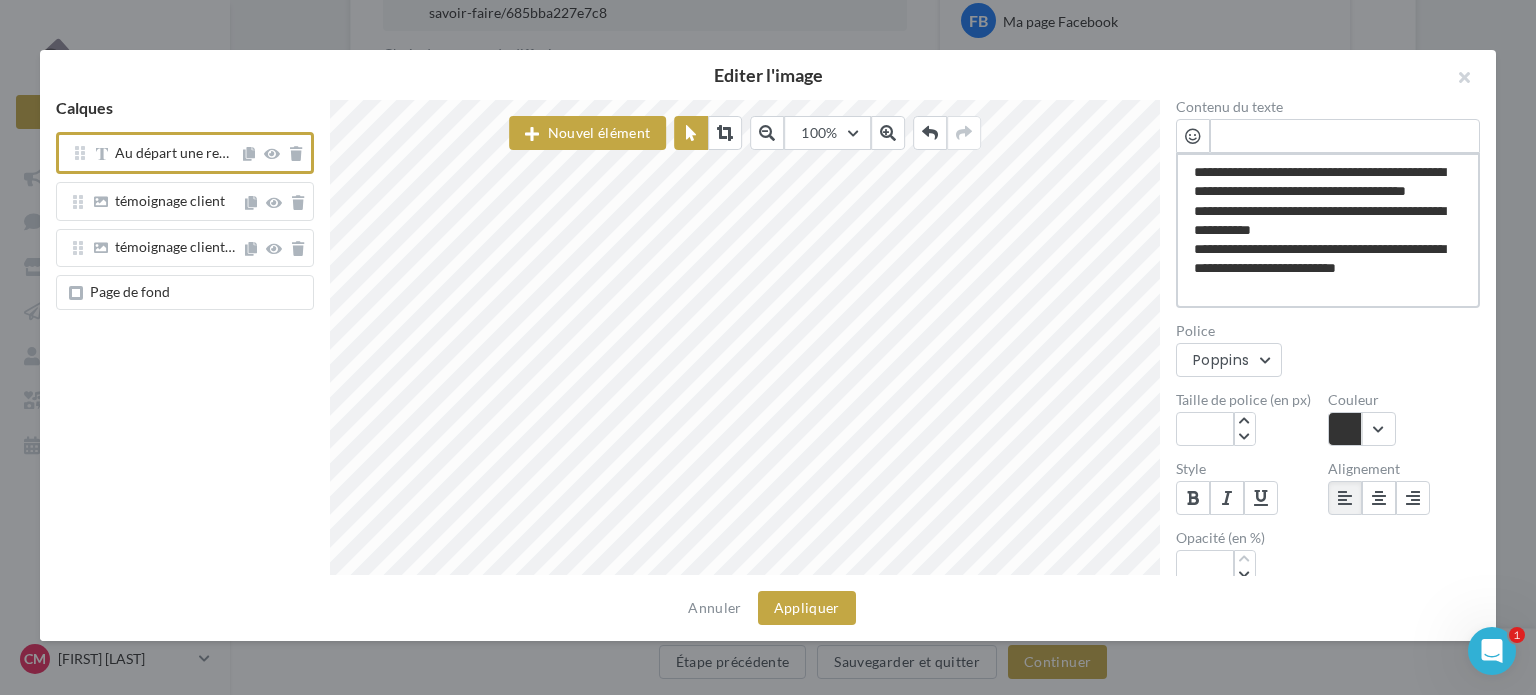 type on "**********" 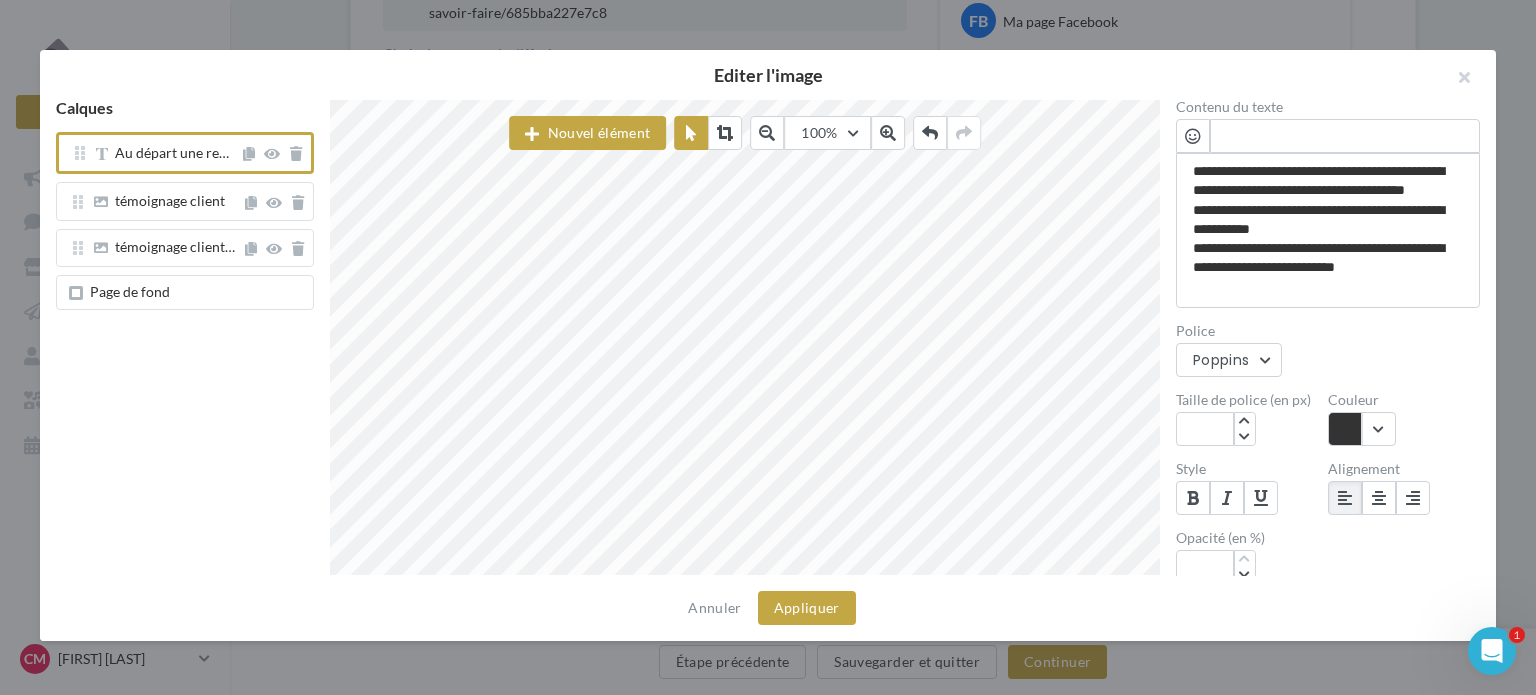 click on "Page de fond" at bounding box center (185, 292) 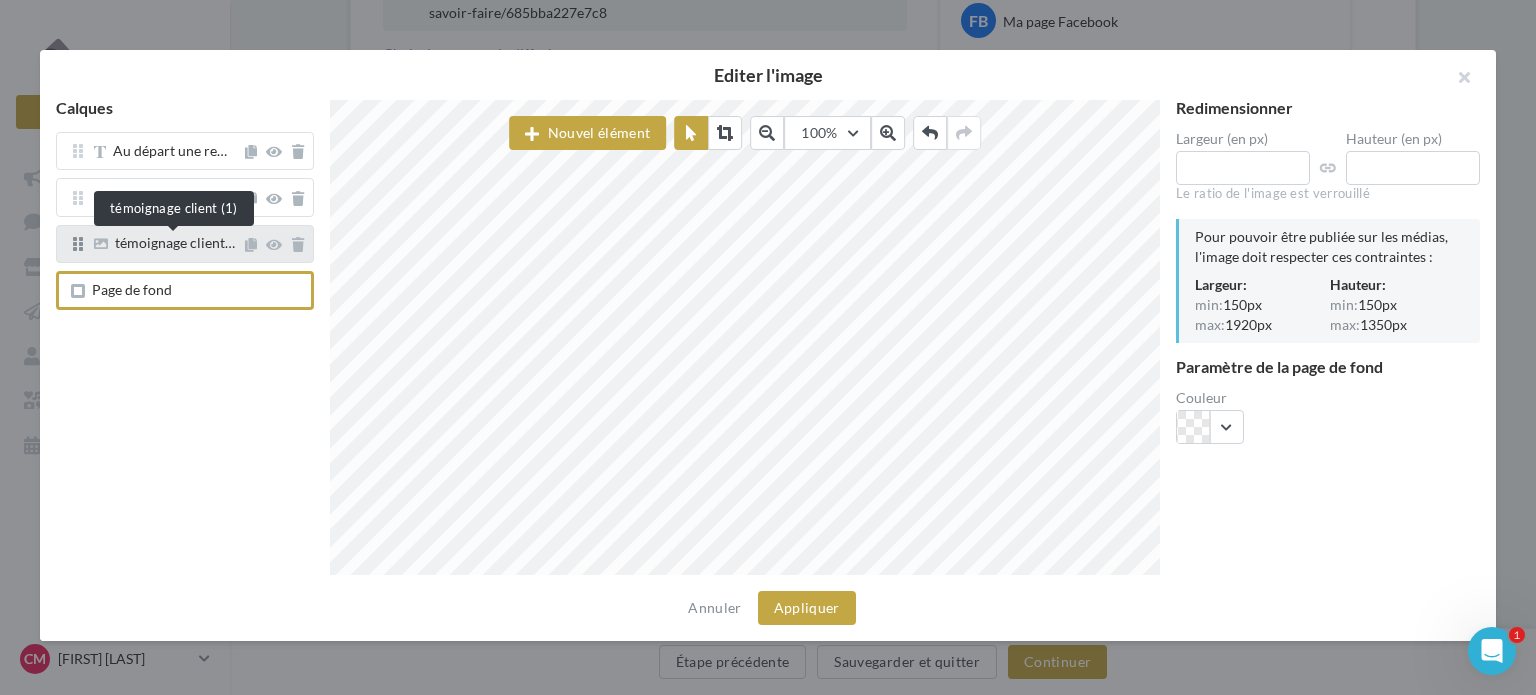 click on "témoignage client…" at bounding box center (175, 242) 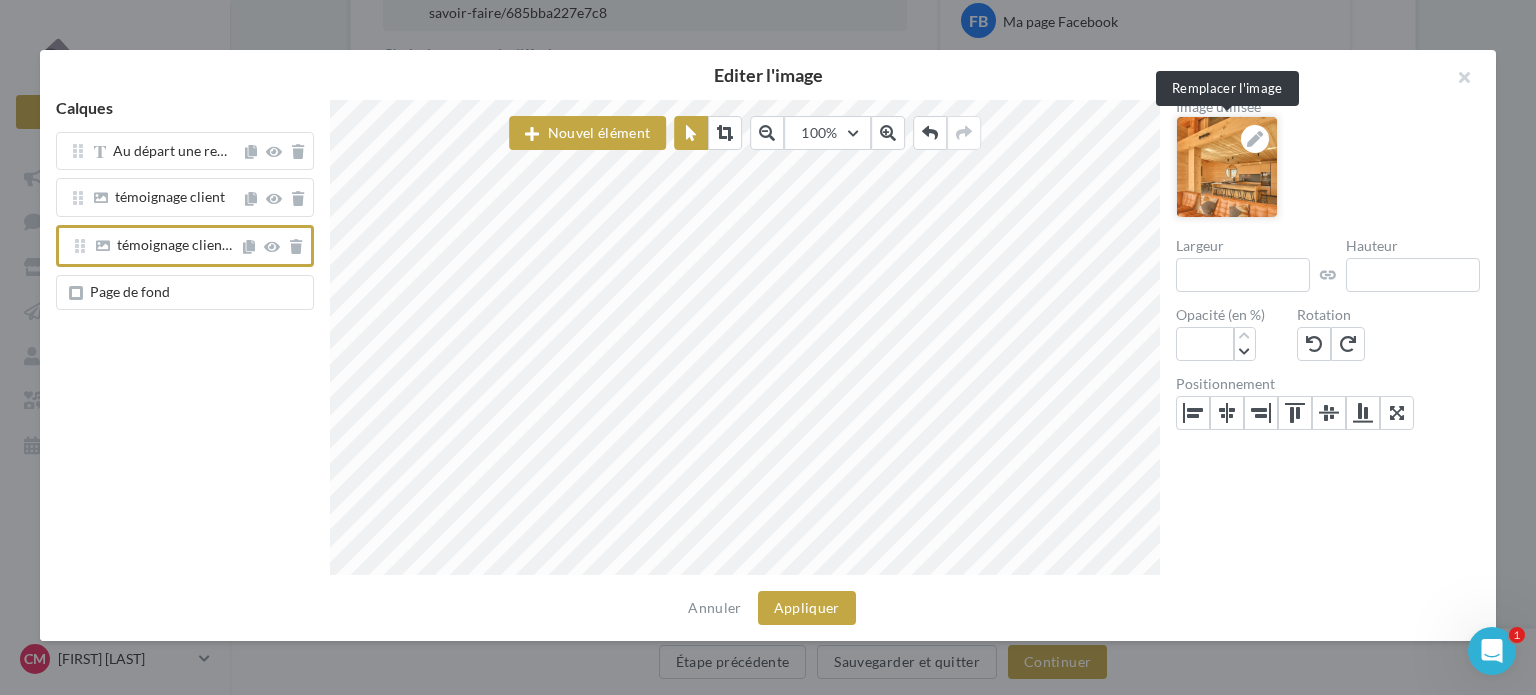 click at bounding box center (1255, 139) 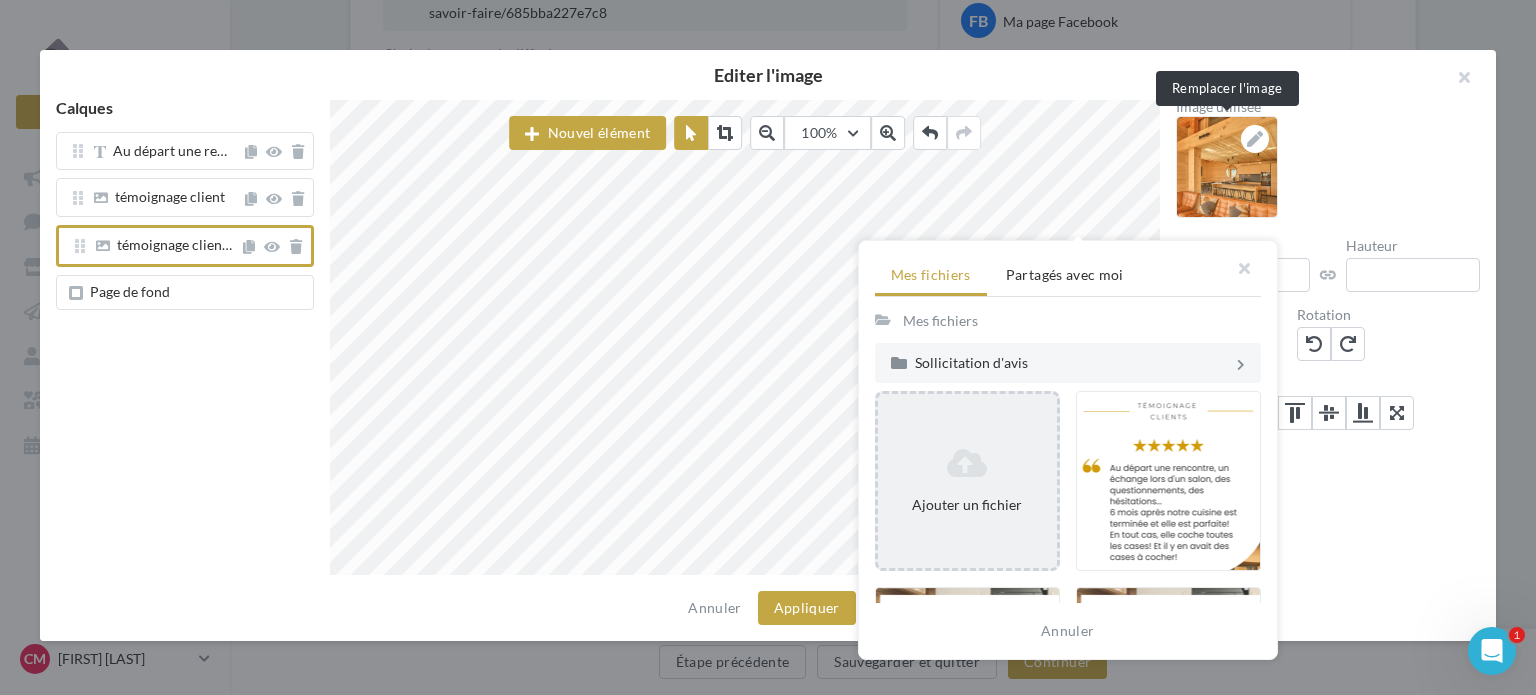 click on "Ajouter un fichier" at bounding box center (967, 505) 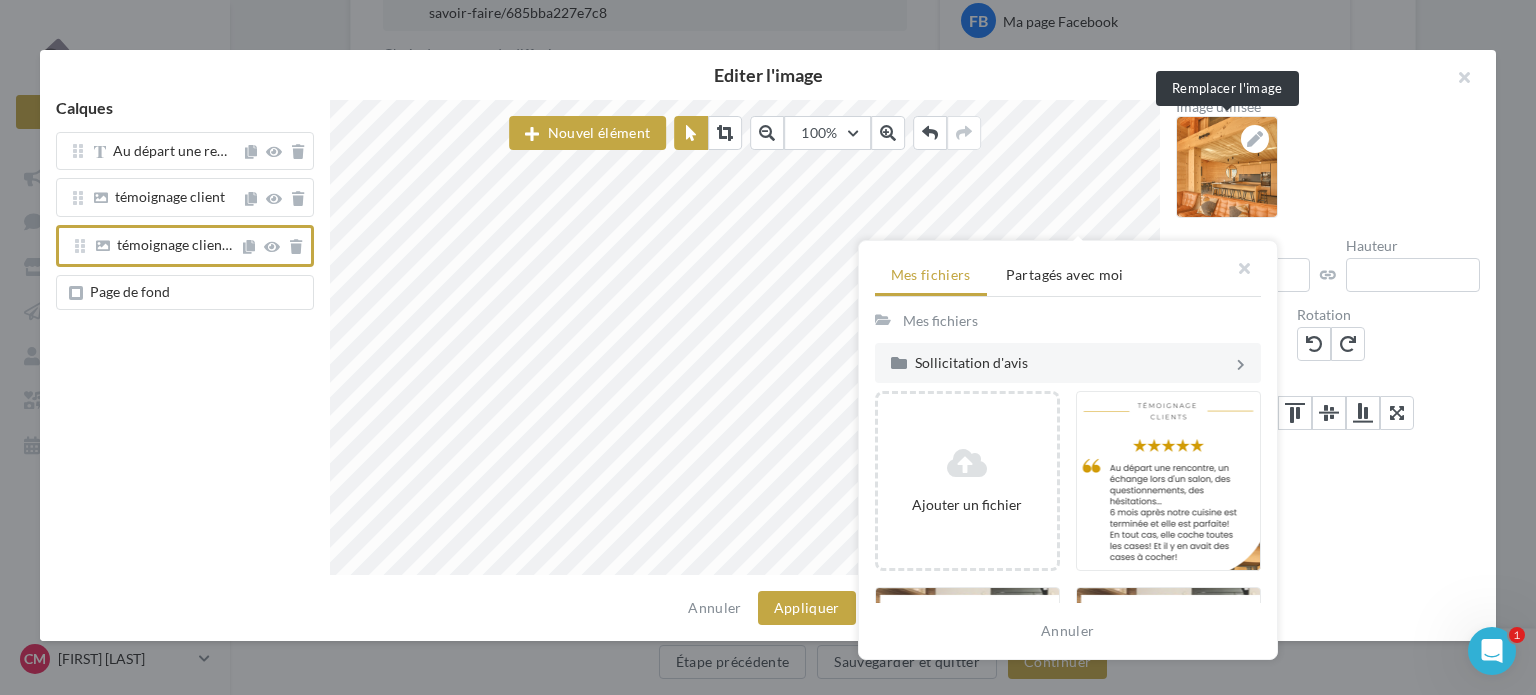 click on "Mes fichiers" at bounding box center (1068, 319) 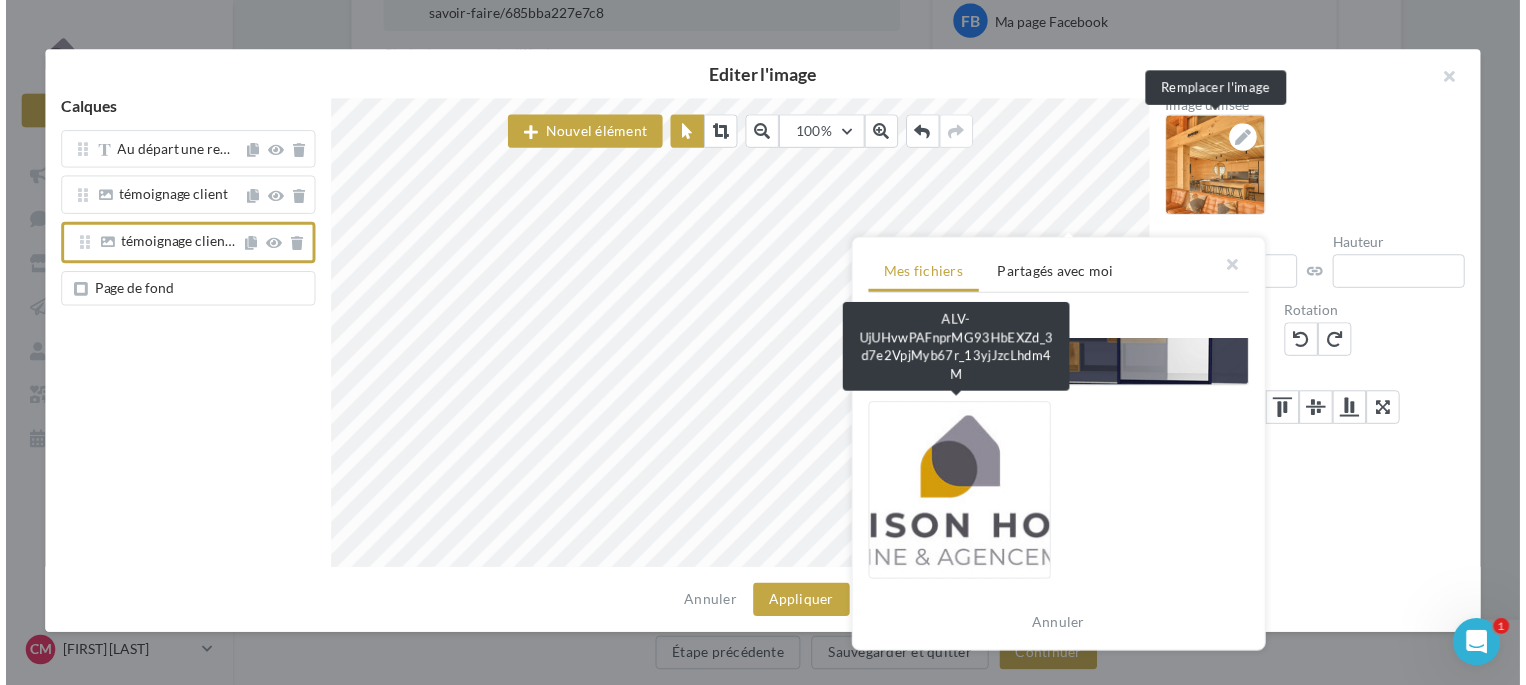 scroll, scrollTop: 3512, scrollLeft: 0, axis: vertical 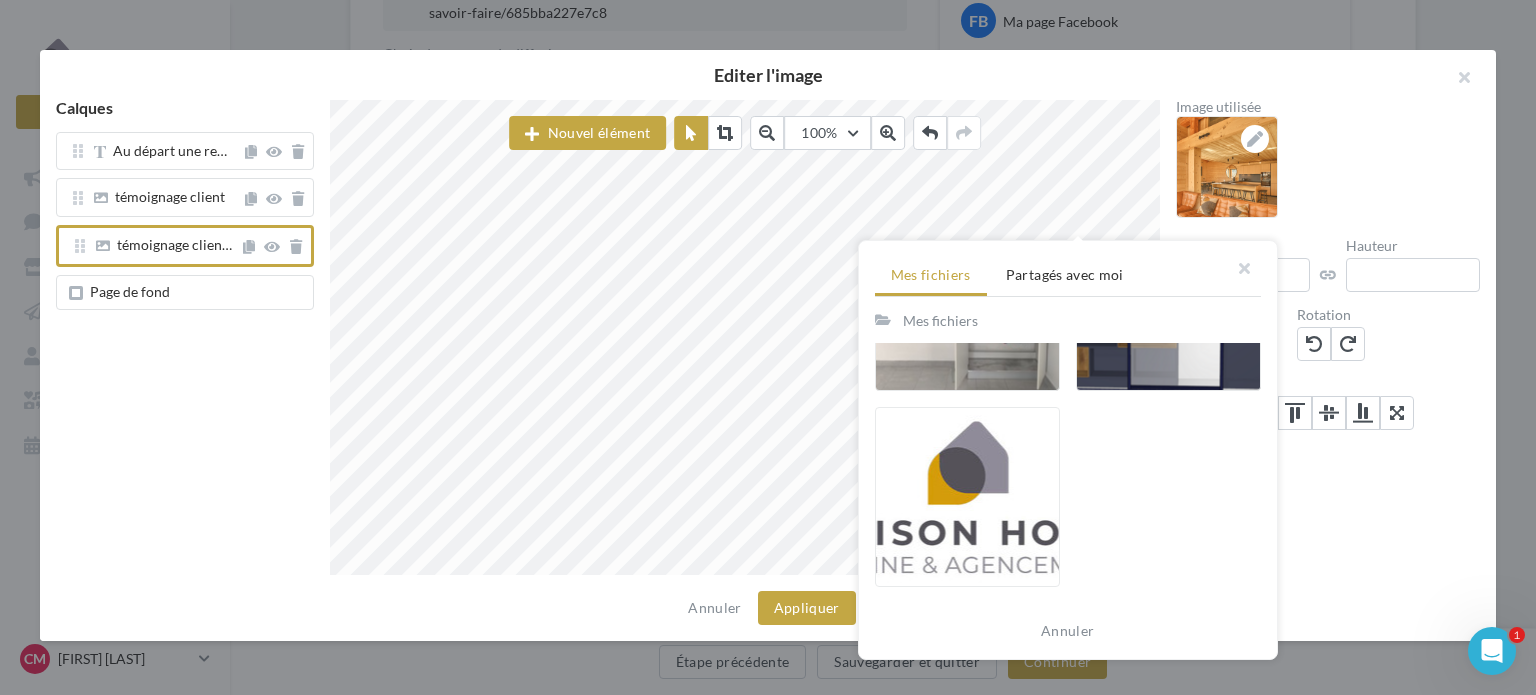 click on "Image utilisée
Mes fichiers
Partagés avec moi
Mes fichiers                Sollicitation d'avis         Ajouter un fichier                                                                                                                                                      Annuler            Largeur     ****                 Hauteur     ****          Opacité (en %)     ***           Rotation
Positionnement" at bounding box center [1328, 338] 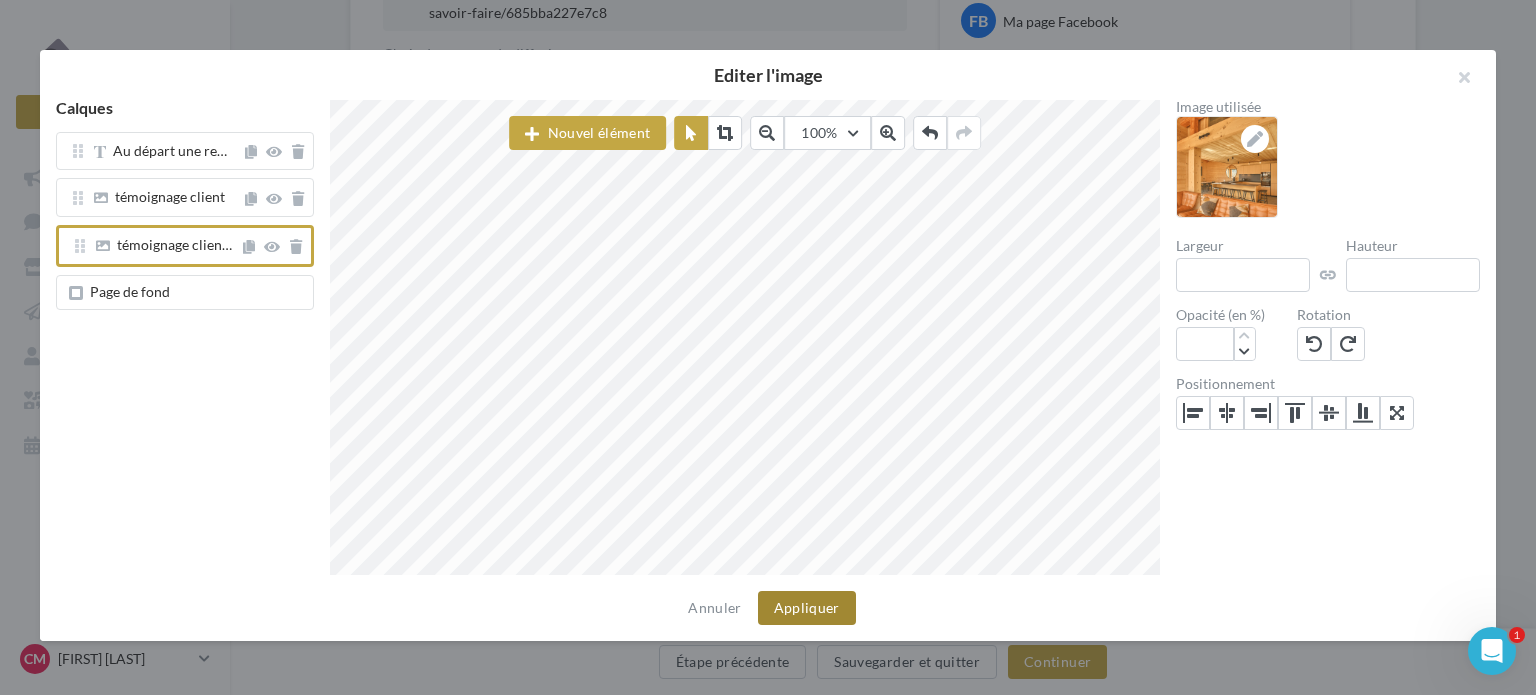 click on "Appliquer" at bounding box center [807, 608] 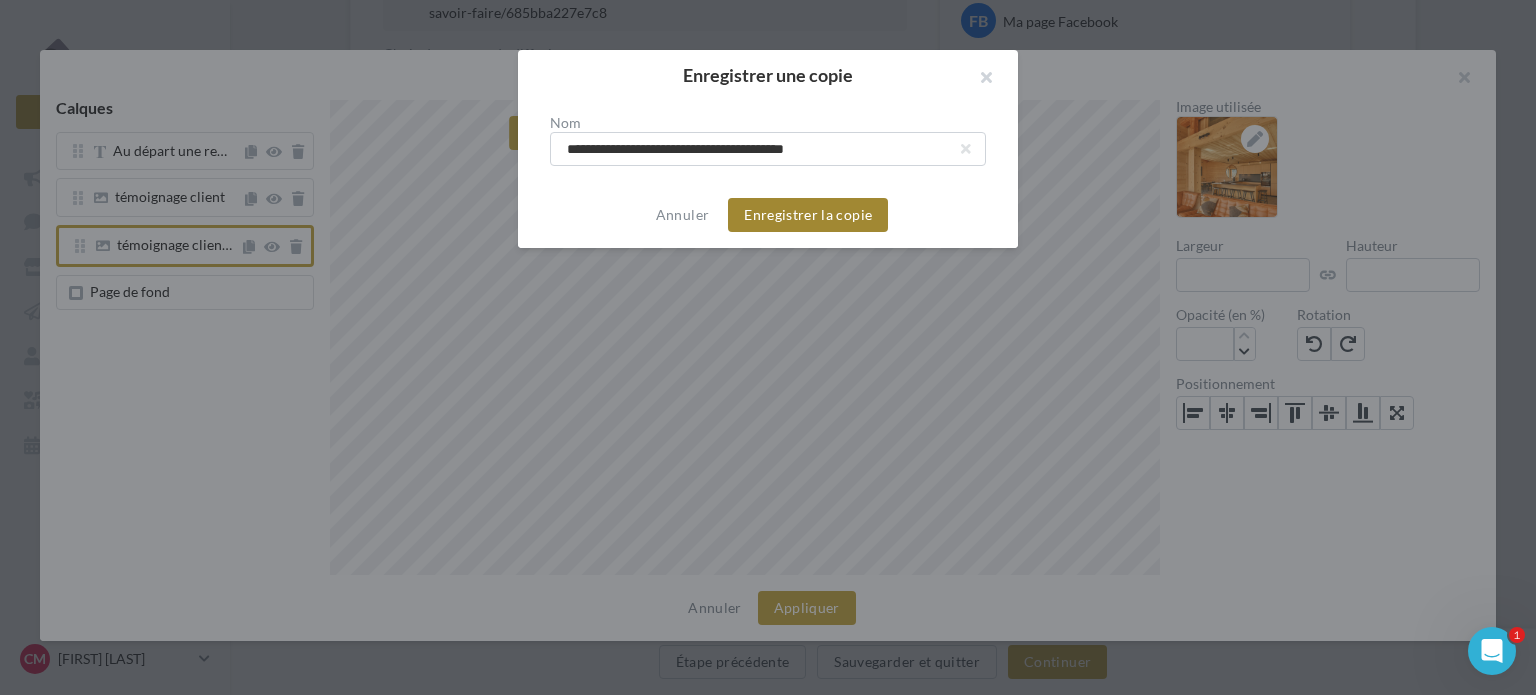 click on "Enregistrer la copie" at bounding box center [808, 215] 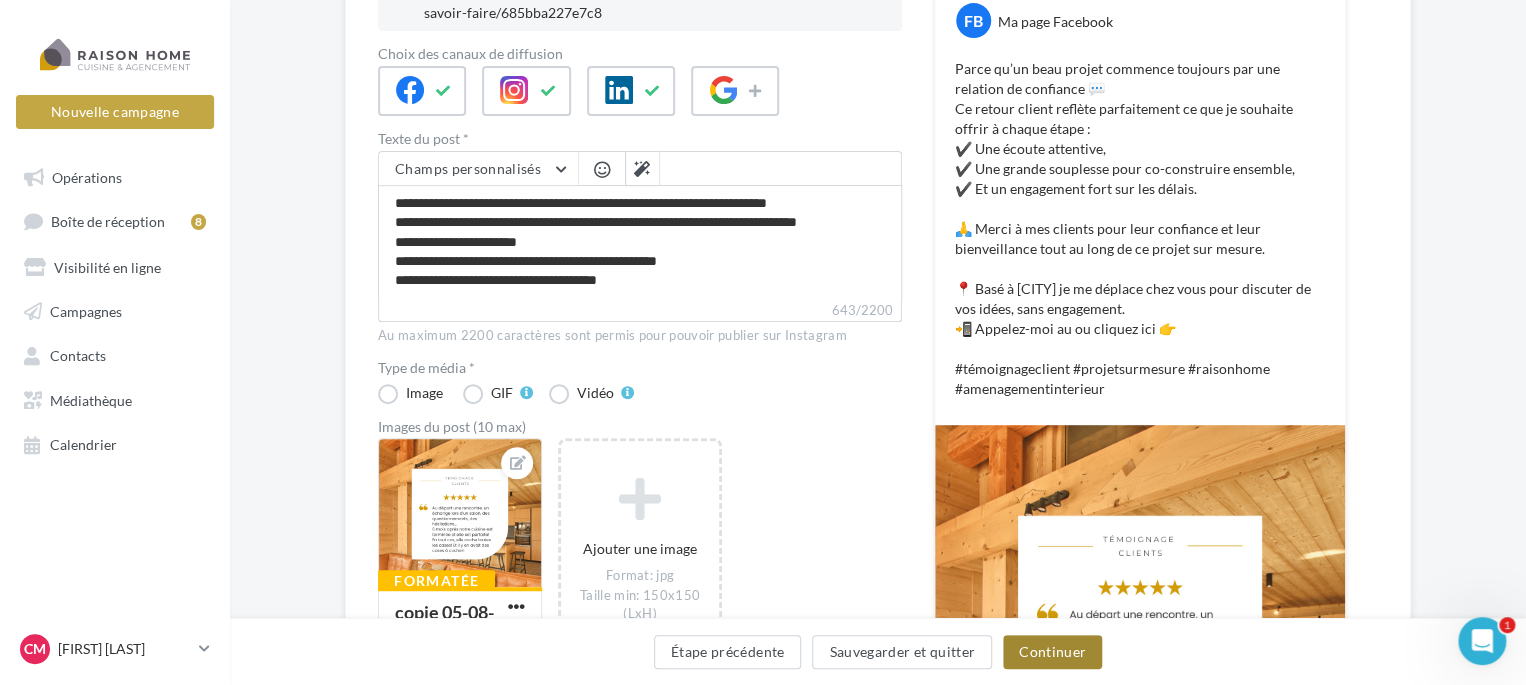 click on "Continuer" at bounding box center [1052, 652] 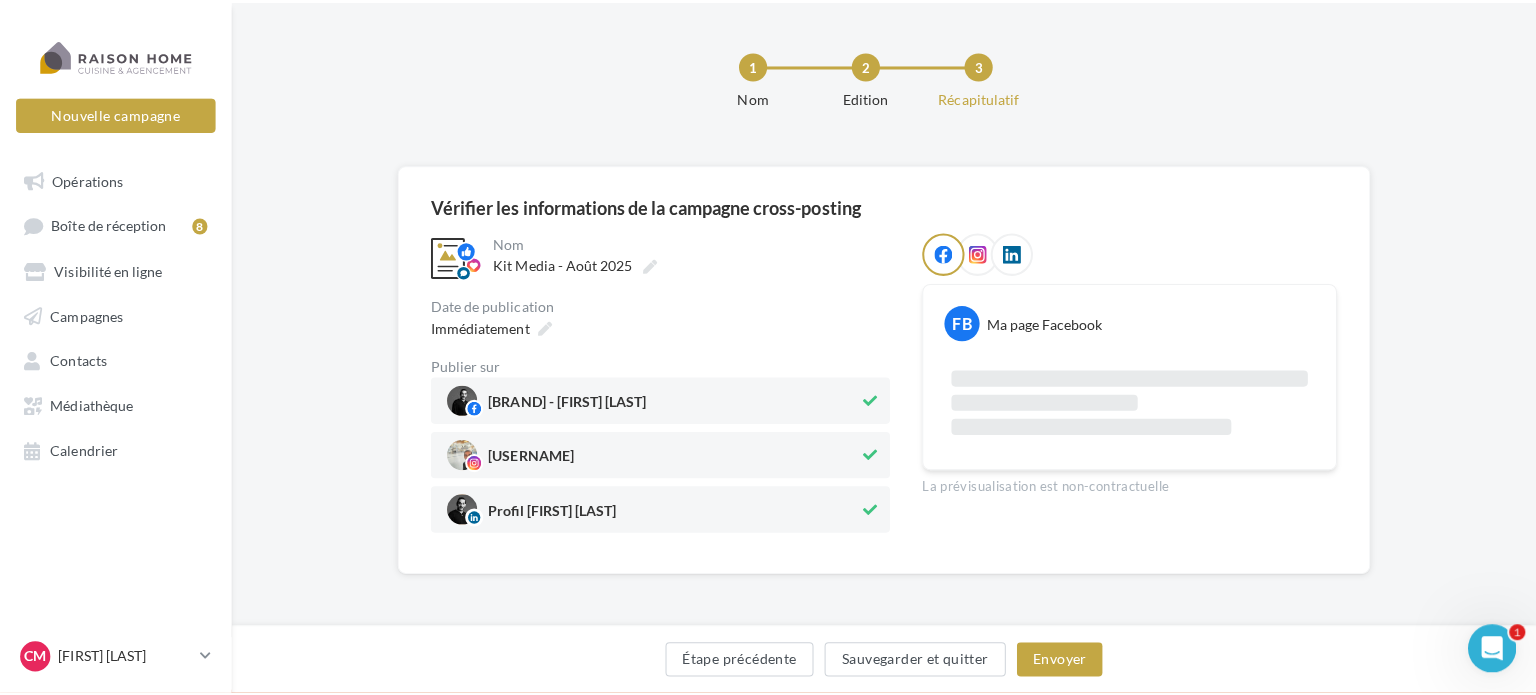 scroll, scrollTop: 145, scrollLeft: 0, axis: vertical 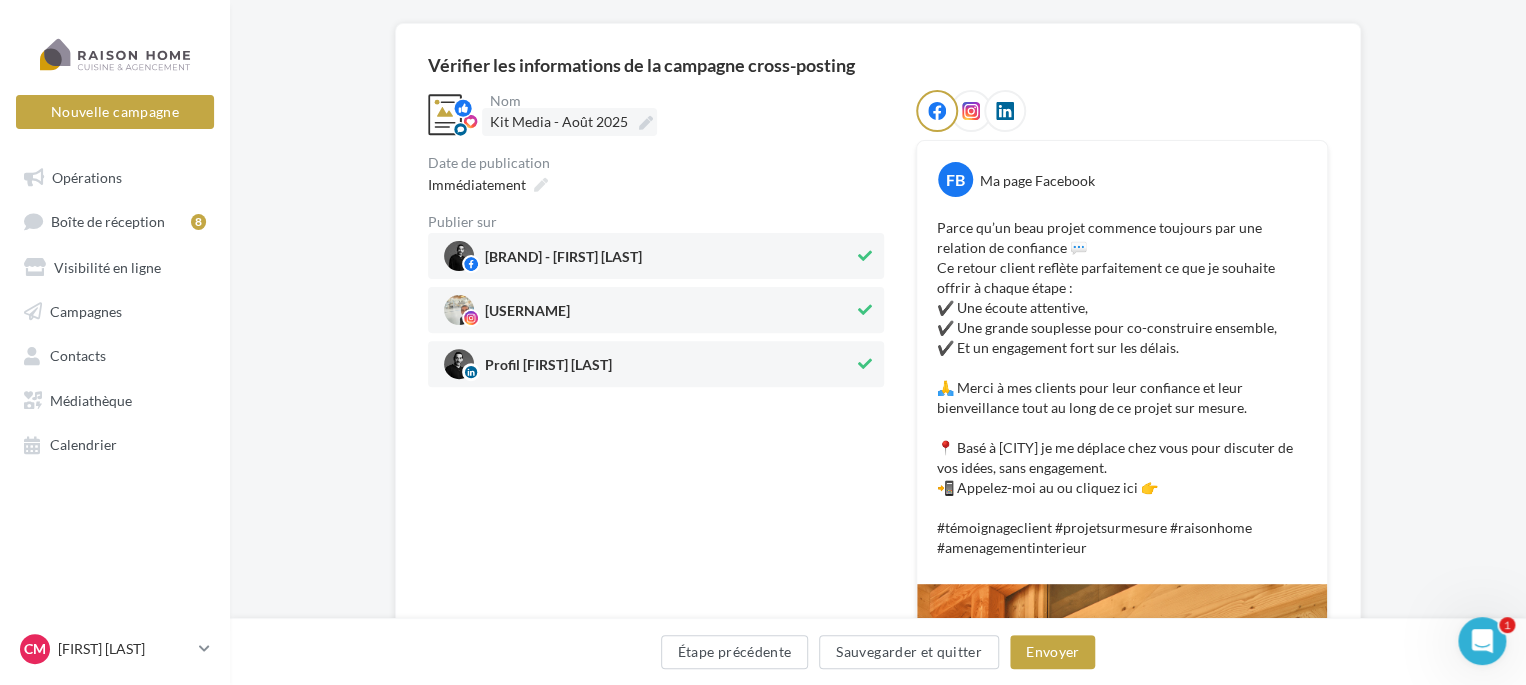 click at bounding box center [646, 123] 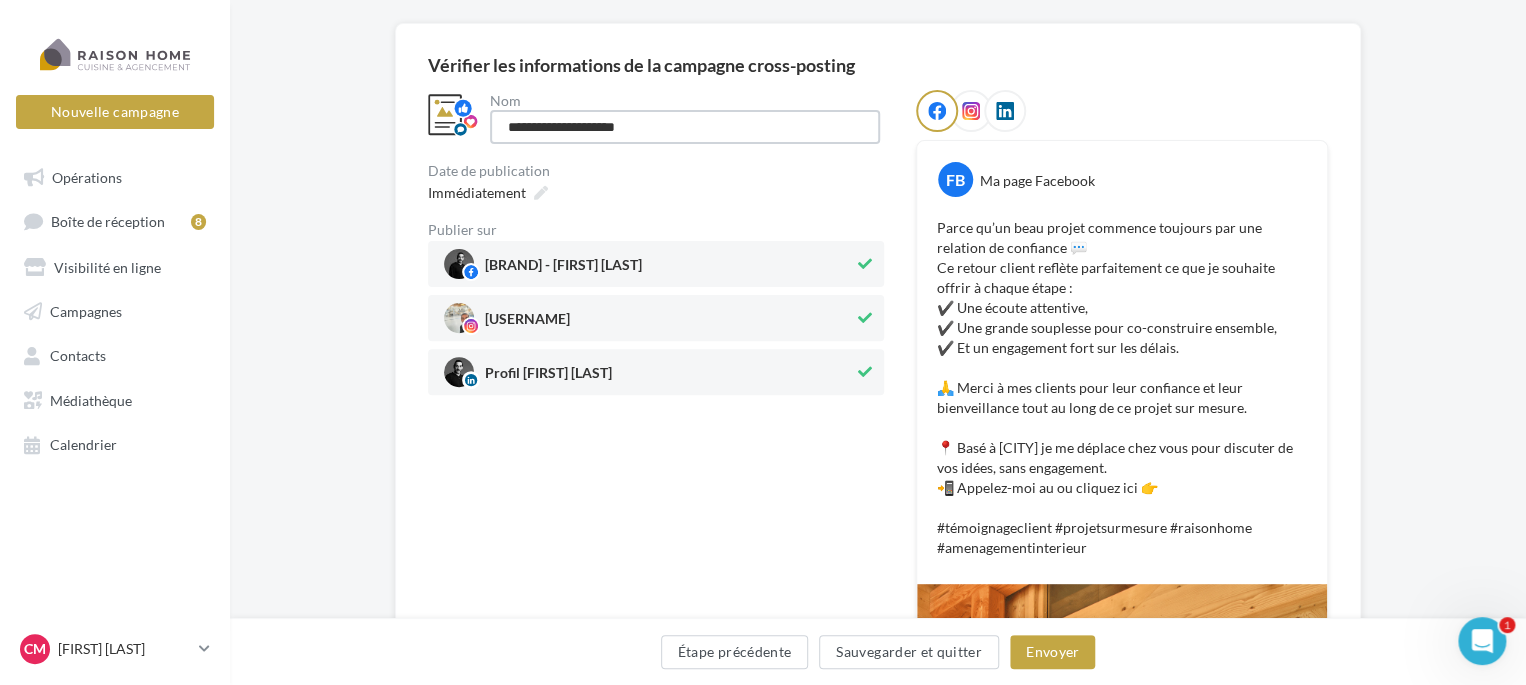 click on "**********" at bounding box center (685, 127) 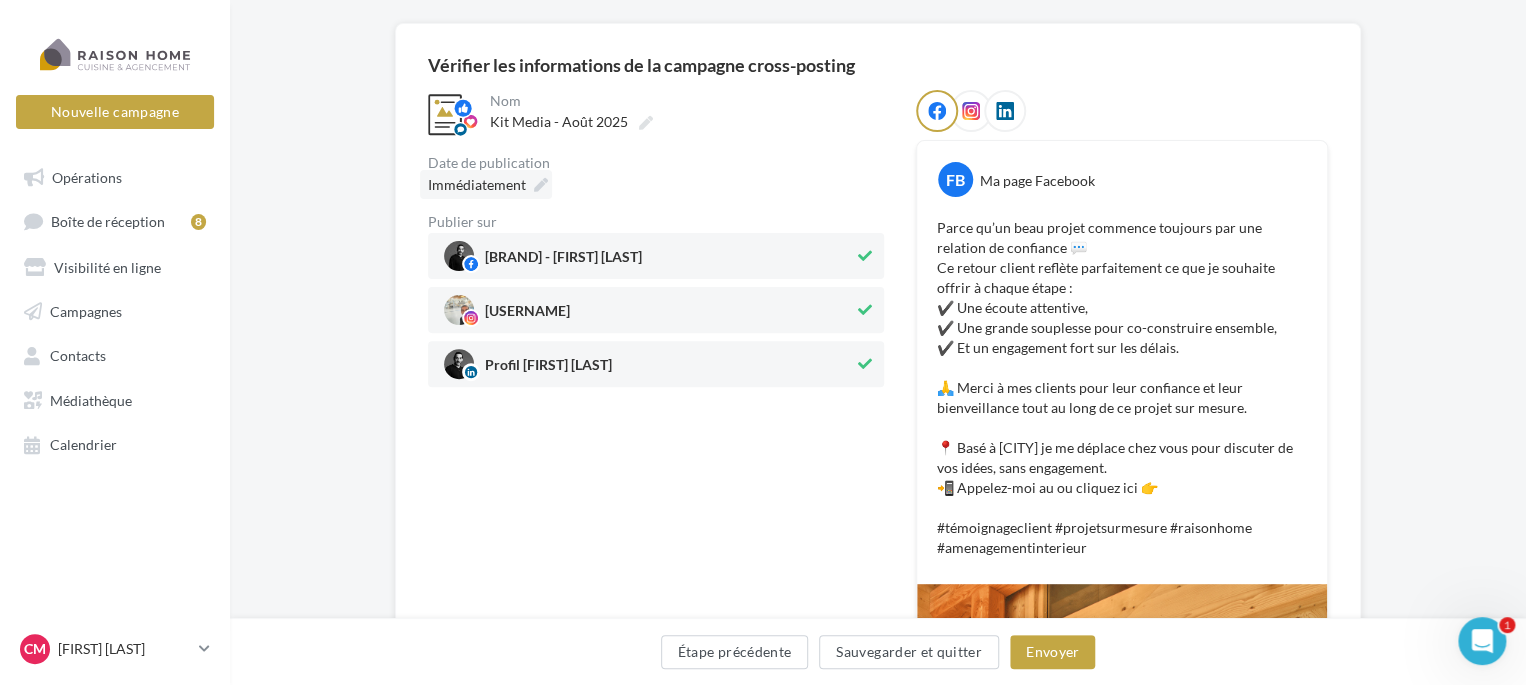 click on "Immédiatement" at bounding box center (486, 184) 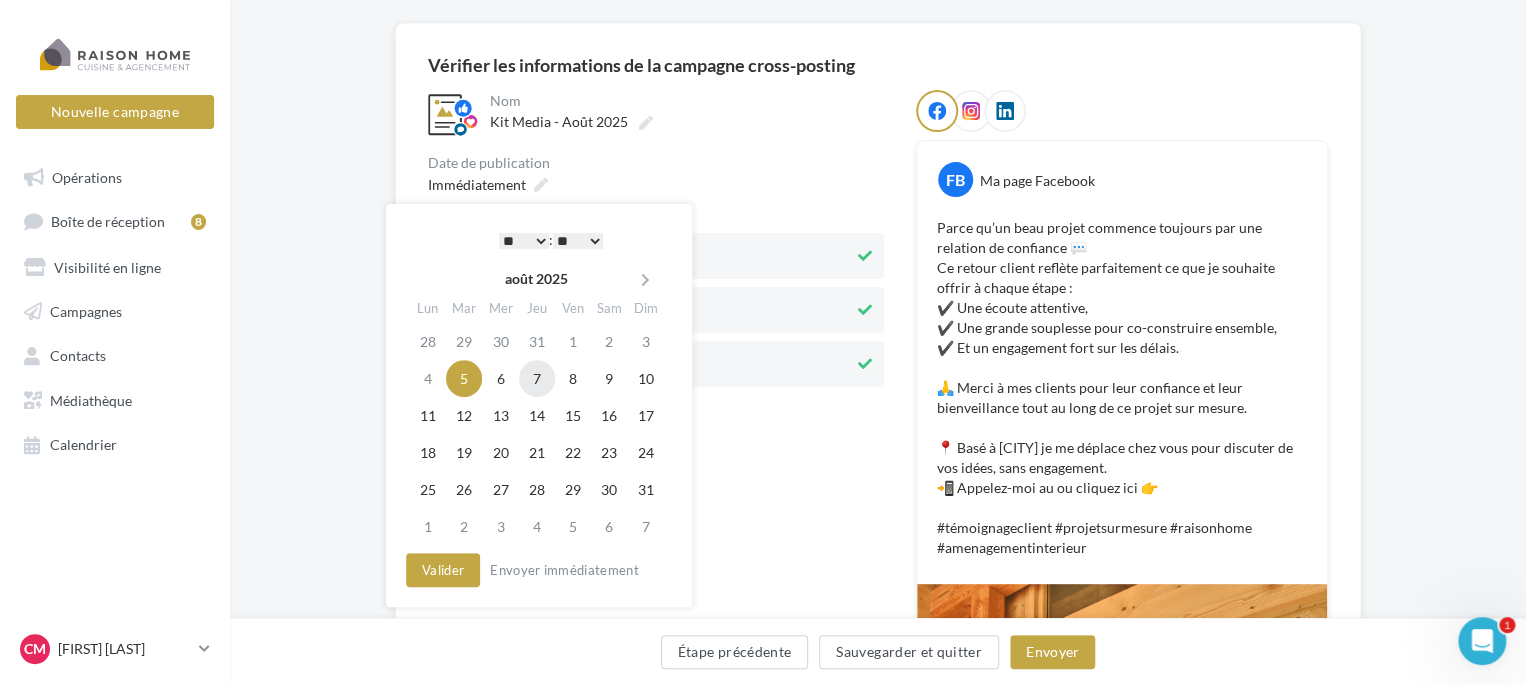 click on "7" at bounding box center [537, 378] 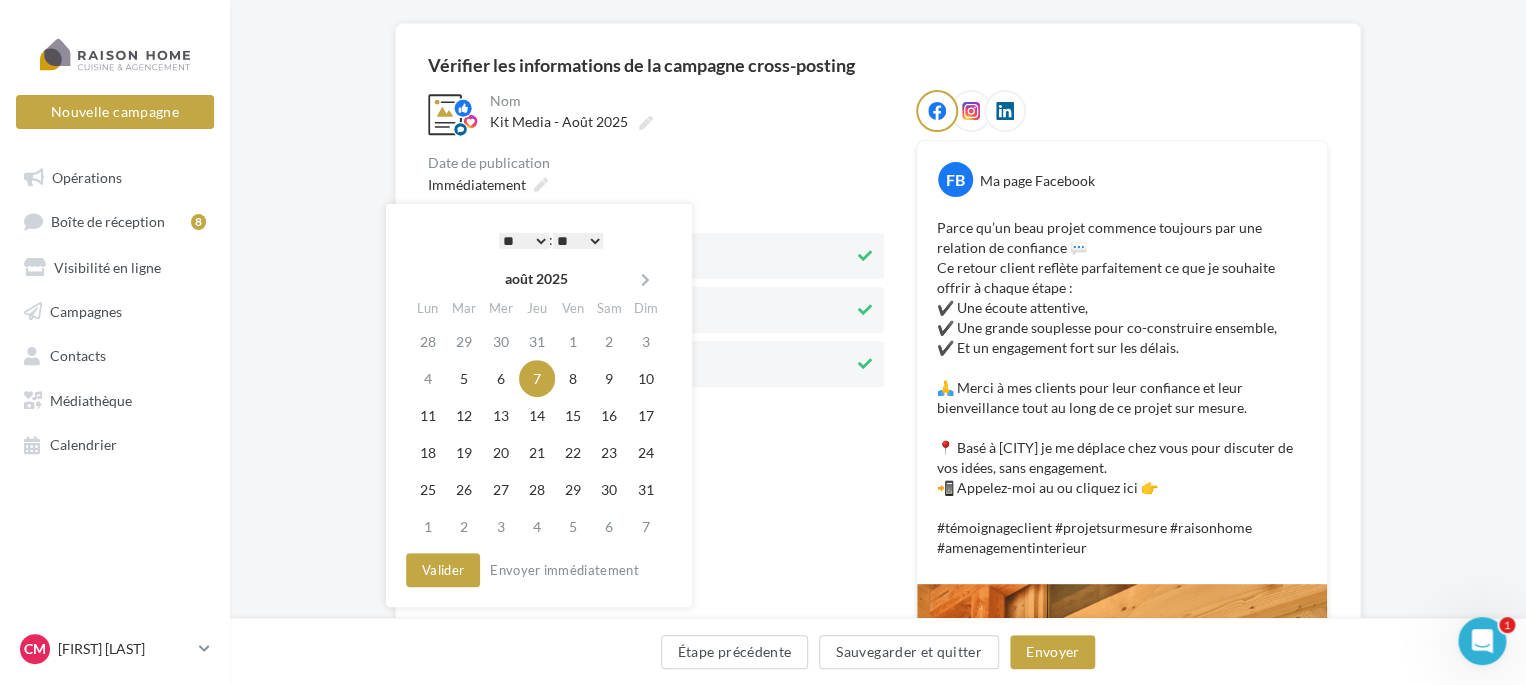 click on "7" at bounding box center (537, 378) 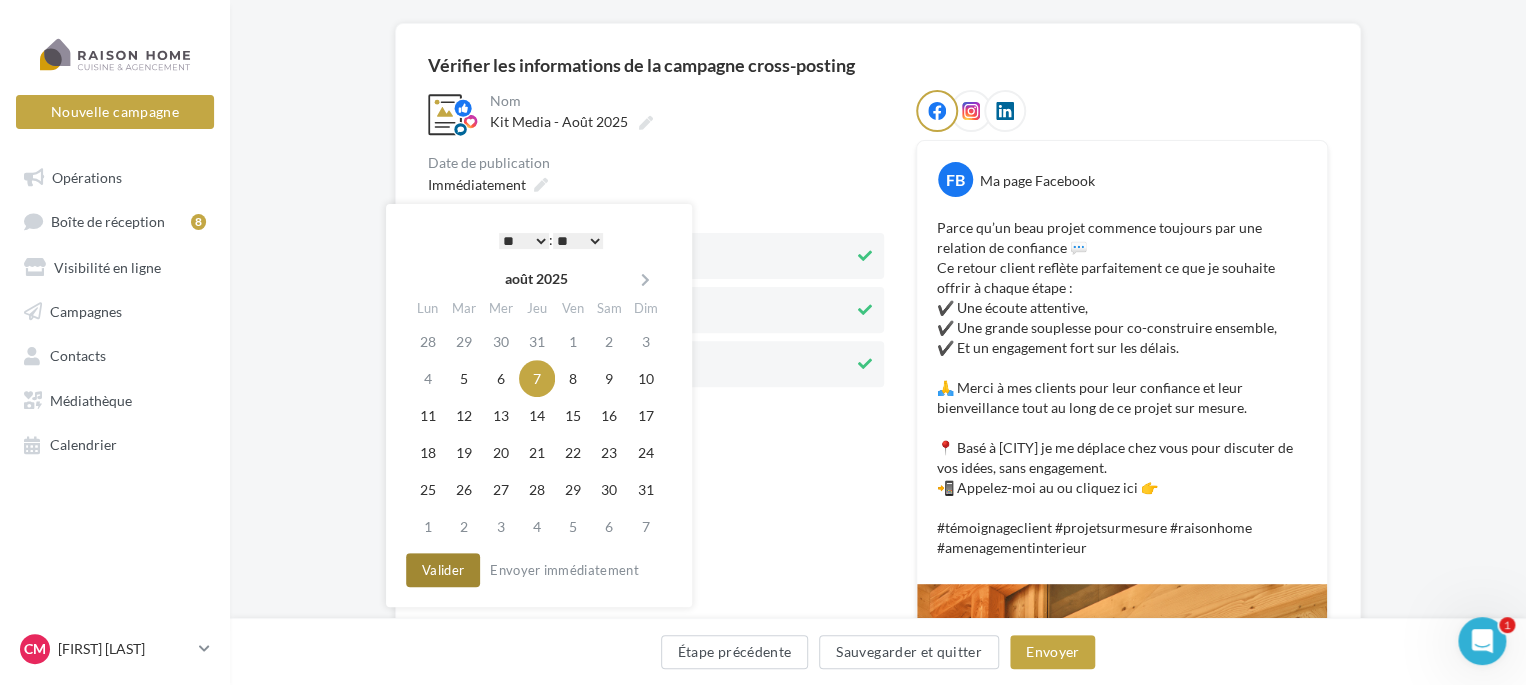 click on "Valider" at bounding box center (443, 570) 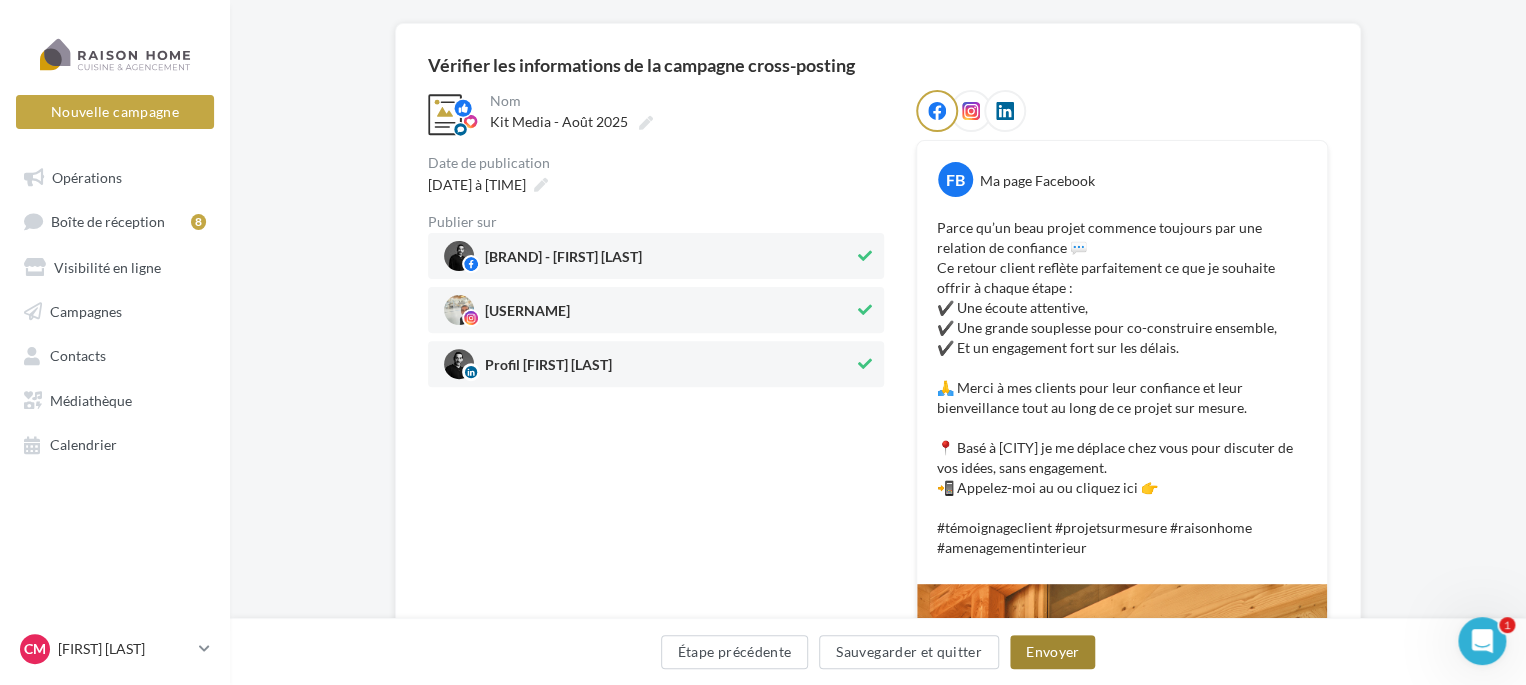 click on "Envoyer" at bounding box center [1052, 652] 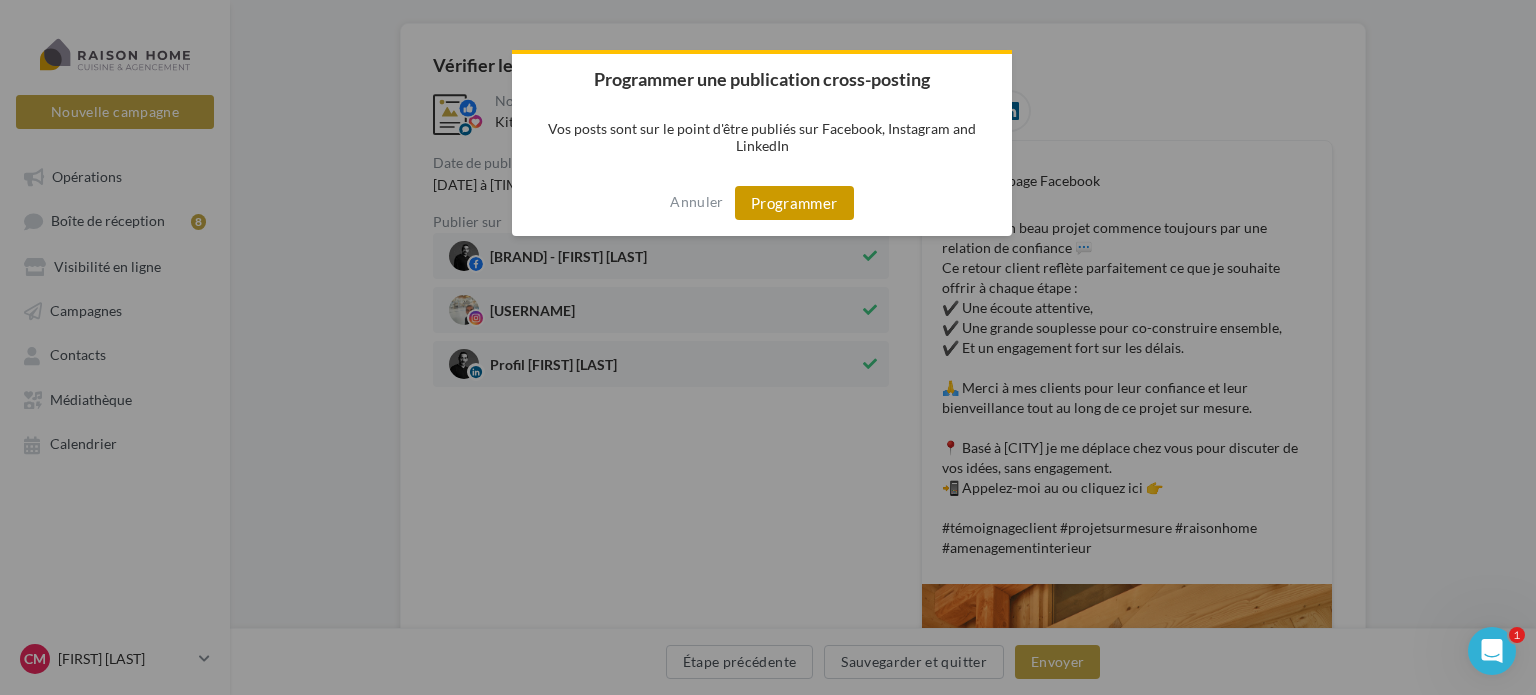 click on "Programmer" at bounding box center [794, 203] 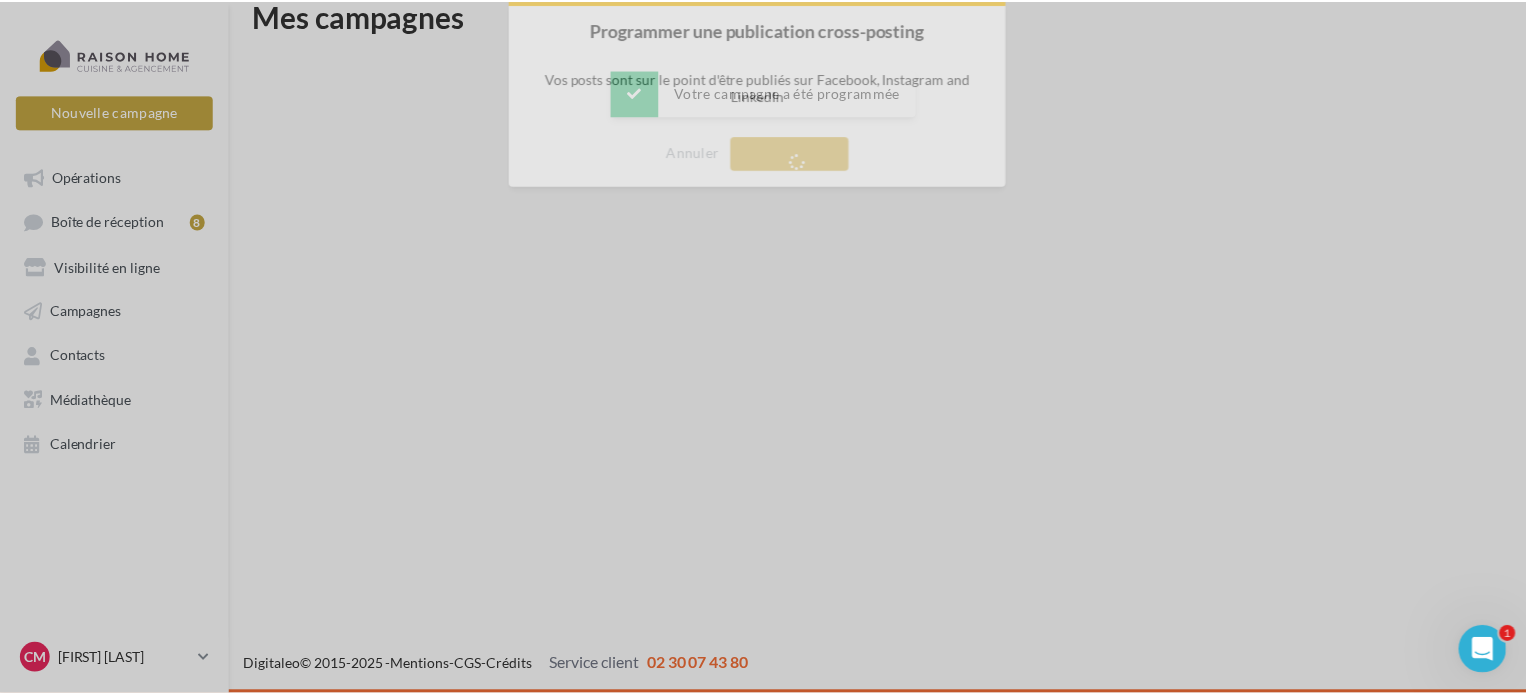 scroll, scrollTop: 32, scrollLeft: 0, axis: vertical 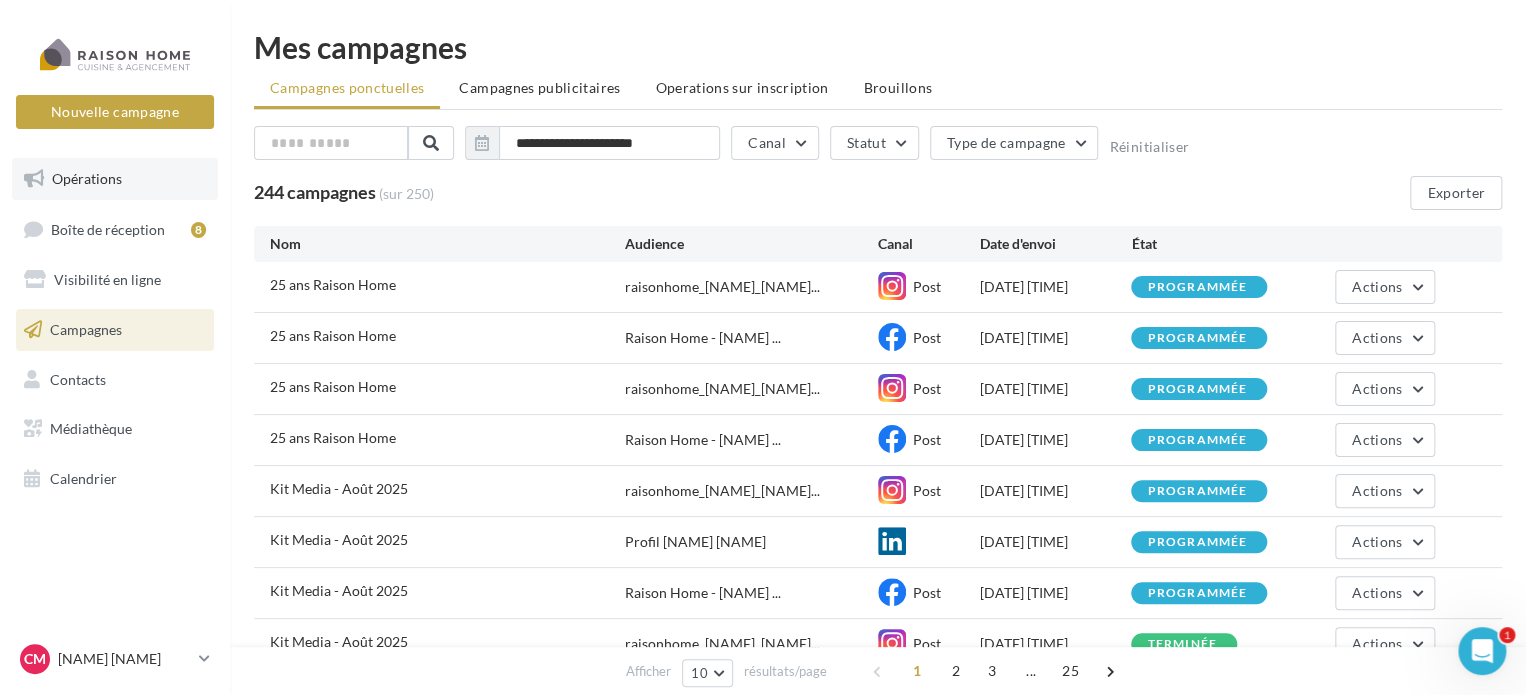 click on "Opérations" at bounding box center [115, 179] 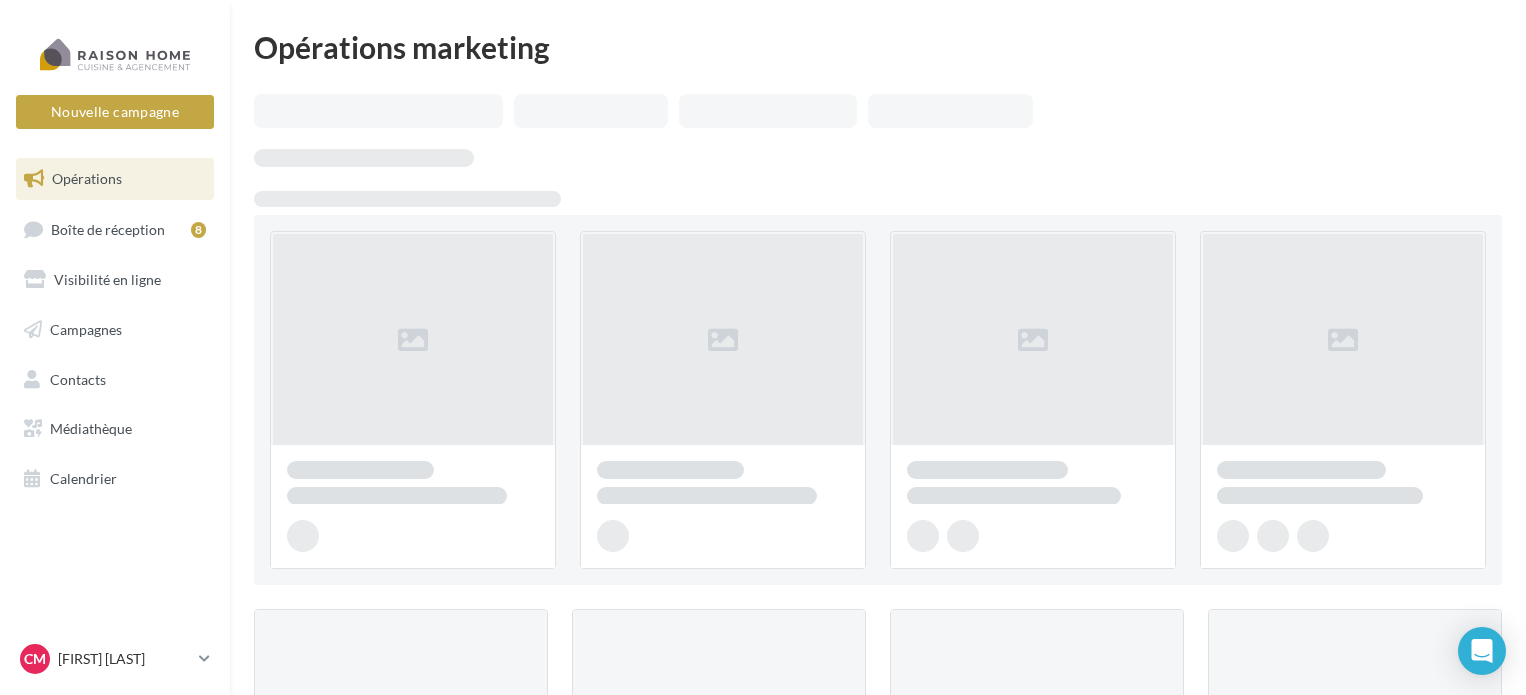 scroll, scrollTop: 0, scrollLeft: 0, axis: both 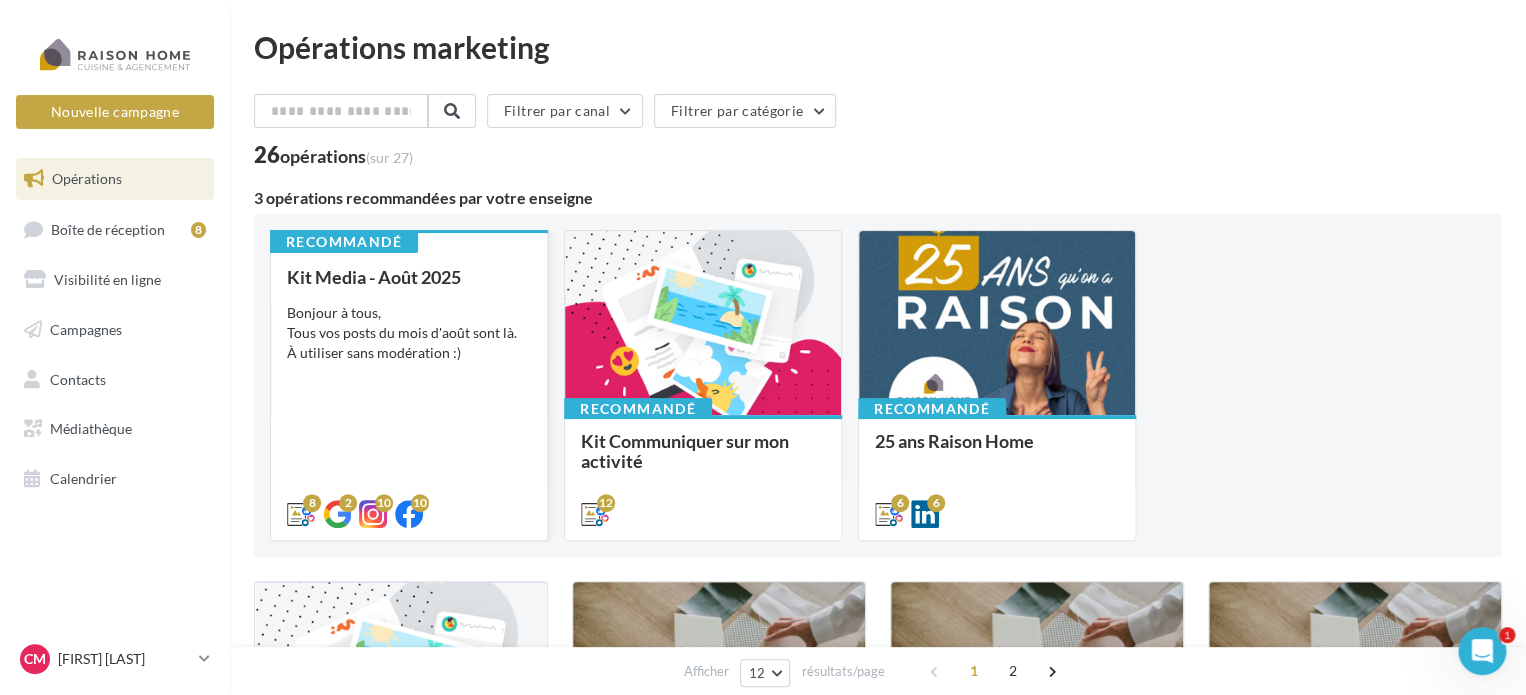 click on "Bonjour à tous,
Tous vos posts du mois d'août sont là.
À utiliser sans modération :)" at bounding box center [409, 333] 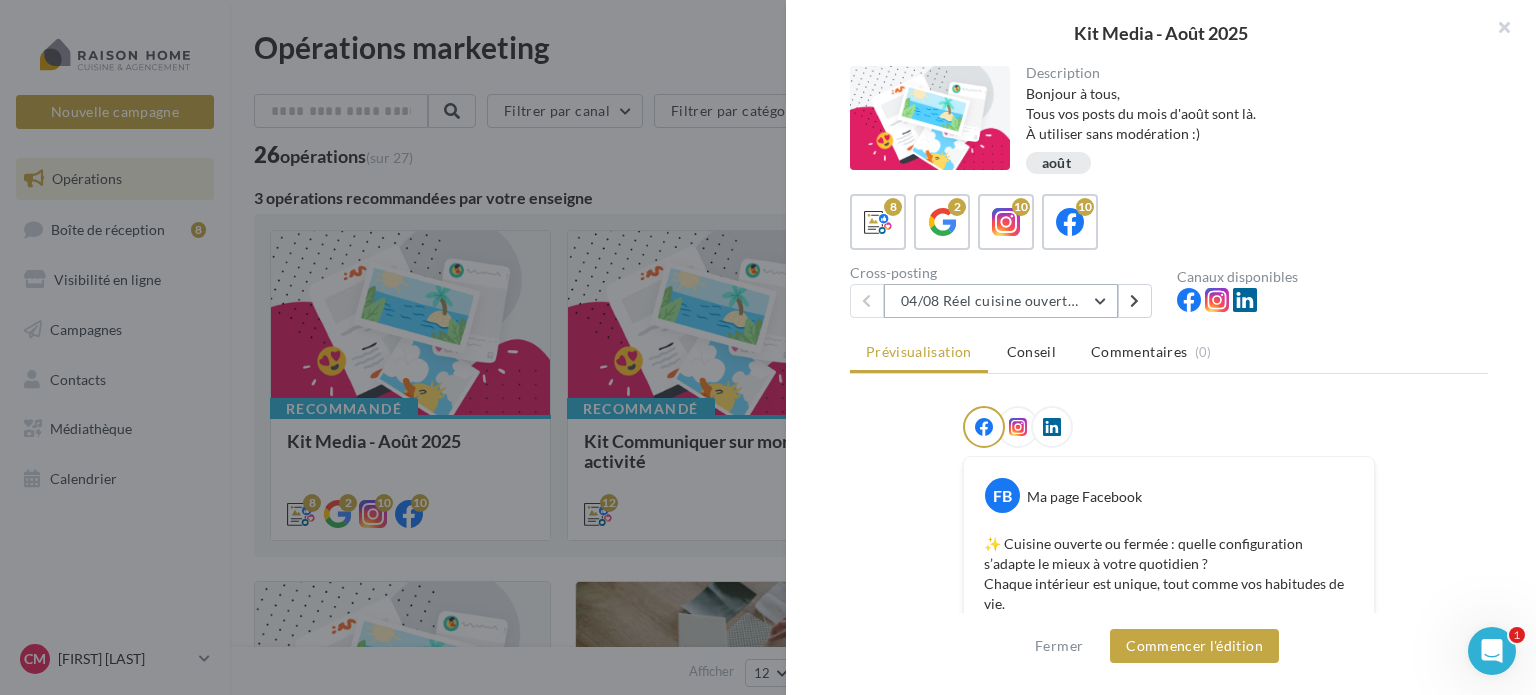 click on "04/08 Réel cuisine ouverte ou fermée" at bounding box center [1001, 301] 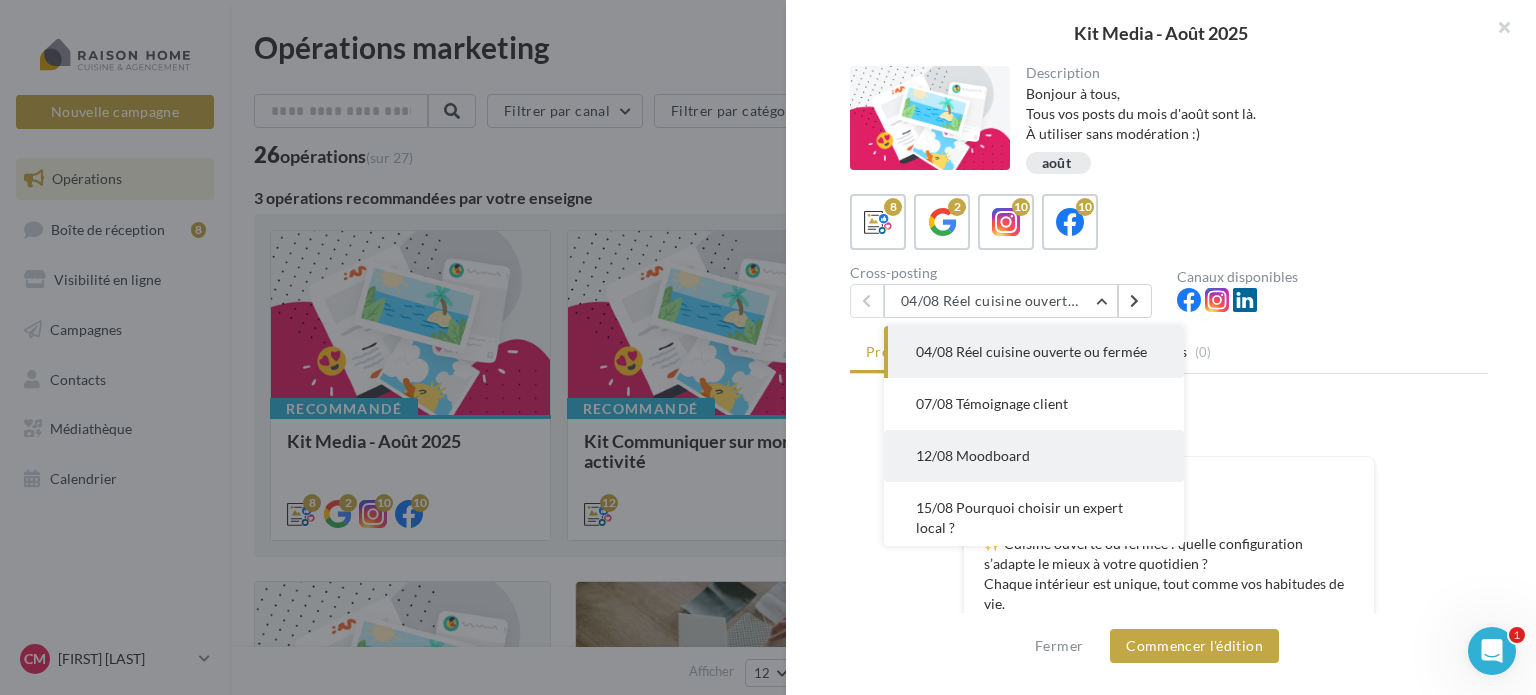 click on "12/08 Moodboard" at bounding box center [1034, 456] 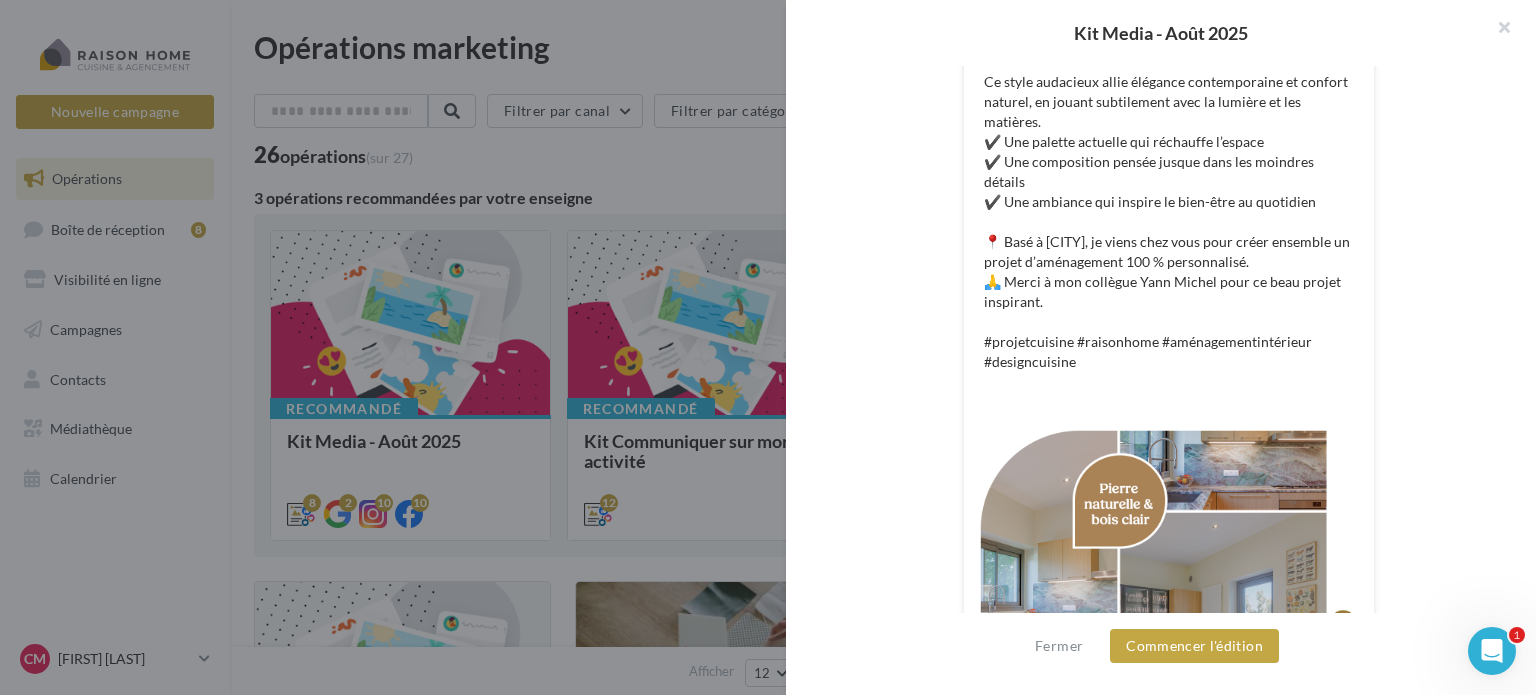 scroll, scrollTop: 700, scrollLeft: 0, axis: vertical 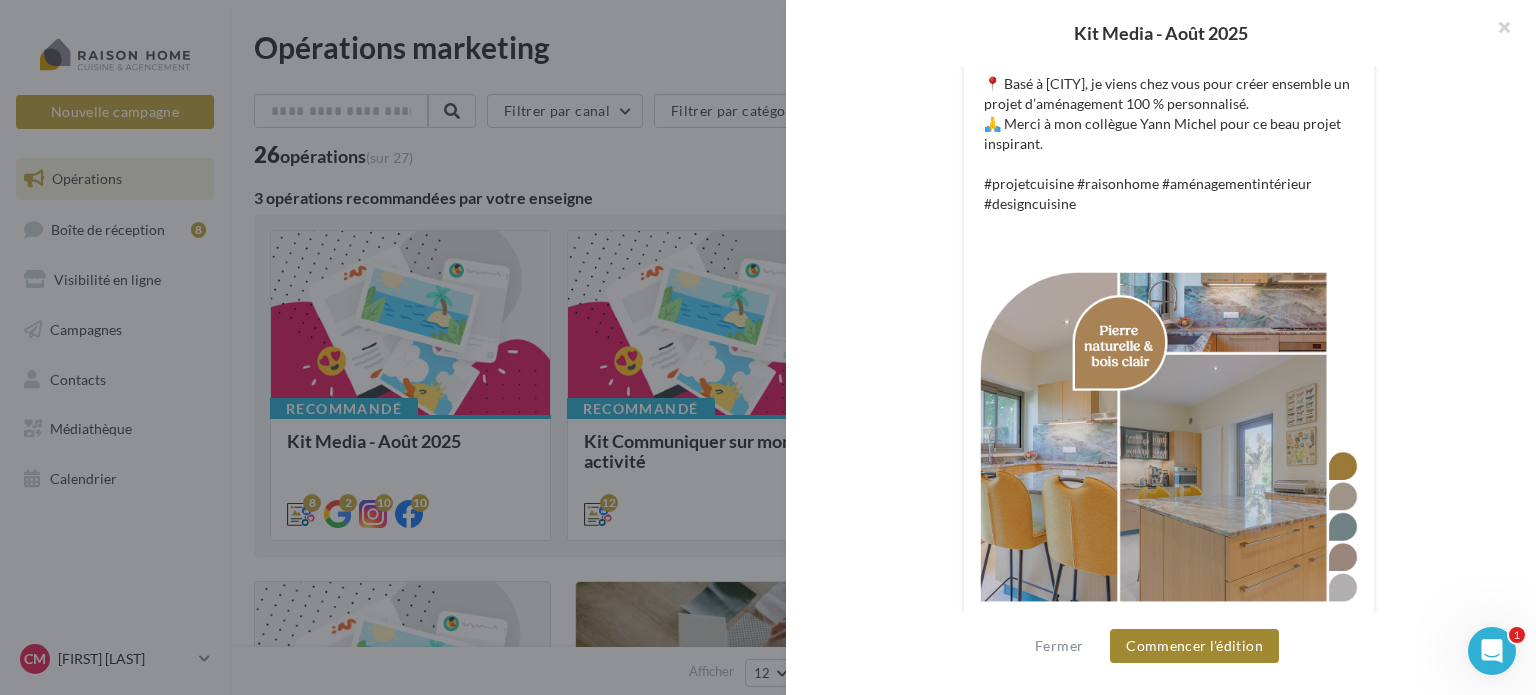 click on "Commencer l'édition" at bounding box center [1194, 646] 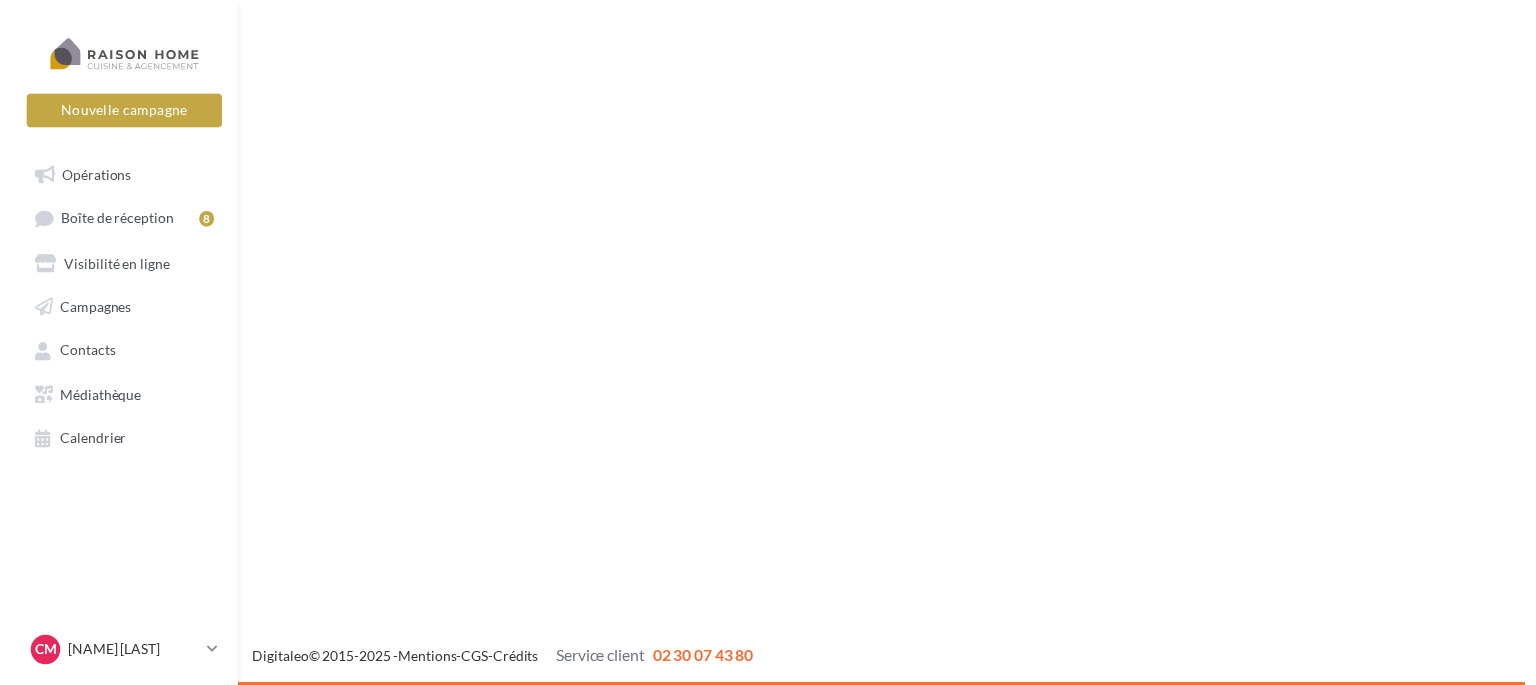 scroll, scrollTop: 0, scrollLeft: 0, axis: both 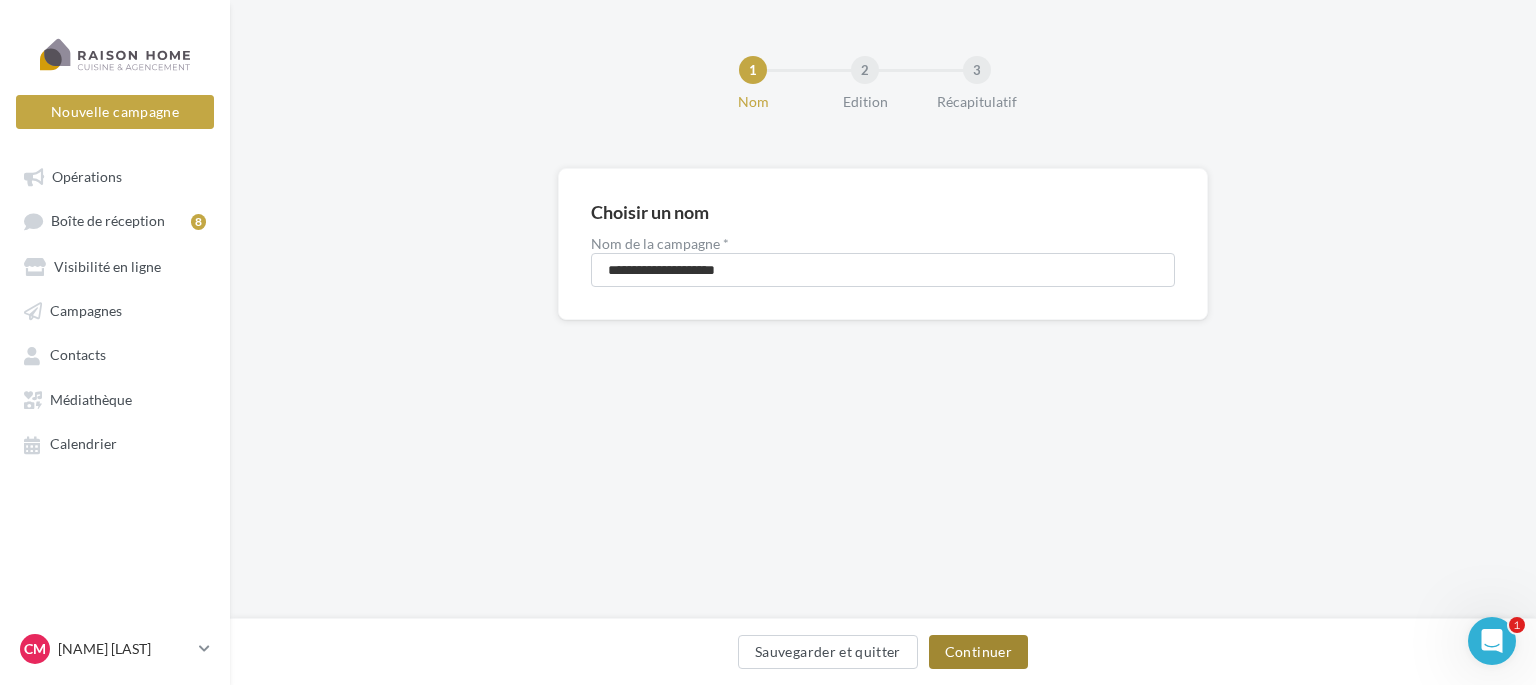click on "Continuer" at bounding box center (978, 652) 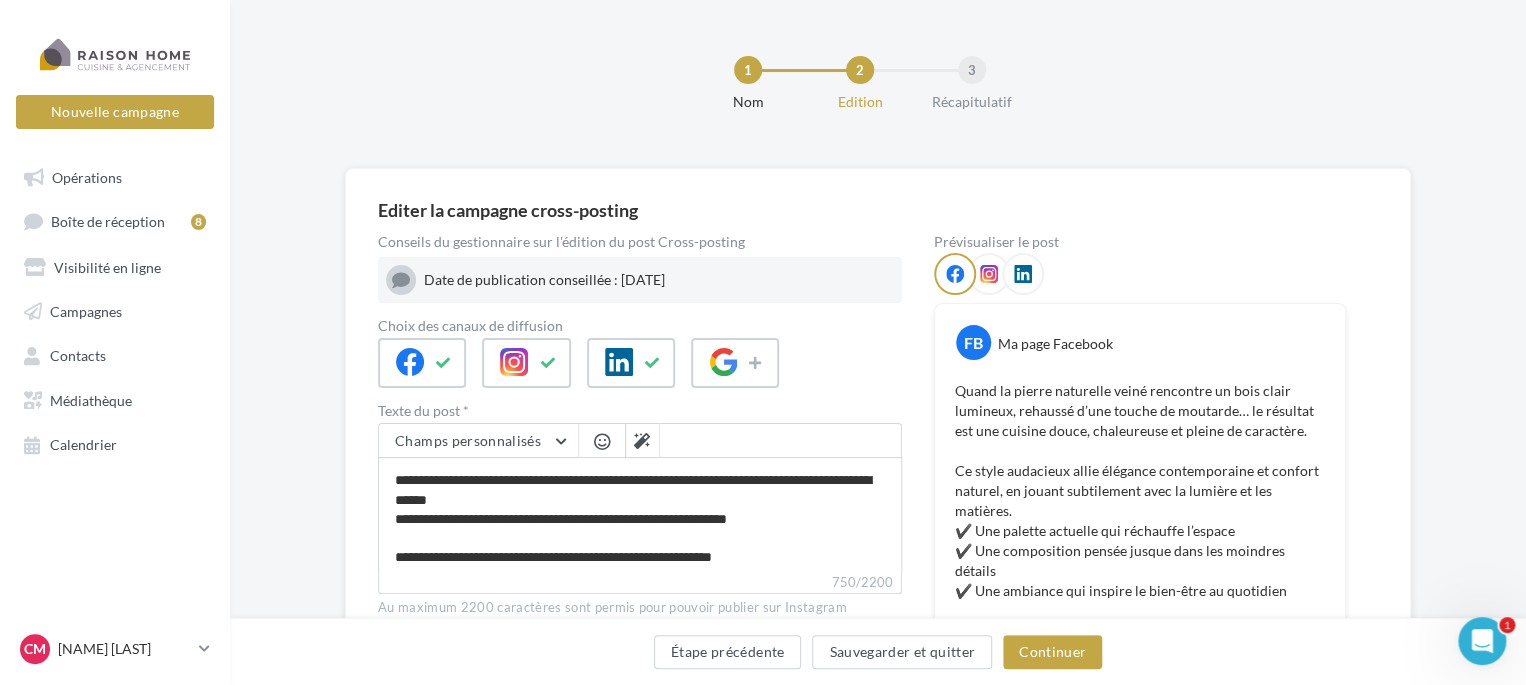 scroll, scrollTop: 190, scrollLeft: 0, axis: vertical 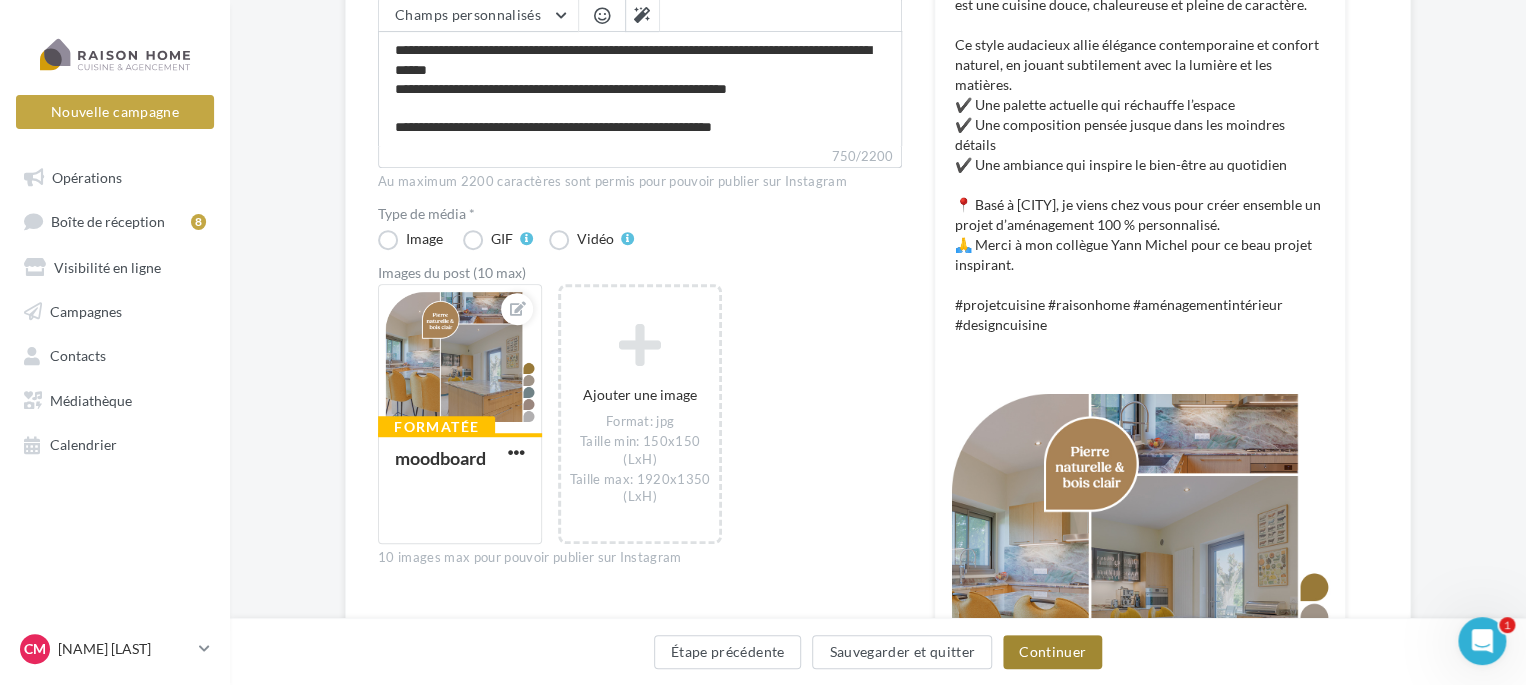 click on "Continuer" at bounding box center [1052, 652] 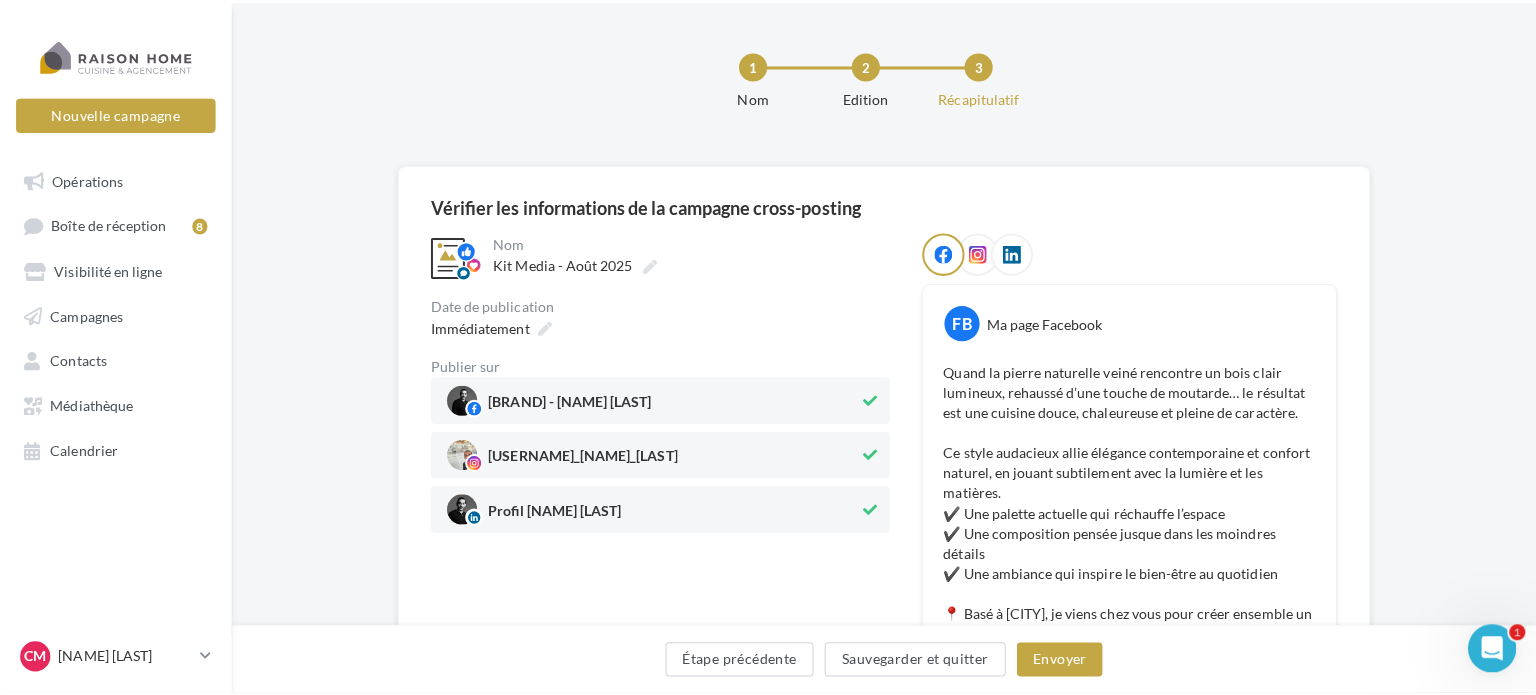 scroll, scrollTop: 145, scrollLeft: 0, axis: vertical 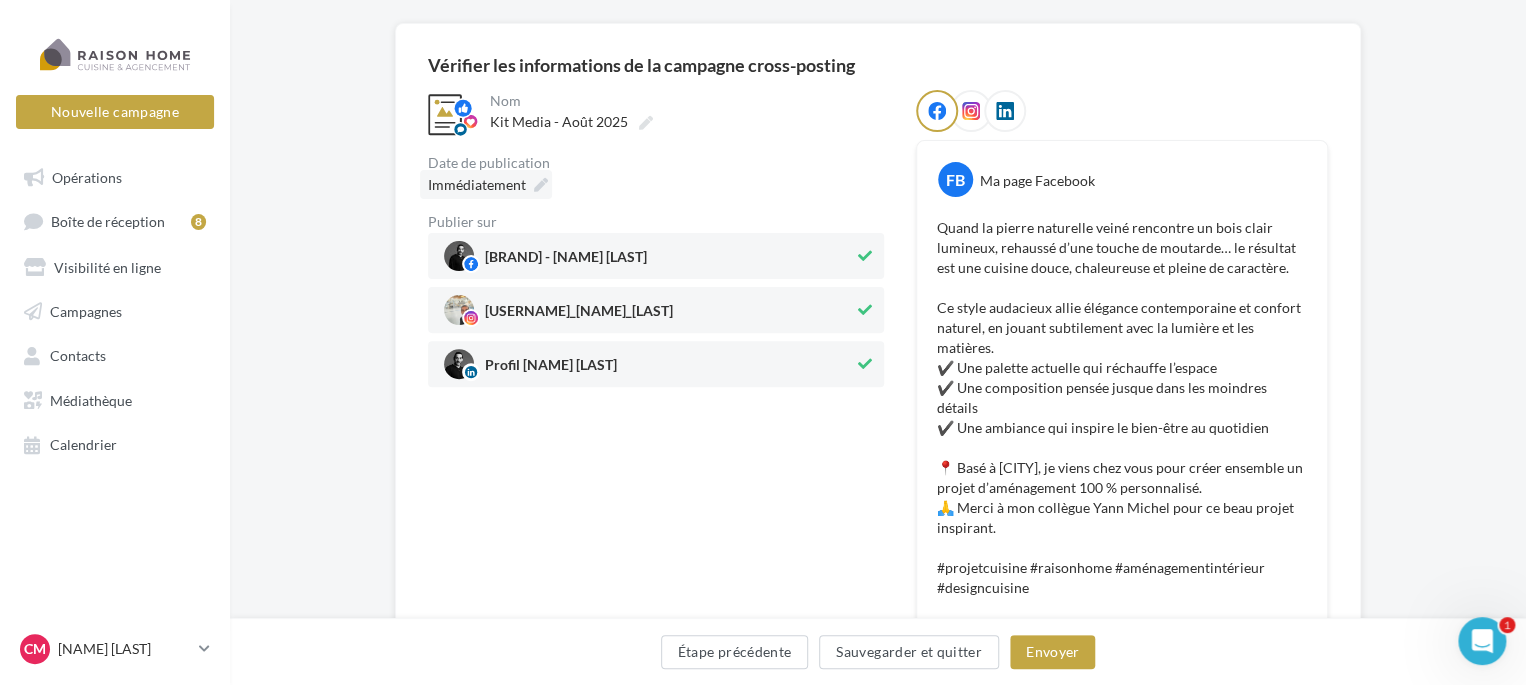 click at bounding box center [541, 185] 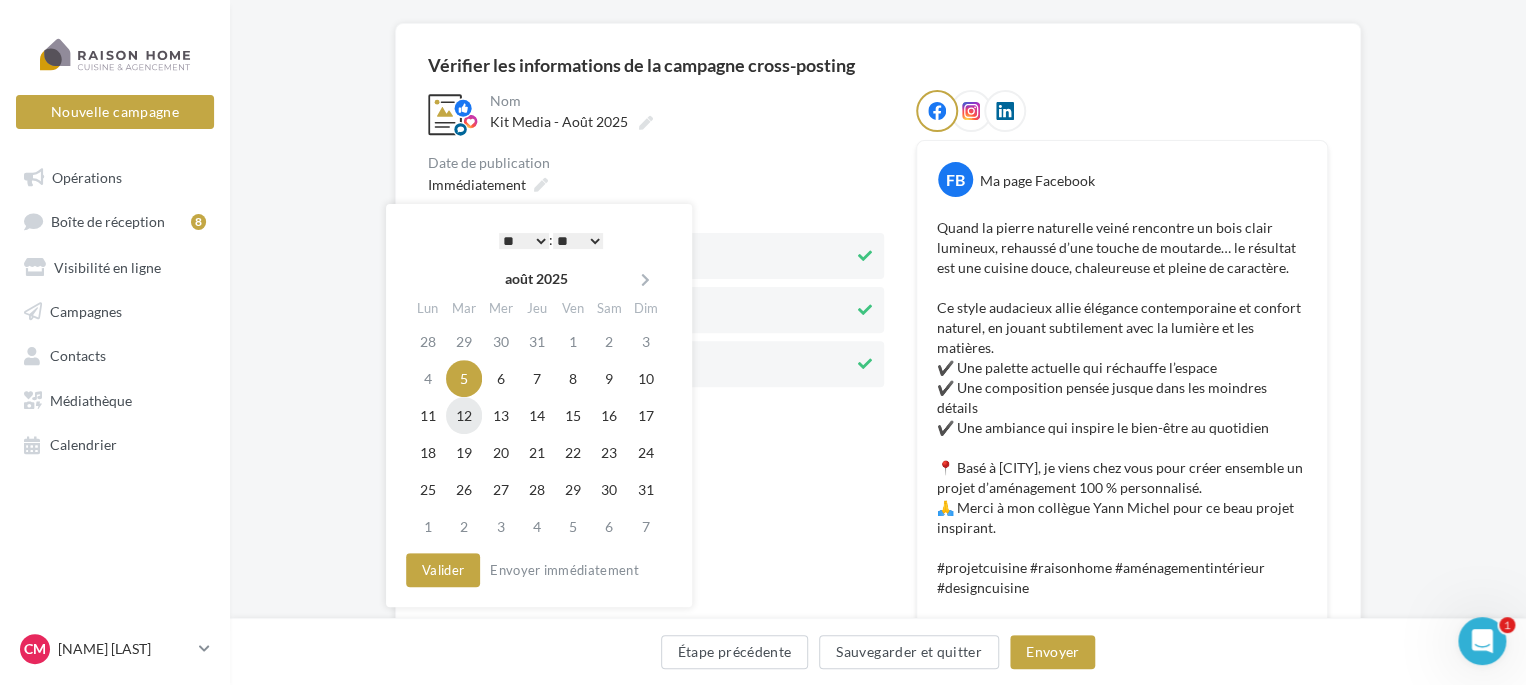click on "12" at bounding box center (464, 415) 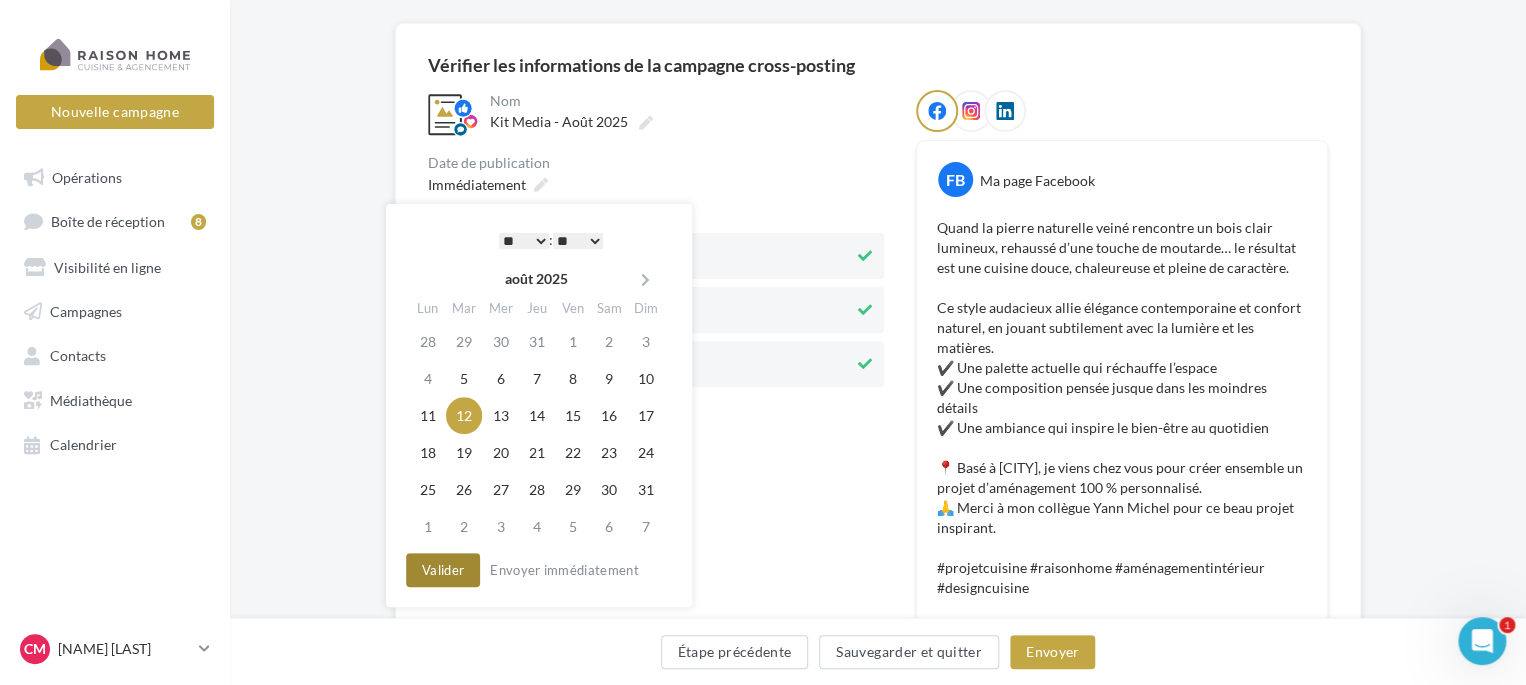 click on "Valider" at bounding box center [443, 570] 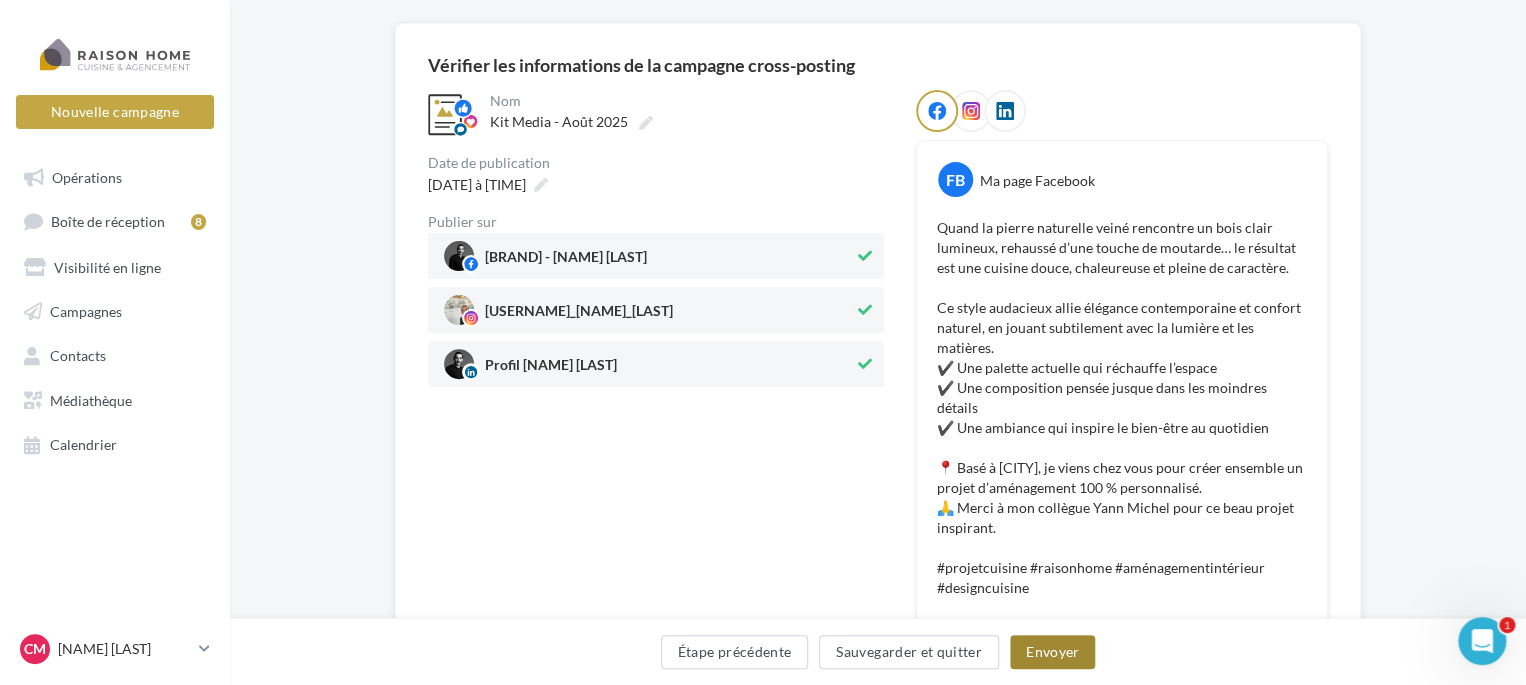 click on "Envoyer" at bounding box center (1052, 652) 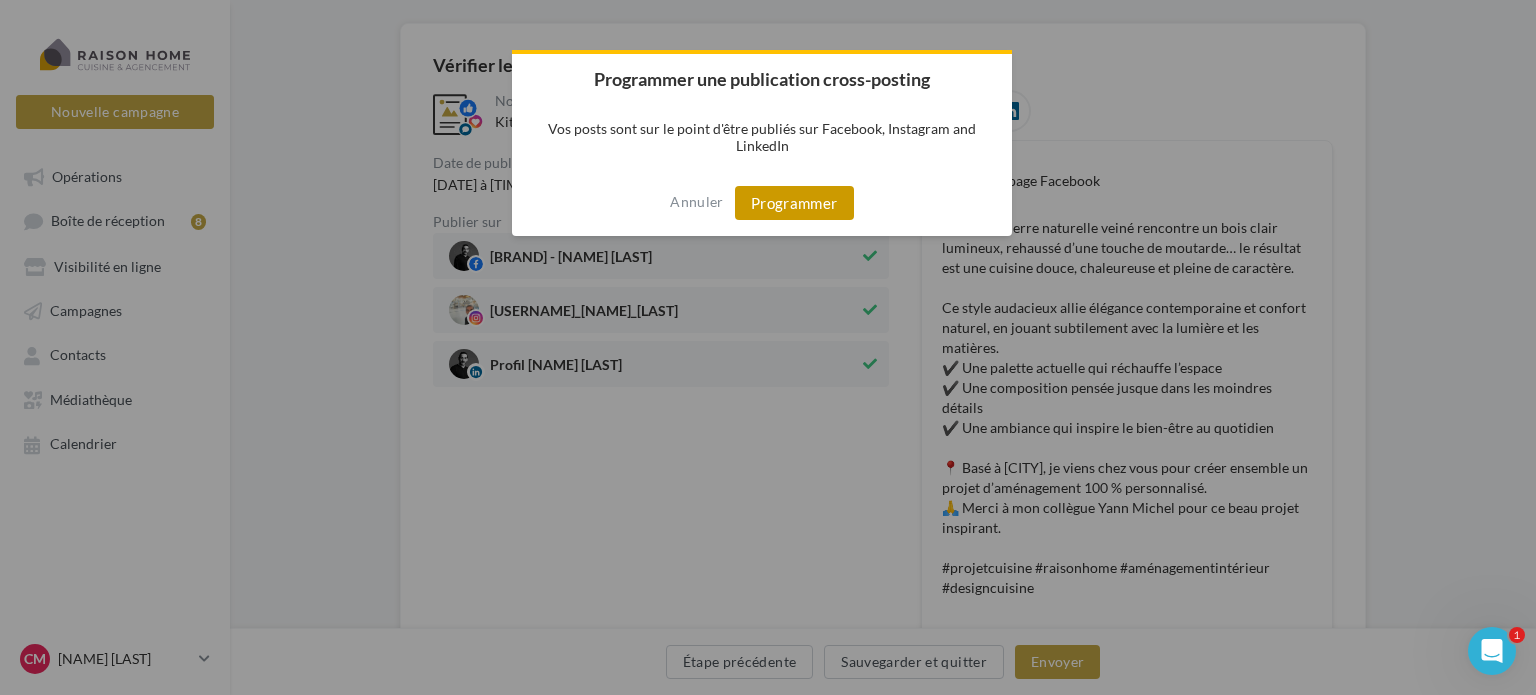 click on "Programmer" at bounding box center [794, 203] 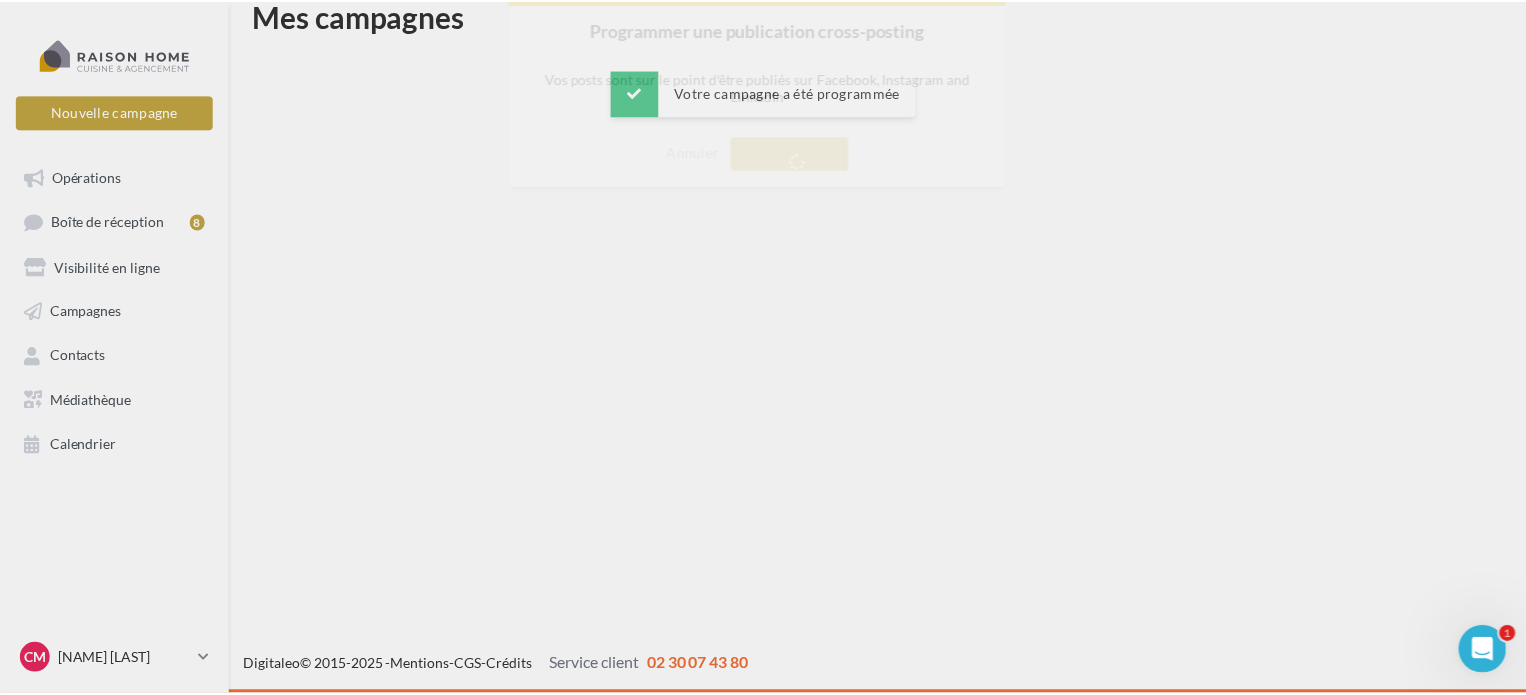 scroll, scrollTop: 32, scrollLeft: 0, axis: vertical 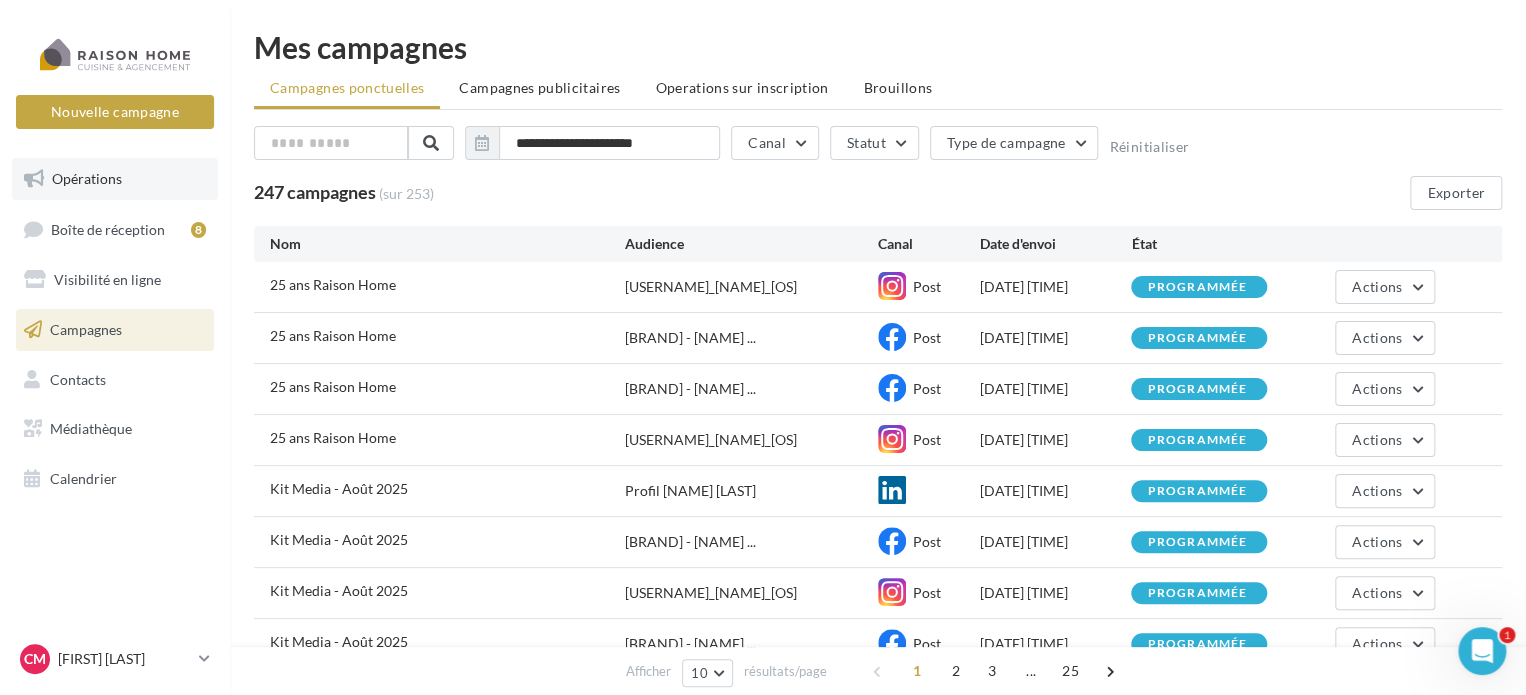 click on "Opérations" at bounding box center [87, 178] 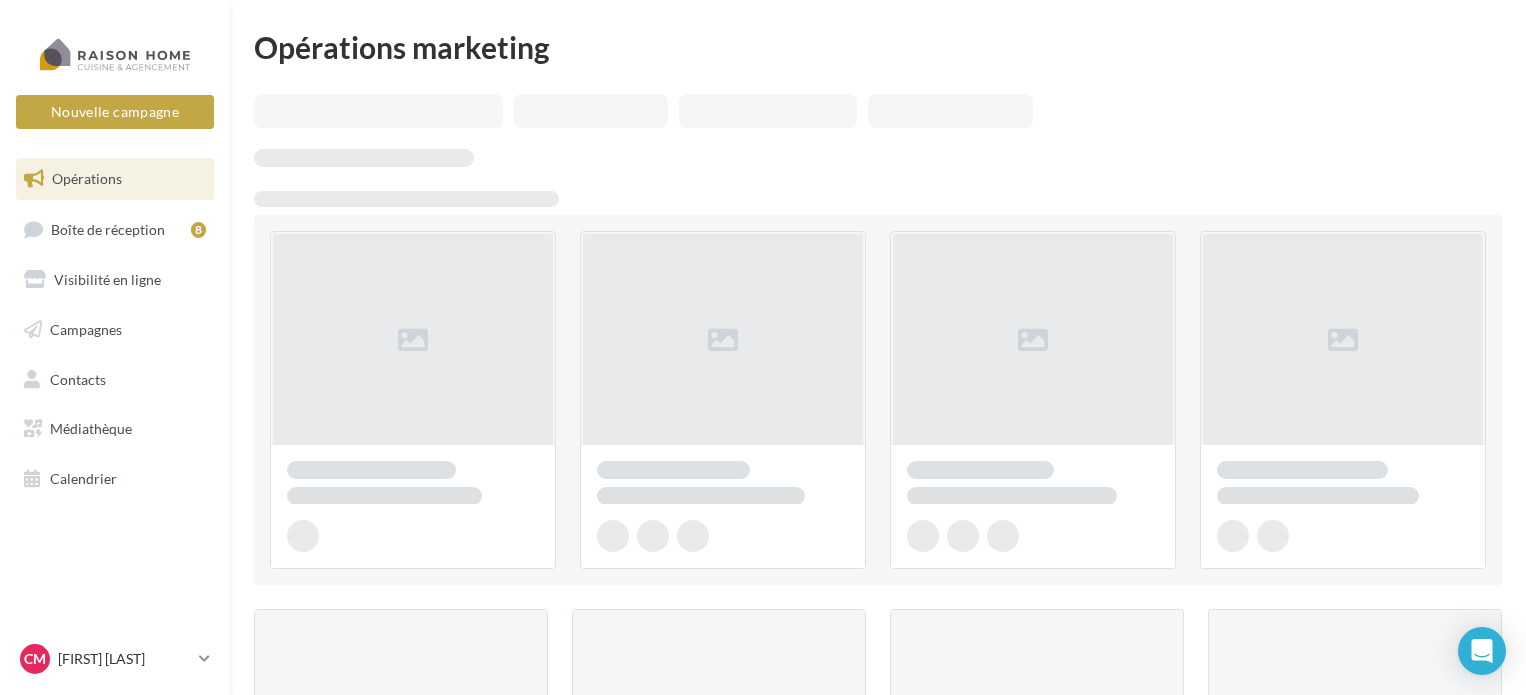 scroll, scrollTop: 0, scrollLeft: 0, axis: both 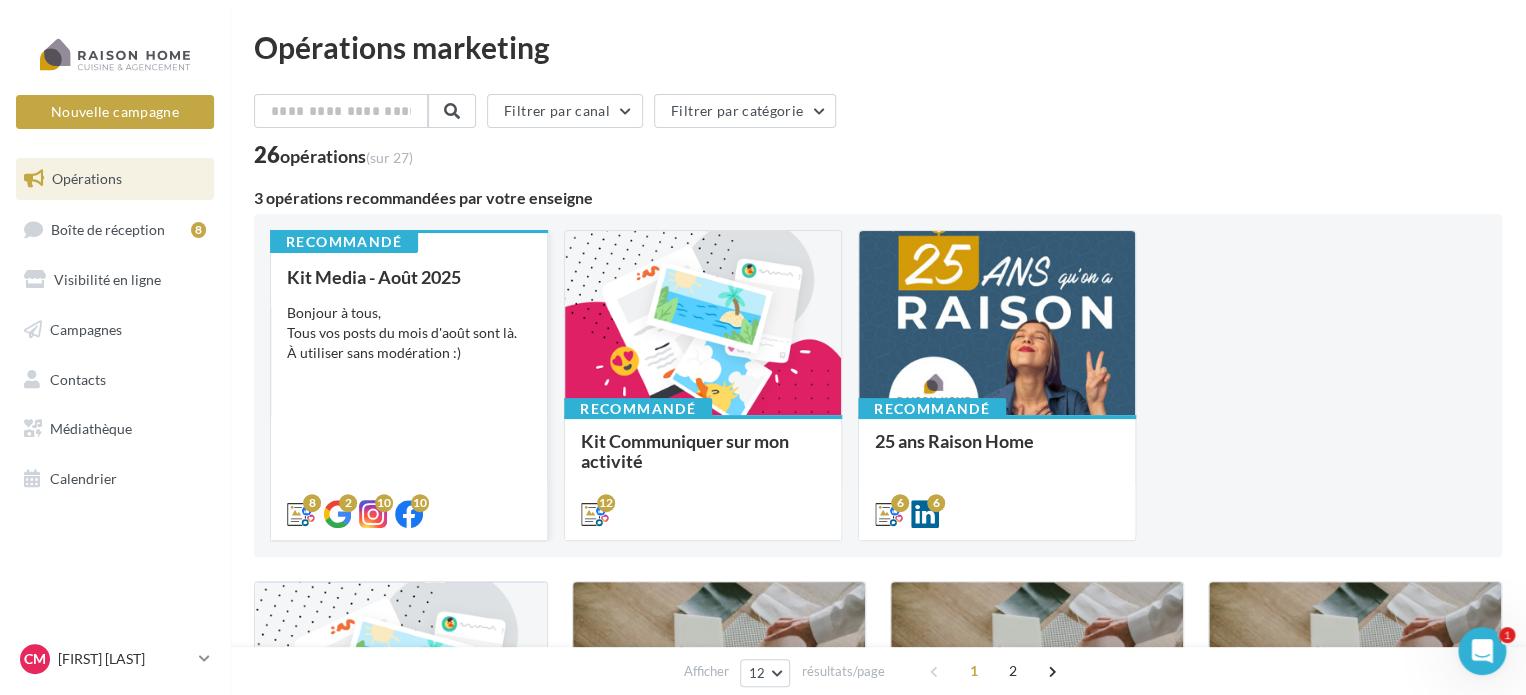 click on "Bonjour à tous,
Tous vos posts du mois d'août sont là.
À utiliser sans modération :)" at bounding box center [409, 333] 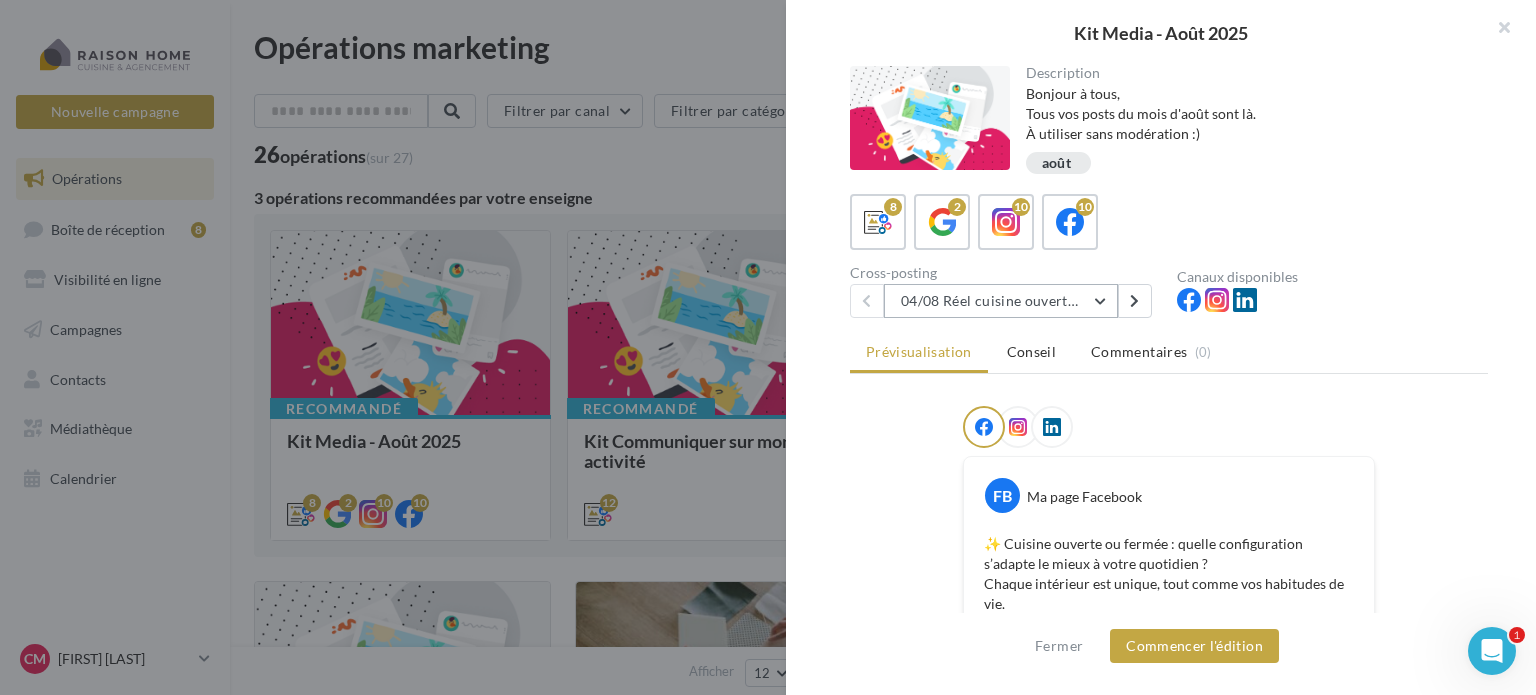 click on "04/08 Réel cuisine ouverte ou fermée" at bounding box center [1001, 301] 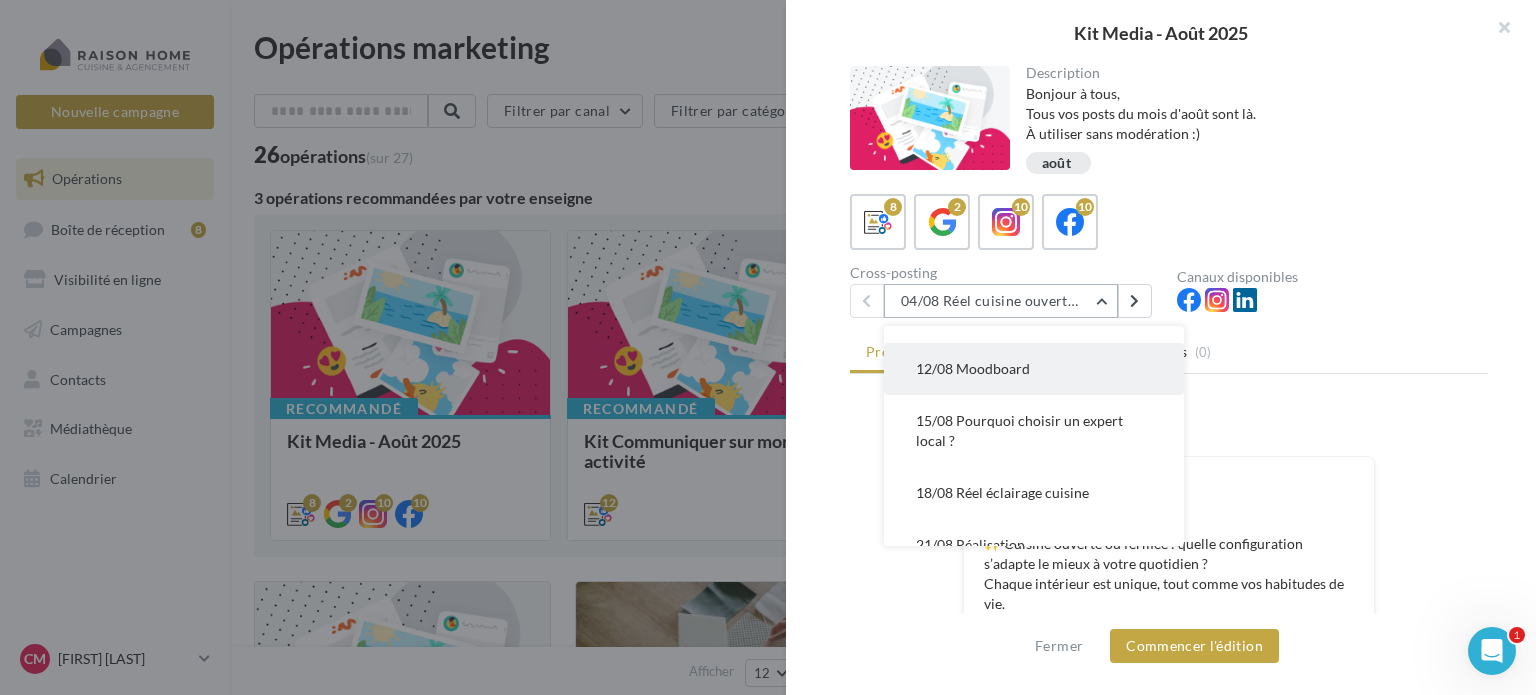 scroll, scrollTop: 112, scrollLeft: 0, axis: vertical 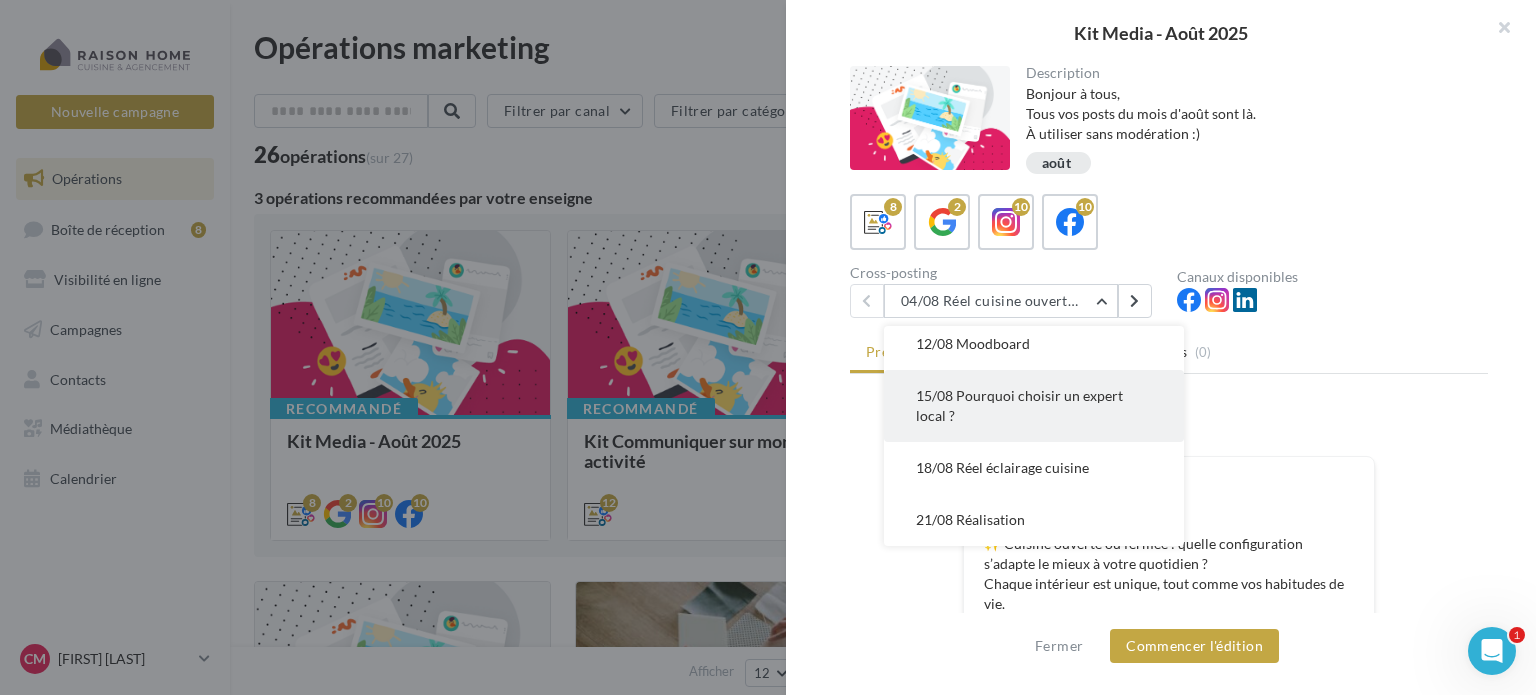 click on "15/08 Pourquoi choisir un expert local ?" at bounding box center (1019, 405) 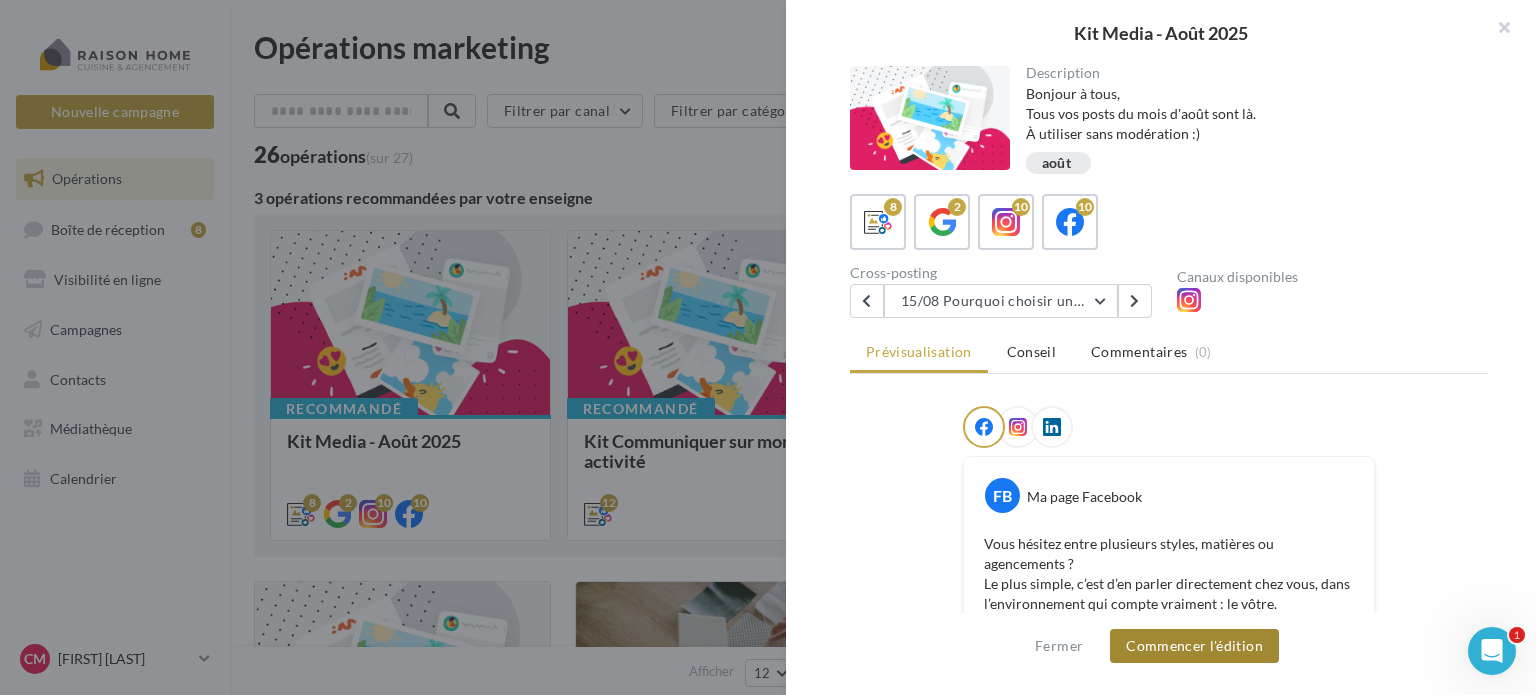 click on "Commencer l'édition" at bounding box center (1194, 646) 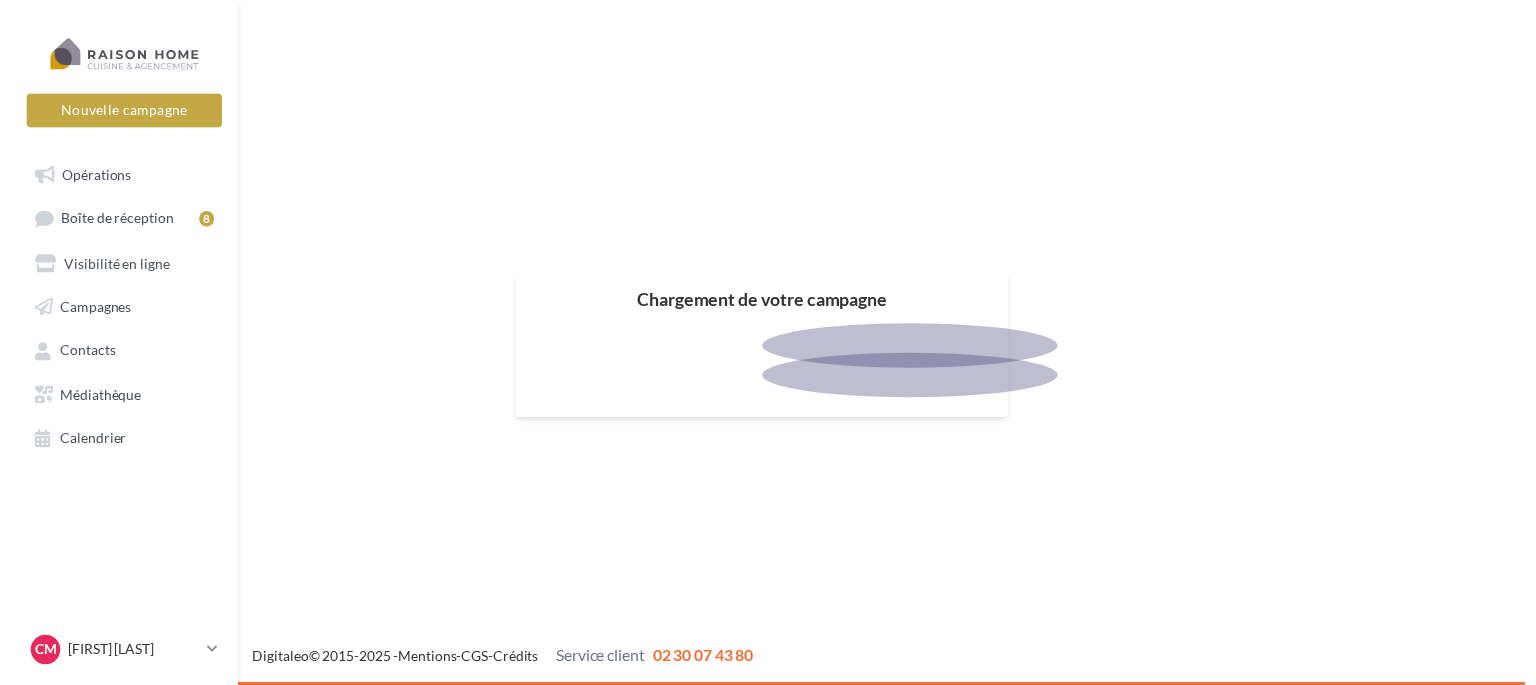 scroll, scrollTop: 0, scrollLeft: 0, axis: both 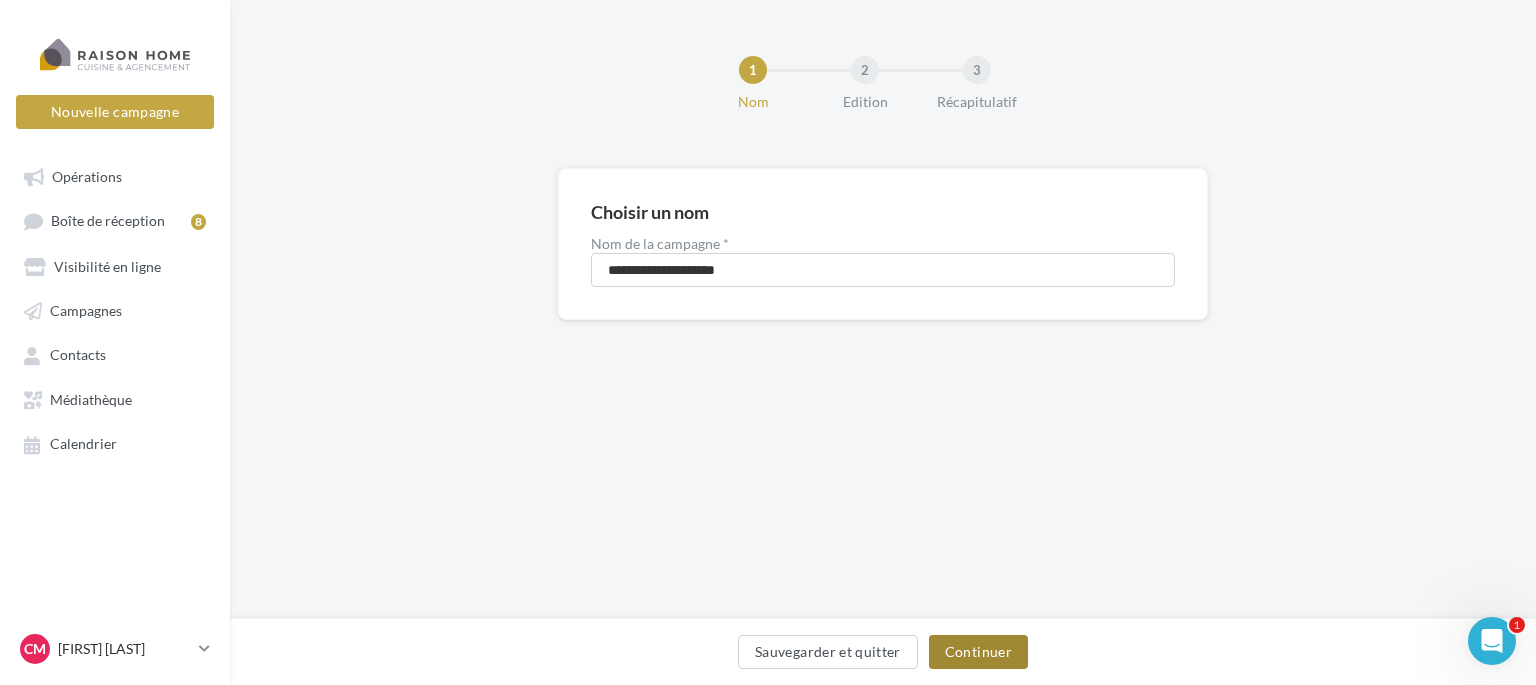 click on "Continuer" at bounding box center (978, 652) 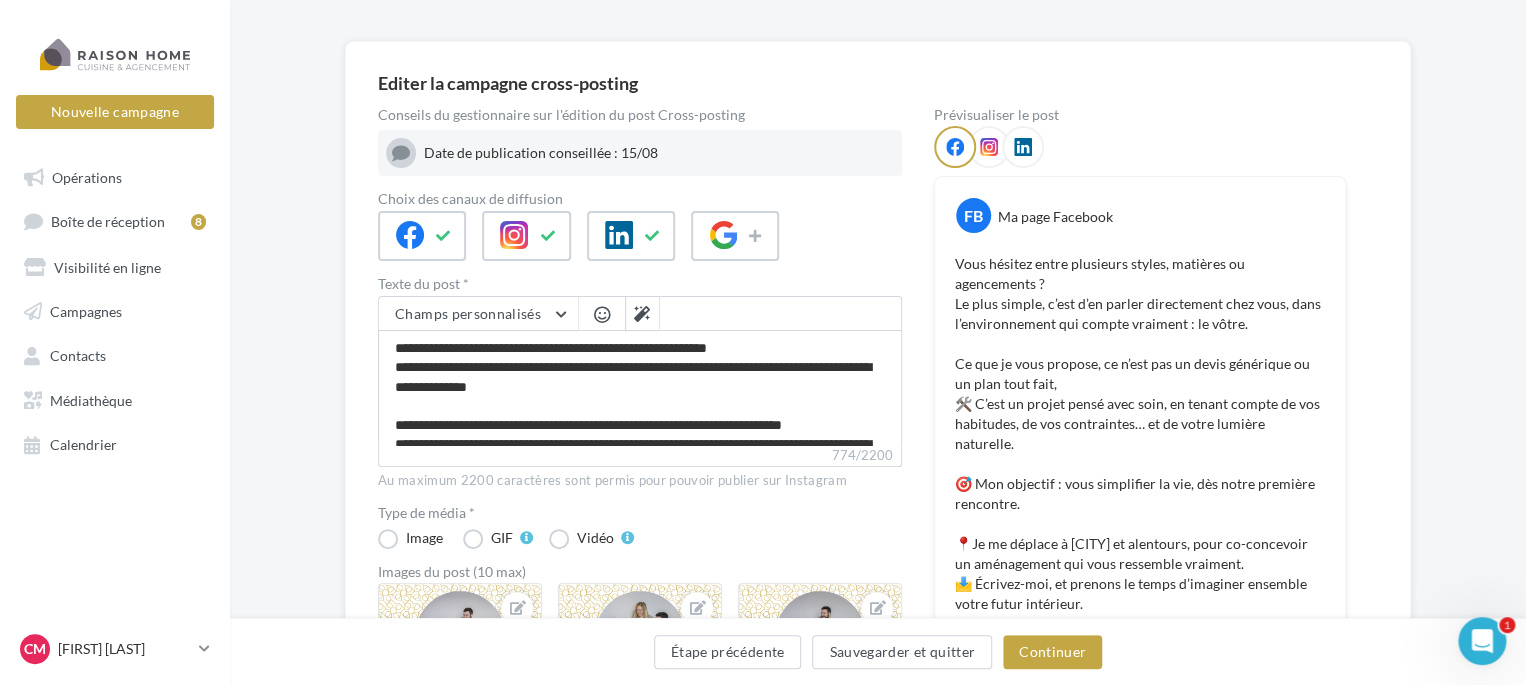 scroll, scrollTop: 148, scrollLeft: 0, axis: vertical 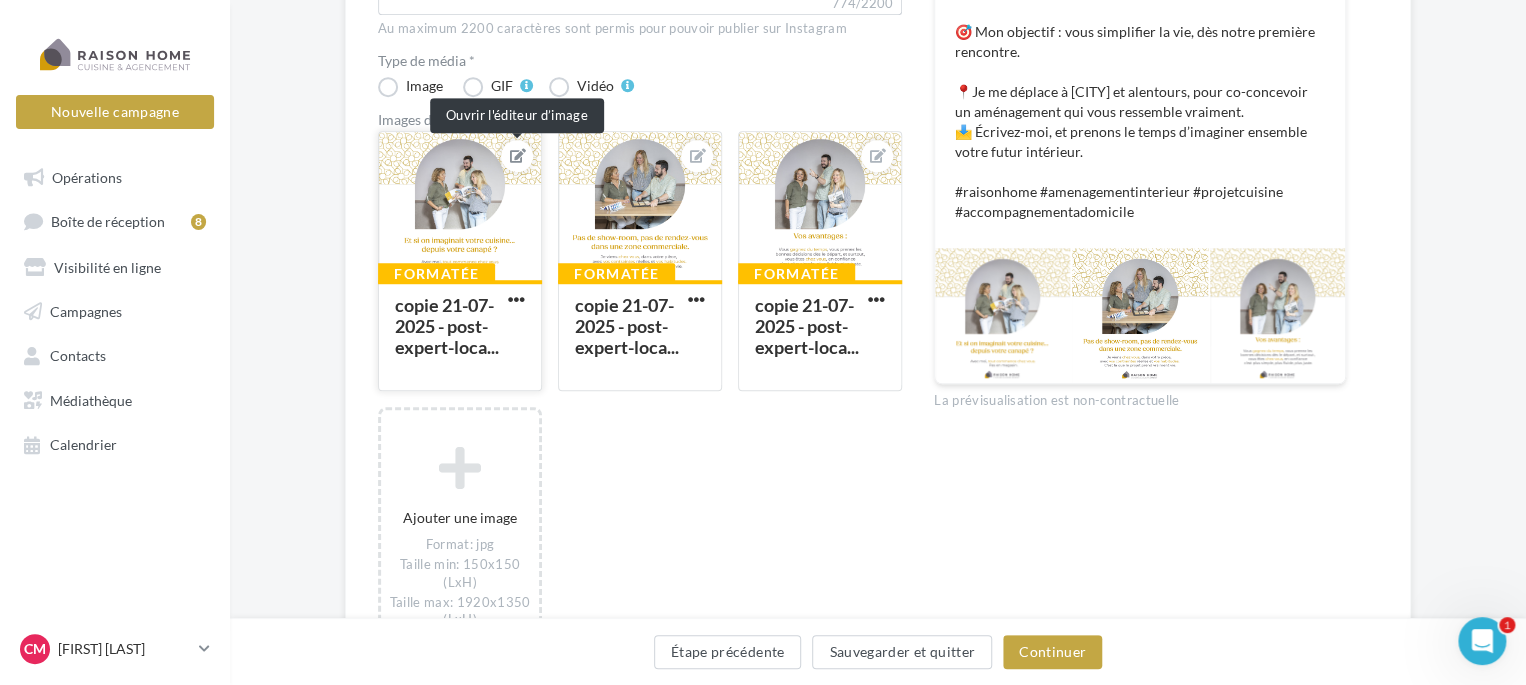 click at bounding box center [518, 156] 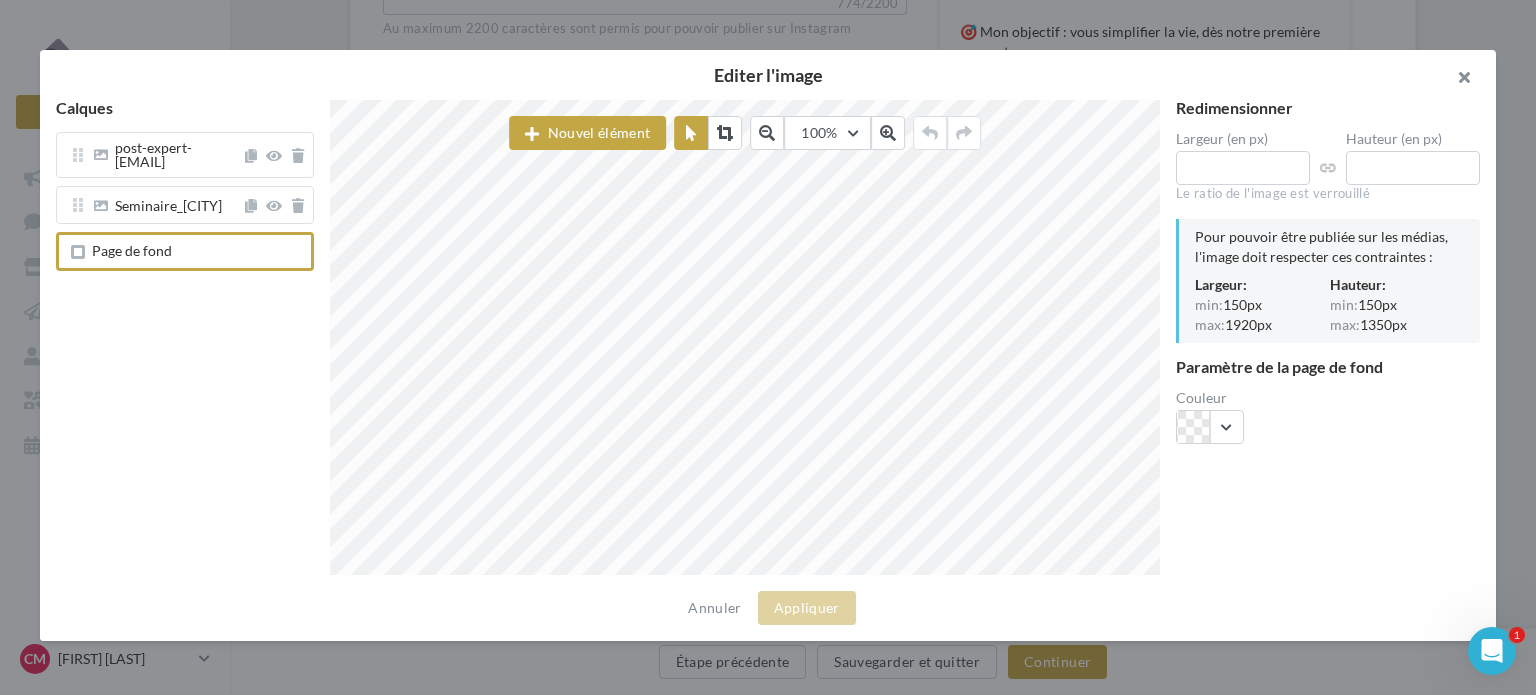 click at bounding box center [1456, 80] 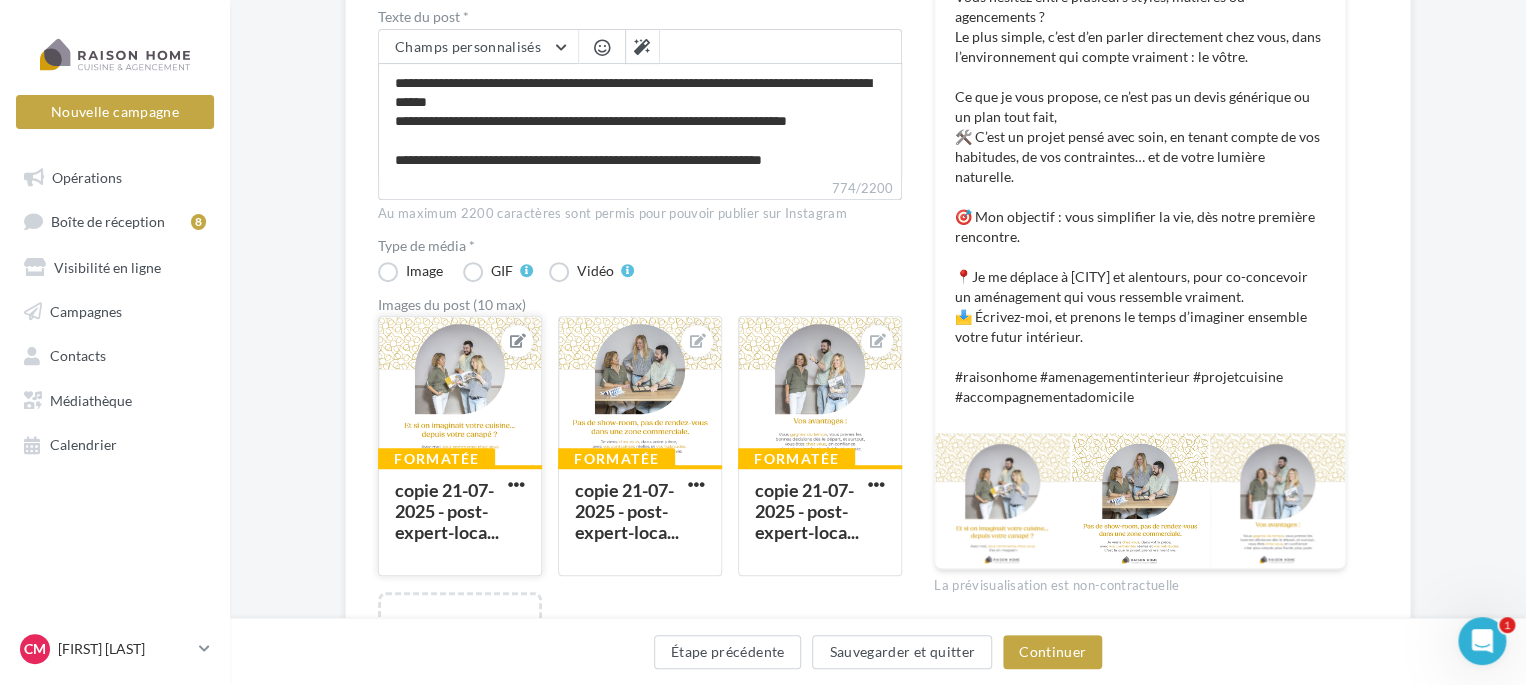 scroll, scrollTop: 392, scrollLeft: 0, axis: vertical 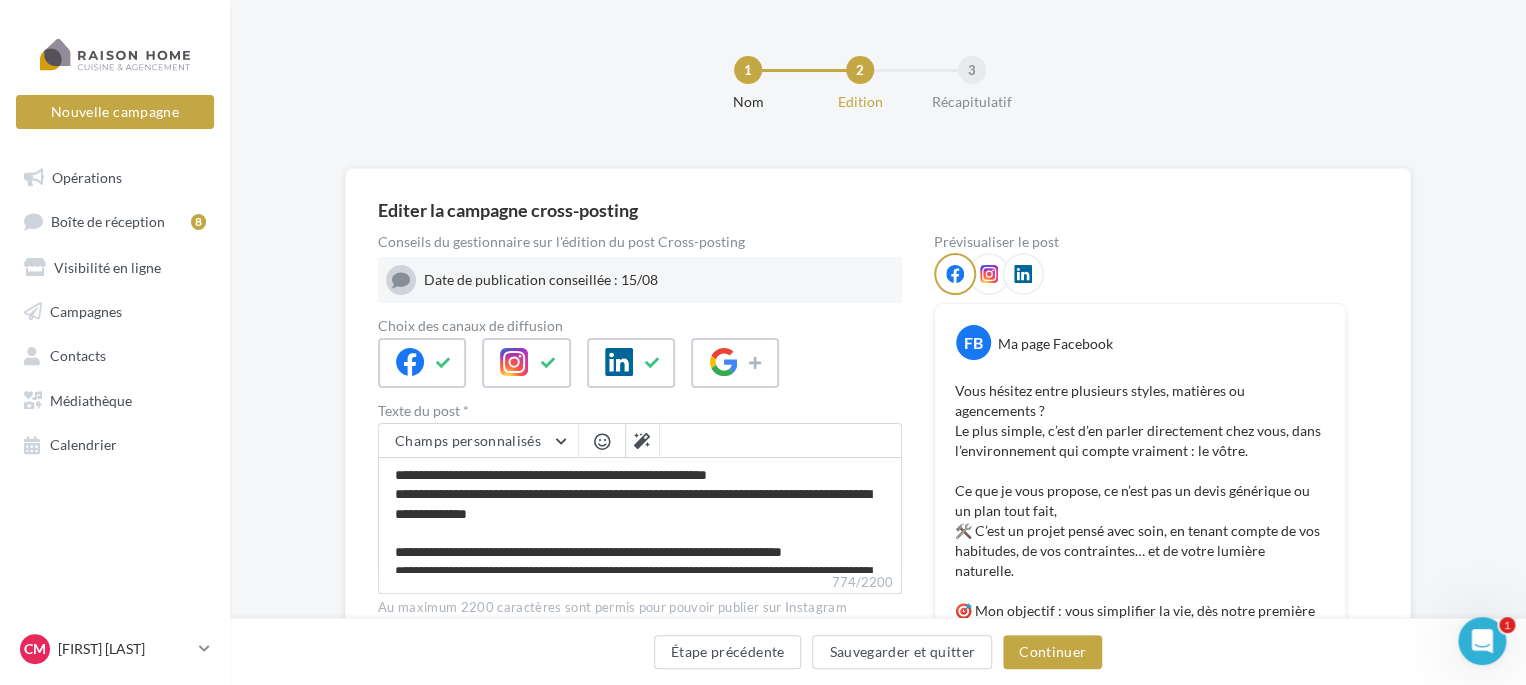drag, startPoint x: 519, startPoint y: 152, endPoint x: 1118, endPoint y: 71, distance: 604.45184 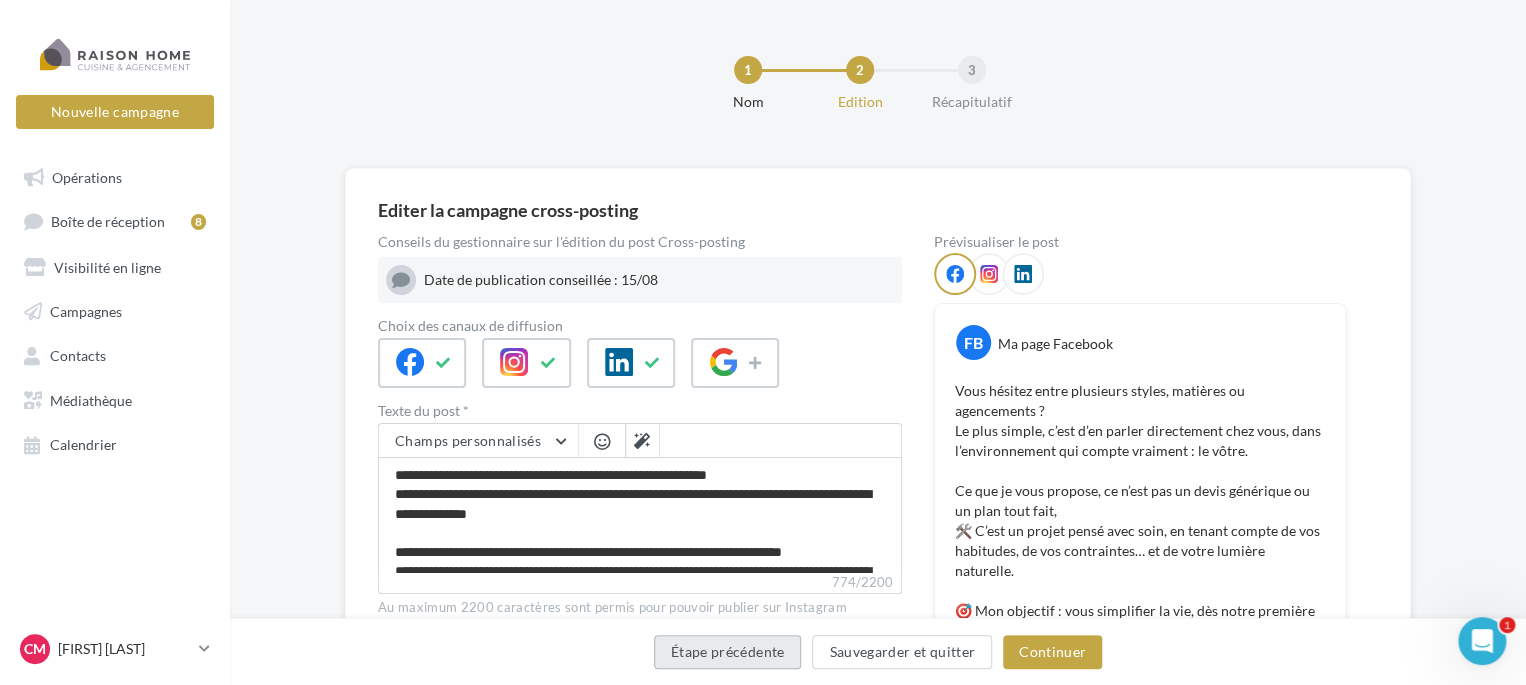 click on "Étape précédente" at bounding box center (728, 652) 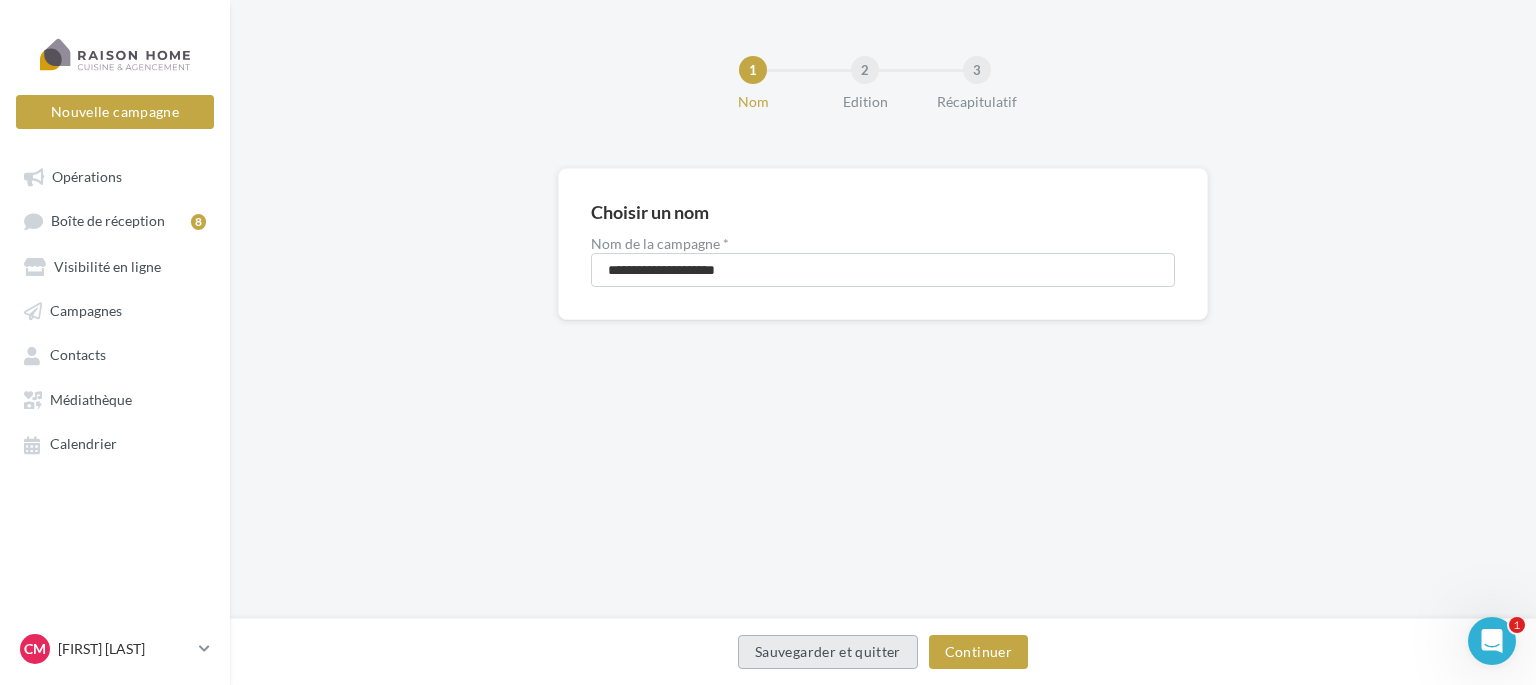 click on "Sauvegarder et quitter" at bounding box center (828, 652) 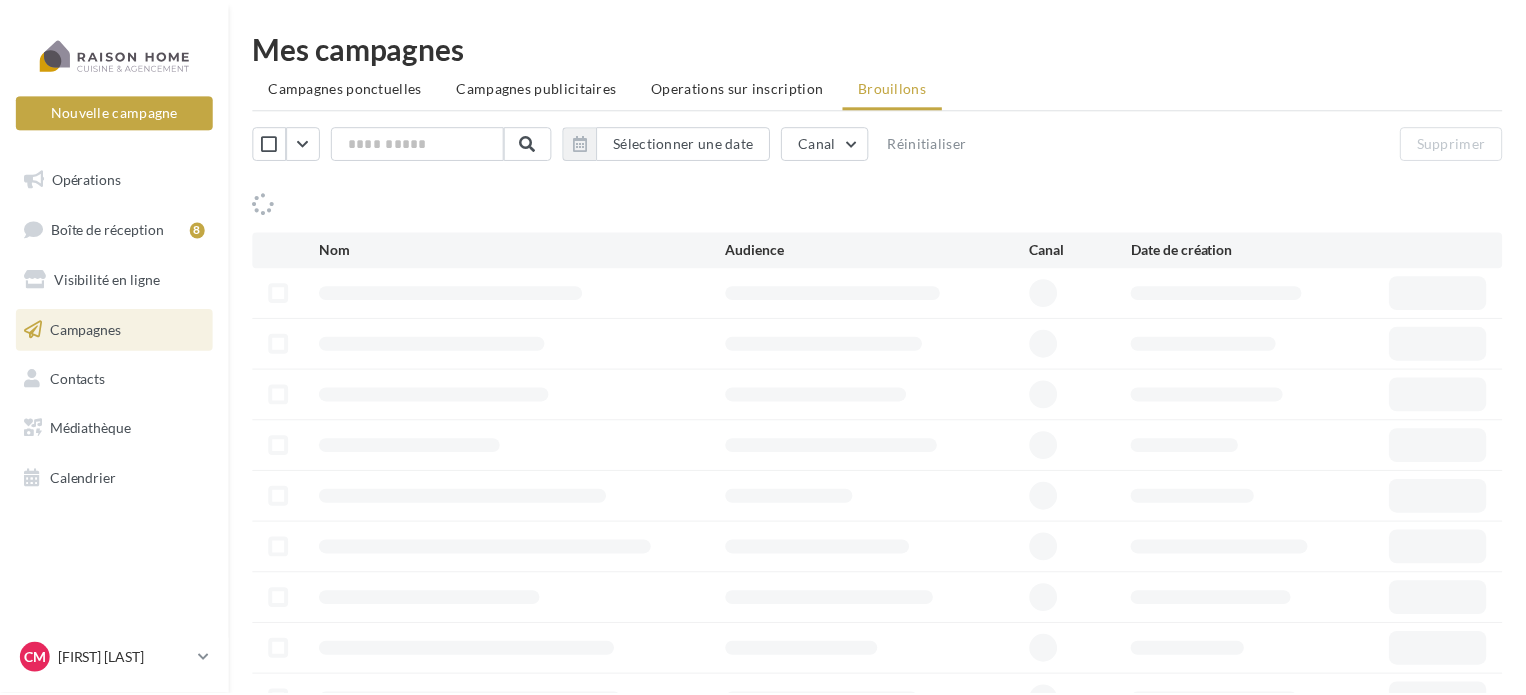 scroll, scrollTop: 0, scrollLeft: 0, axis: both 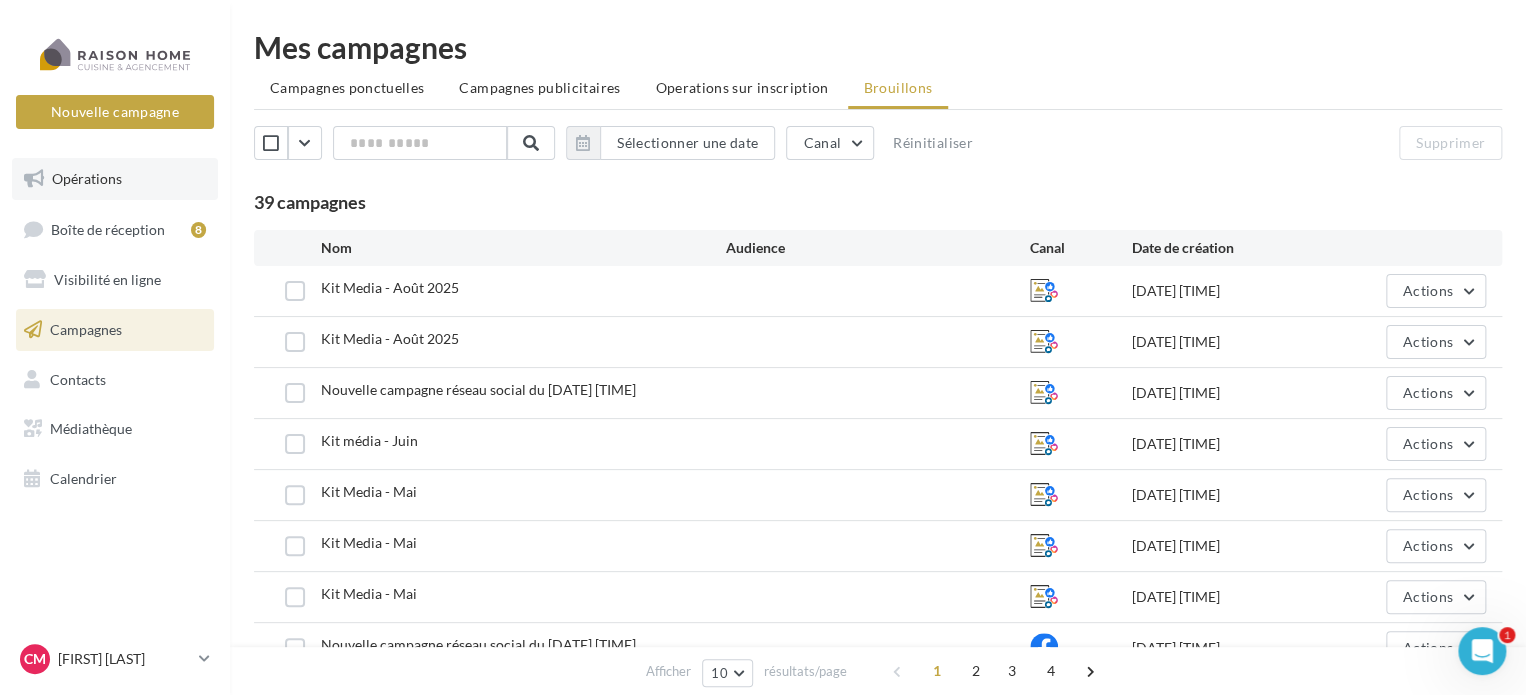 click on "Opérations" at bounding box center (115, 179) 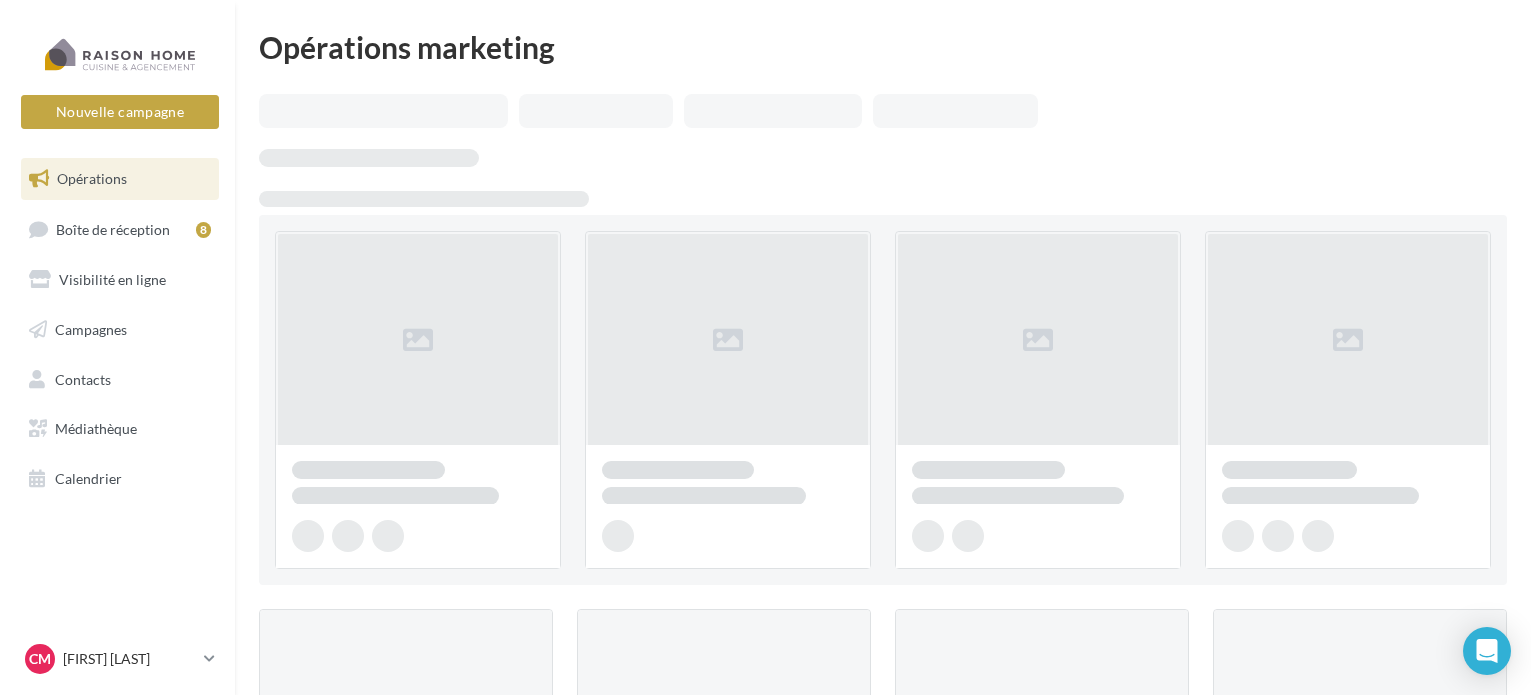 scroll, scrollTop: 0, scrollLeft: 0, axis: both 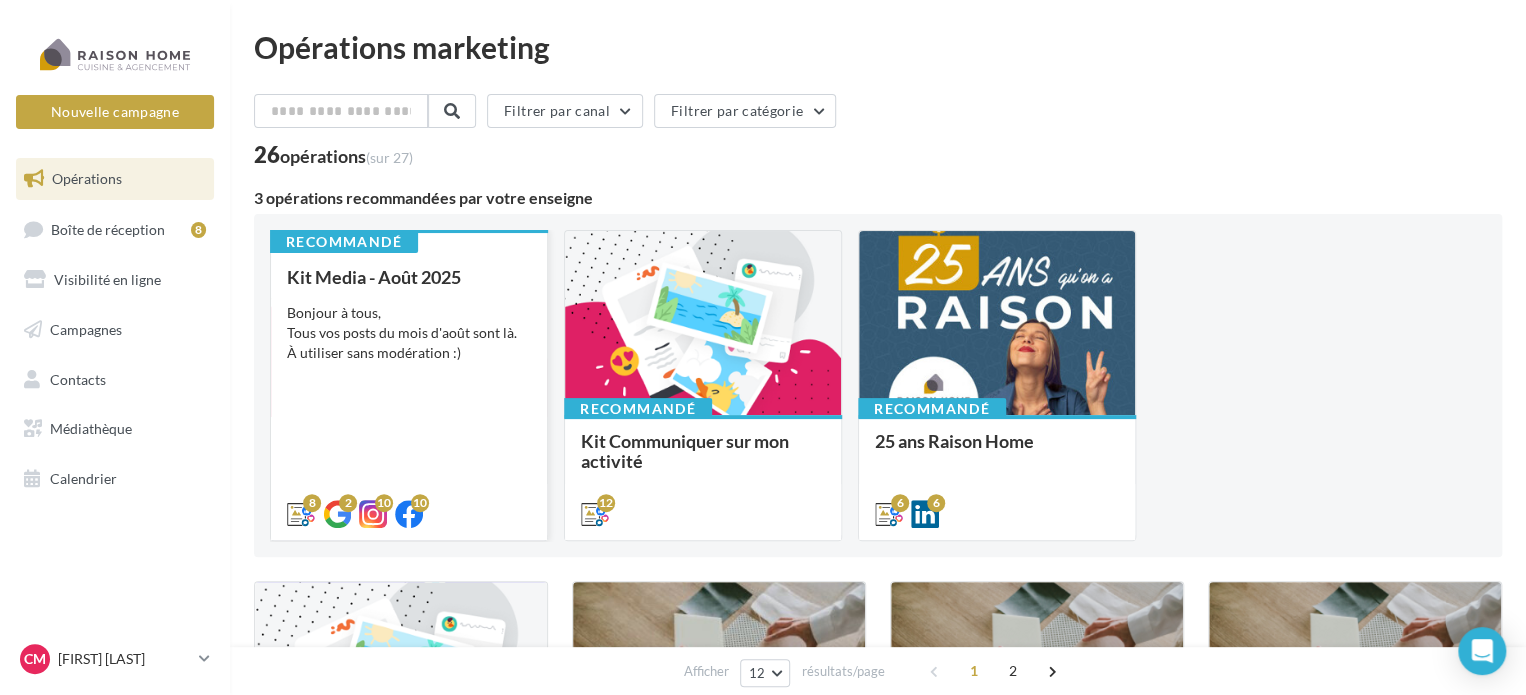 click on "Bonjour à tous,
Tous vos posts du mois d'août sont là.
À utiliser sans modération :)" at bounding box center [409, 333] 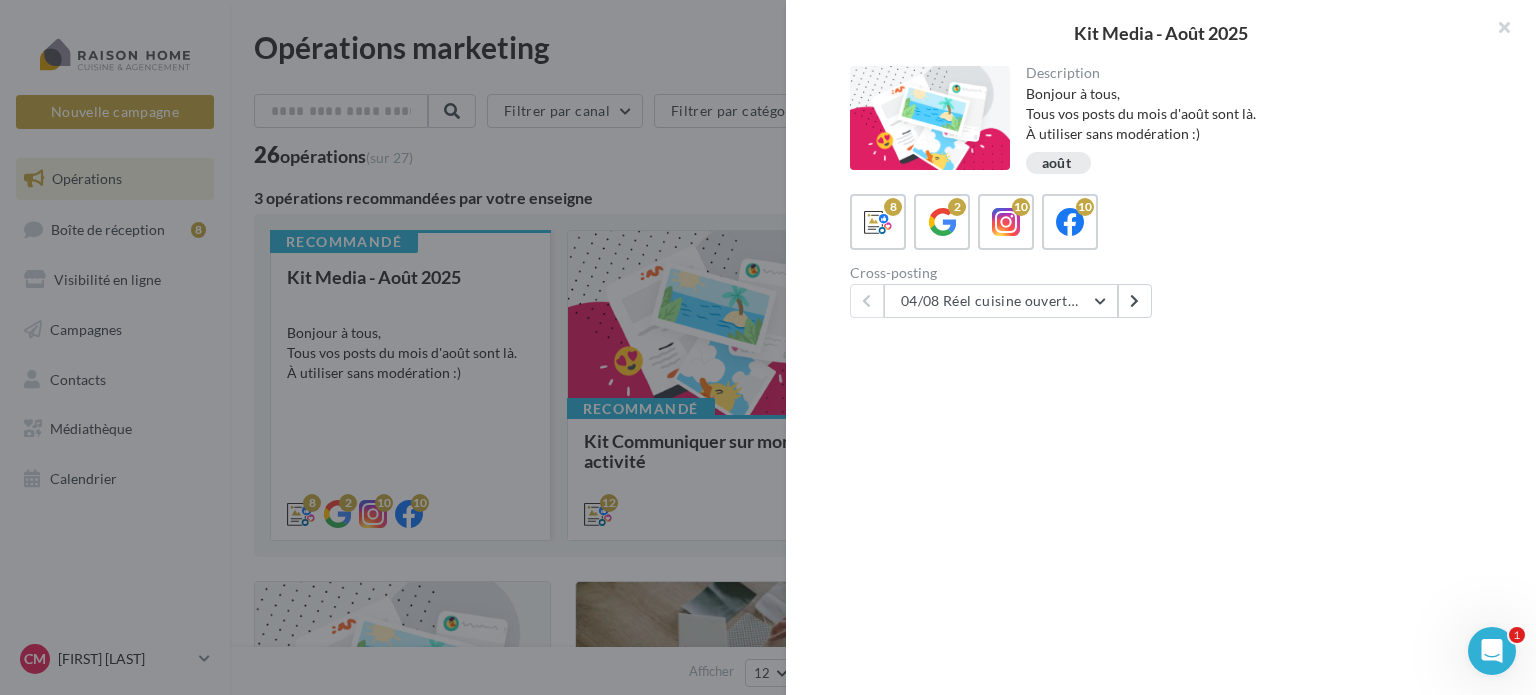 scroll, scrollTop: 0, scrollLeft: 0, axis: both 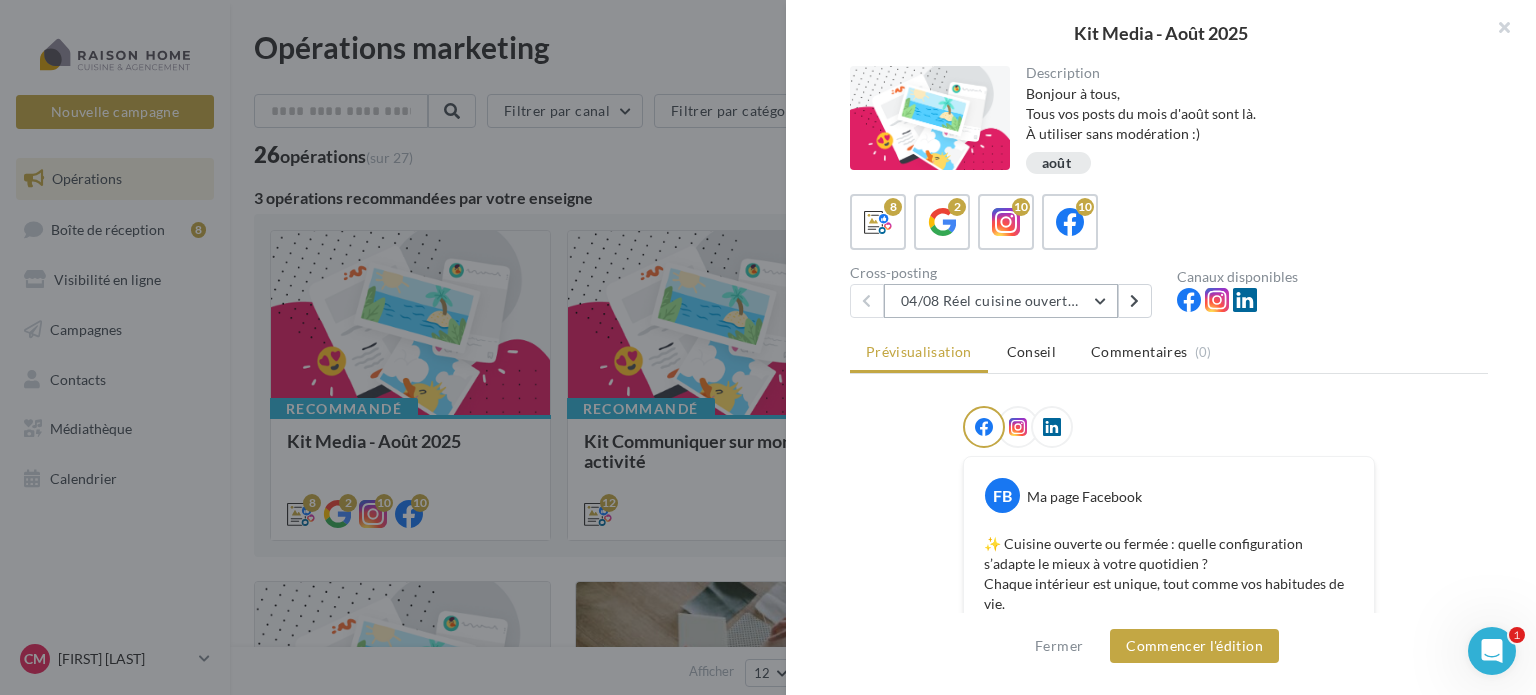 click on "04/08 Réel cuisine ouverte ou fermée" at bounding box center [1001, 301] 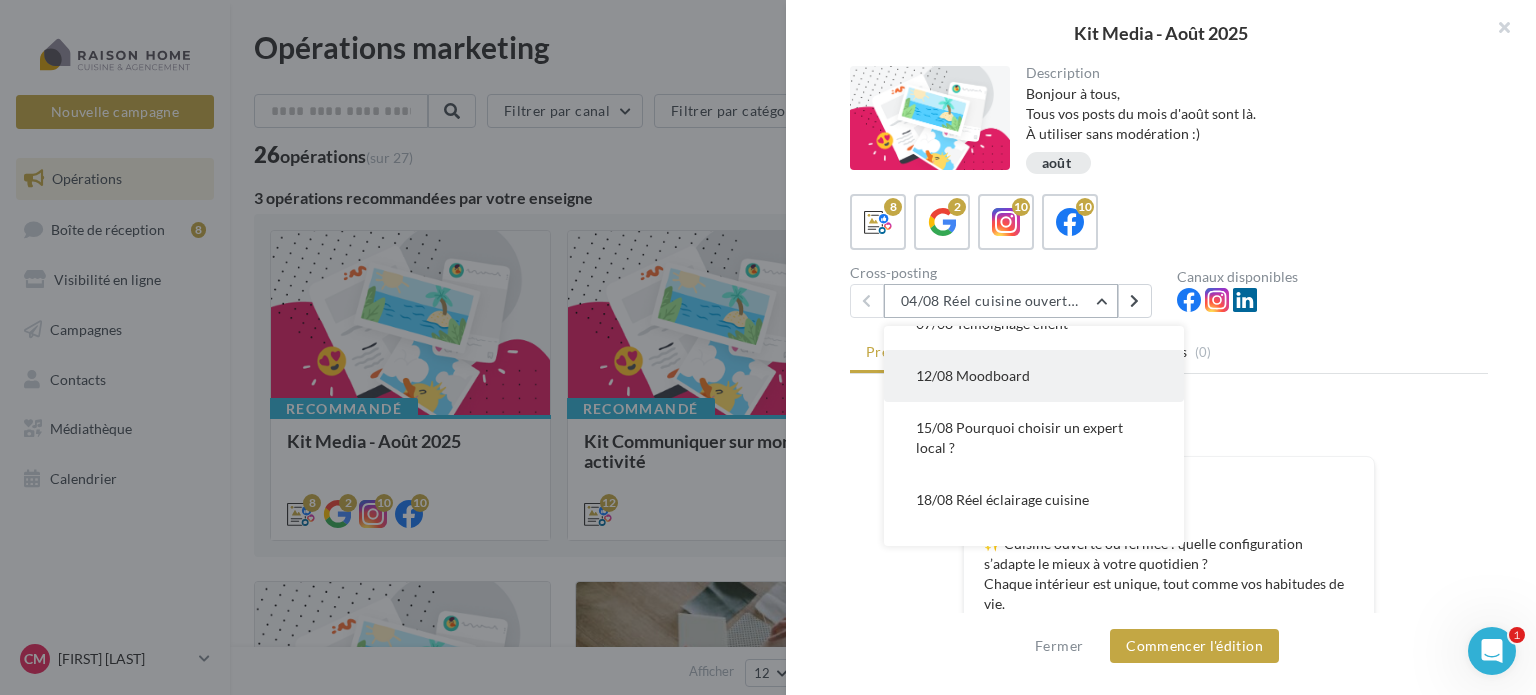 scroll, scrollTop: 84, scrollLeft: 0, axis: vertical 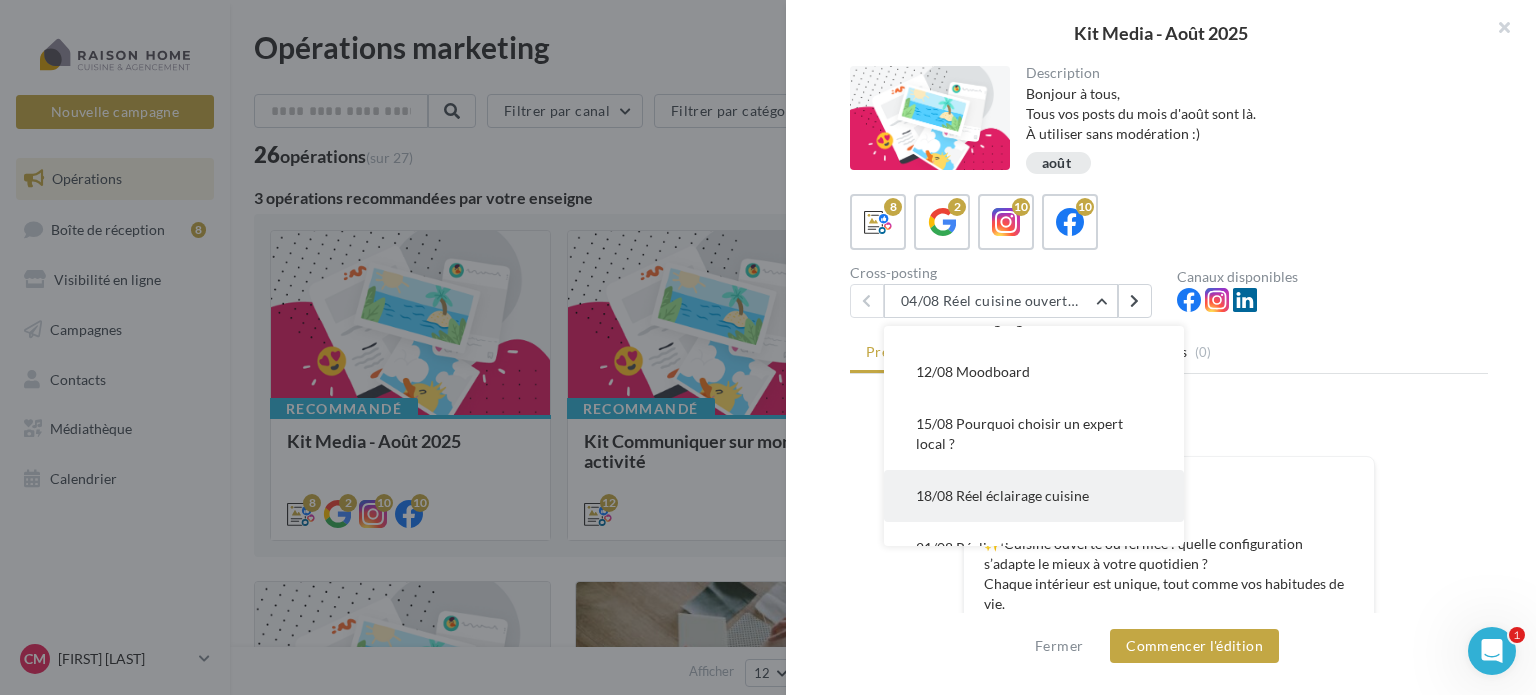 click on "18/08 Réel éclairage cuisine" at bounding box center [1002, 495] 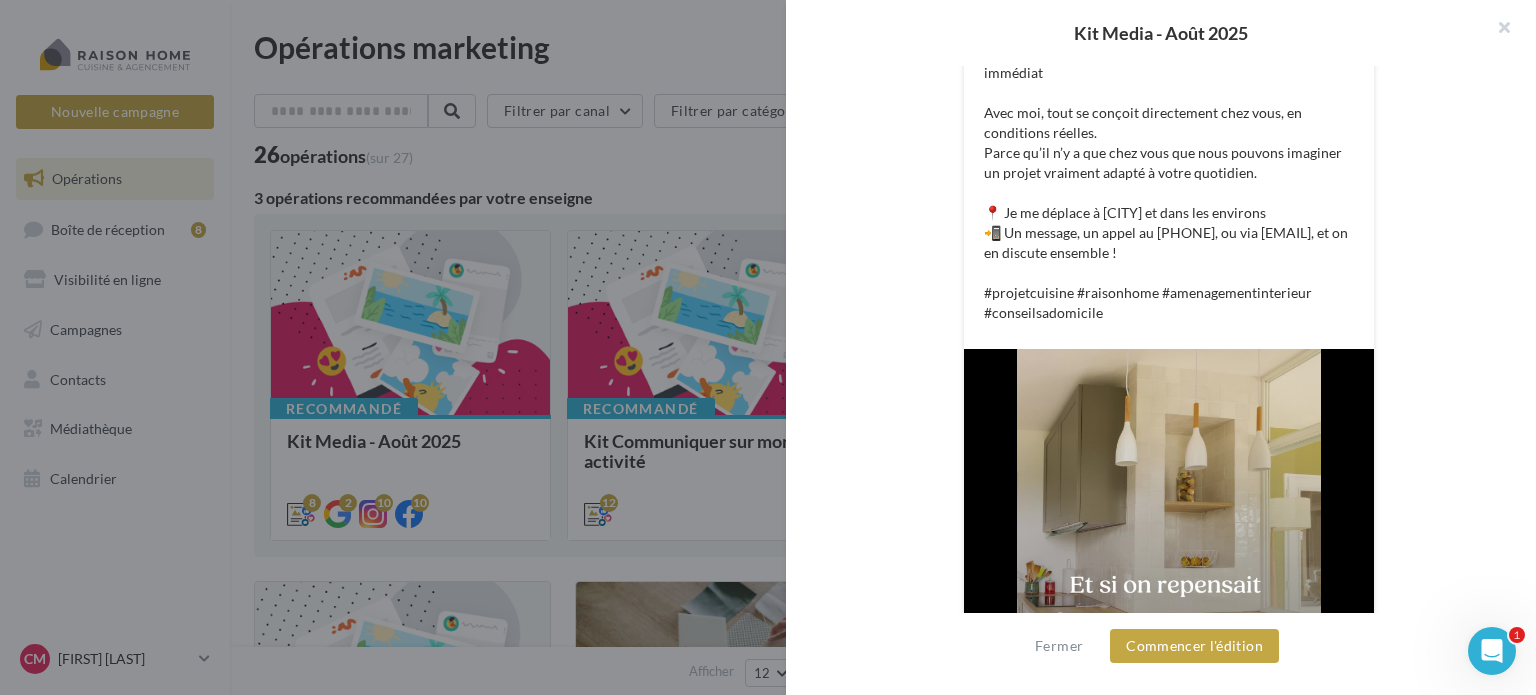 scroll, scrollTop: 952, scrollLeft: 0, axis: vertical 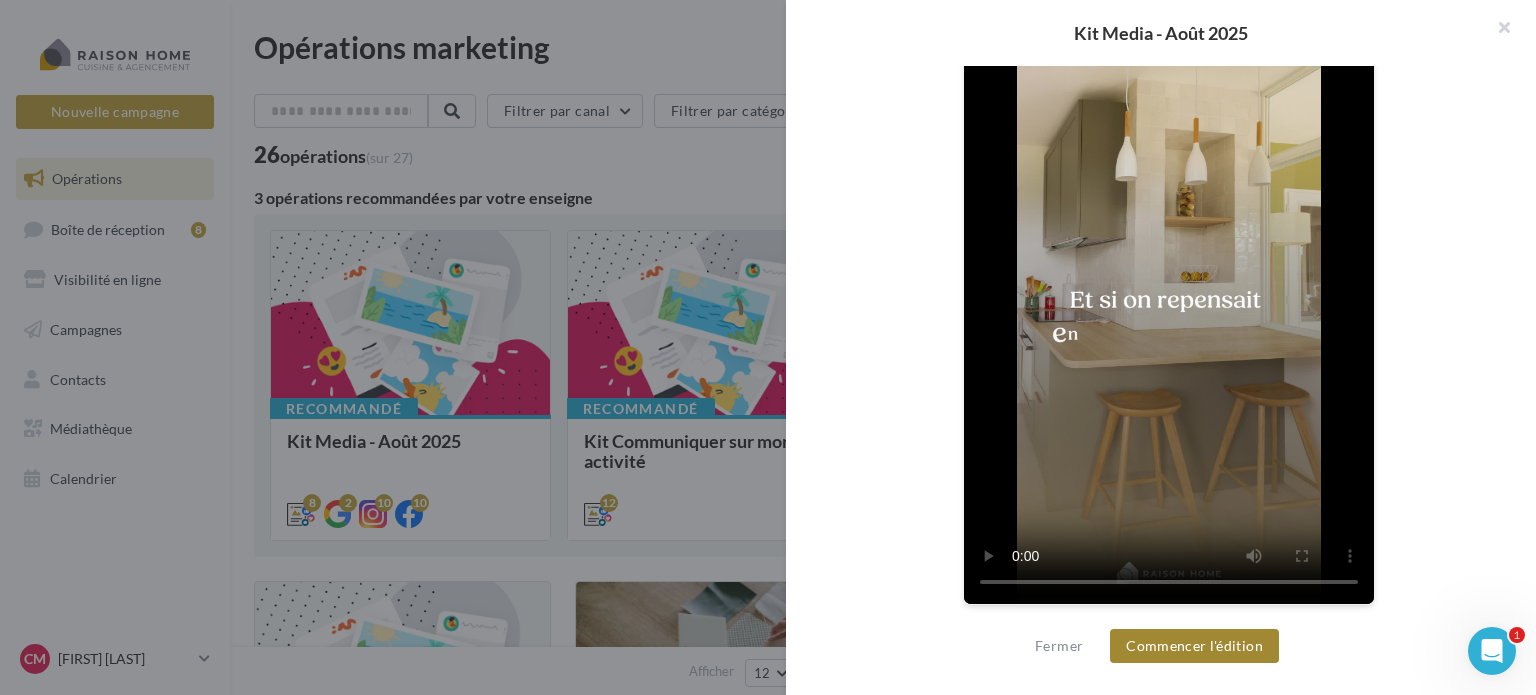 click on "Commencer l'édition" at bounding box center [1194, 646] 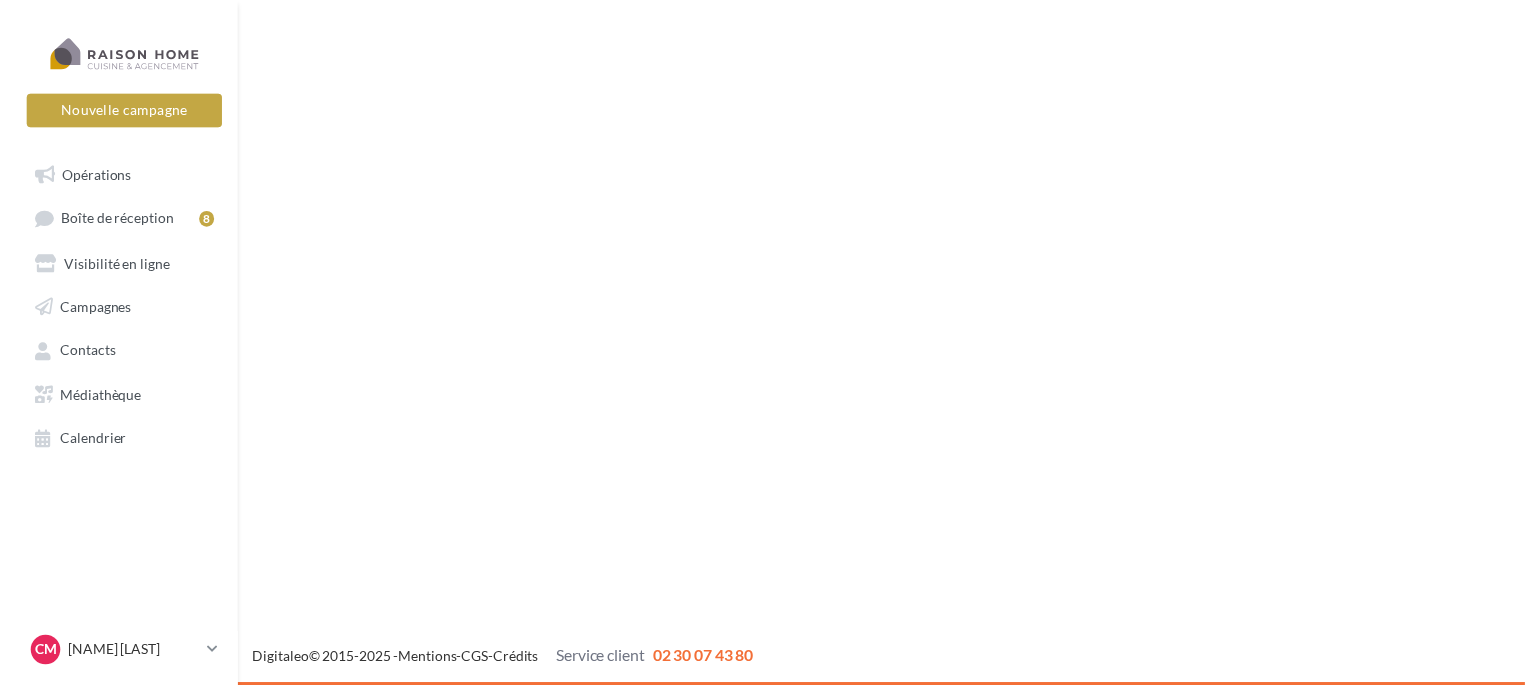 scroll, scrollTop: 0, scrollLeft: 0, axis: both 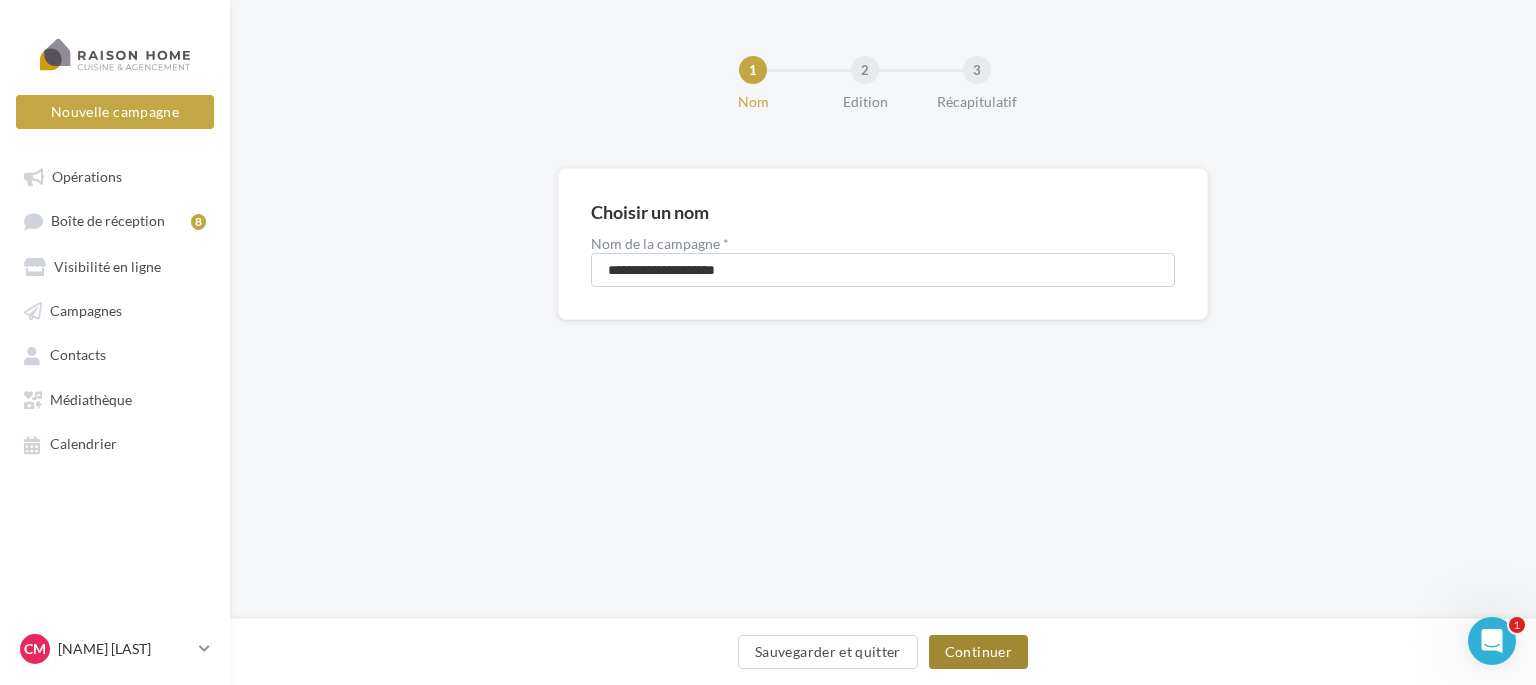 click on "Continuer" at bounding box center [978, 652] 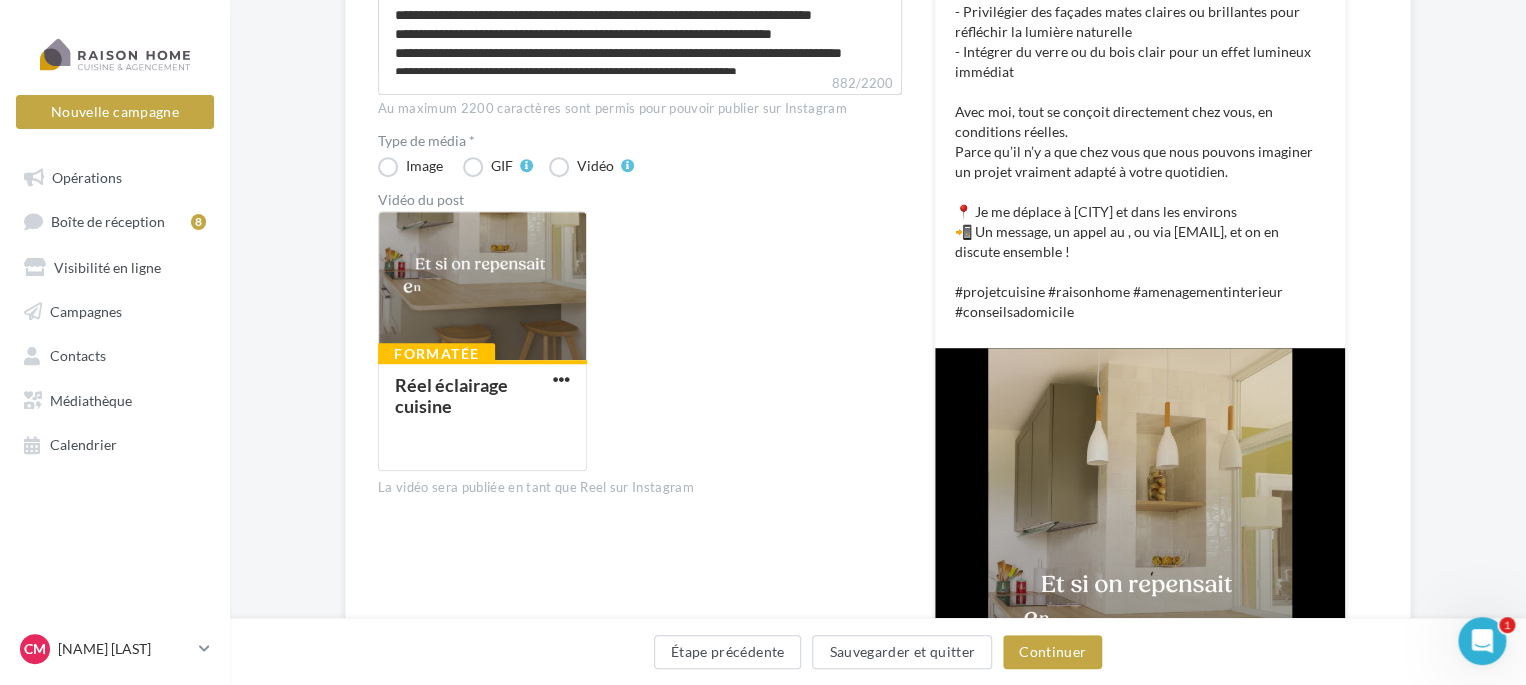 scroll, scrollTop: 503, scrollLeft: 0, axis: vertical 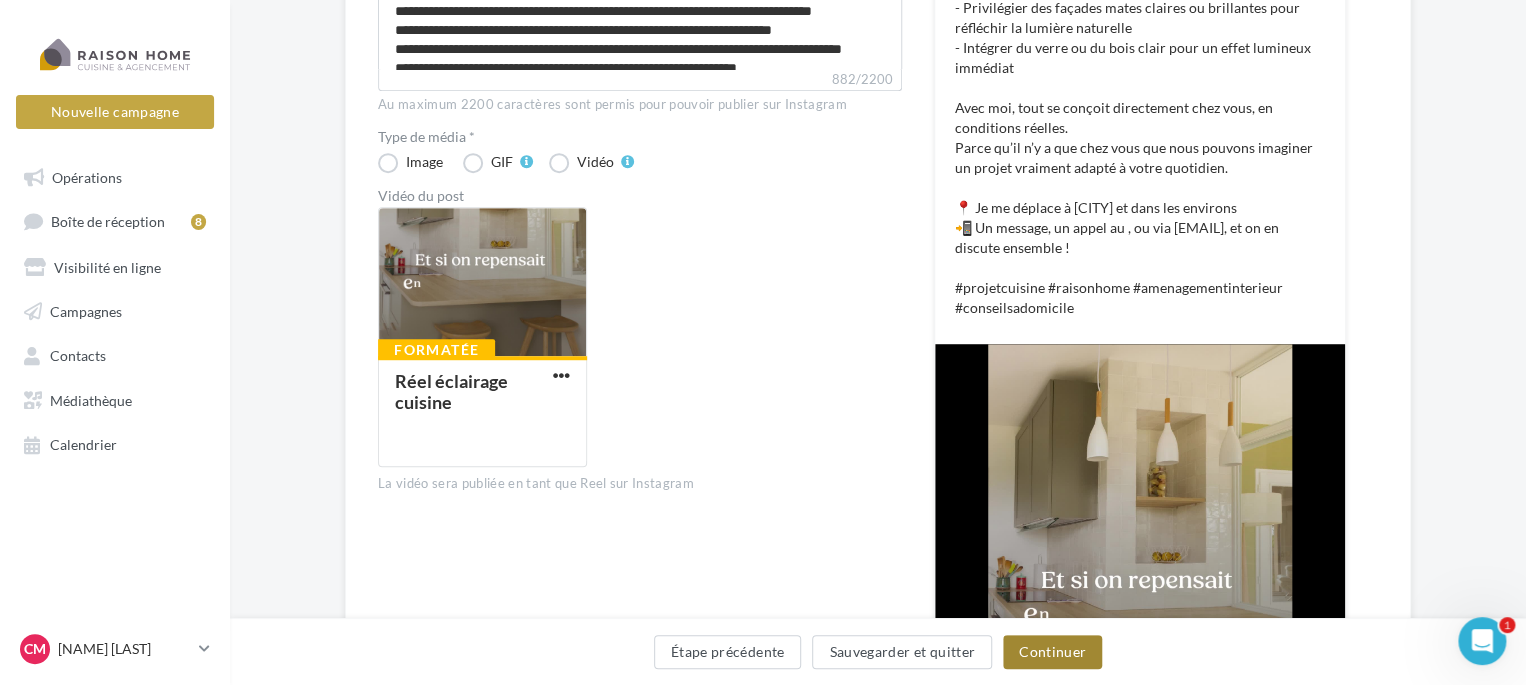 click on "Continuer" at bounding box center [1052, 652] 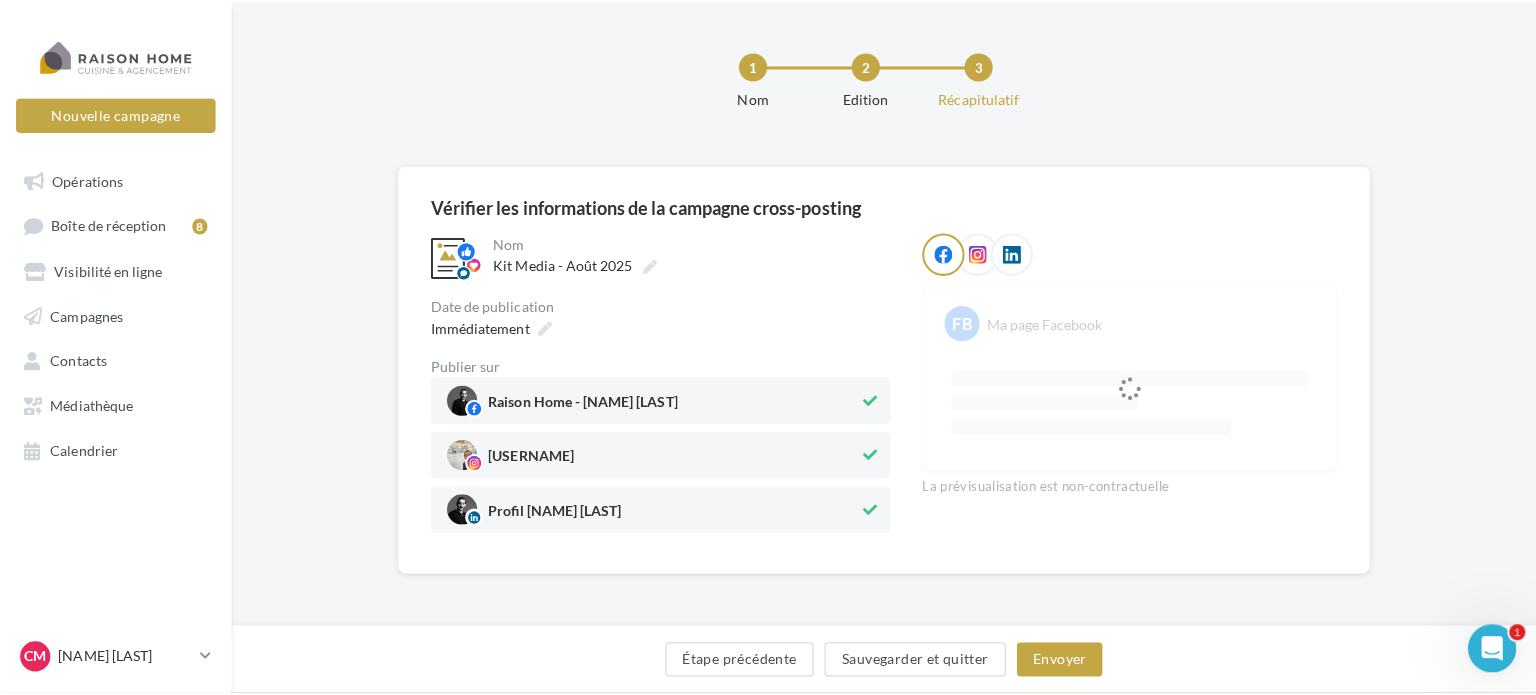 scroll, scrollTop: 145, scrollLeft: 0, axis: vertical 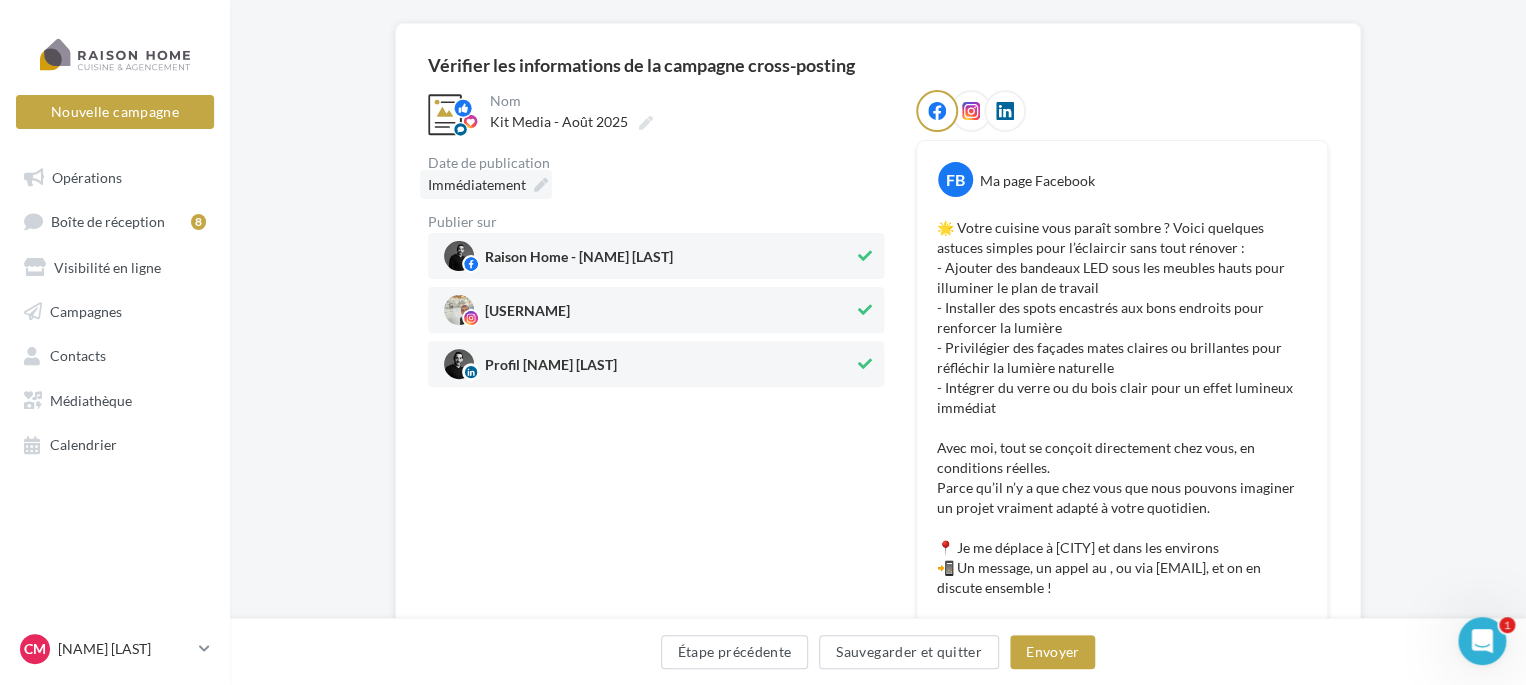 click at bounding box center [541, 185] 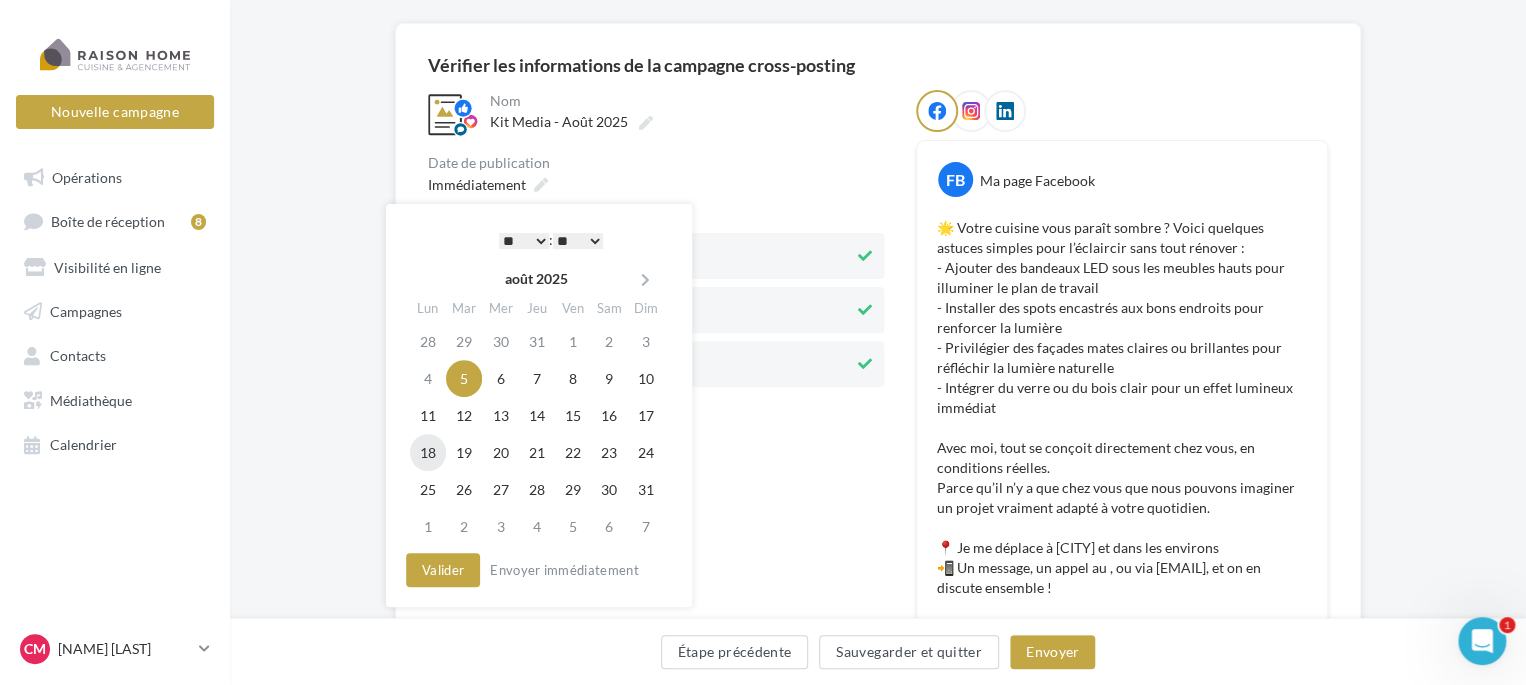 click on "18" at bounding box center (428, 452) 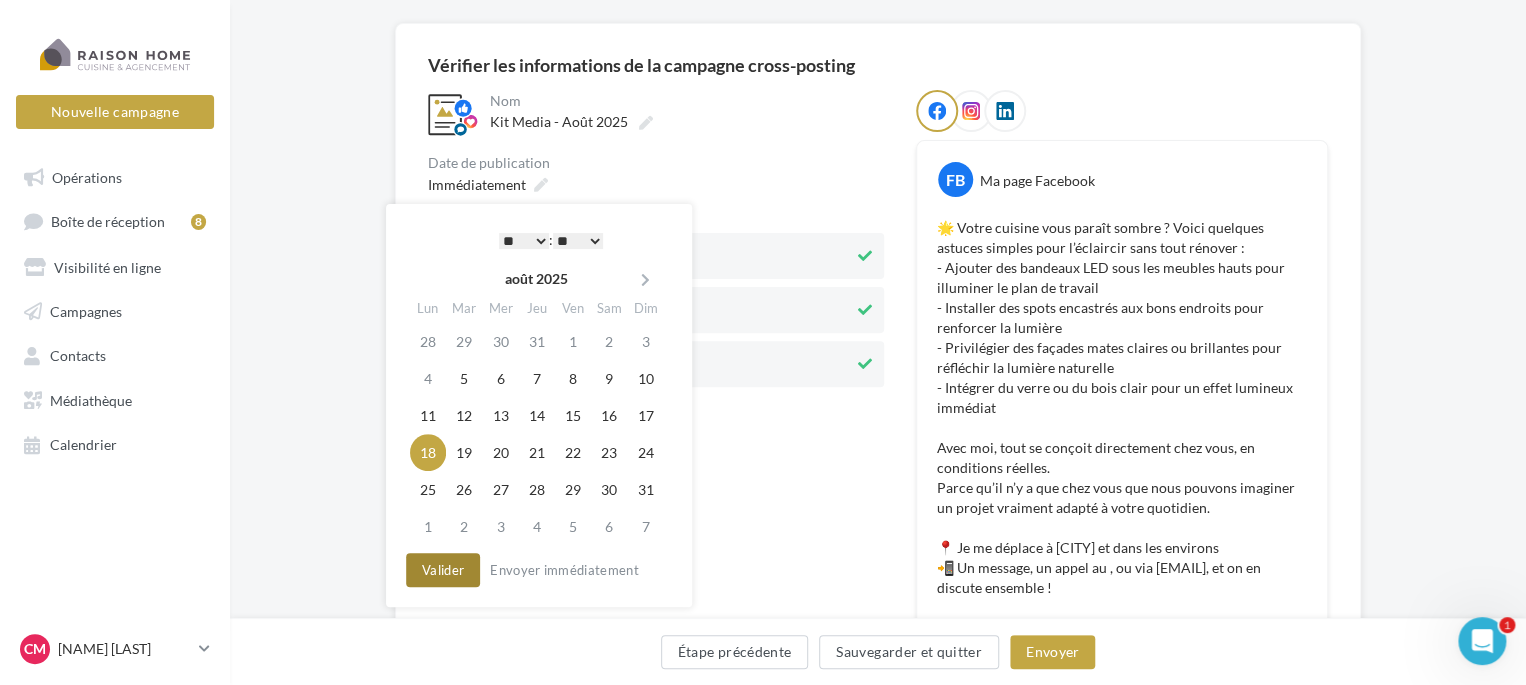 click on "Valider" at bounding box center (443, 570) 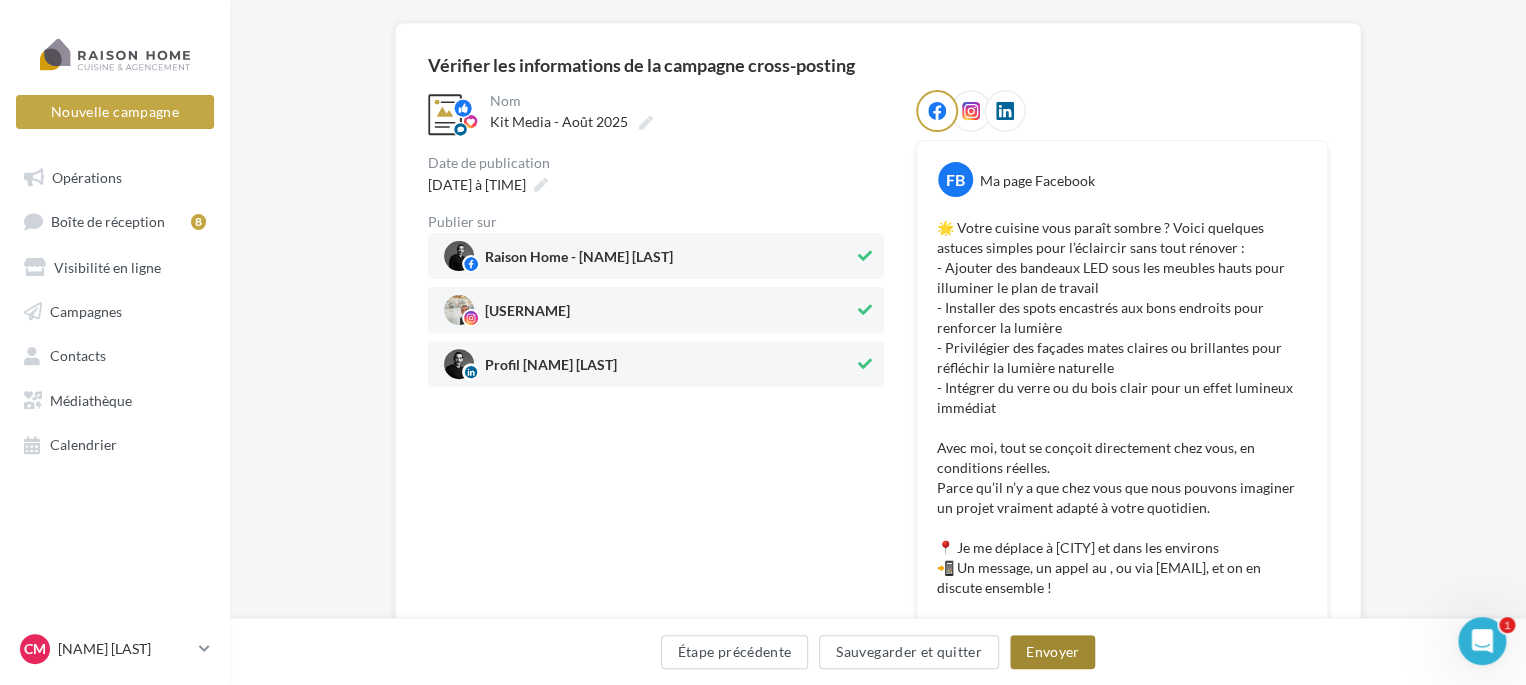 click on "Envoyer" at bounding box center (1052, 652) 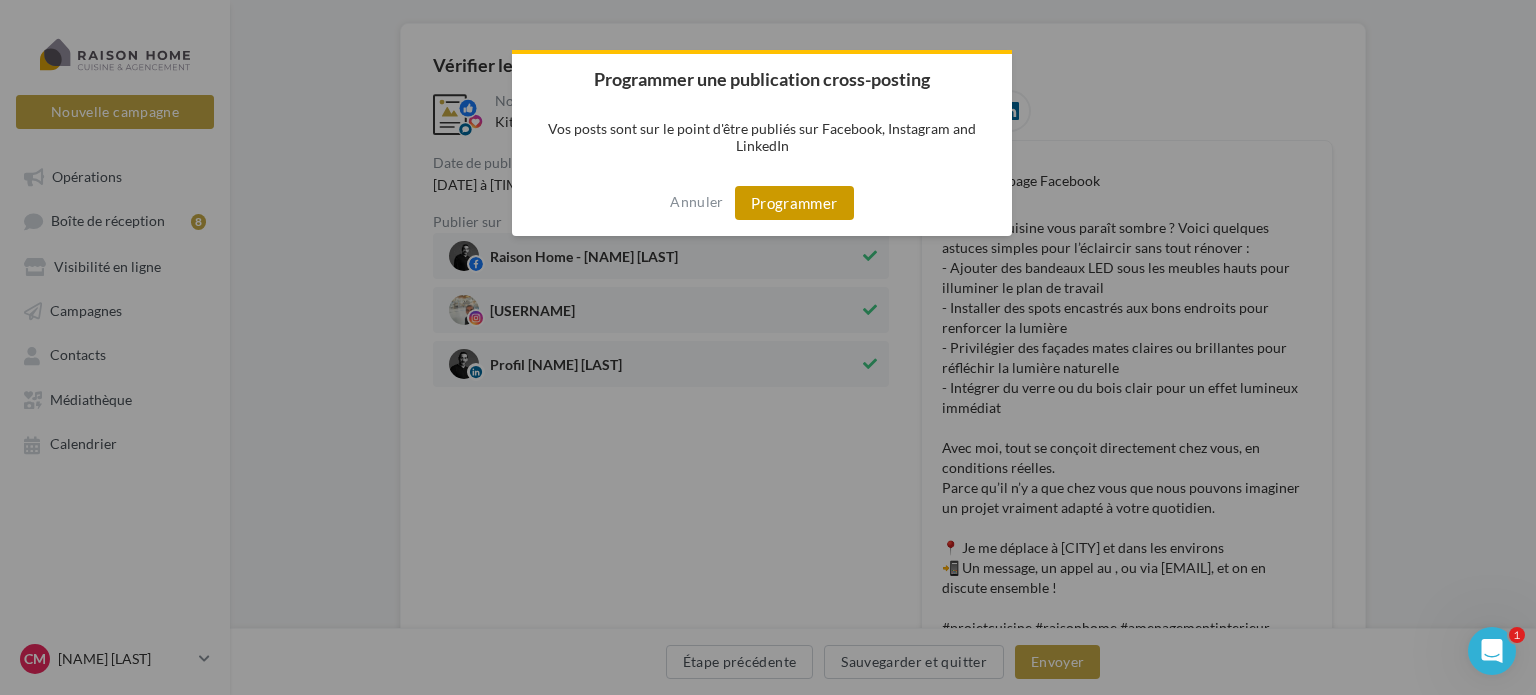 click on "Programmer" at bounding box center (794, 203) 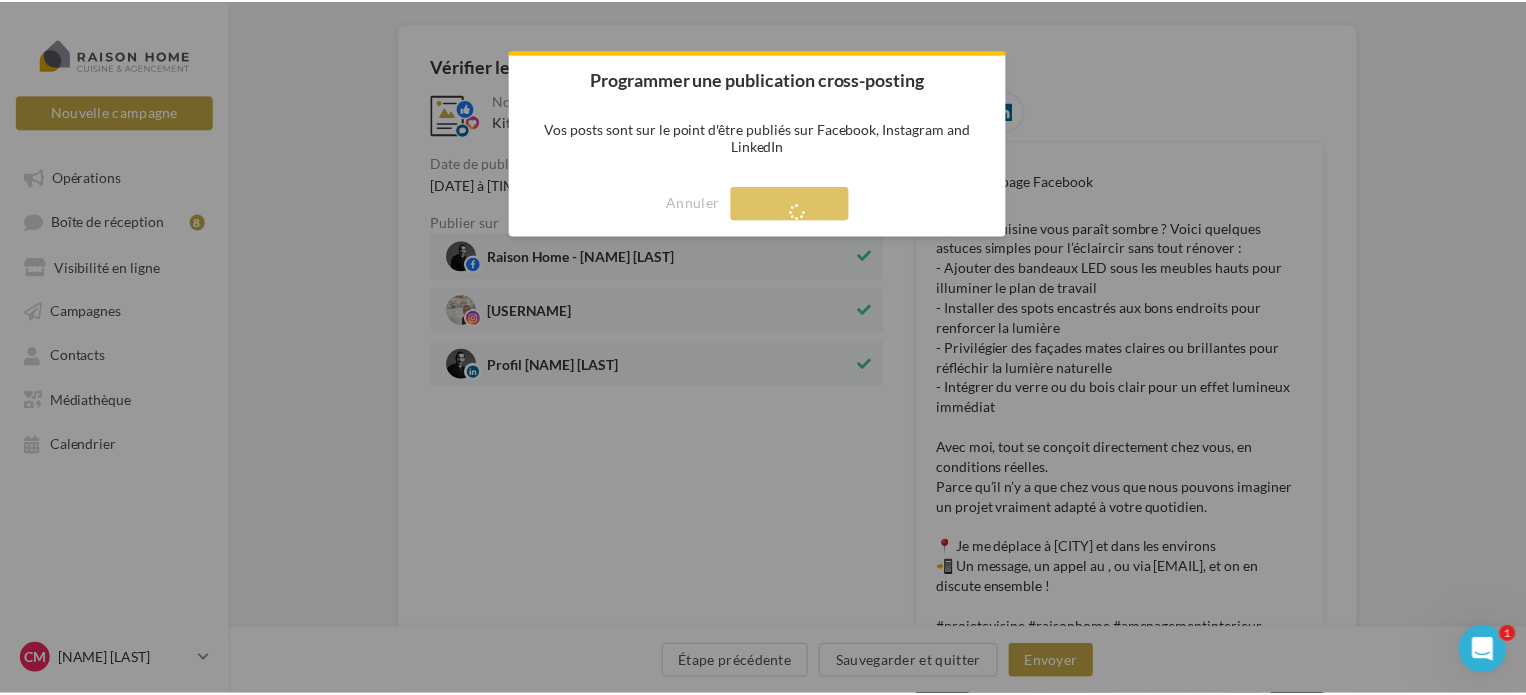 scroll, scrollTop: 32, scrollLeft: 0, axis: vertical 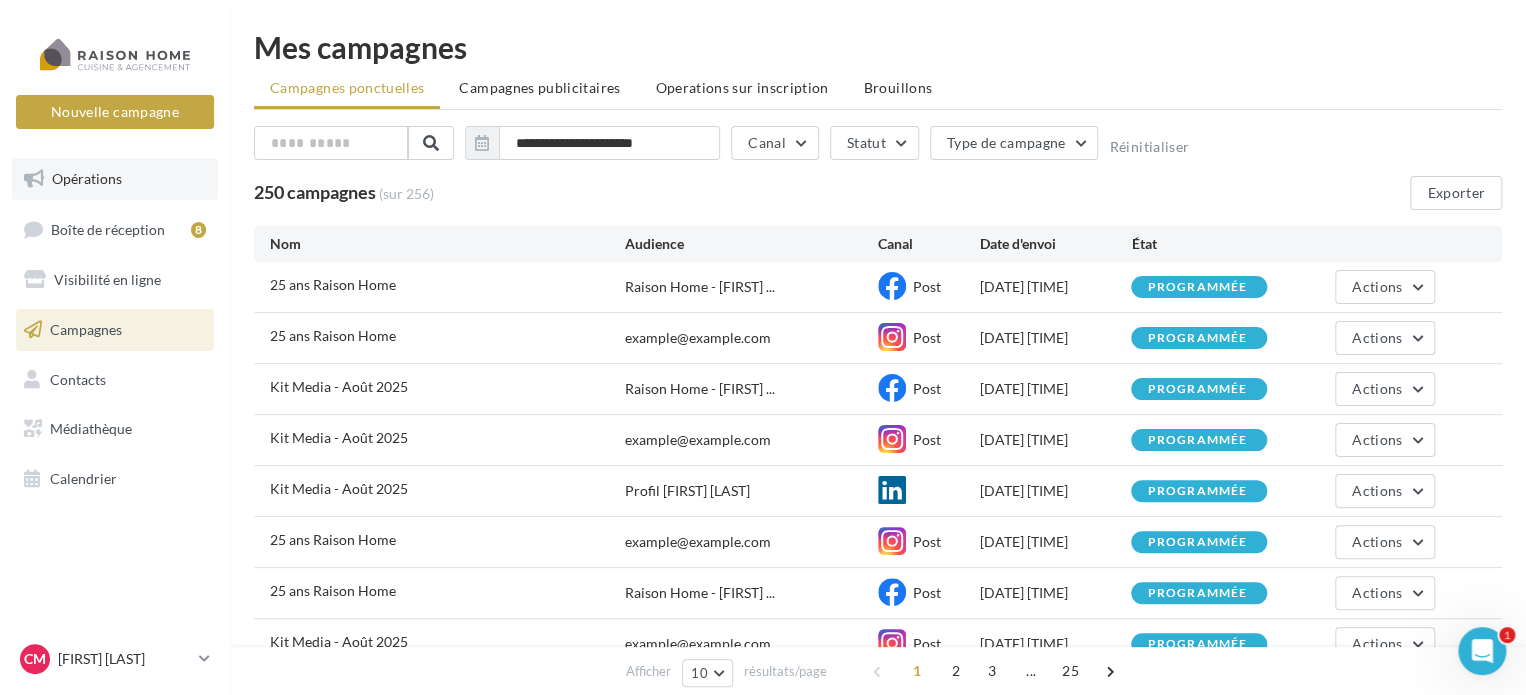 click on "Opérations" at bounding box center [87, 178] 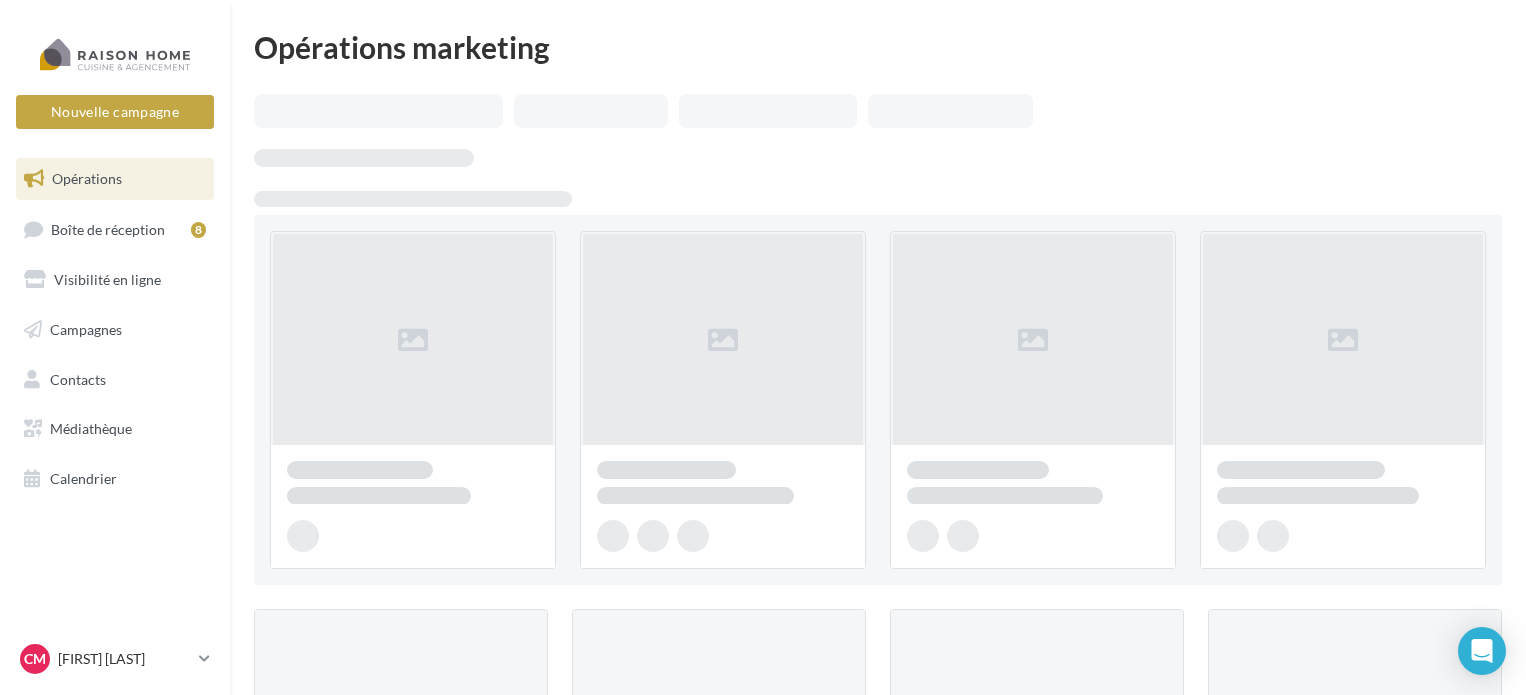 scroll, scrollTop: 0, scrollLeft: 0, axis: both 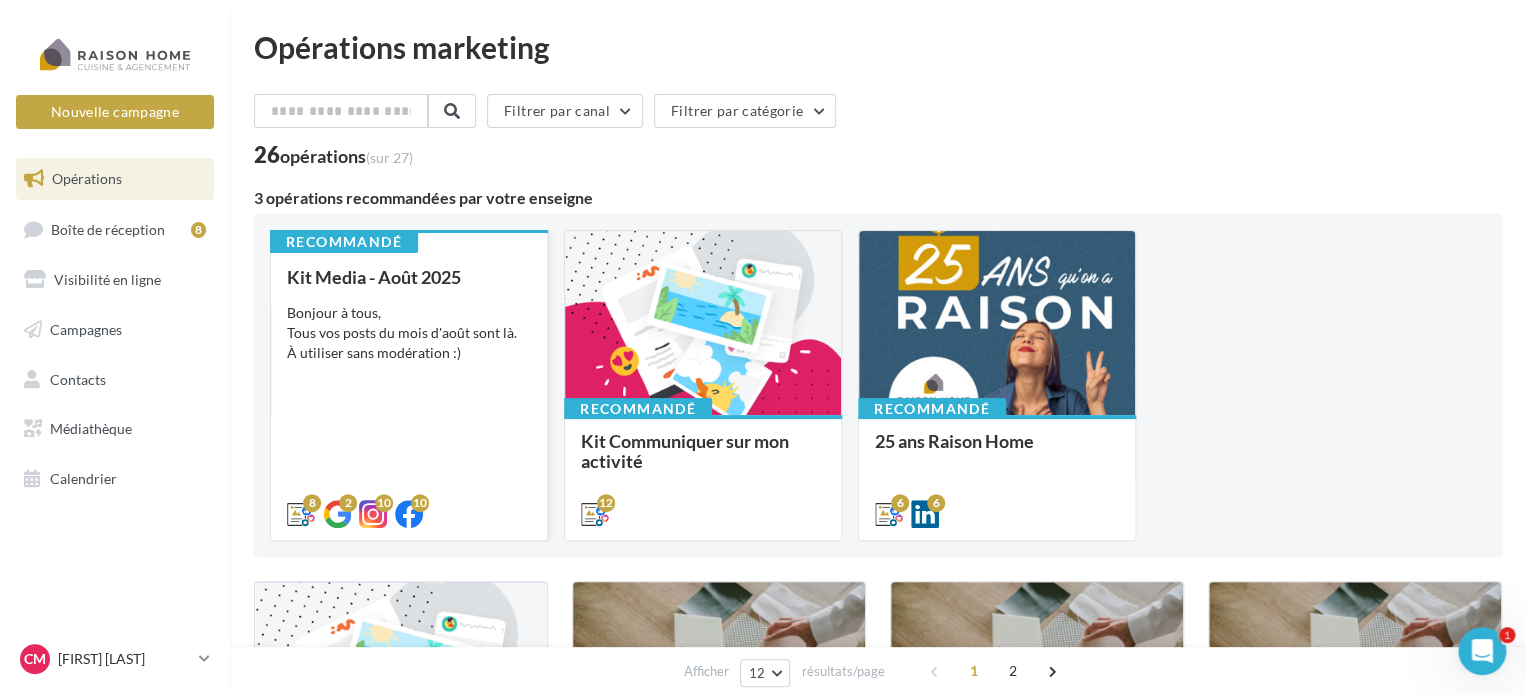 click on "Kit Media - Août 2025        Bonjour à tous,
Tous vos posts du mois d'août sont là.
À utiliser sans modération :)" at bounding box center (409, 394) 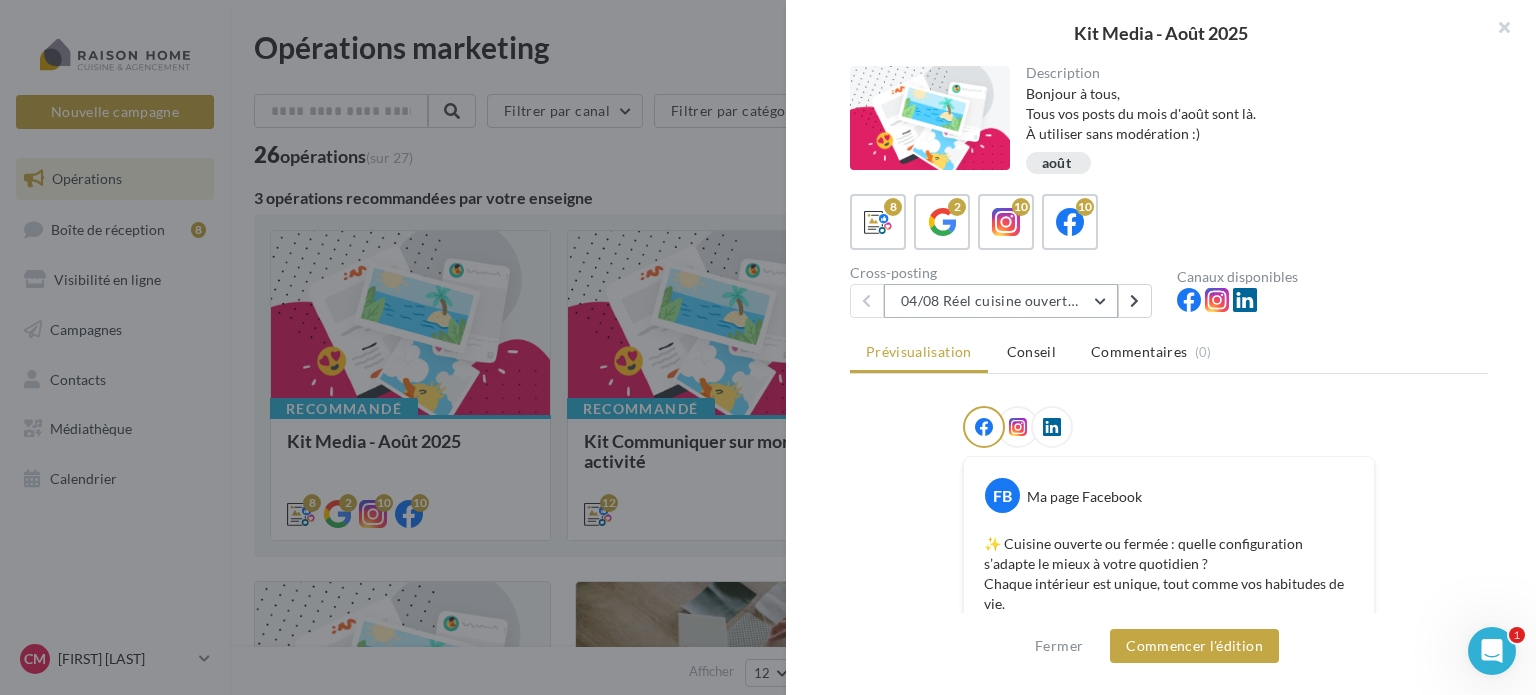 click on "04/08 Réel cuisine ouverte ou fermée" at bounding box center [1001, 301] 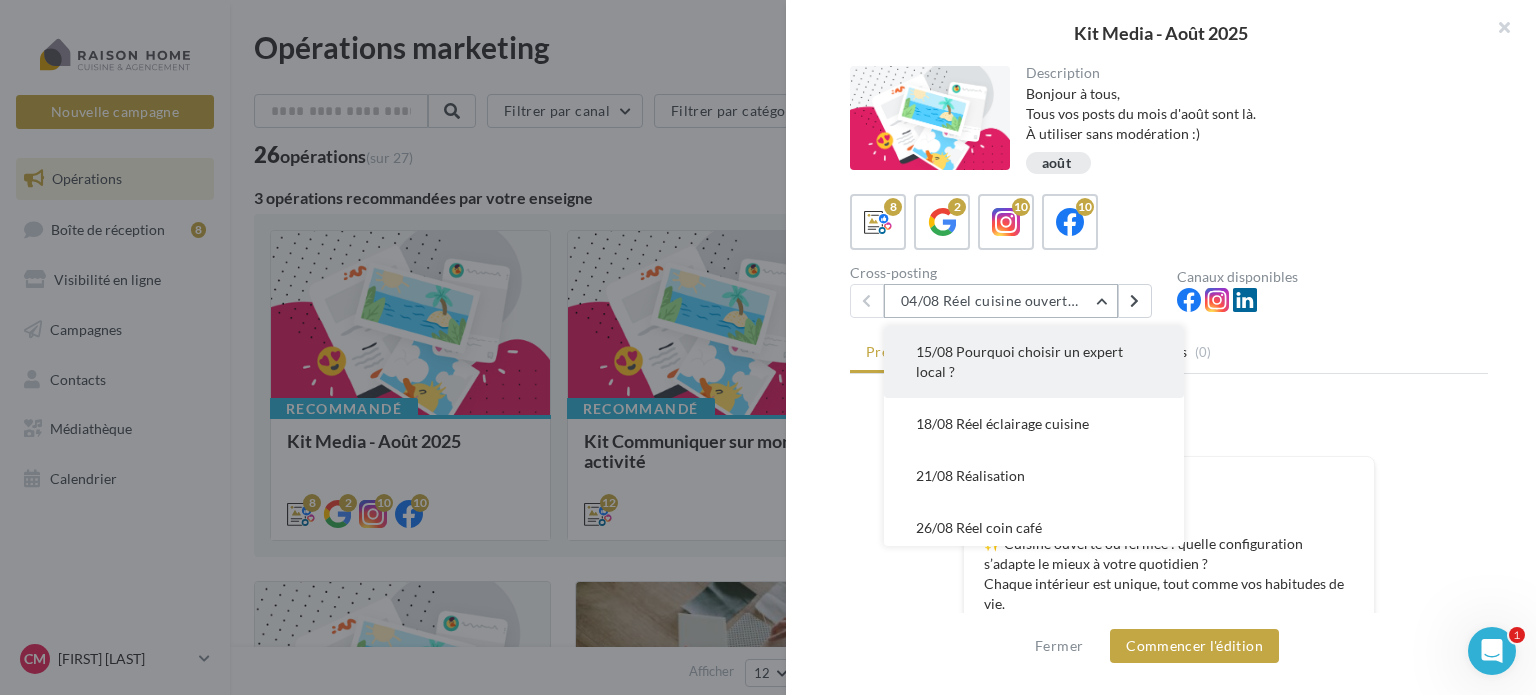 scroll, scrollTop: 158, scrollLeft: 0, axis: vertical 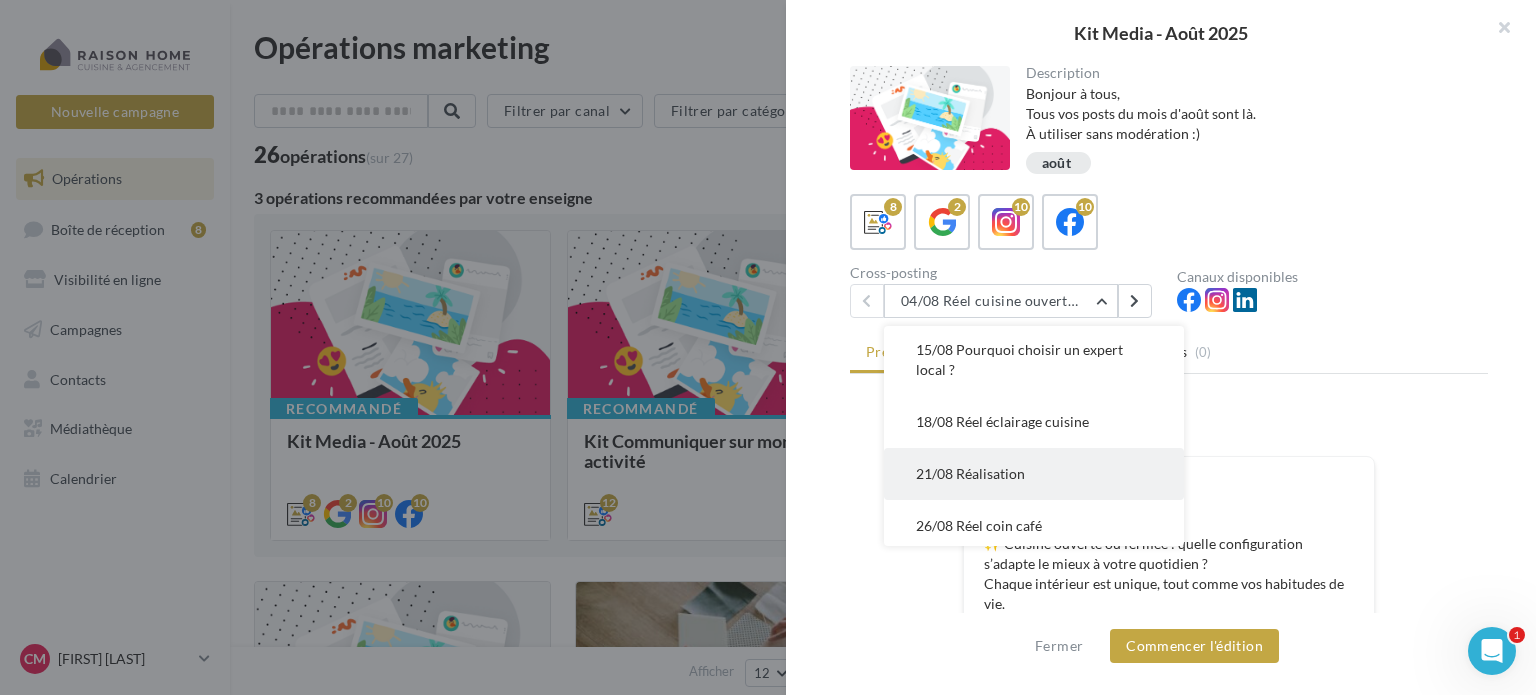 click on "21/08 Réalisation" at bounding box center [970, 473] 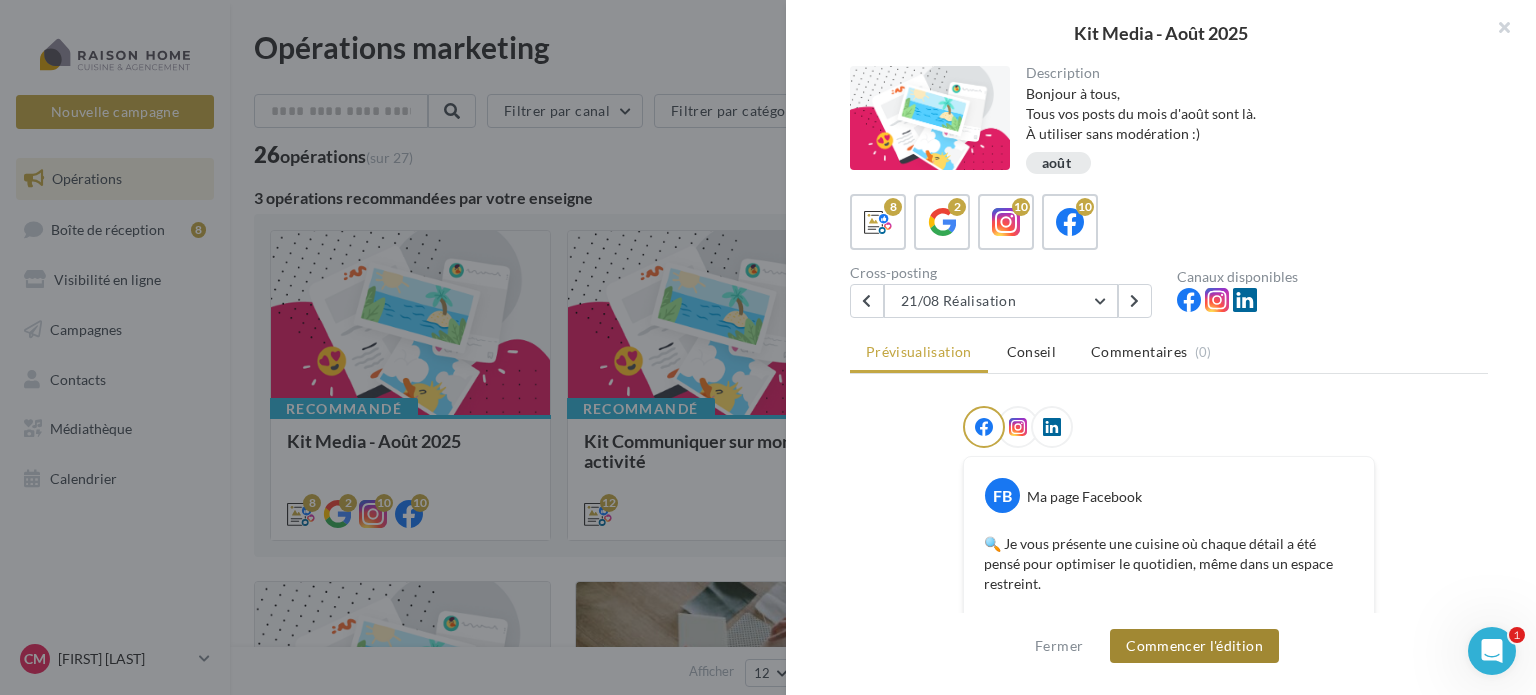 click on "Commencer l'édition" at bounding box center [1194, 646] 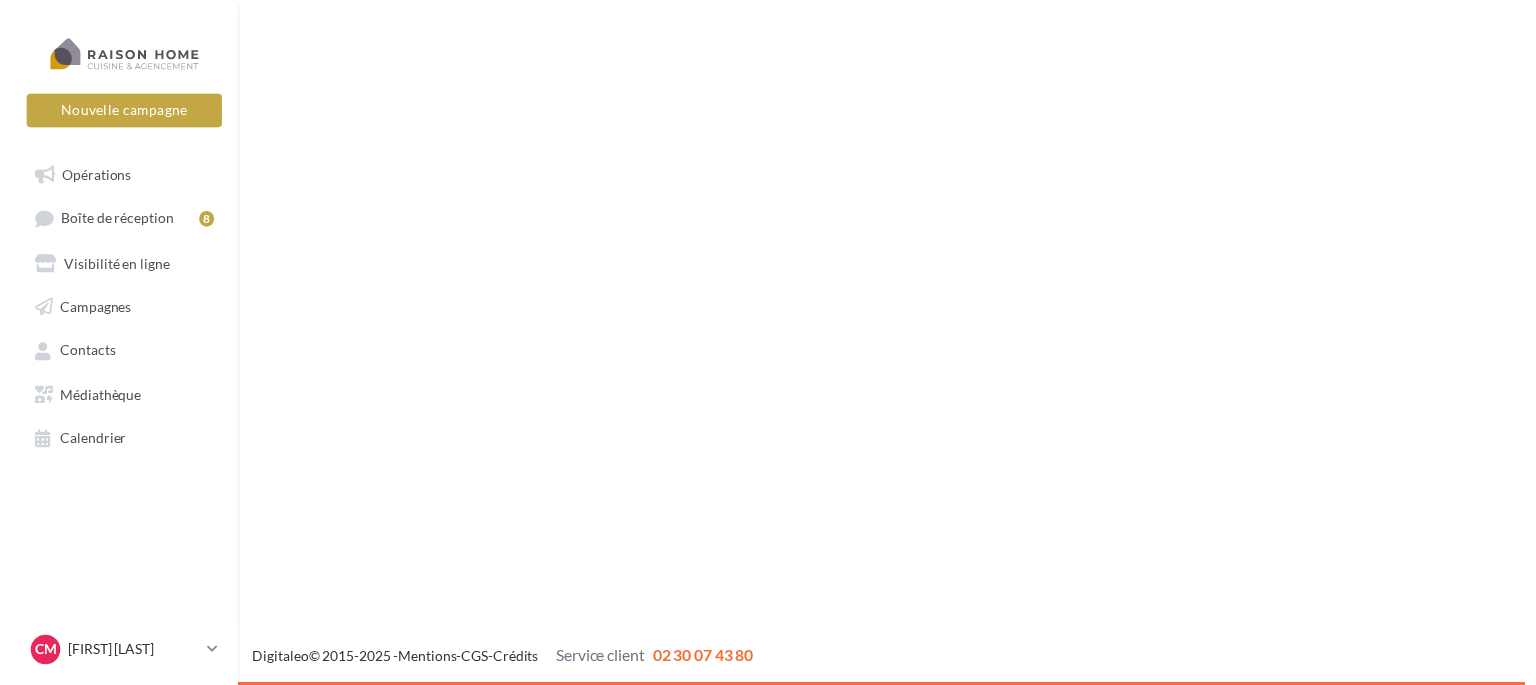 scroll, scrollTop: 0, scrollLeft: 0, axis: both 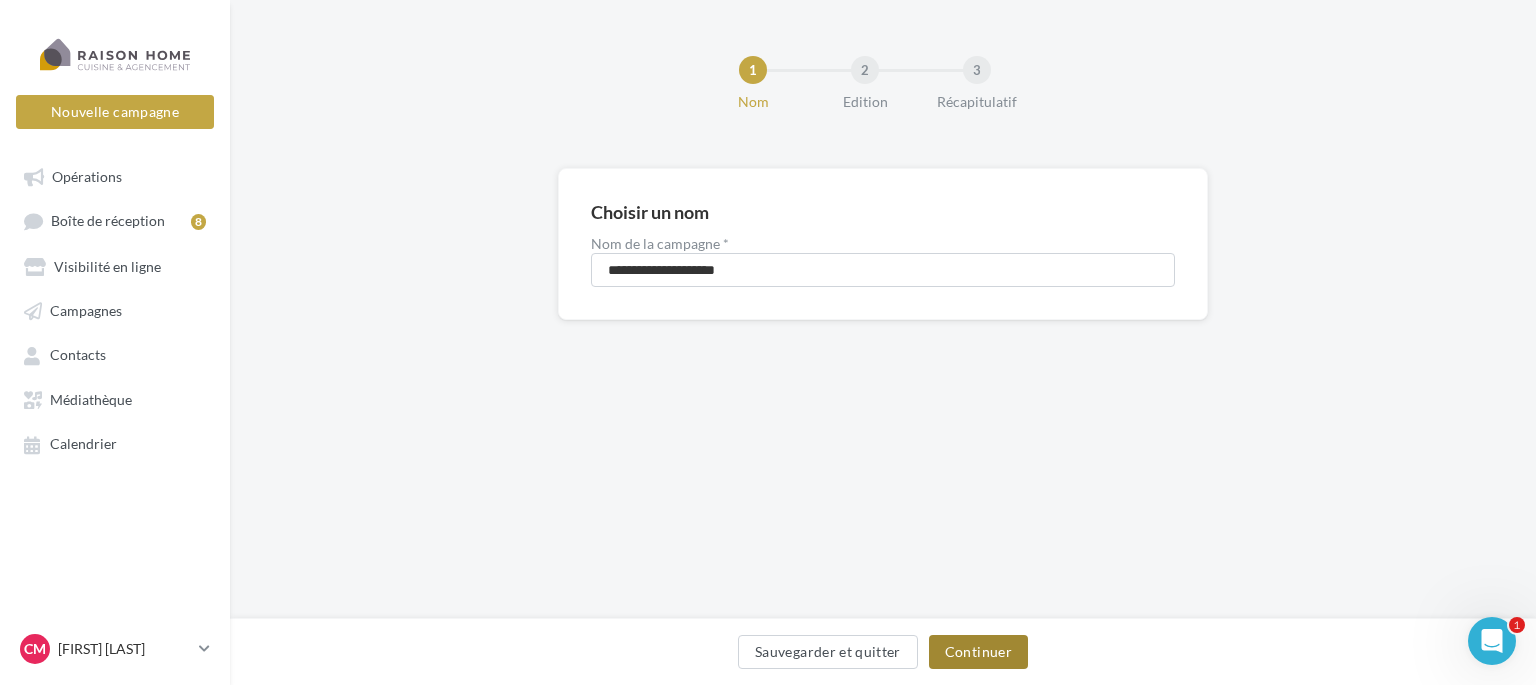 click on "Continuer" at bounding box center (978, 652) 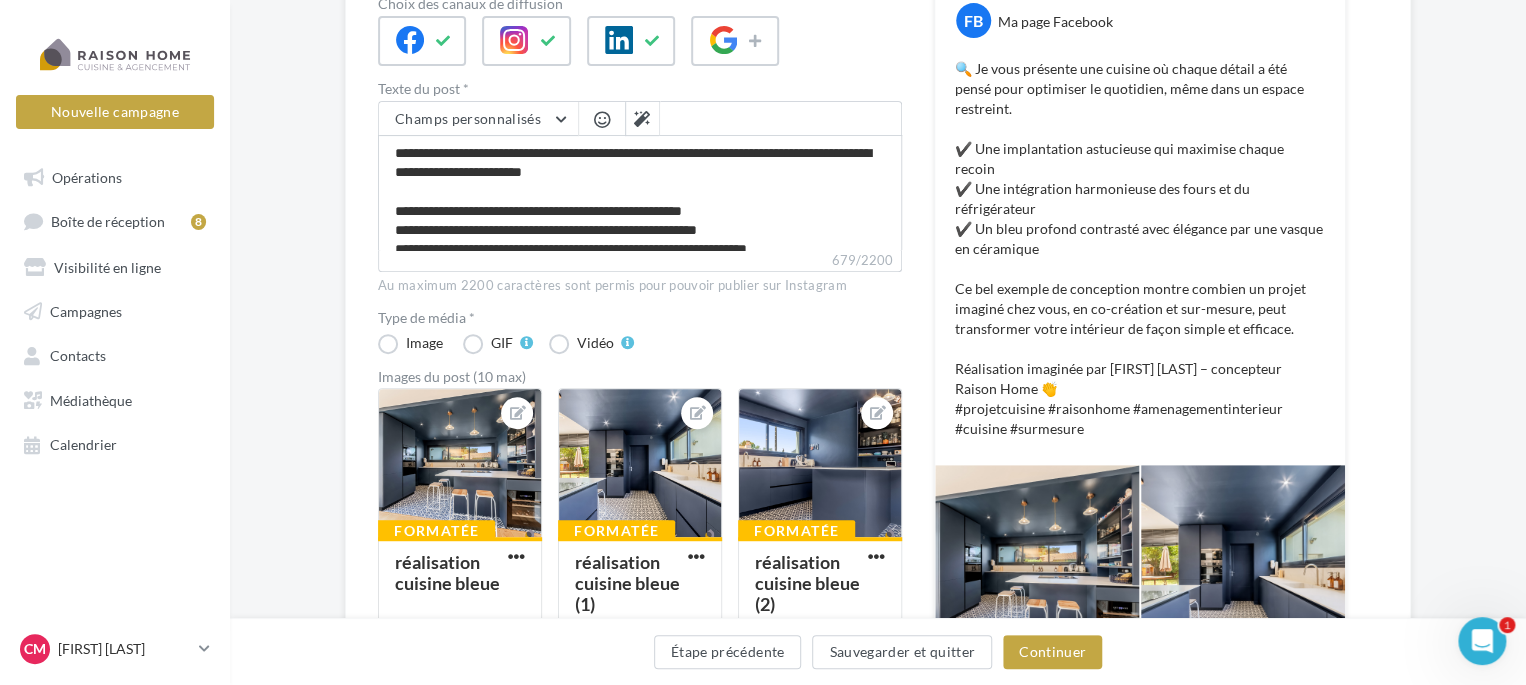 scroll, scrollTop: 320, scrollLeft: 0, axis: vertical 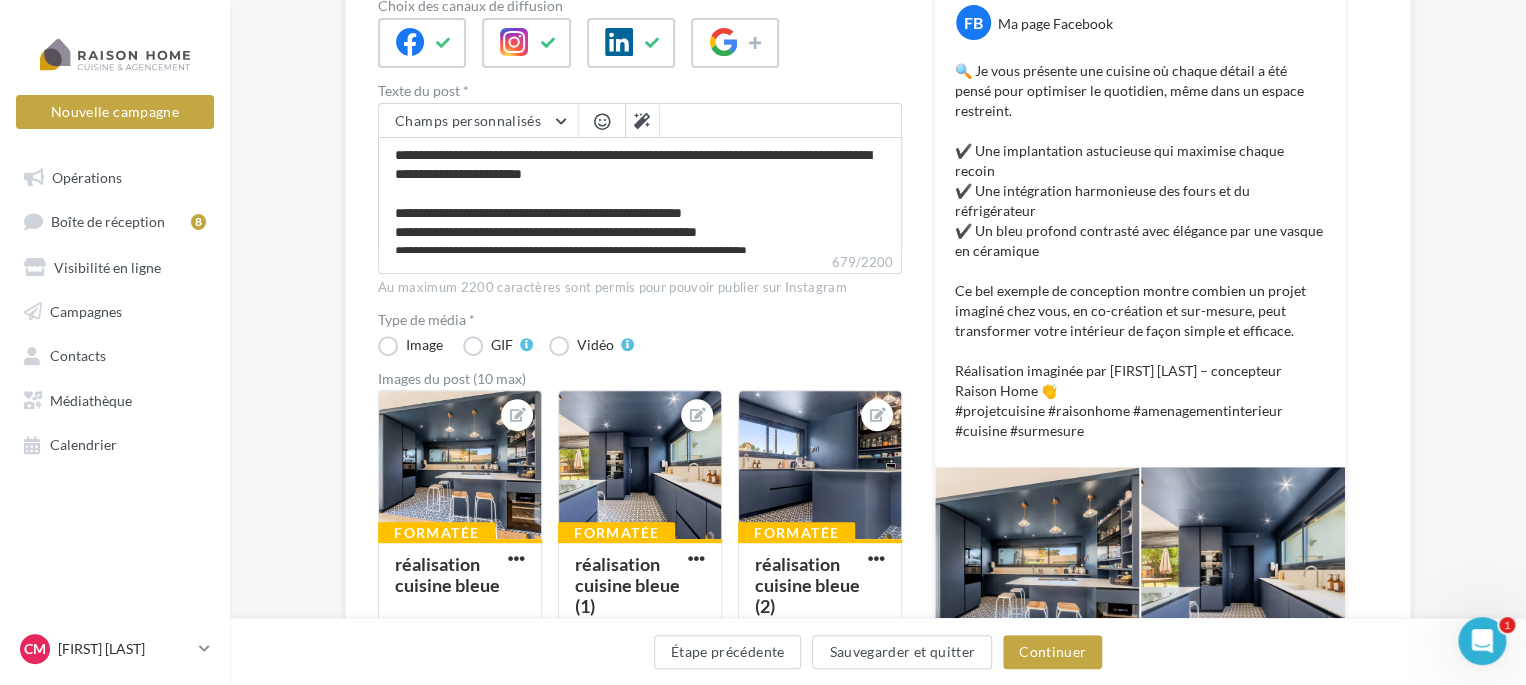click on "🔍 Je vous présente une cuisine où chaque détail a été pensé pour optimiser le quotidien, même dans un espace restreint. ✔️ Une implantation astucieuse qui maximise chaque recoin ✔️ Une intégration harmonieuse des fours et du réfrigérateur ✔️ Un bleu profond contrasté avec élégance par une vasque en céramique Ce bel exemple de conception montre combien un projet imaginé chez vous, en co-création et sur-mesure, peut transformer votre intérieur de façon simple et efficace. Réalisation imaginée par Mathieu Mourot – concepteur Raison Home 👏 #projetcuisine #raisonhome #amenagementinterieur #cuisine #surmesure" at bounding box center (1140, 251) 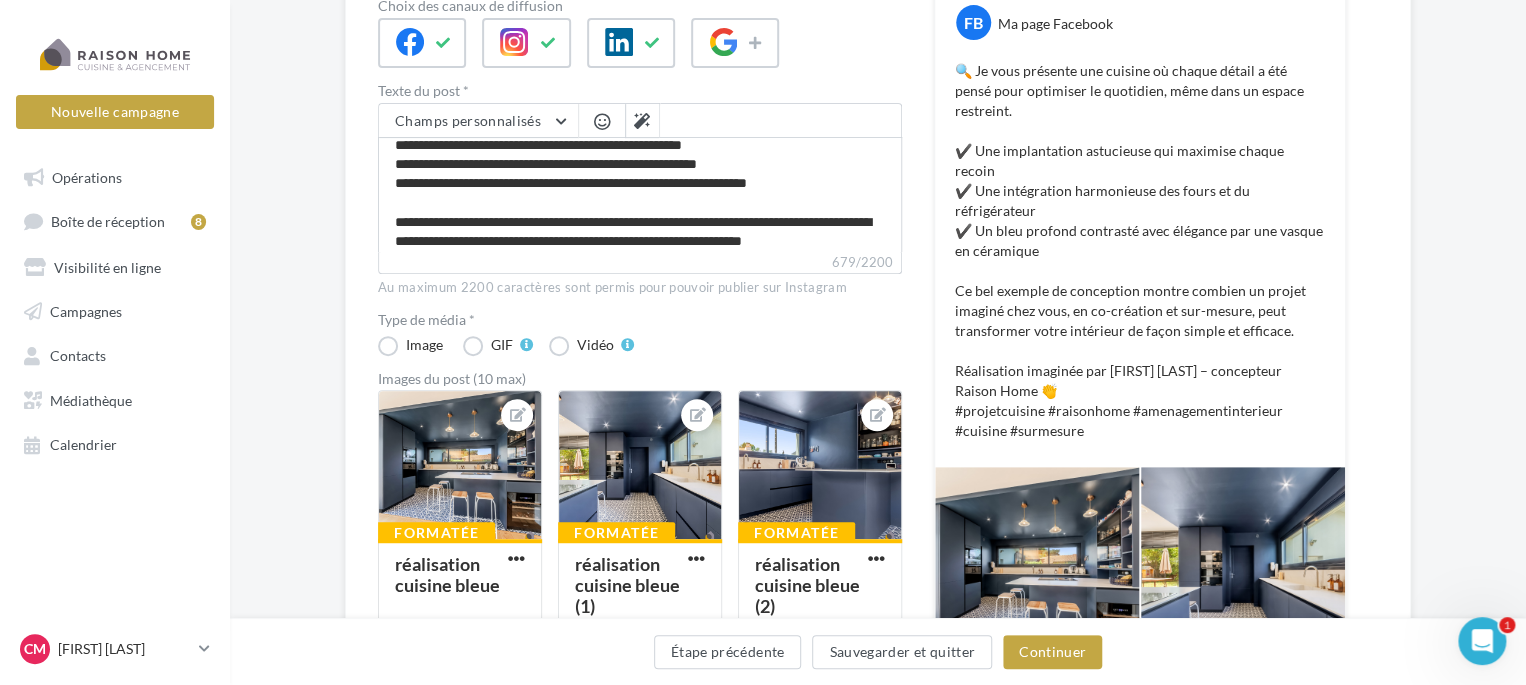 scroll, scrollTop: 68, scrollLeft: 0, axis: vertical 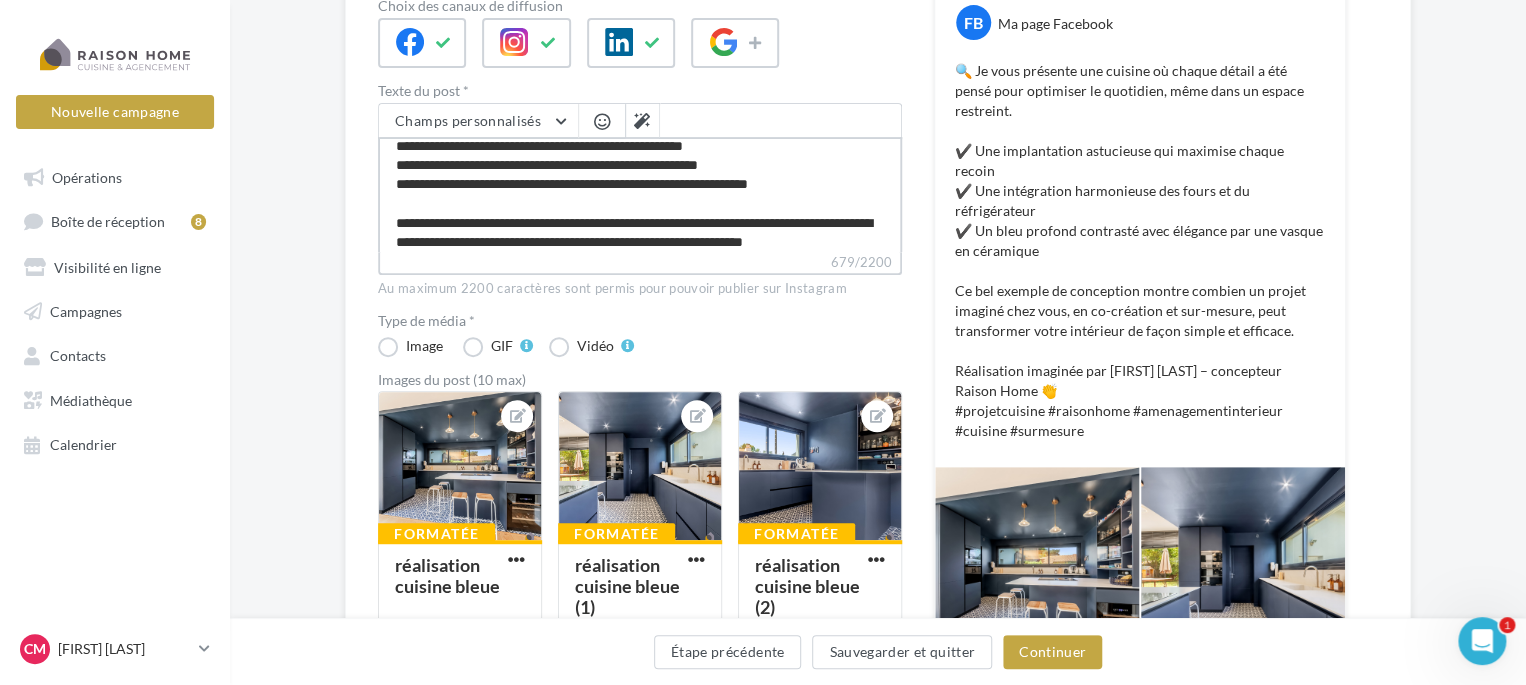 click on "**********" at bounding box center [640, 194] 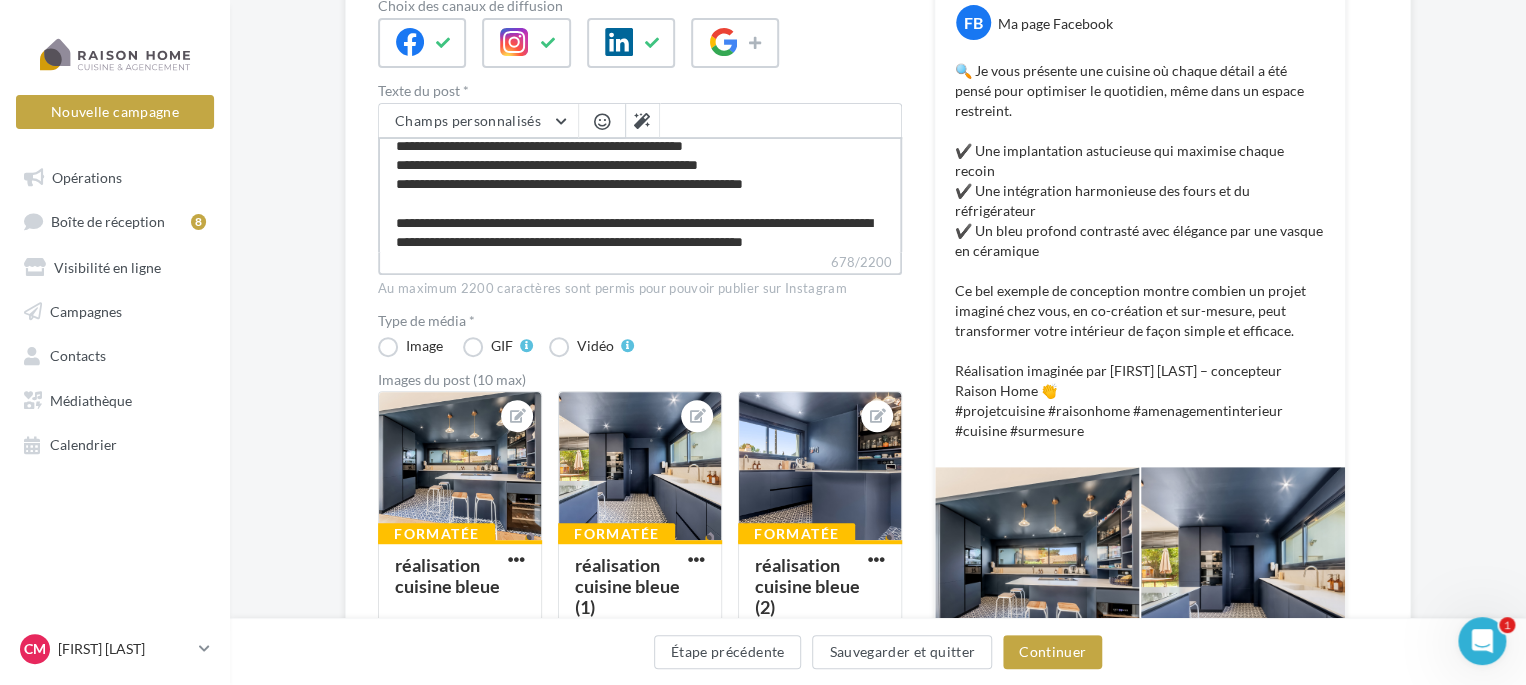 type on "**********" 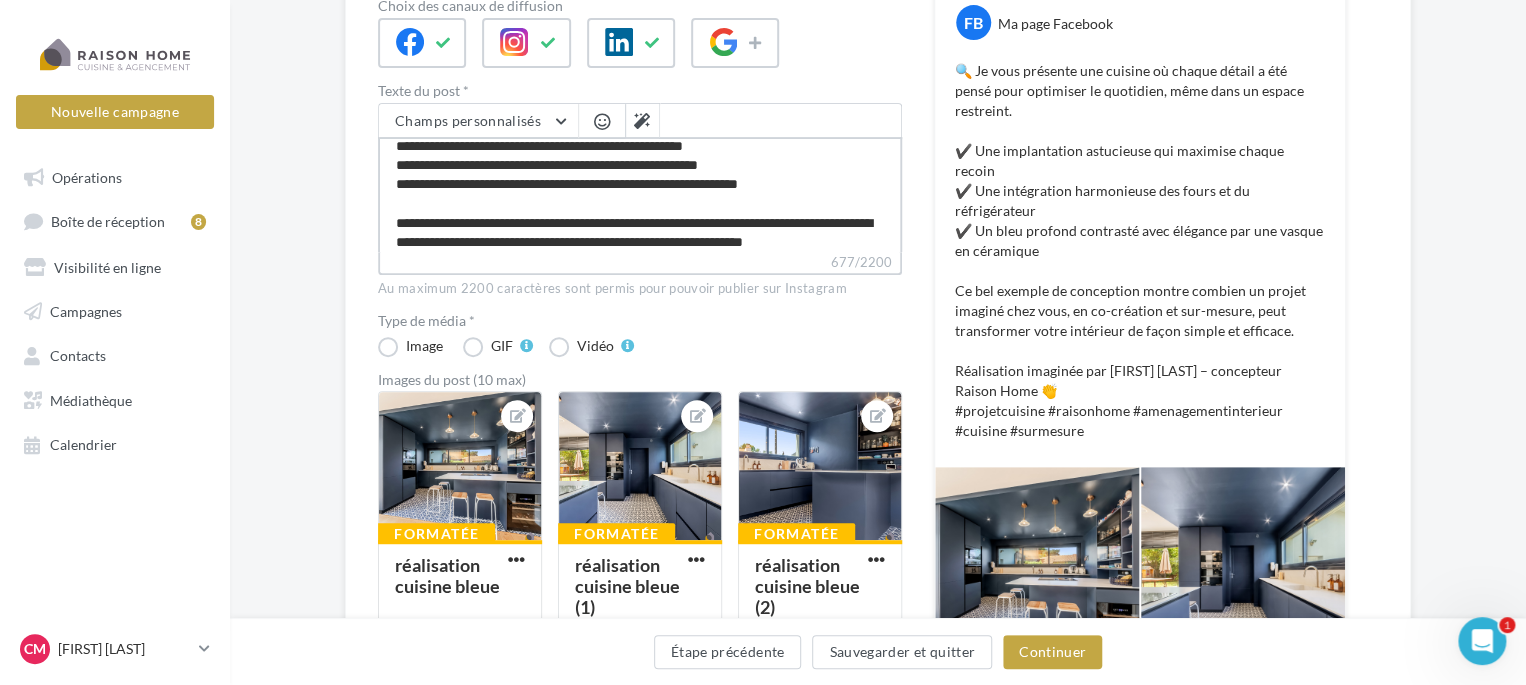 type on "**********" 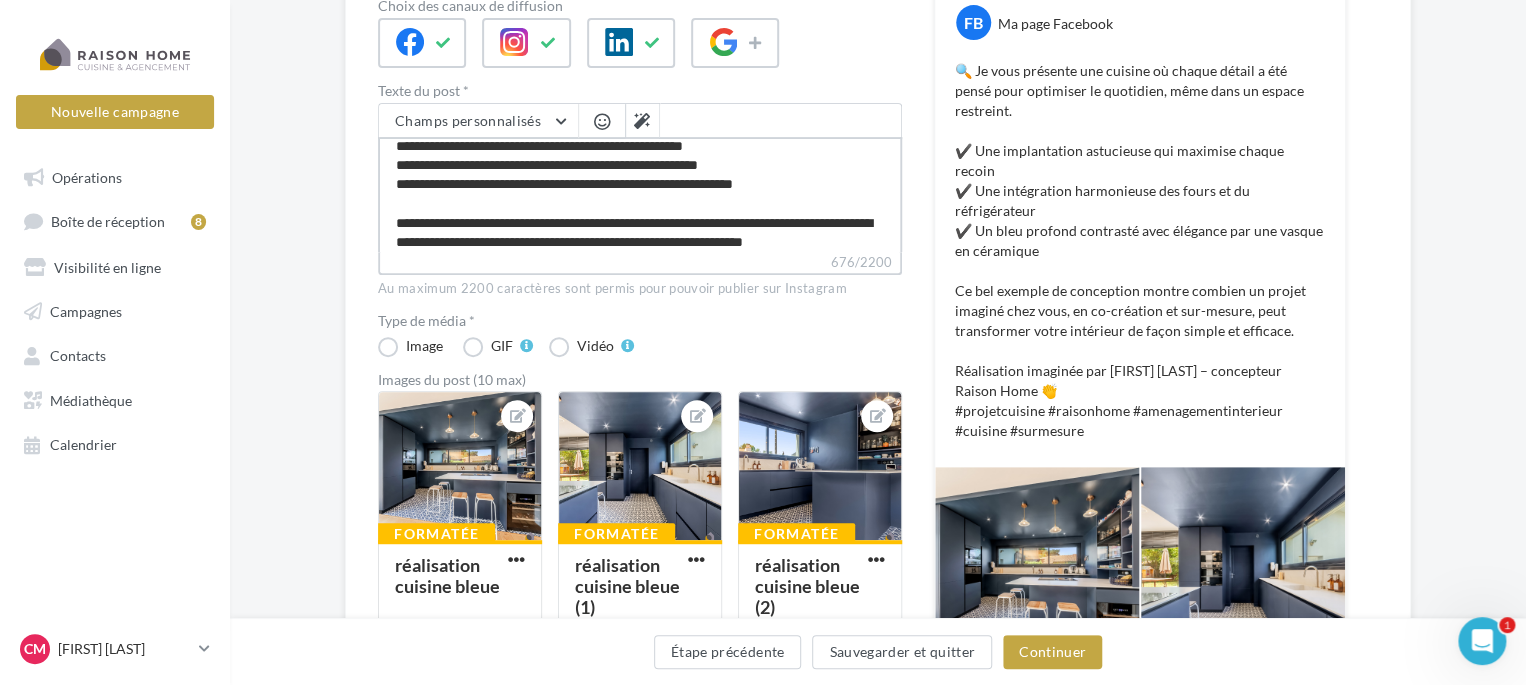 type on "**********" 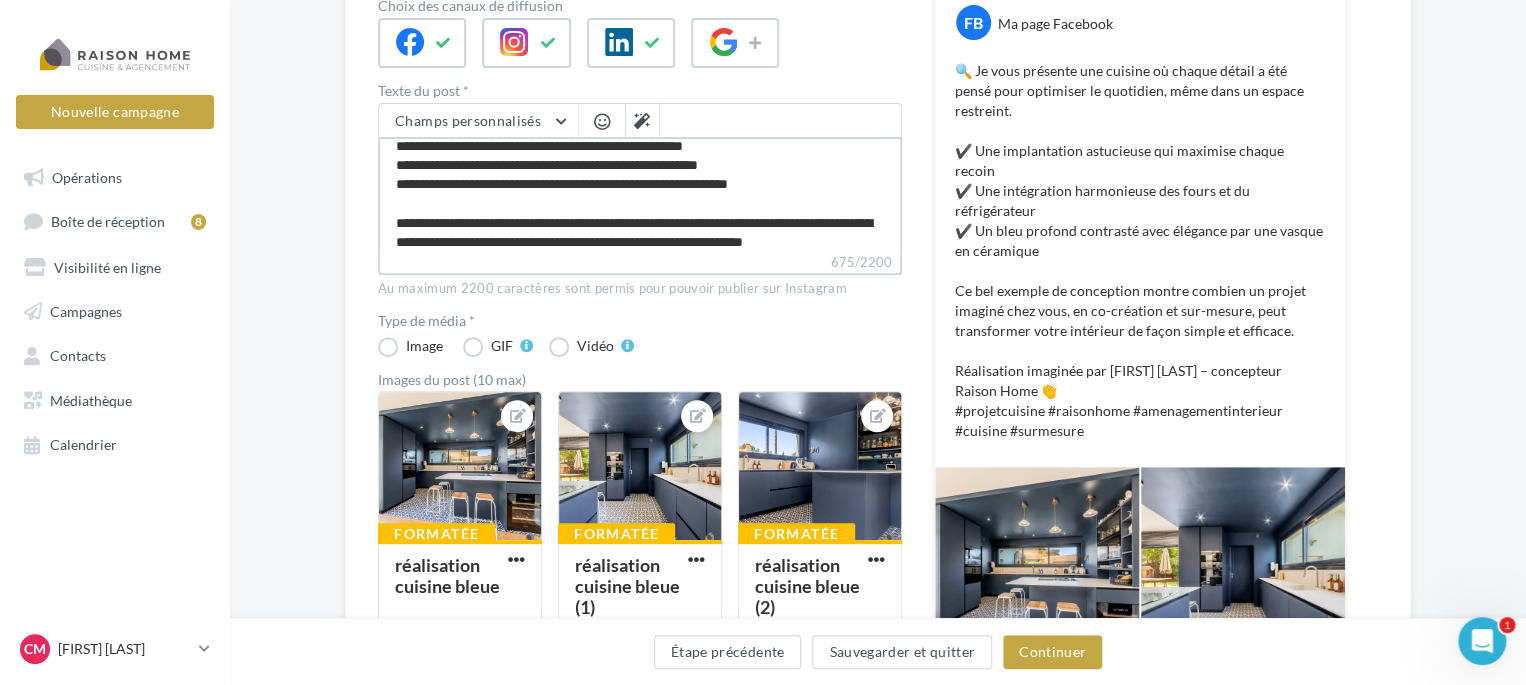 type on "**********" 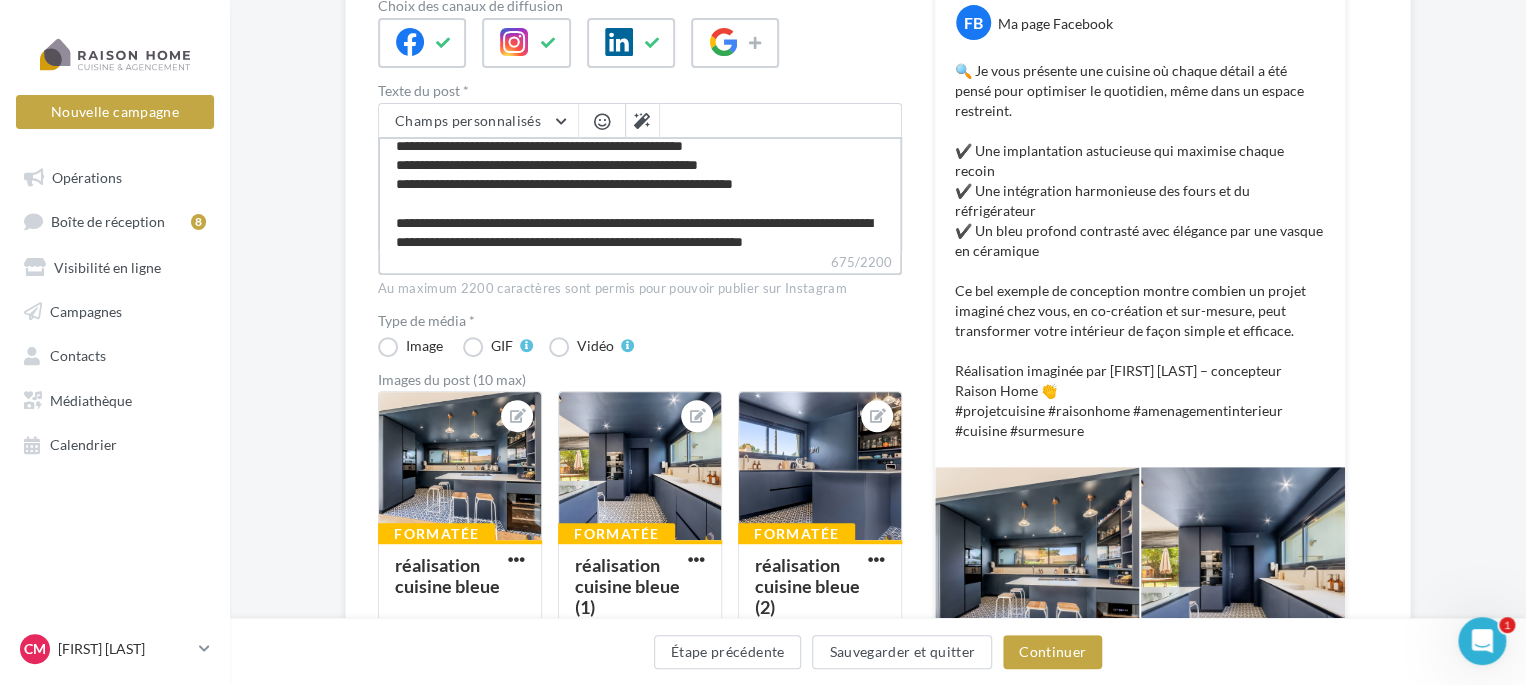 click on "**********" at bounding box center (640, 194) 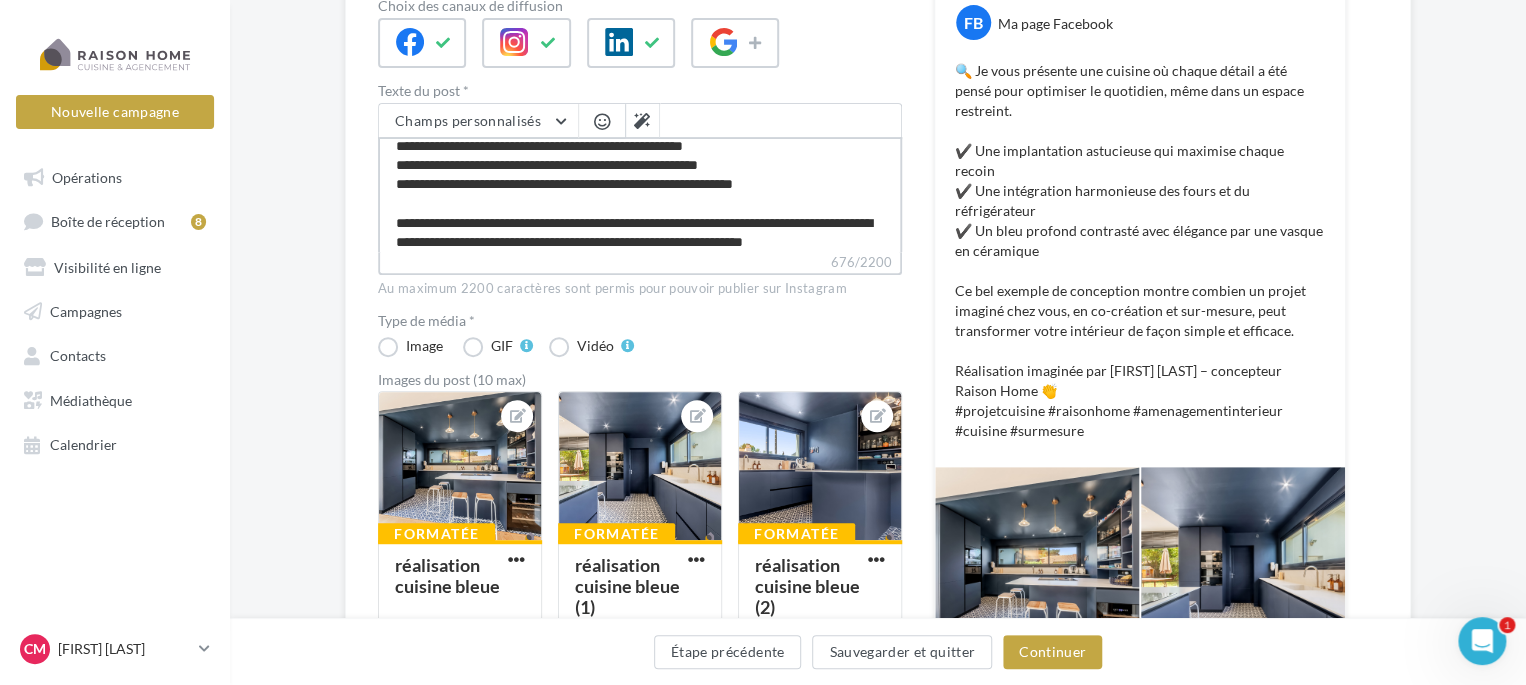 type on "**********" 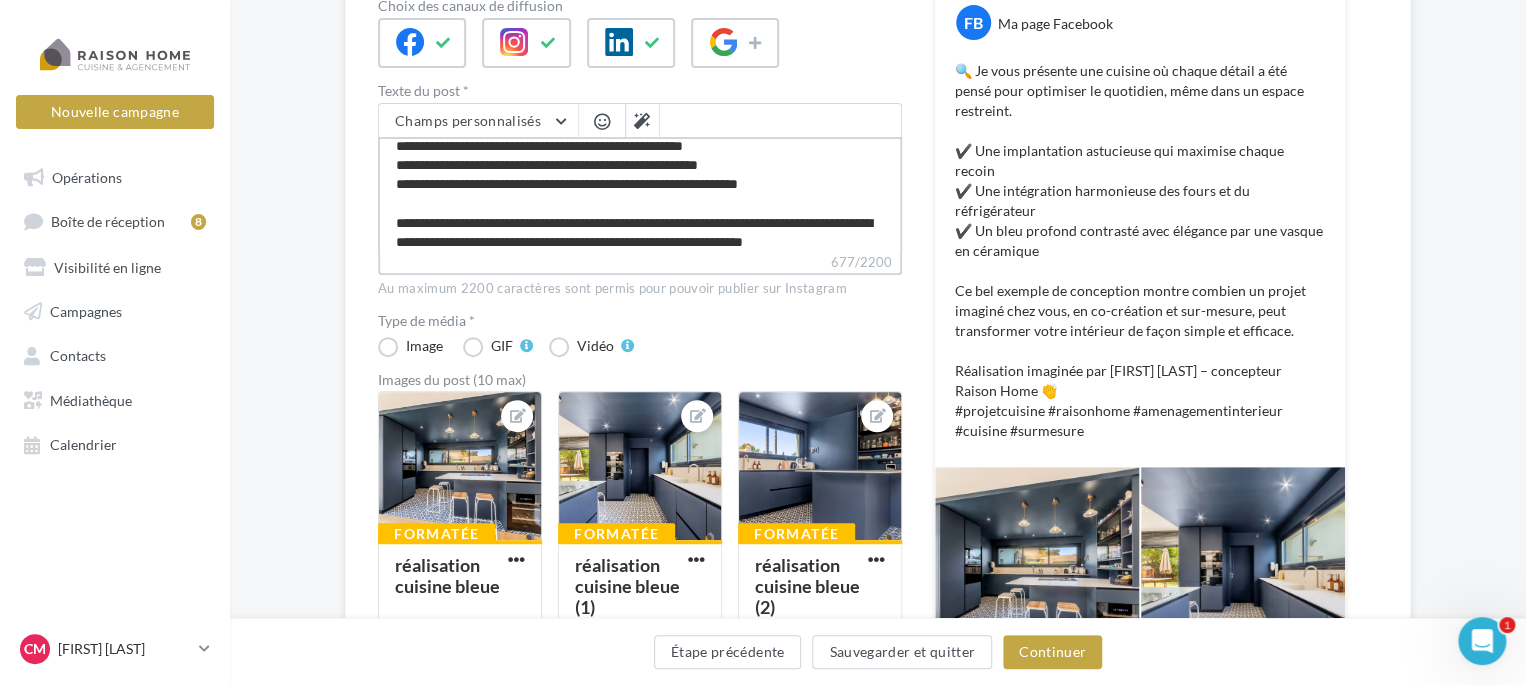 type on "**********" 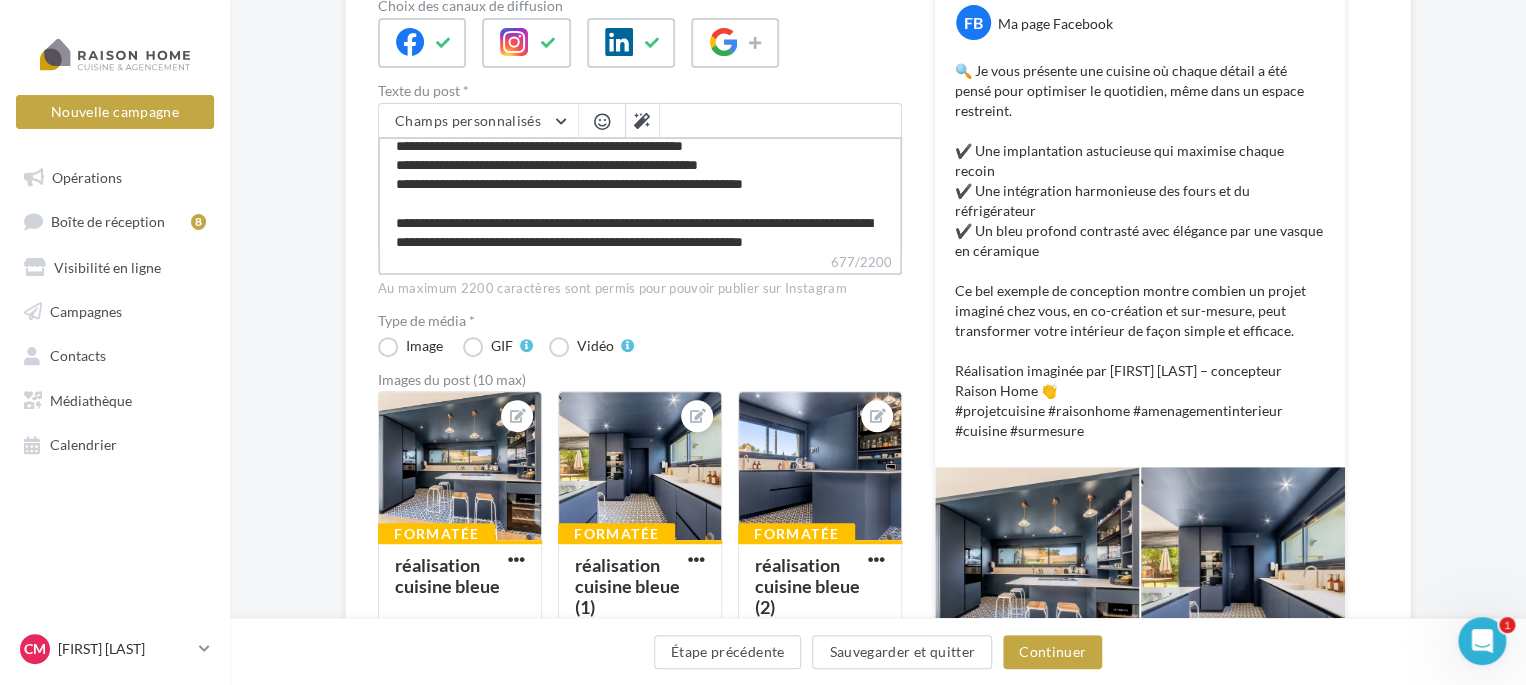 type on "**********" 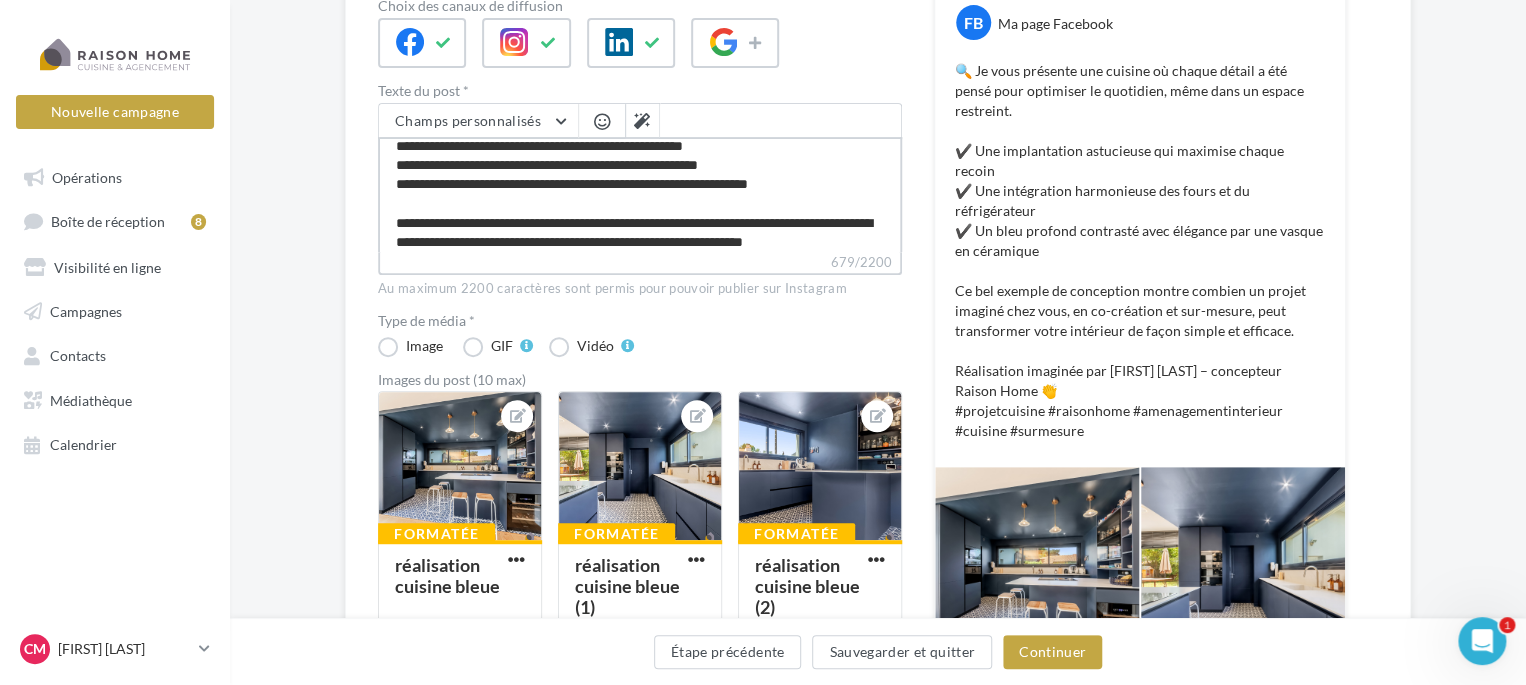 type on "**********" 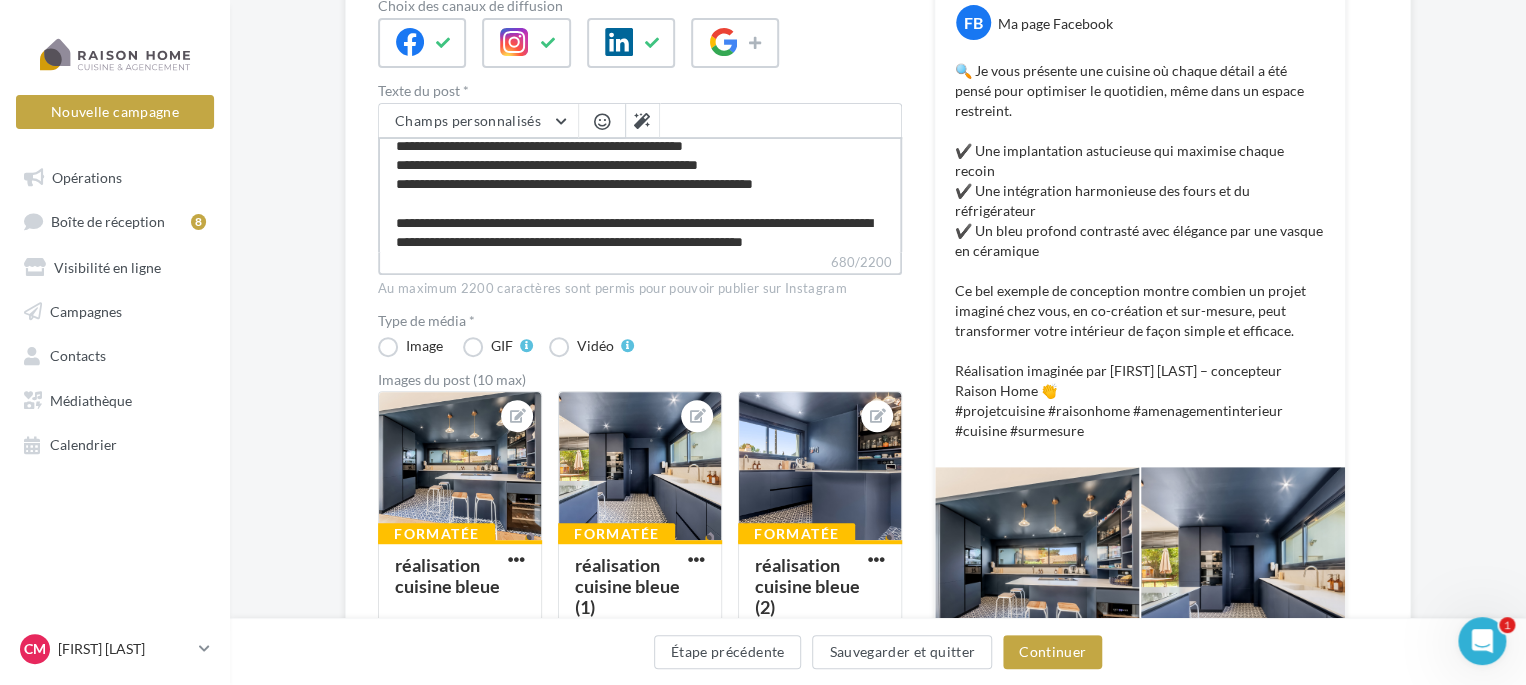 type on "**********" 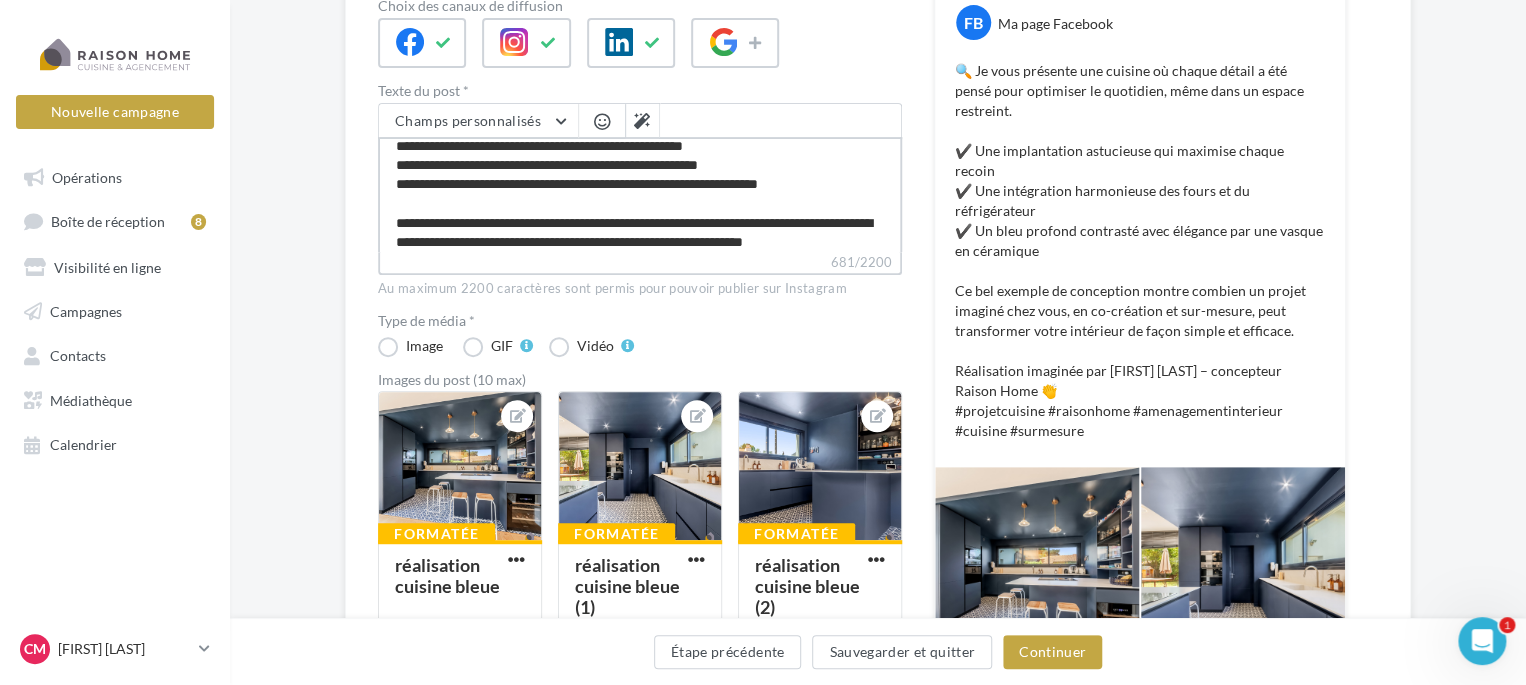 type on "**********" 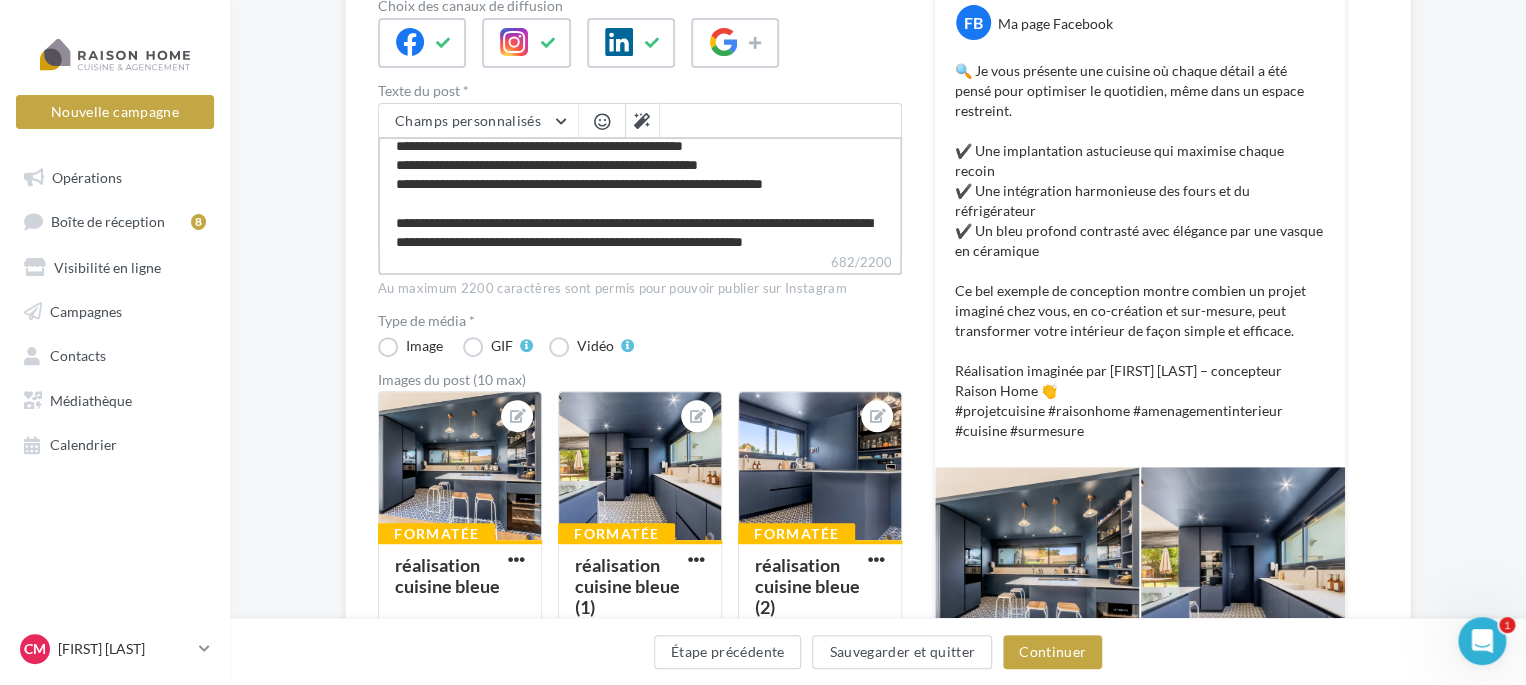 type on "**********" 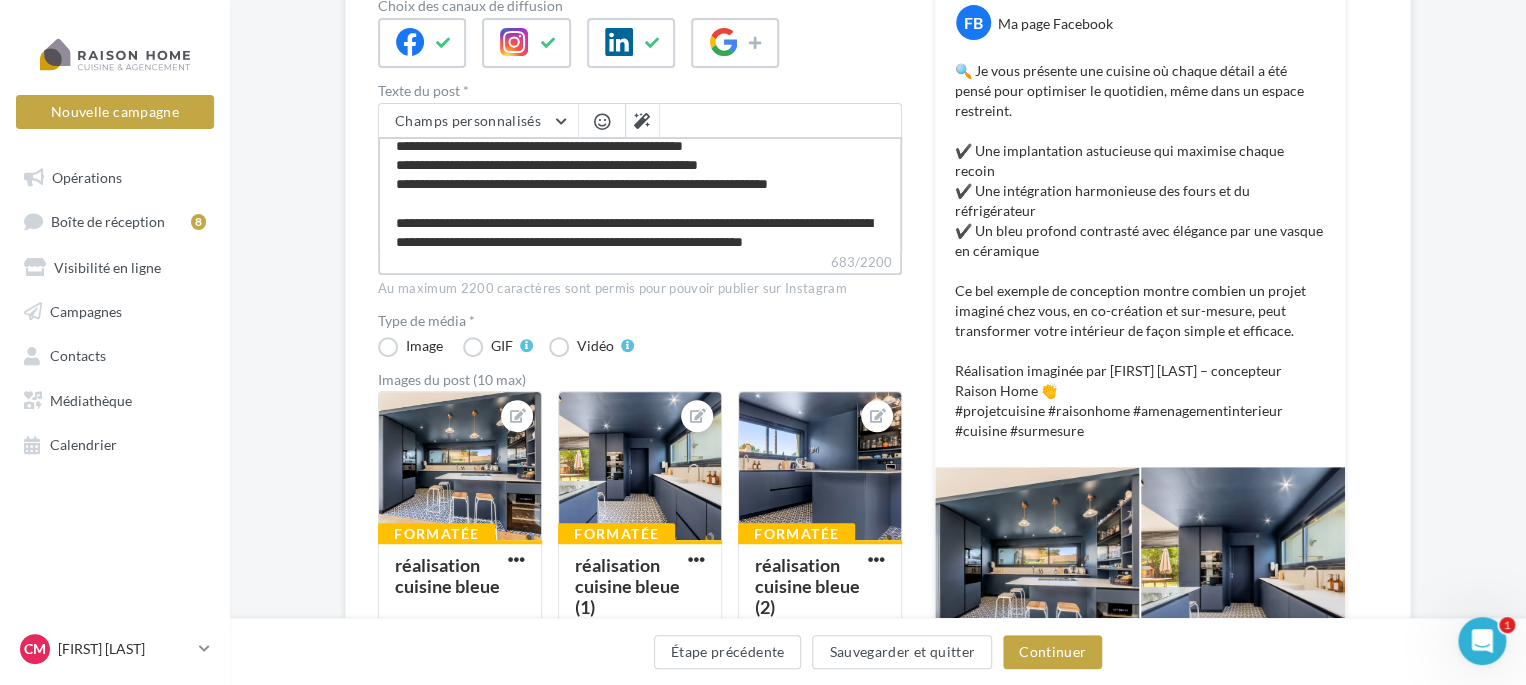 type on "**********" 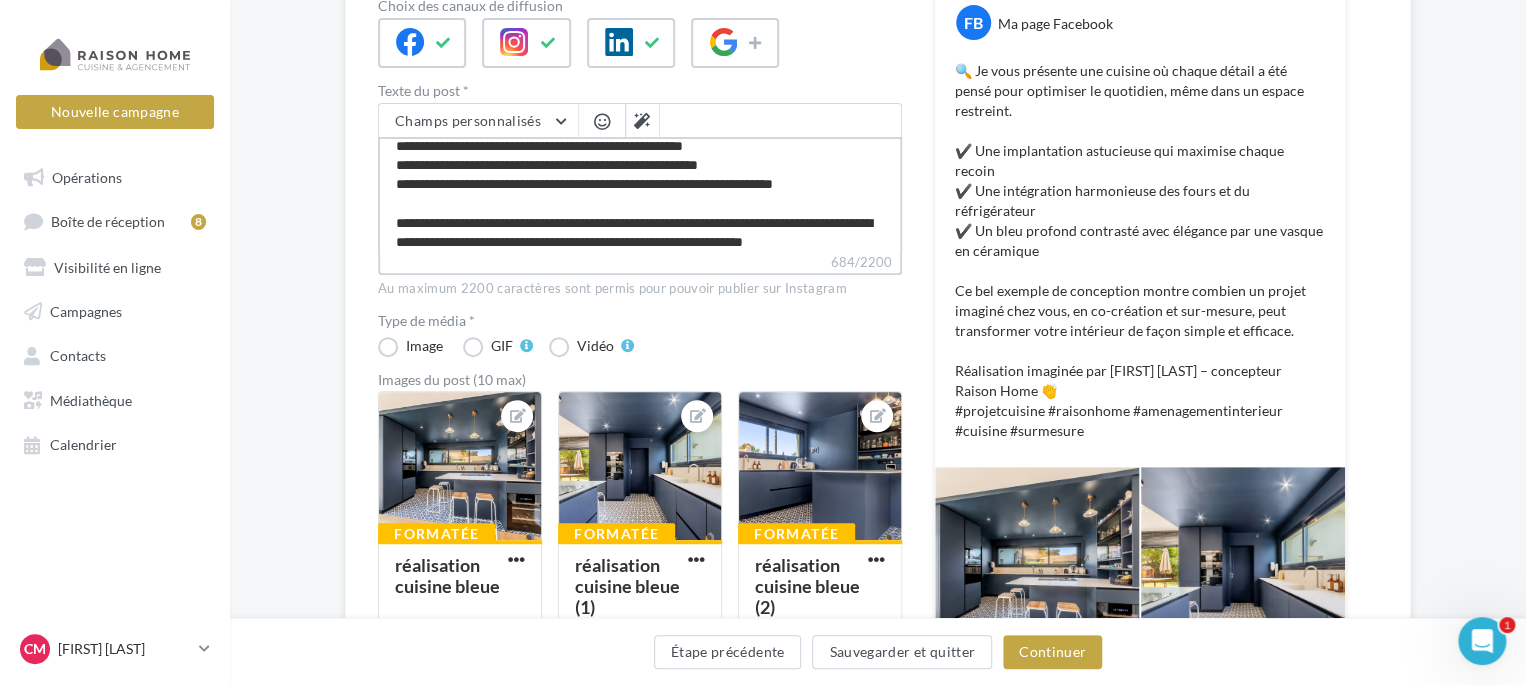 type on "**********" 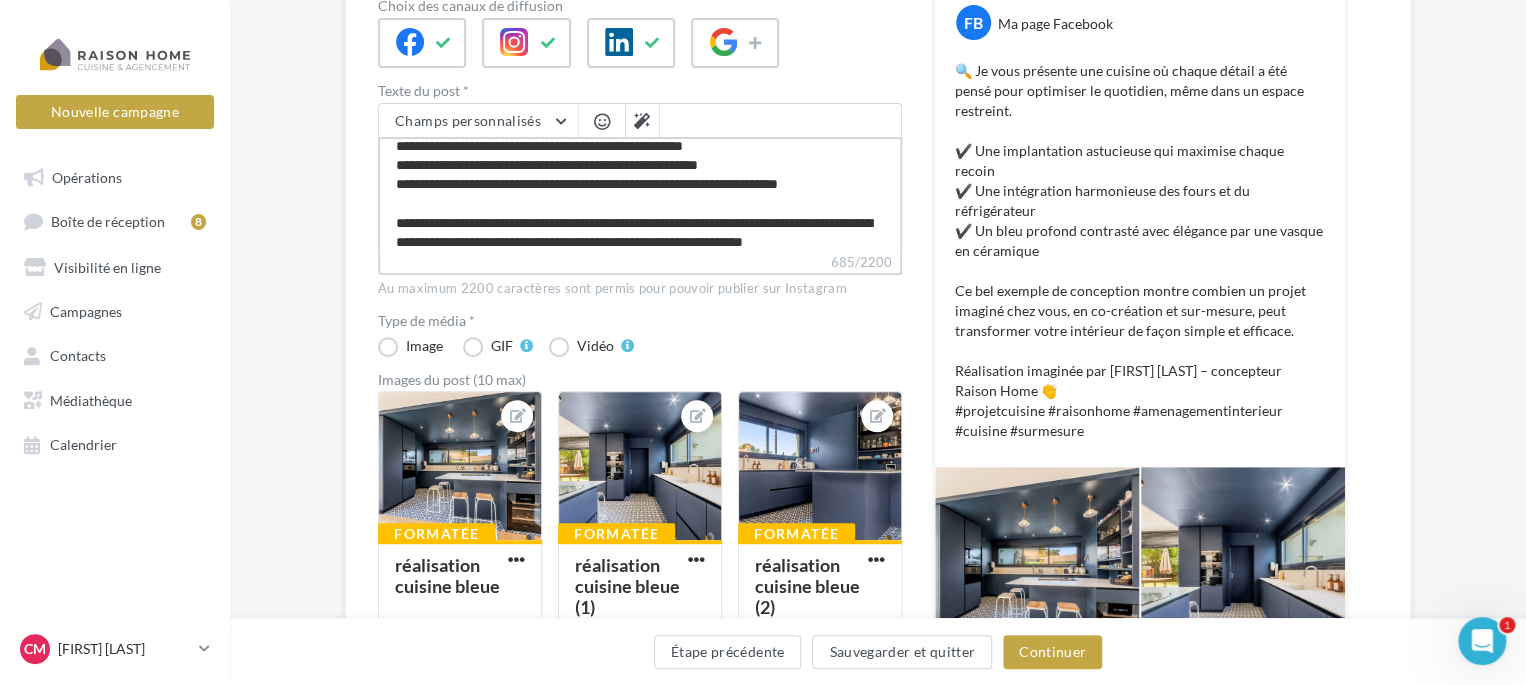 type on "**********" 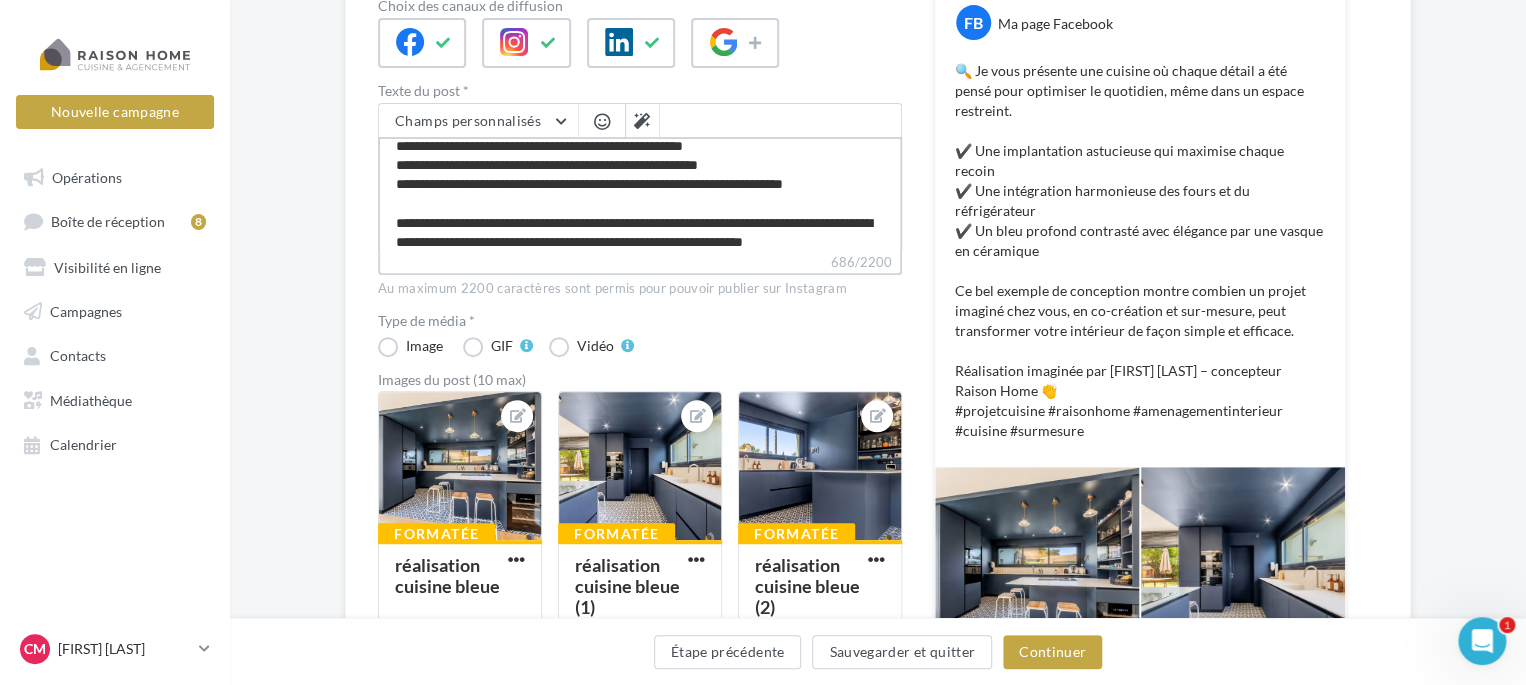 type on "**********" 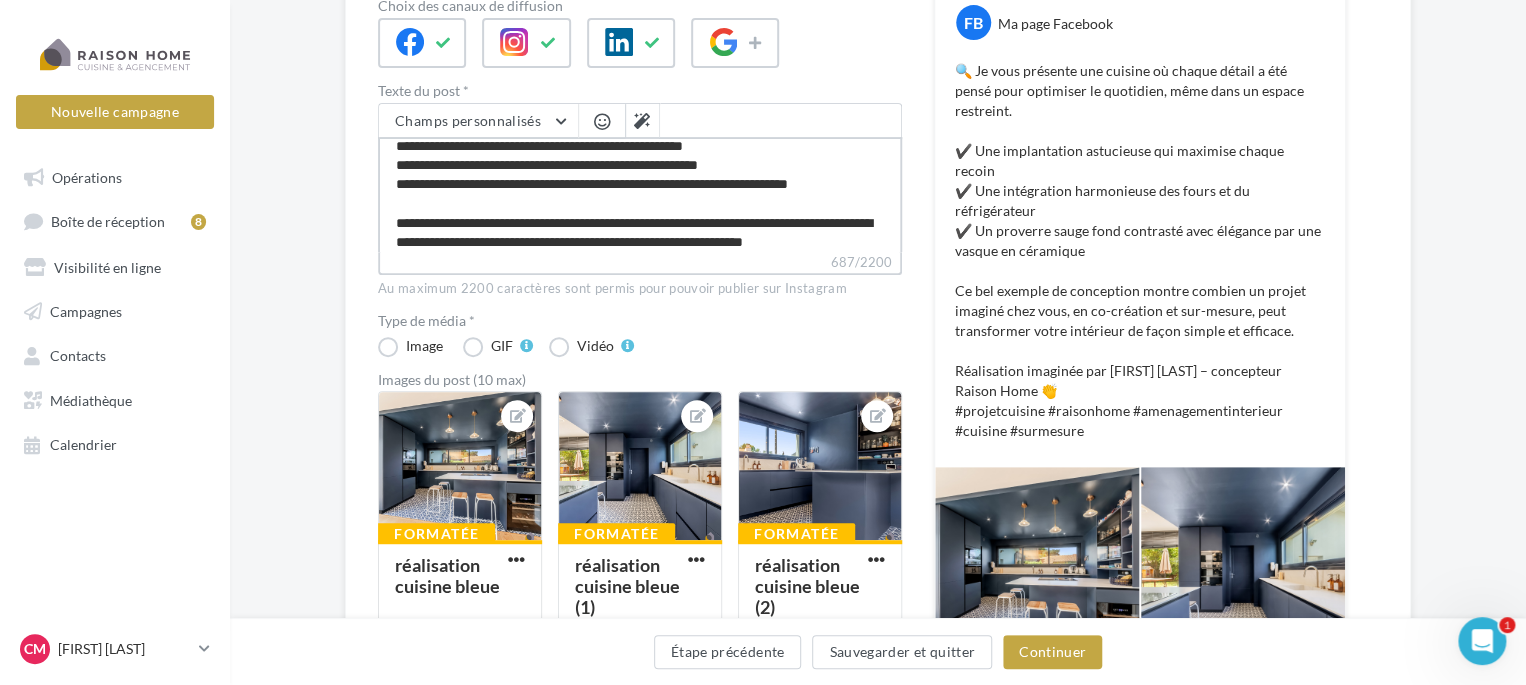 type on "**********" 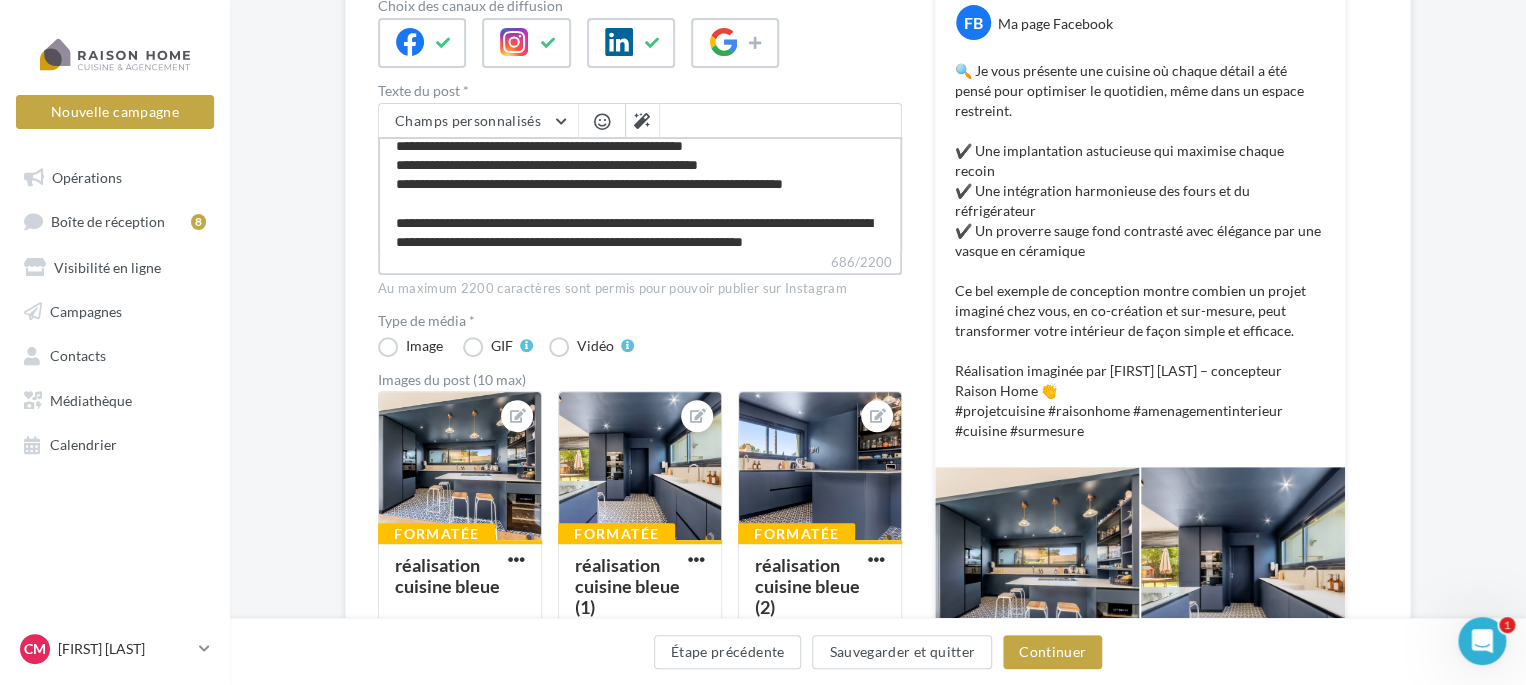 type on "**********" 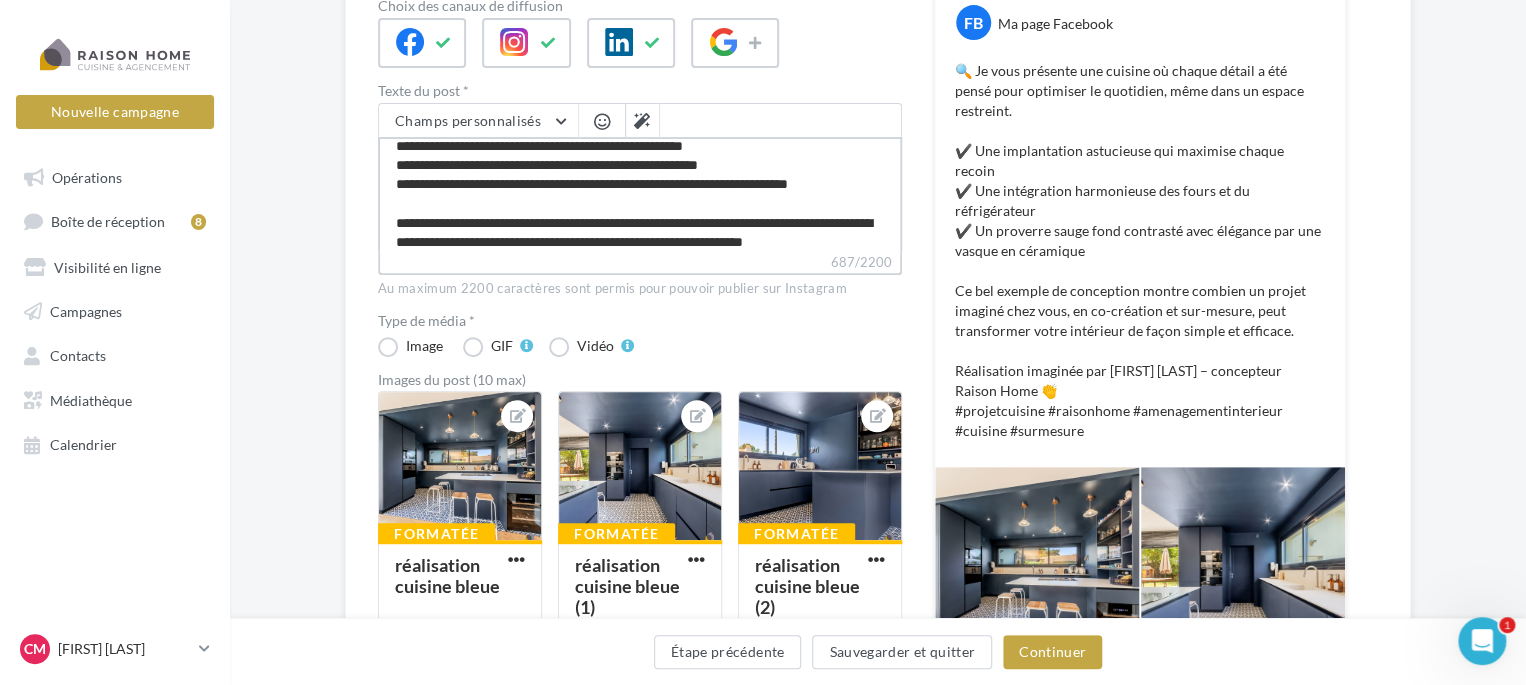 type on "**********" 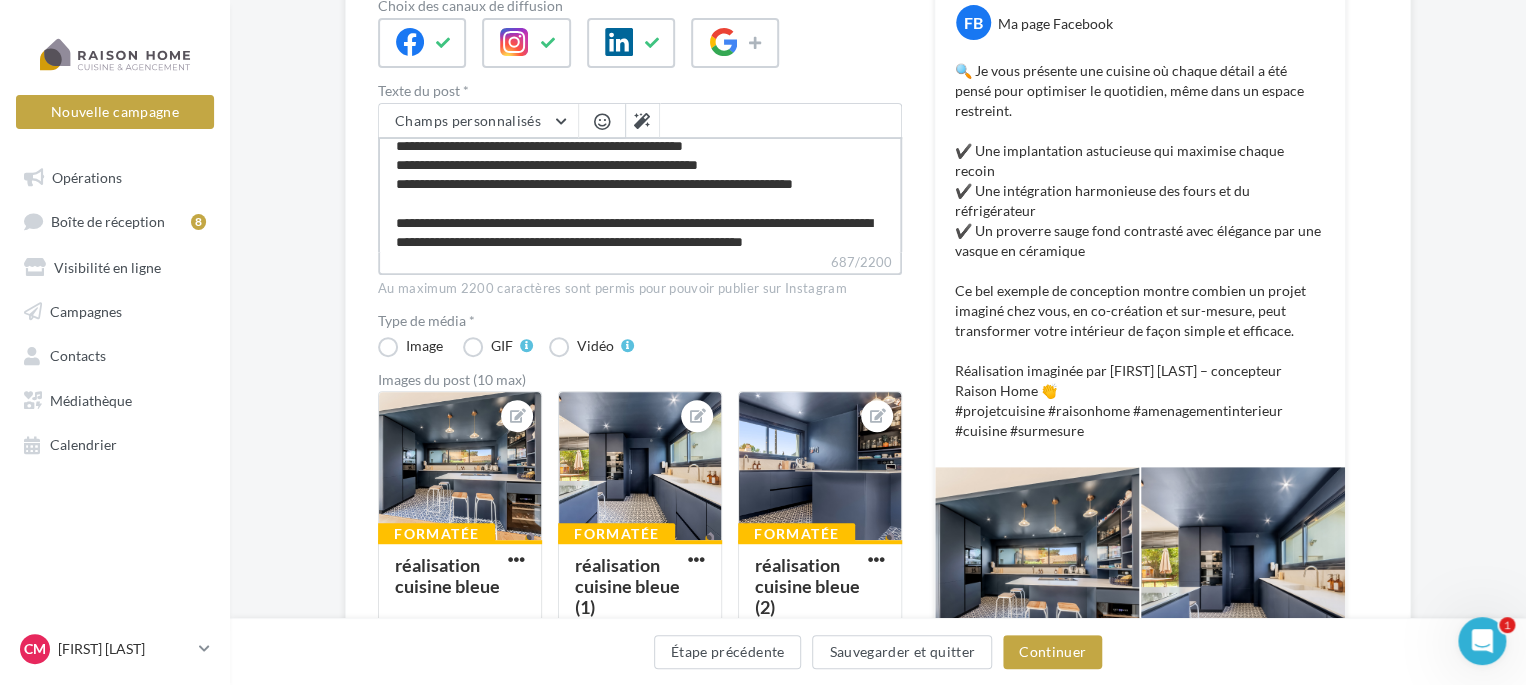 type on "**********" 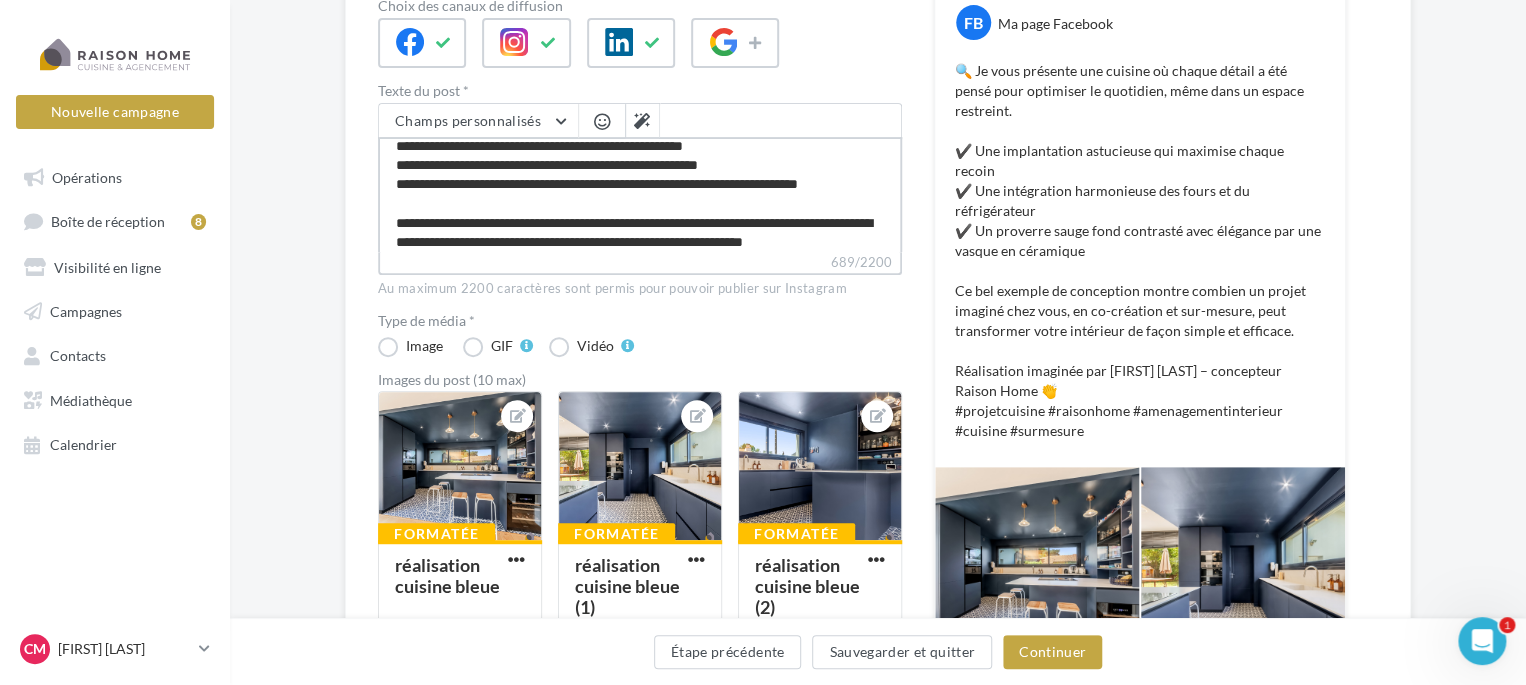 type on "**********" 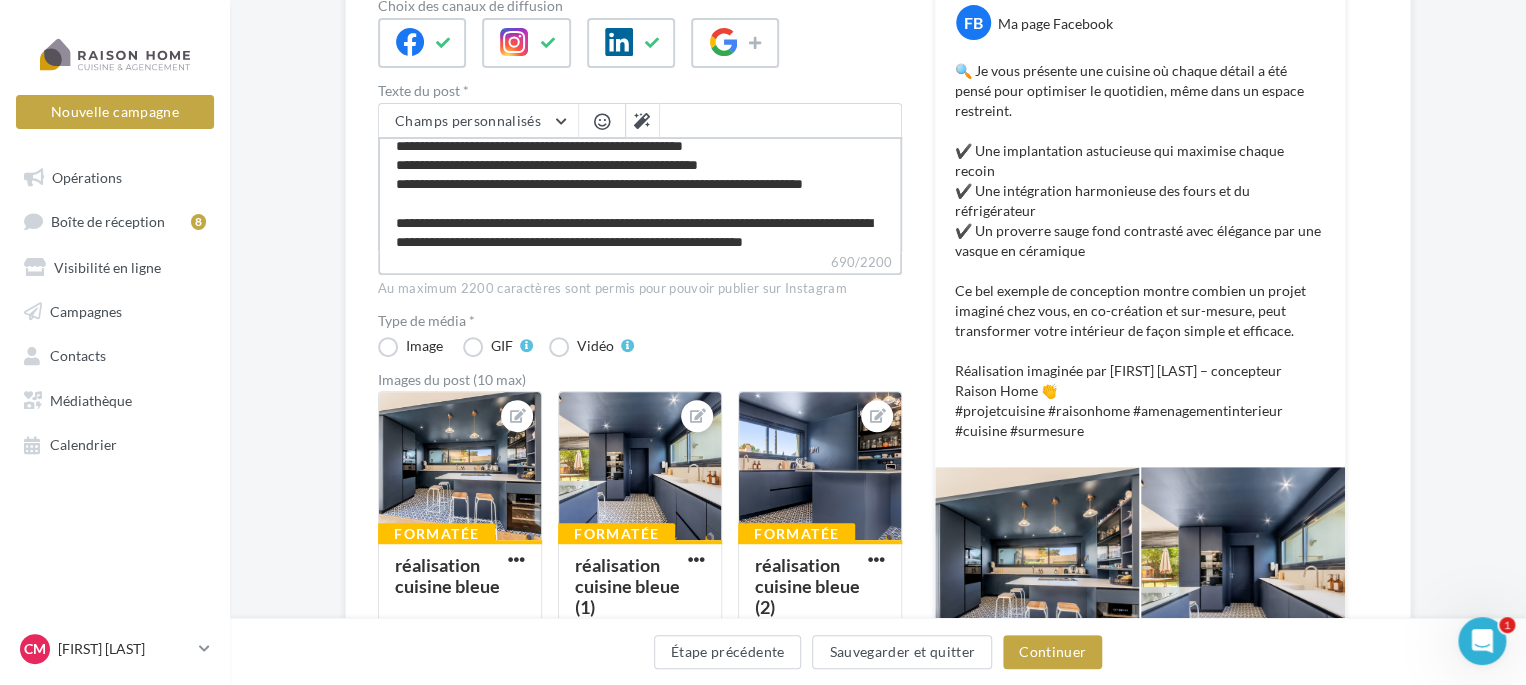 type on "**********" 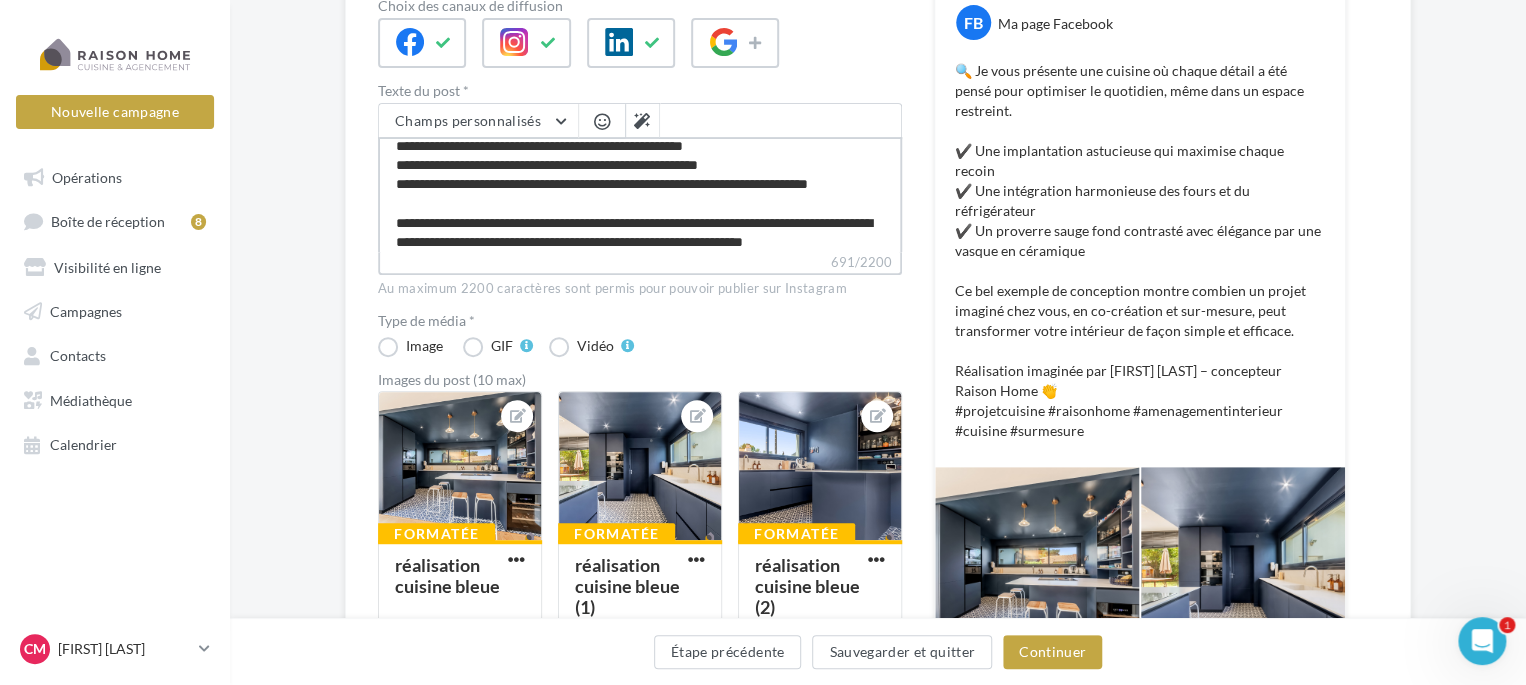 type on "**********" 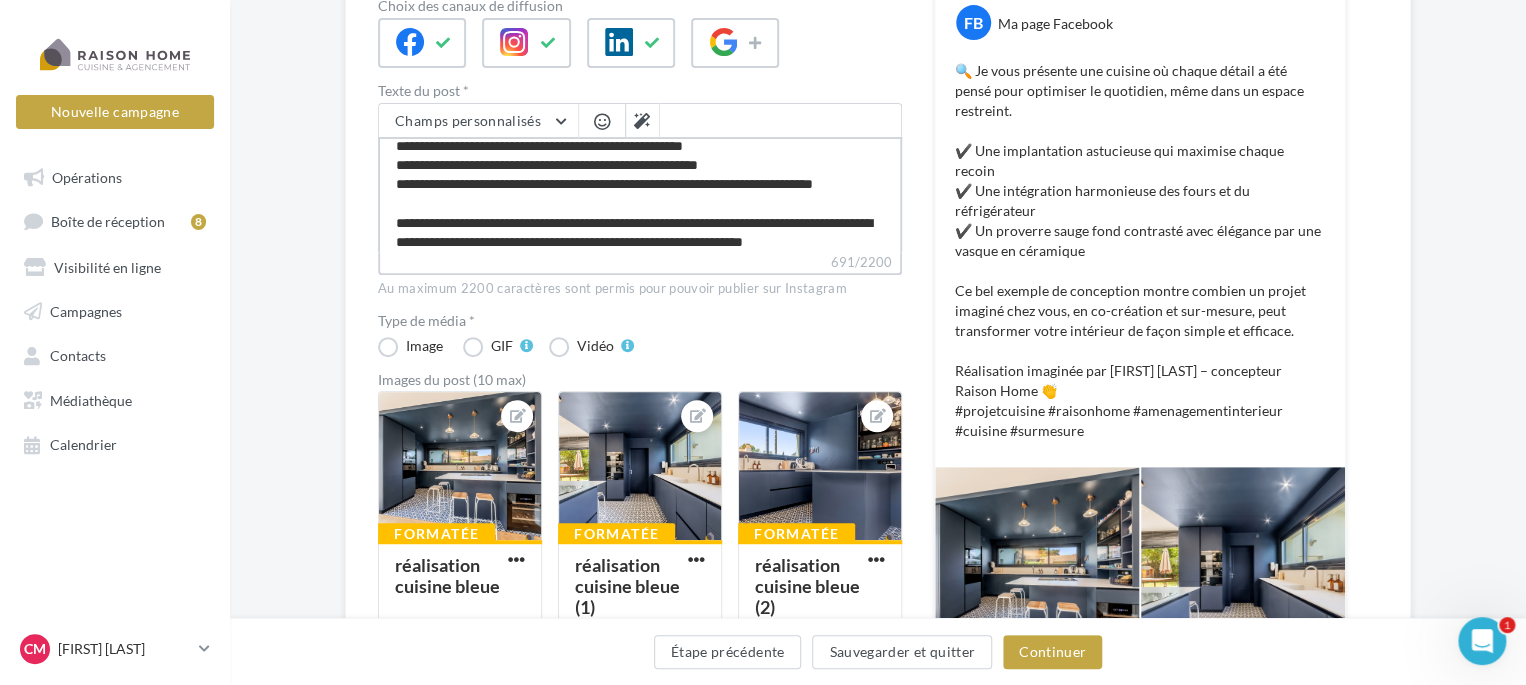 type on "**********" 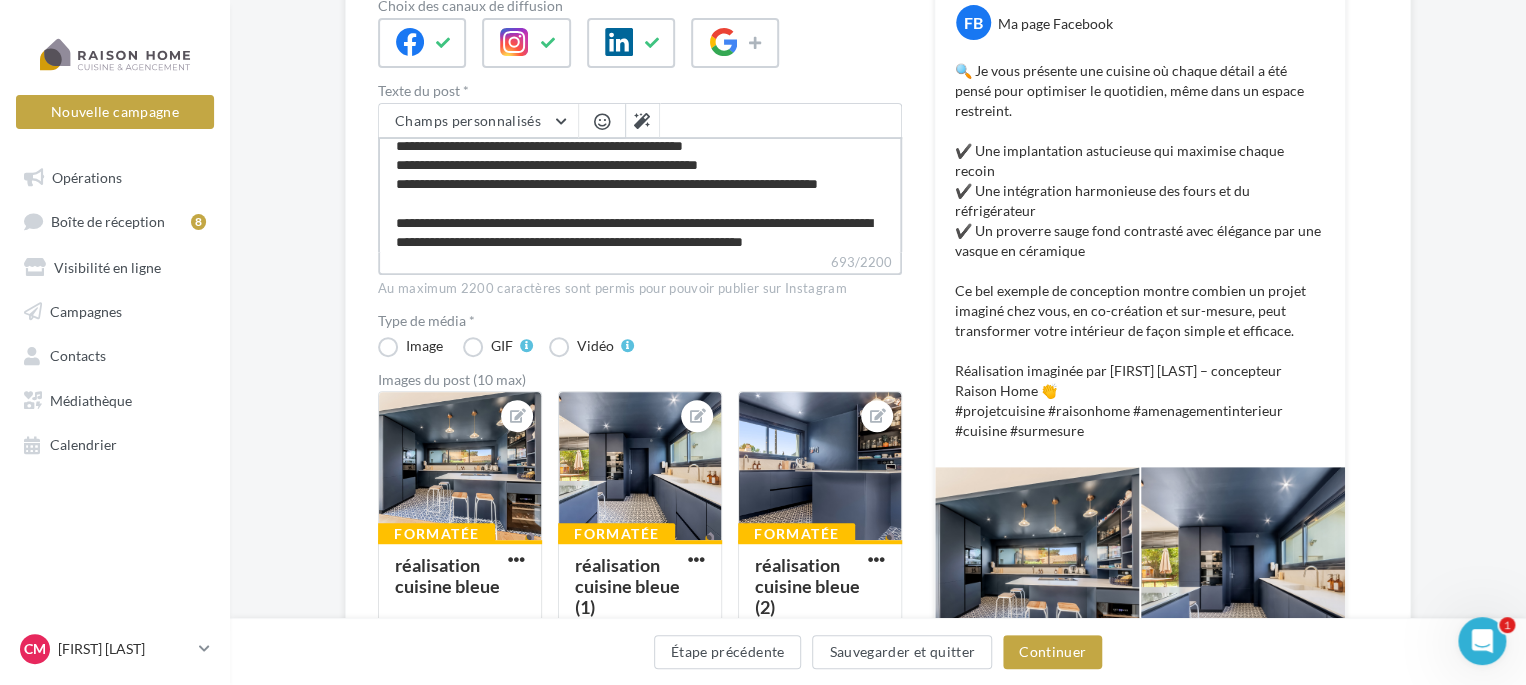 type on "**********" 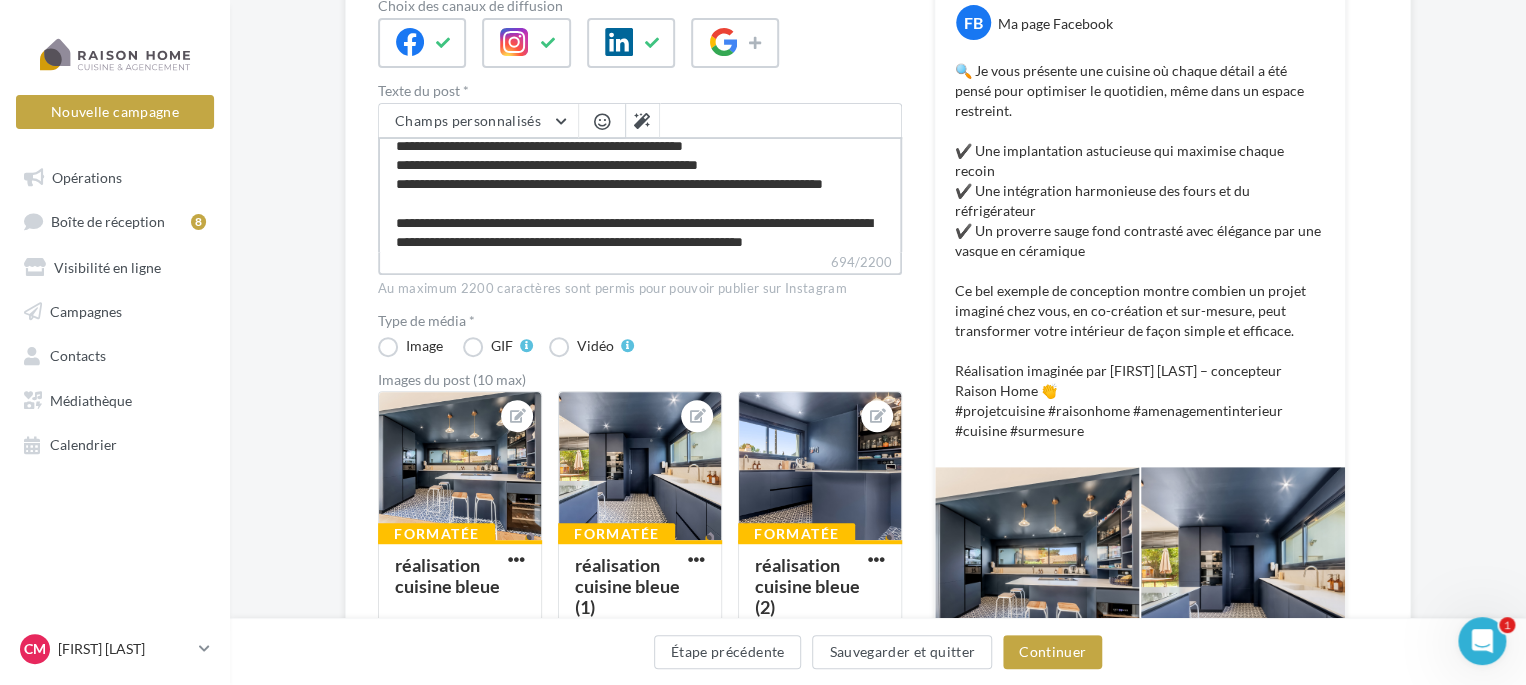 type on "**********" 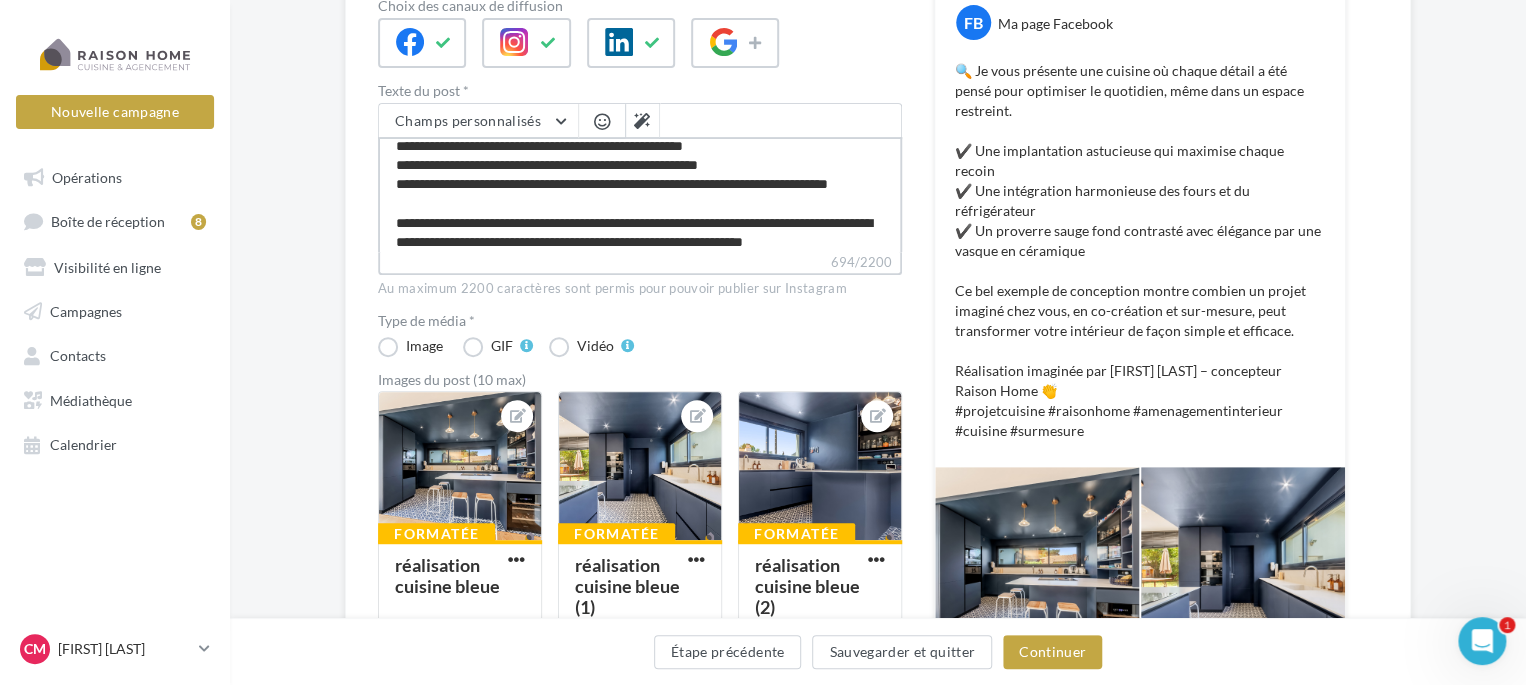 type on "**********" 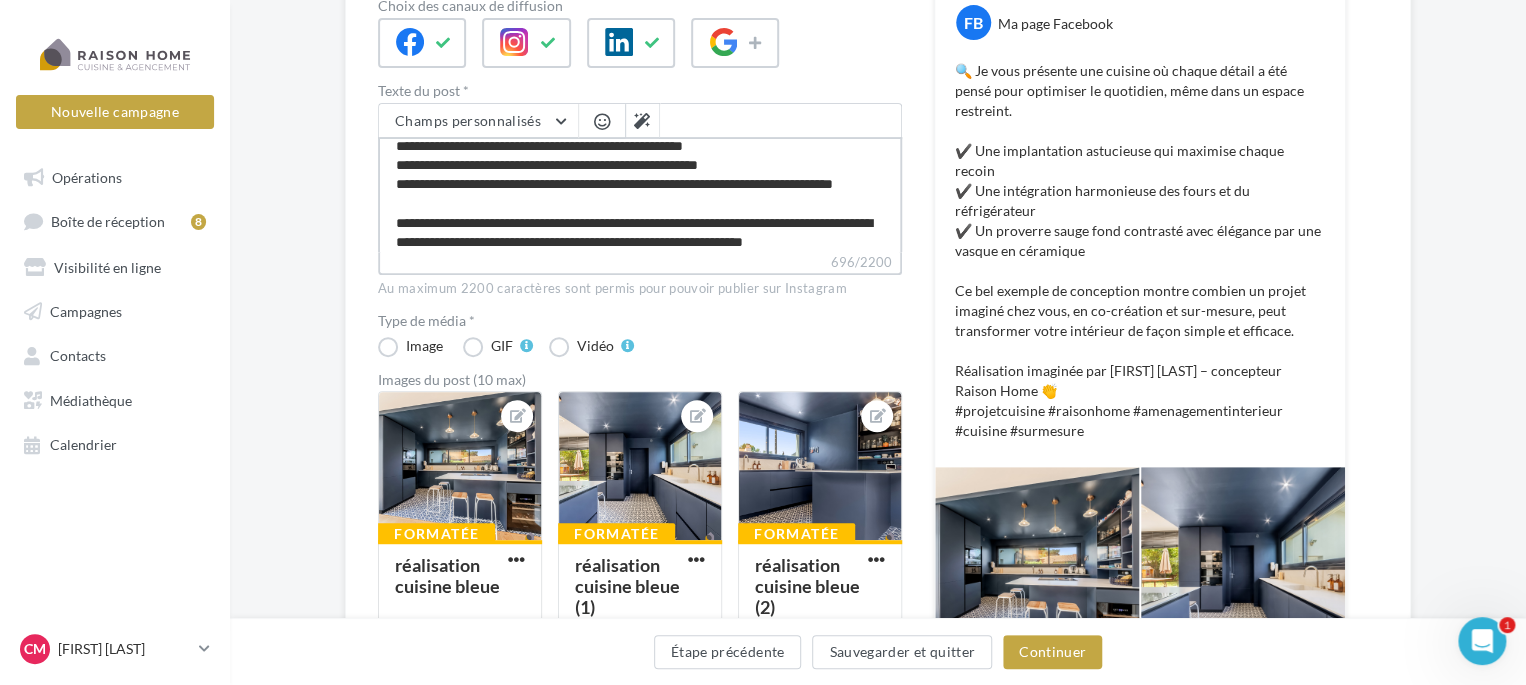type on "**********" 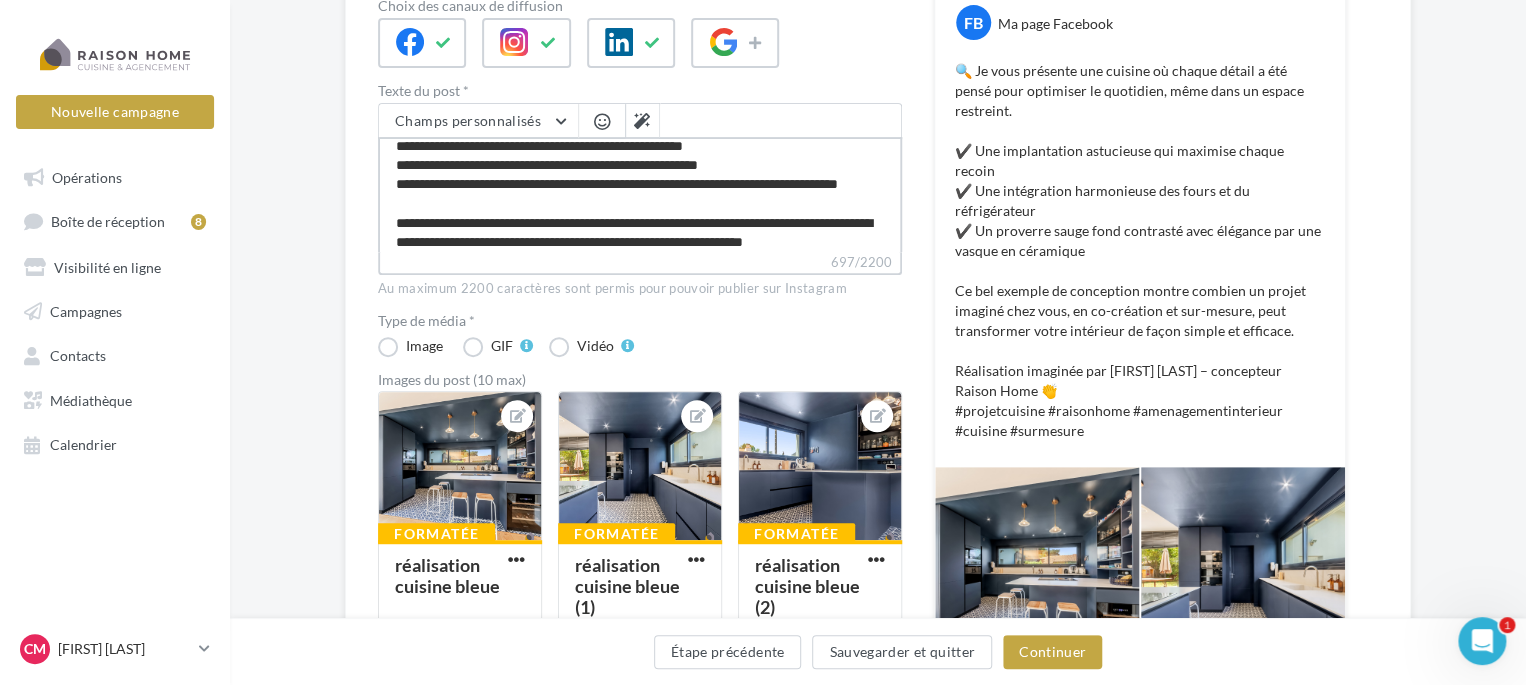 type on "**********" 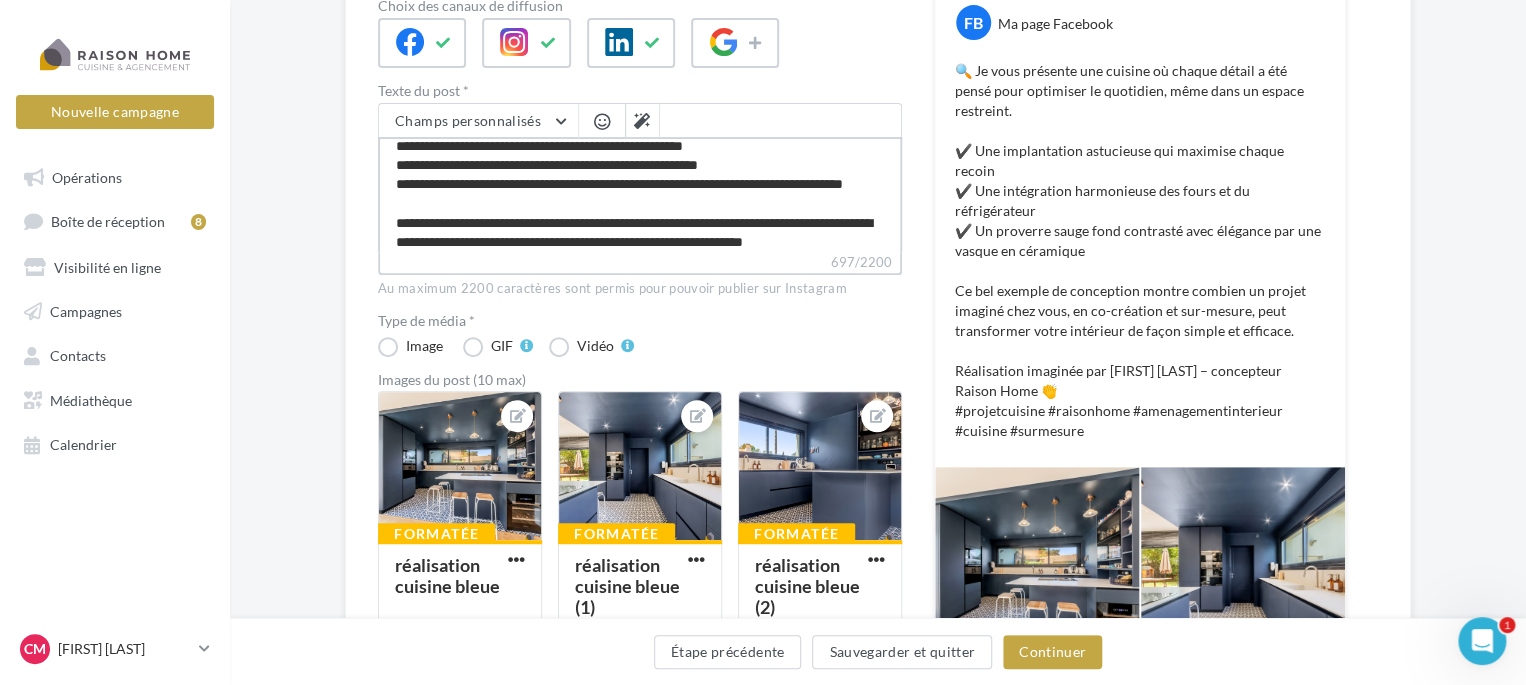 type on "**********" 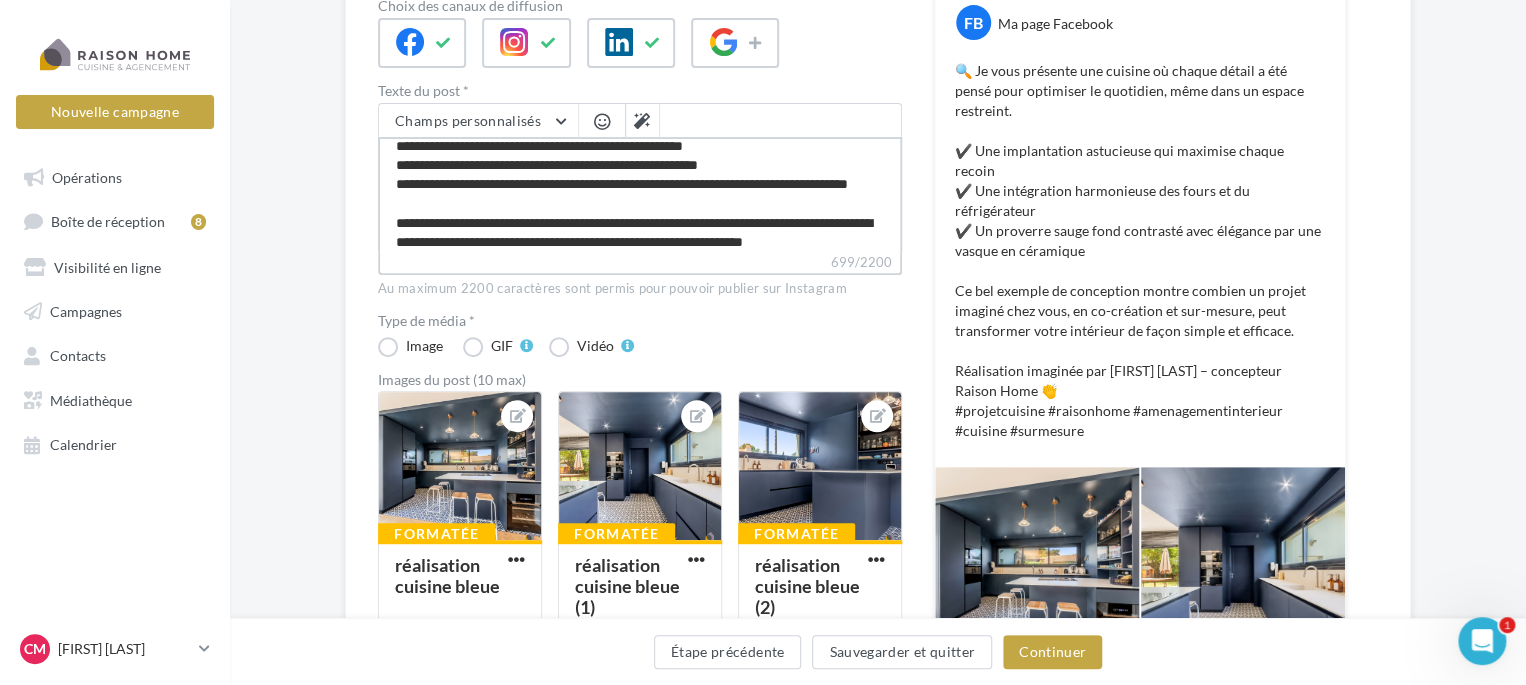 type on "**********" 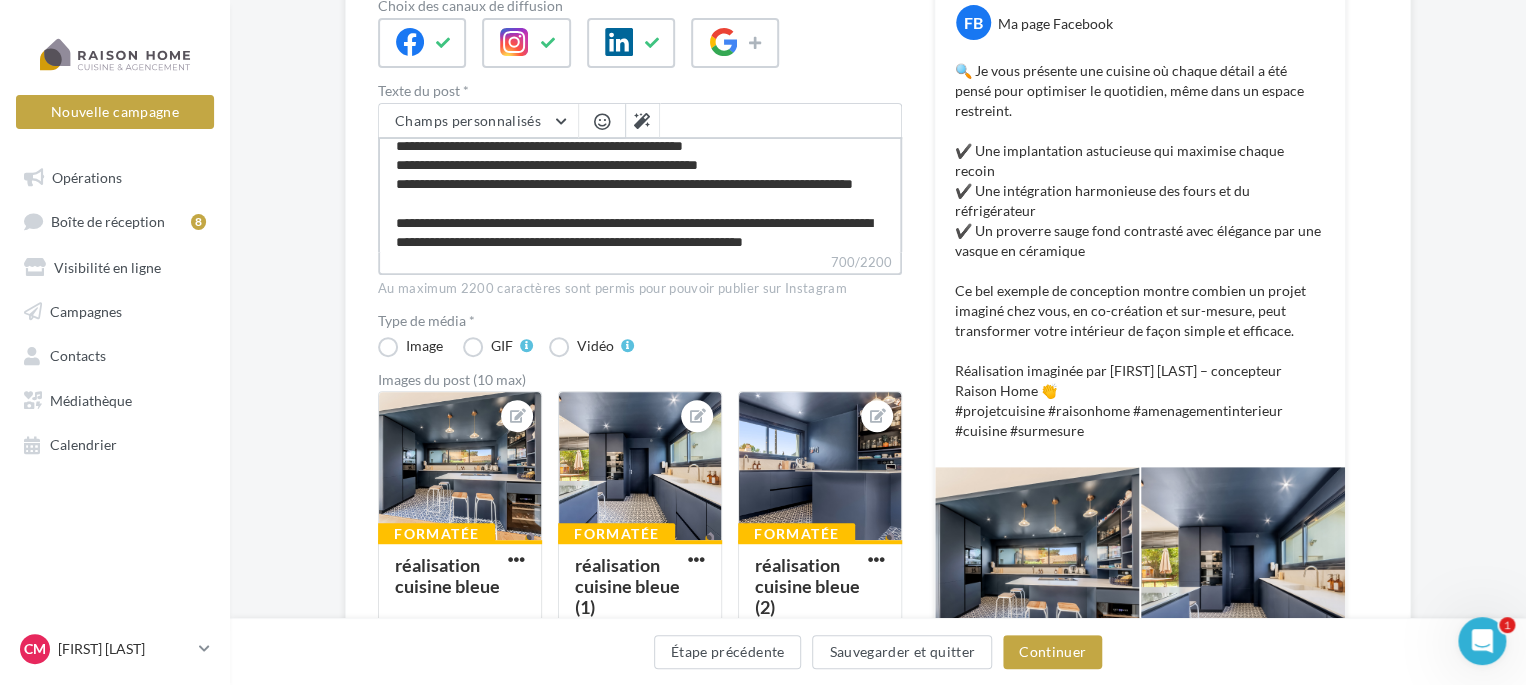 type on "**********" 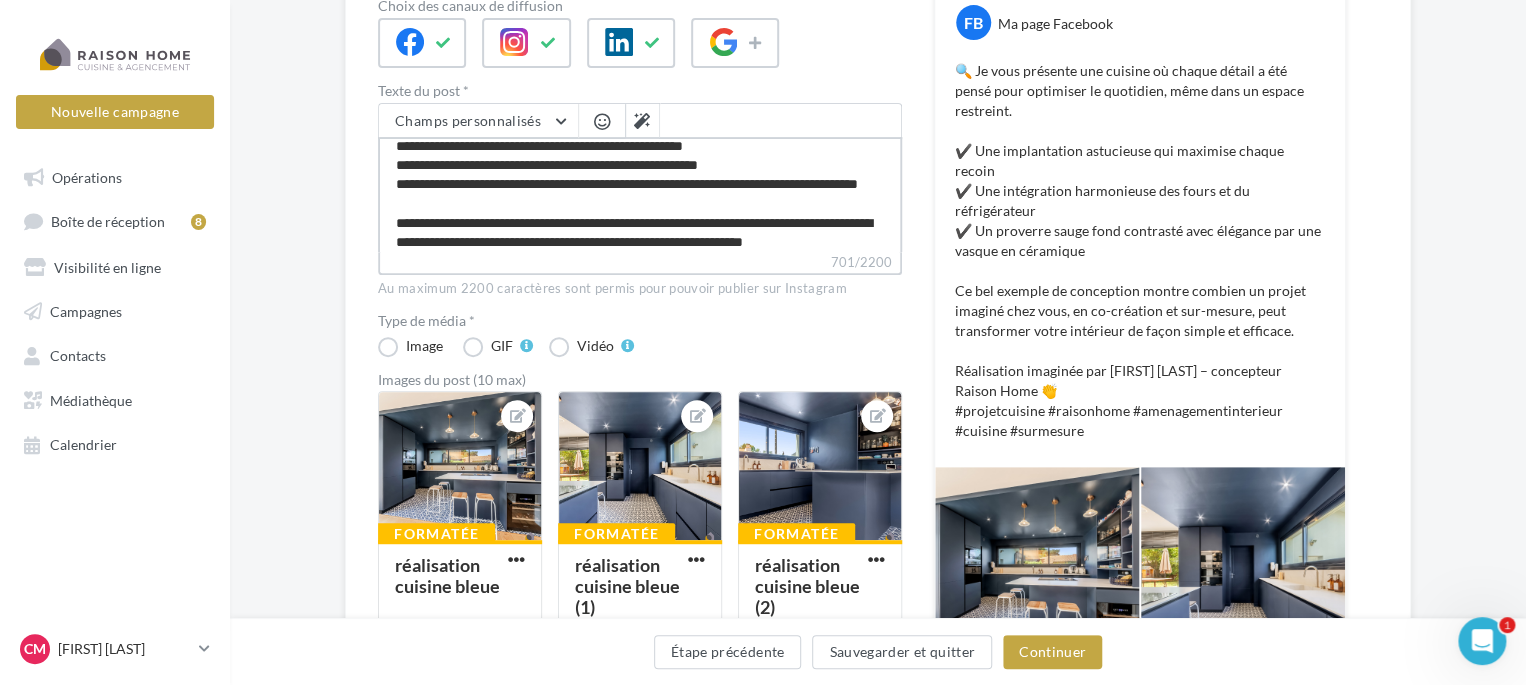 type on "**********" 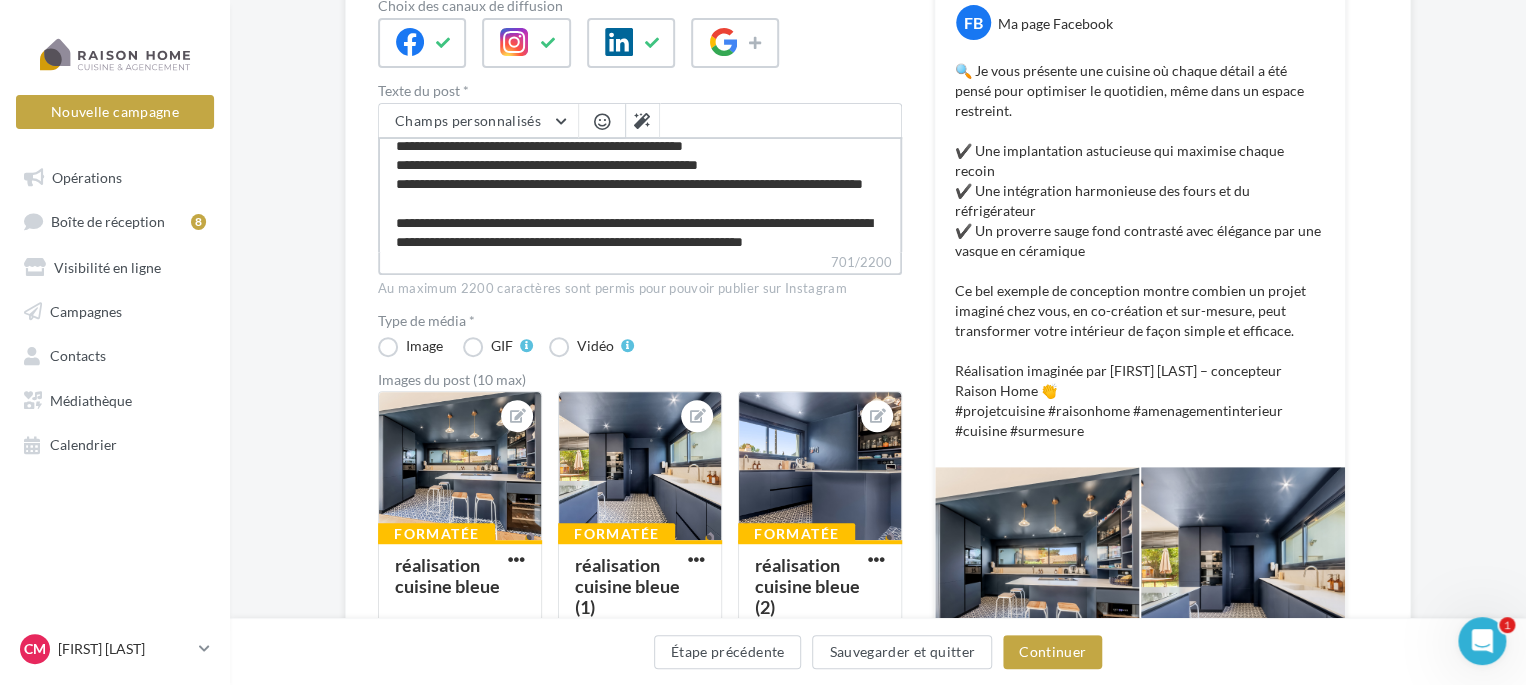 type on "**********" 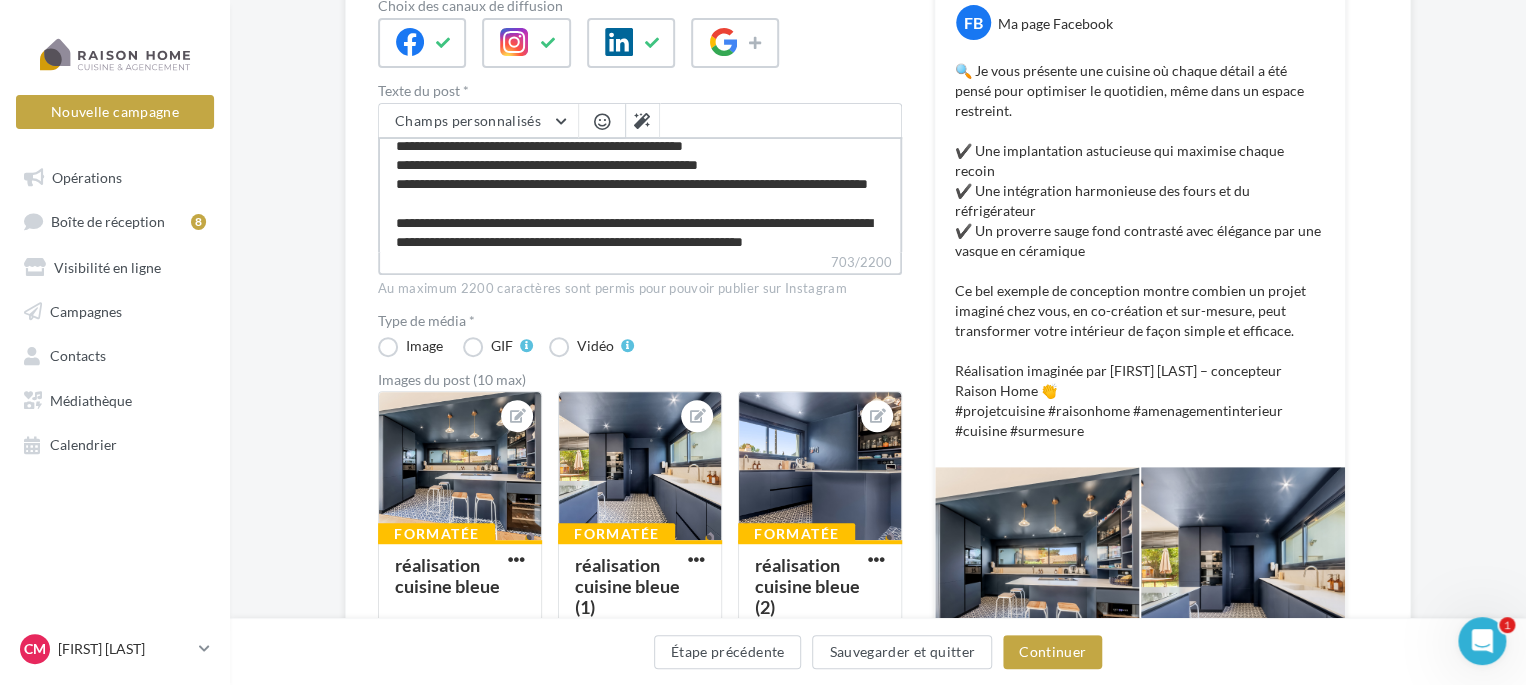 type on "**********" 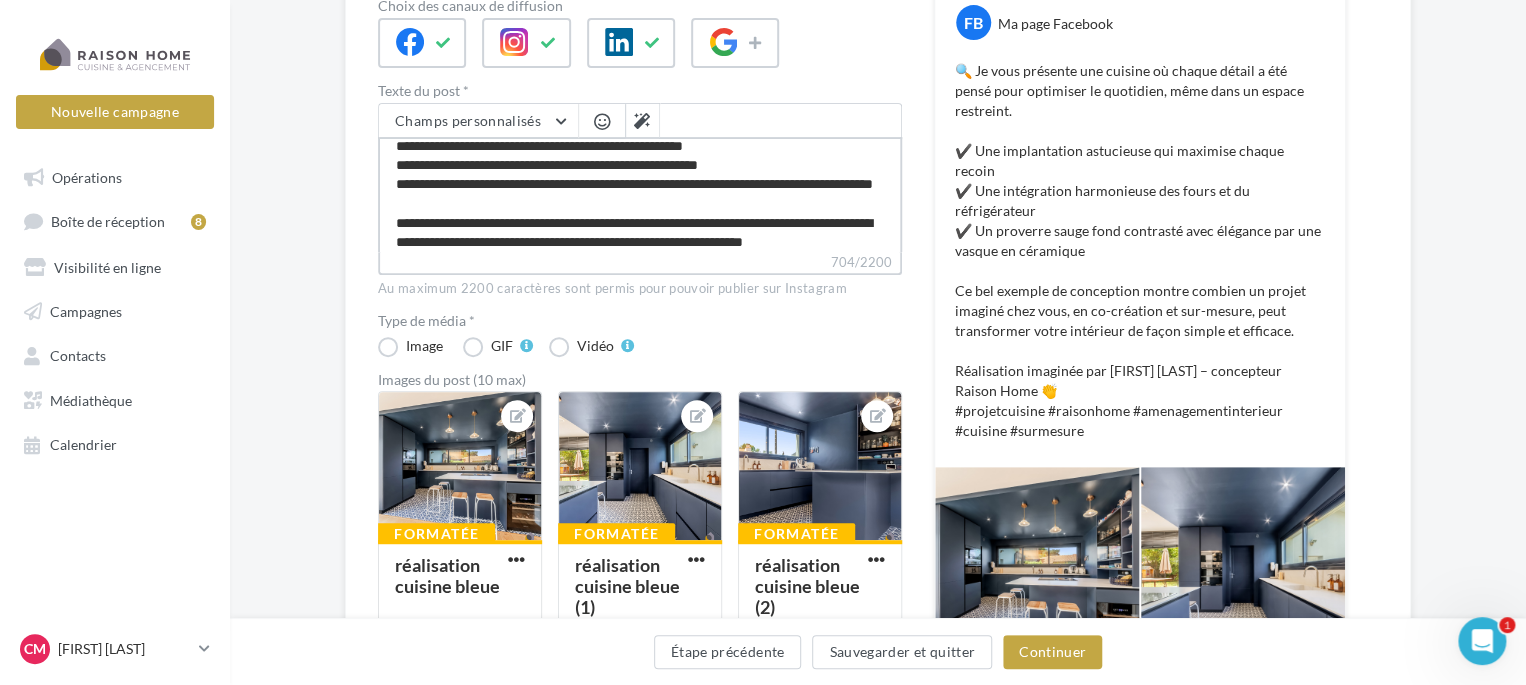 type on "**********" 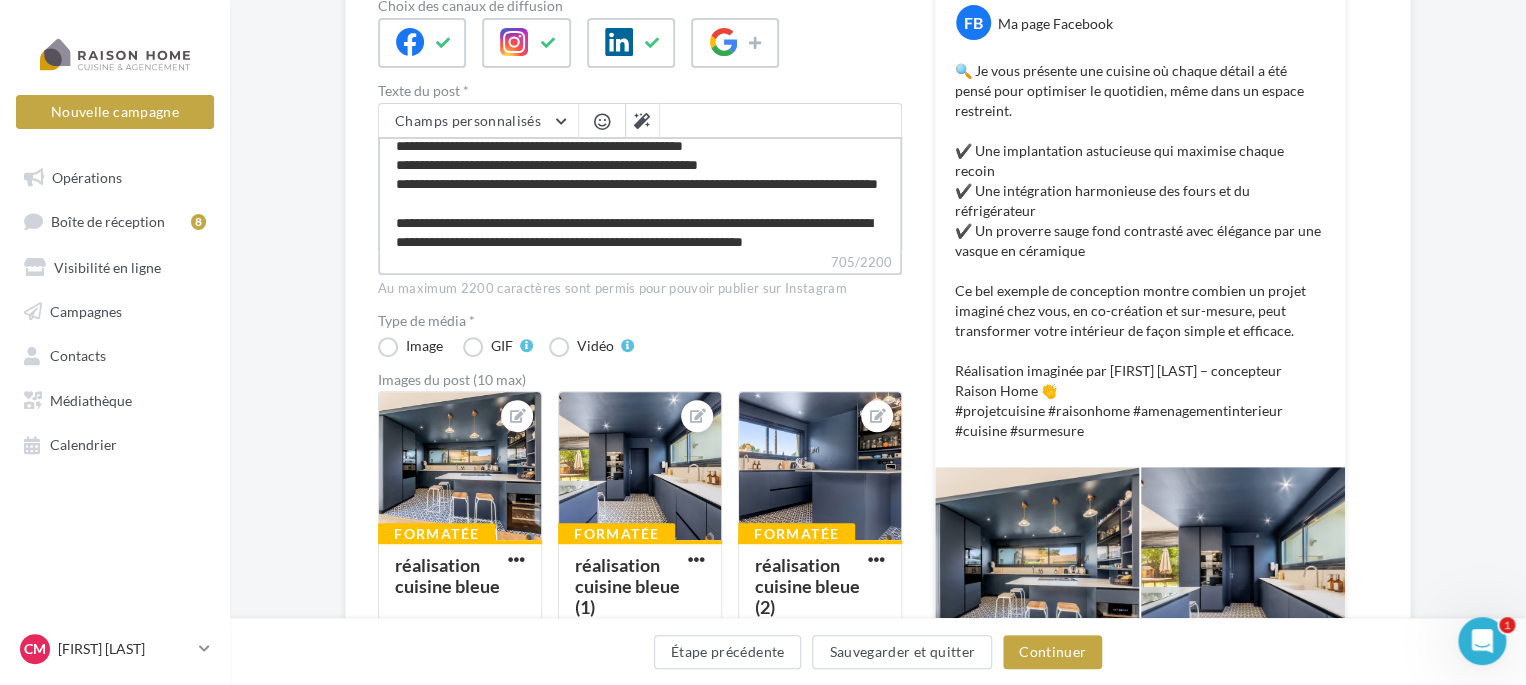 type on "**********" 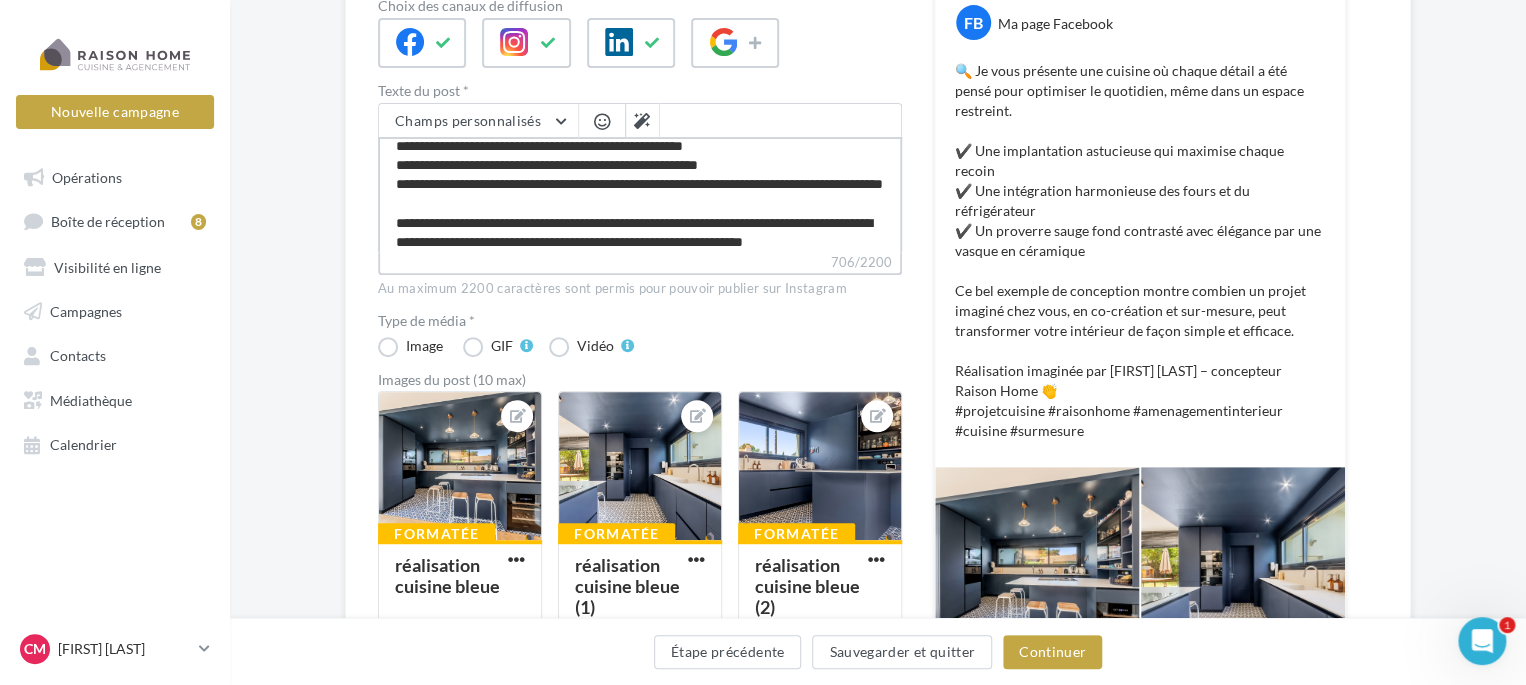 type on "**********" 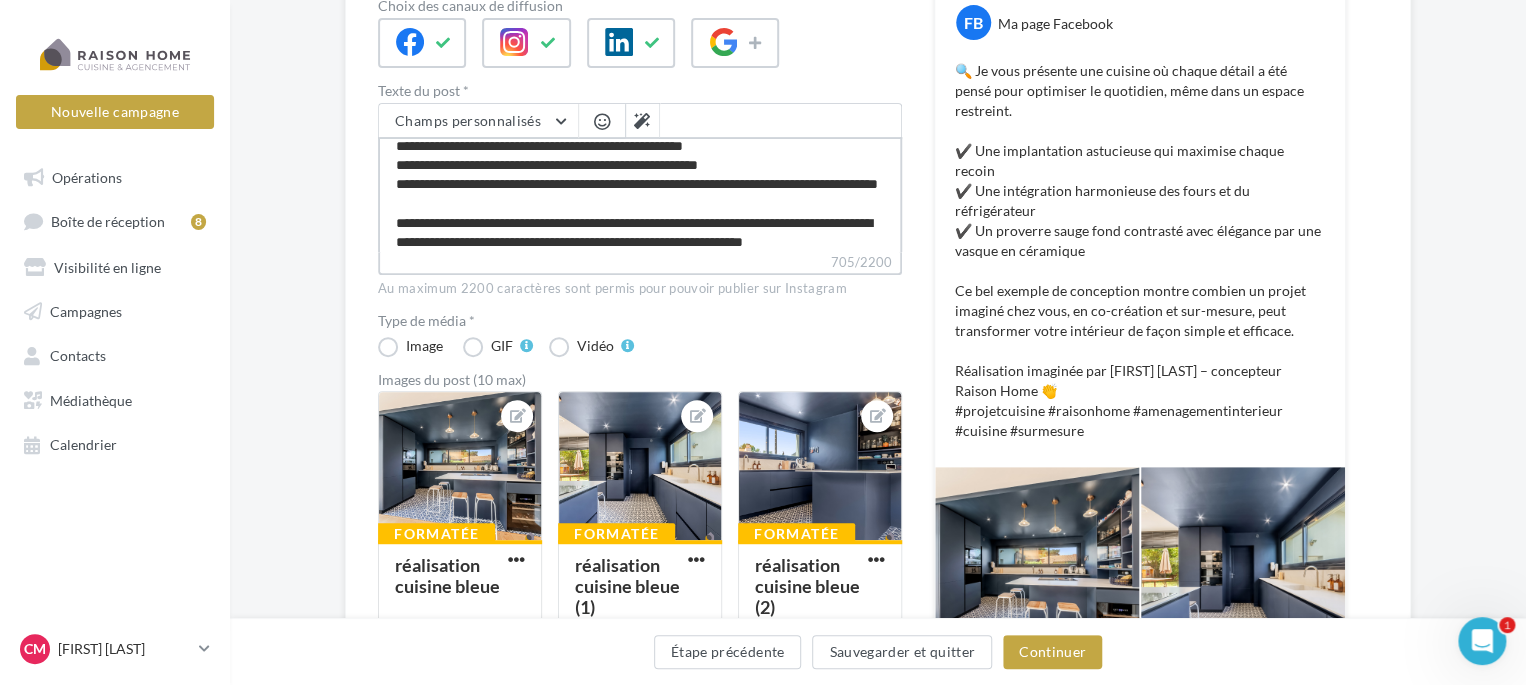 type on "**********" 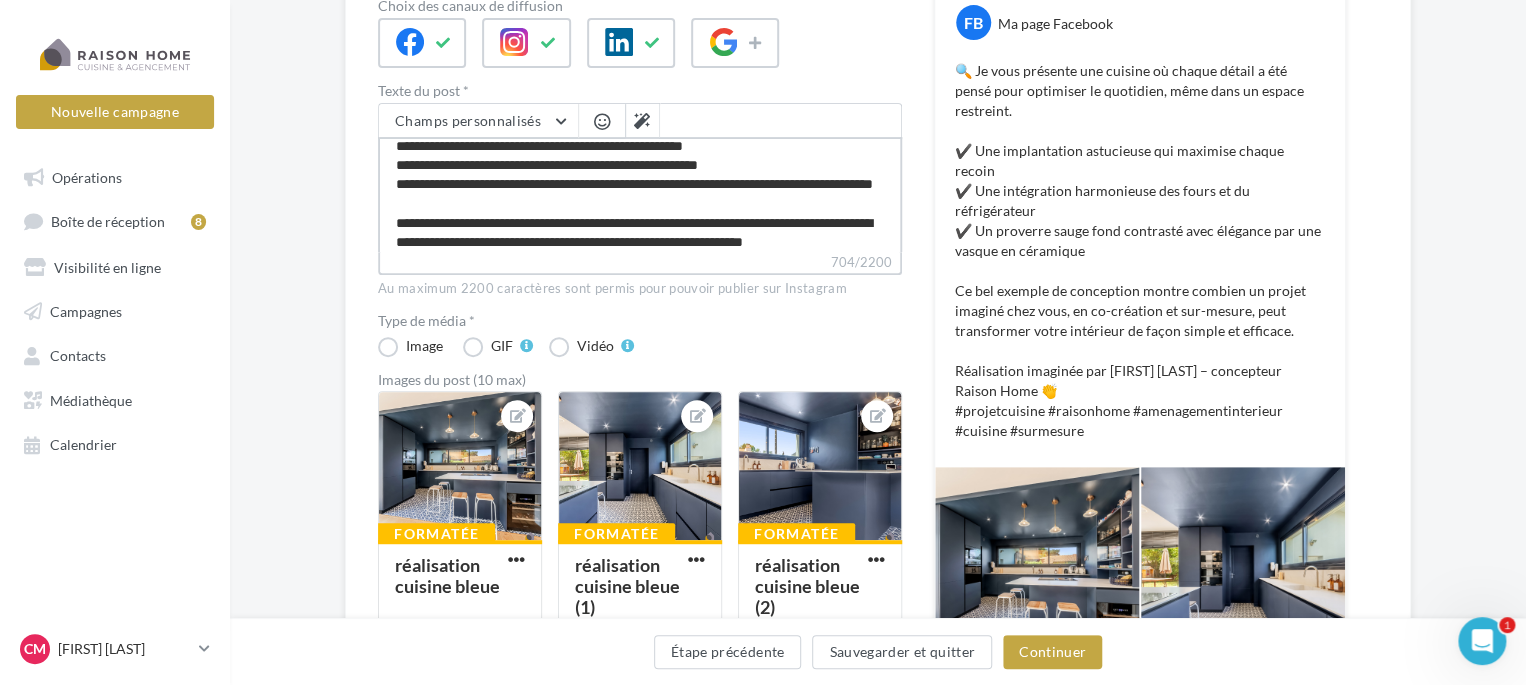 type on "**********" 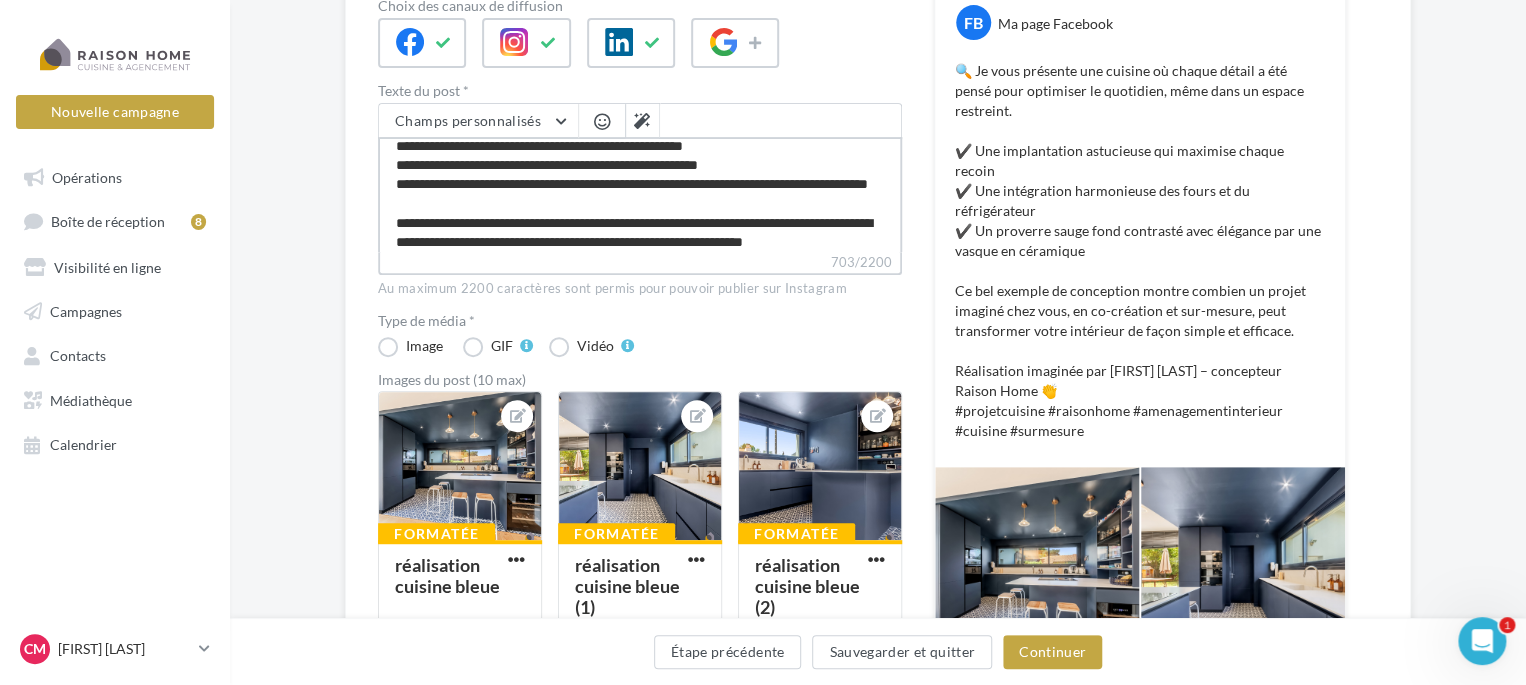 type on "**********" 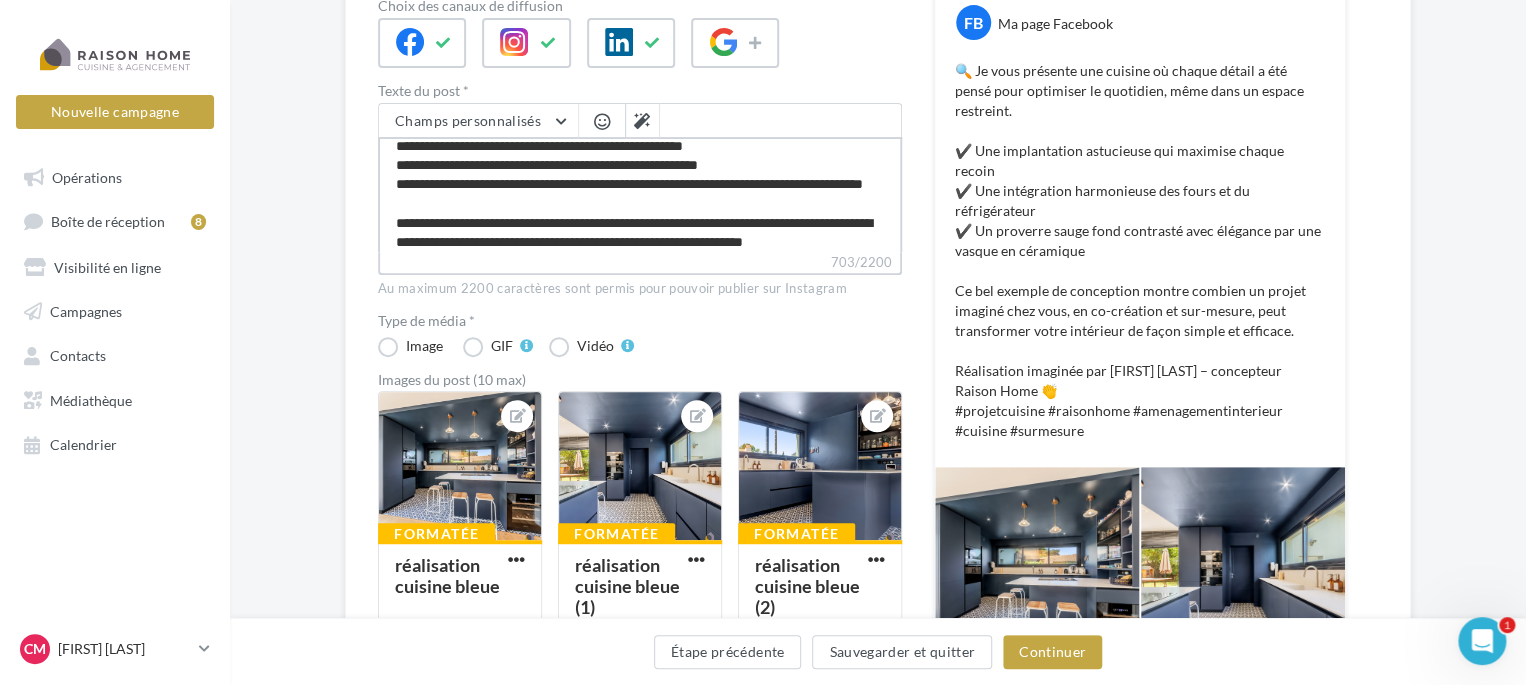 type on "**********" 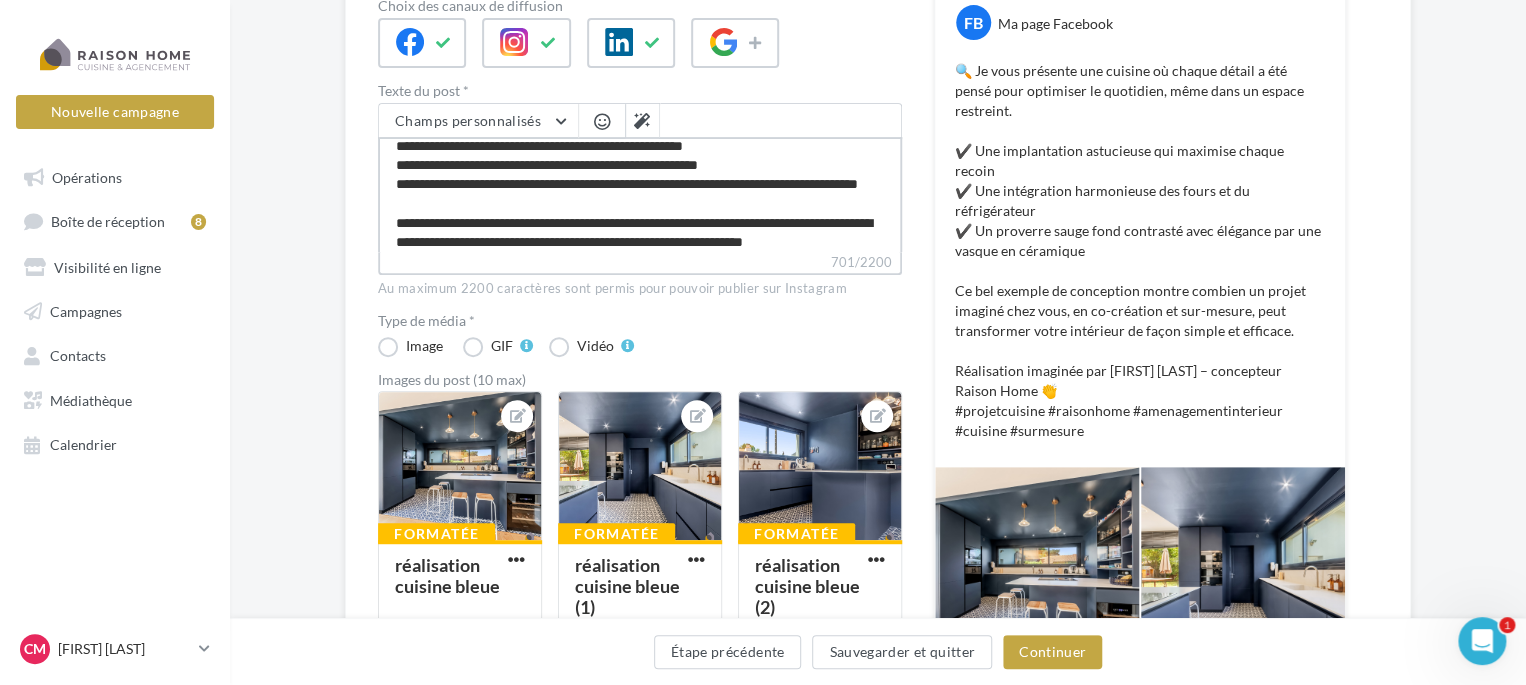 type on "**********" 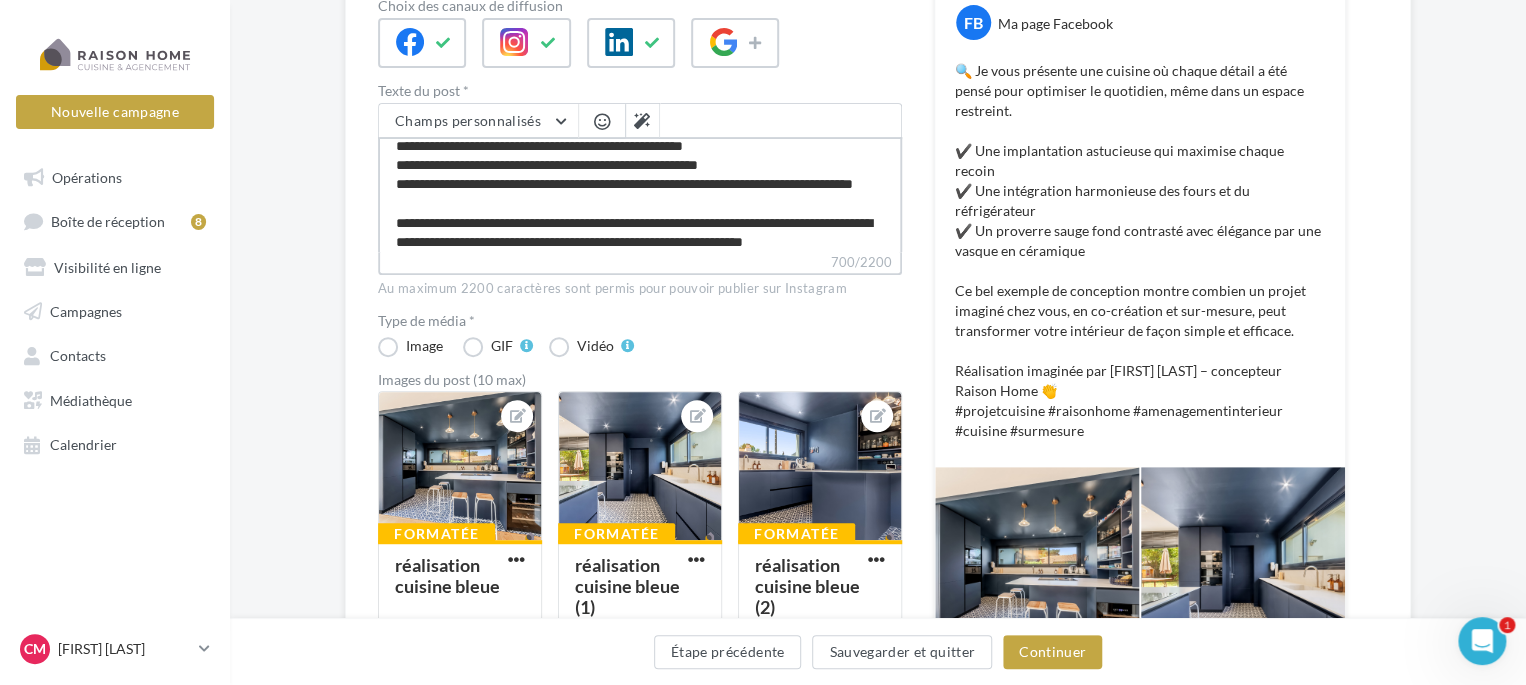type on "**********" 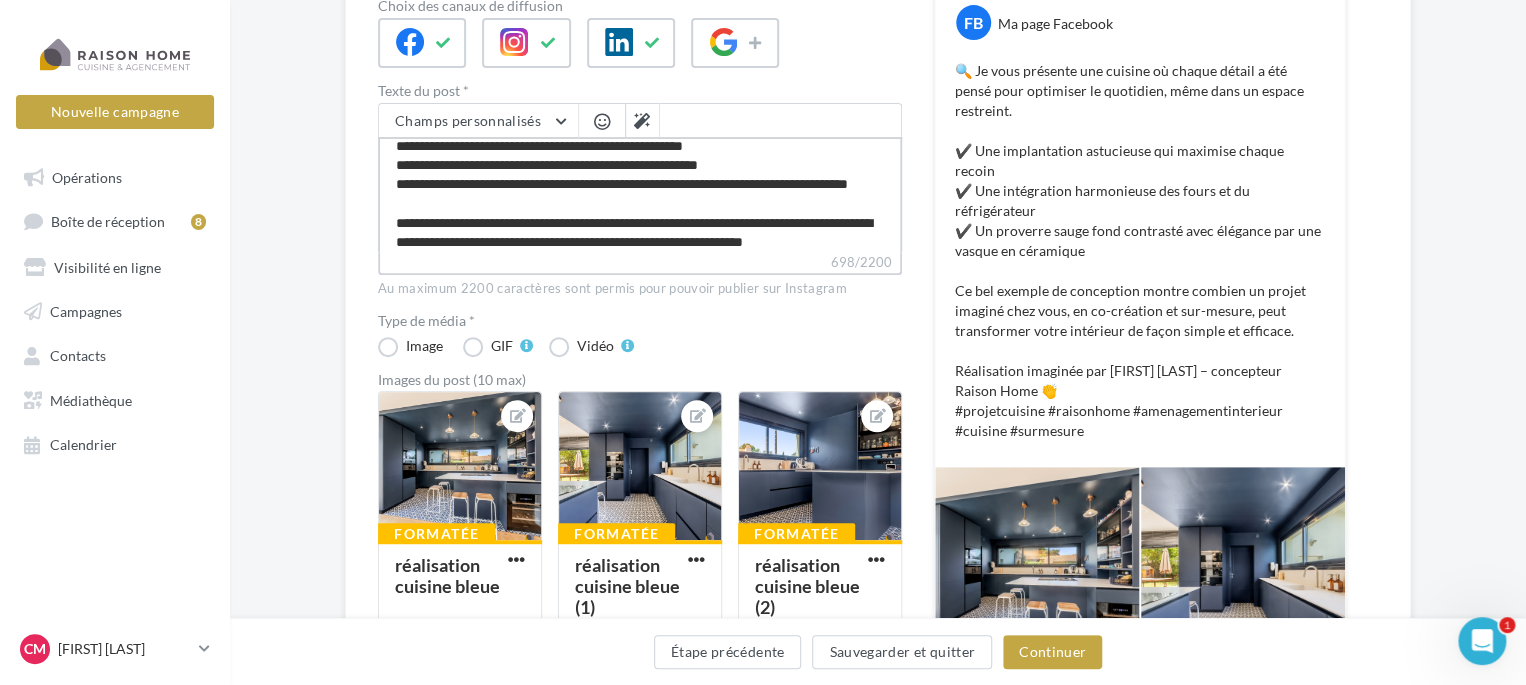 type on "**********" 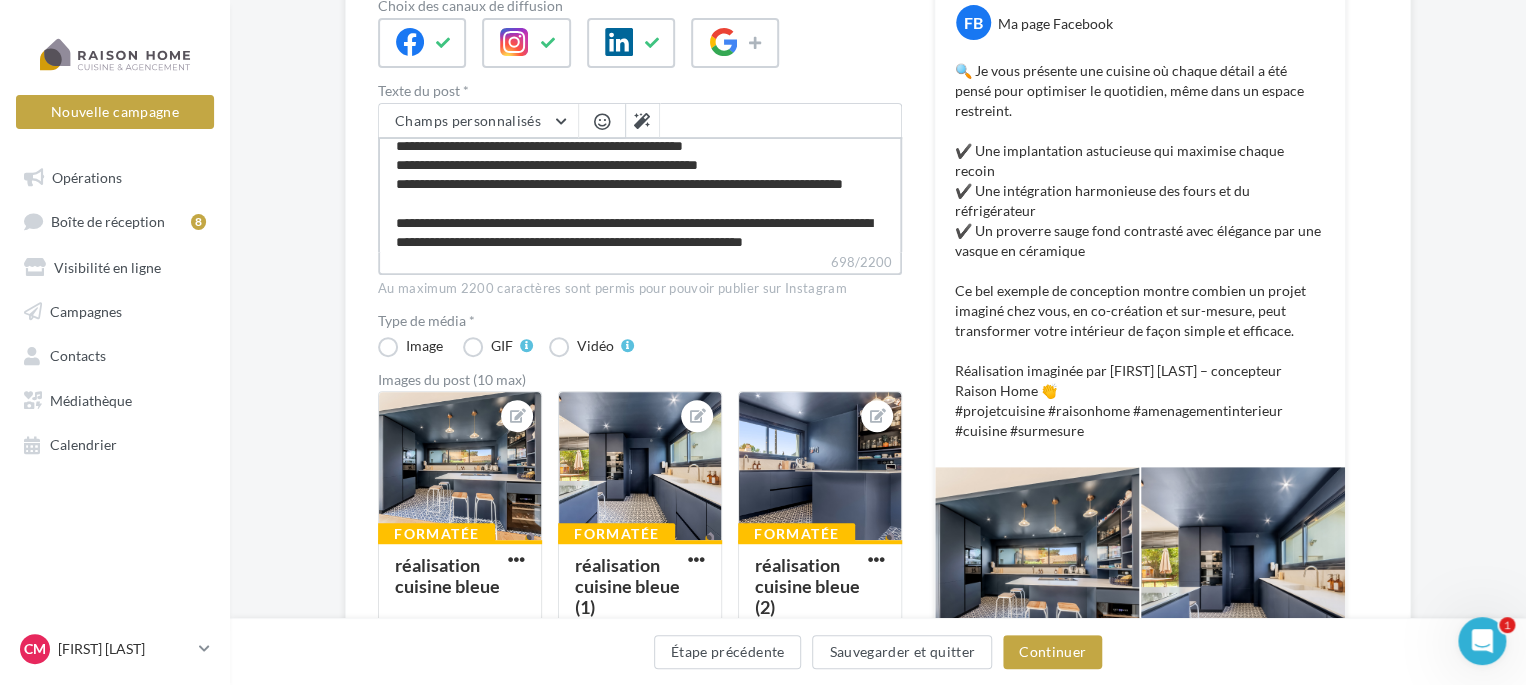 type on "**********" 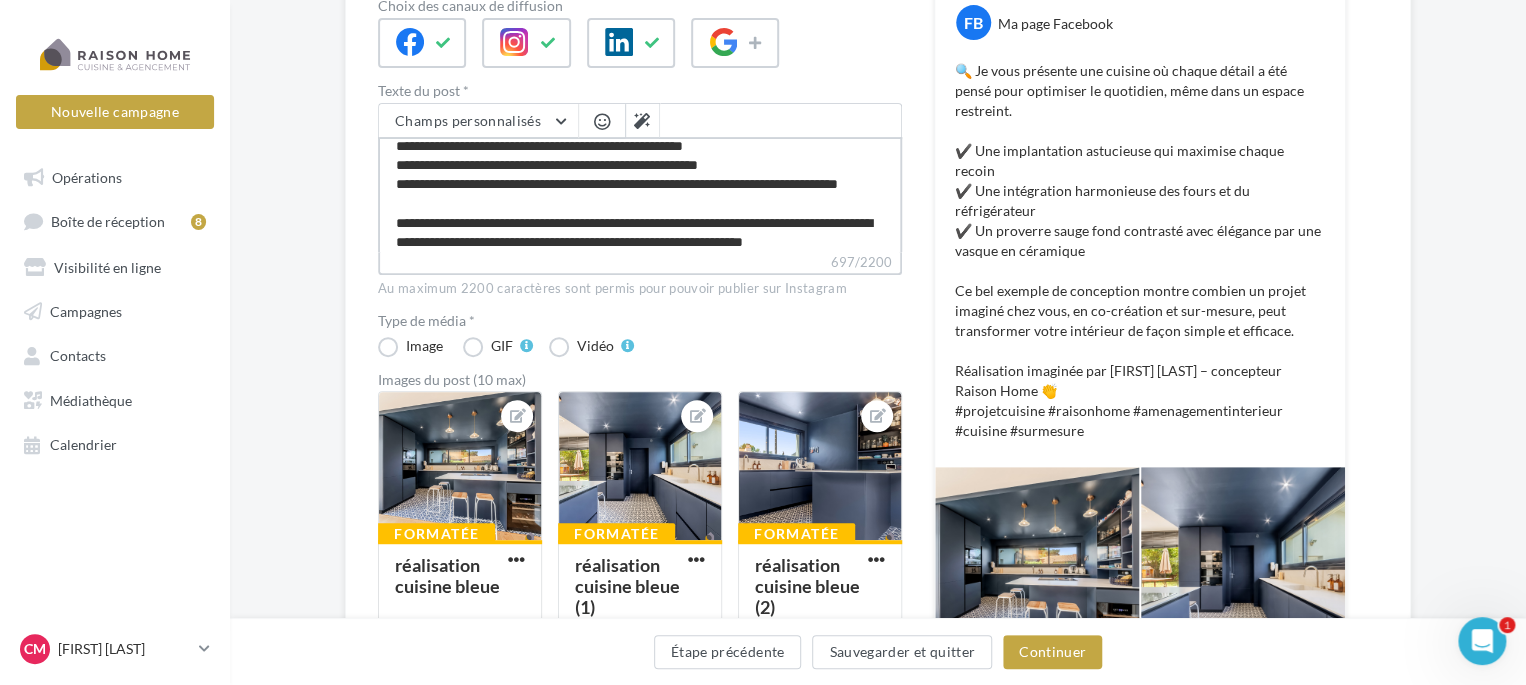 type on "**********" 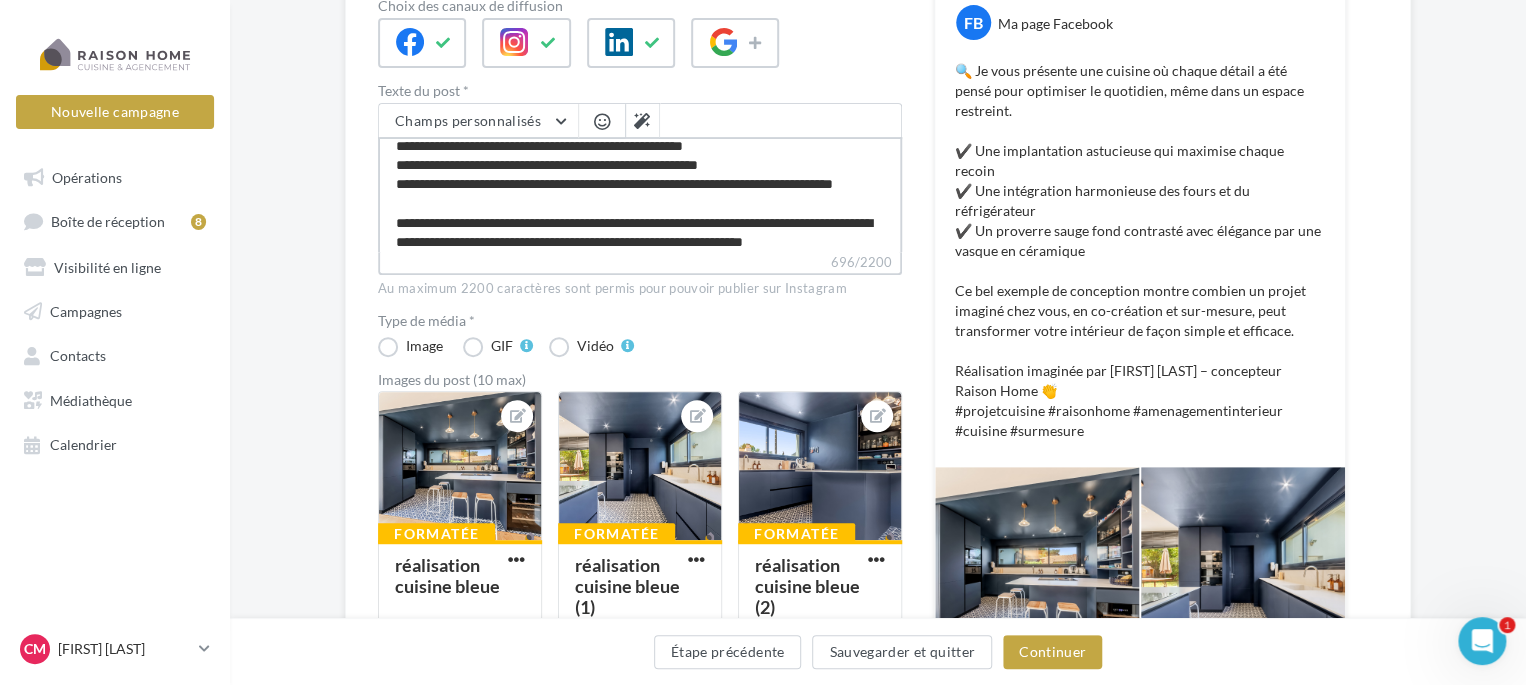 type on "**********" 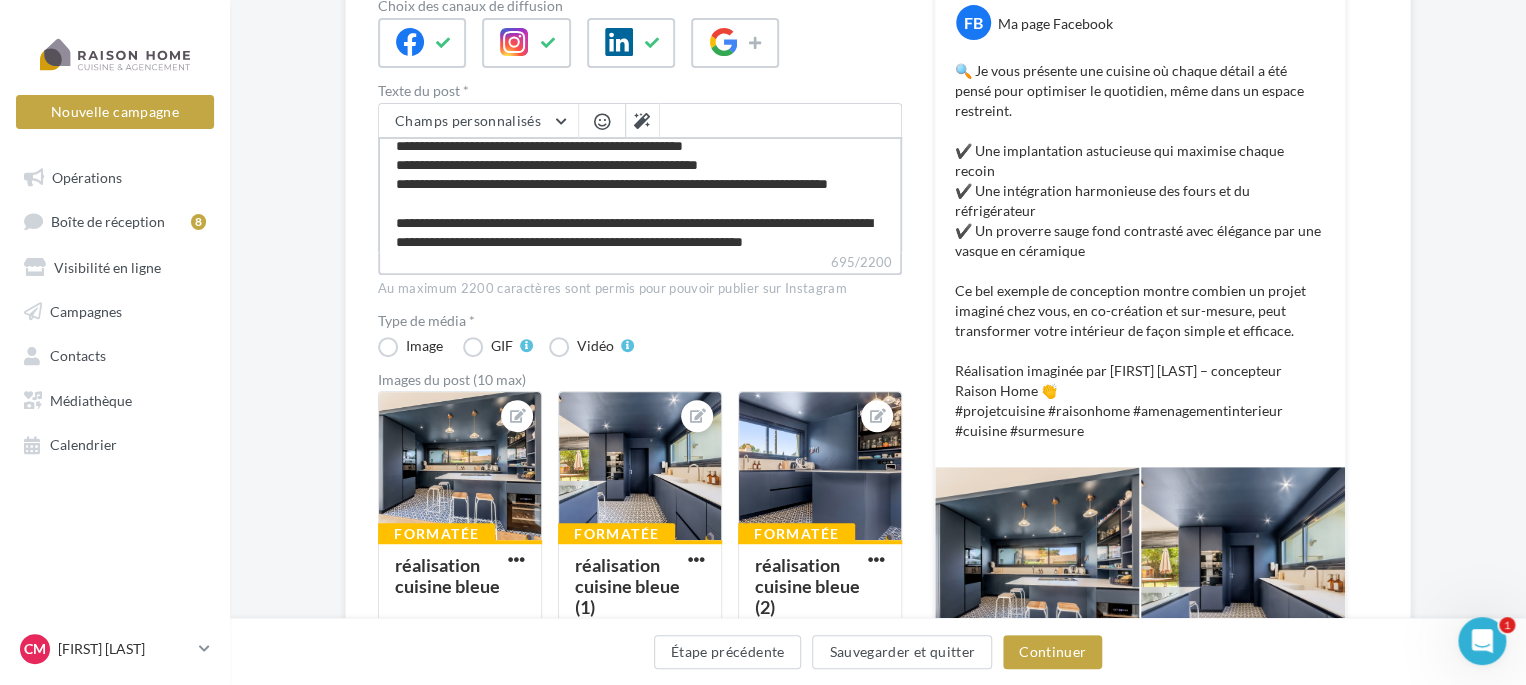 type on "**********" 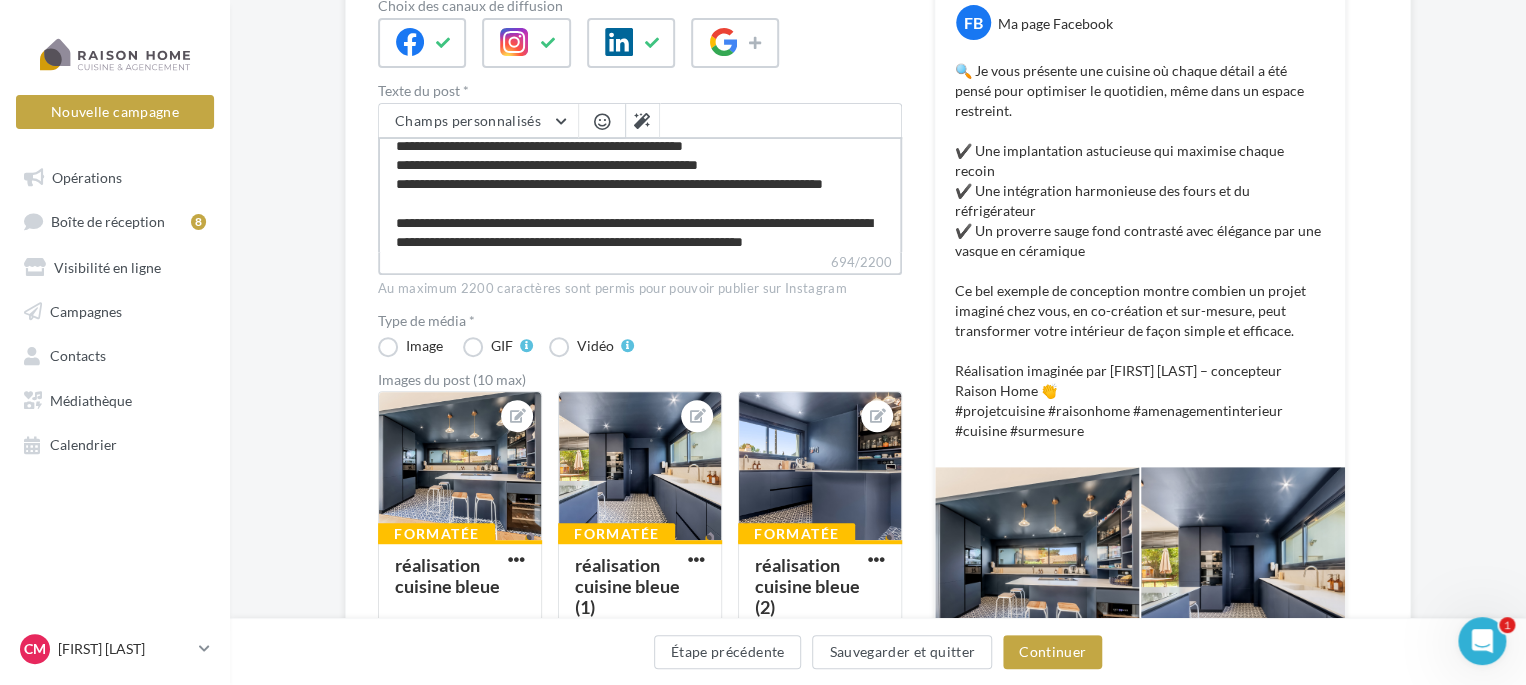 type on "**********" 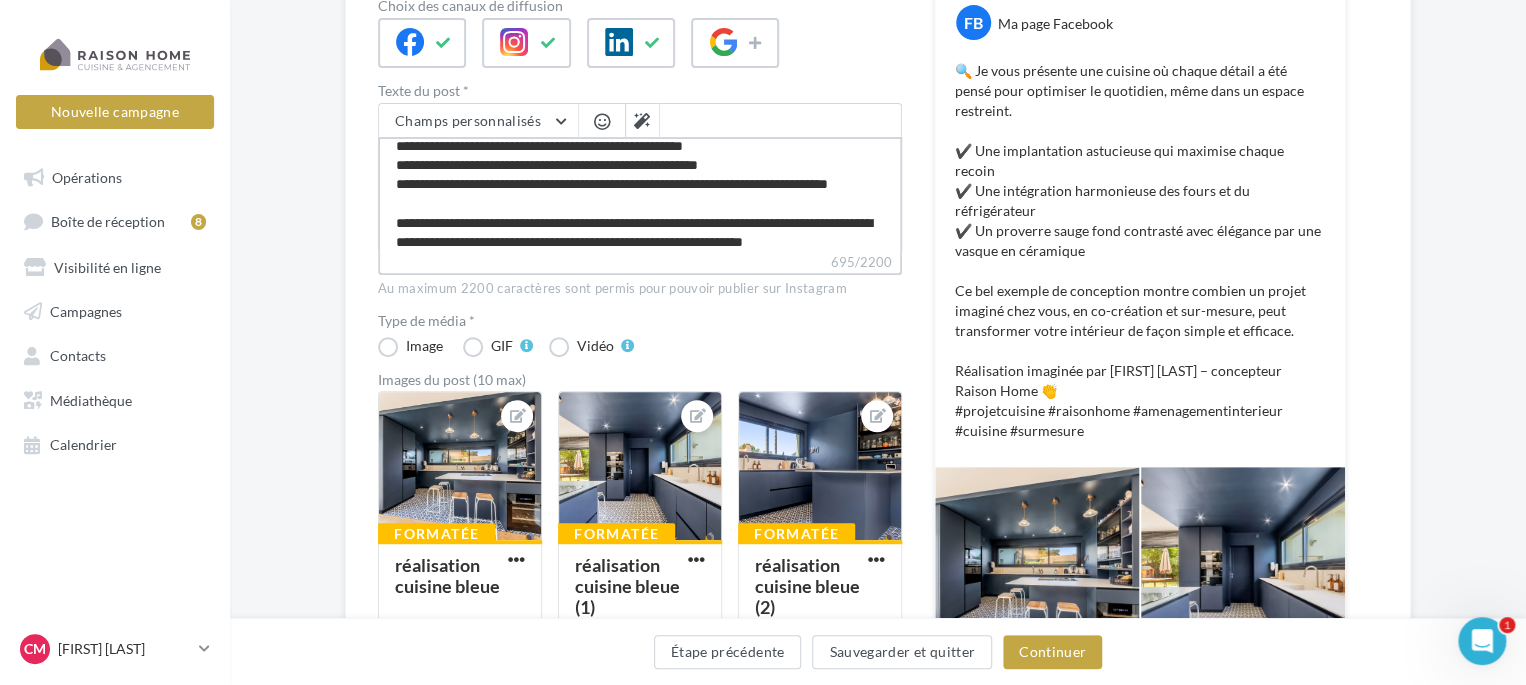 type on "**********" 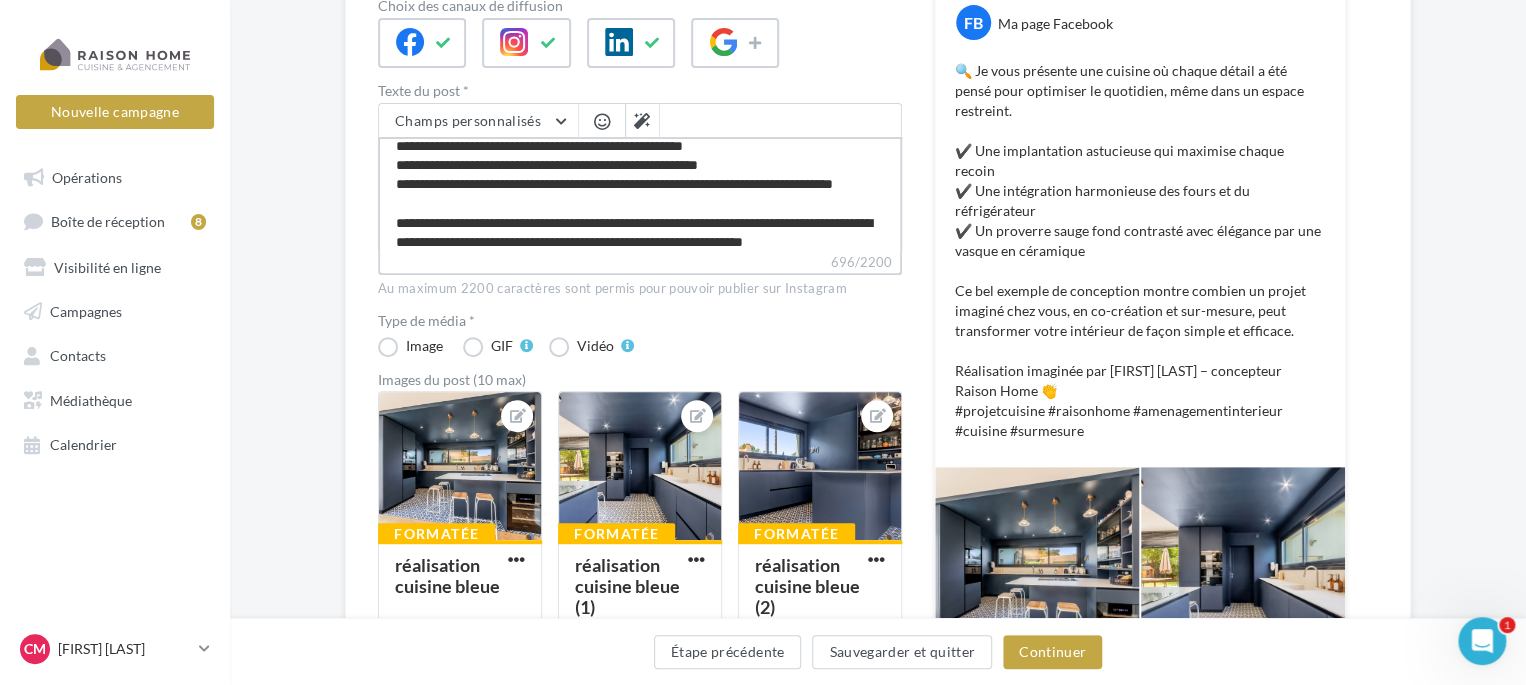 type on "**********" 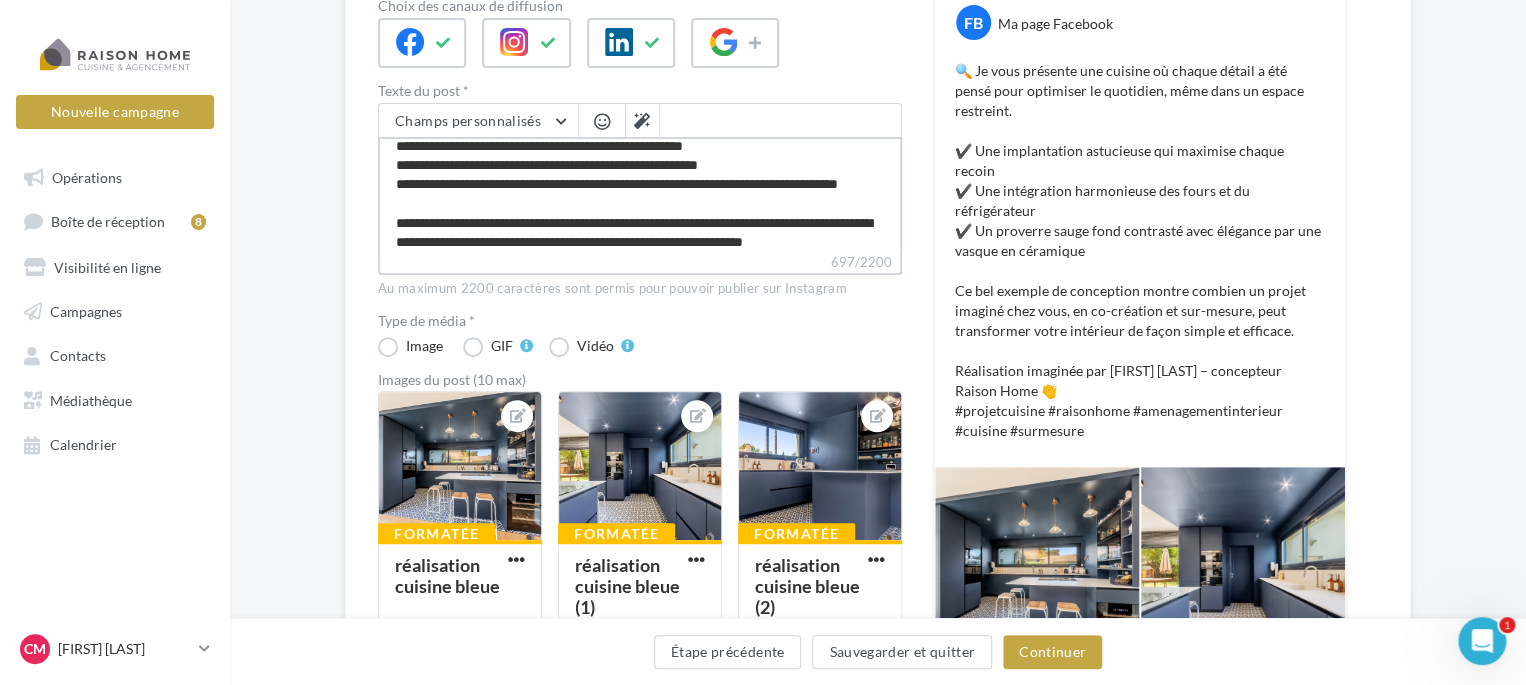type on "**********" 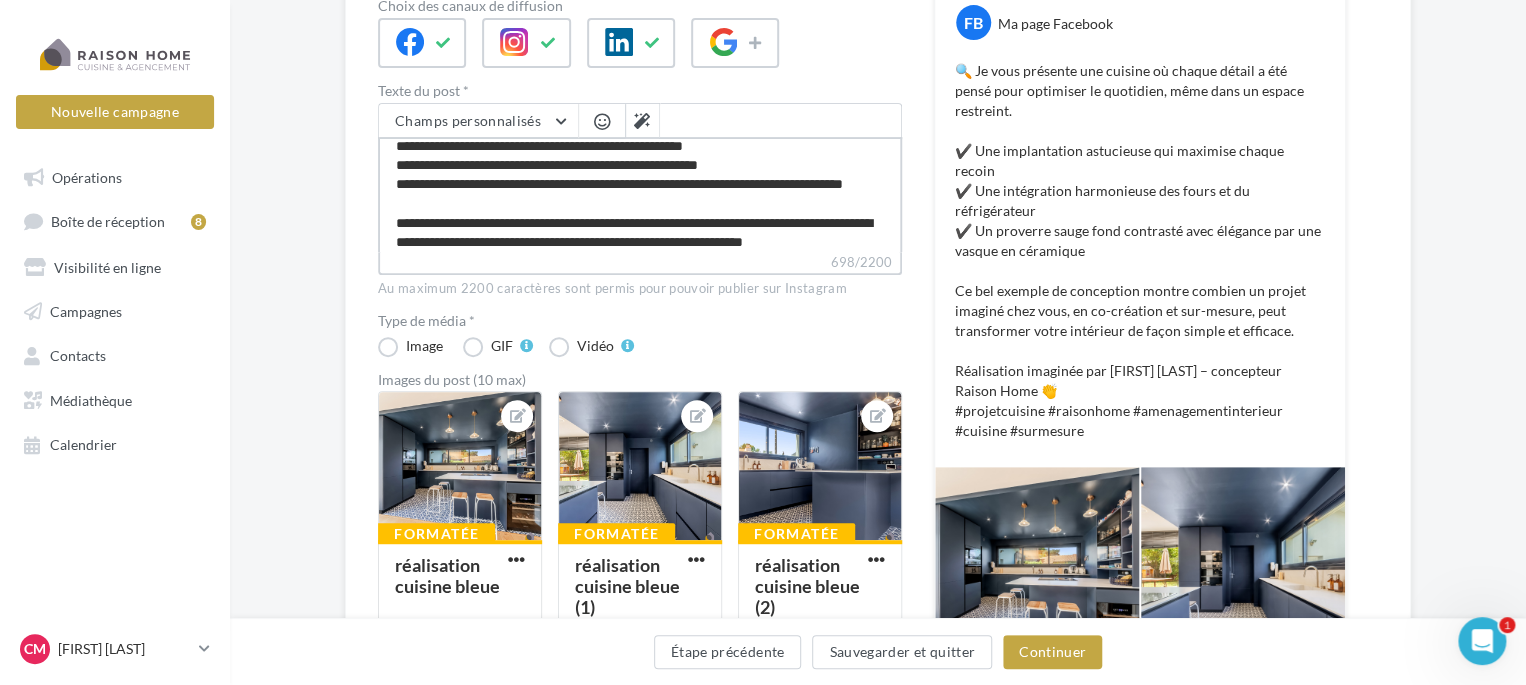 type on "**********" 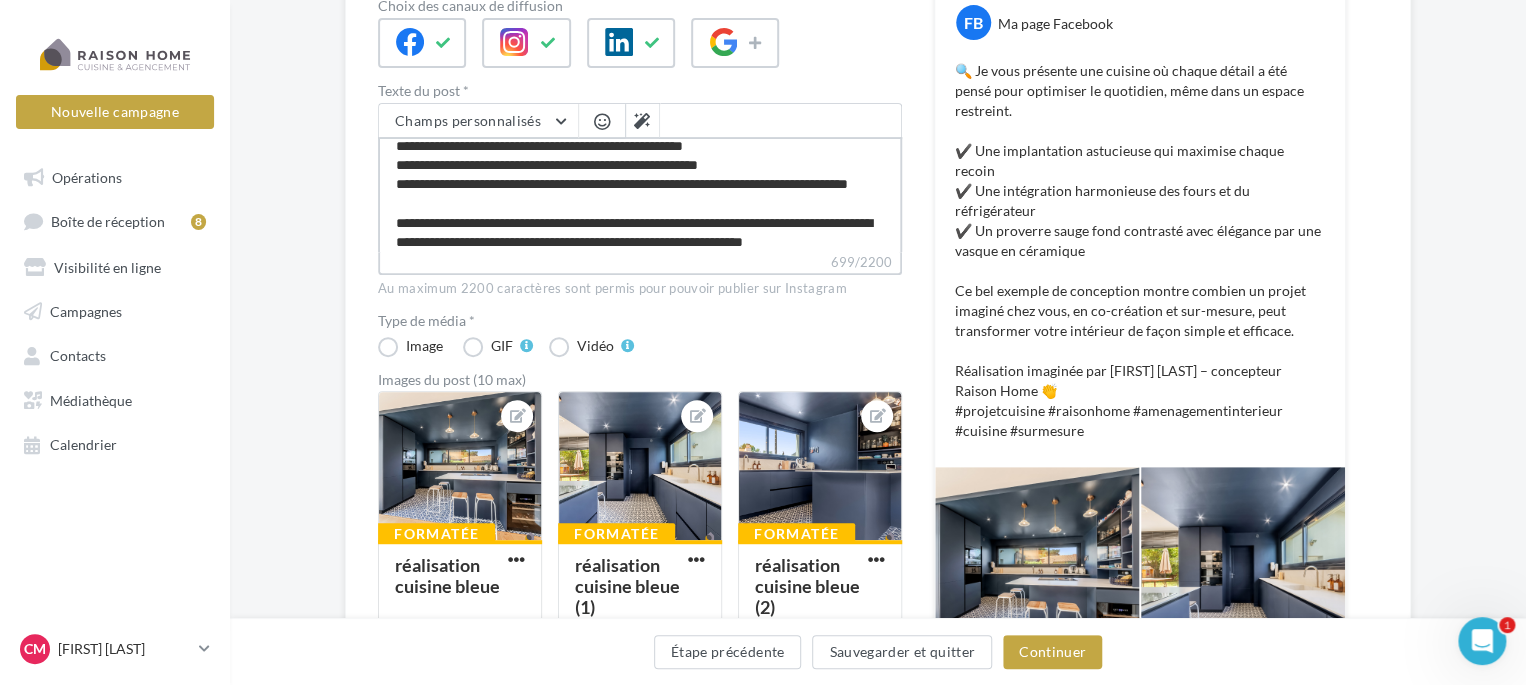type on "**********" 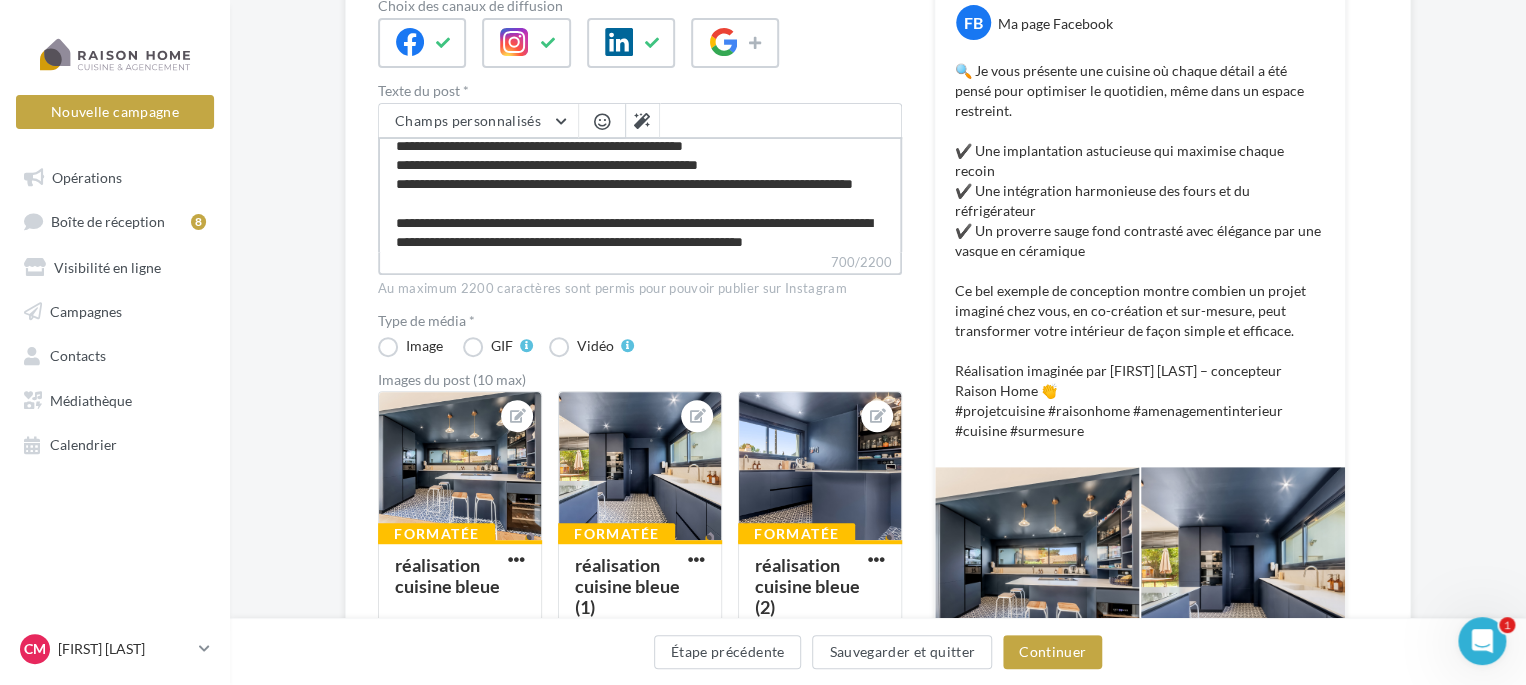 type on "**********" 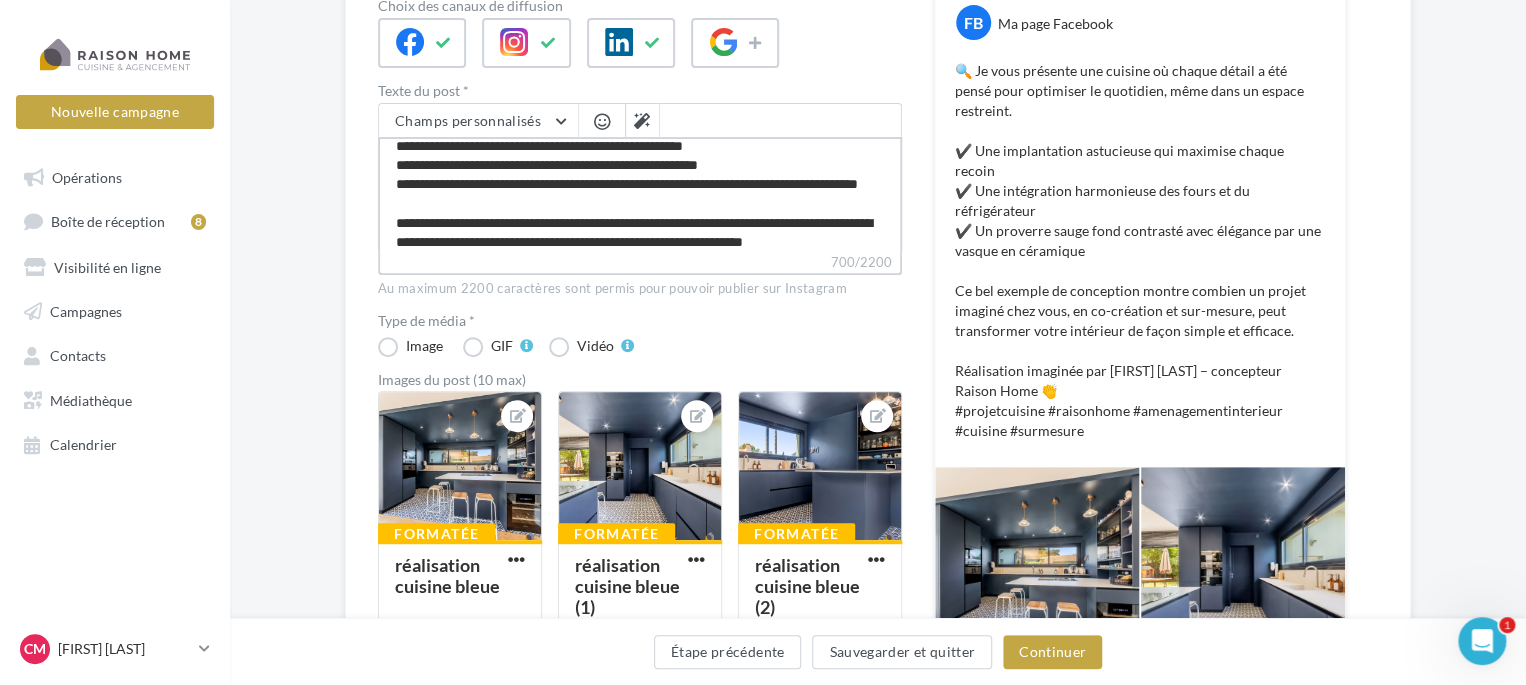 type on "**********" 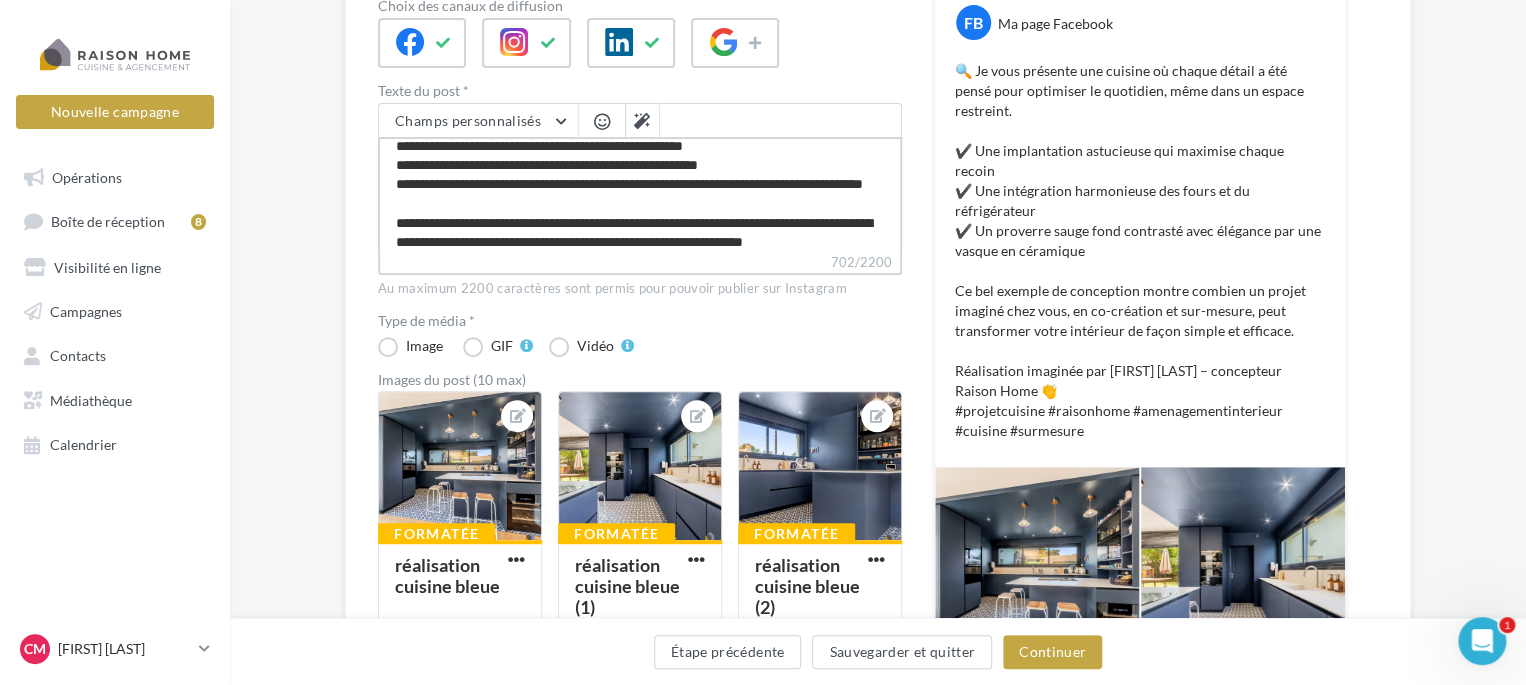 type on "**********" 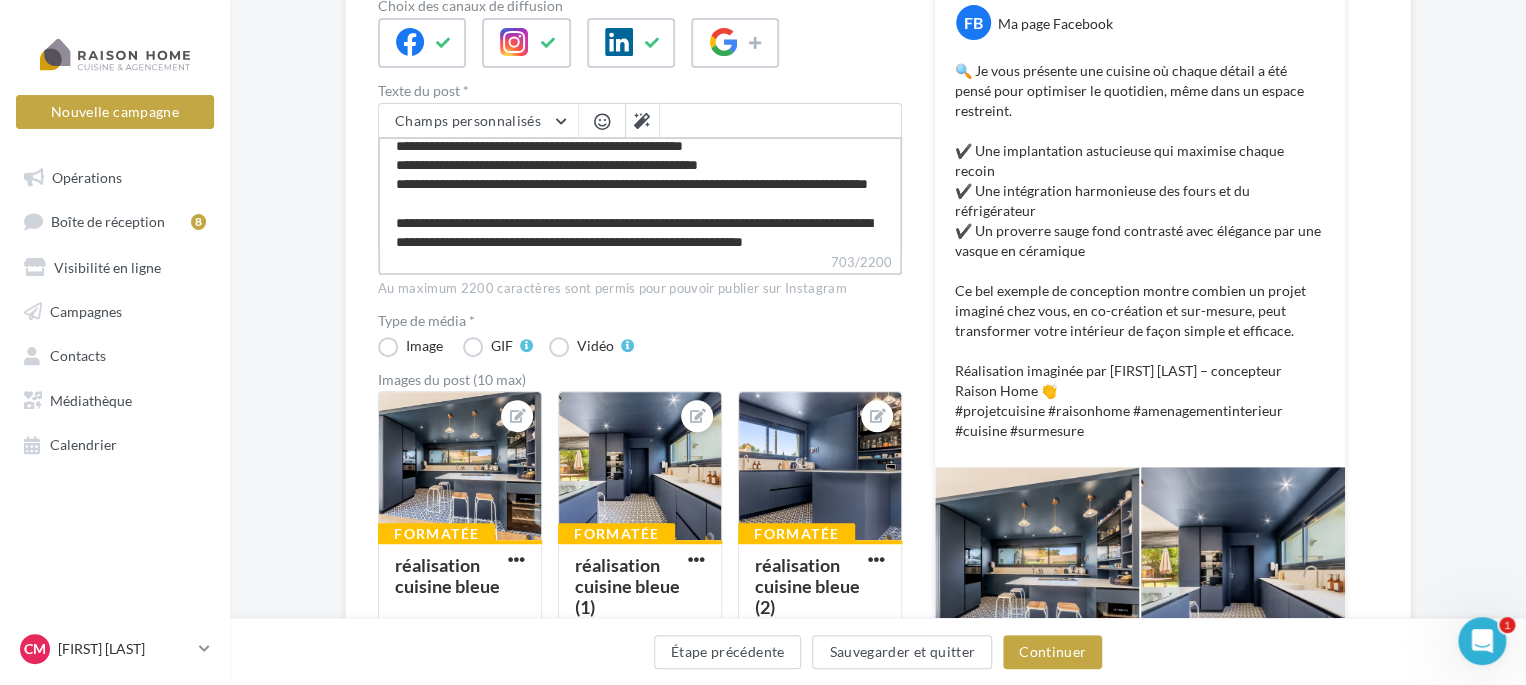type on "**********" 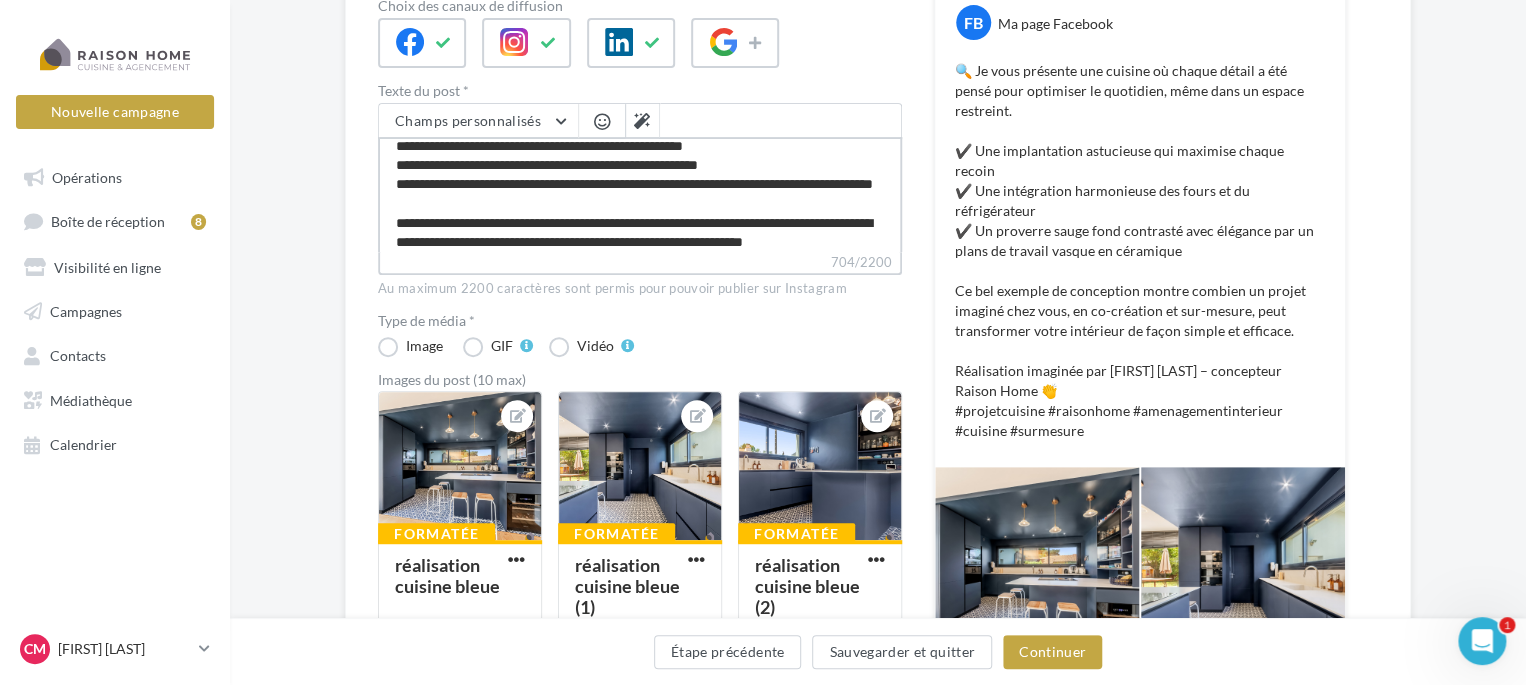 type on "**********" 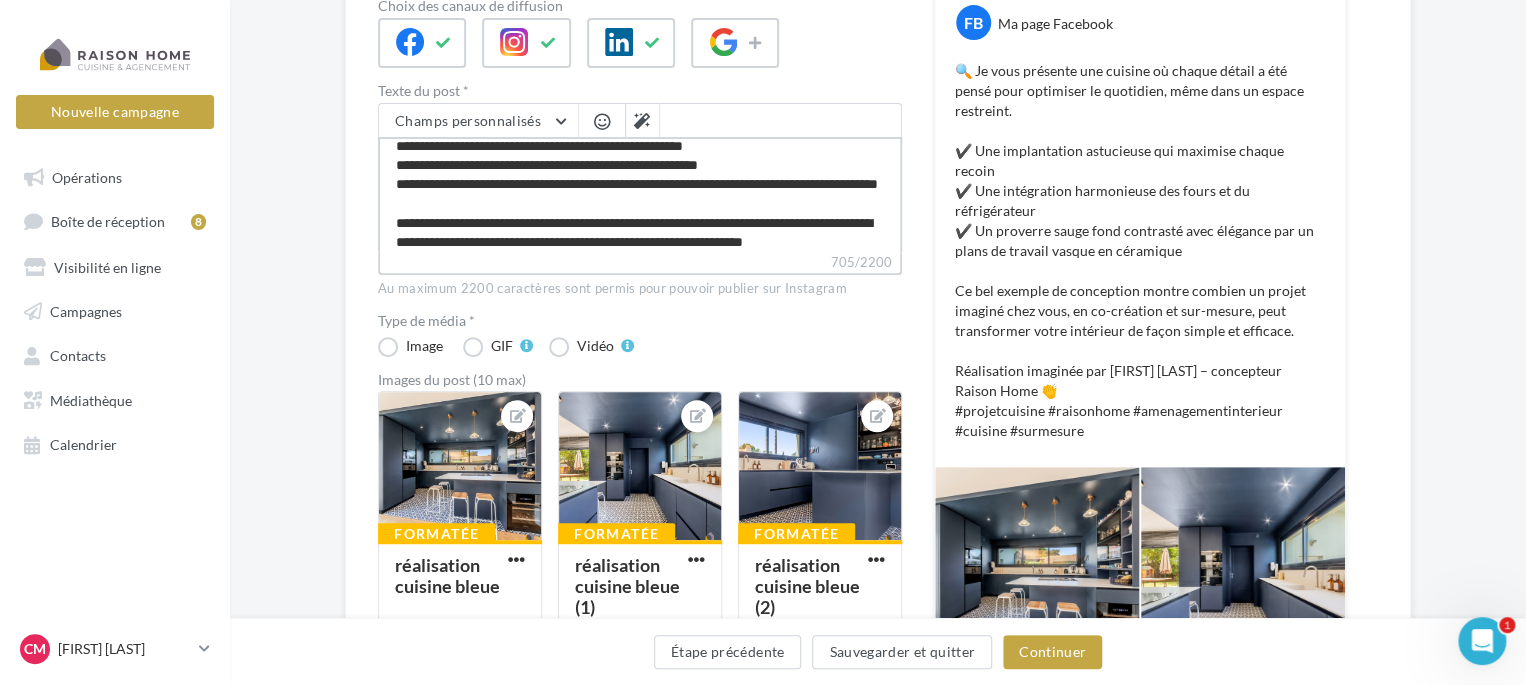 type on "**********" 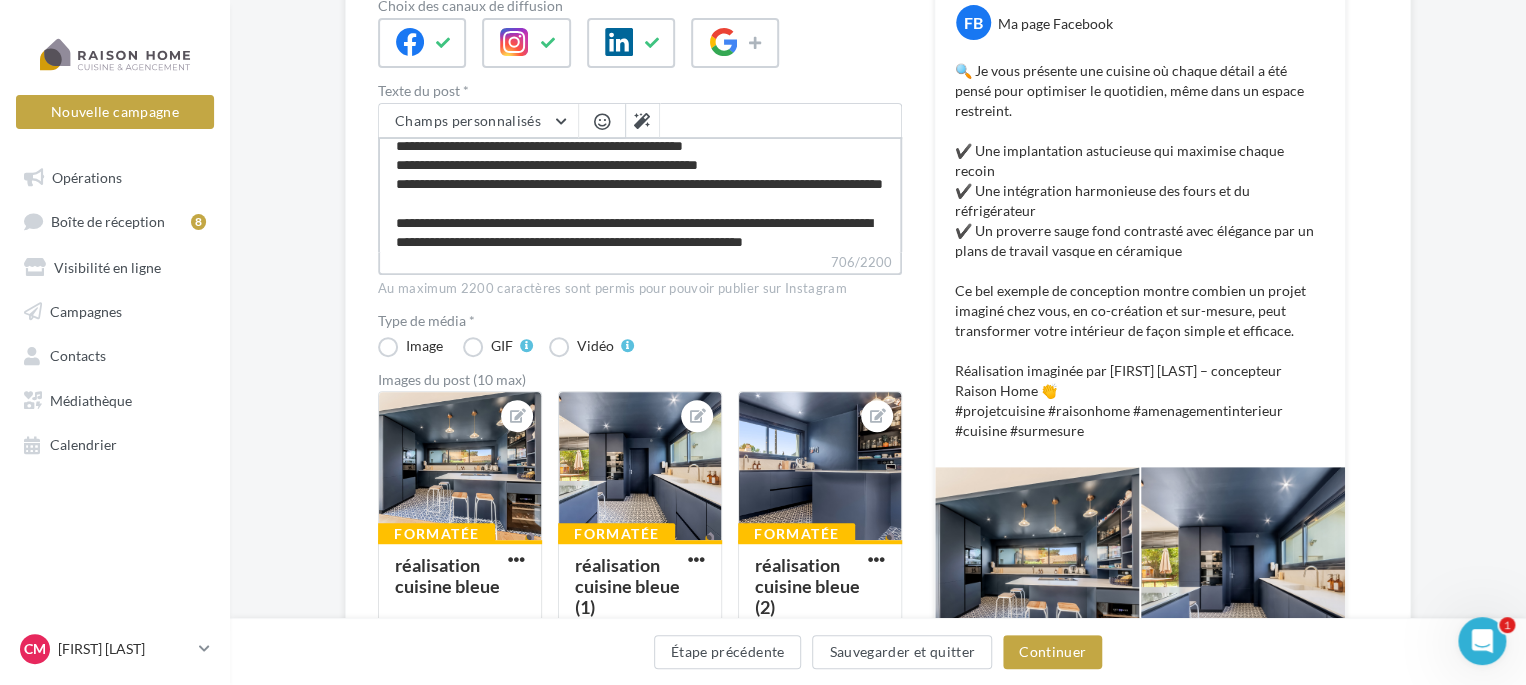 type on "**********" 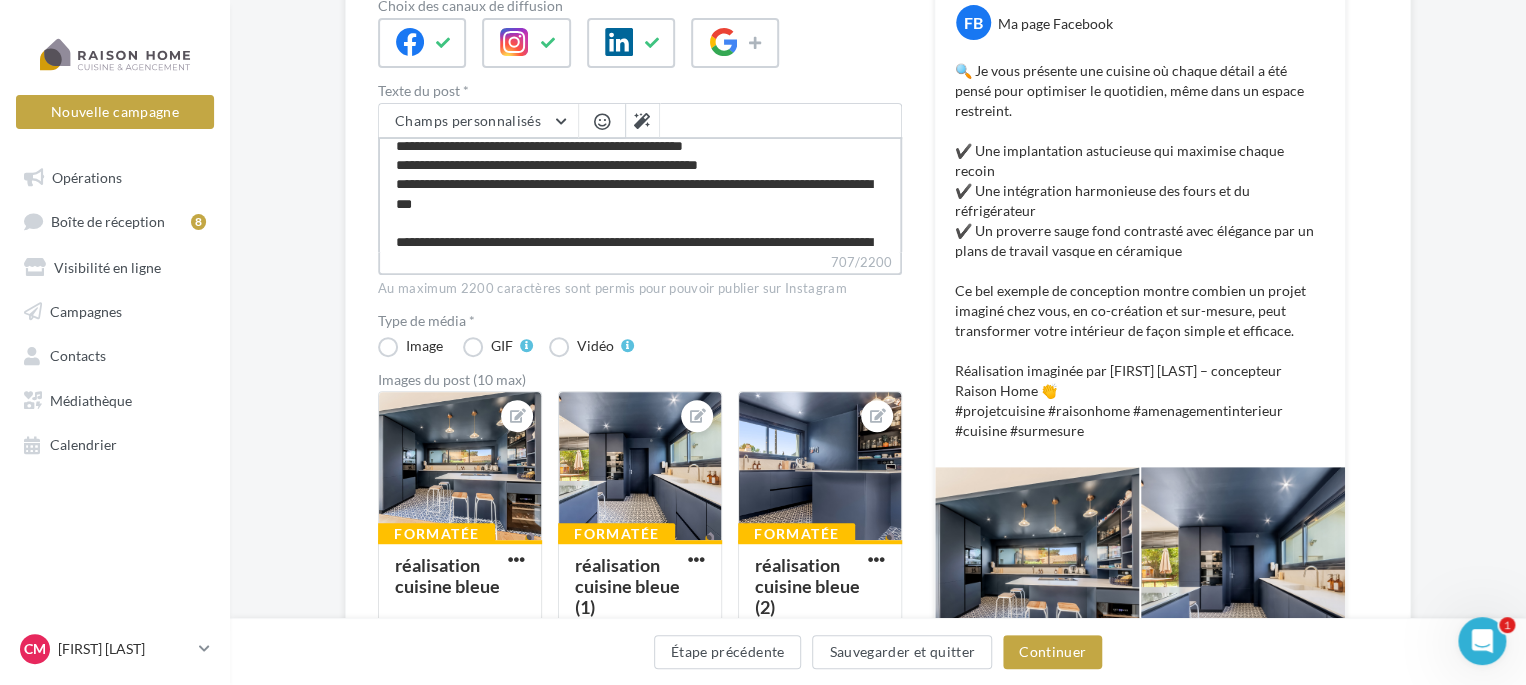 type on "**********" 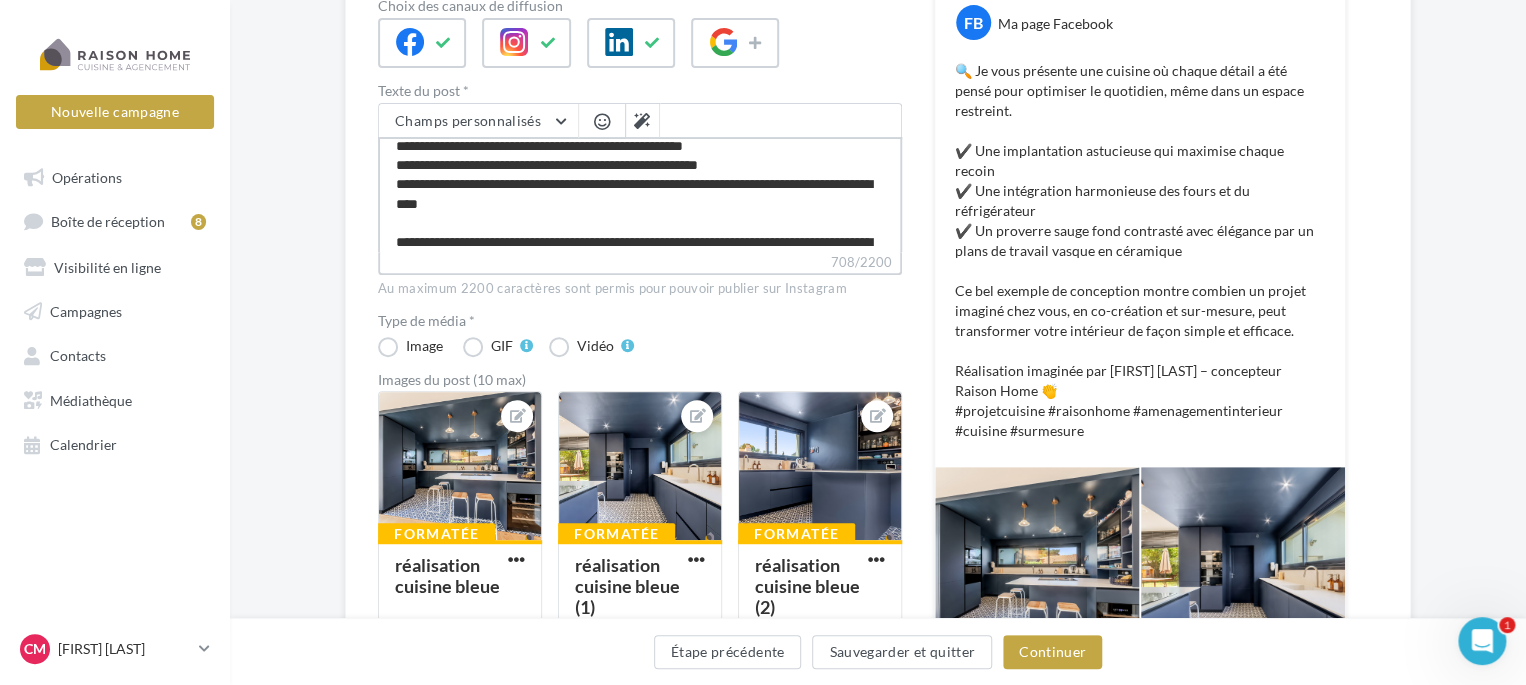 type on "**********" 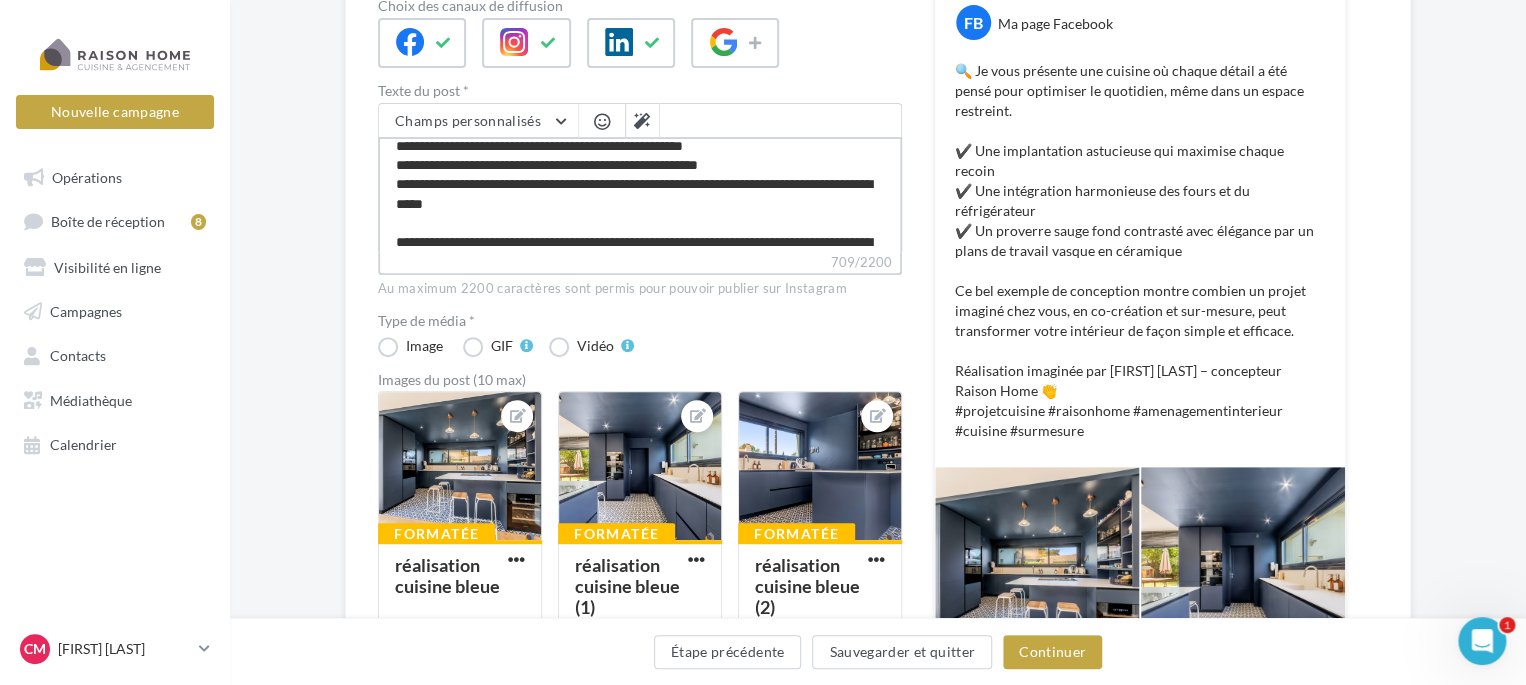 type on "**********" 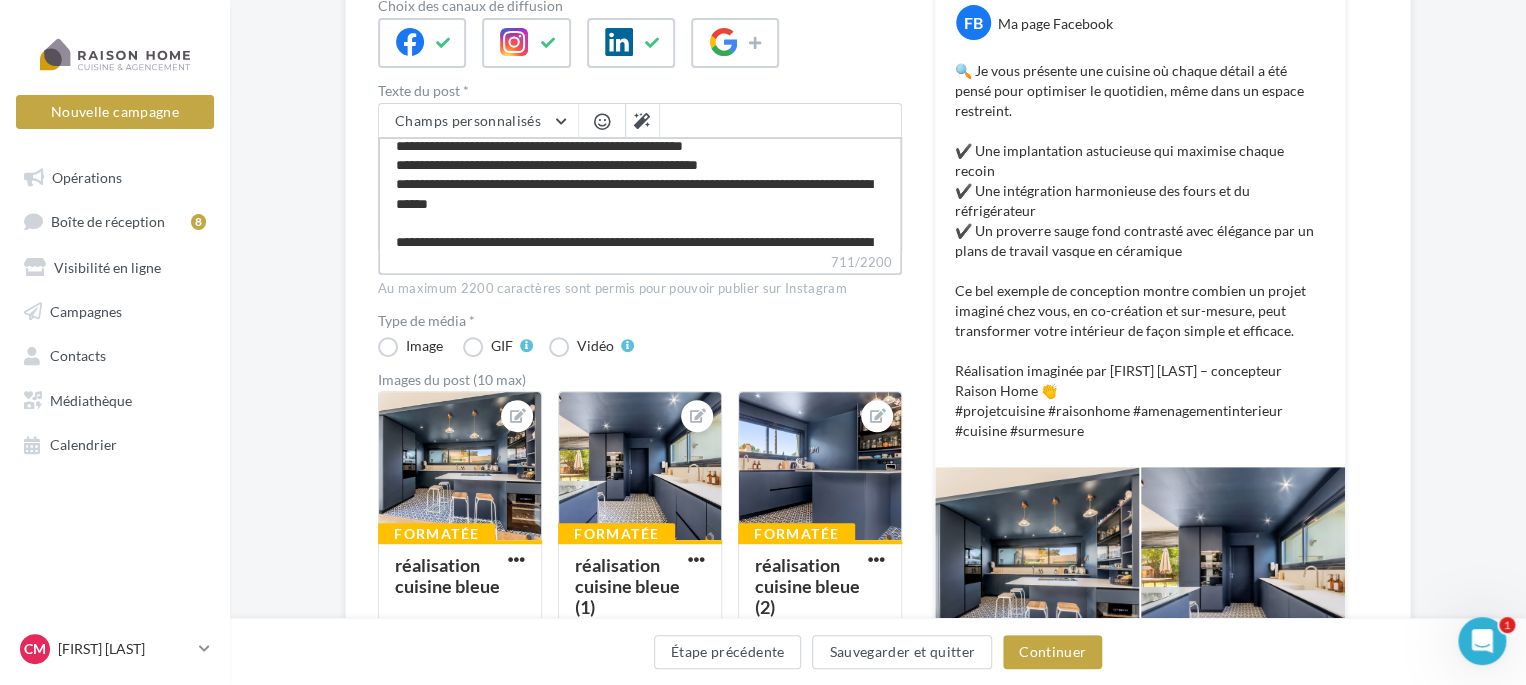 type on "**********" 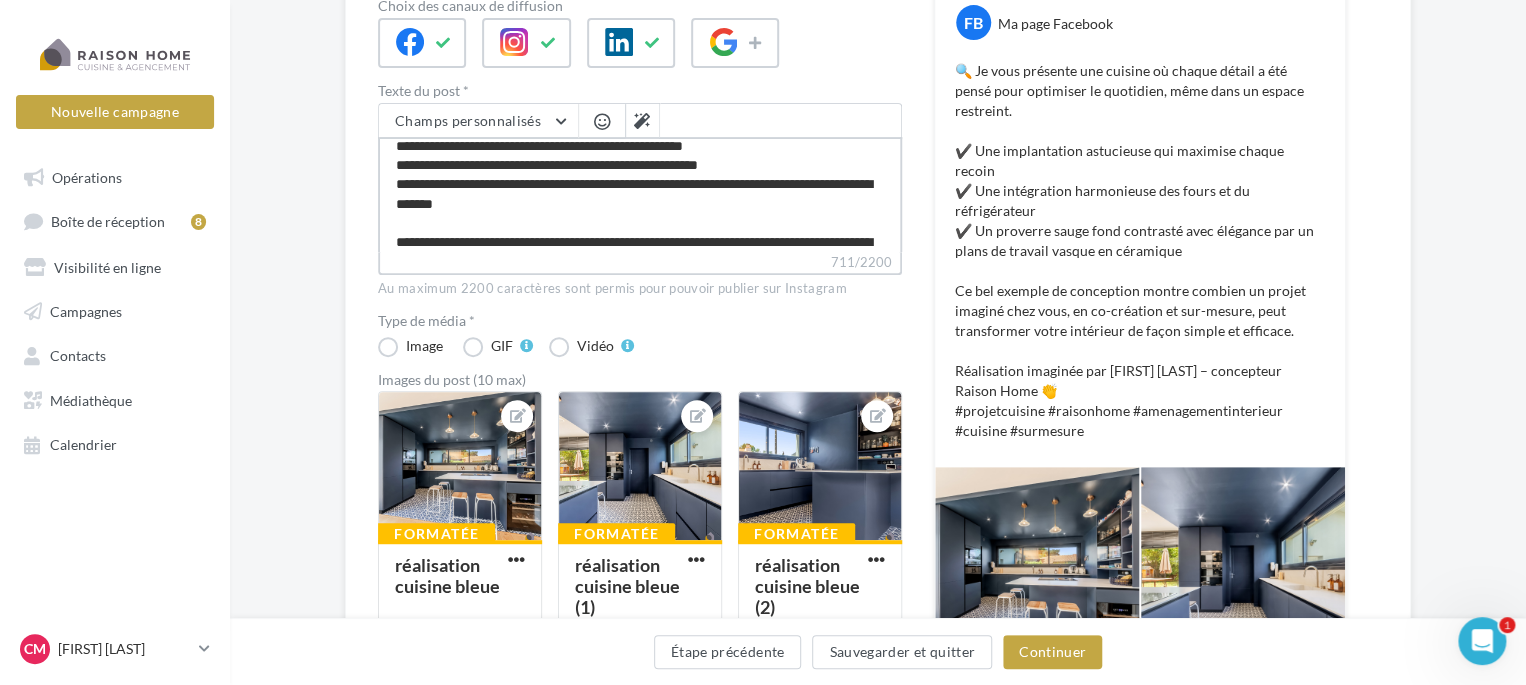 type on "**********" 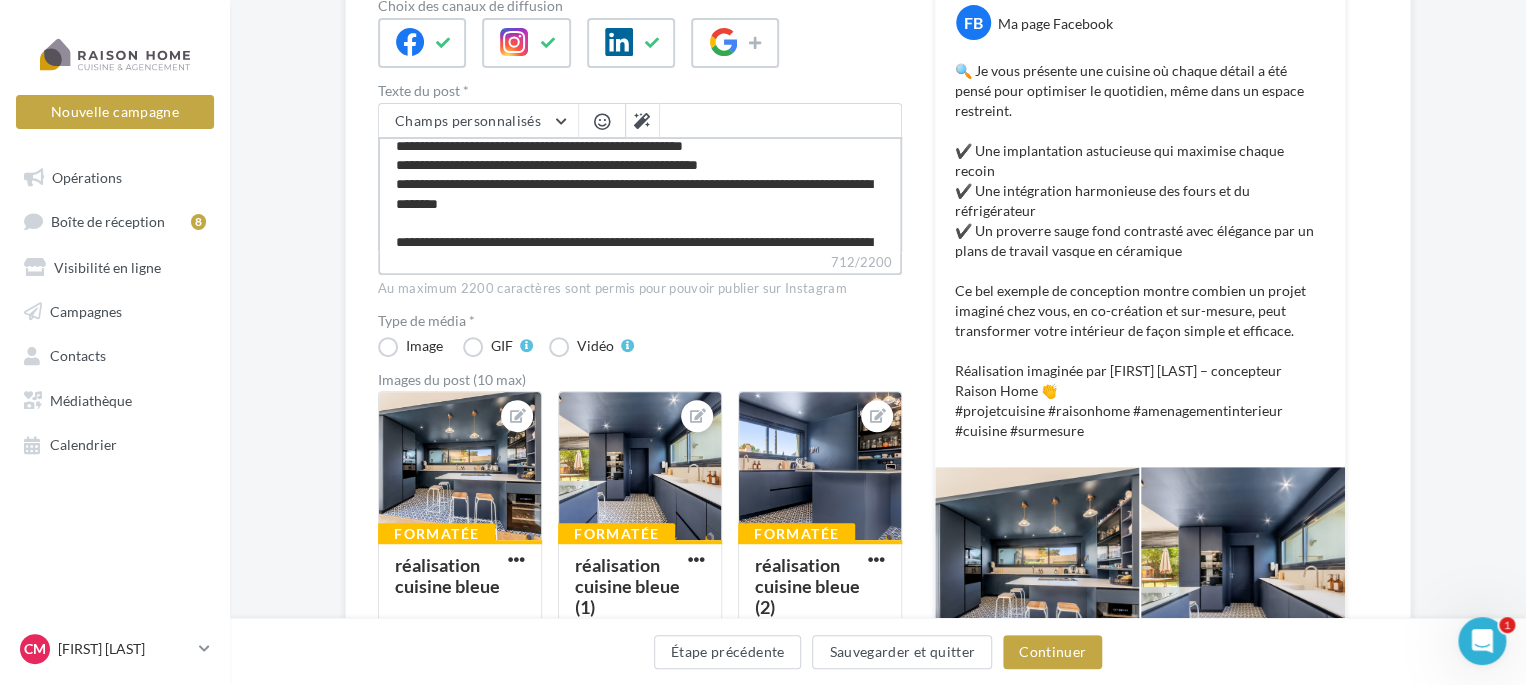 type on "**********" 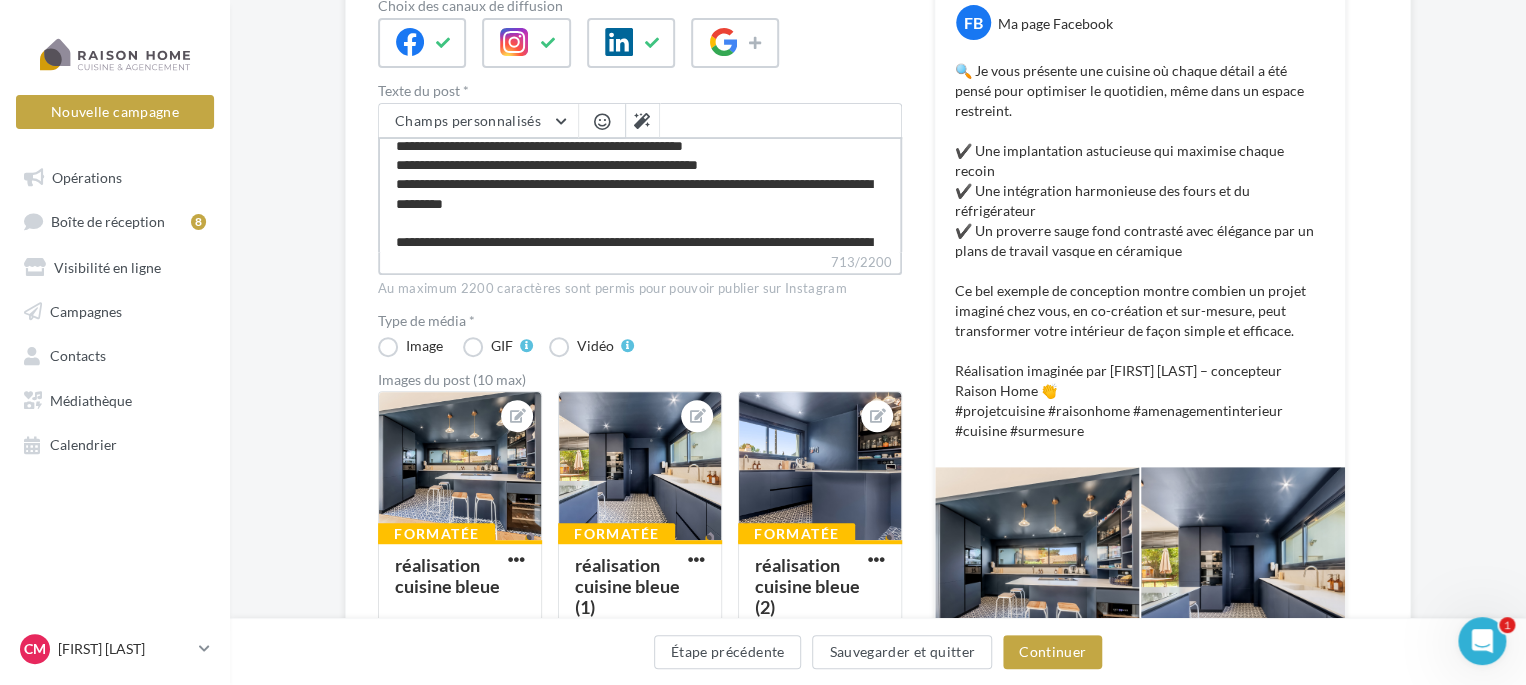 type on "**********" 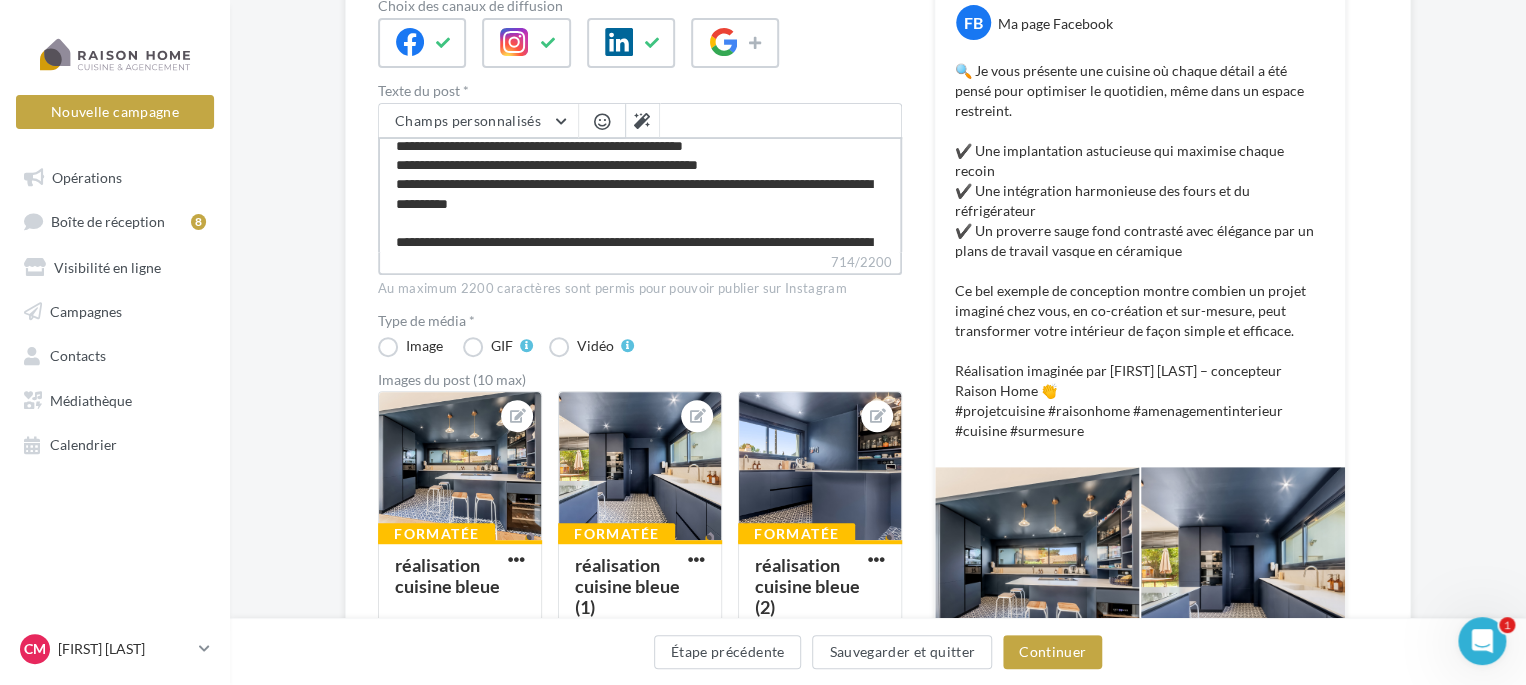 type on "**********" 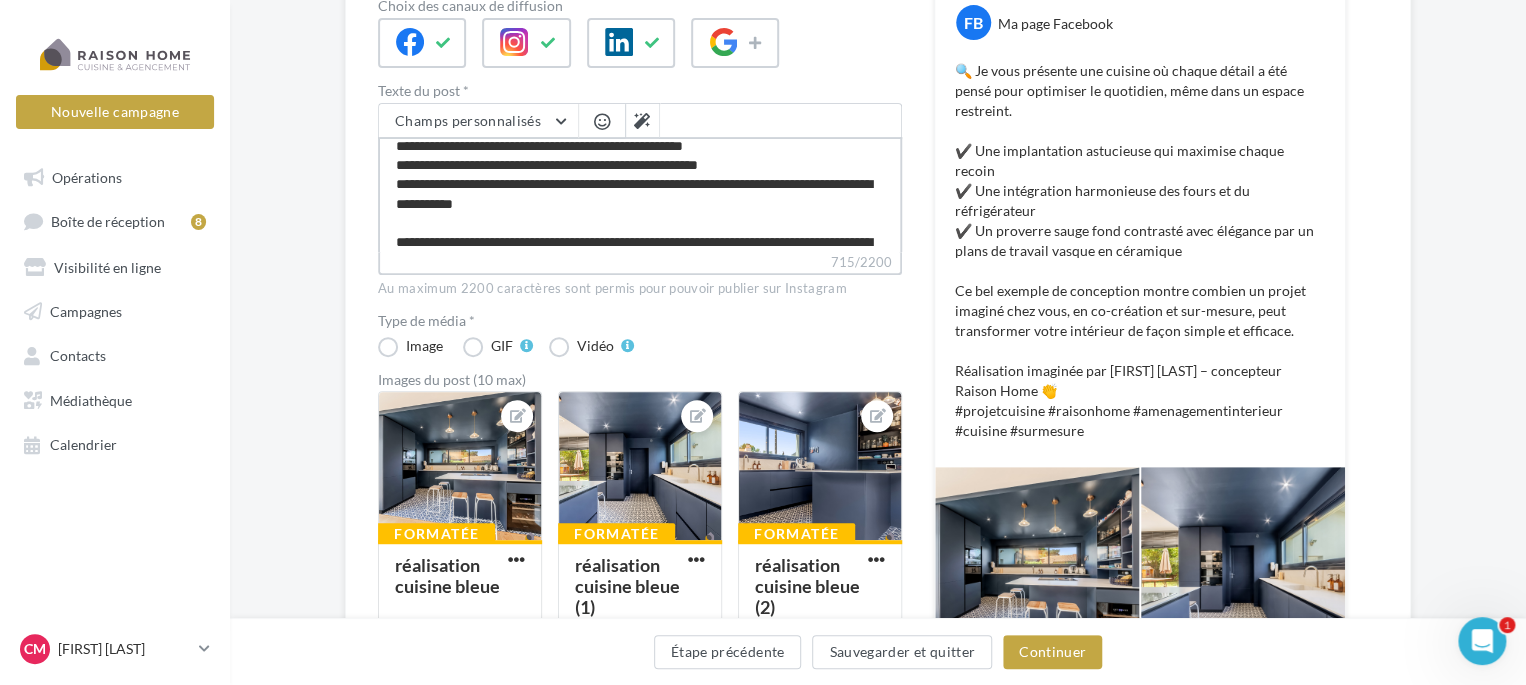 type on "**********" 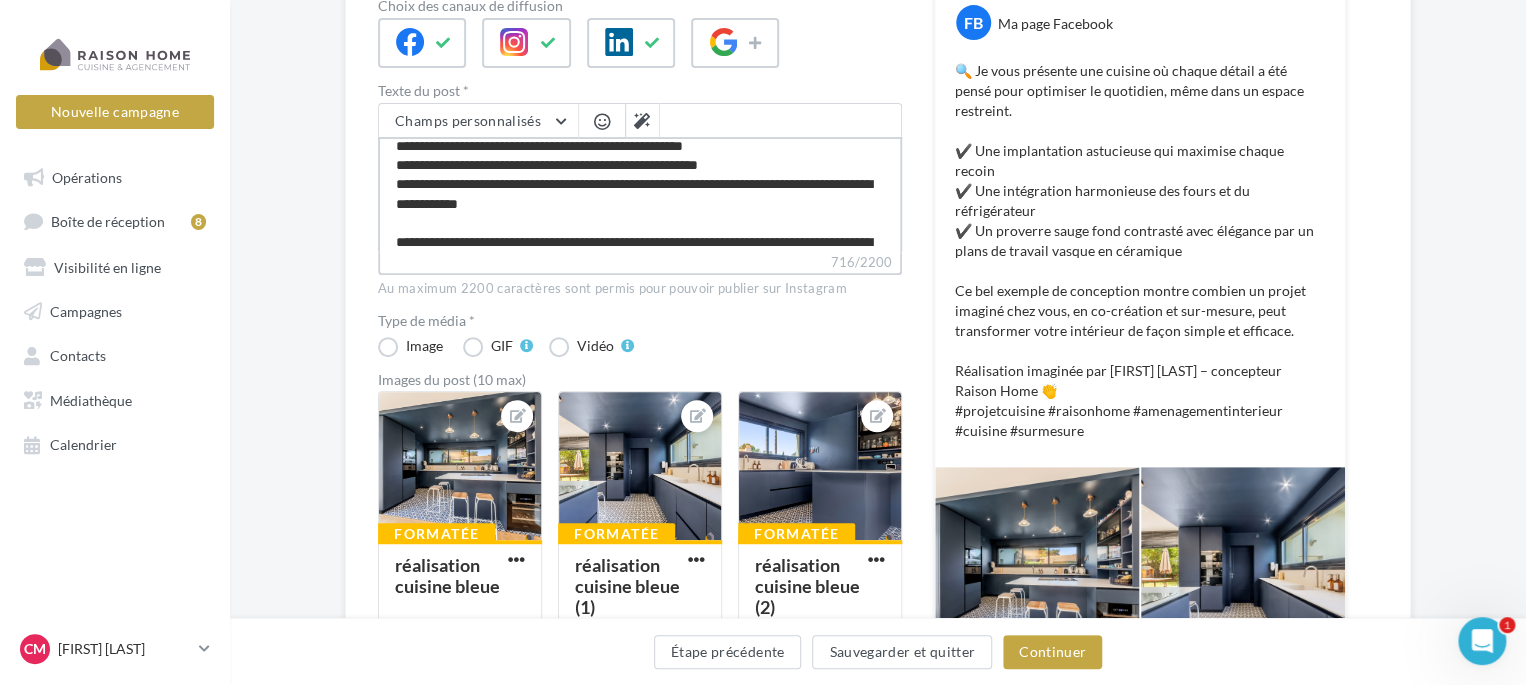 type on "**********" 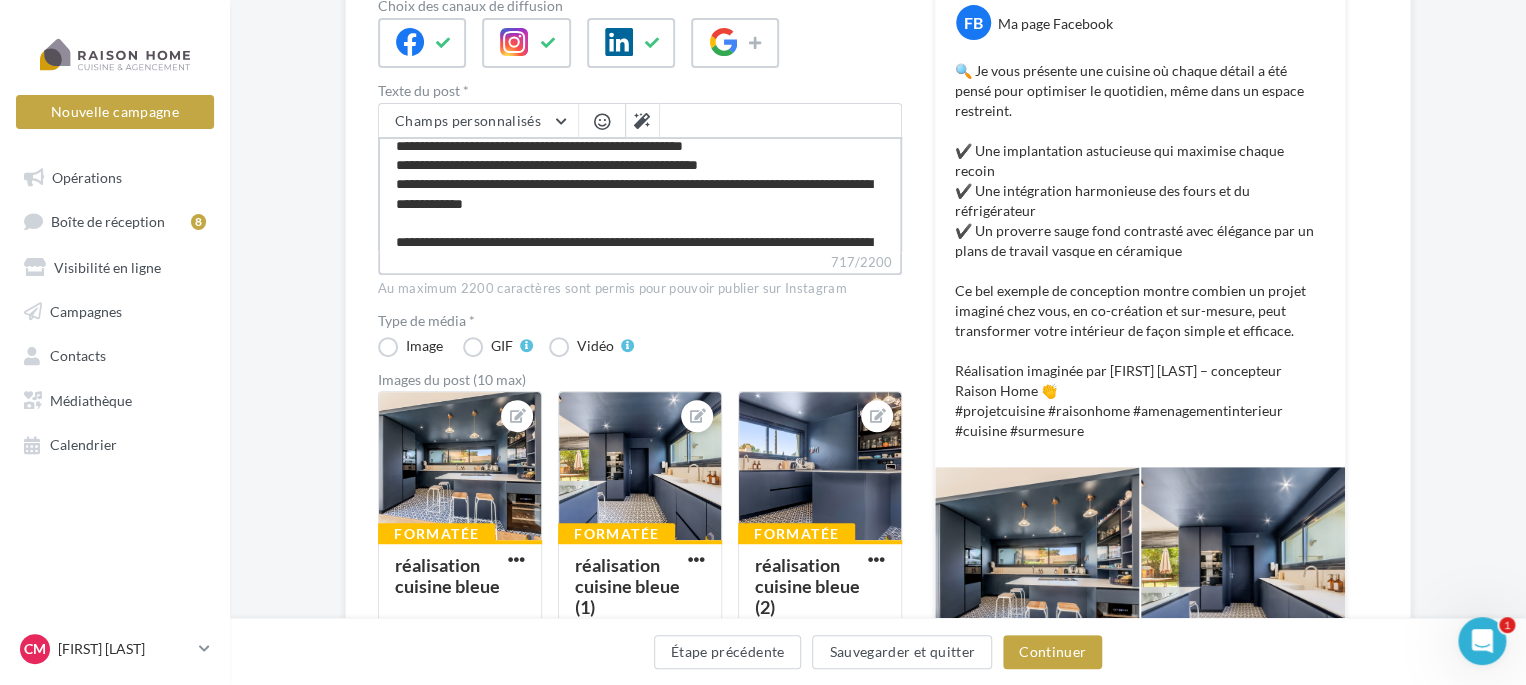 type on "**********" 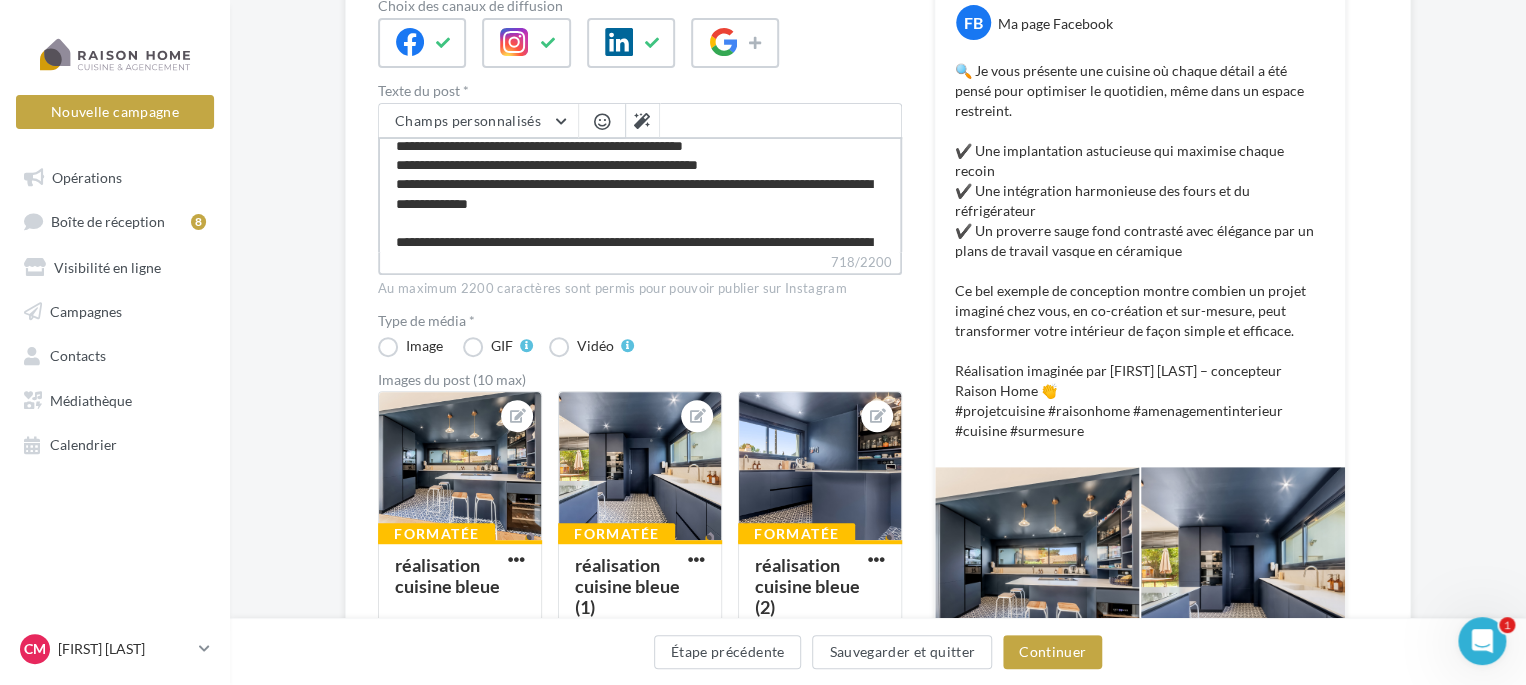 type on "**********" 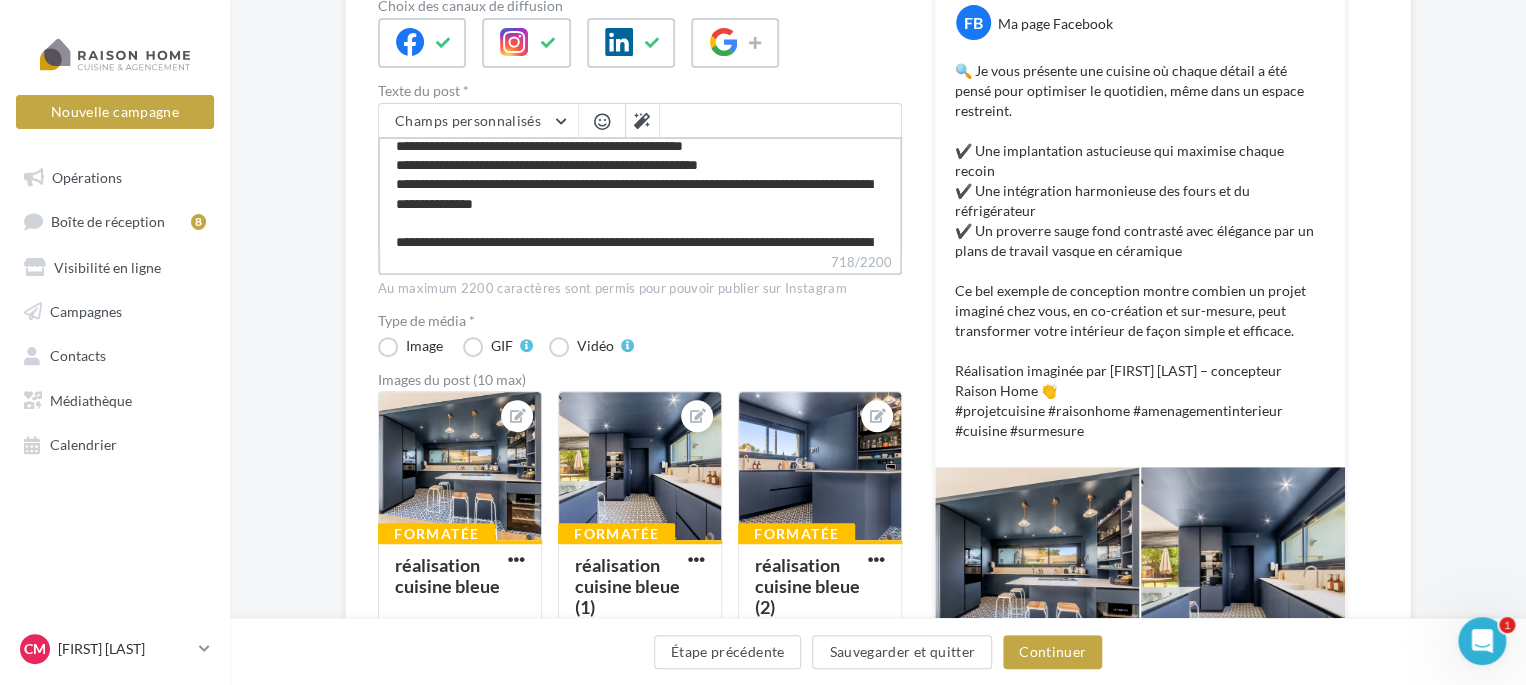 type on "**********" 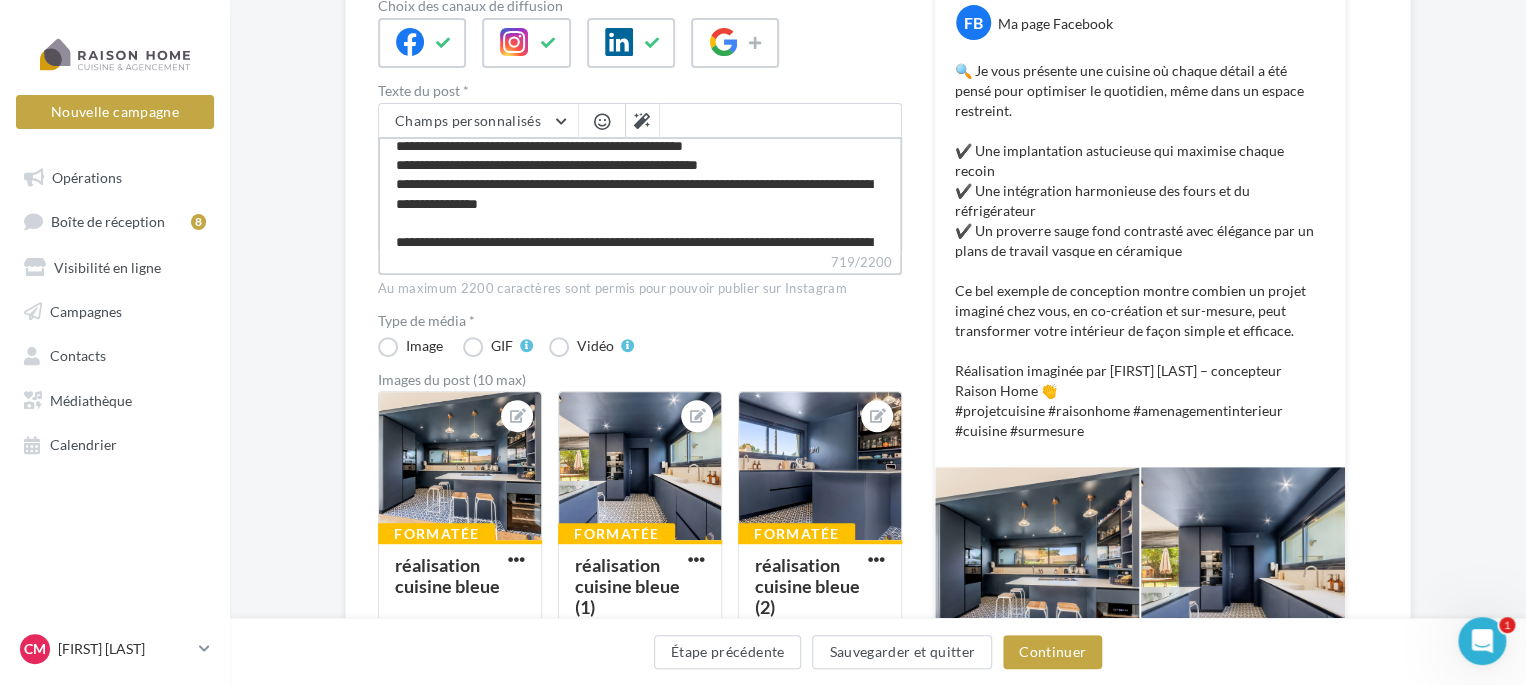 type on "**********" 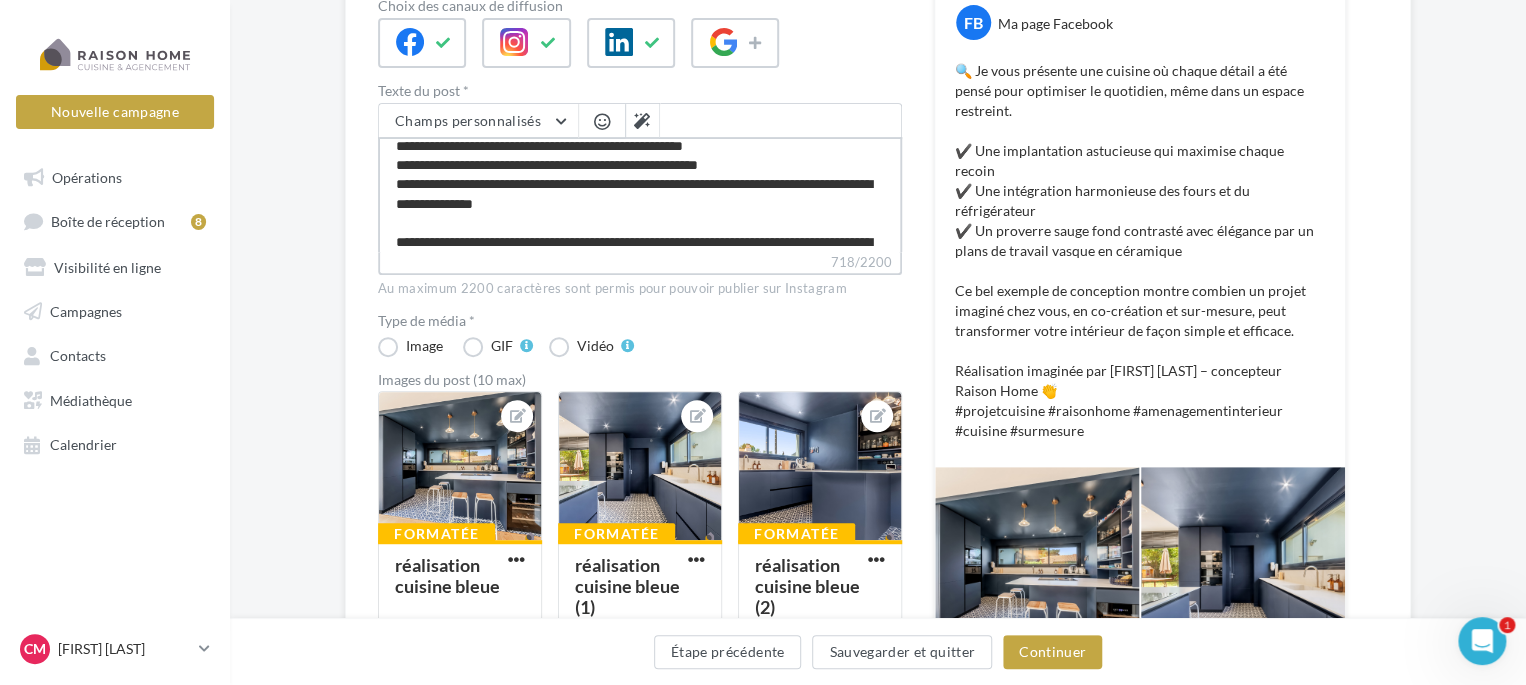 type on "**********" 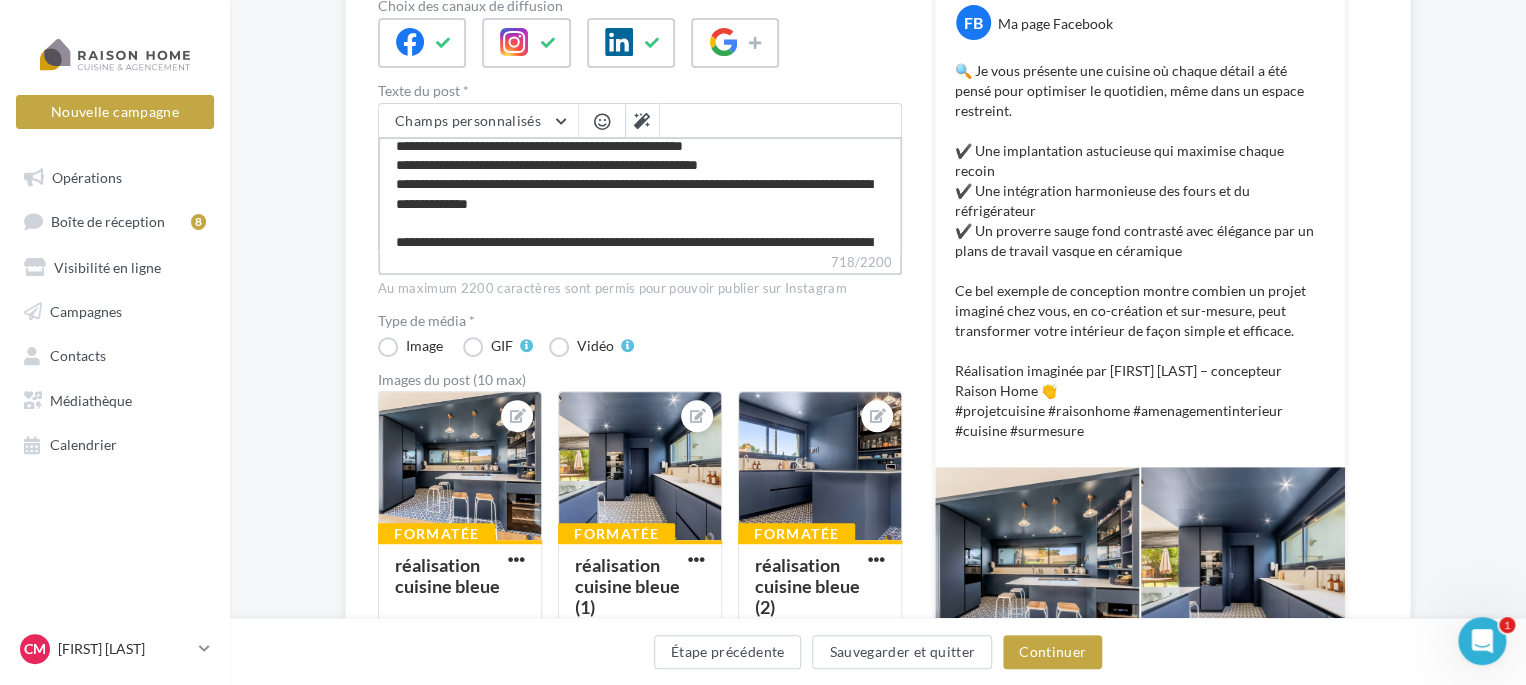 type on "**********" 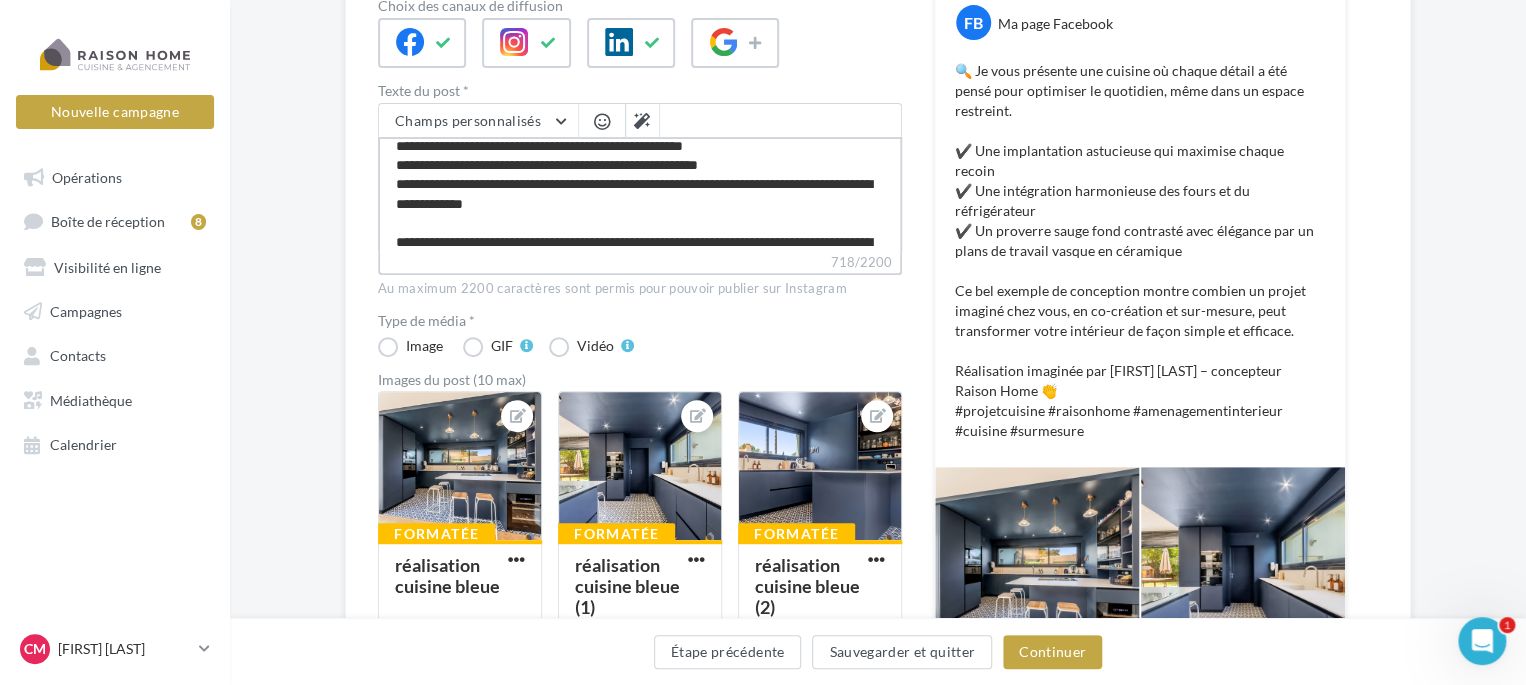 type on "**********" 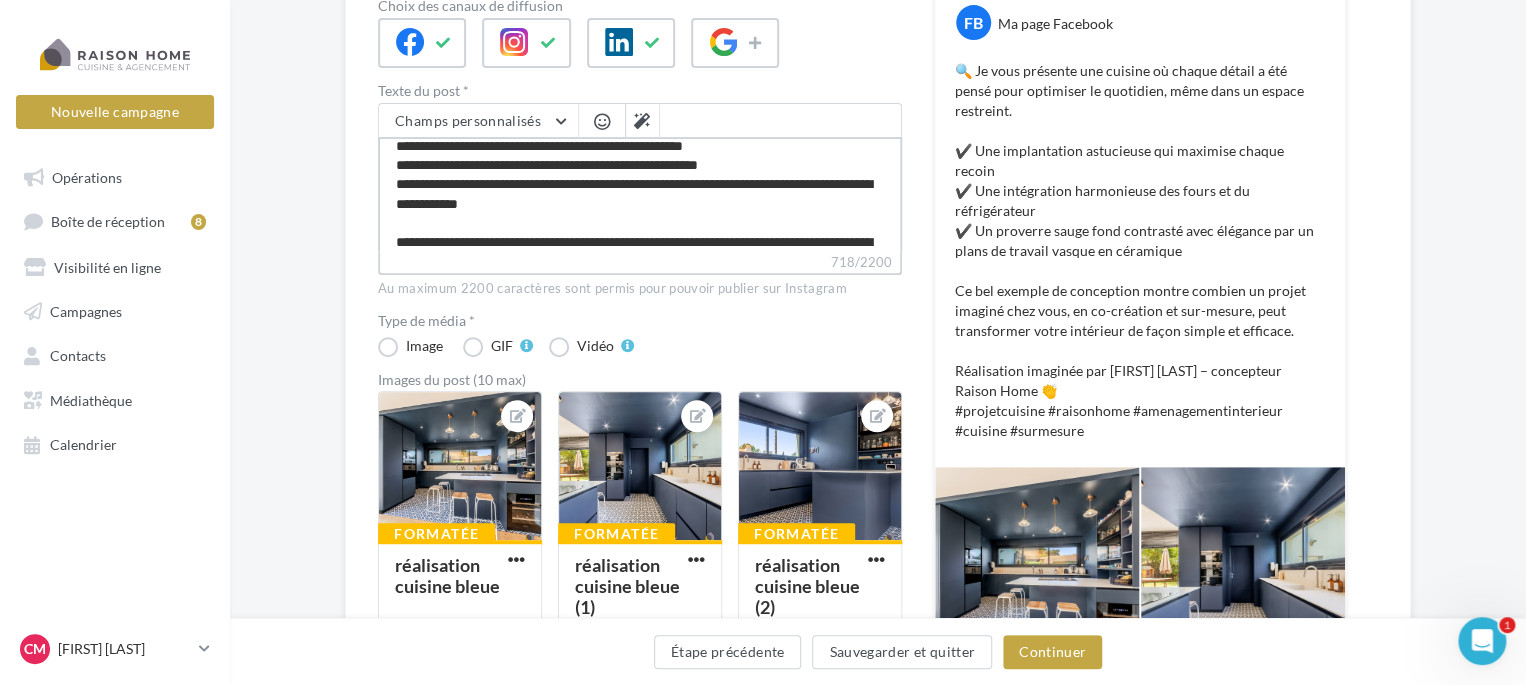 type on "**********" 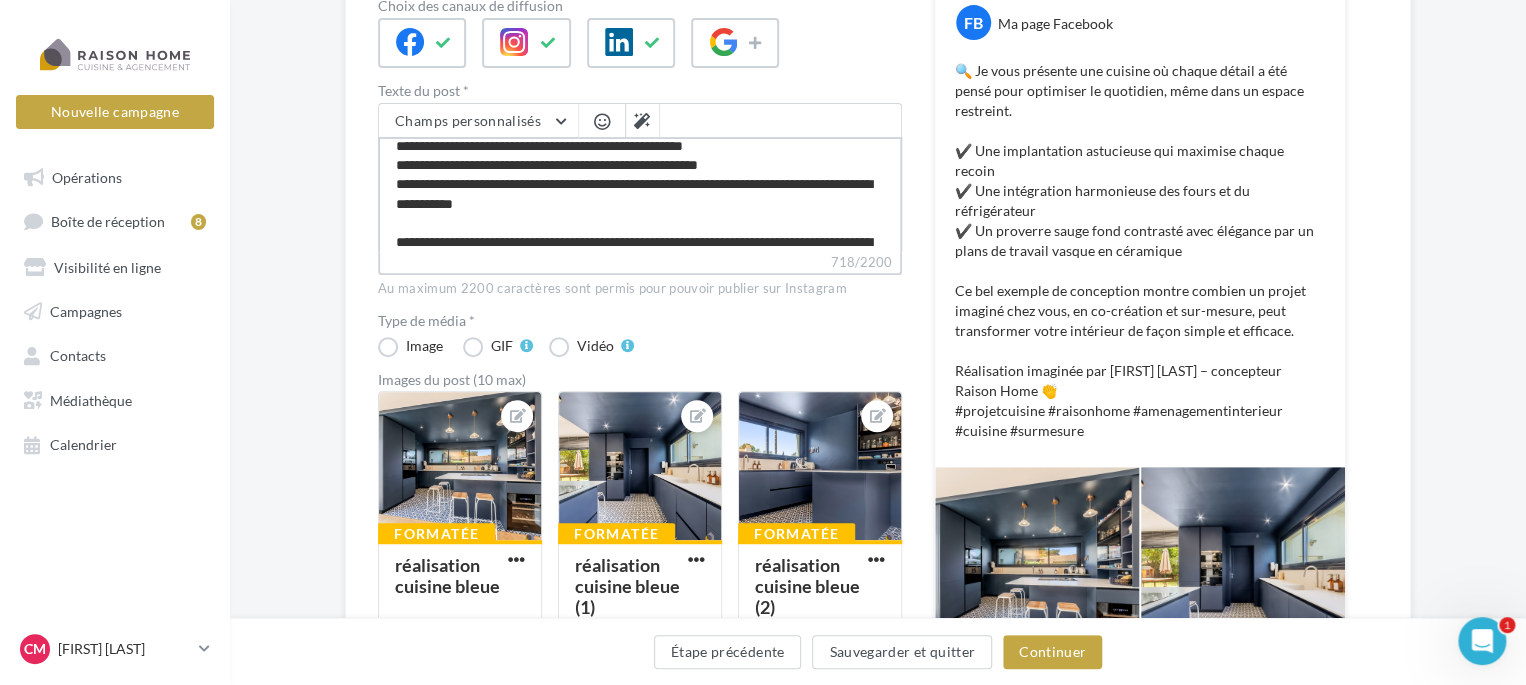 type on "**********" 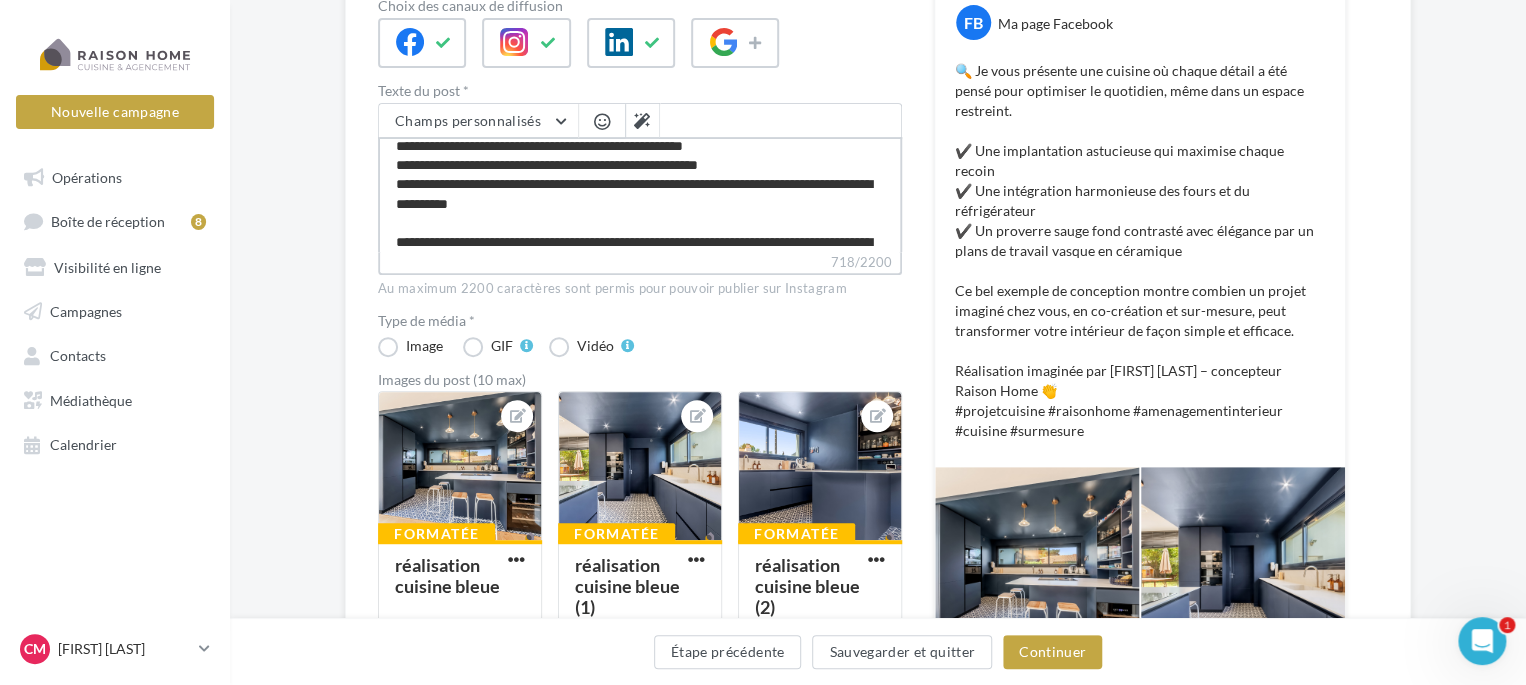 type on "**********" 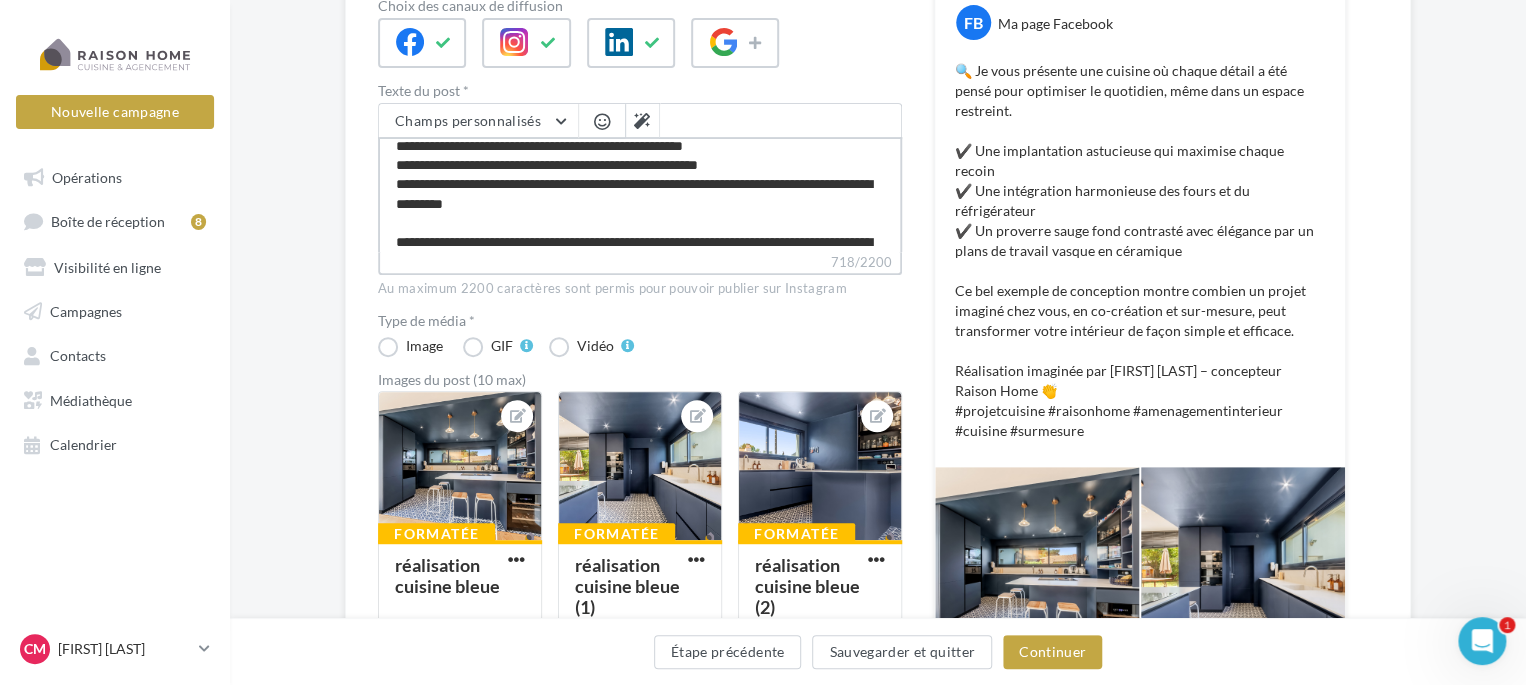 type on "**********" 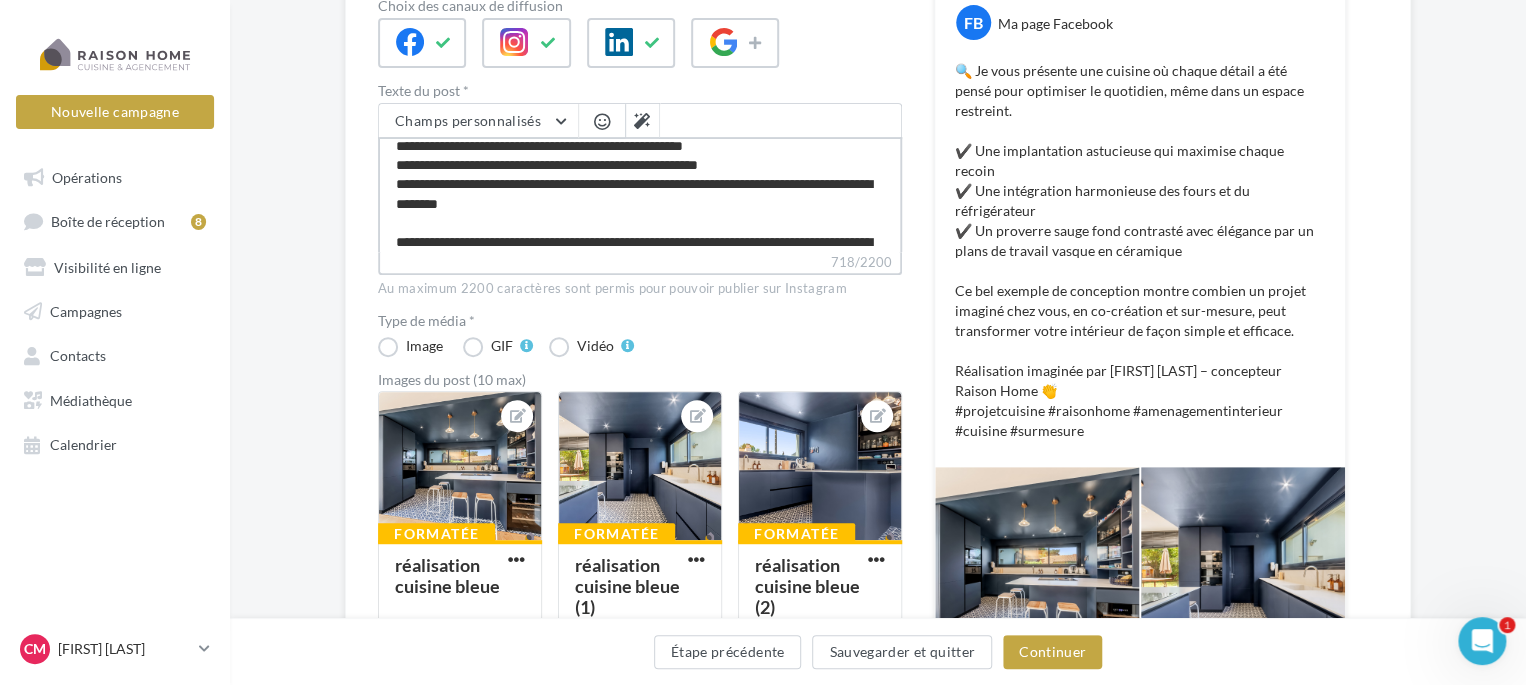 type on "**********" 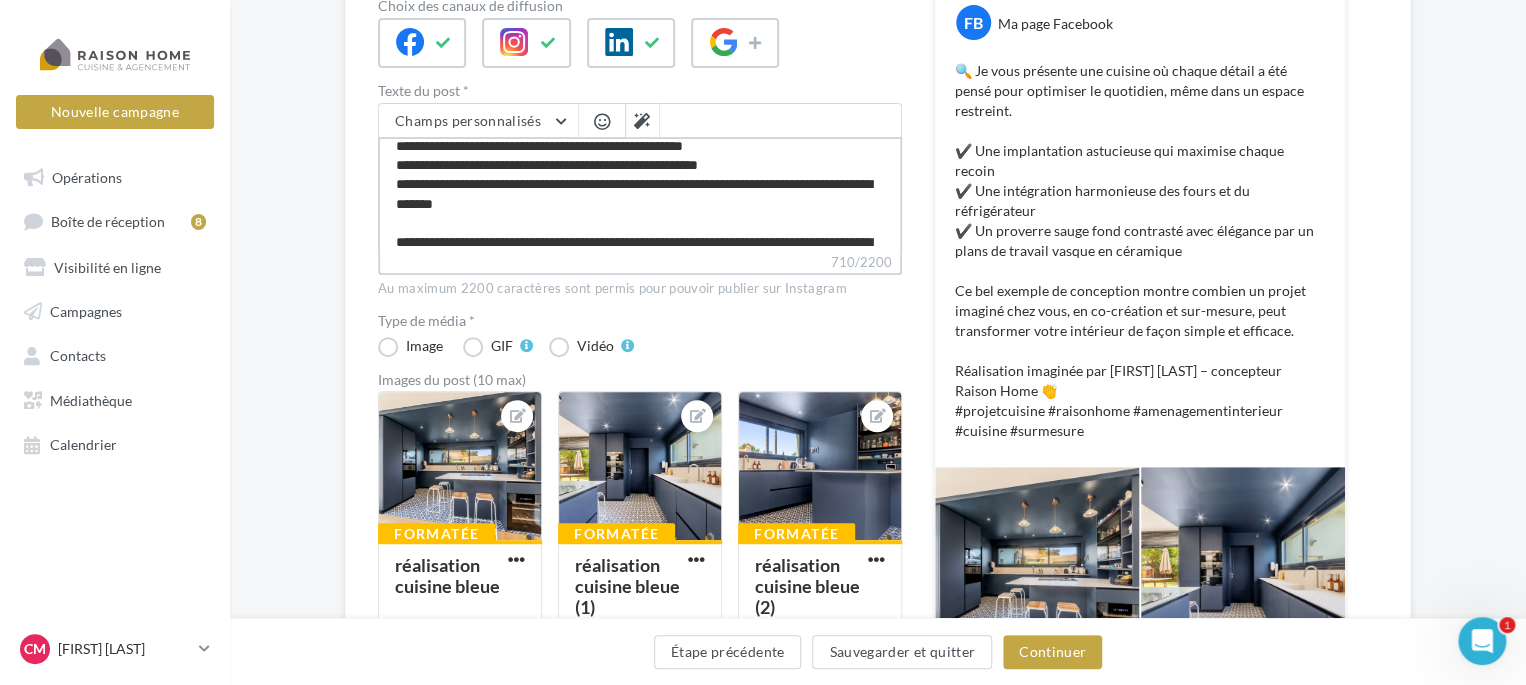 type on "**********" 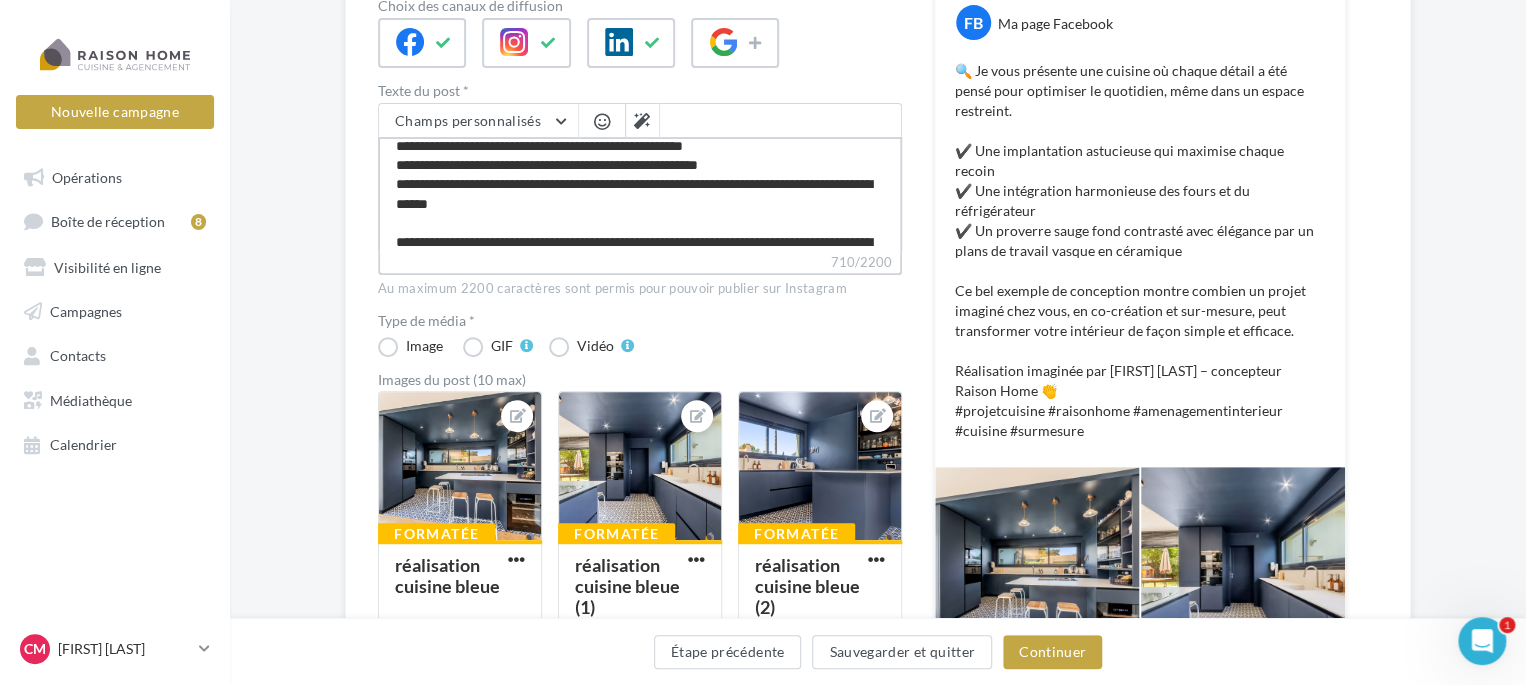 type on "**********" 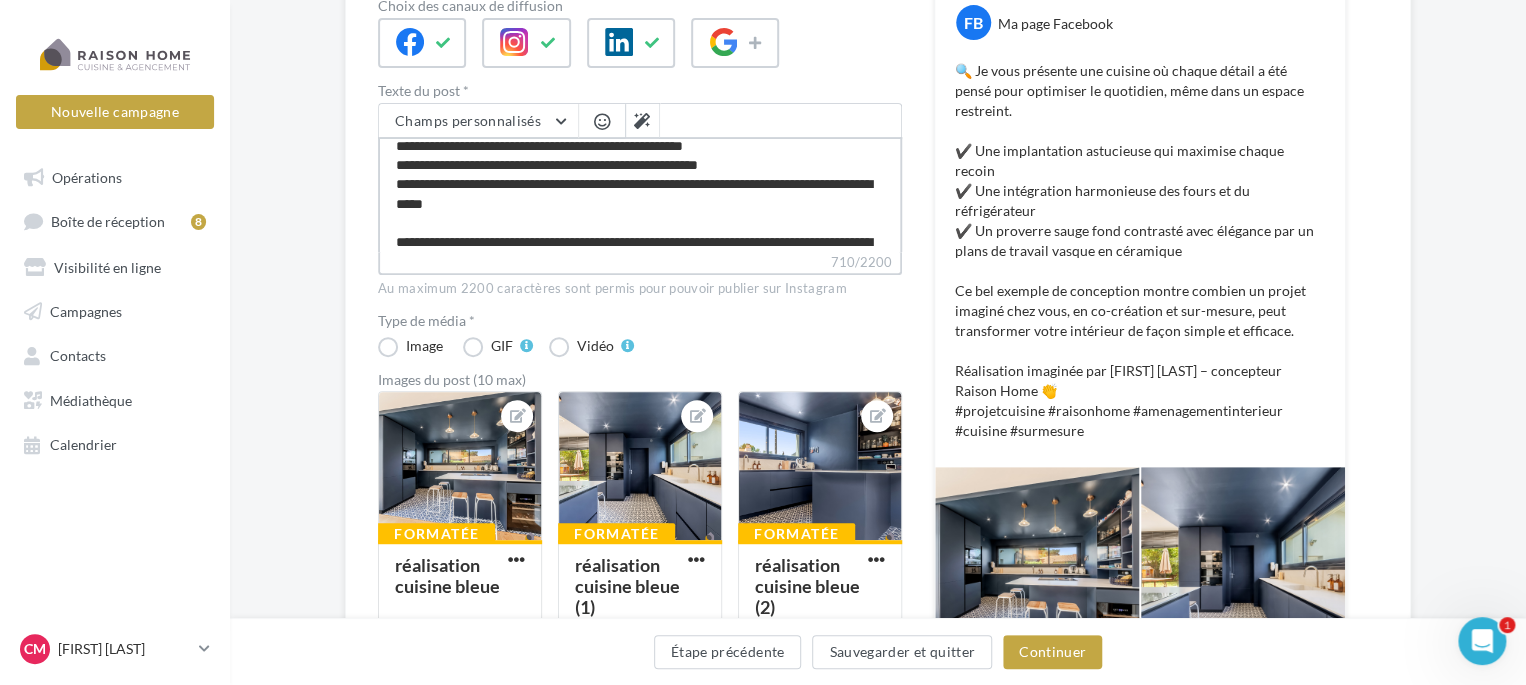 type on "**********" 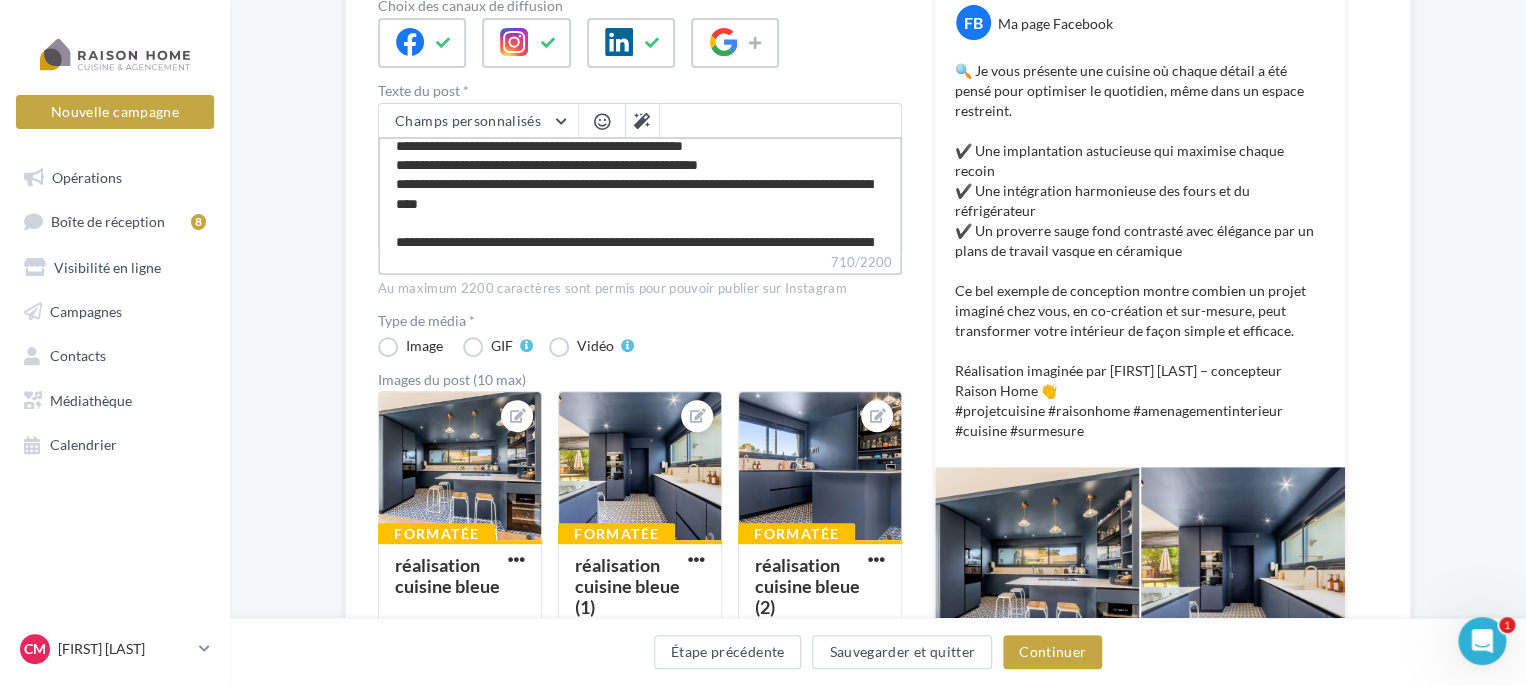 type on "**********" 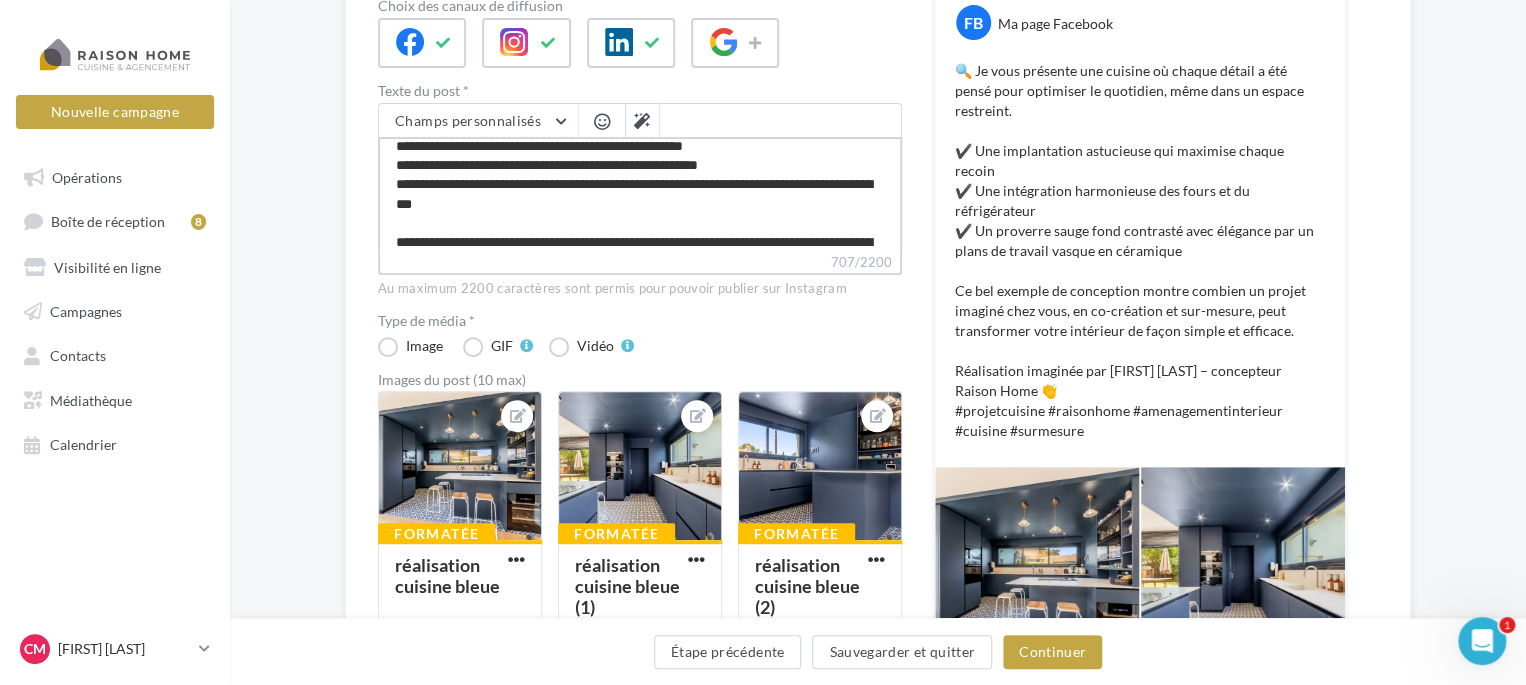 type on "**********" 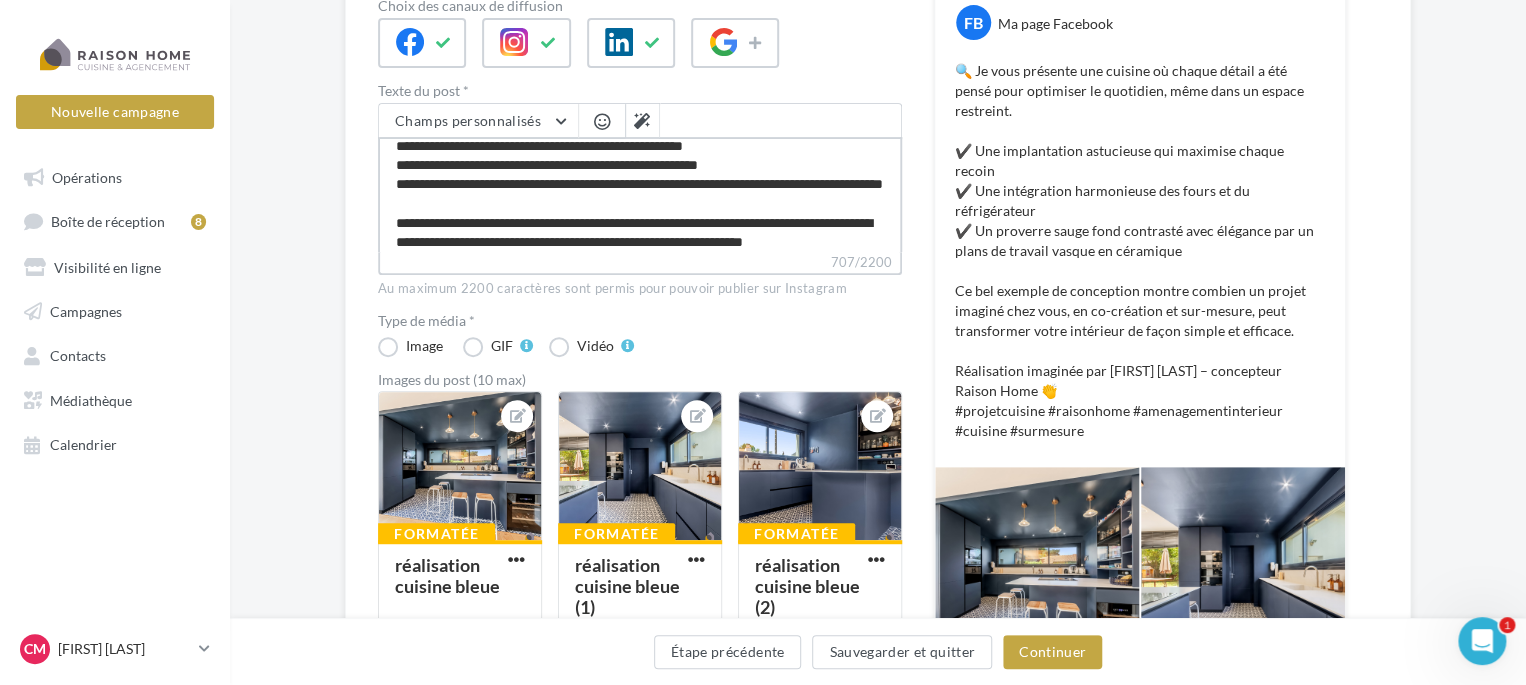 type on "**********" 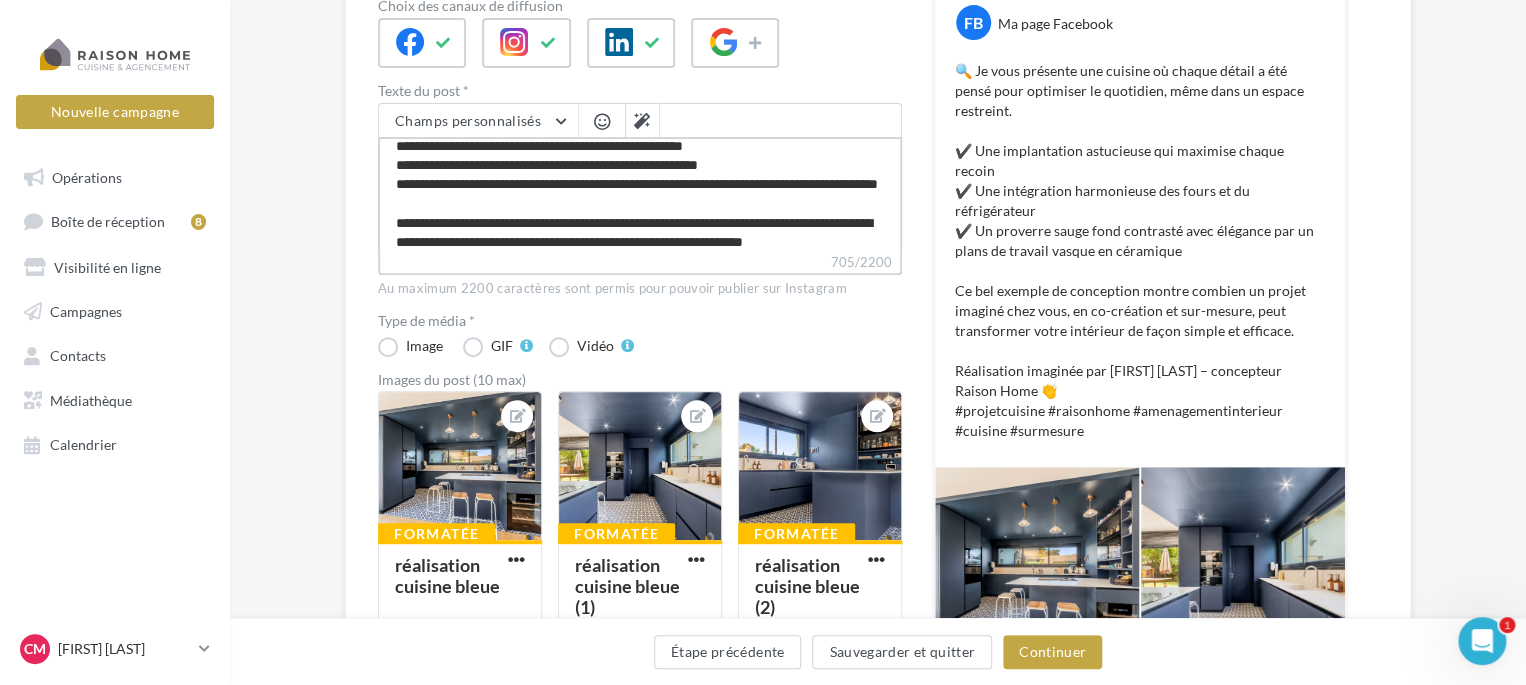 type on "**********" 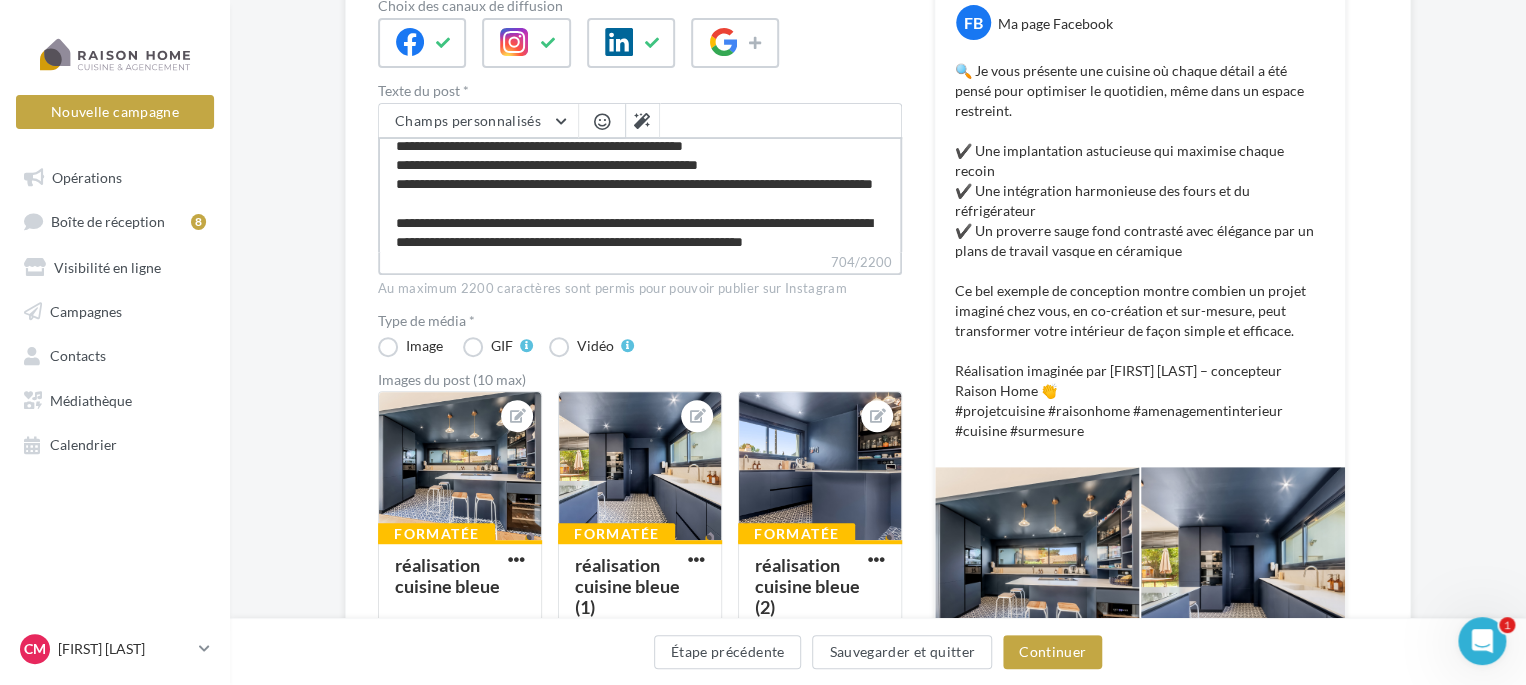 type on "**********" 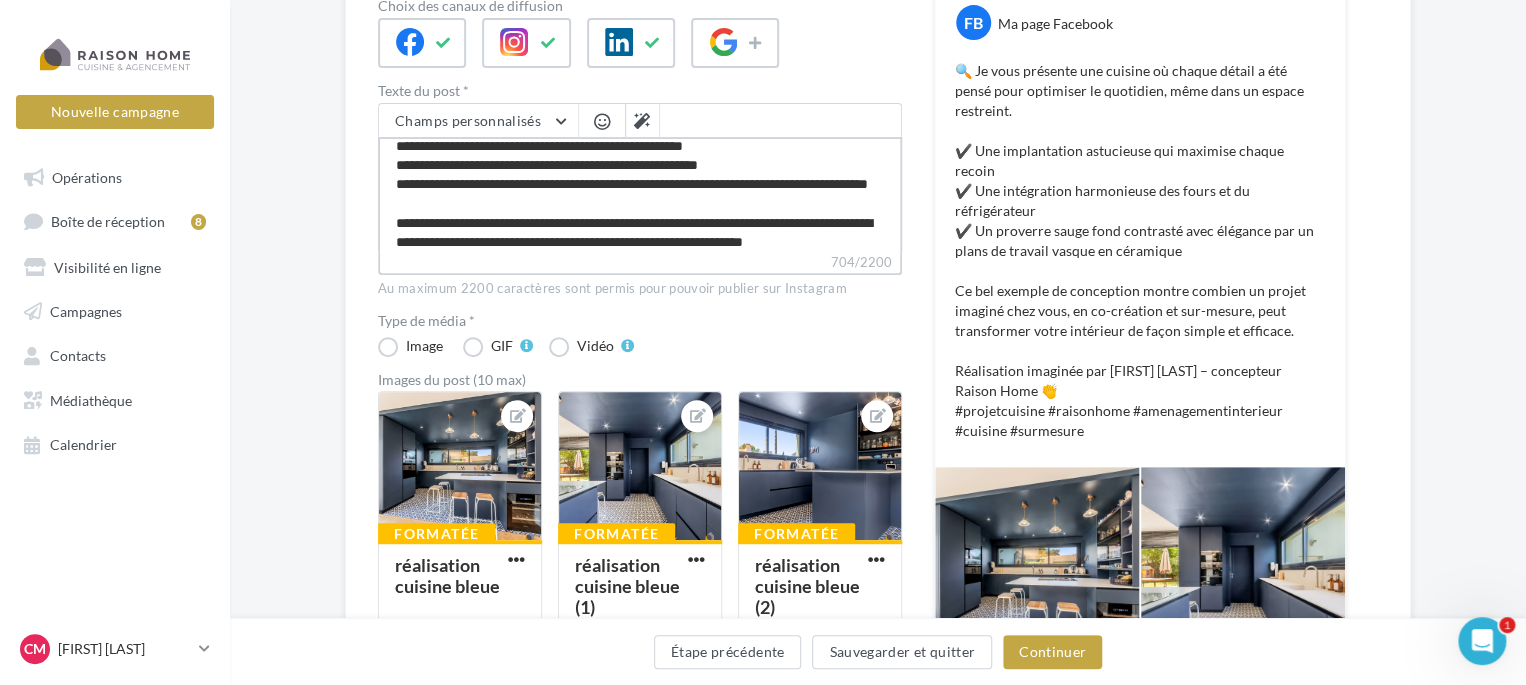 type on "**********" 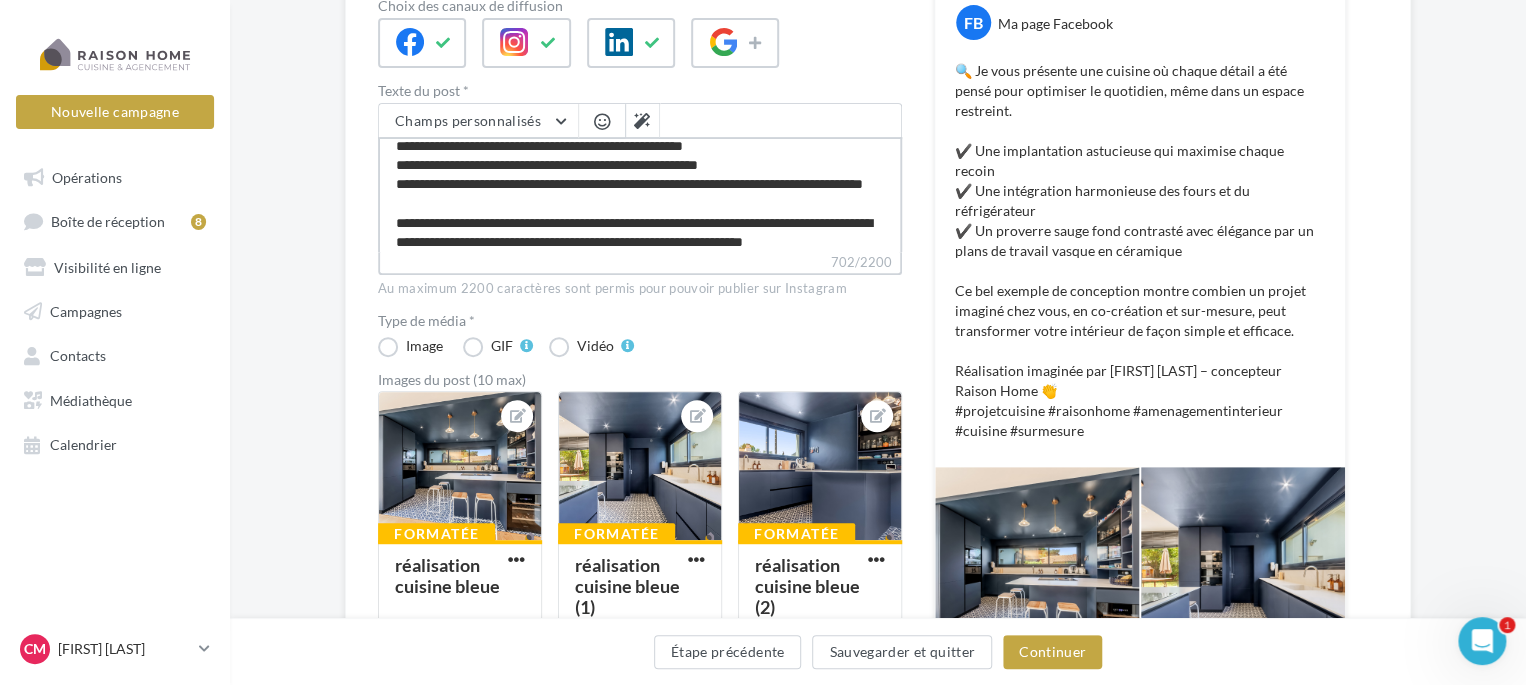 type on "**********" 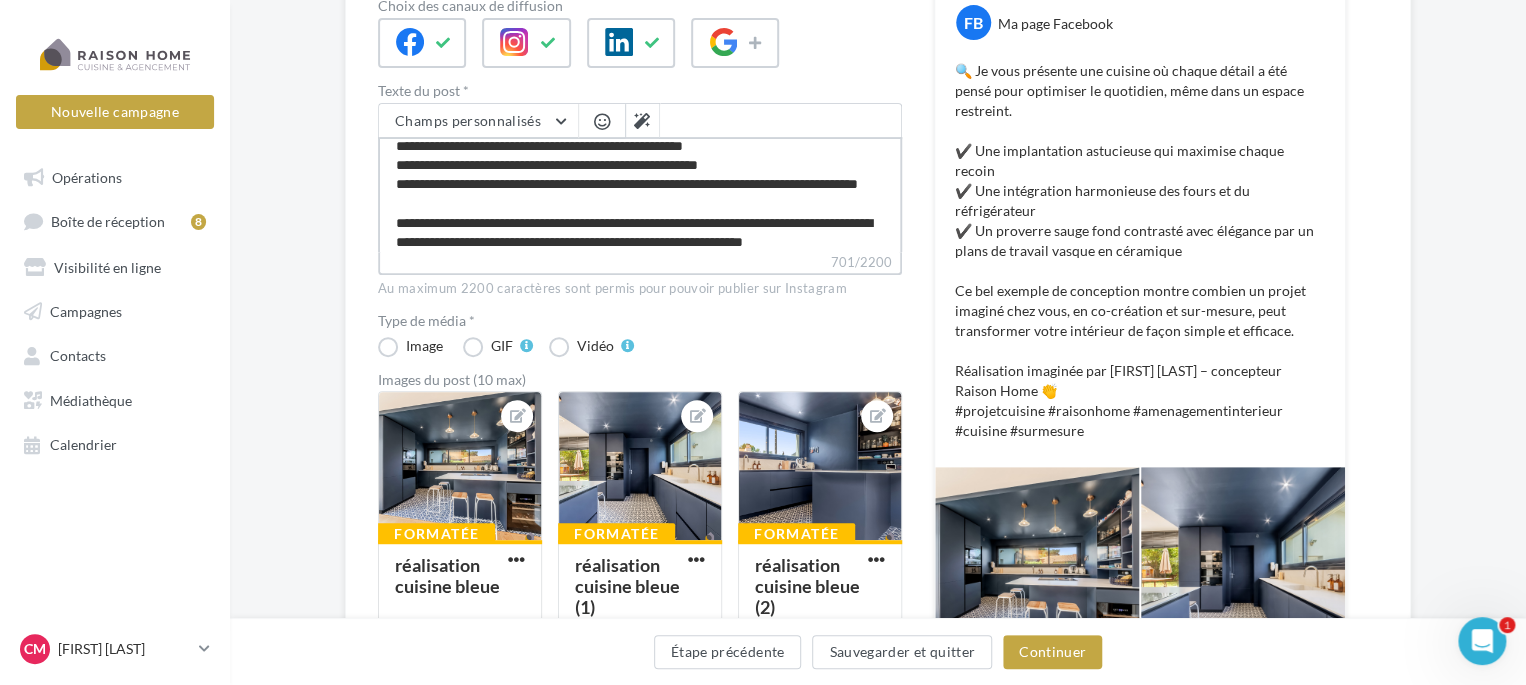 type on "**********" 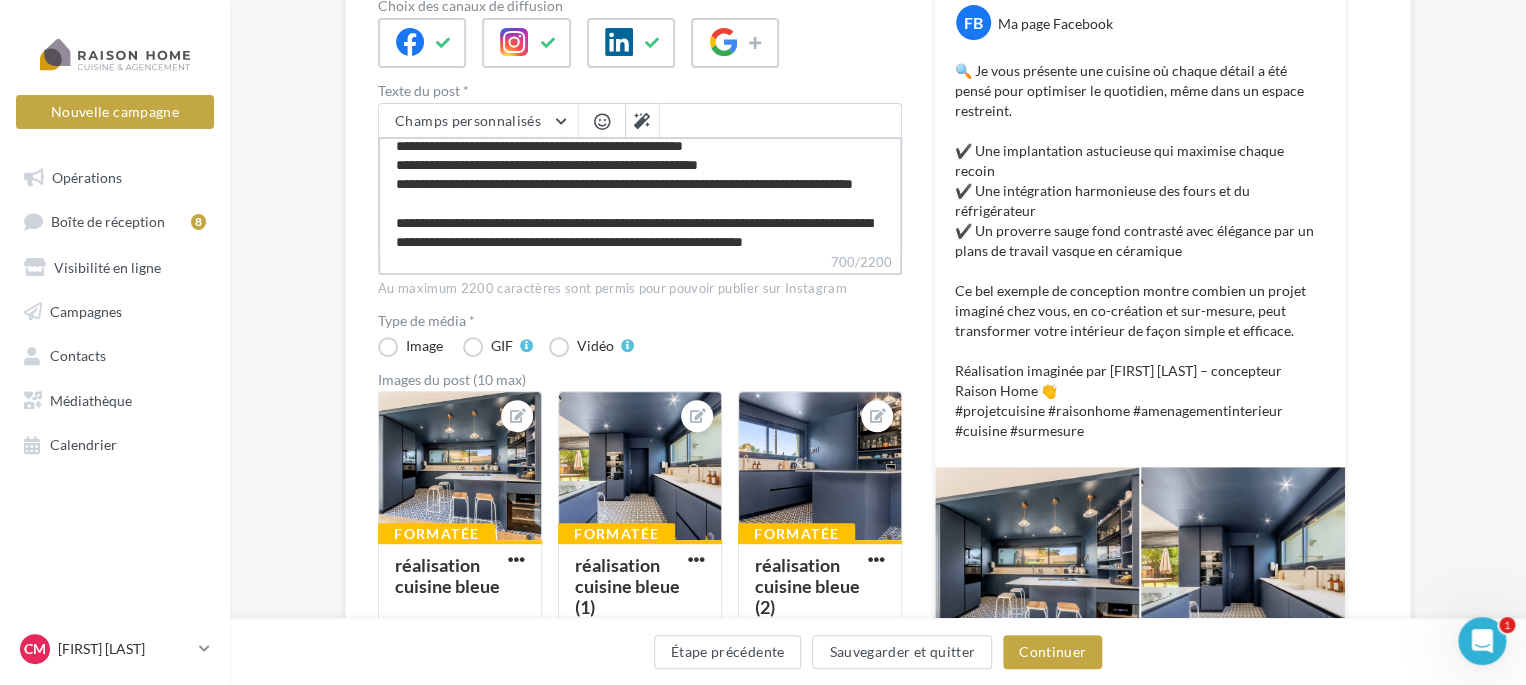 type on "**********" 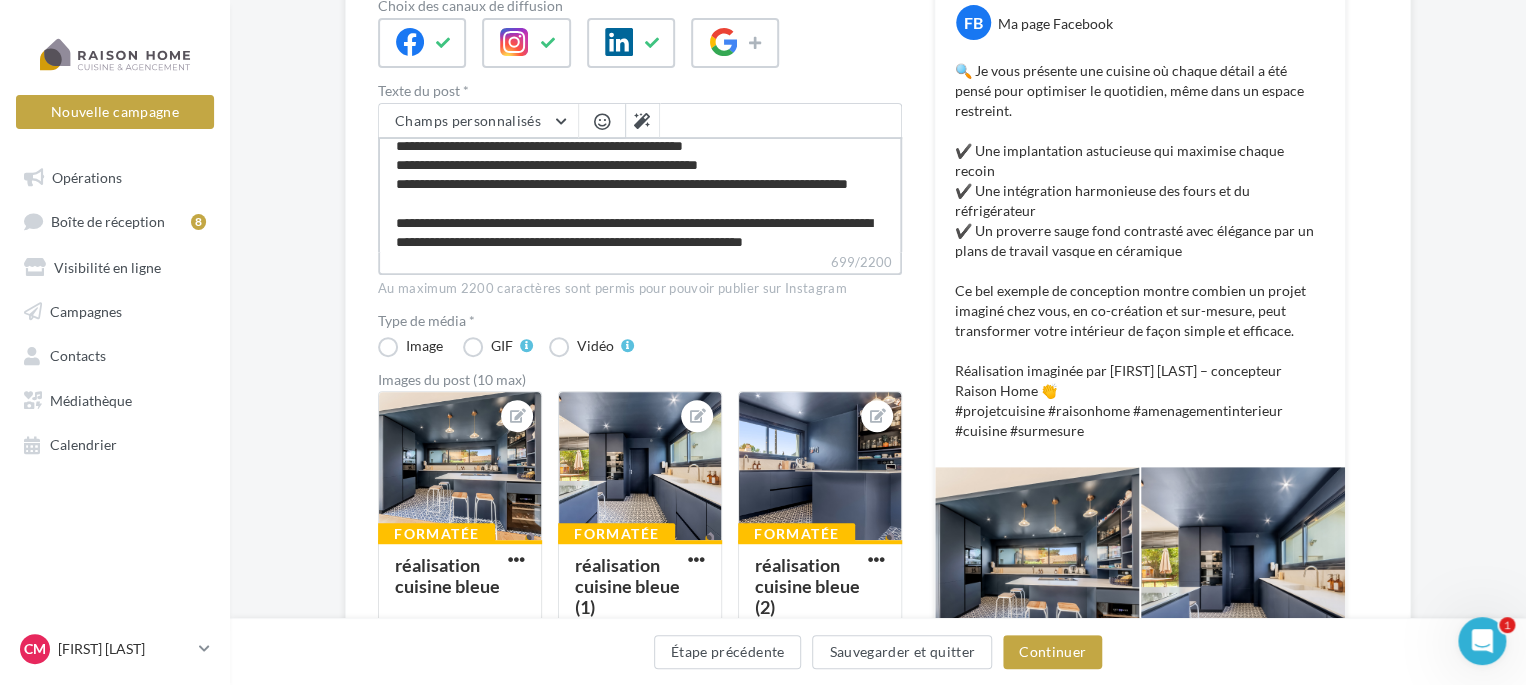 type on "**********" 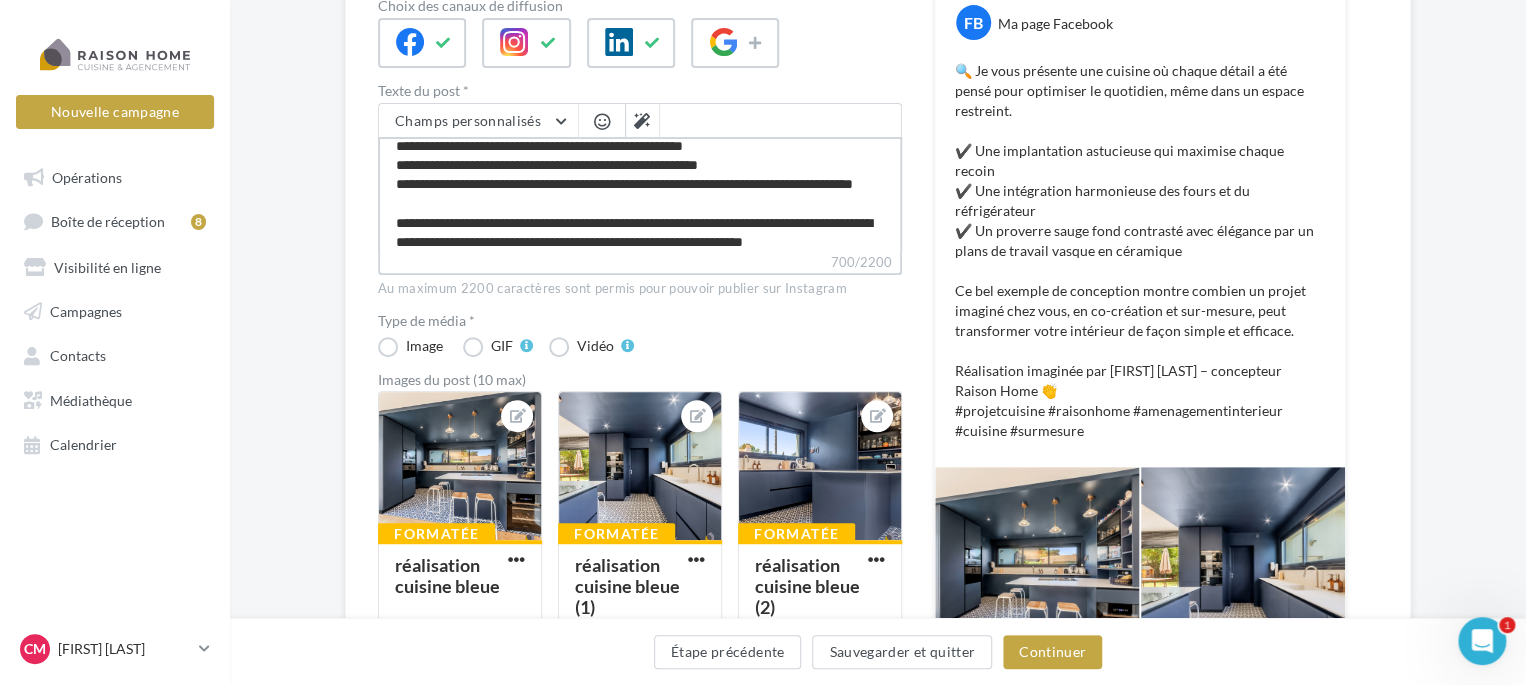 type on "**********" 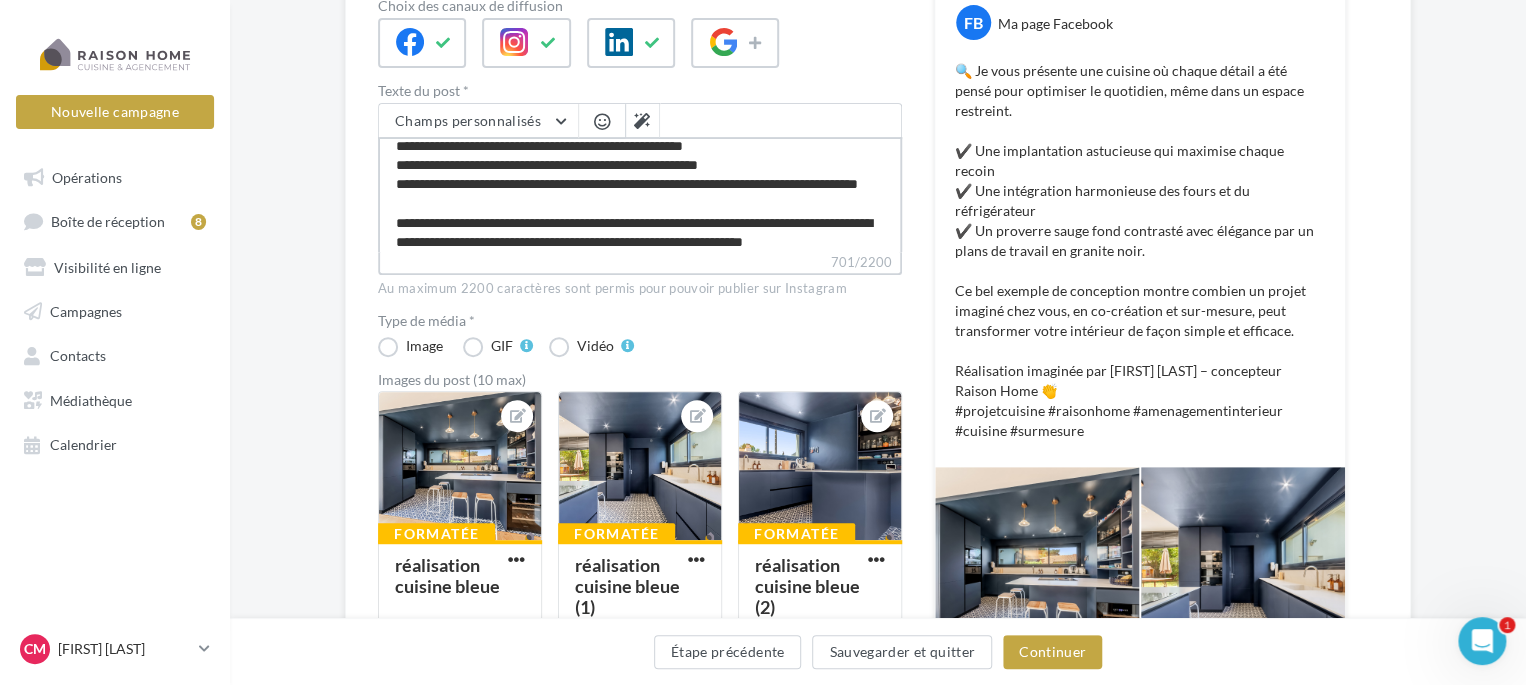 click on "**********" at bounding box center [640, 194] 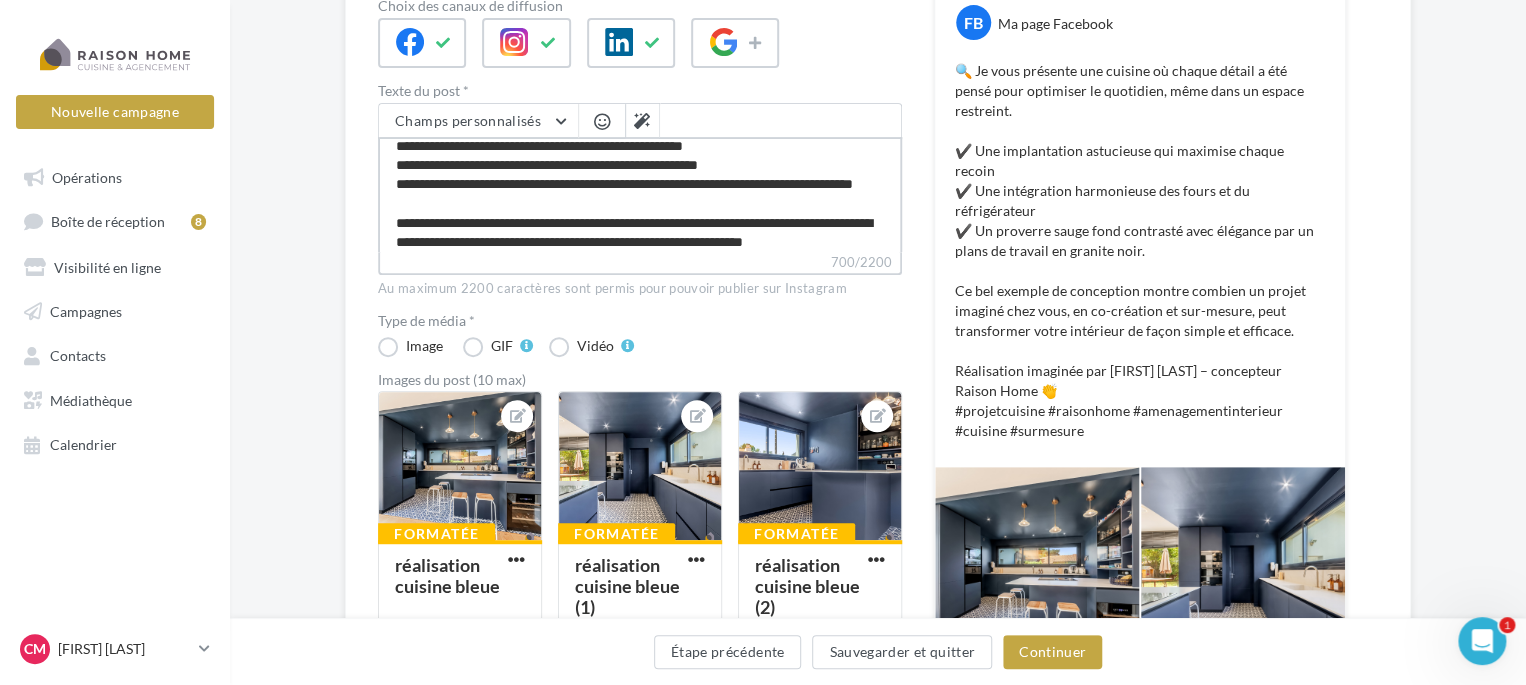 type on "**********" 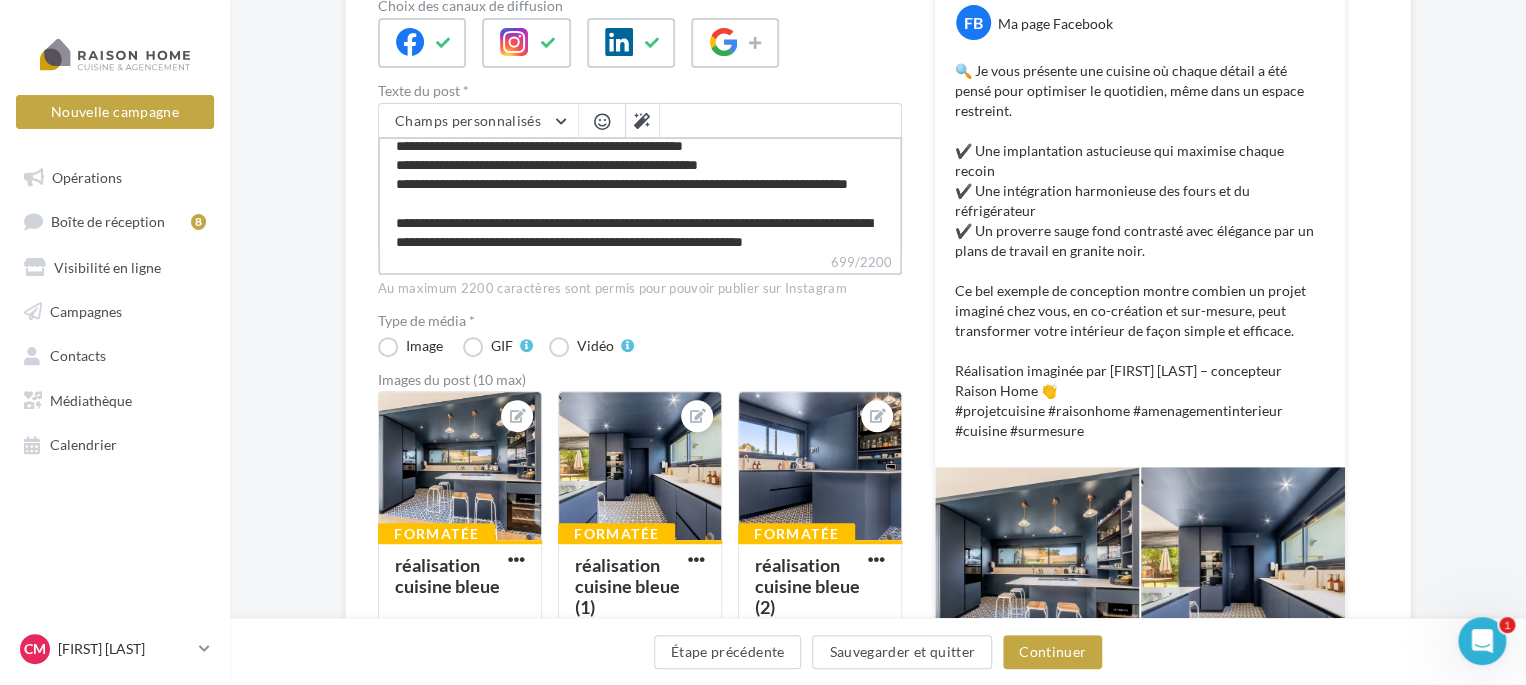 type on "**********" 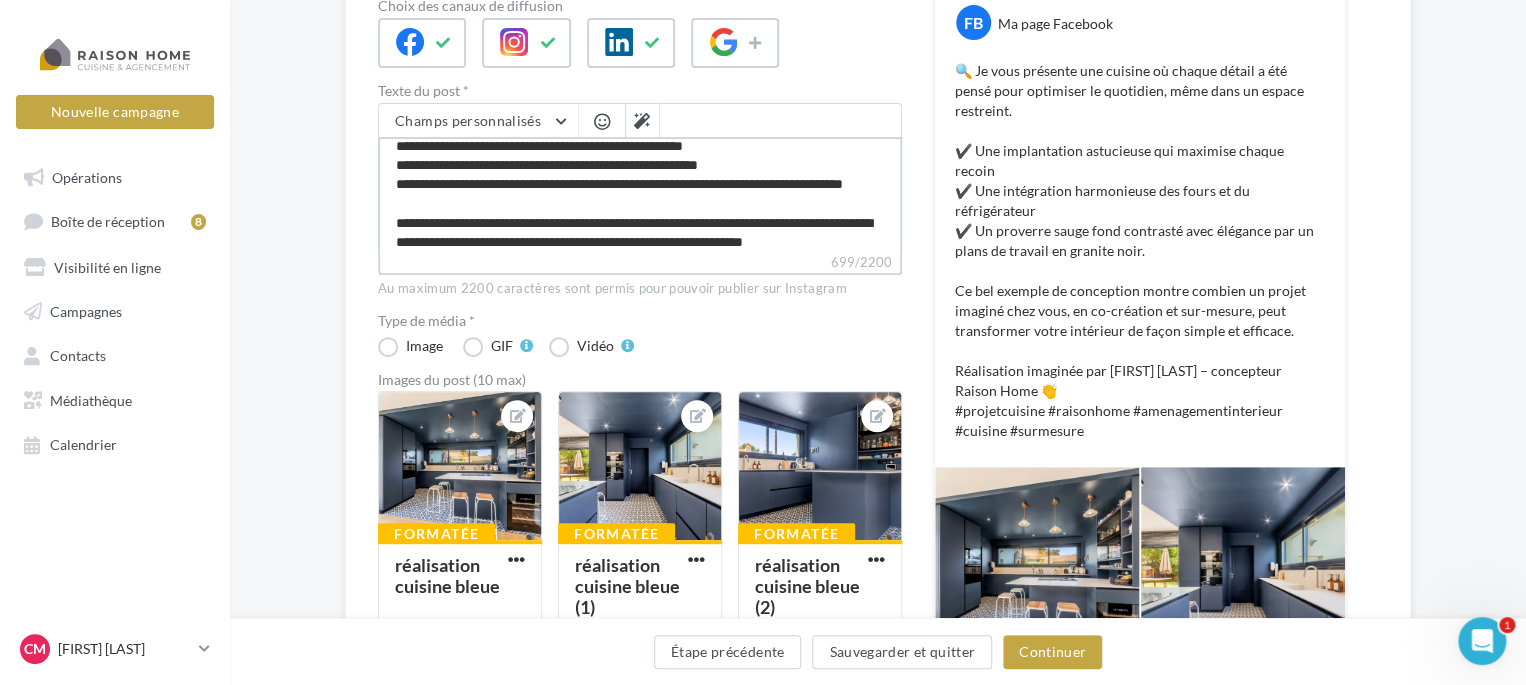 type on "**********" 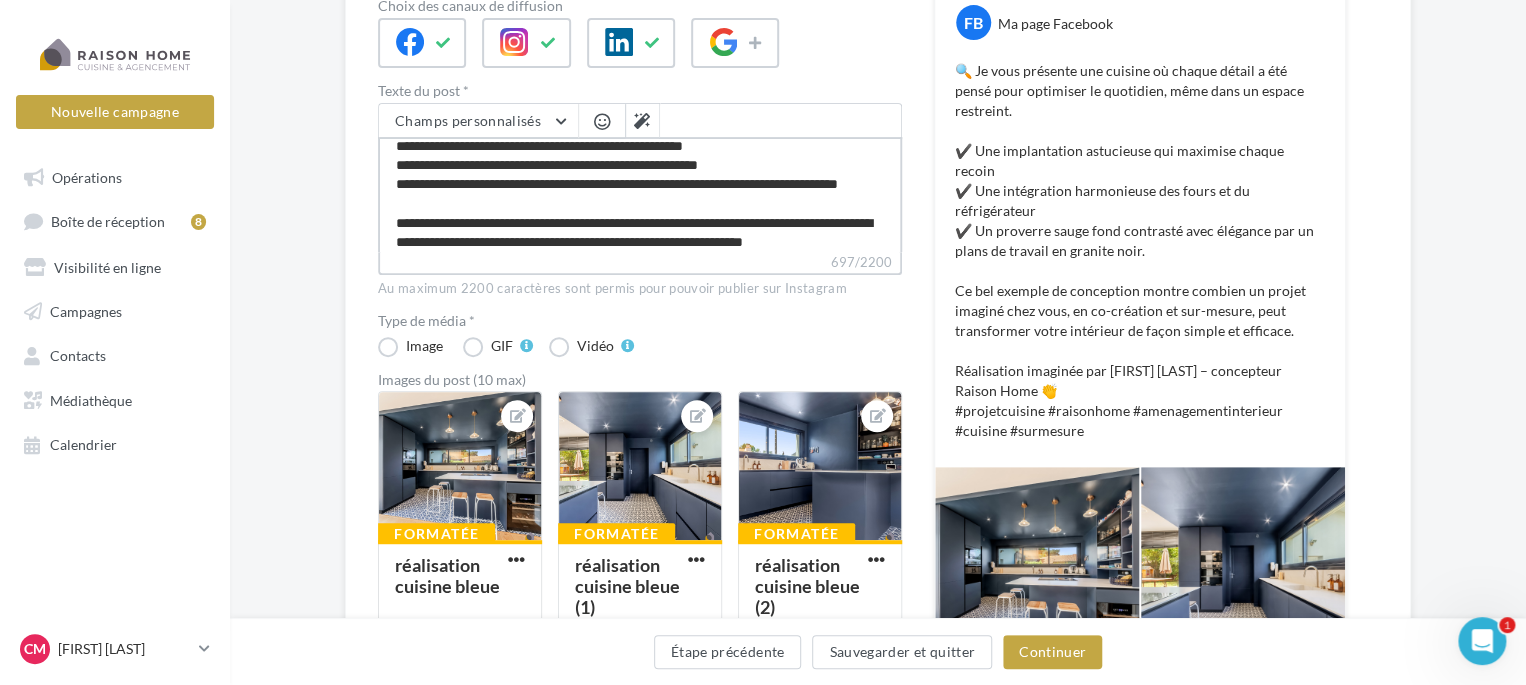 type 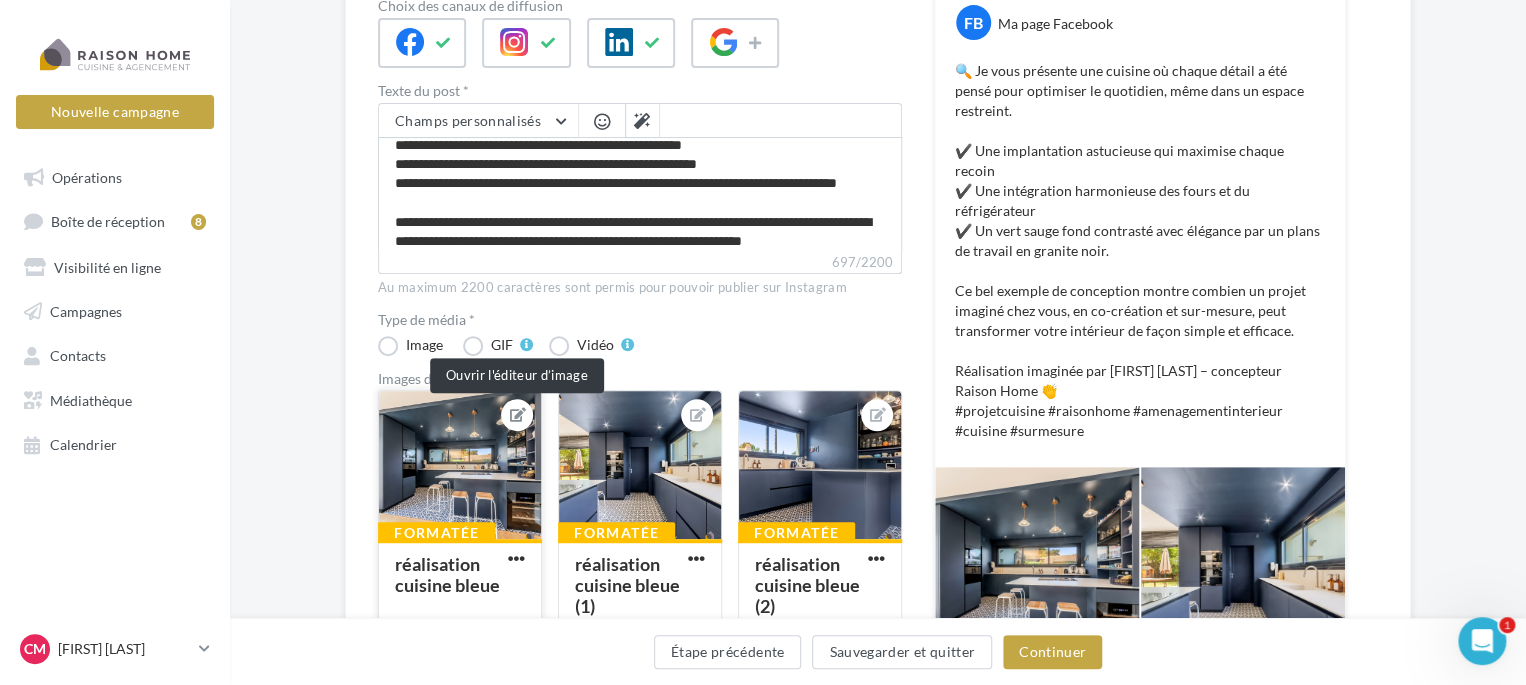 scroll, scrollTop: 68, scrollLeft: 0, axis: vertical 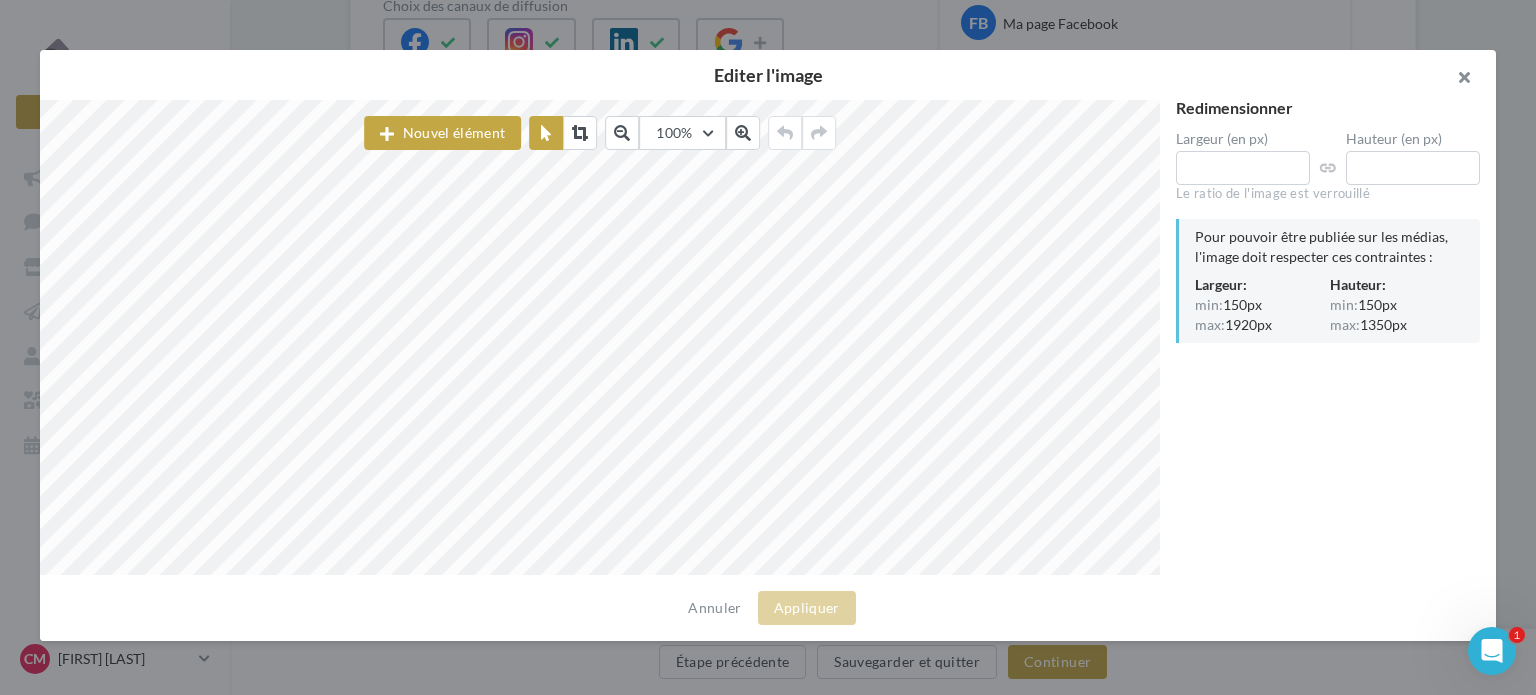 click at bounding box center [1456, 80] 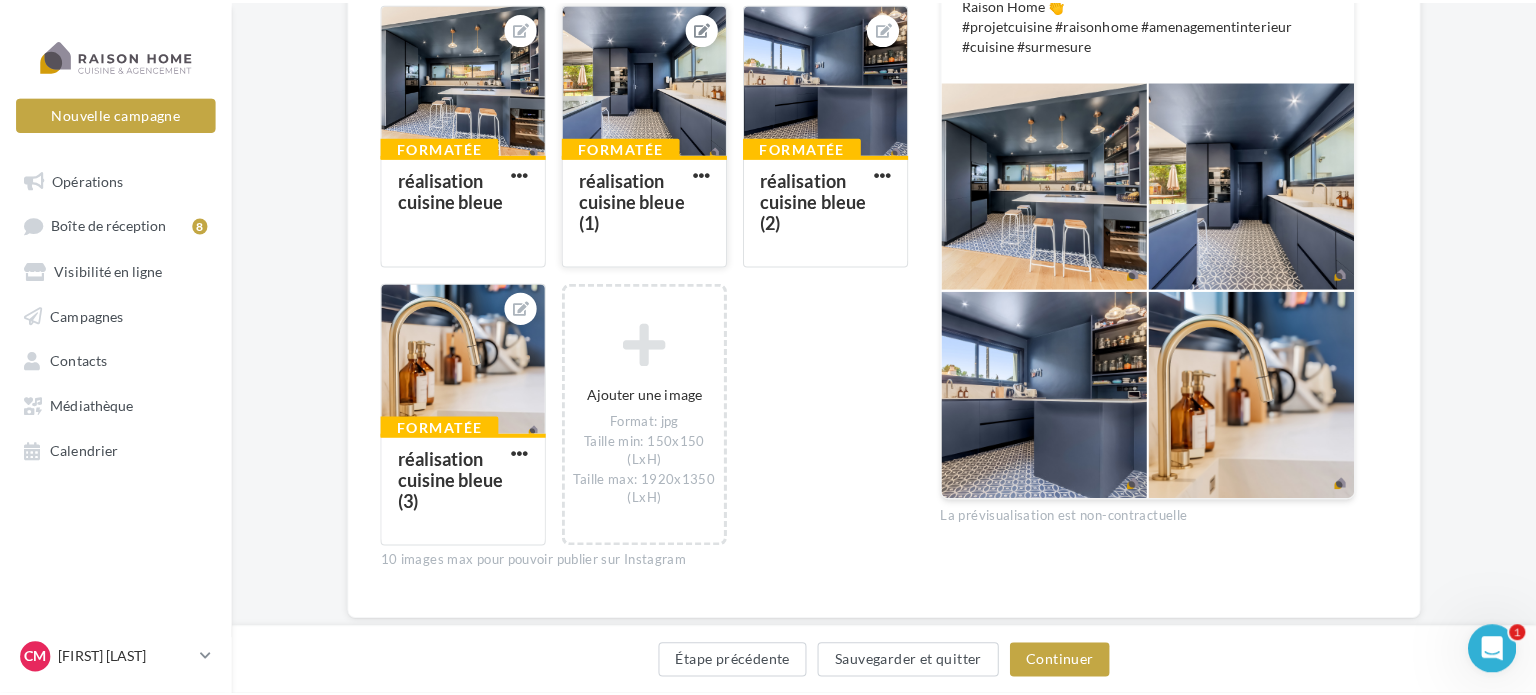 scroll, scrollTop: 708, scrollLeft: 0, axis: vertical 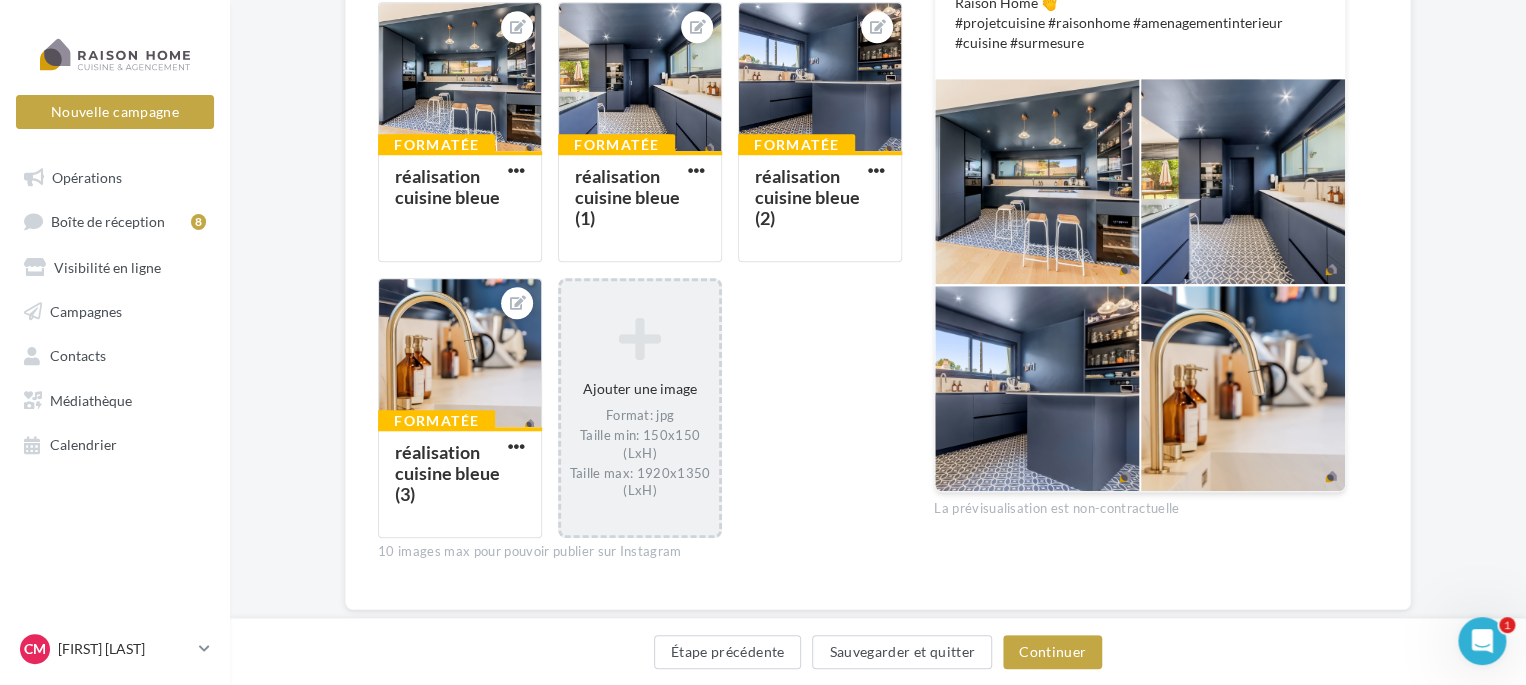 click at bounding box center (640, 338) 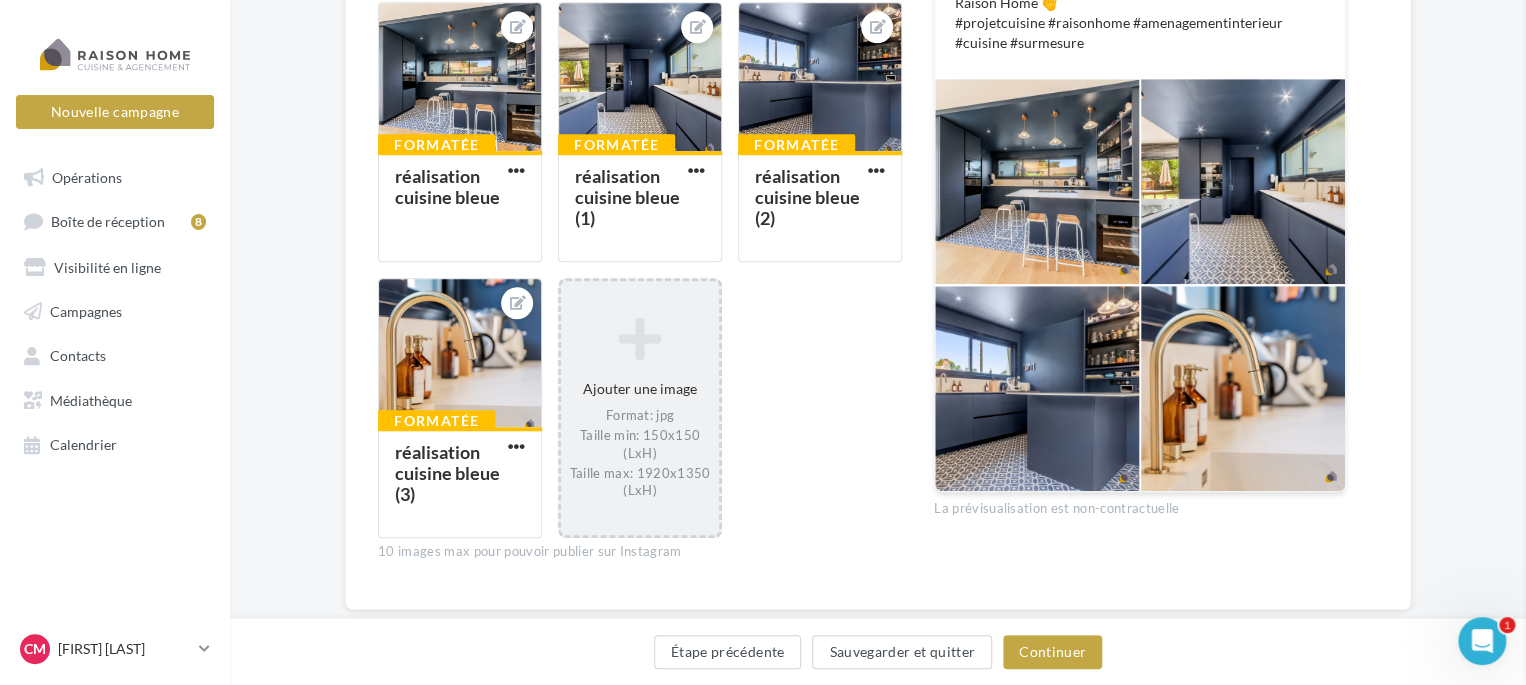 click on "Ajouter une image     Format: jpg   Taille min: 150x150 (LxH)   Taille max: 1920x1350 (LxH)
Sélectionner un ou plusieurs fichiers
Consulter les contraintes attendues pour ce type de campagne                   Filtrer par        Réinitialiser
Mes fichiers
Partagés avec moi
Champs de personnalisation
Mes fichiers
Tout sélectionner
Actions                Importer un fichier     Ajouter un dossier    Sollicitation d'avis                Sollicitation d'avis       Ajouter un fichier                      copie 05-08-2025 - Témoignage client -…  Format d'image: png                   copie 05-08-2025 - Témoignage client - aout                          copie 05-08-2025 - Témoignage client -…  Format d'image: png" at bounding box center [640, 408] 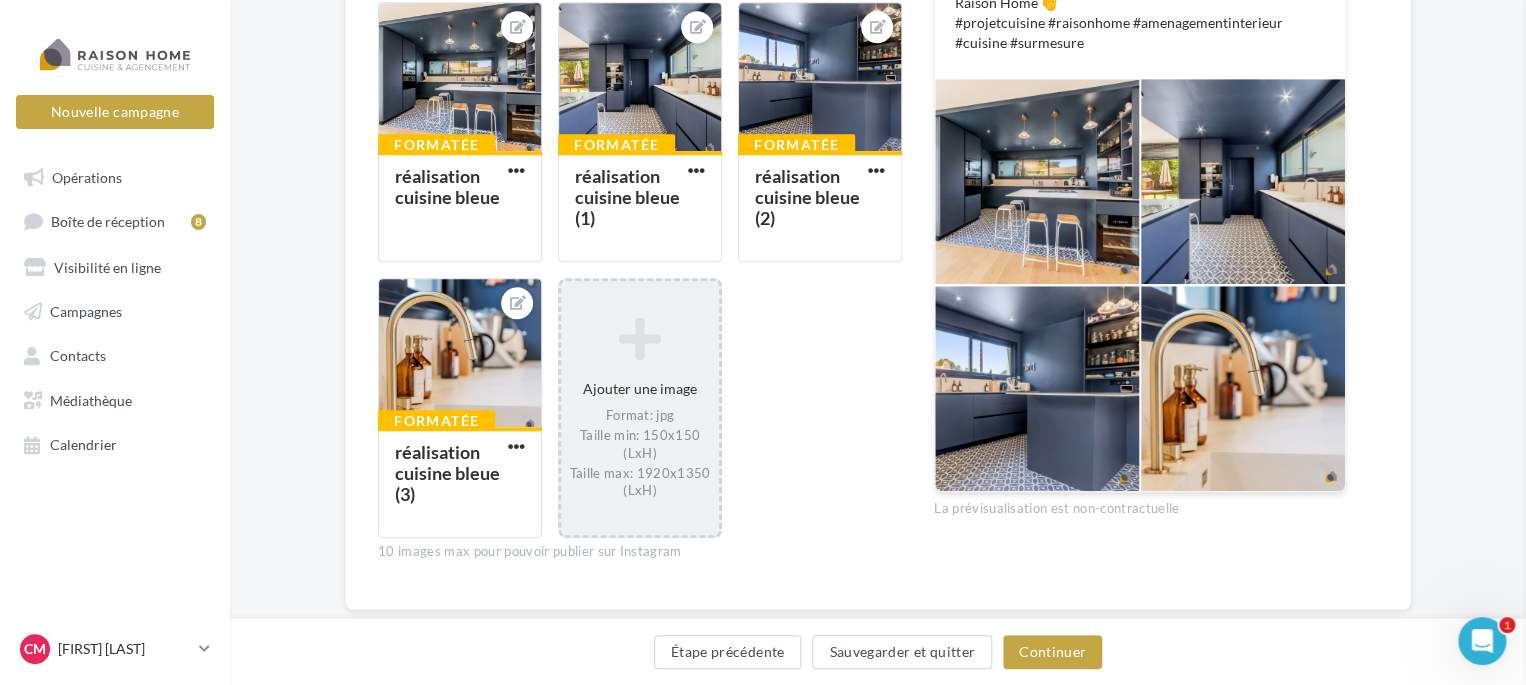 click on "Sélectionner un ou plusieurs fichiers
Consulter les contraintes attendues pour ce type de campagne                   Filtrer par        Réinitialiser
Mes fichiers
Partagés avec moi
Champs de personnalisation
Mes fichiers
Tout sélectionner
Actions                Importer un fichier     Ajouter un dossier    Sollicitation d'avis                Sollicitation d'avis       Ajouter un fichier                      copie 05-08-2025 - Témoignage client -…  Format d'image: png                   copie 05-08-2025 - Témoignage client - aout                          copie 05-08-2025 - Témoignage client -…  Format d'image: png                   copie 05-08-2025 - Témoignage client - aout                          Copie de Témoignage client (1)" at bounding box center (640, 281) 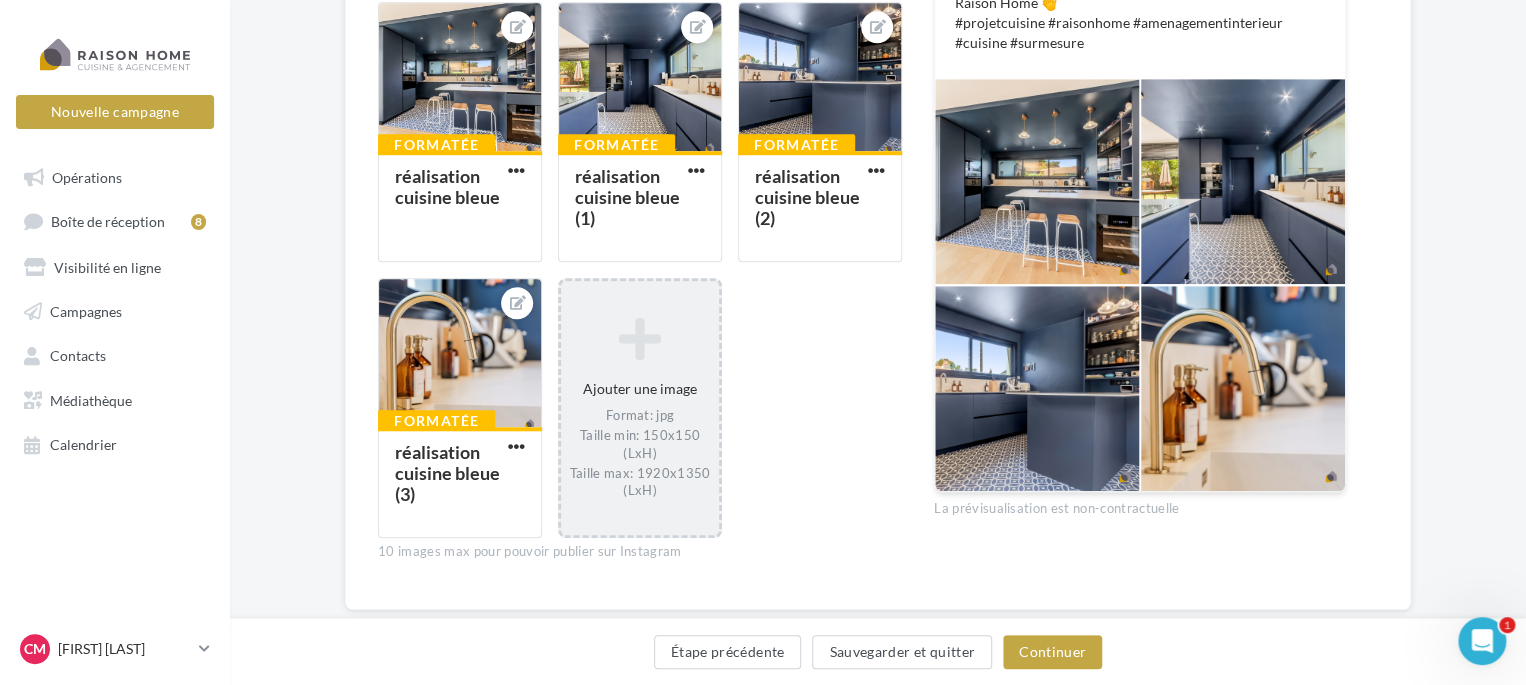 click at bounding box center (640, 338) 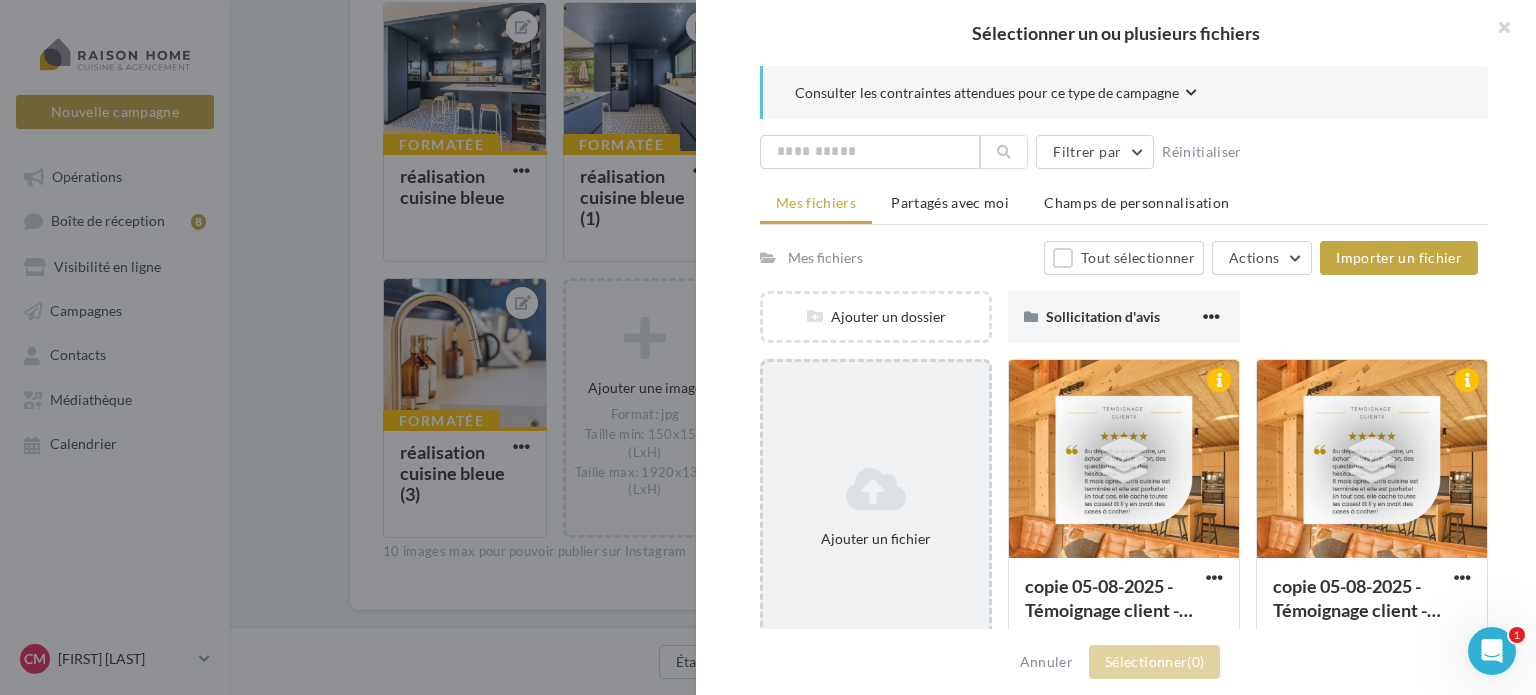 click at bounding box center [876, 489] 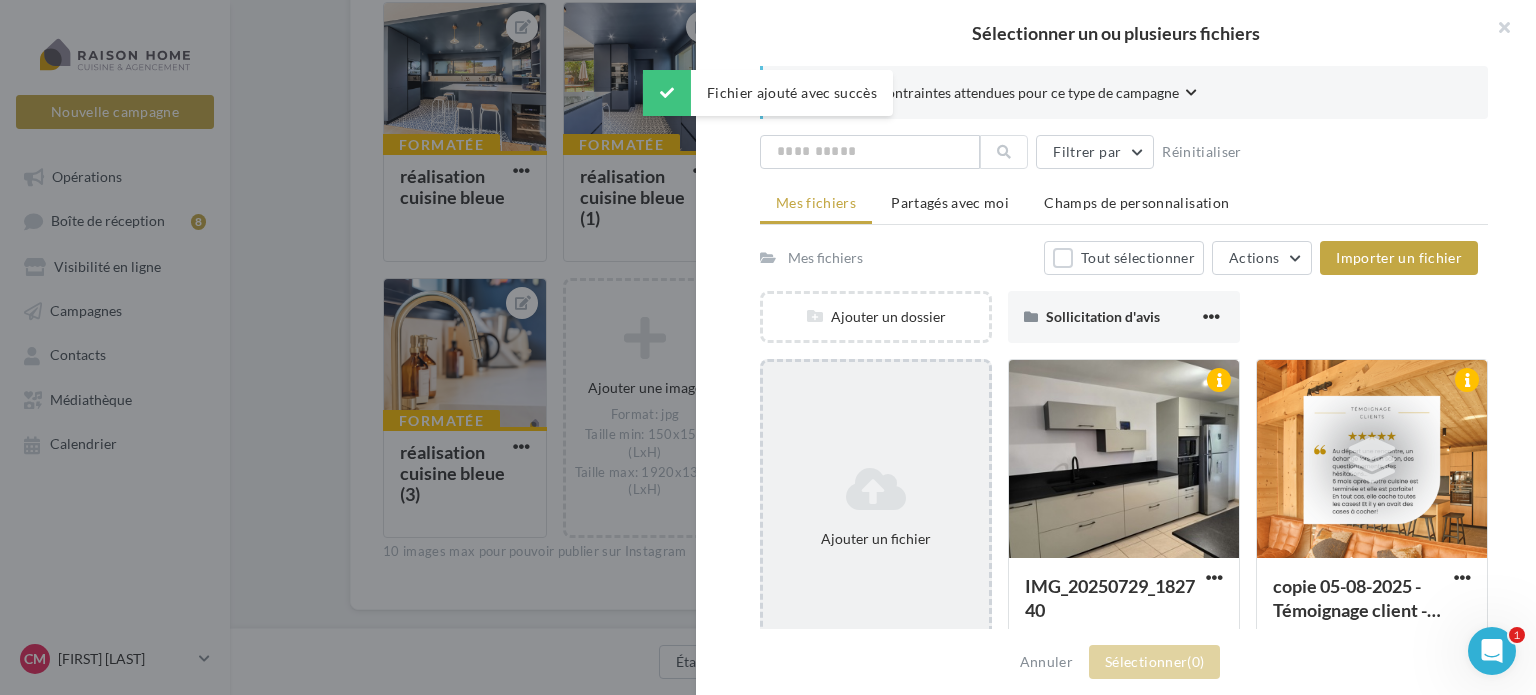 click at bounding box center [876, 489] 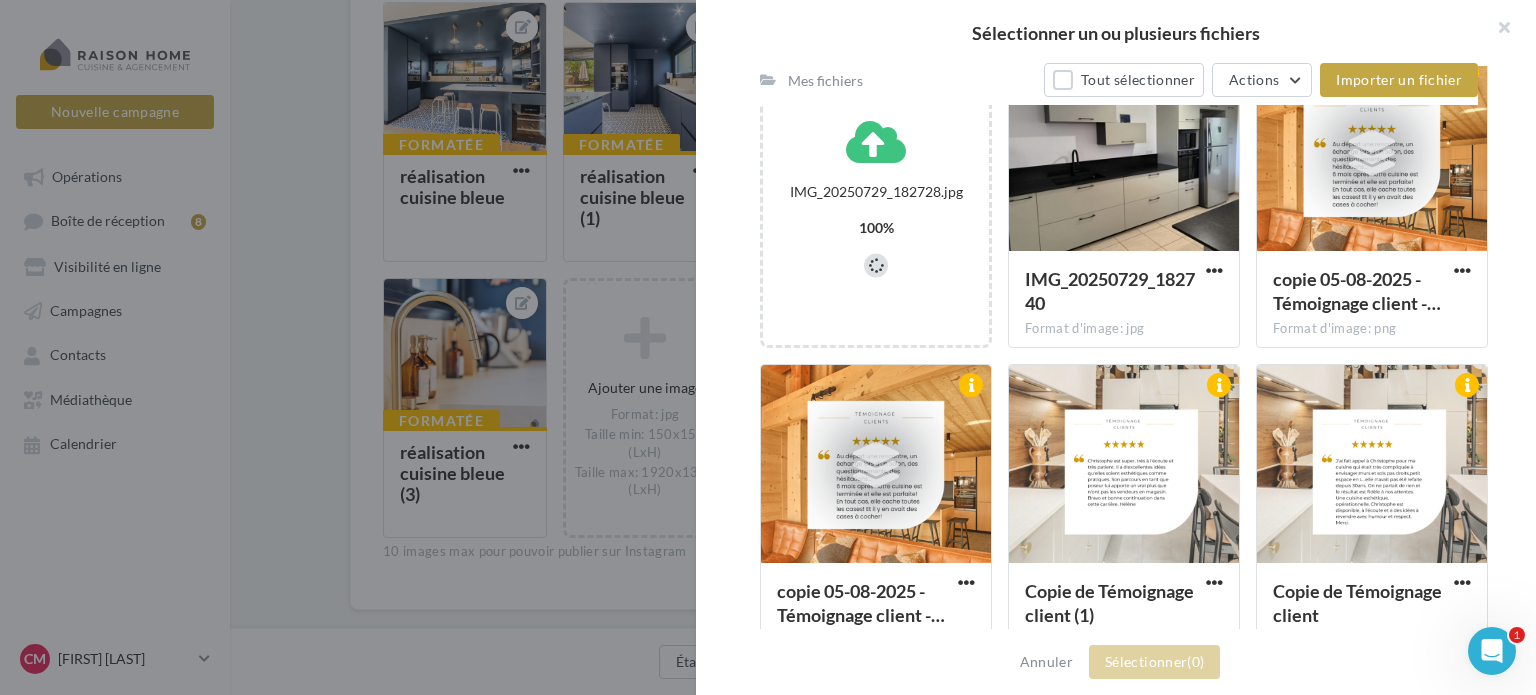scroll, scrollTop: 348, scrollLeft: 0, axis: vertical 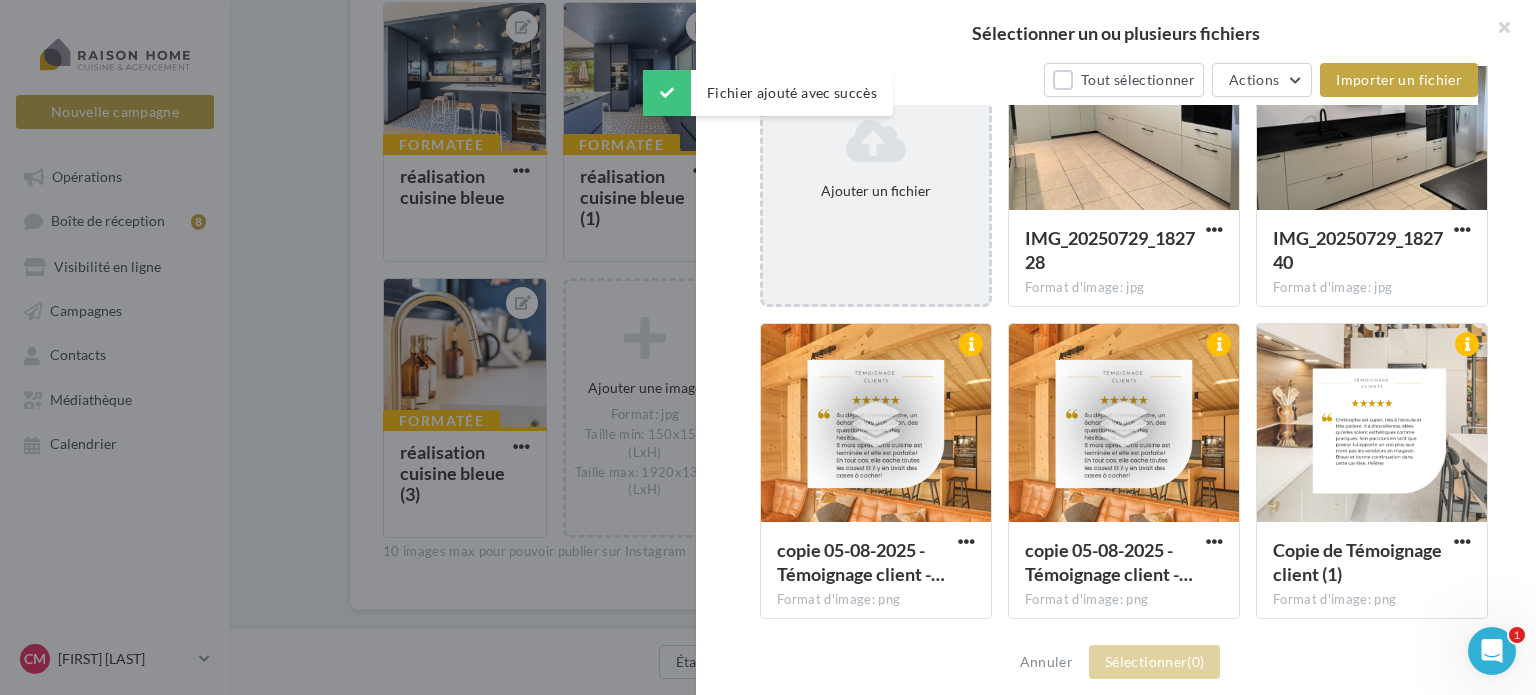 click at bounding box center [876, 141] 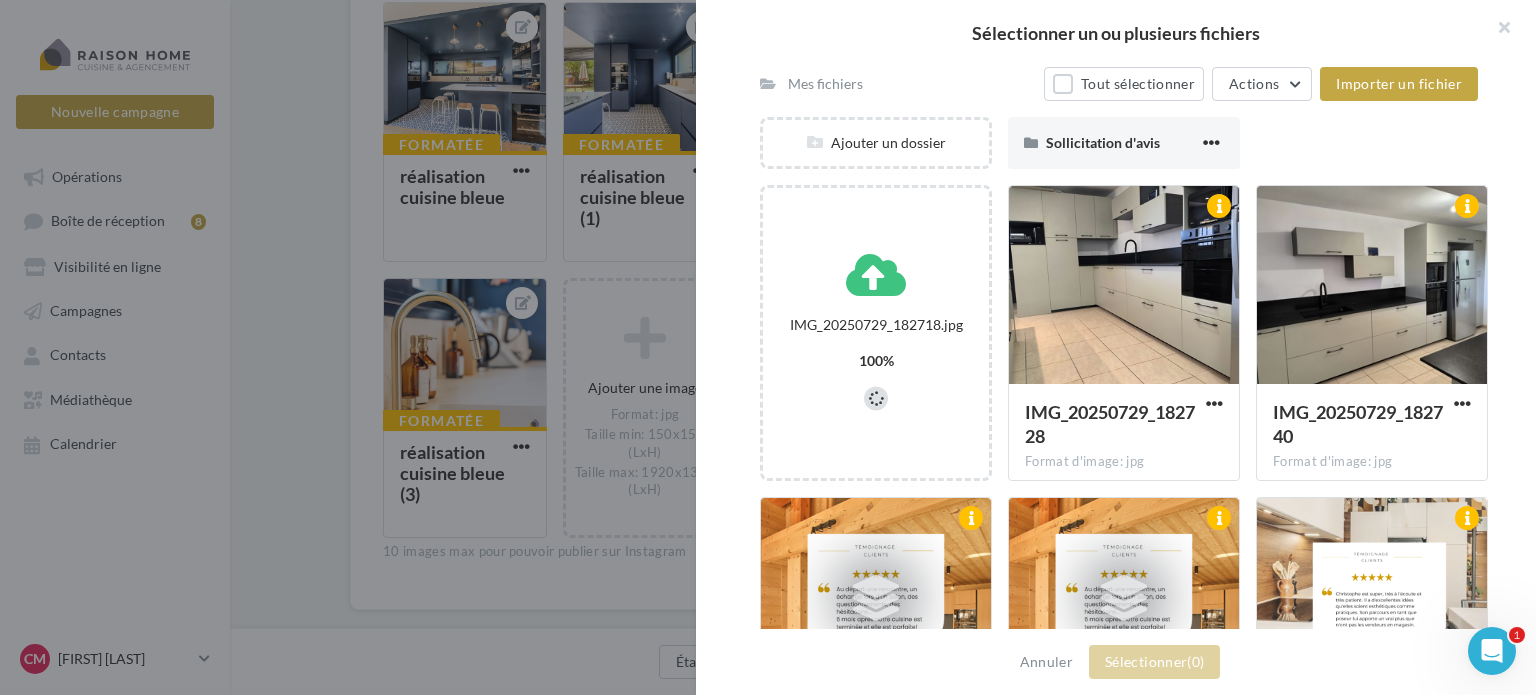 scroll, scrollTop: 171, scrollLeft: 0, axis: vertical 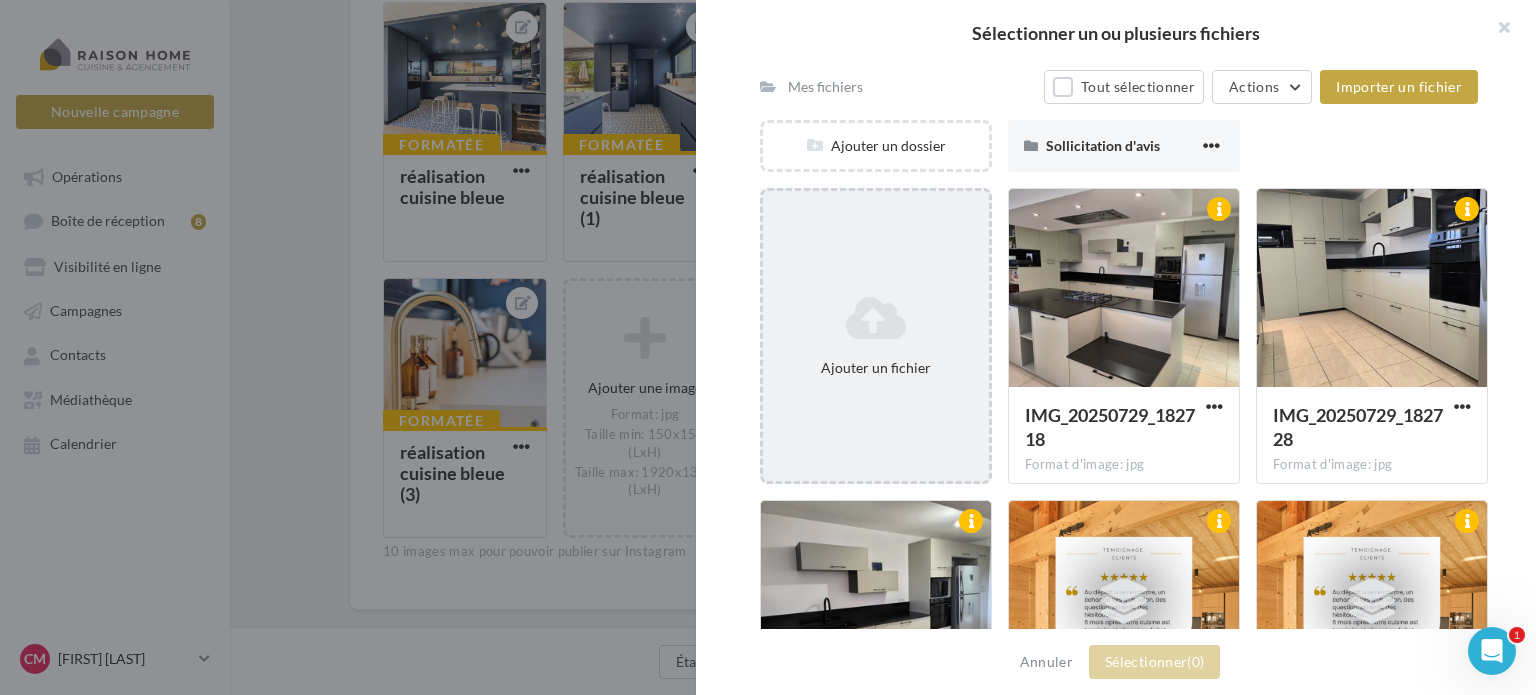 click at bounding box center [876, 318] 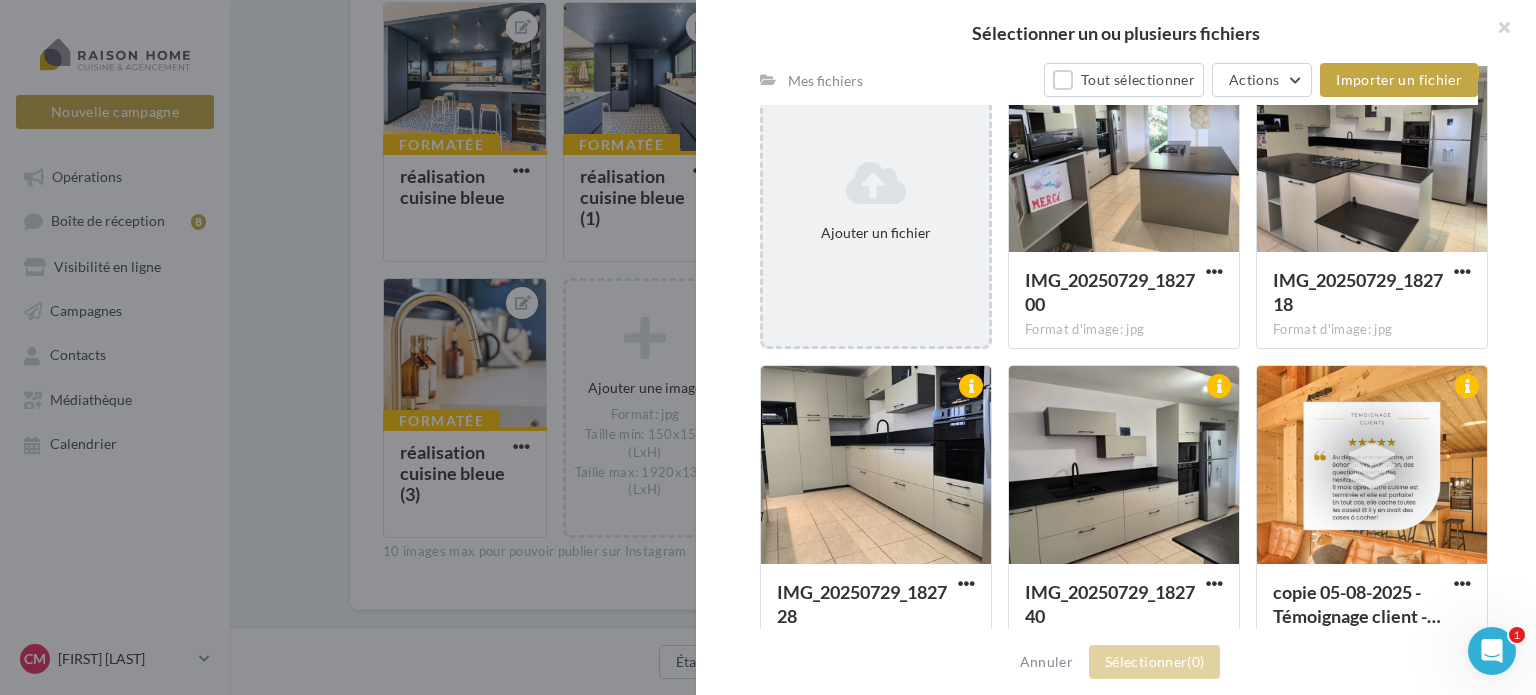 scroll, scrollTop: 300, scrollLeft: 0, axis: vertical 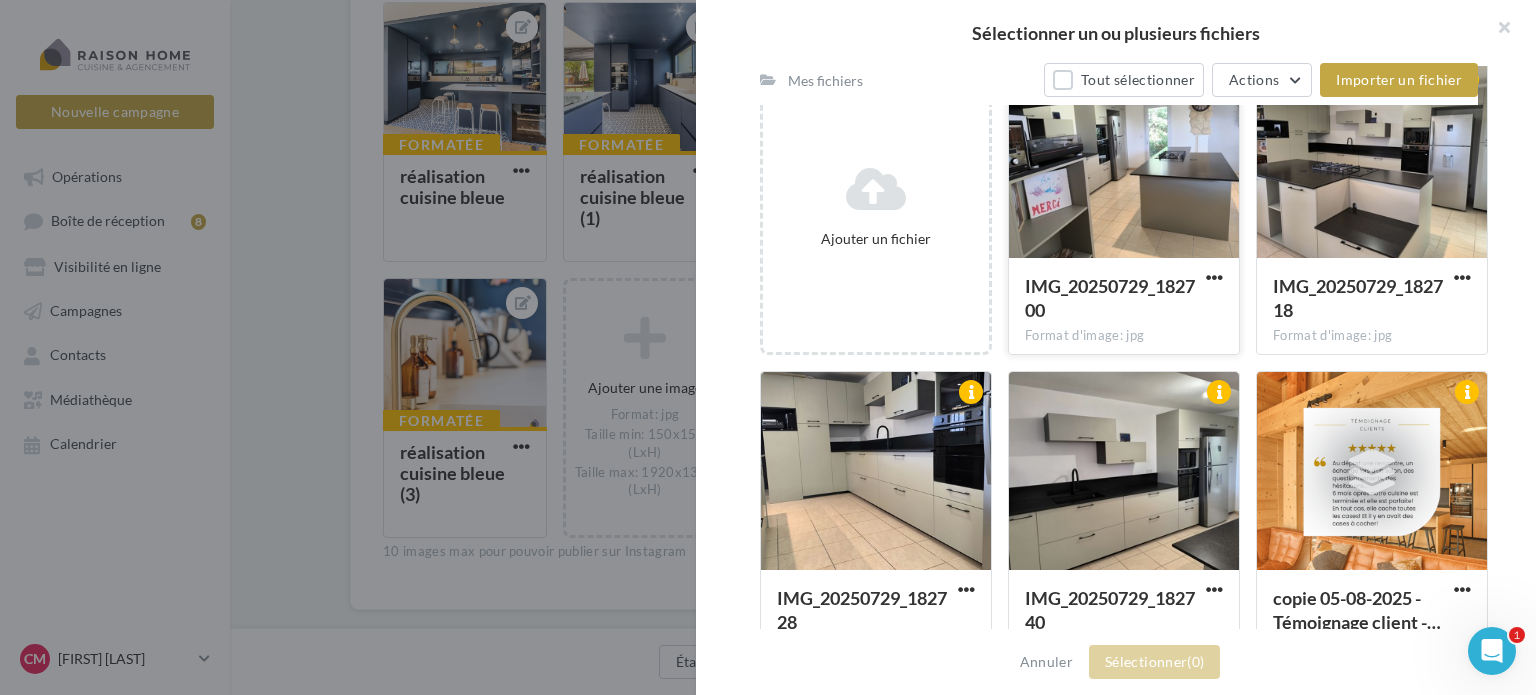 click at bounding box center (1124, 160) 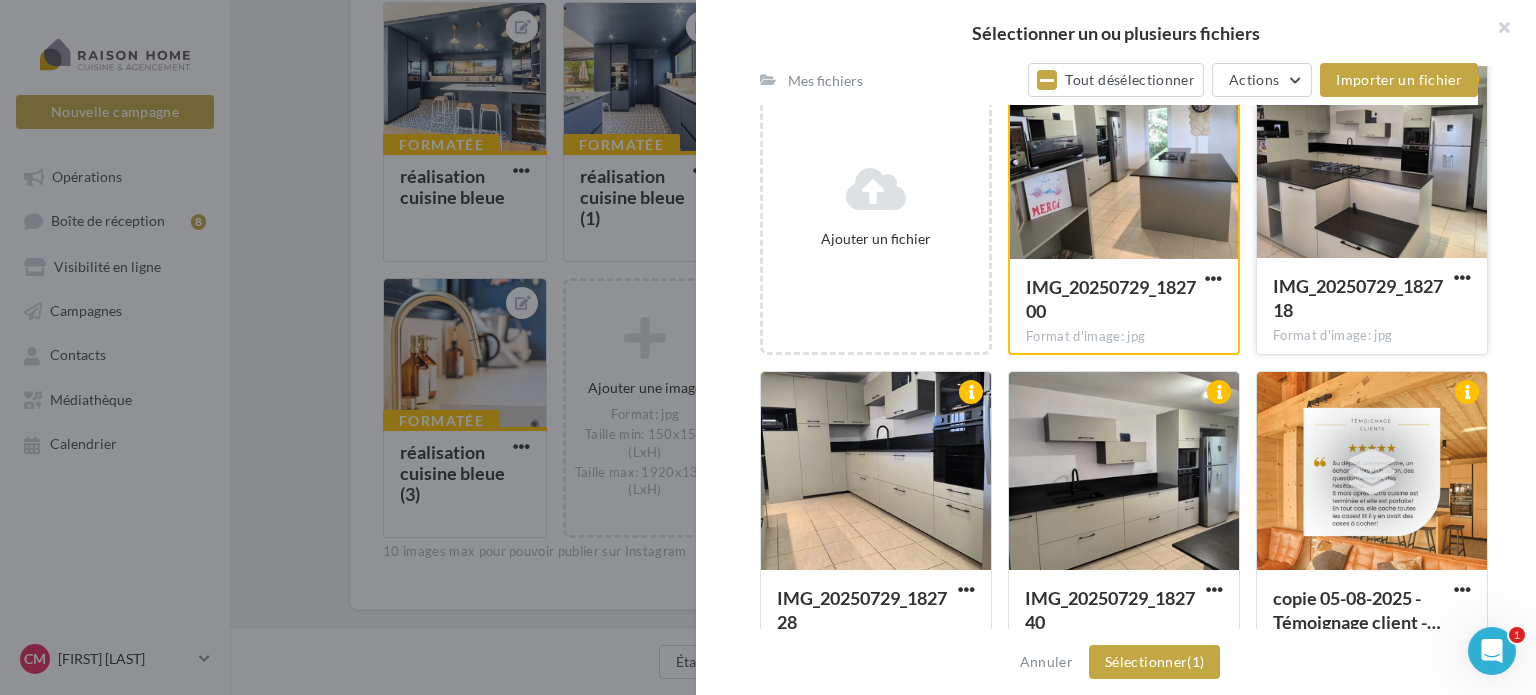 click on "IMG_20250729_182718" at bounding box center [1358, 298] 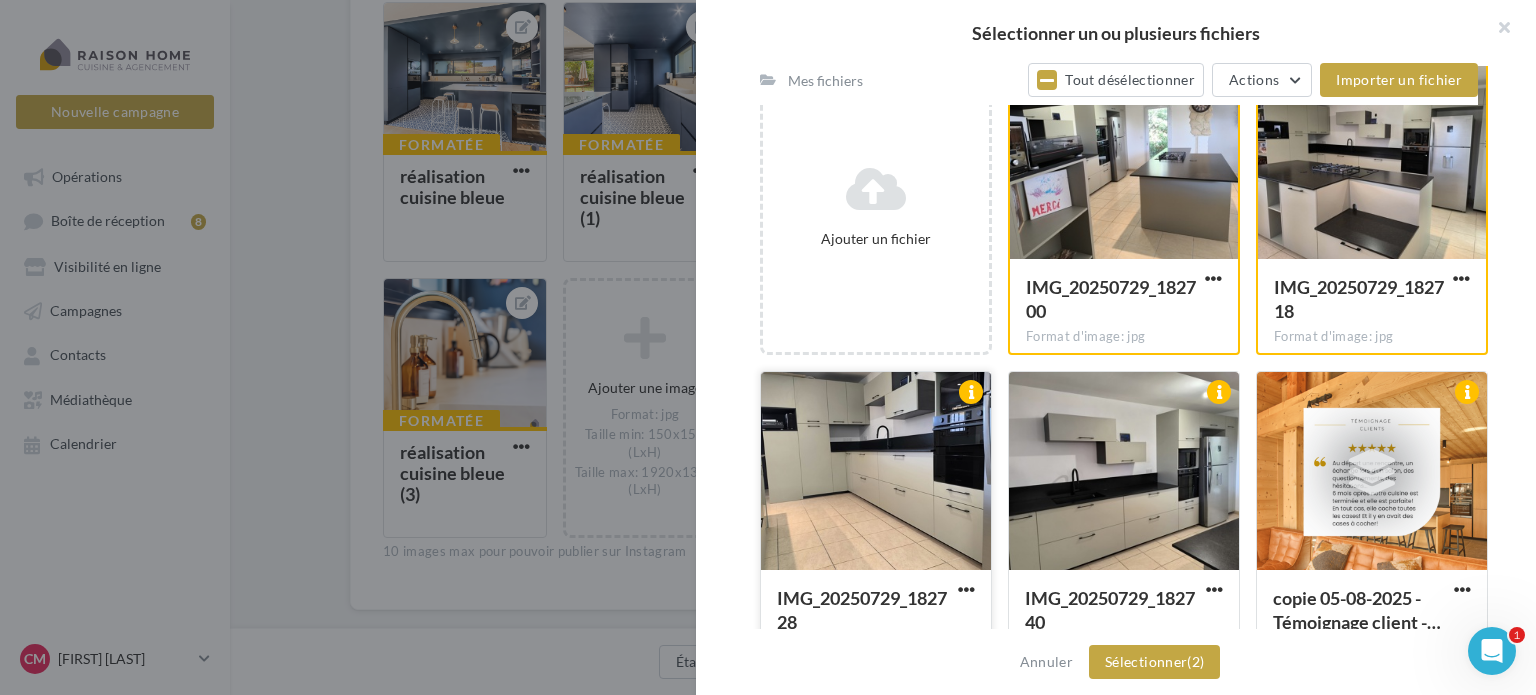 click at bounding box center (876, 472) 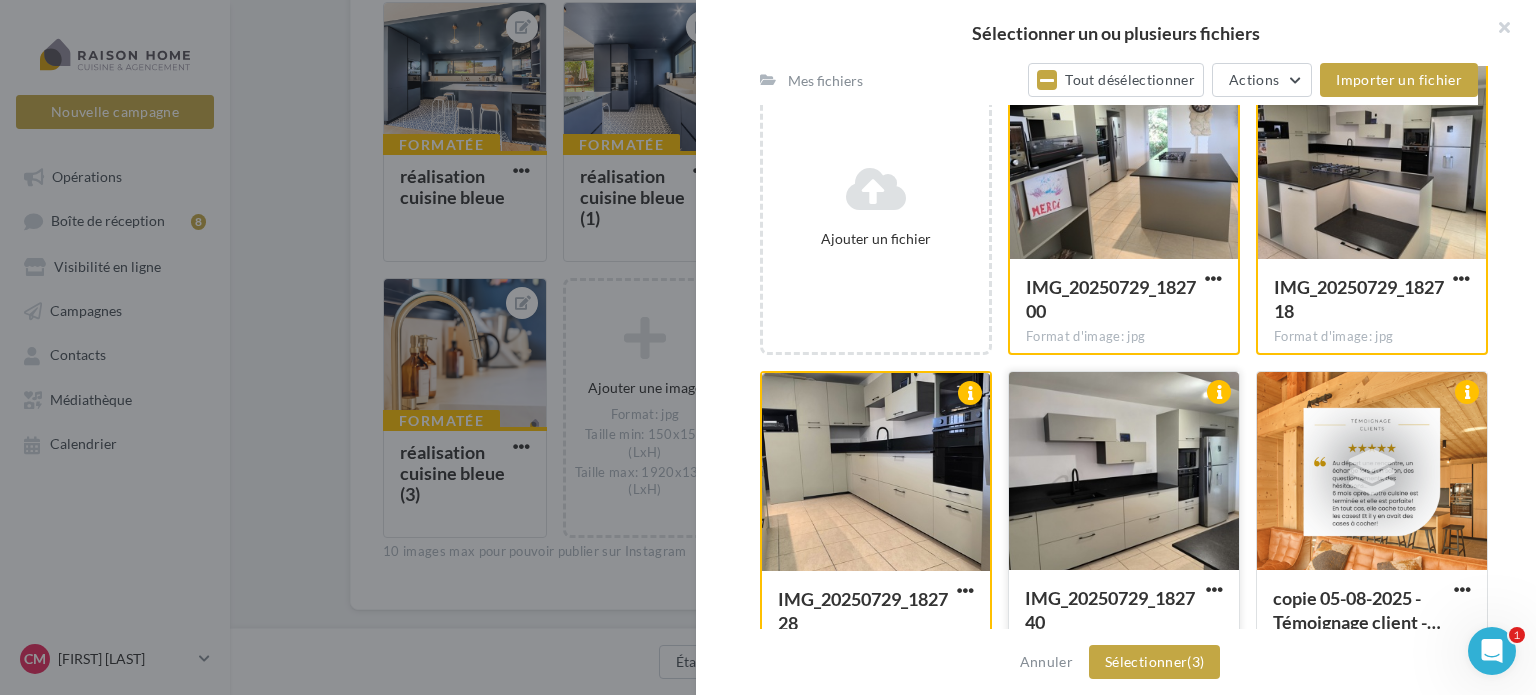 click at bounding box center (1124, 472) 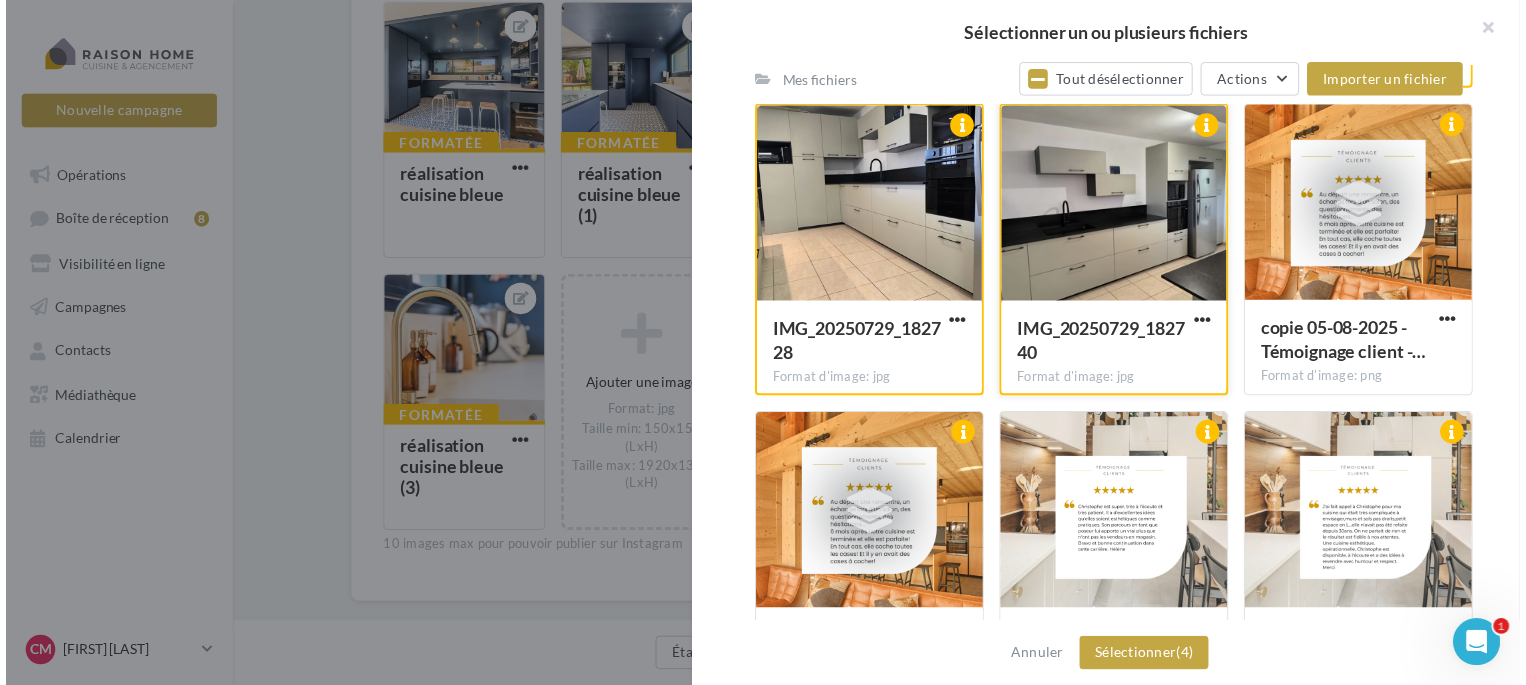 scroll, scrollTop: 564, scrollLeft: 0, axis: vertical 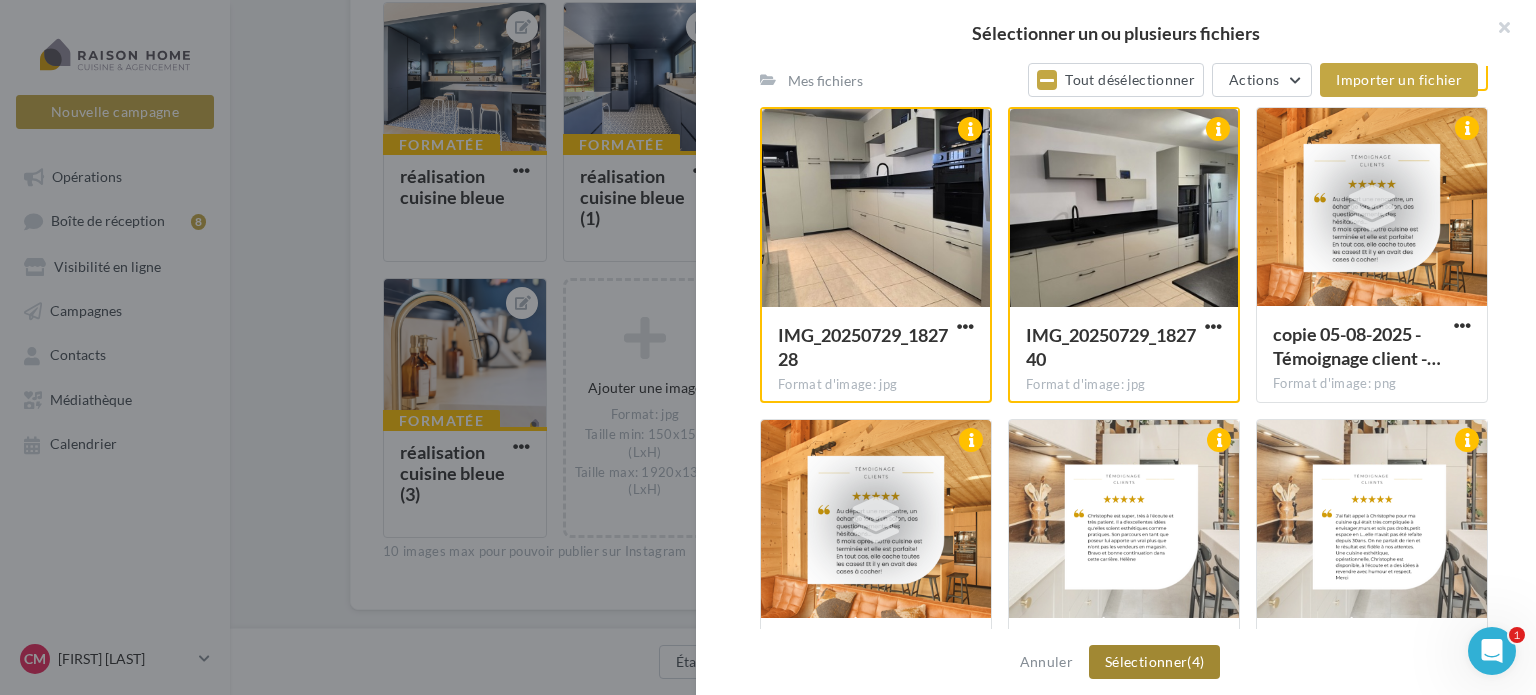 click on "Sélectionner   (4)" at bounding box center (1154, 662) 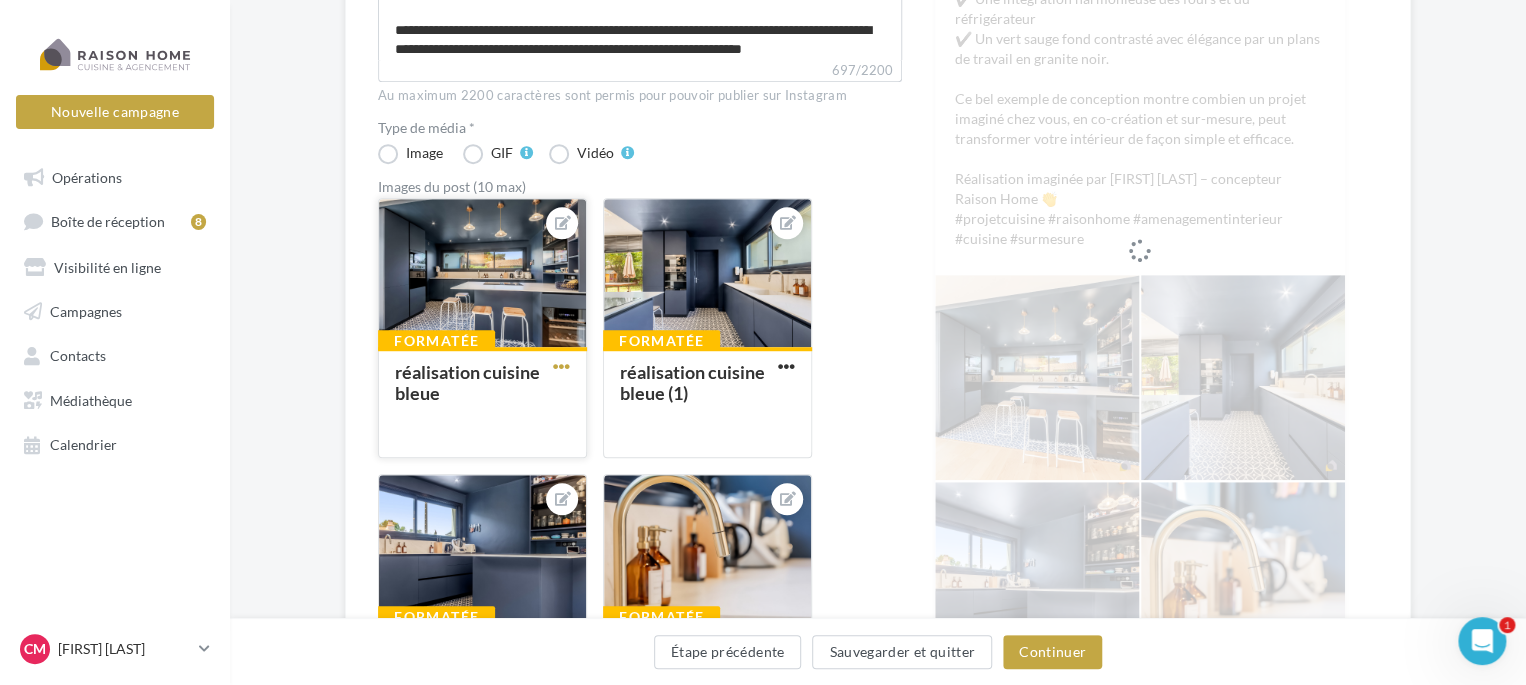 scroll, scrollTop: 504, scrollLeft: 0, axis: vertical 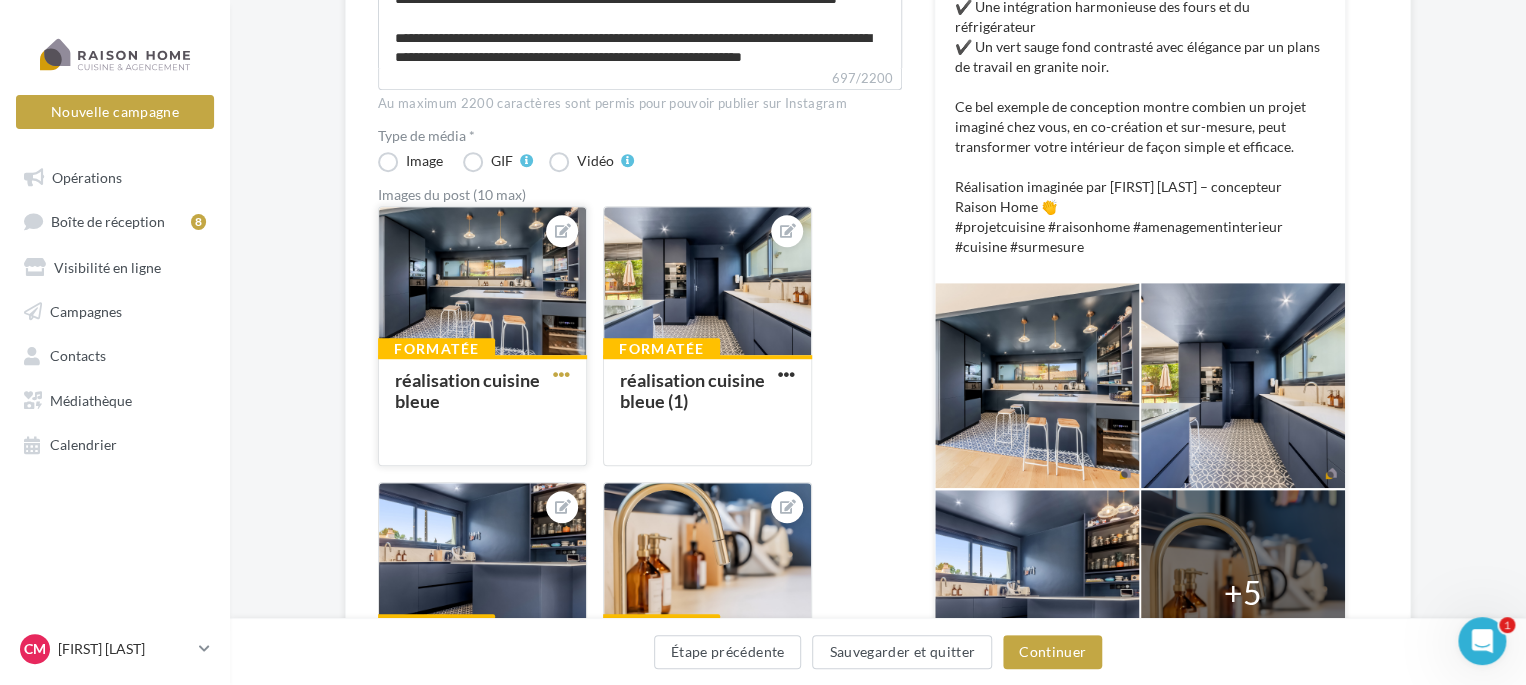 click at bounding box center [561, 374] 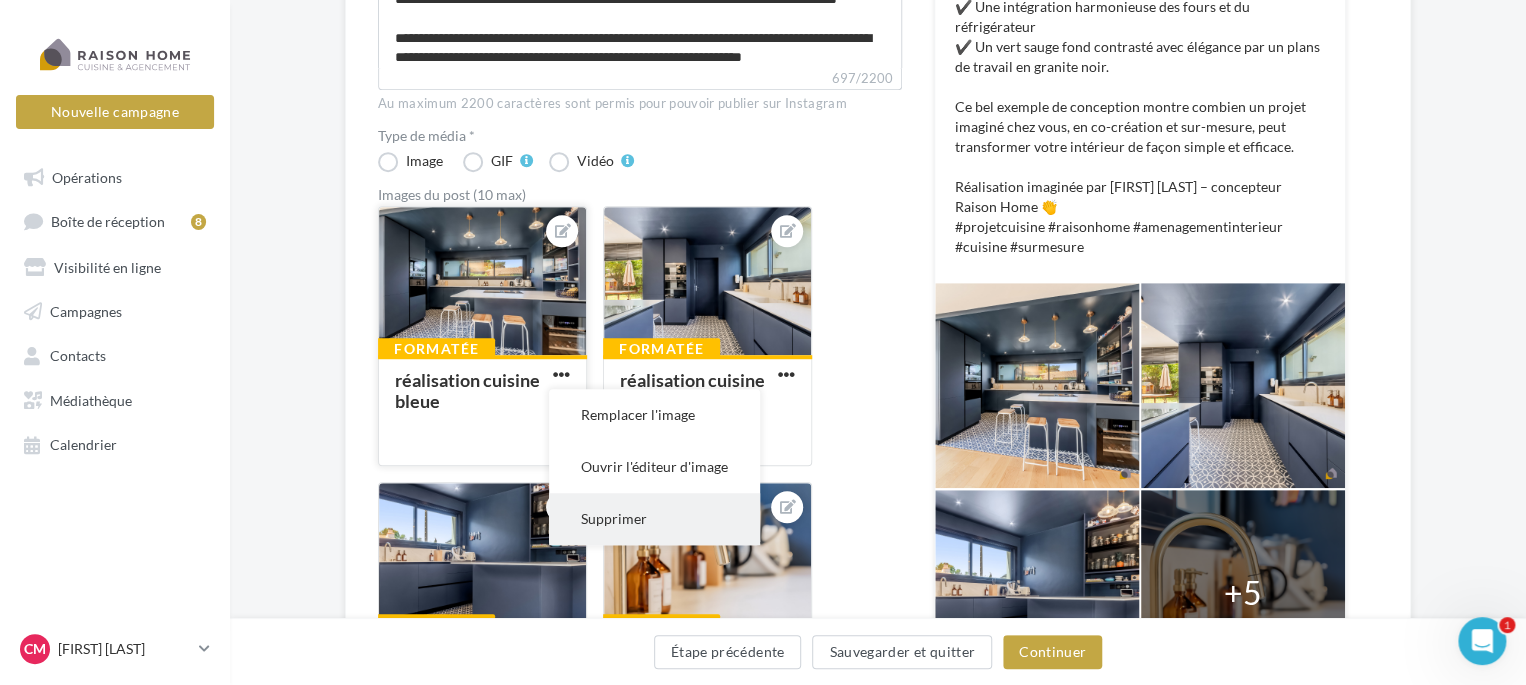 click on "Supprimer" at bounding box center (654, 519) 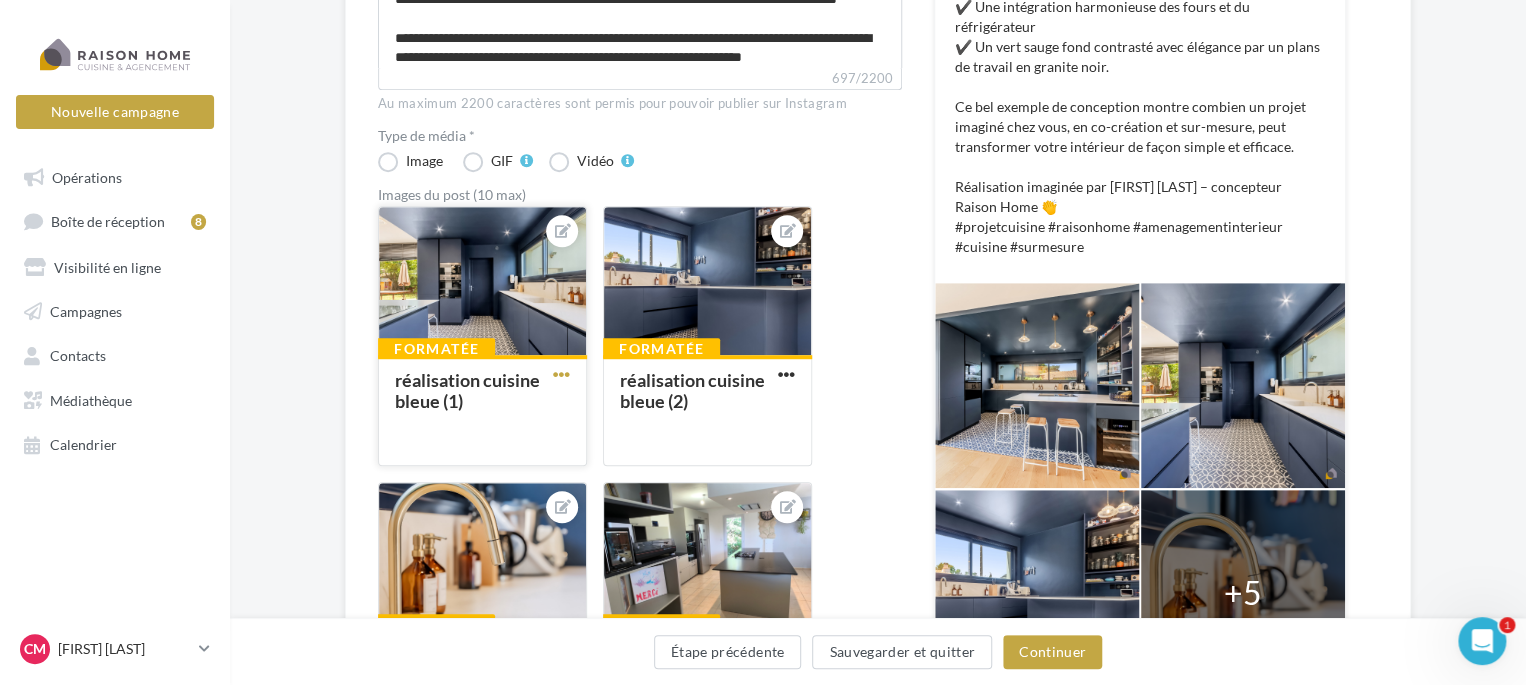 click at bounding box center [561, 374] 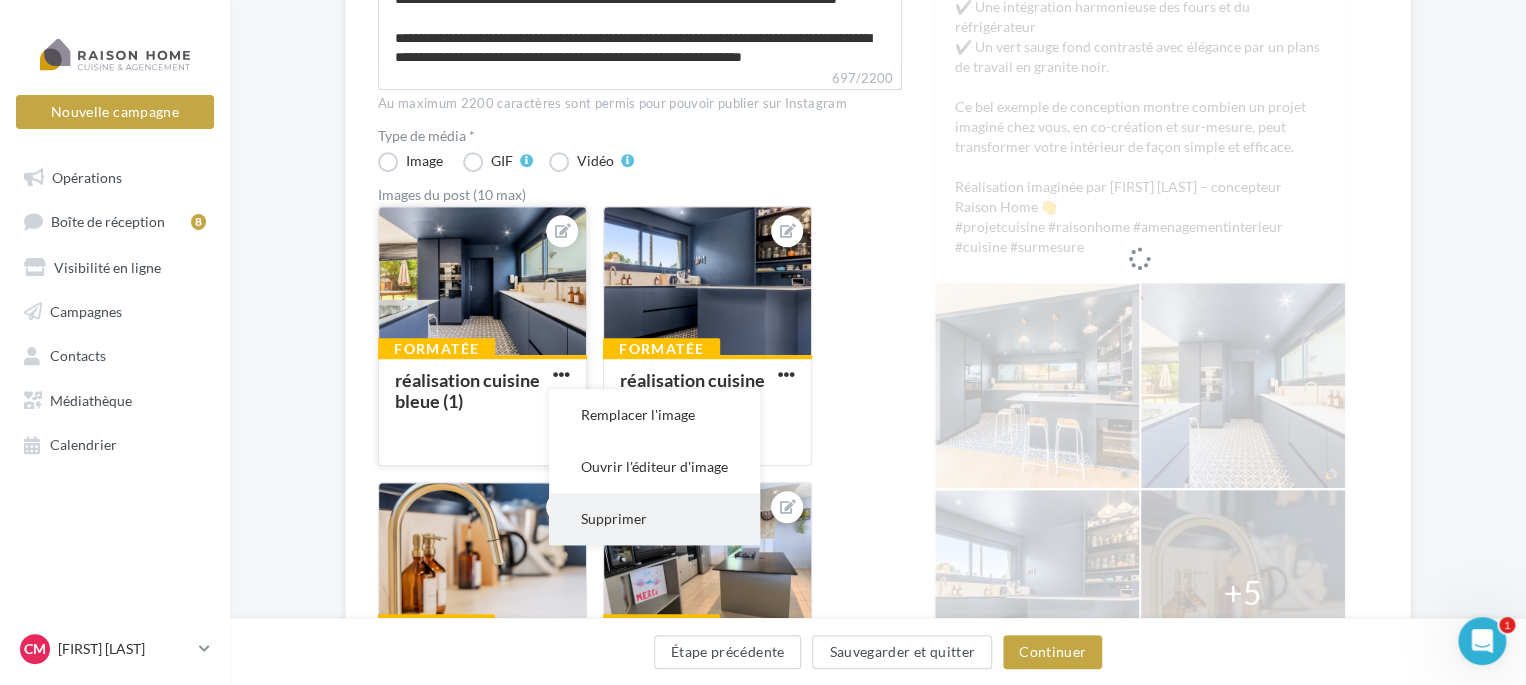 click on "Supprimer" at bounding box center [654, 519] 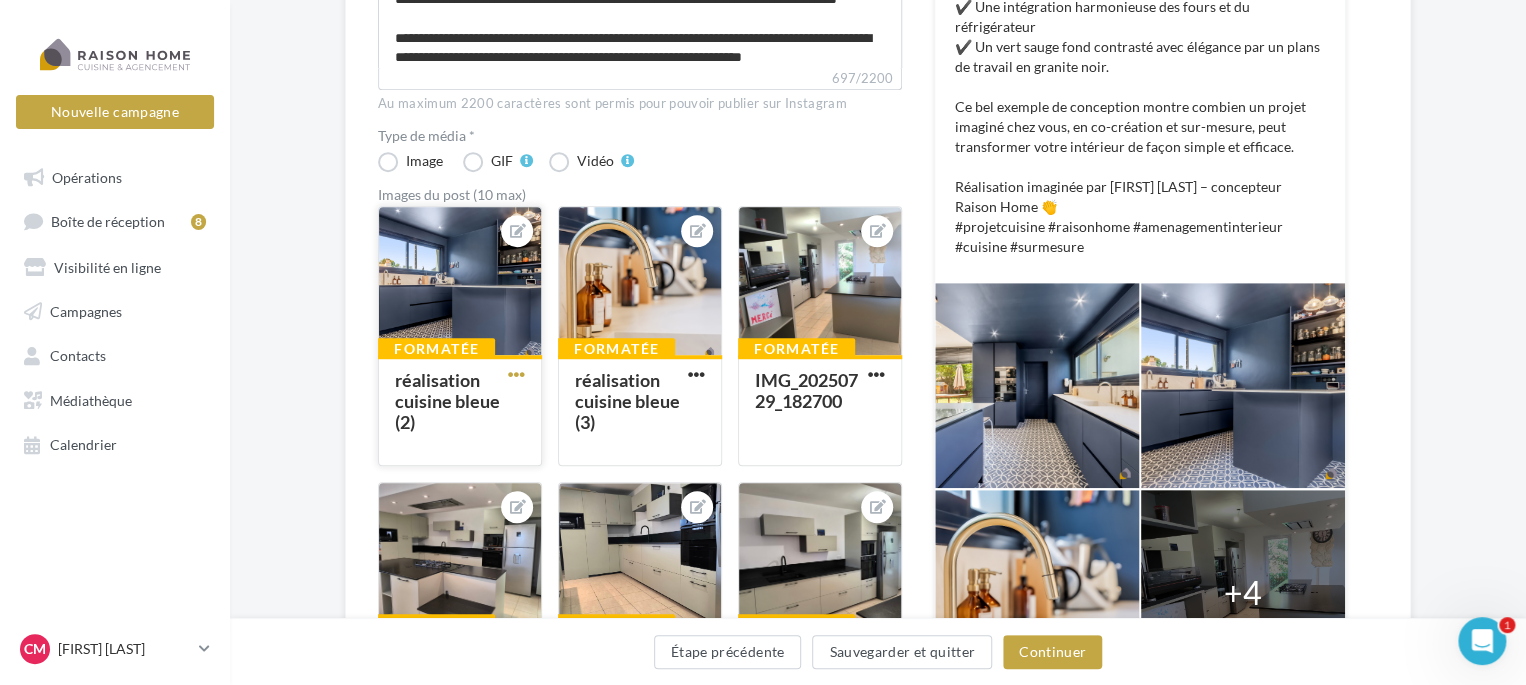 click at bounding box center [516, 374] 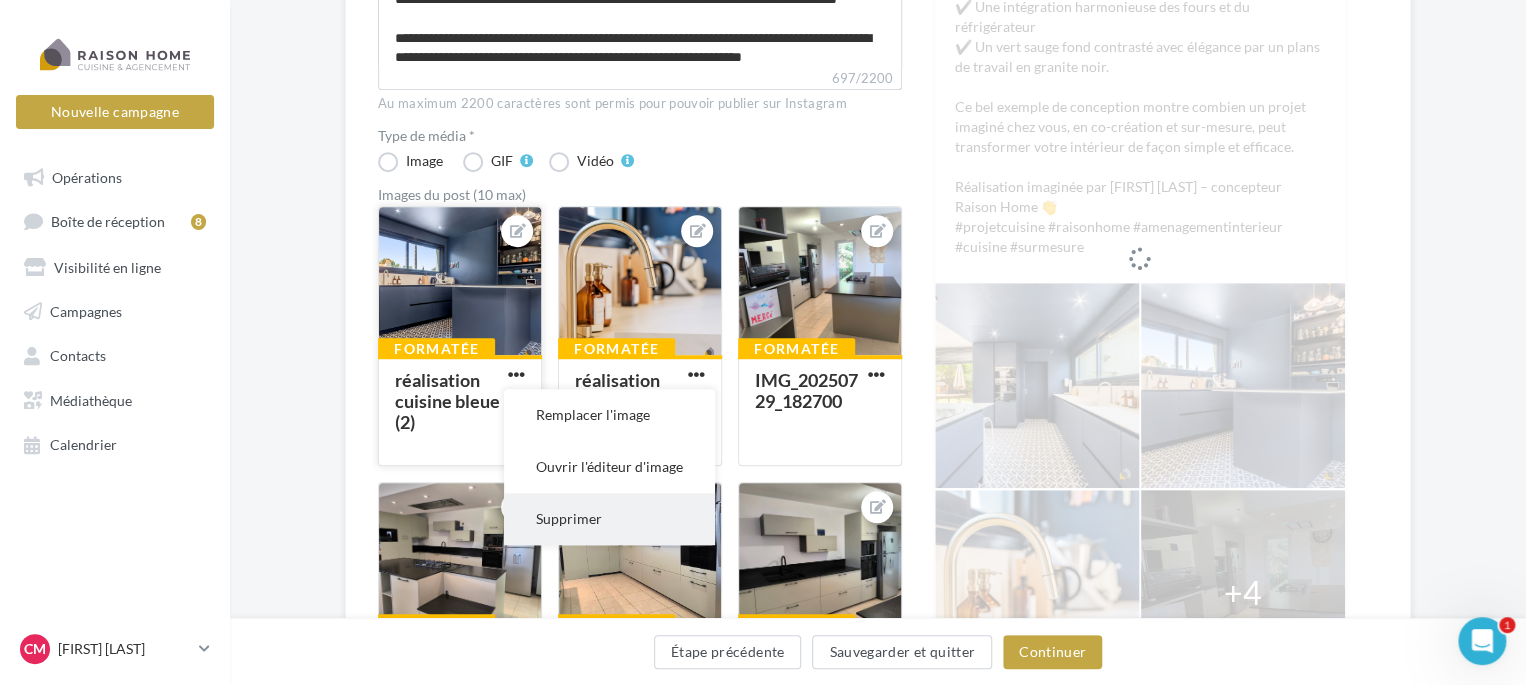 click on "Supprimer" at bounding box center (609, 519) 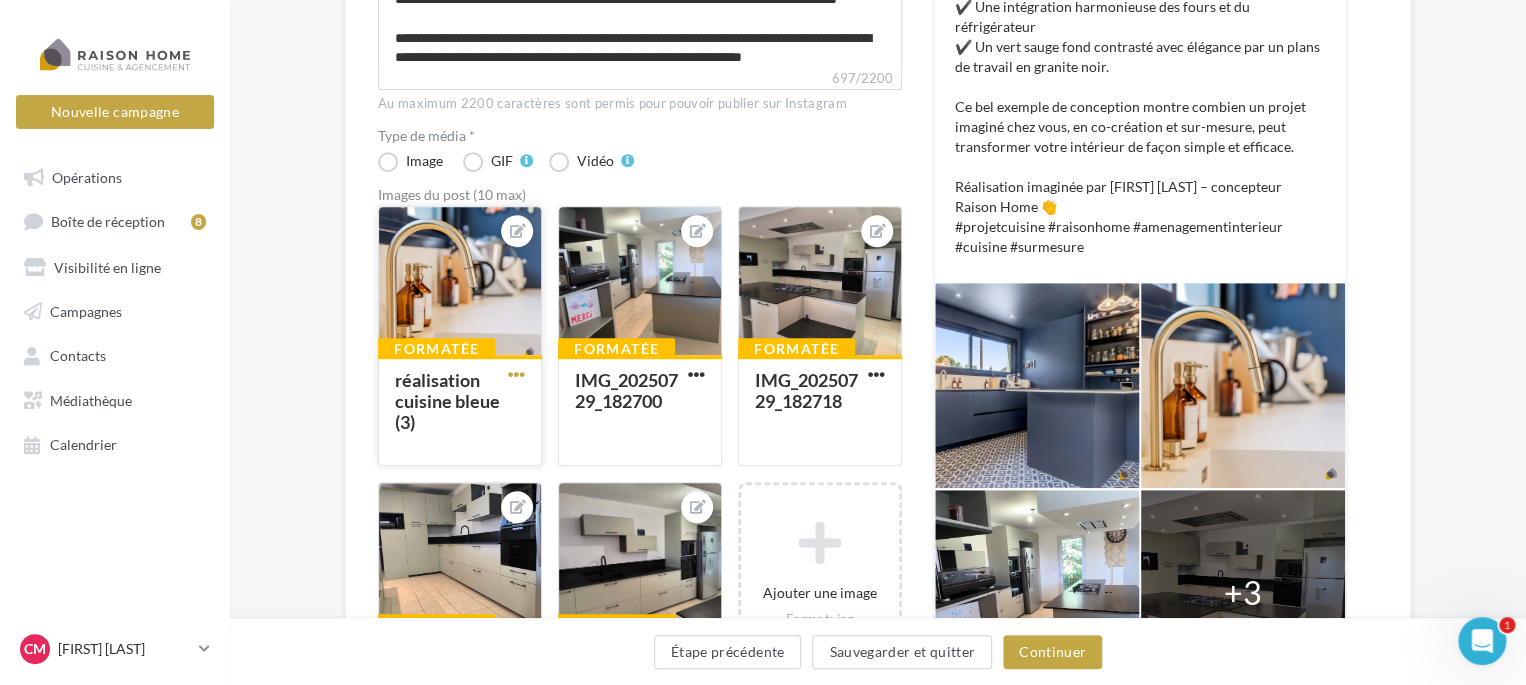 click at bounding box center [516, 374] 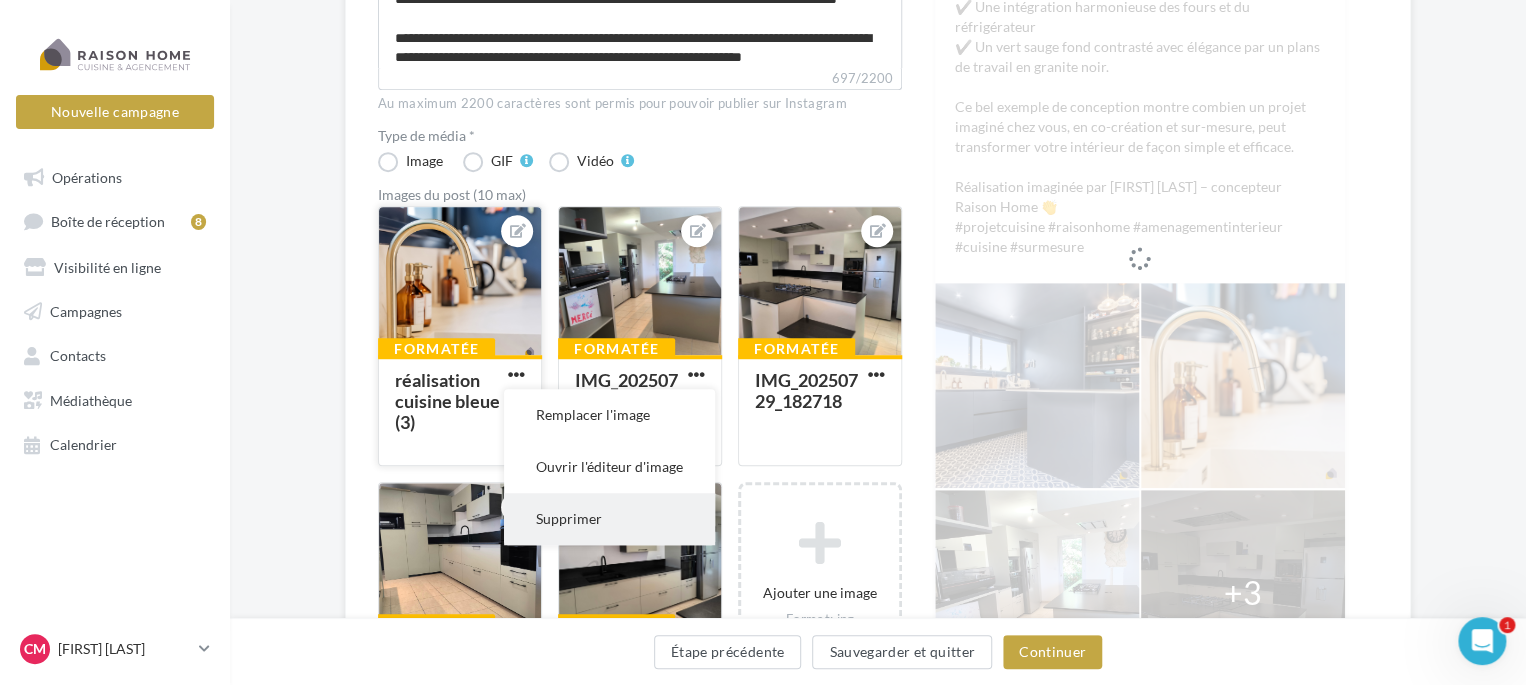 click on "Supprimer" at bounding box center [609, 519] 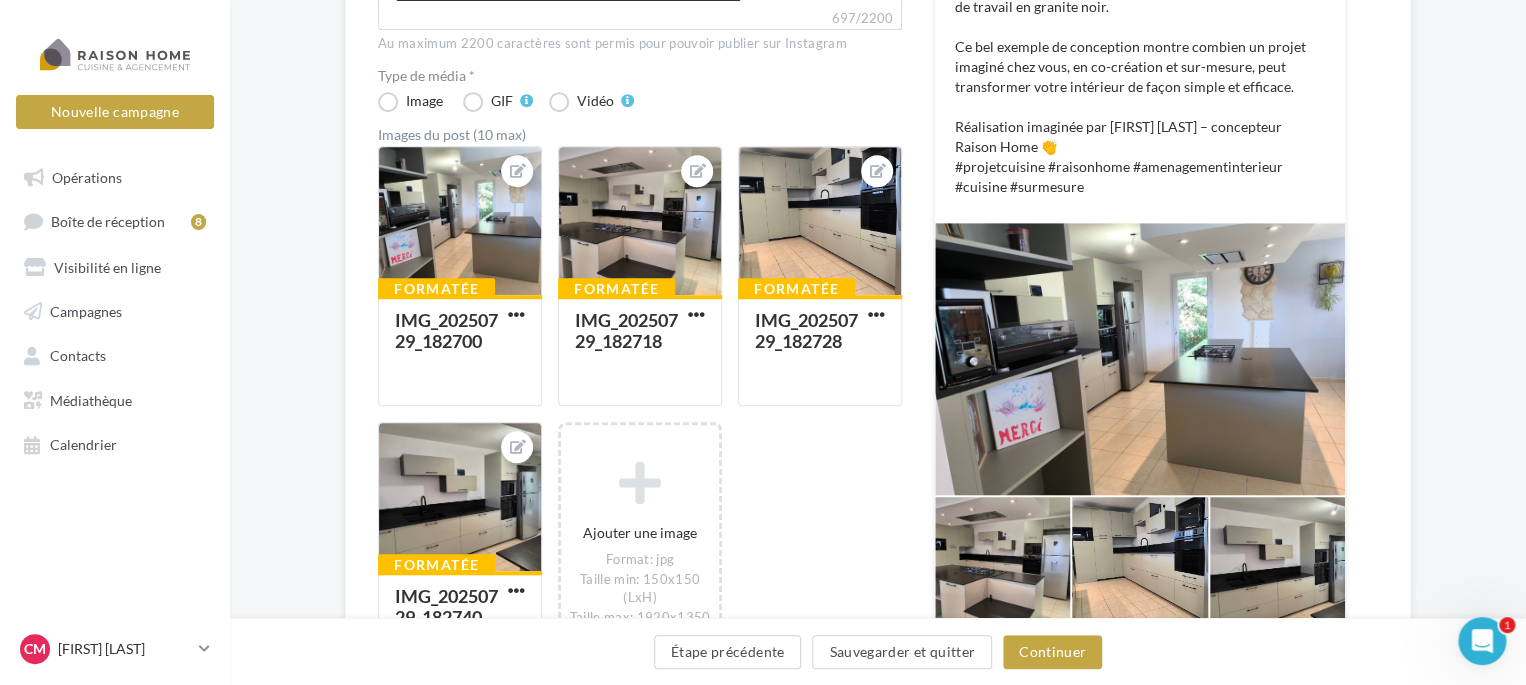 scroll, scrollTop: 564, scrollLeft: 0, axis: vertical 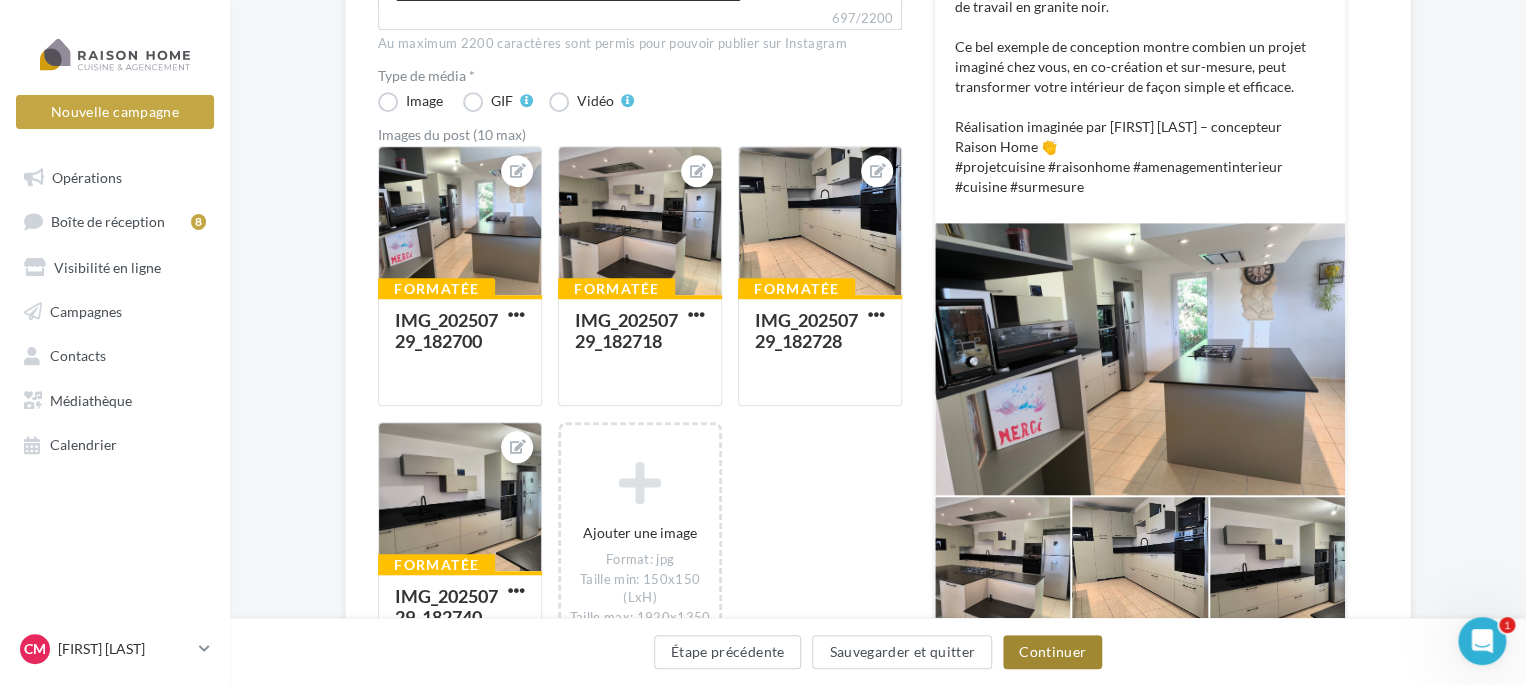 click on "Continuer" at bounding box center (1052, 652) 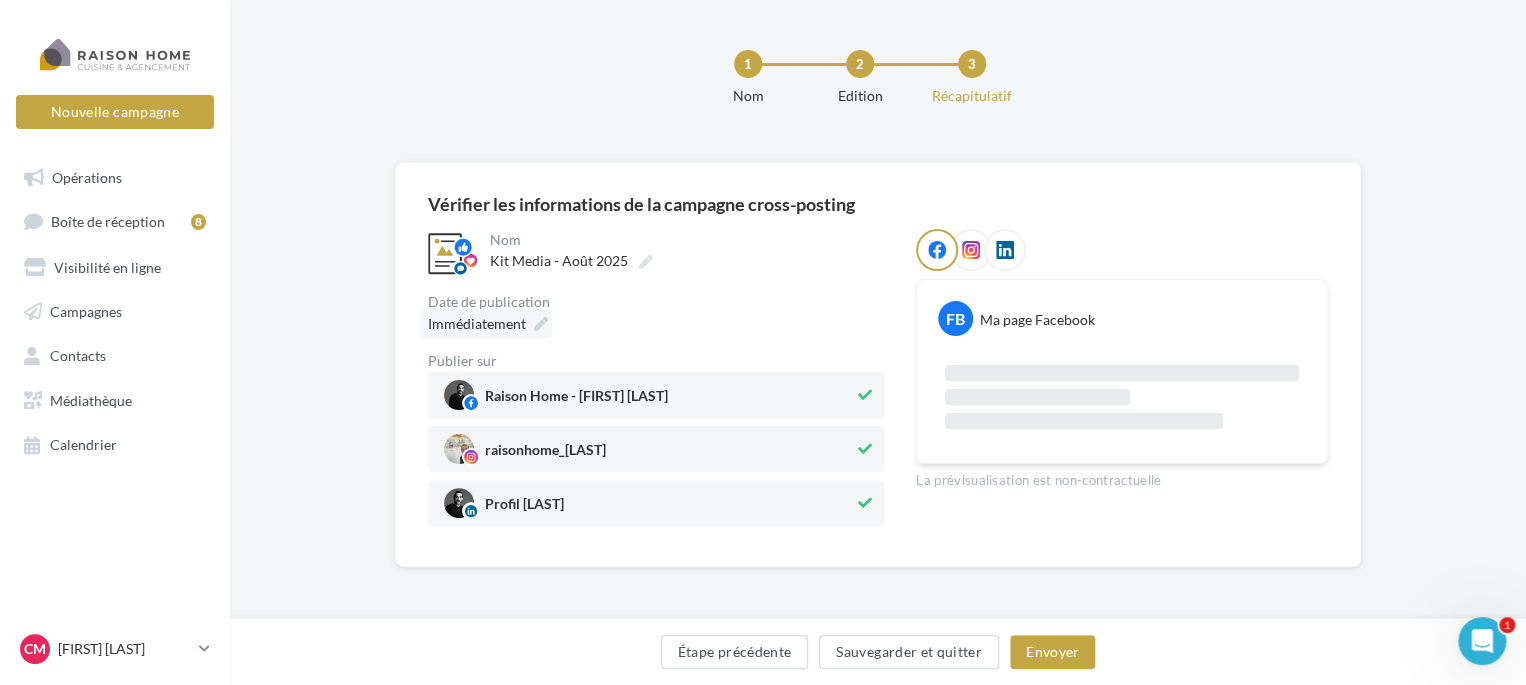 scroll, scrollTop: 145, scrollLeft: 0, axis: vertical 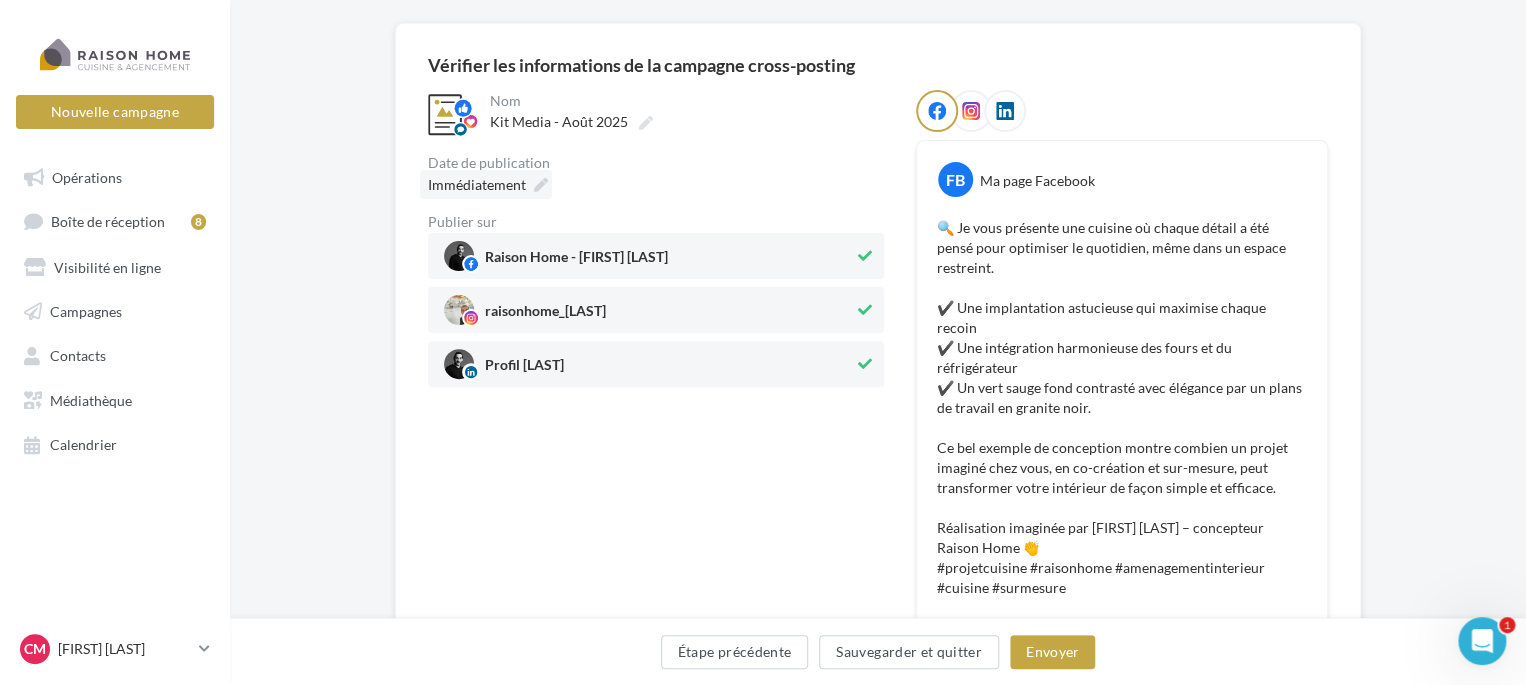 click at bounding box center [541, 185] 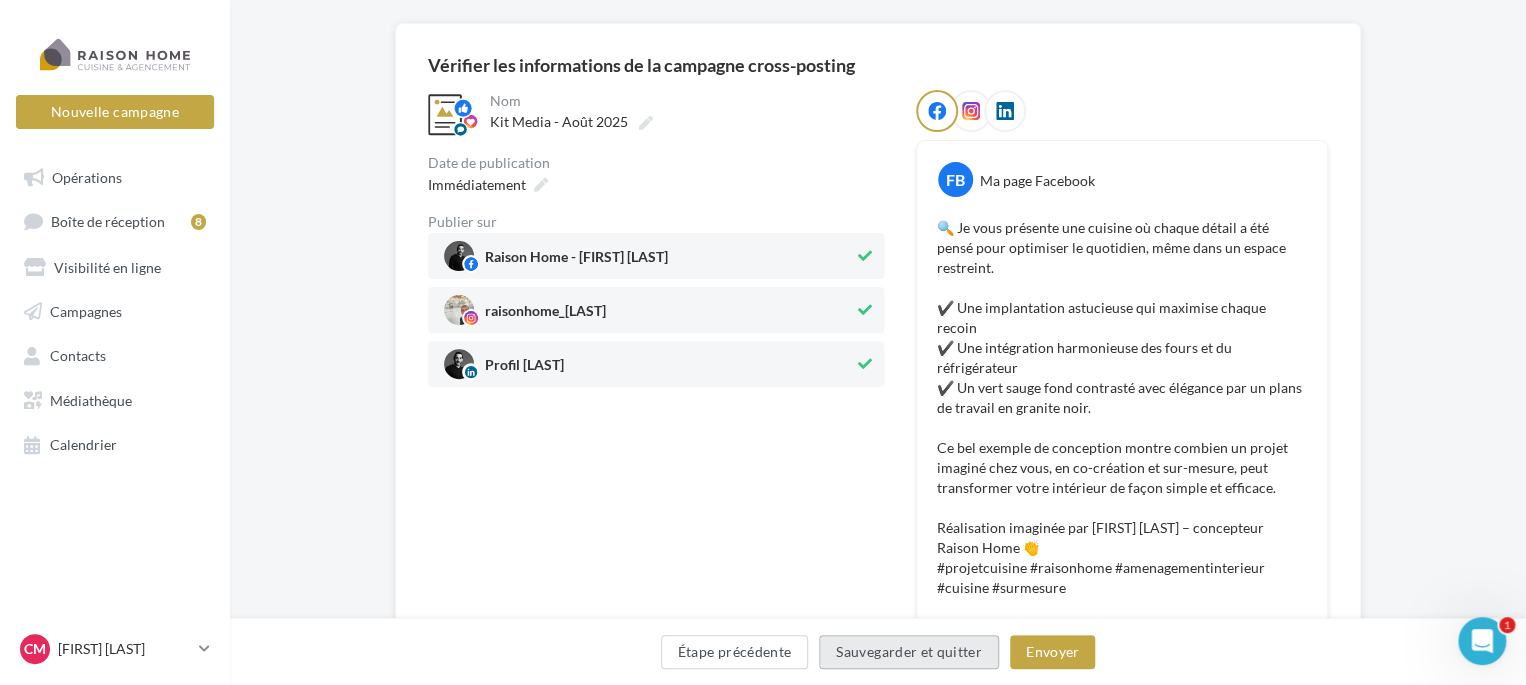 click on "Sauvegarder et quitter" at bounding box center [909, 652] 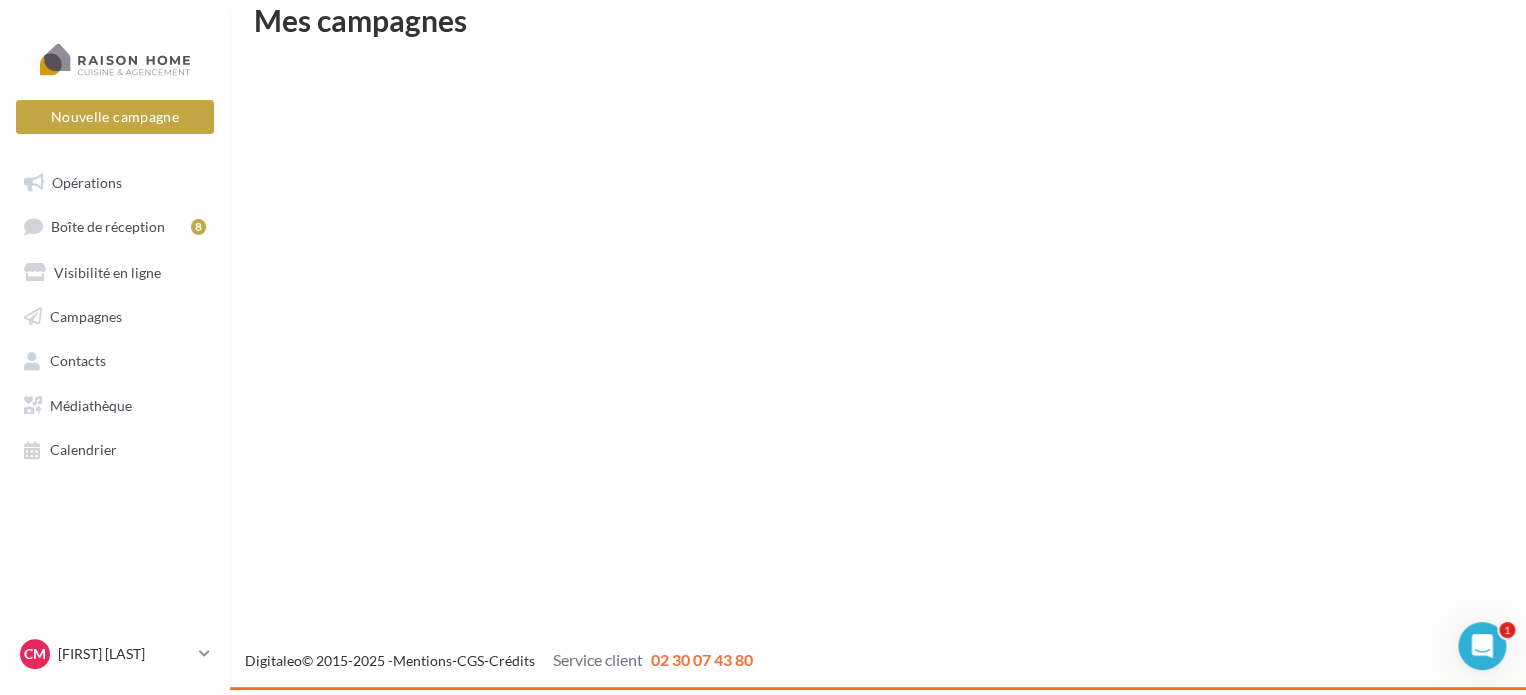 scroll, scrollTop: 32, scrollLeft: 0, axis: vertical 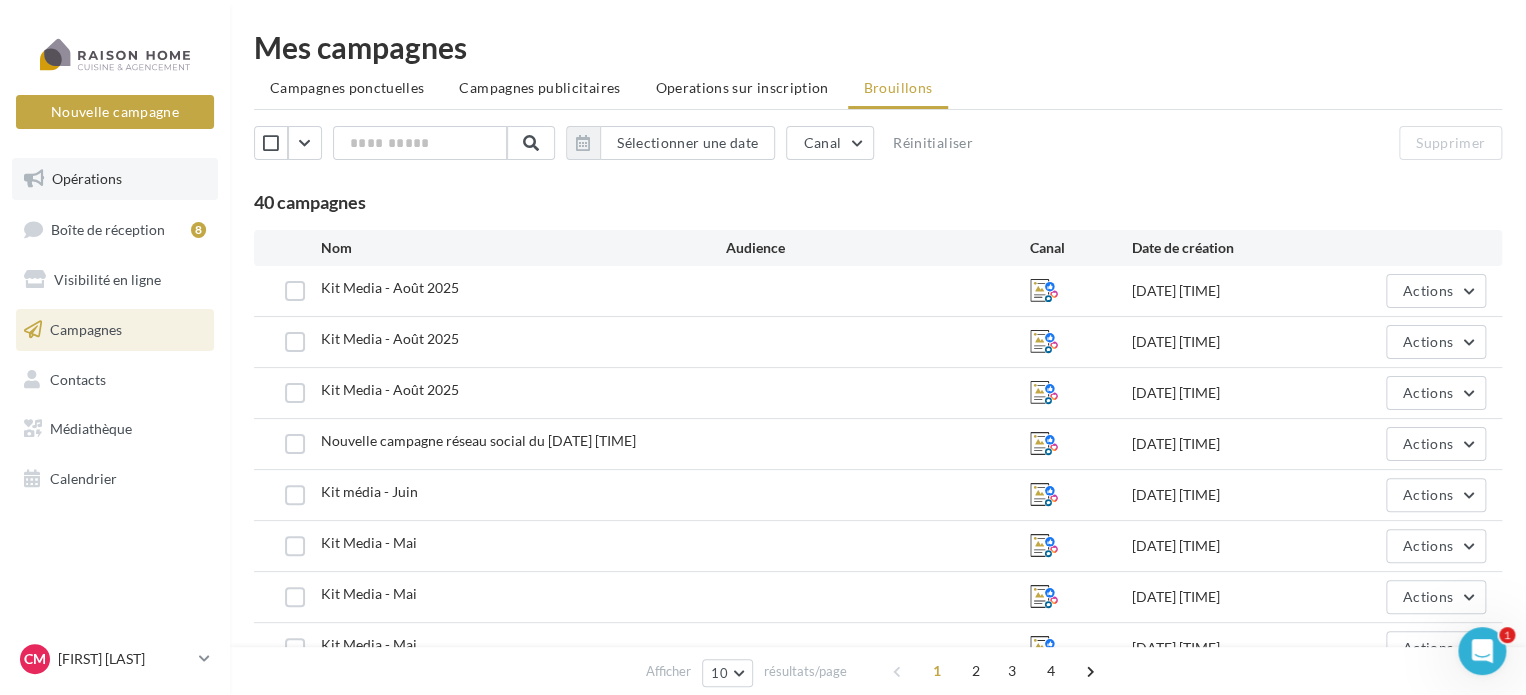 click on "Opérations" at bounding box center (87, 178) 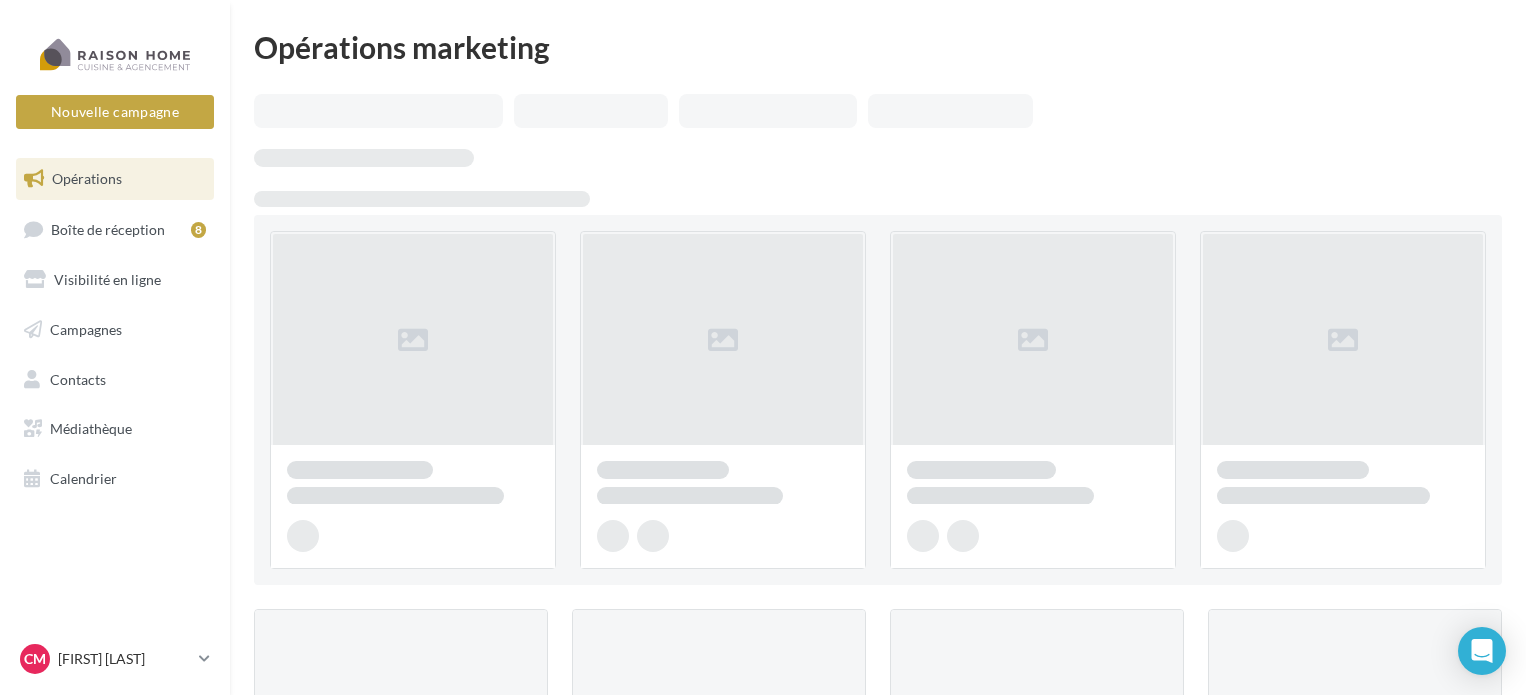scroll, scrollTop: 0, scrollLeft: 0, axis: both 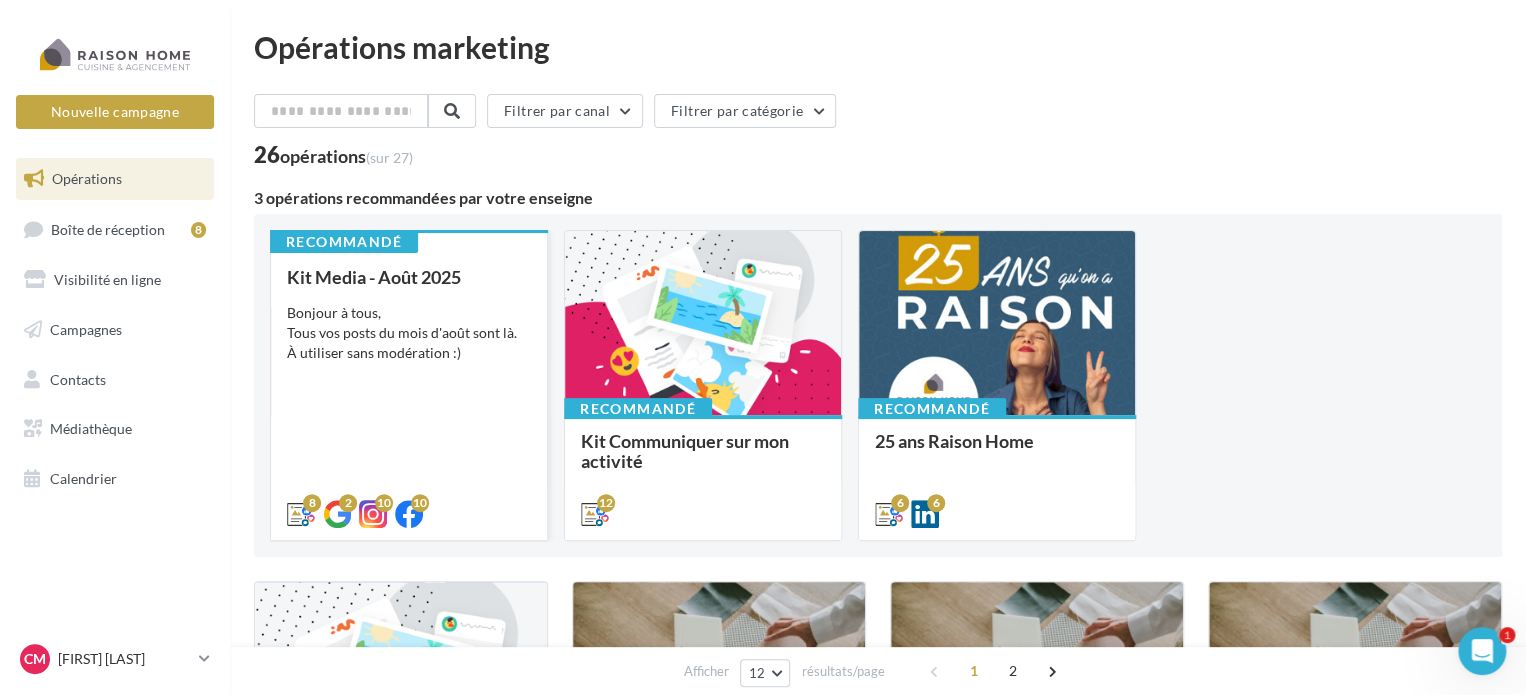 click on "Bonjour à tous,
Tous vos posts du mois d'août sont là.
À utiliser sans modération :)" at bounding box center [409, 333] 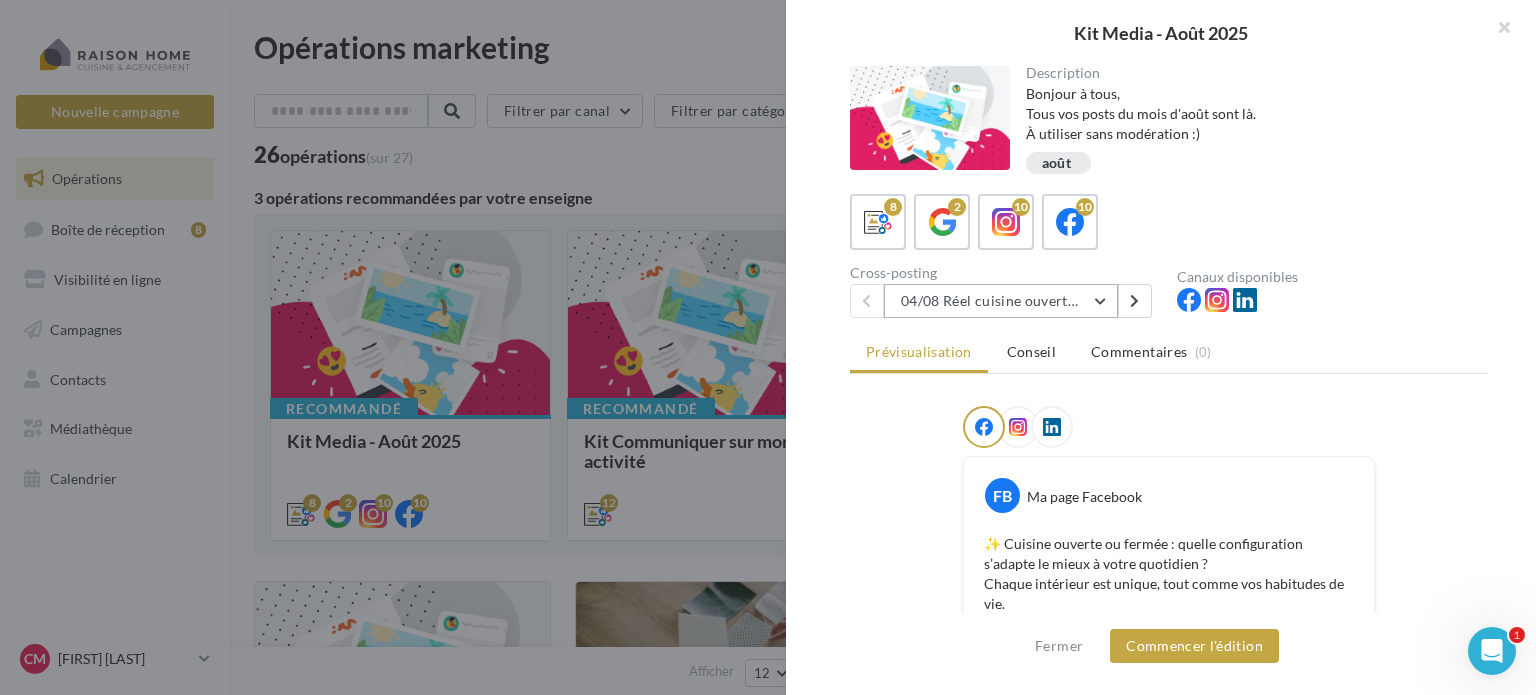 click on "04/08 Réel cuisine ouverte ou fermée" at bounding box center (1001, 301) 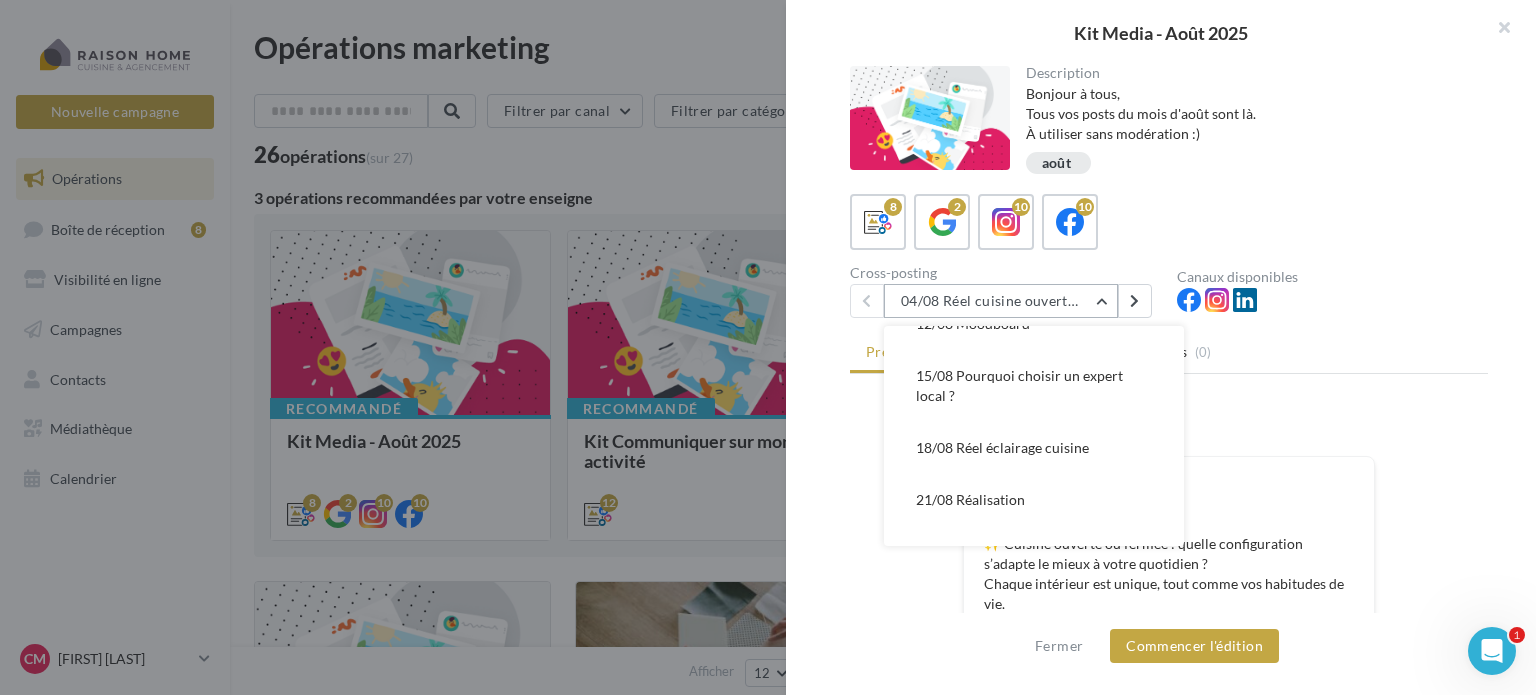 scroll, scrollTop: 191, scrollLeft: 0, axis: vertical 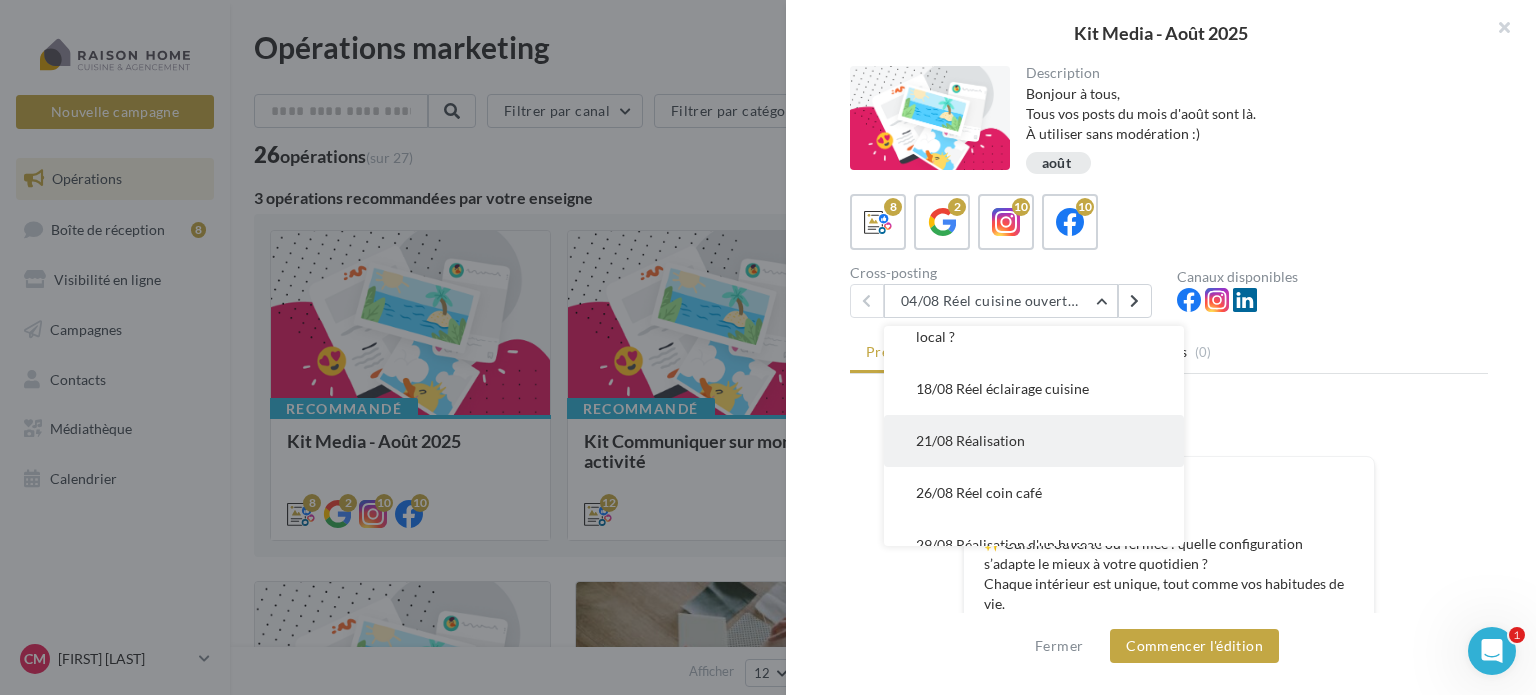 click on "21/08 Réalisation" at bounding box center [970, 440] 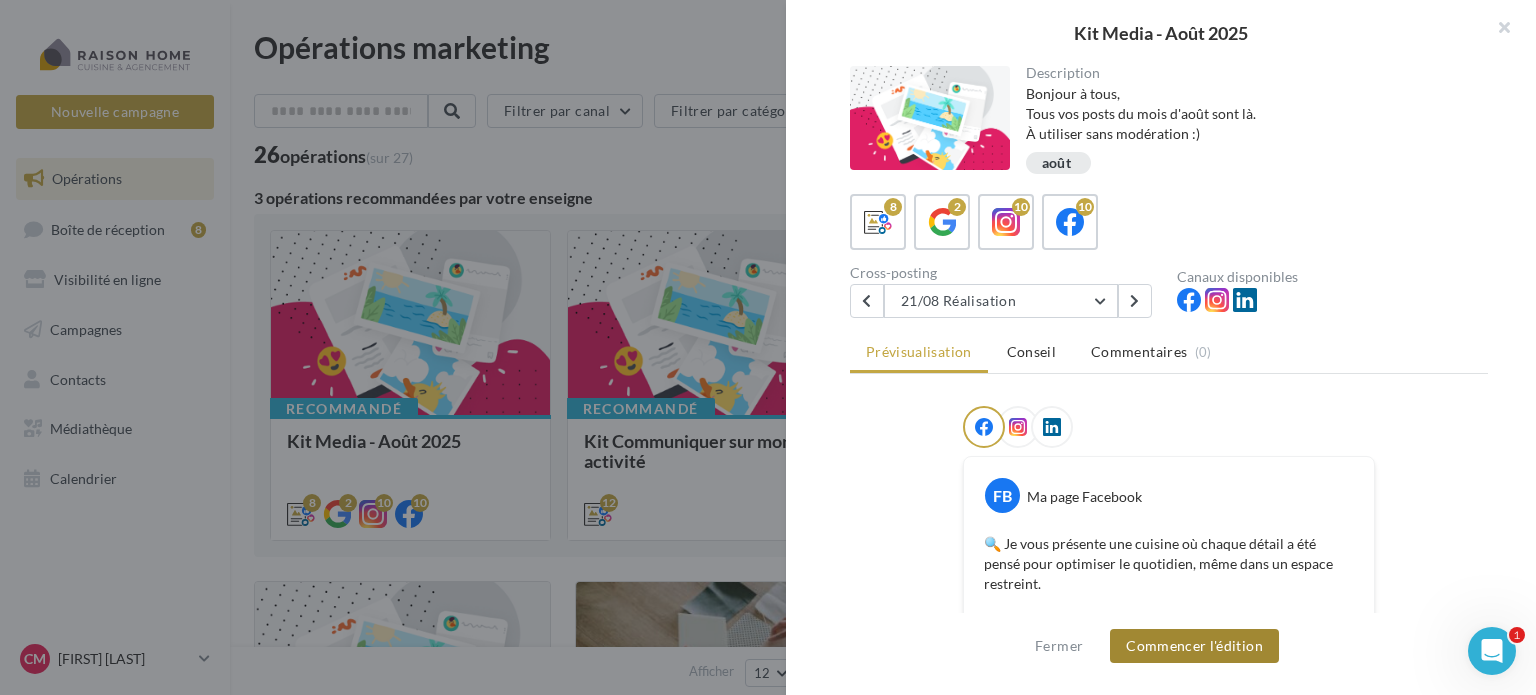 click on "Commencer l'édition" at bounding box center [1194, 646] 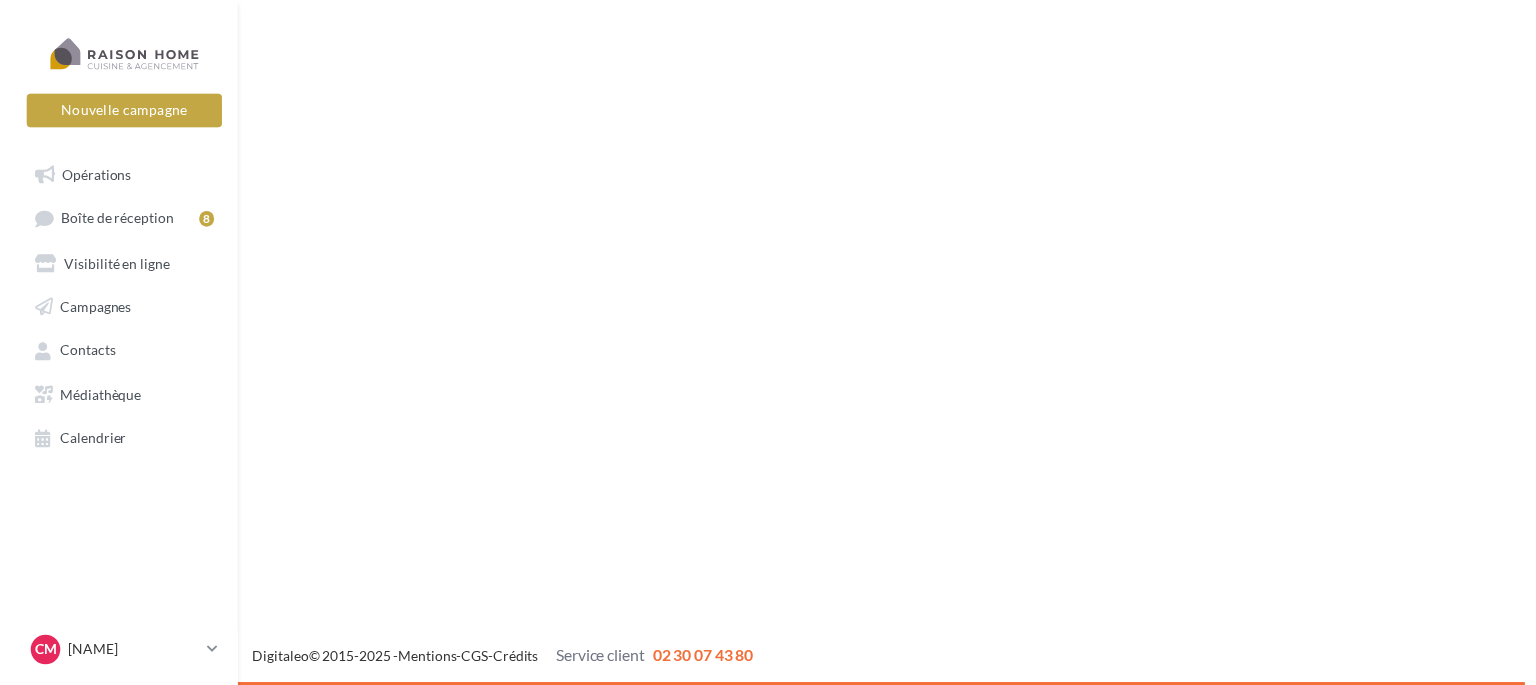 scroll, scrollTop: 0, scrollLeft: 0, axis: both 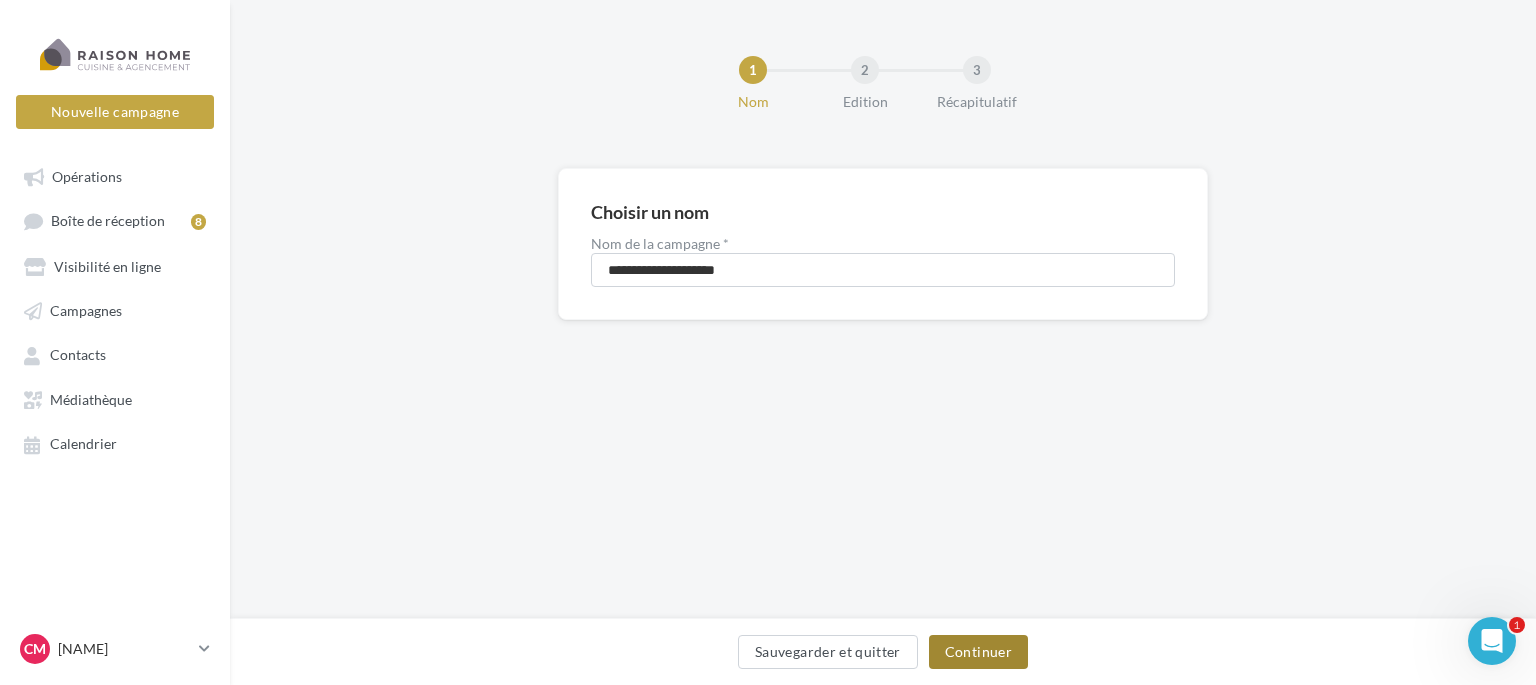 click on "Continuer" at bounding box center (978, 652) 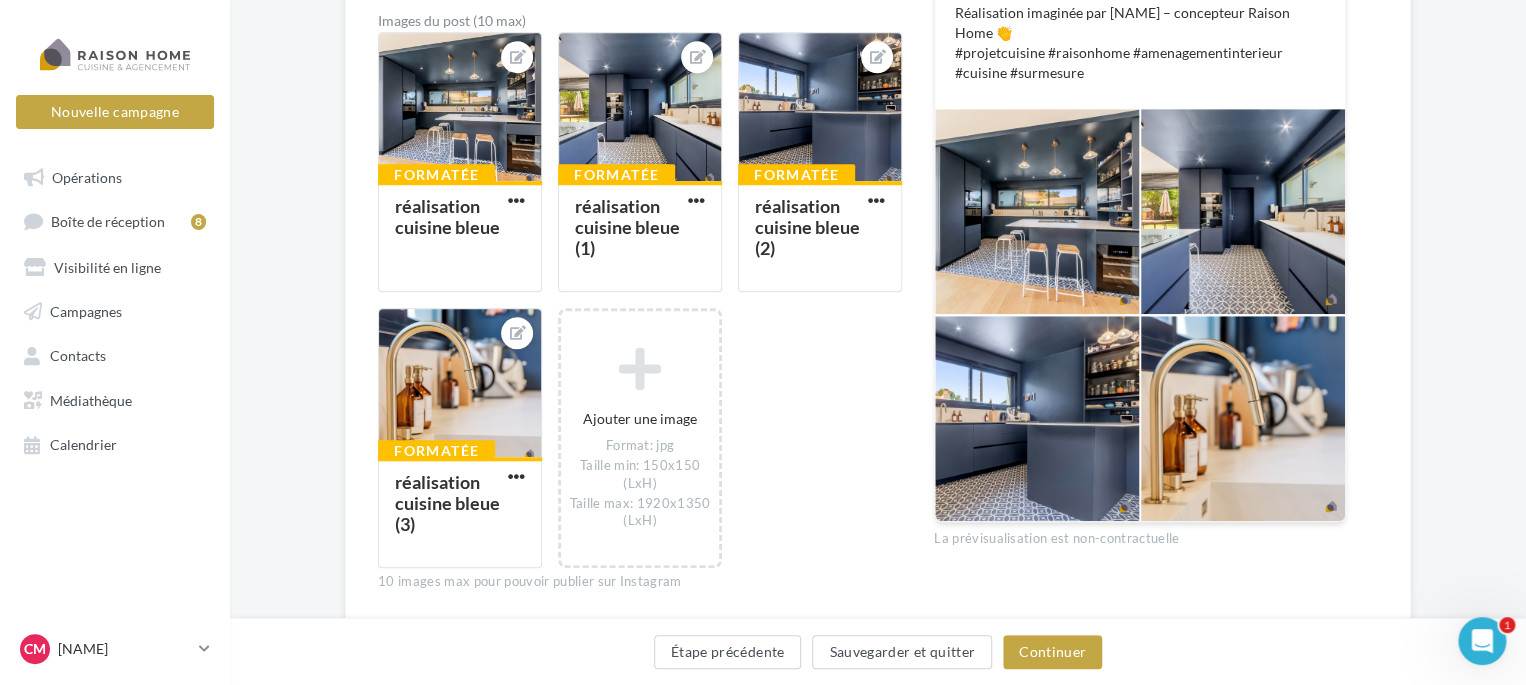 scroll, scrollTop: 648, scrollLeft: 0, axis: vertical 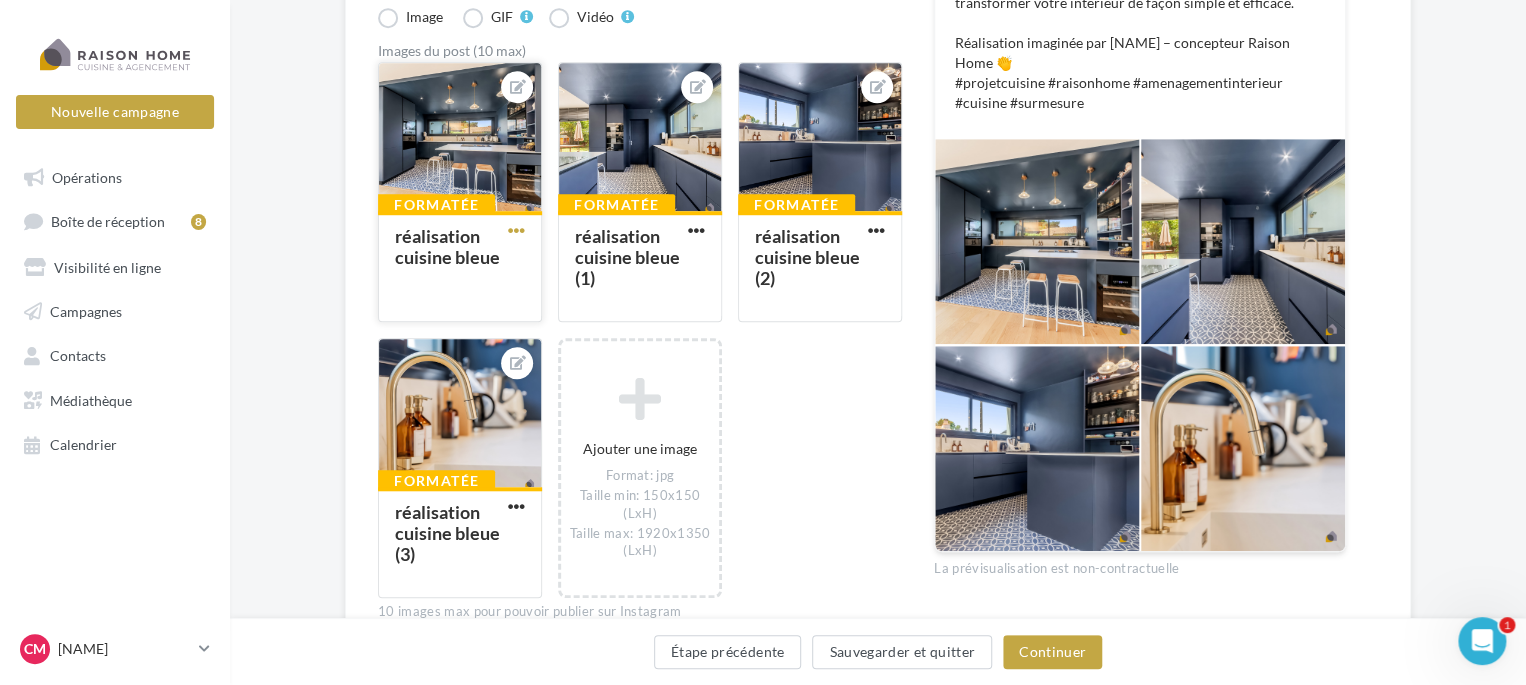 click at bounding box center [516, 230] 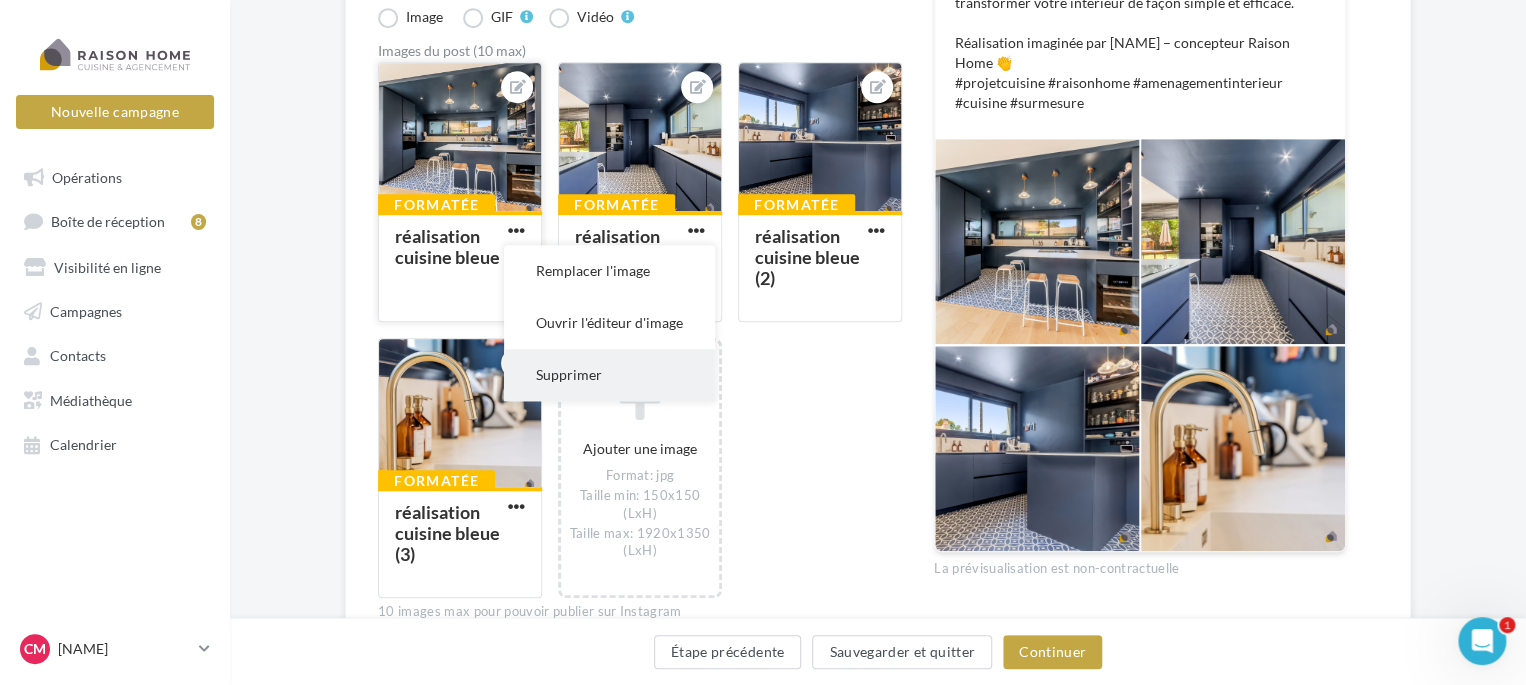 click on "Supprimer" at bounding box center [609, 375] 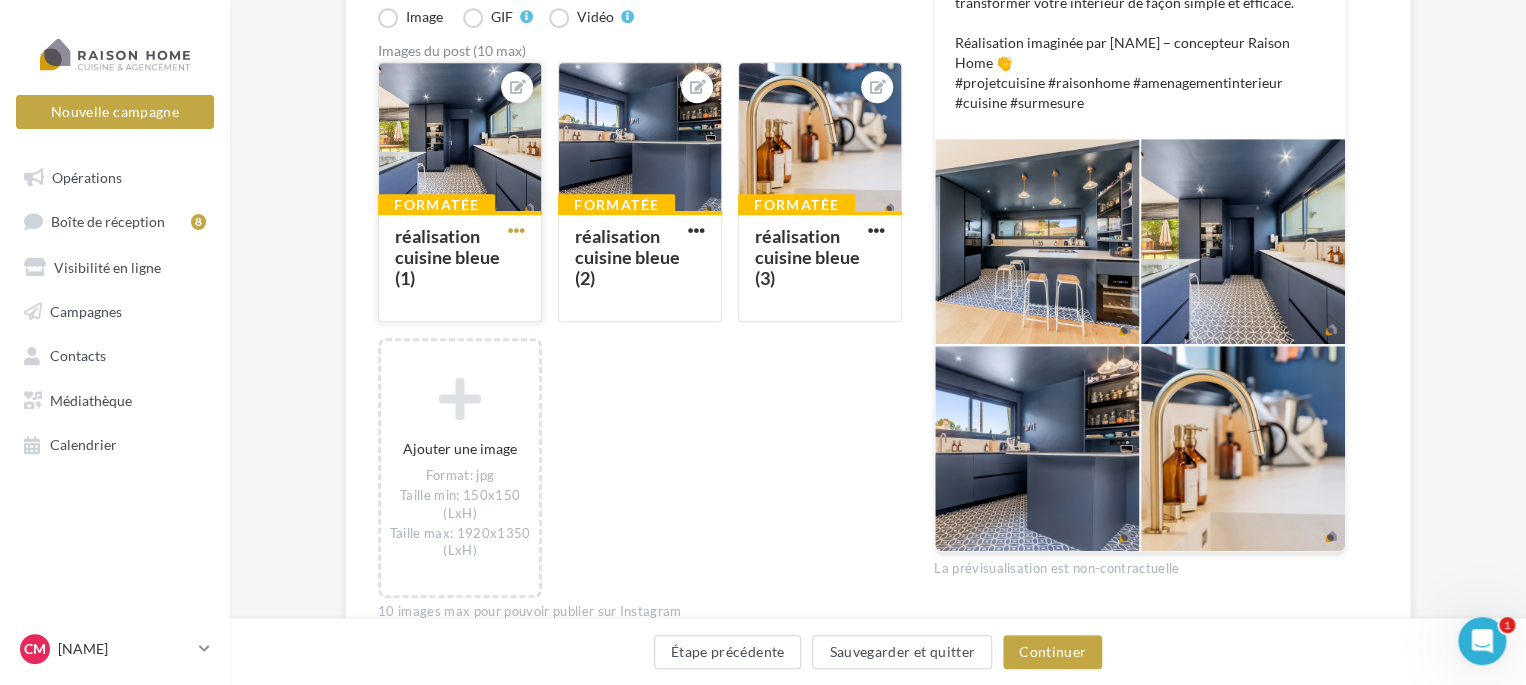 click at bounding box center (516, 230) 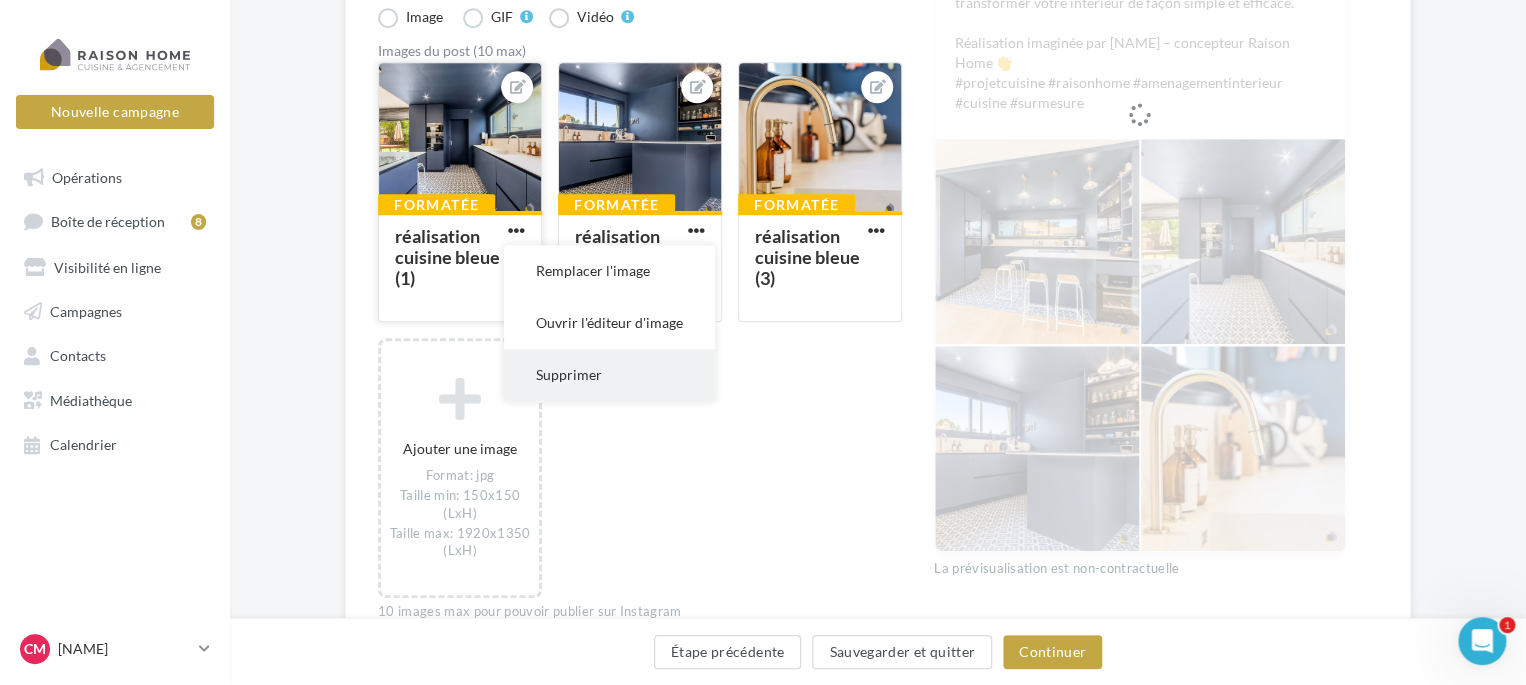 click on "Supprimer" at bounding box center (609, 375) 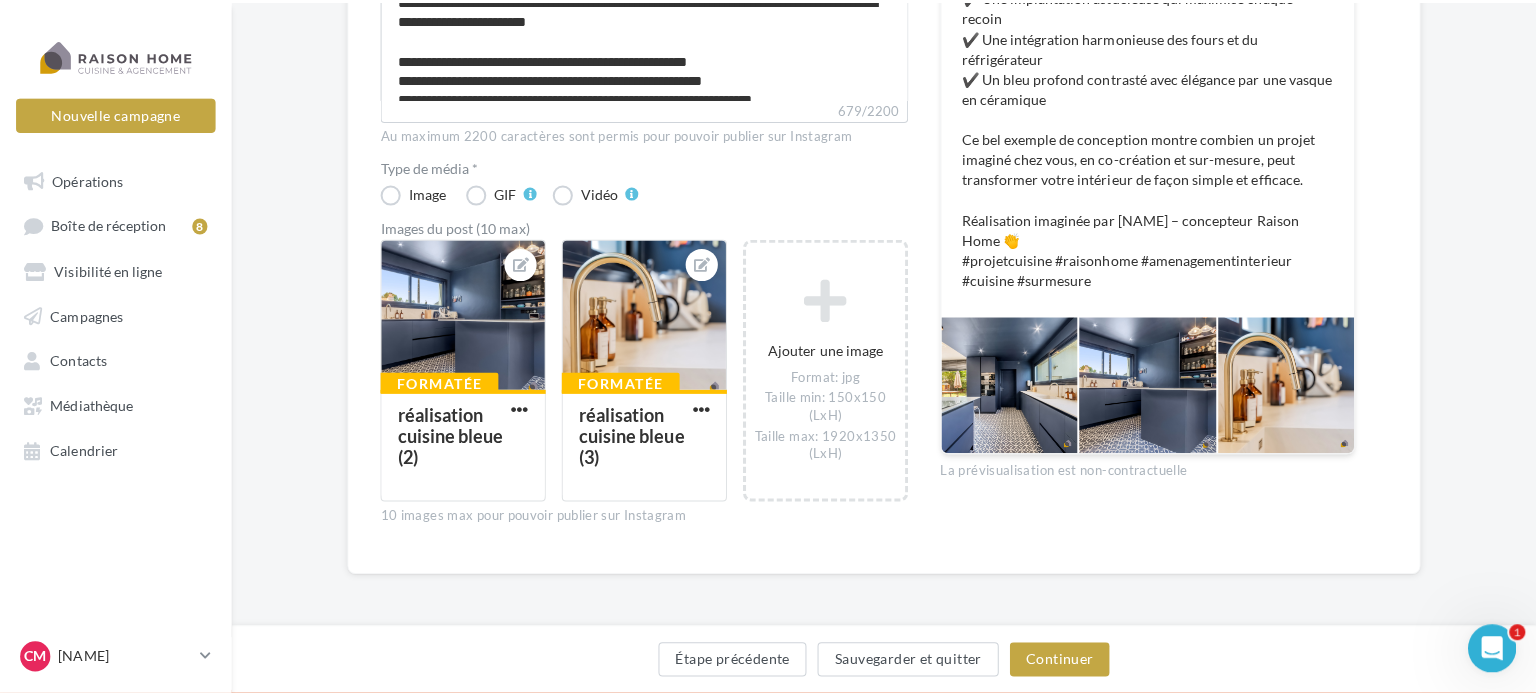 scroll, scrollTop: 473, scrollLeft: 0, axis: vertical 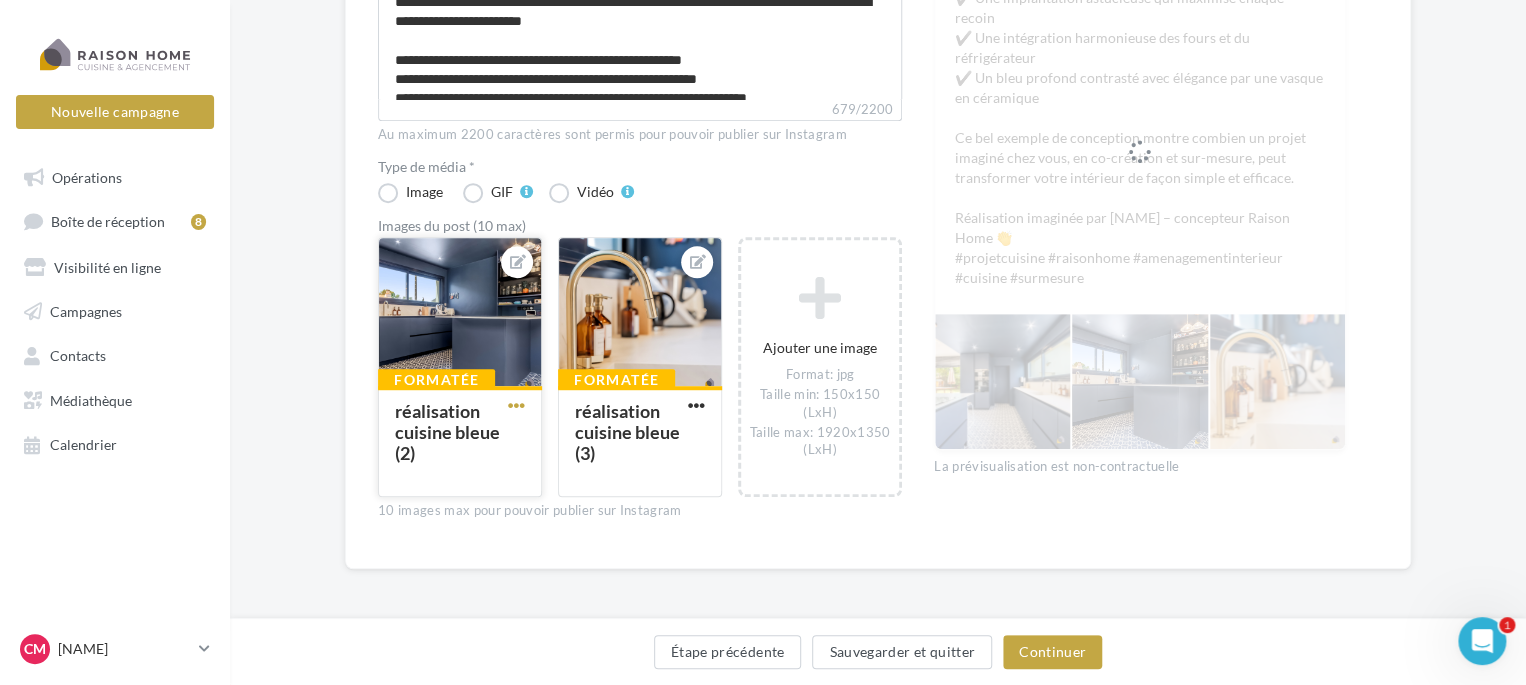 click at bounding box center [516, 405] 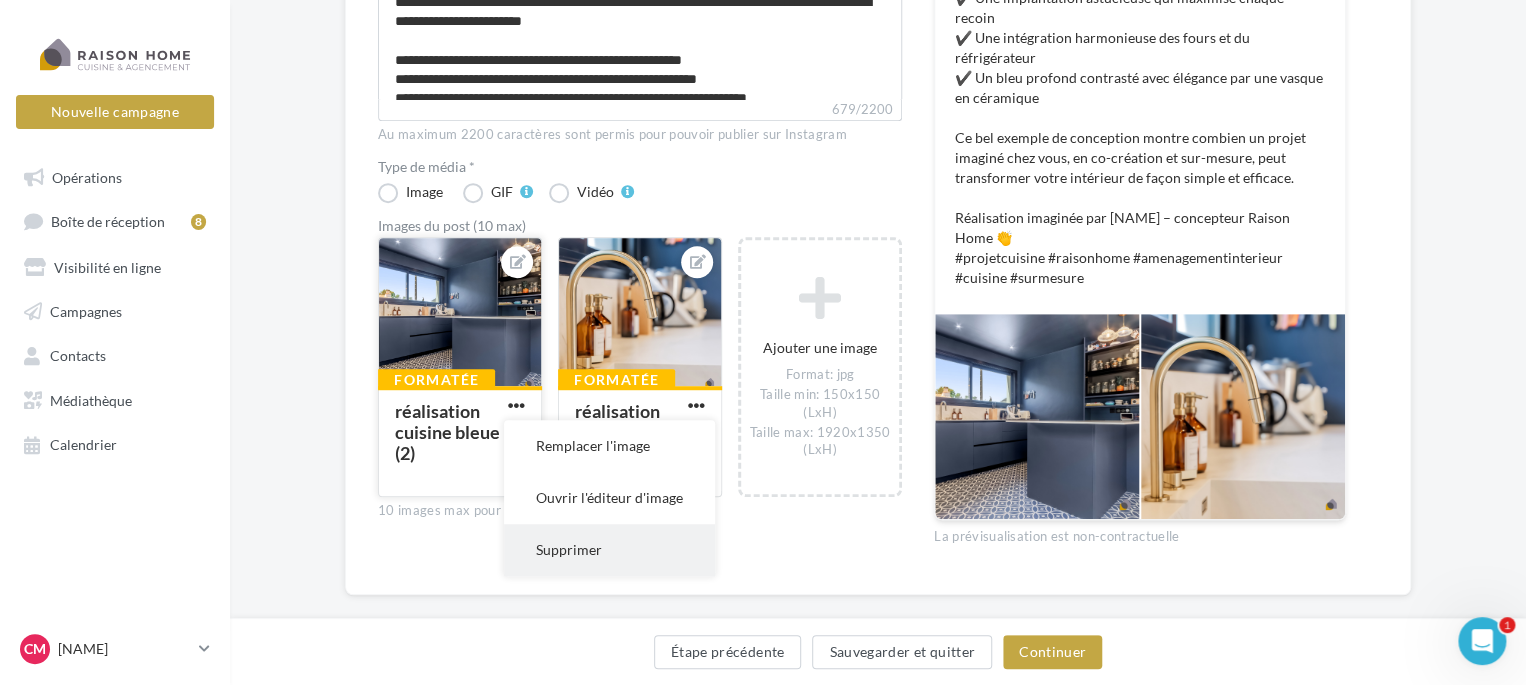 click on "Supprimer" at bounding box center [609, 550] 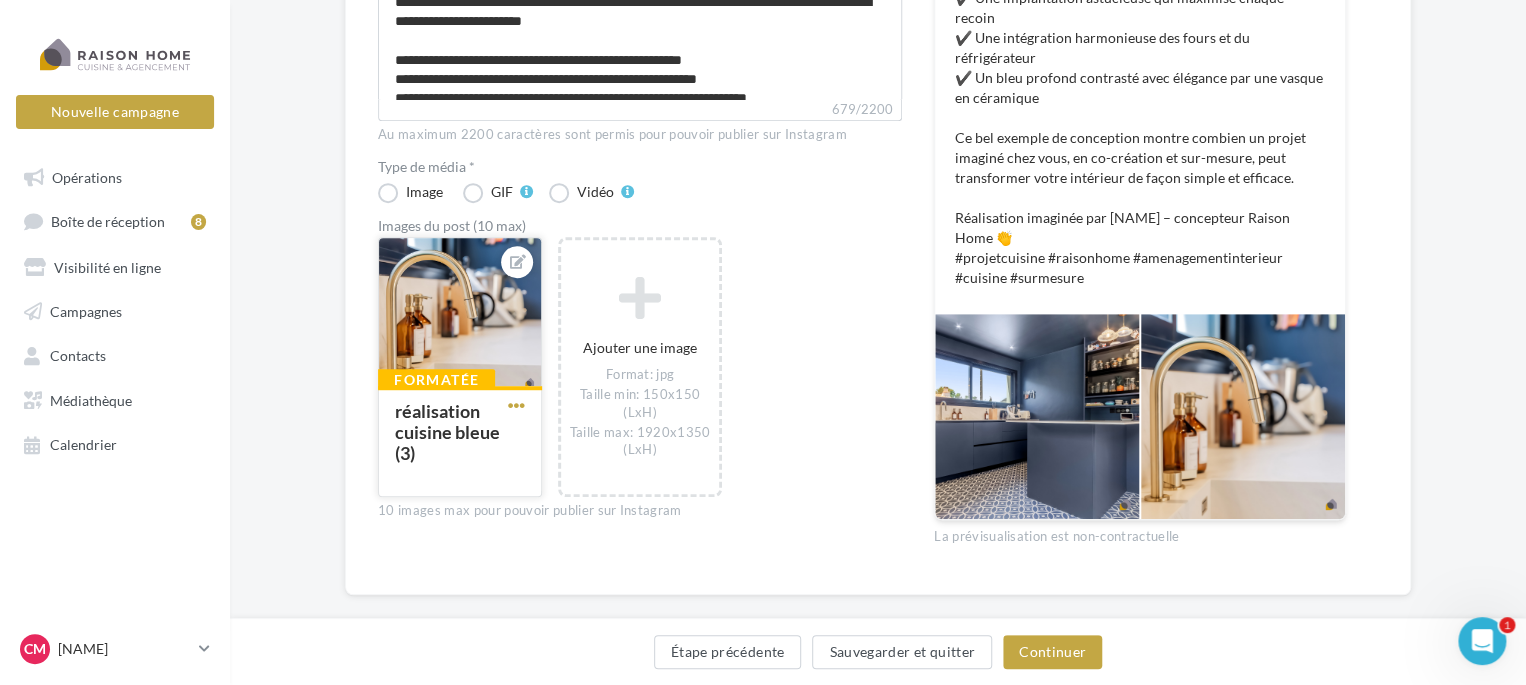 click at bounding box center (516, 405) 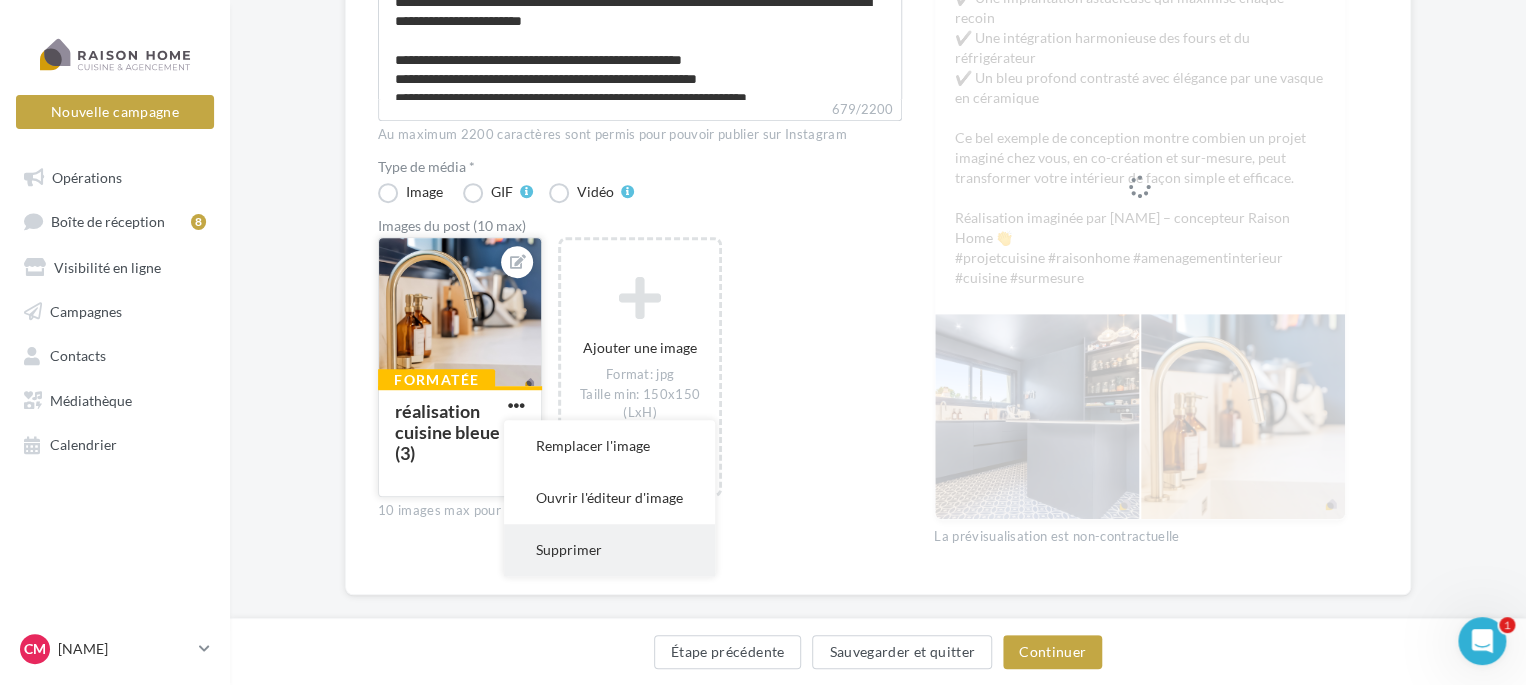 click on "Supprimer" at bounding box center (609, 550) 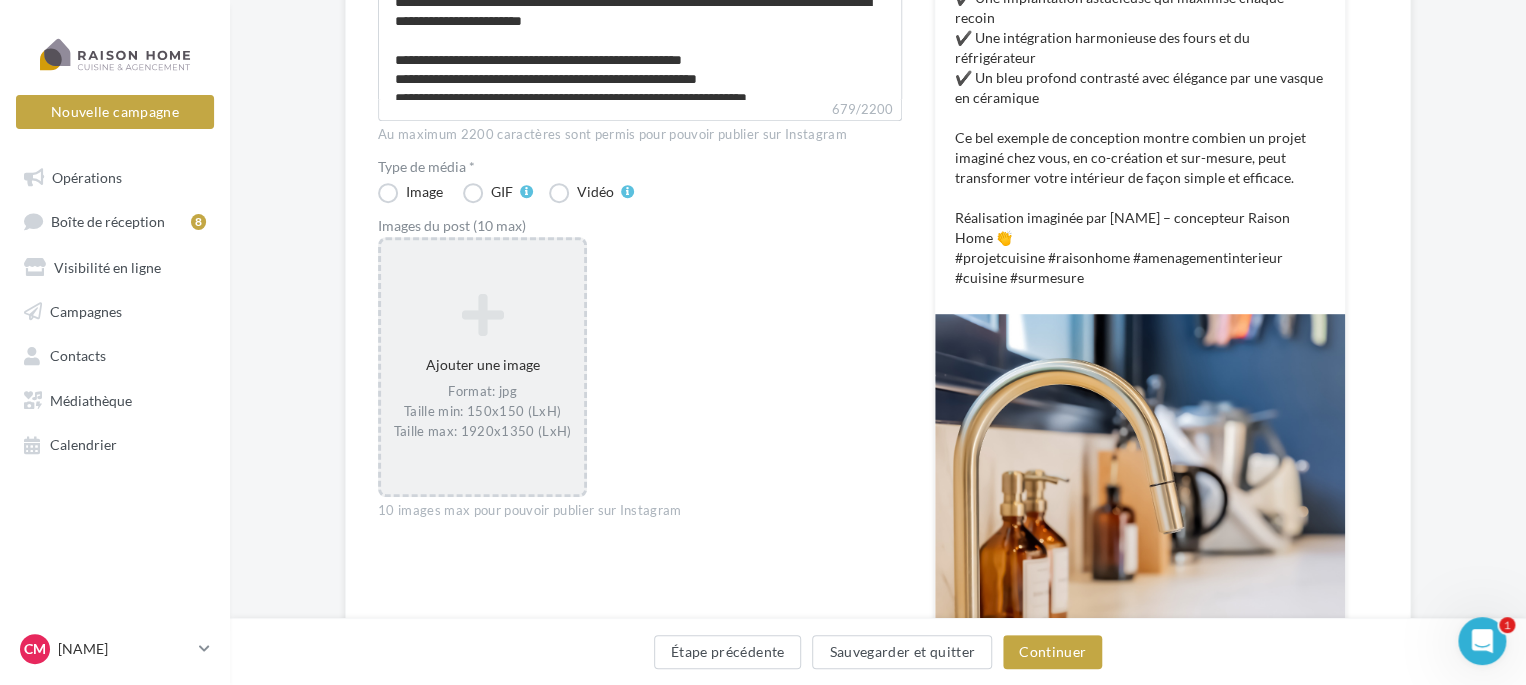 click at bounding box center [482, 315] 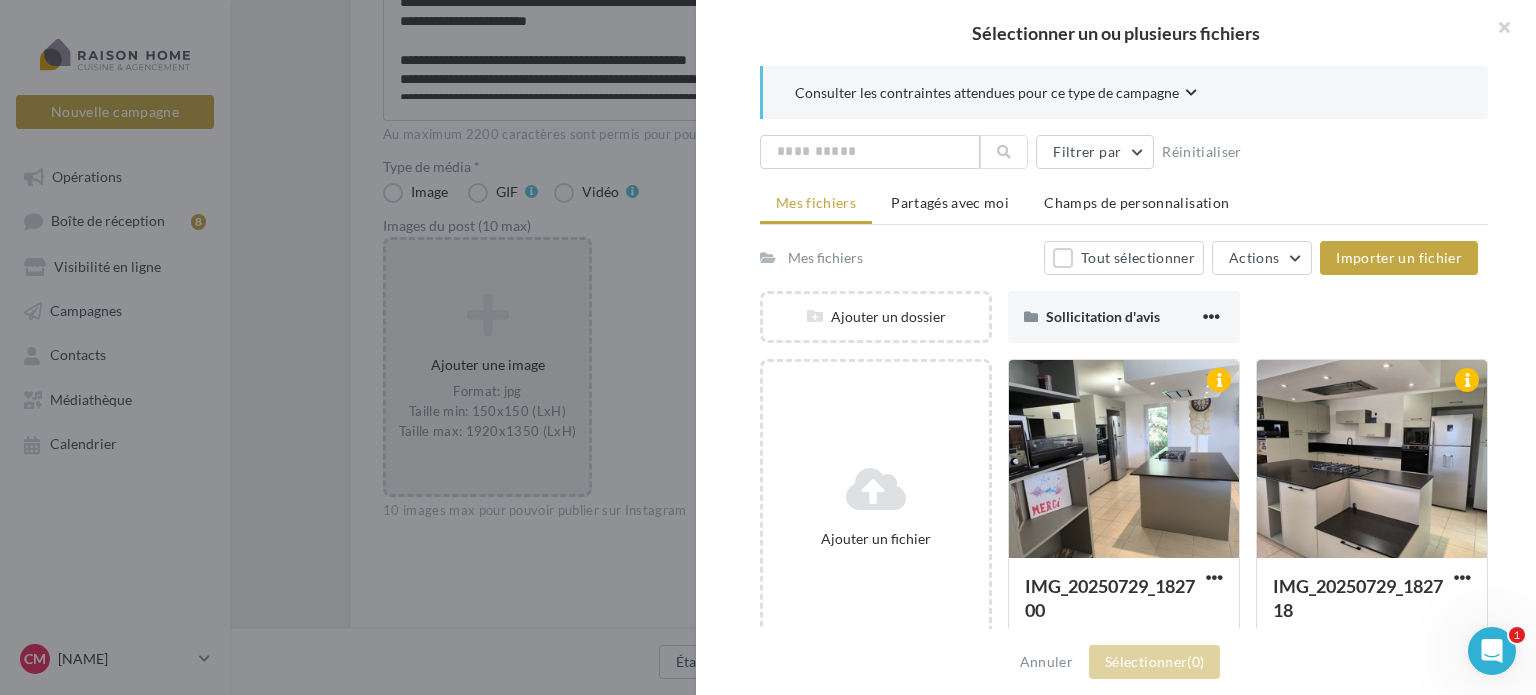 scroll, scrollTop: 463, scrollLeft: 0, axis: vertical 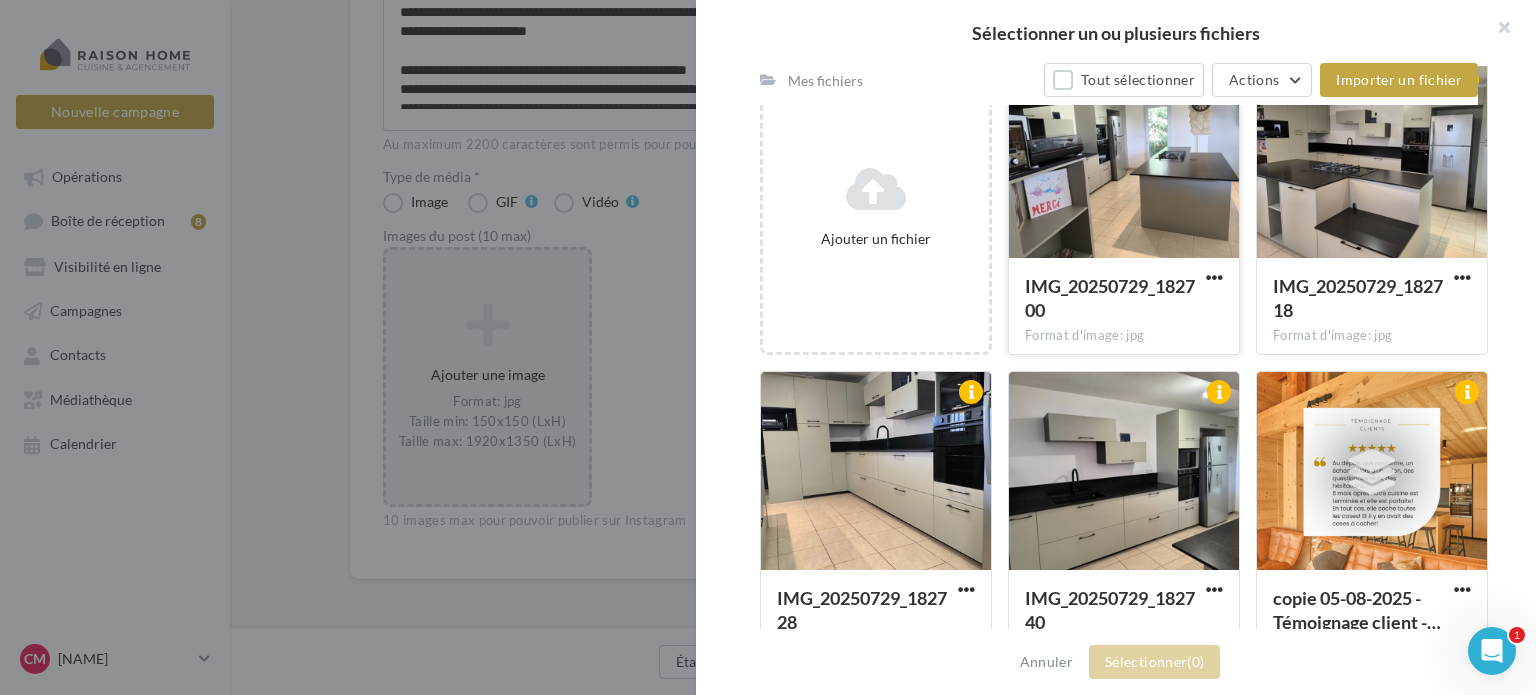 click at bounding box center (1124, 160) 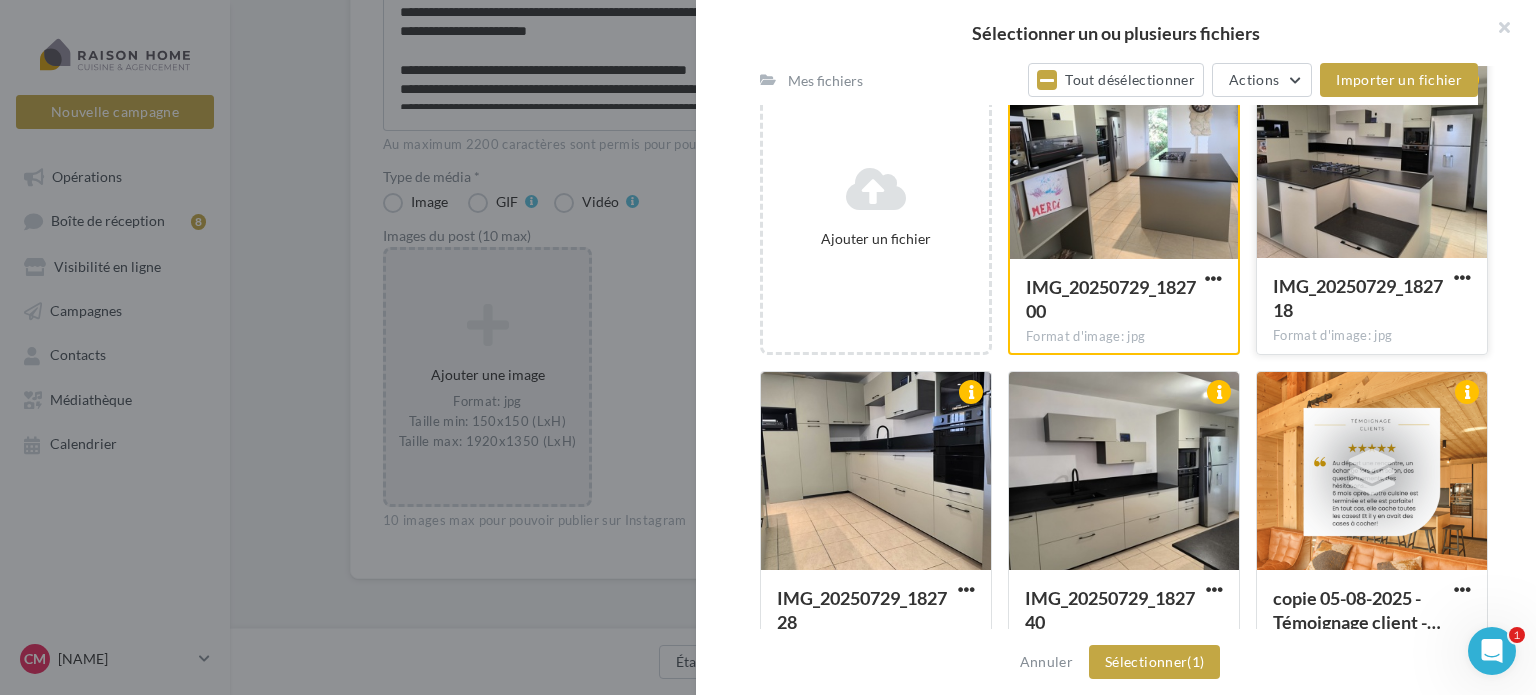 click at bounding box center (1372, 160) 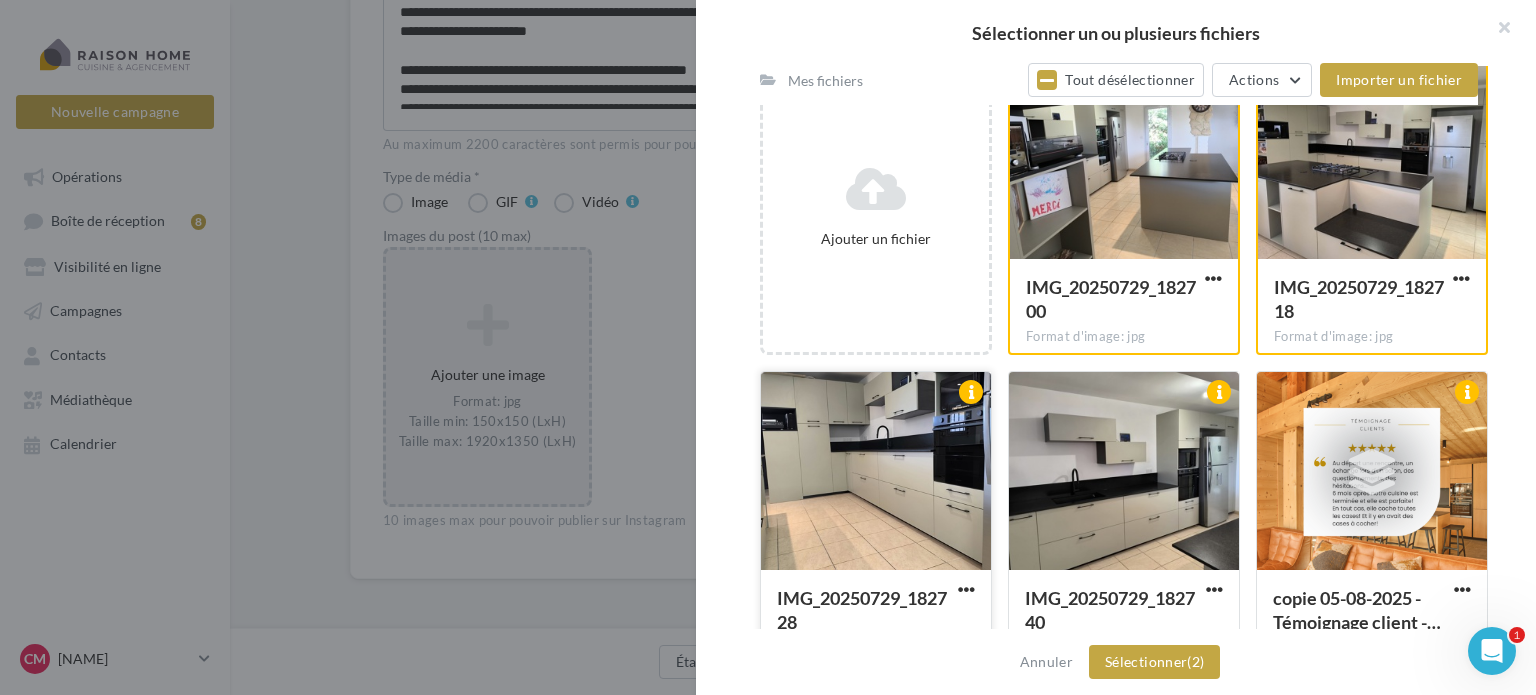 click at bounding box center [876, 472] 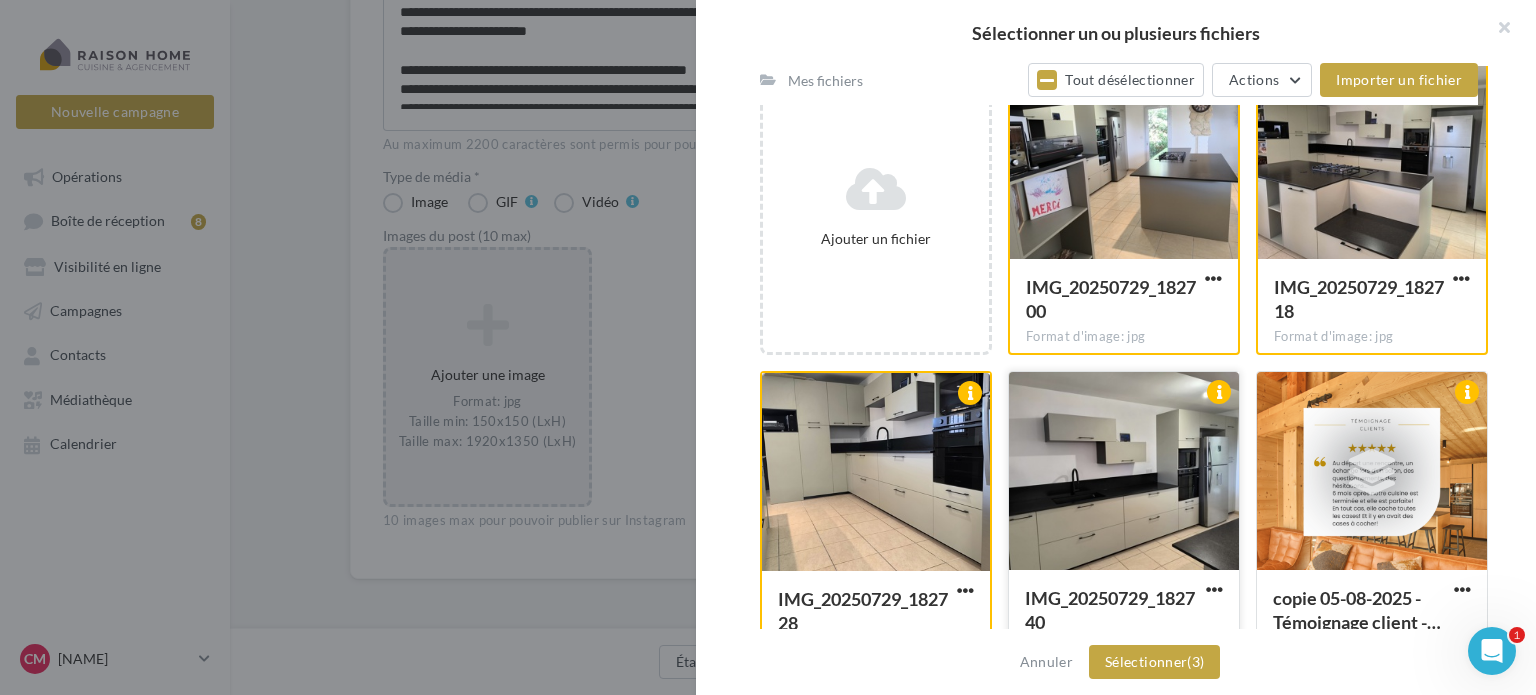 click at bounding box center (1124, 472) 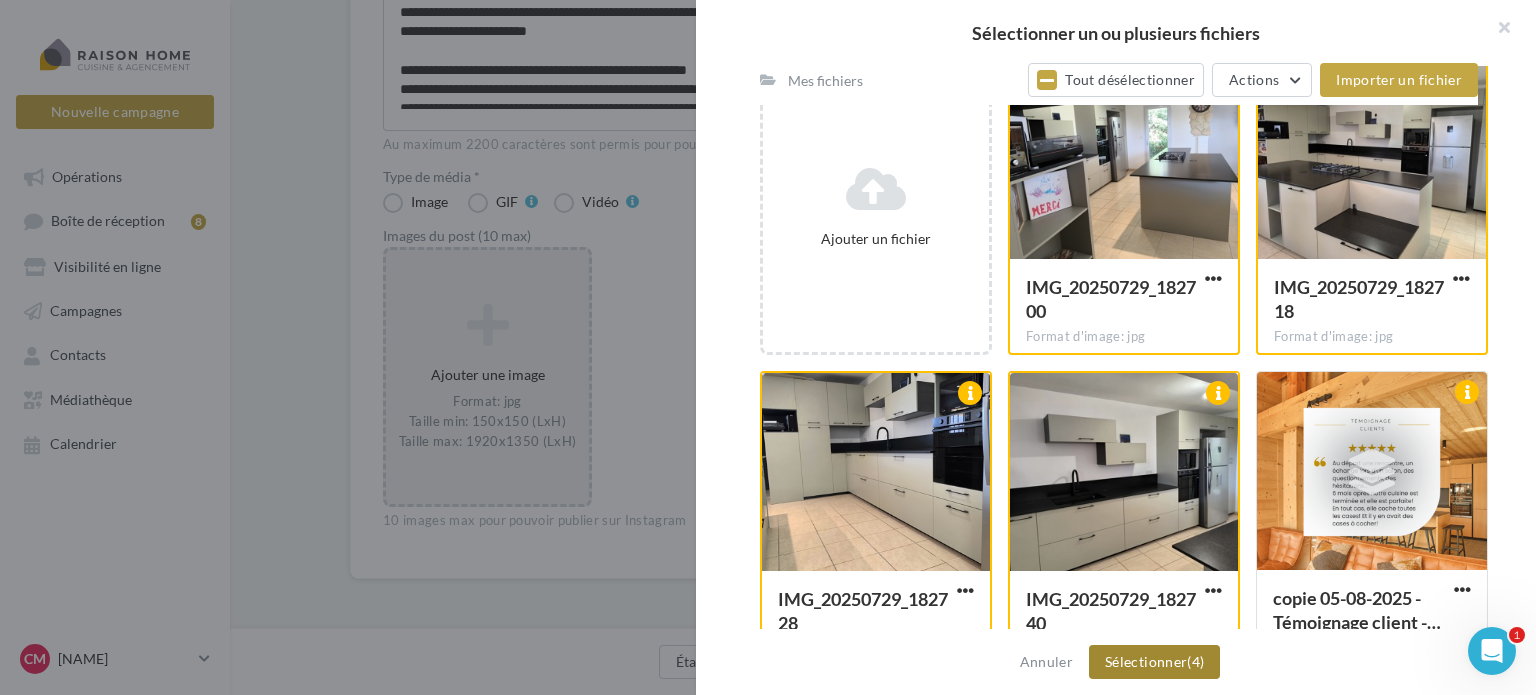 click on "Sélectionner   (4)" at bounding box center (1154, 662) 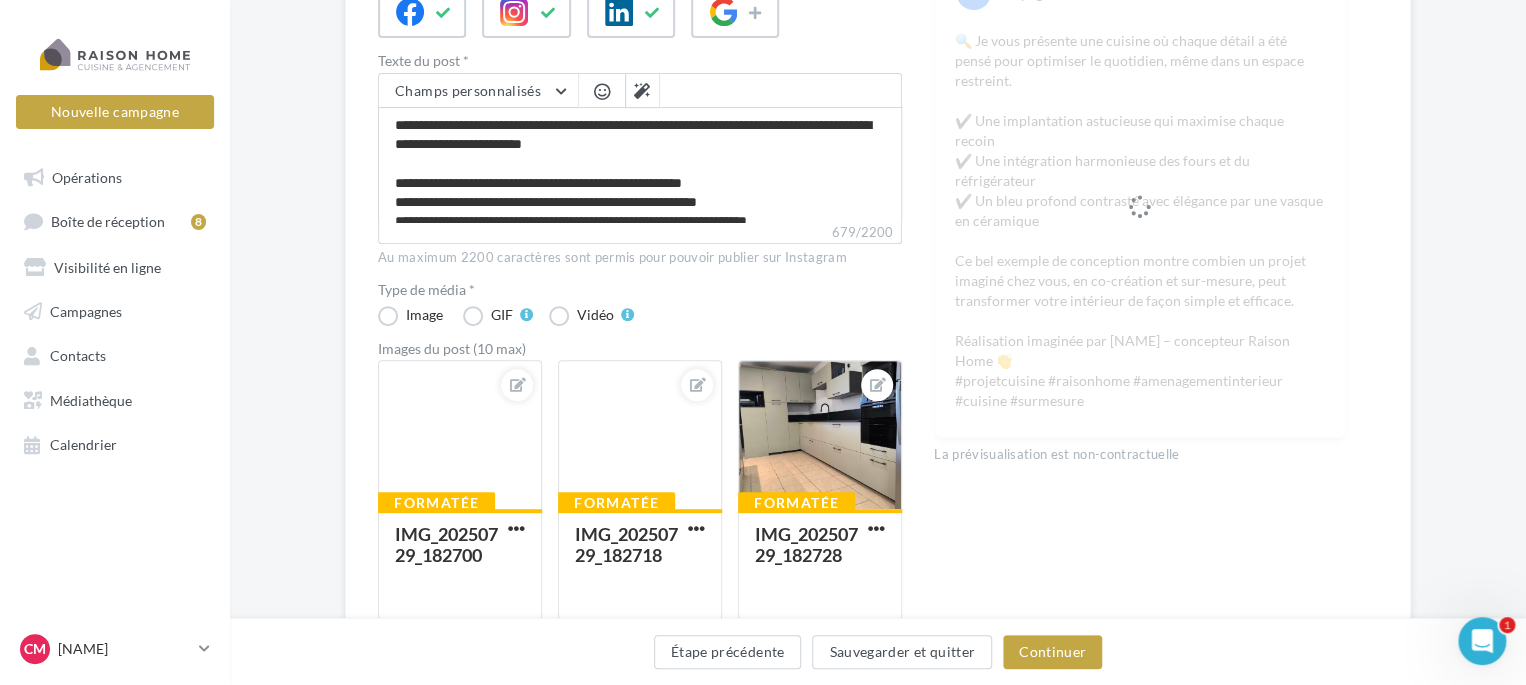 scroll, scrollTop: 349, scrollLeft: 0, axis: vertical 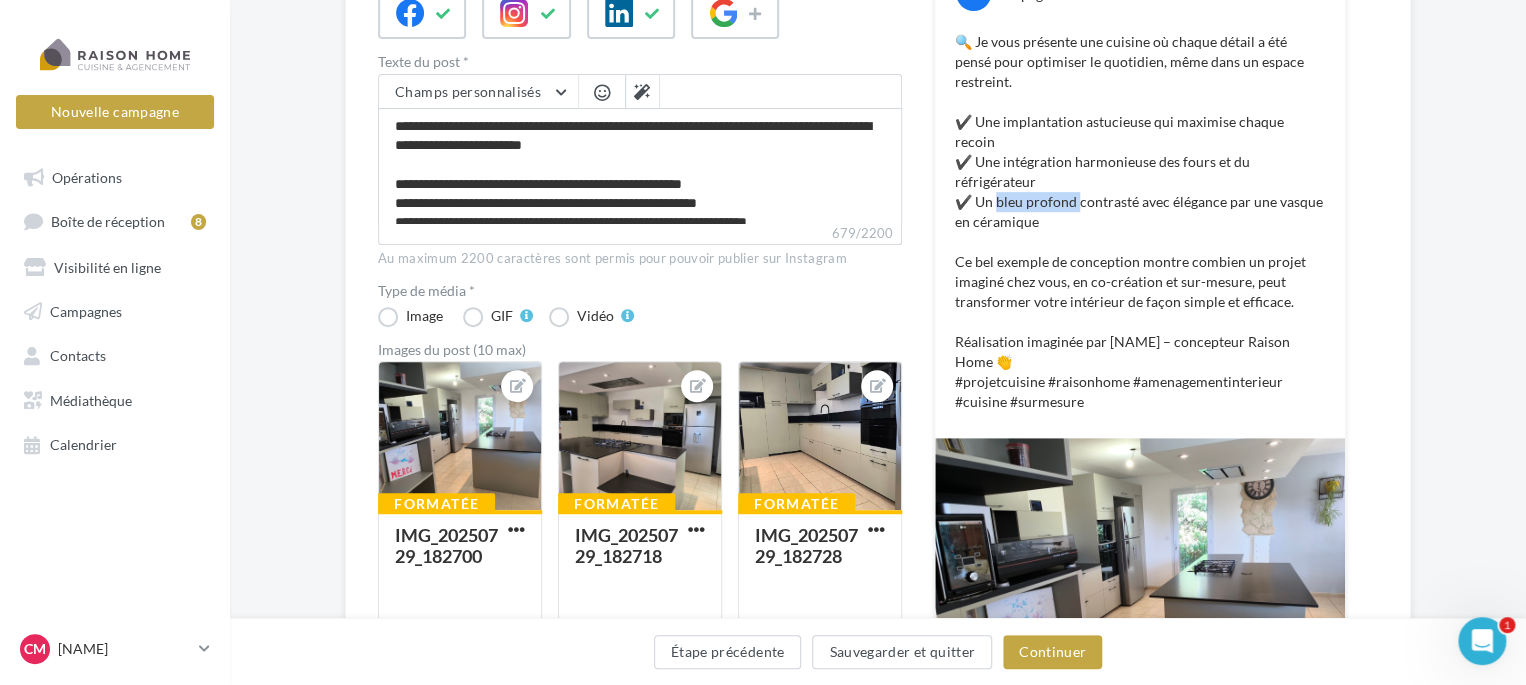 drag, startPoint x: 998, startPoint y: 158, endPoint x: 1077, endPoint y: 165, distance: 79.30952 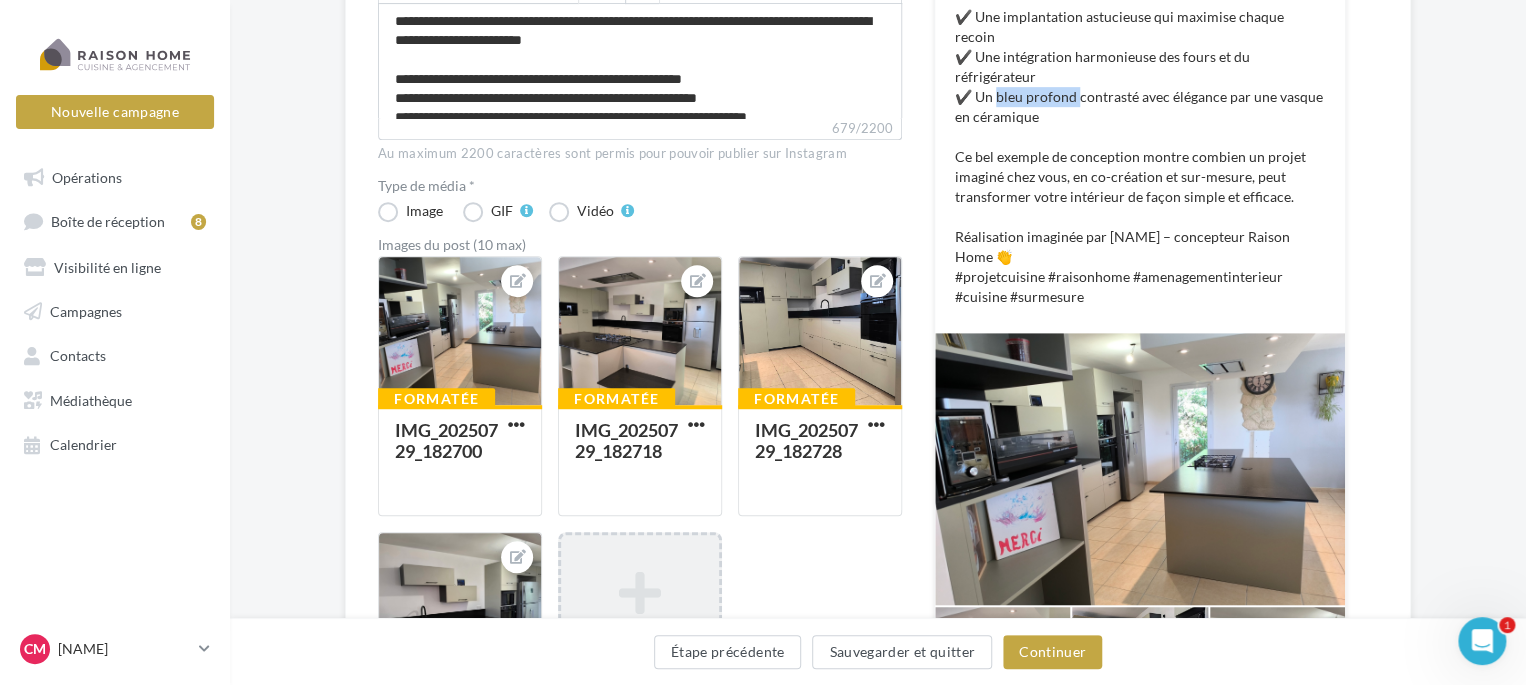 scroll, scrollTop: 342, scrollLeft: 0, axis: vertical 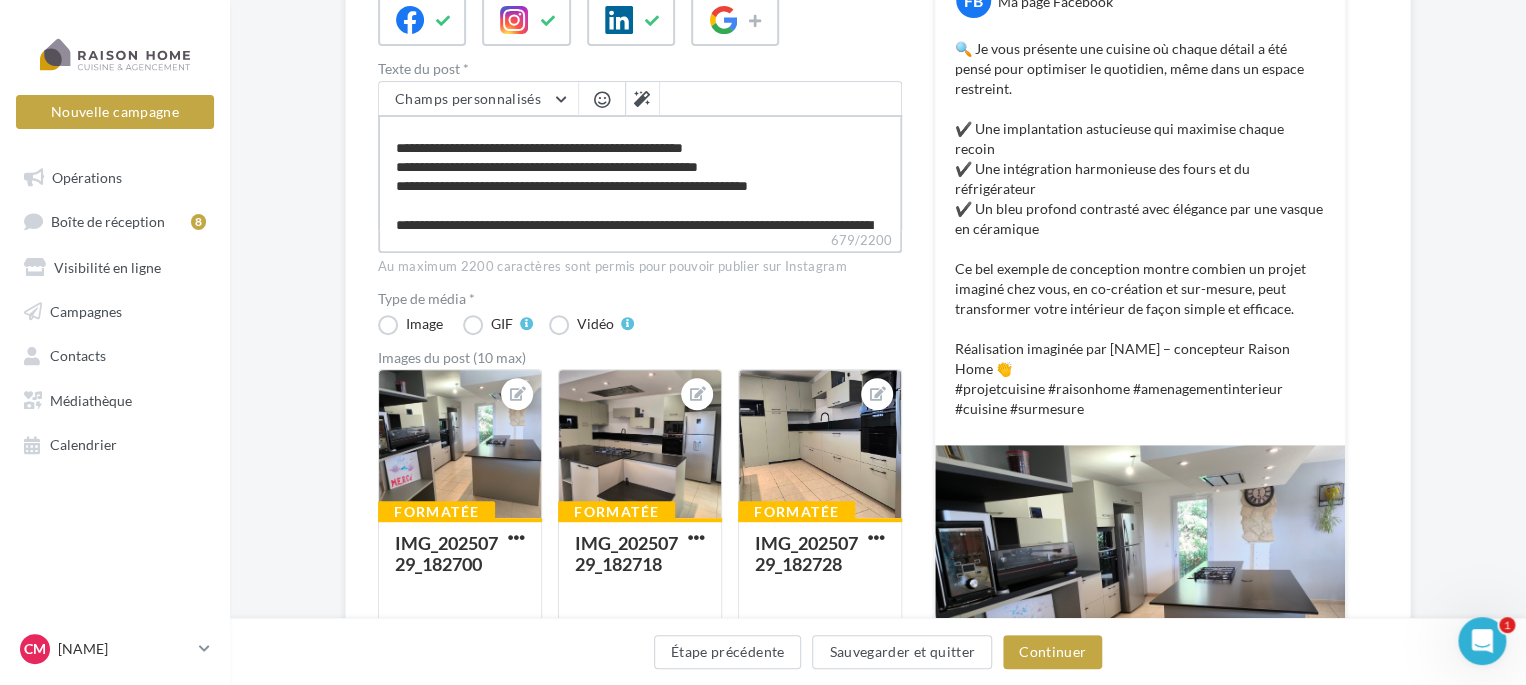click on "**********" at bounding box center [640, 172] 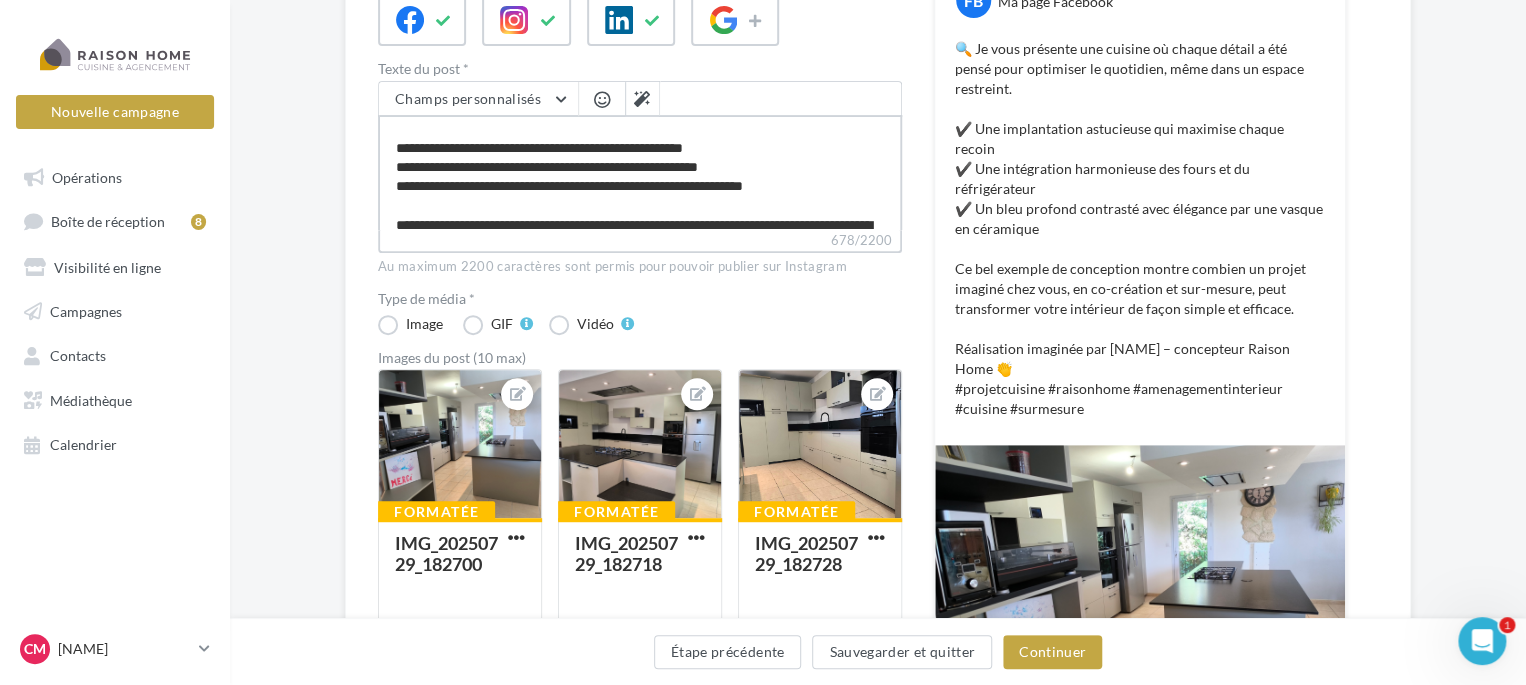 type on "**********" 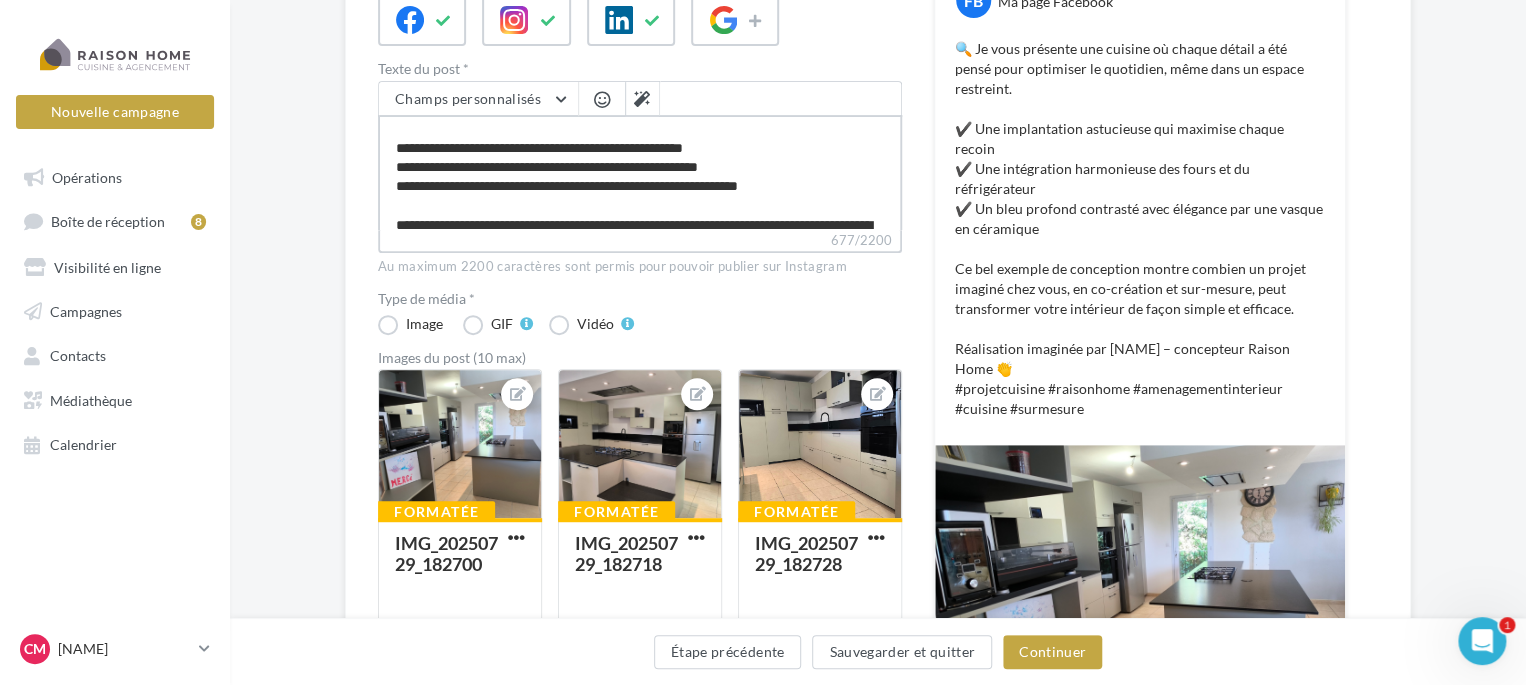 type on "**********" 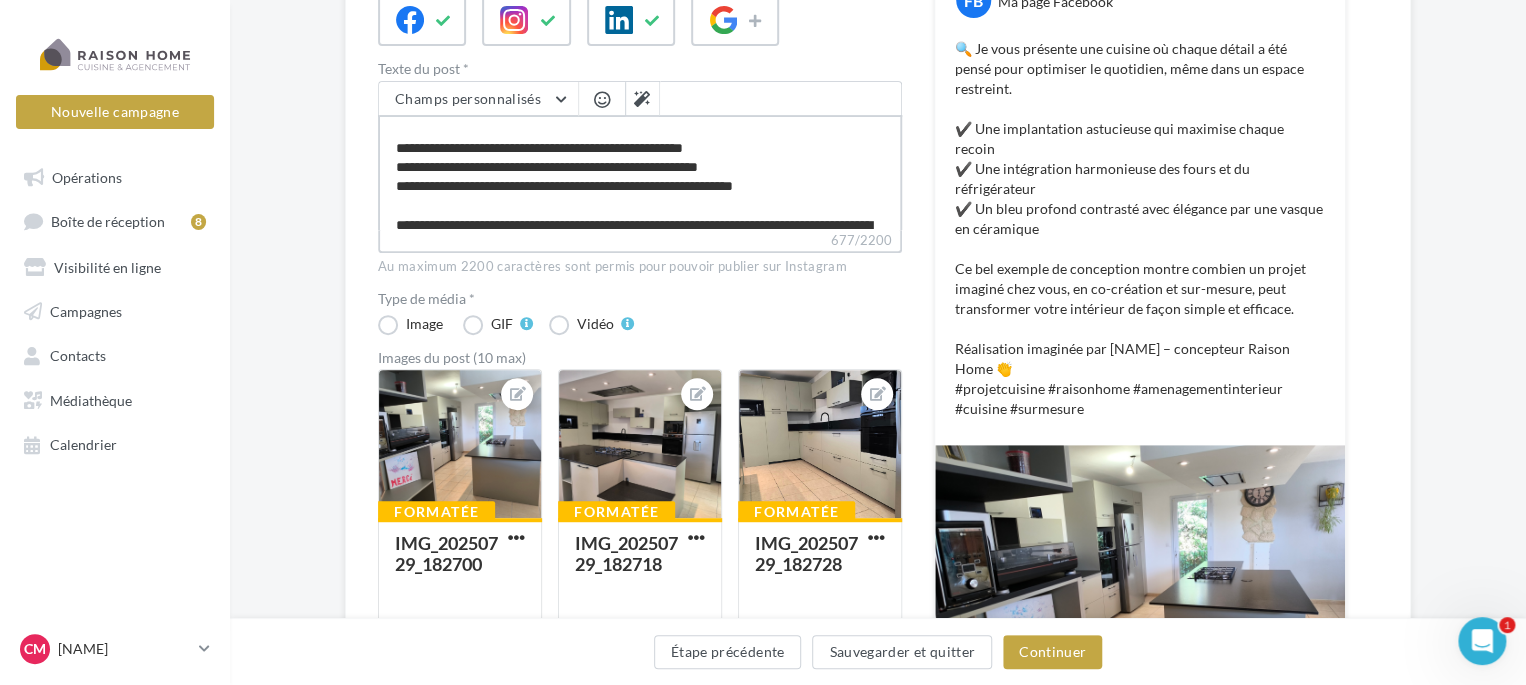 type on "**********" 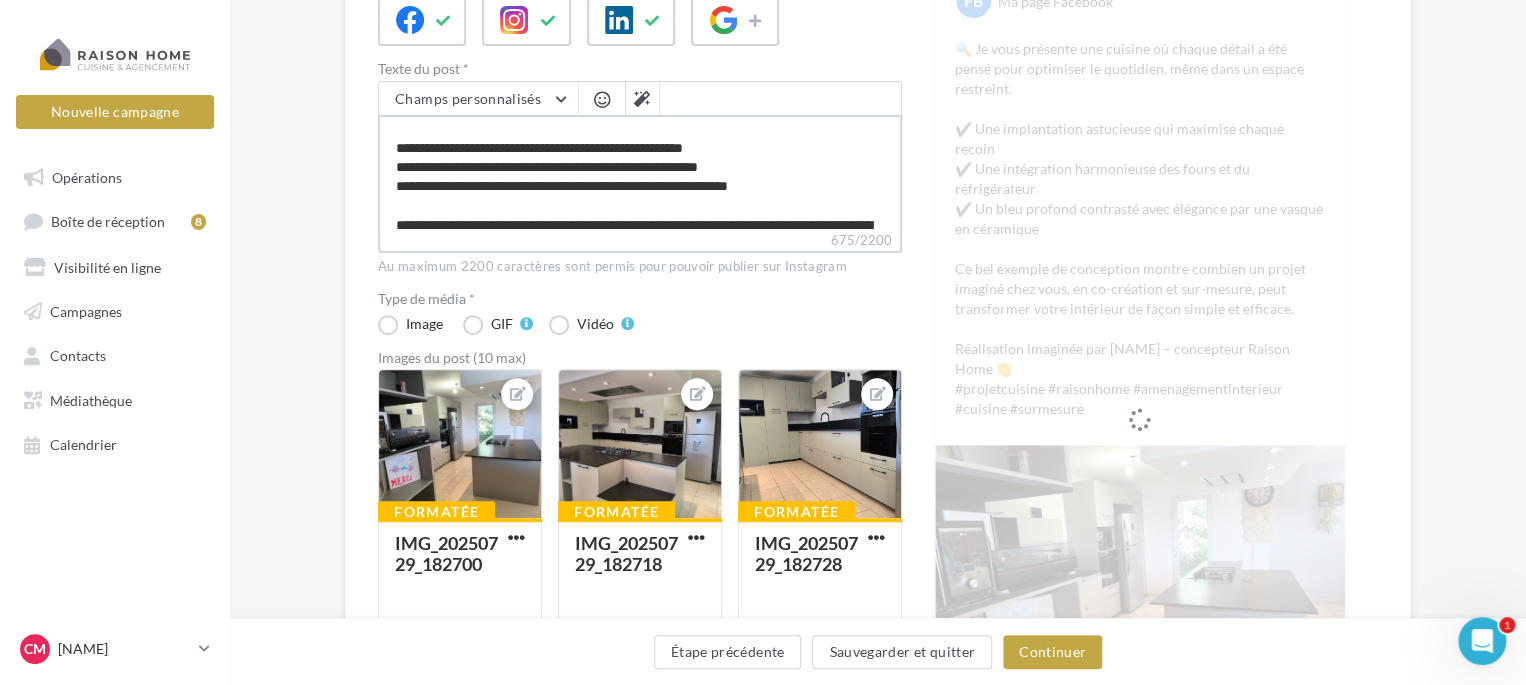type on "**********" 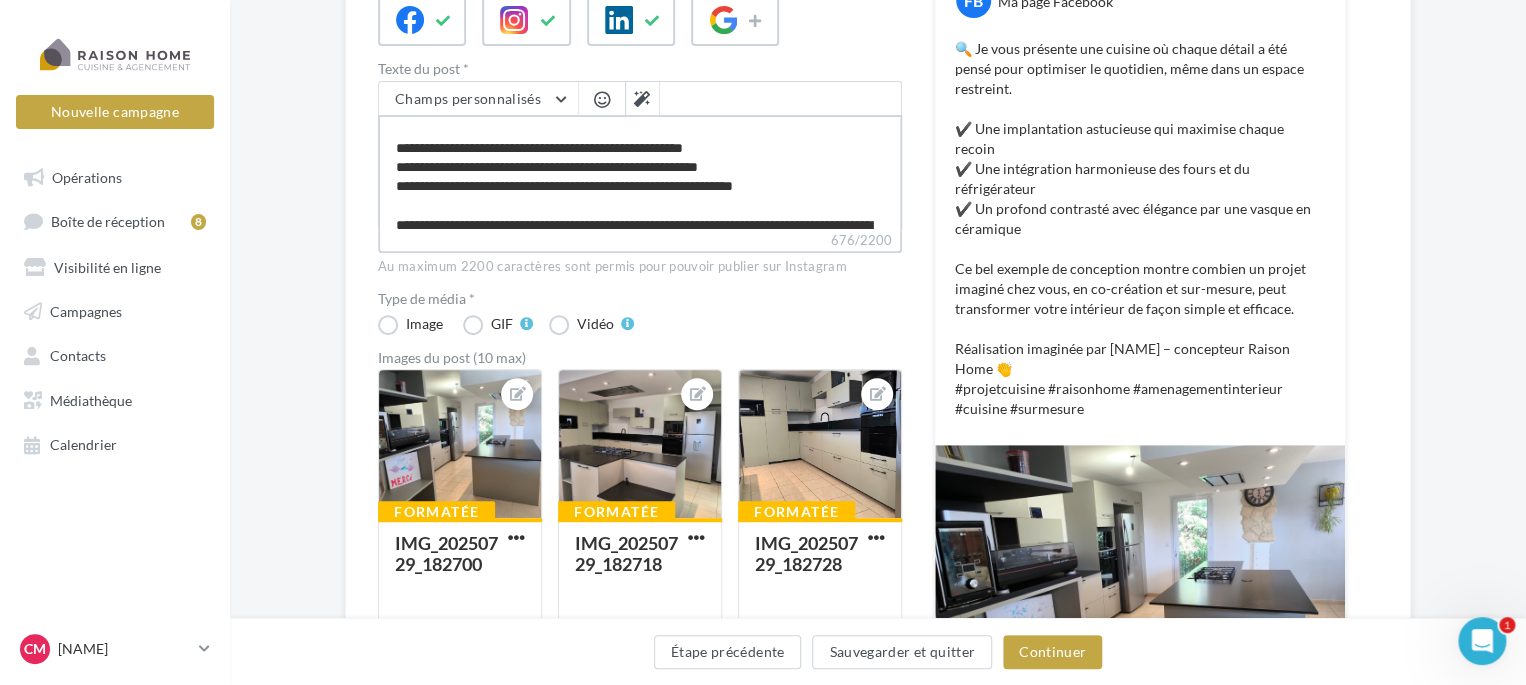 type on "**********" 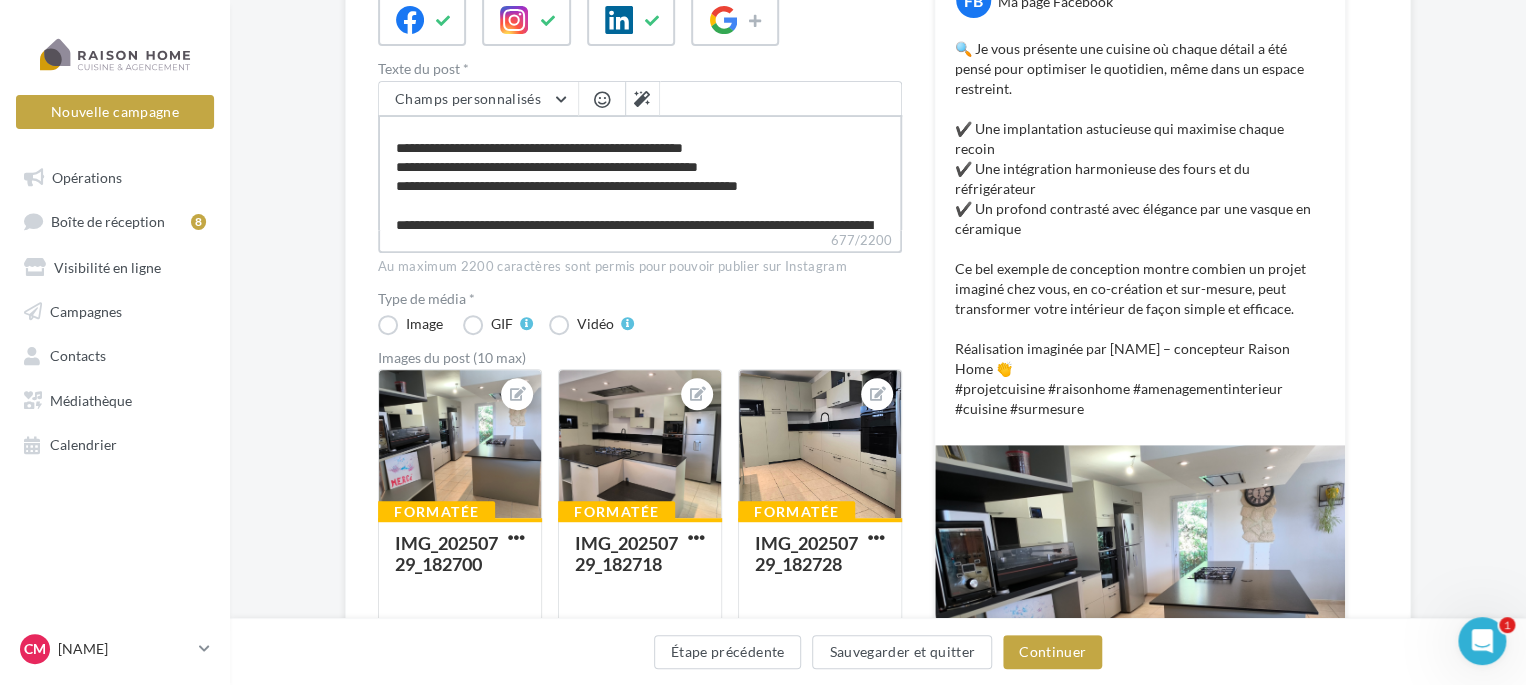 type on "**********" 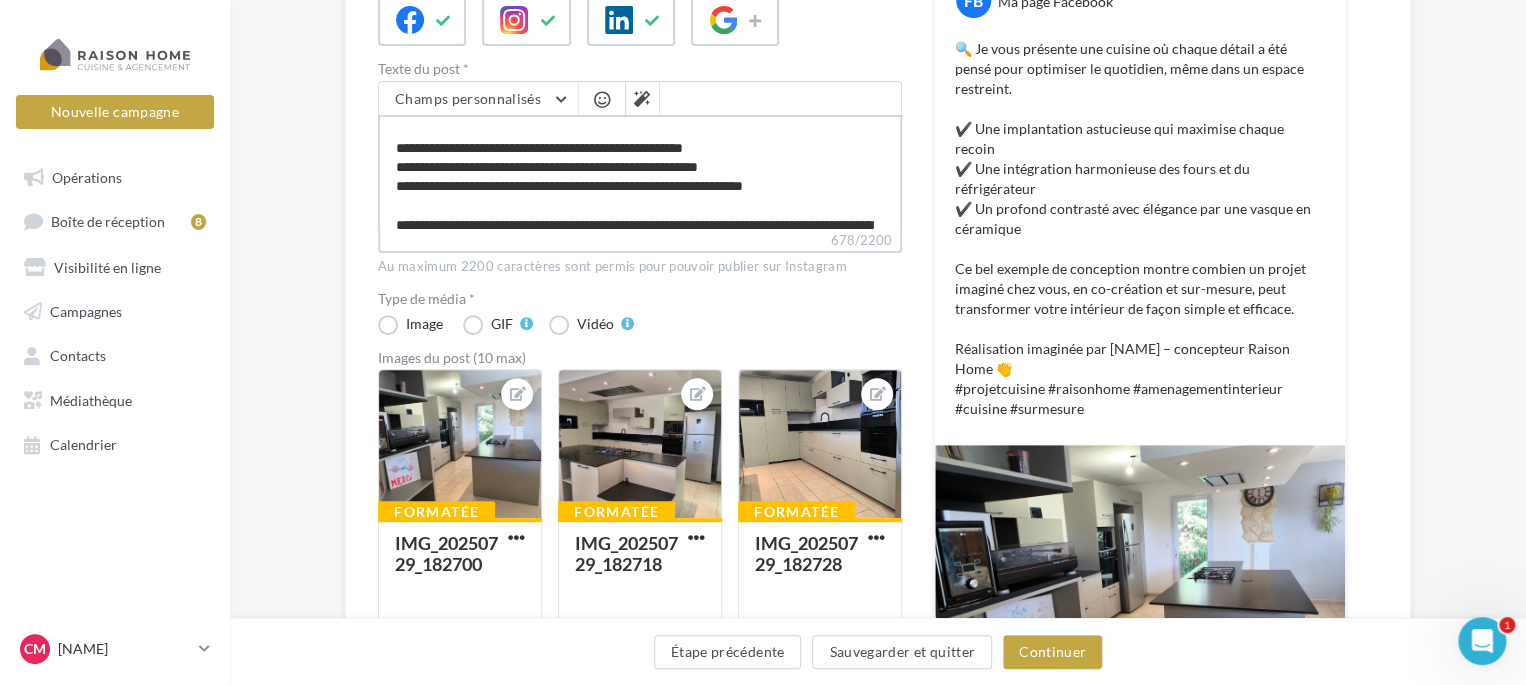 type on "**********" 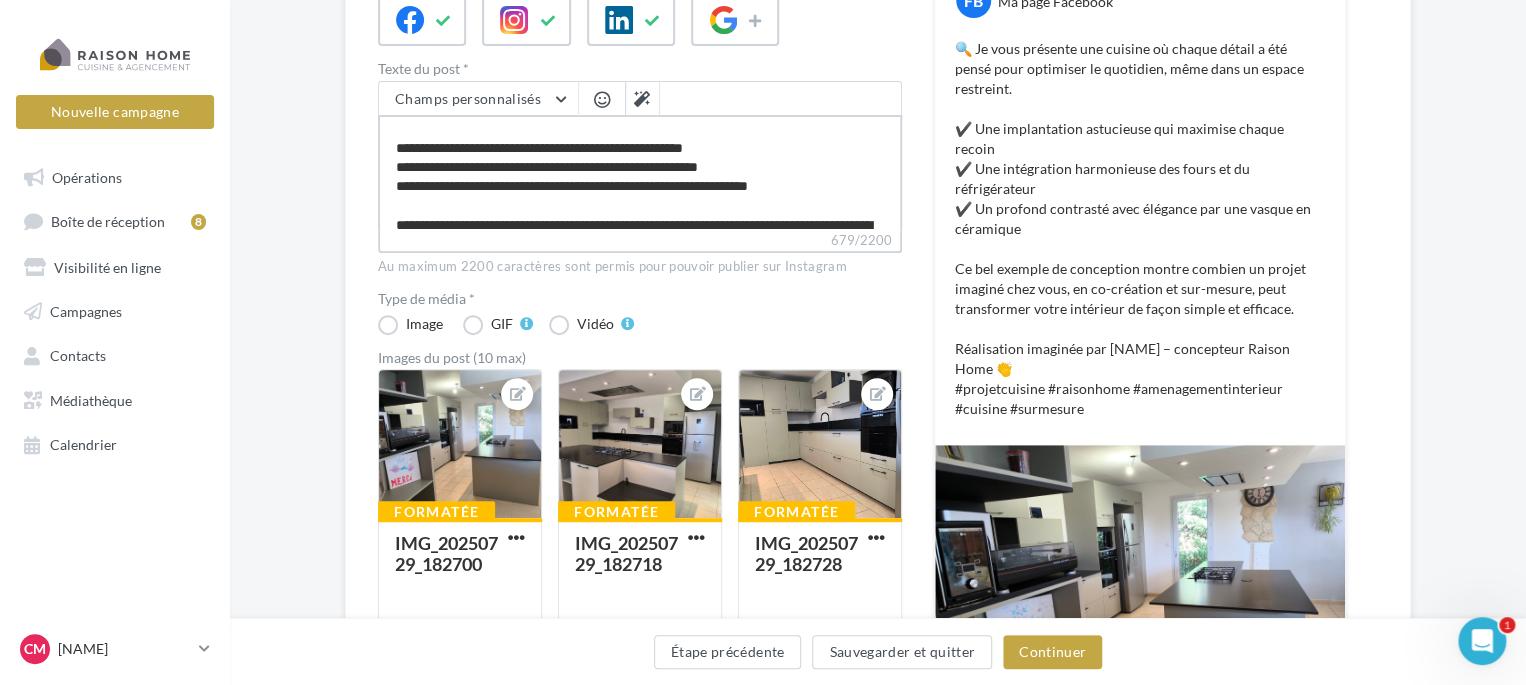 type on "**********" 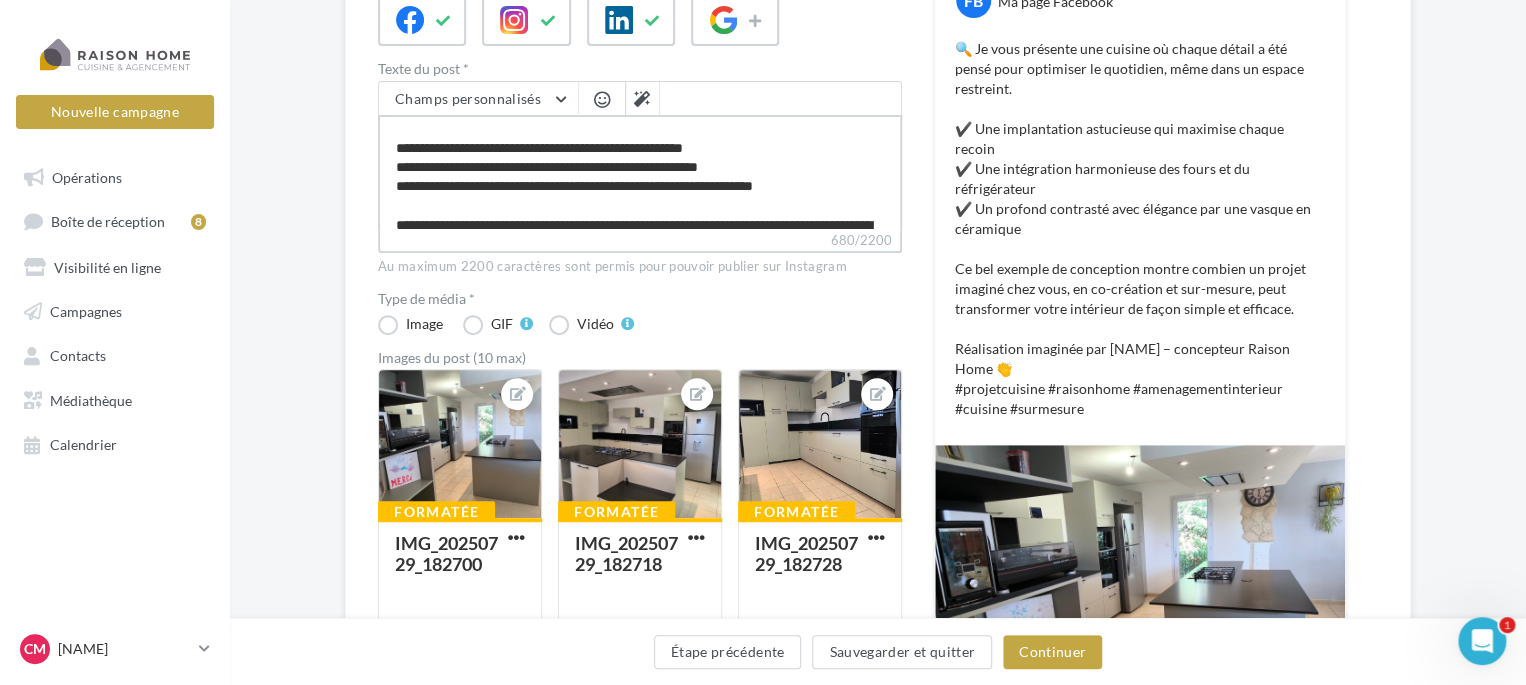 type on "**********" 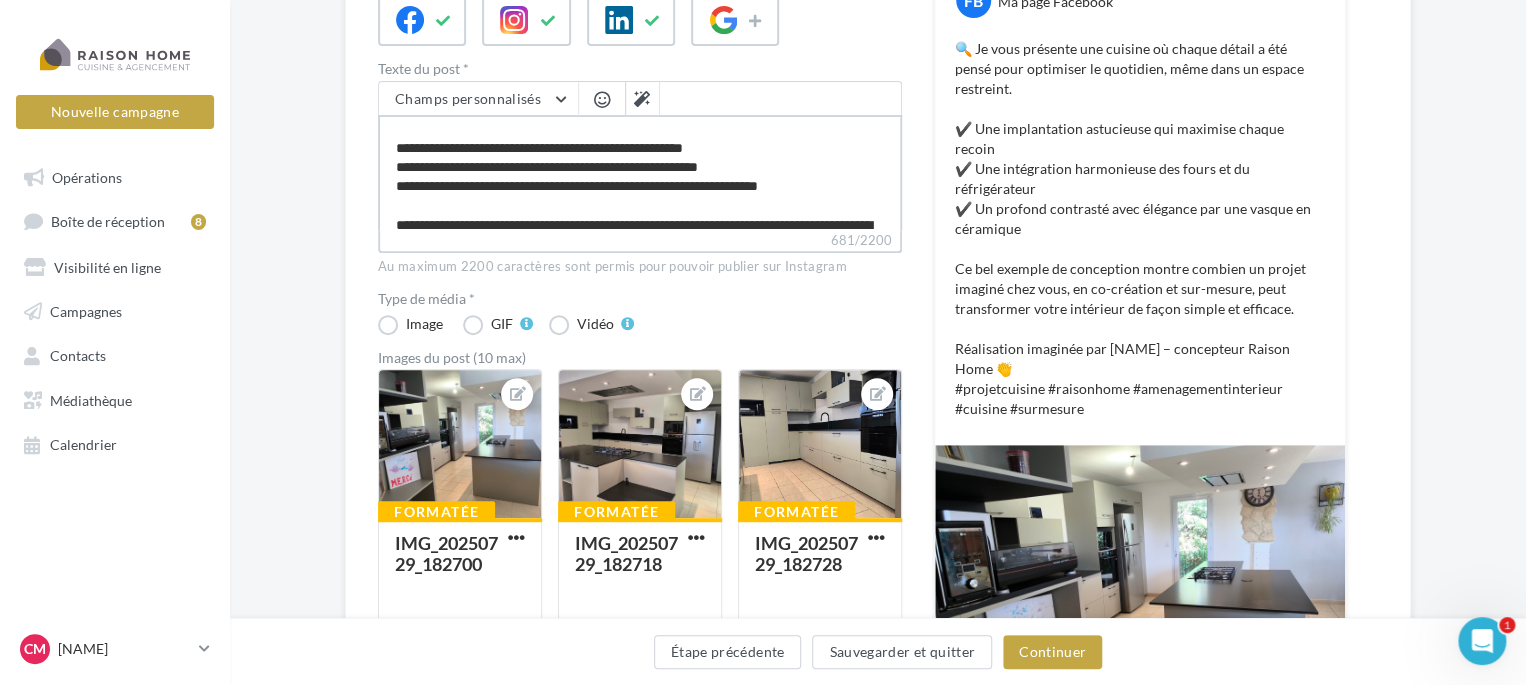 type on "**********" 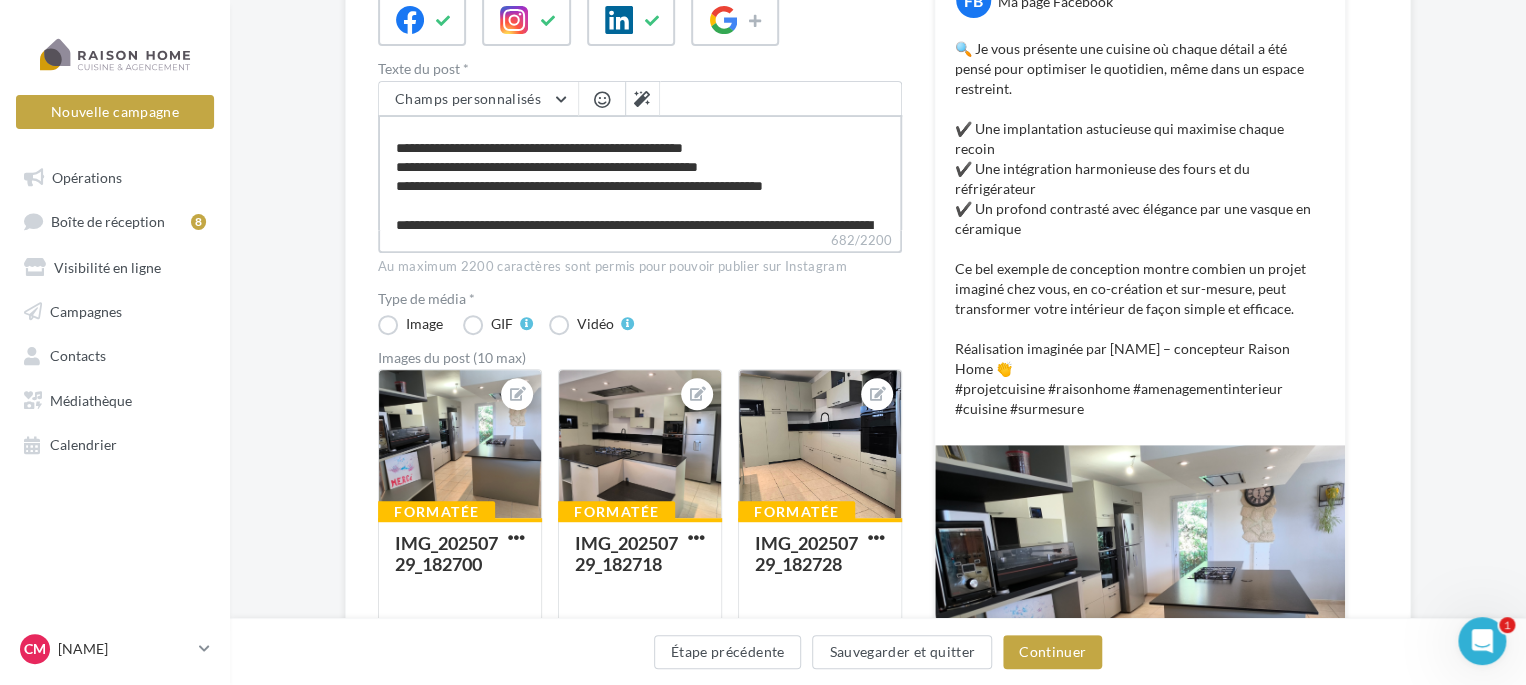 type on "**********" 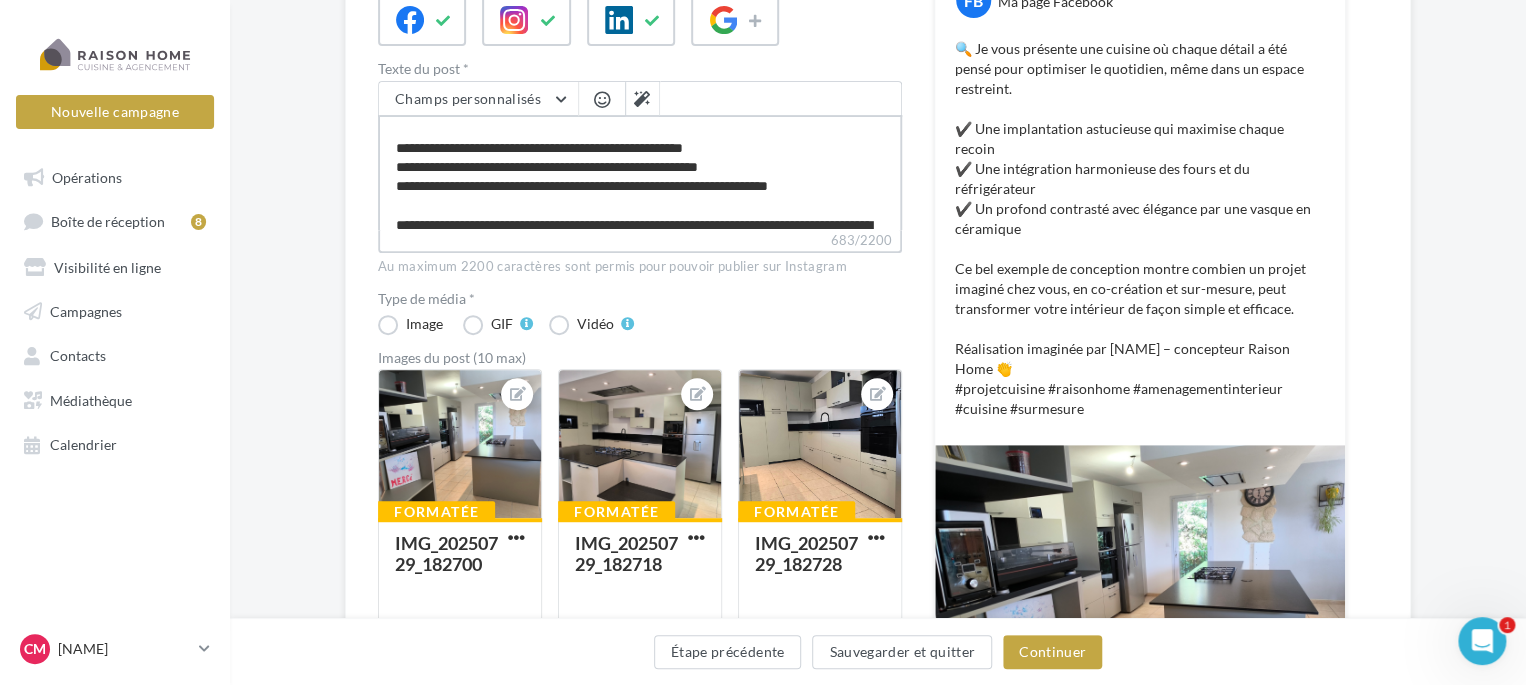 type on "**********" 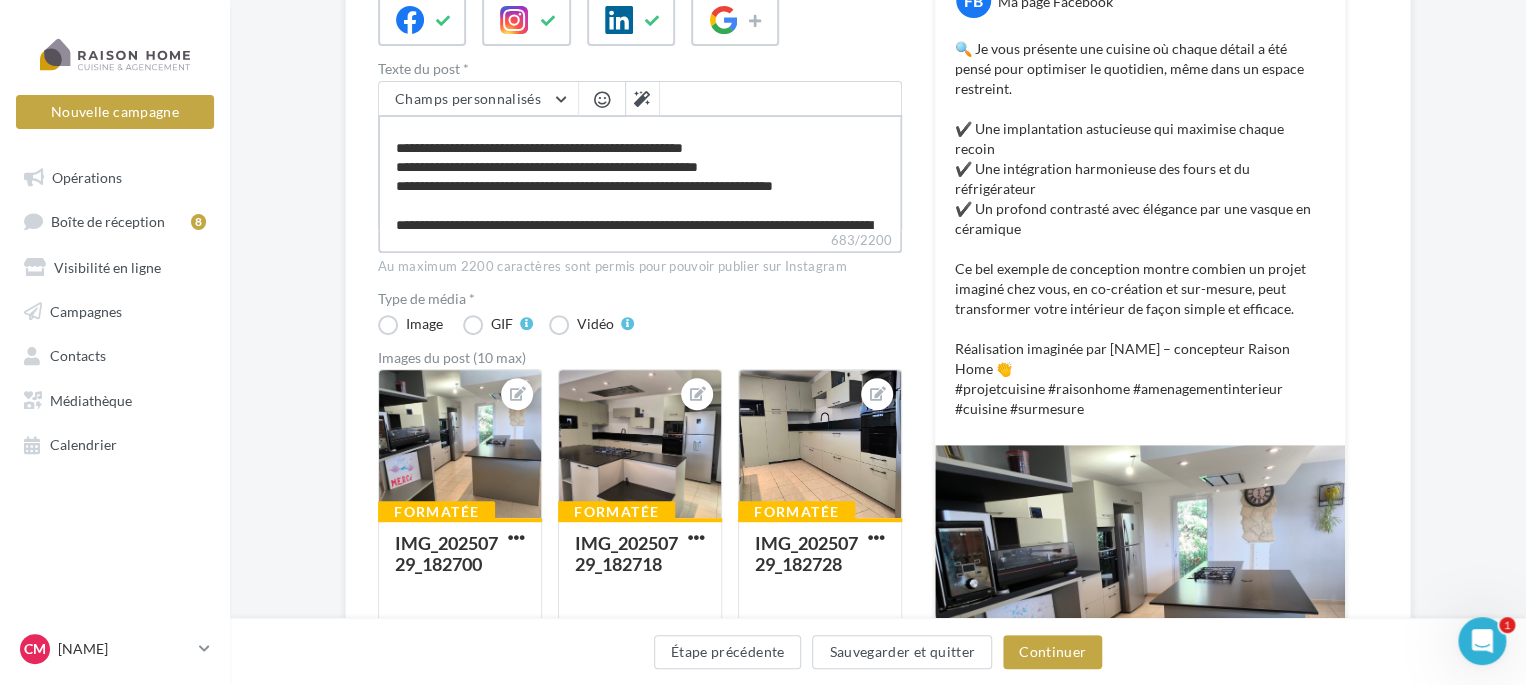 type on "**********" 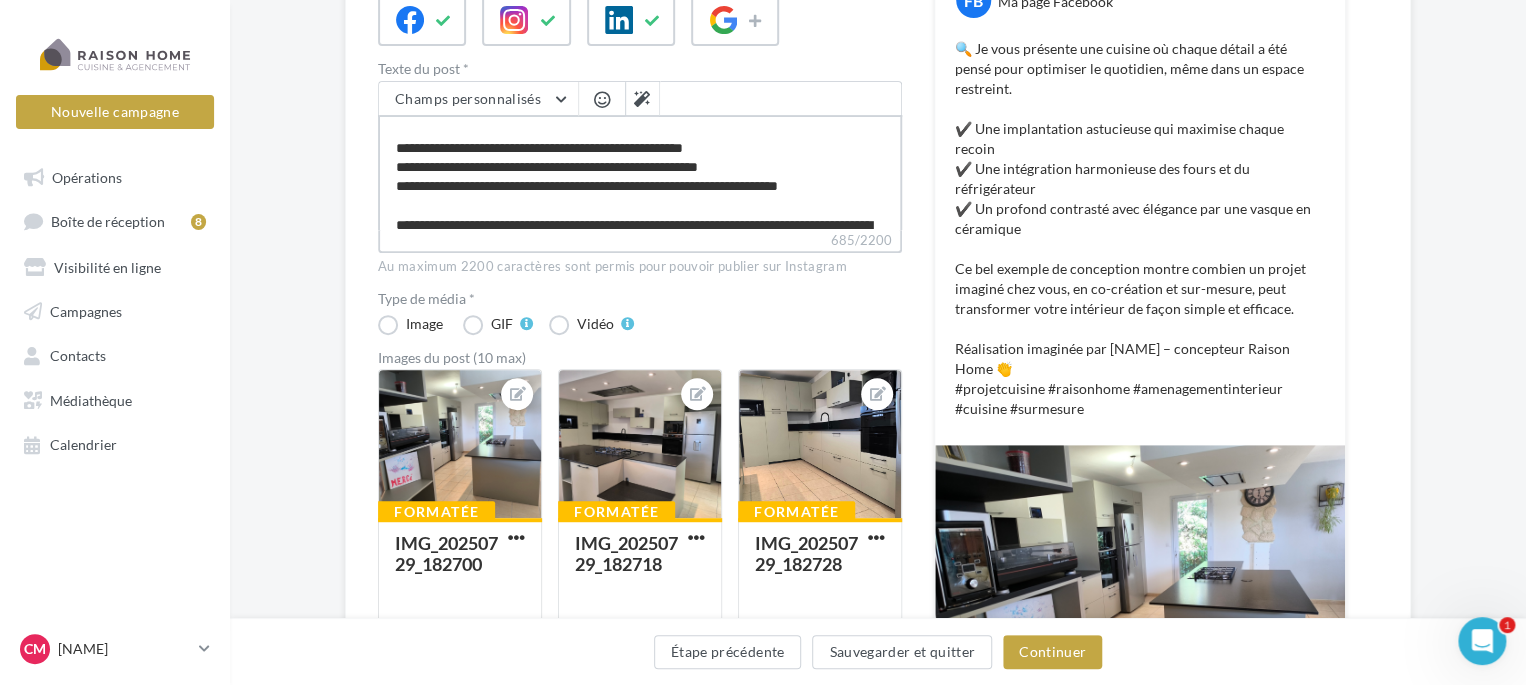 type on "**********" 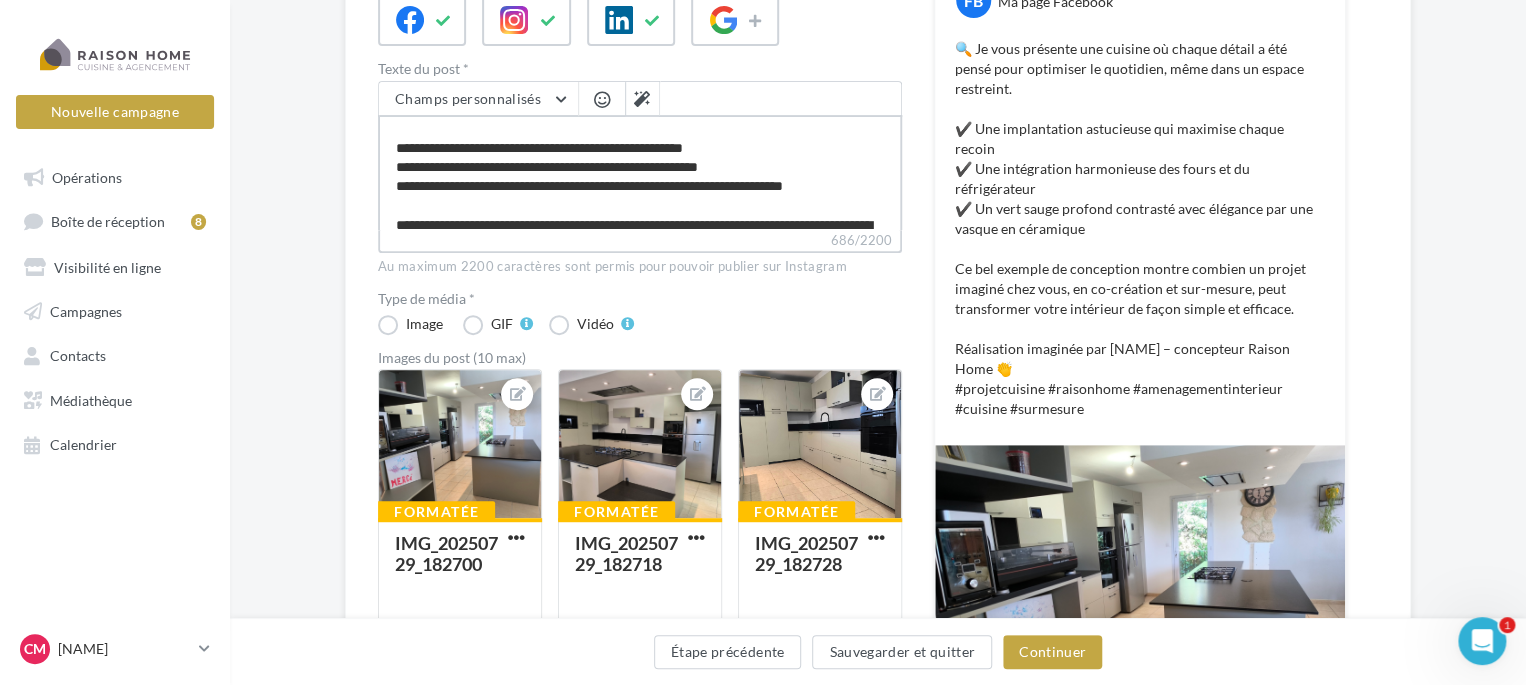 click on "**********" at bounding box center (640, 172) 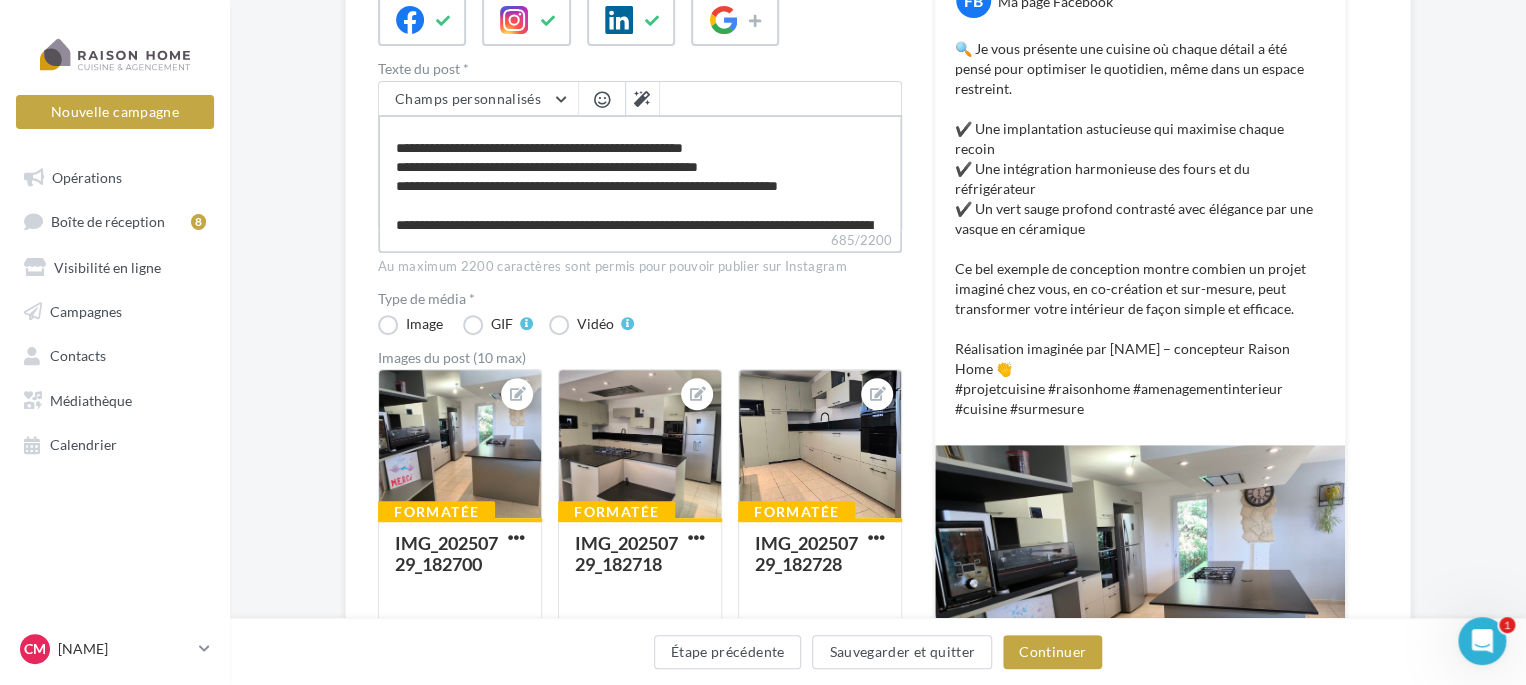 type on "**********" 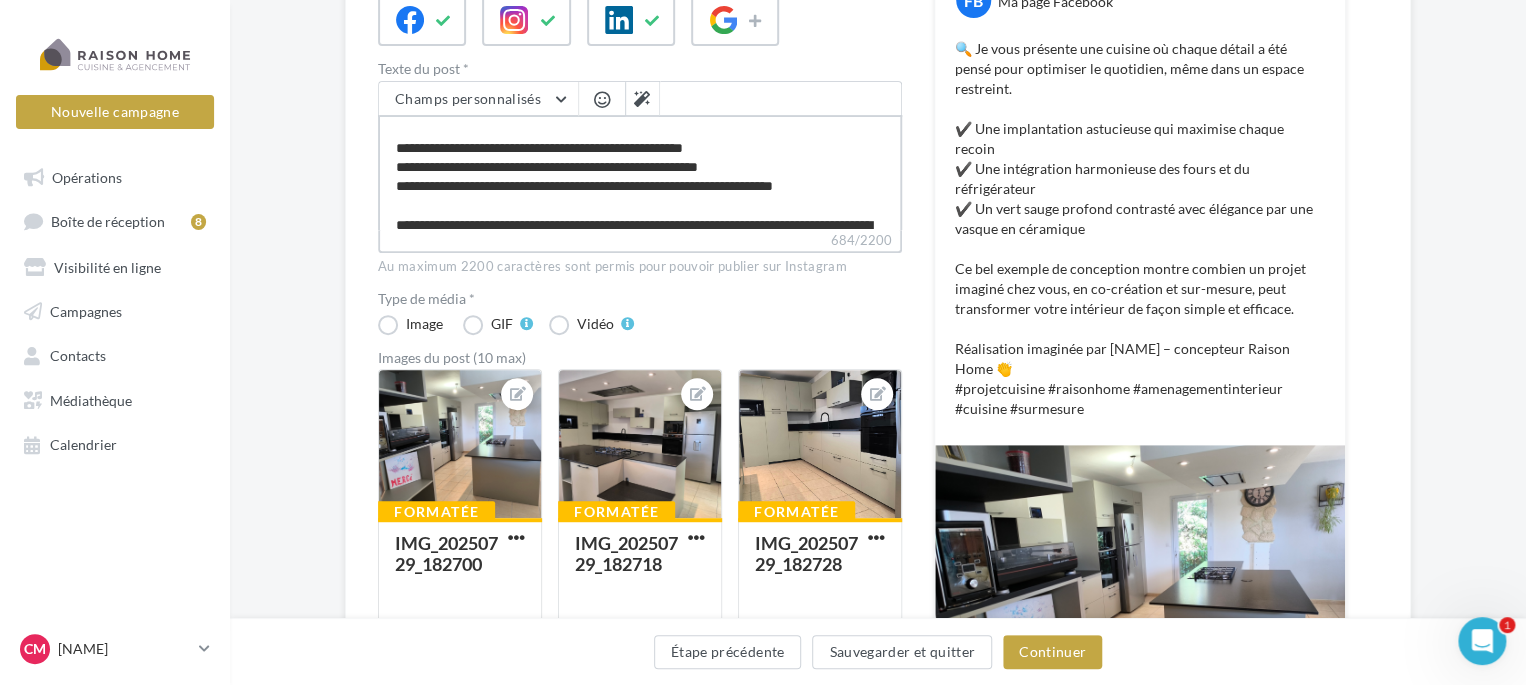 type on "**********" 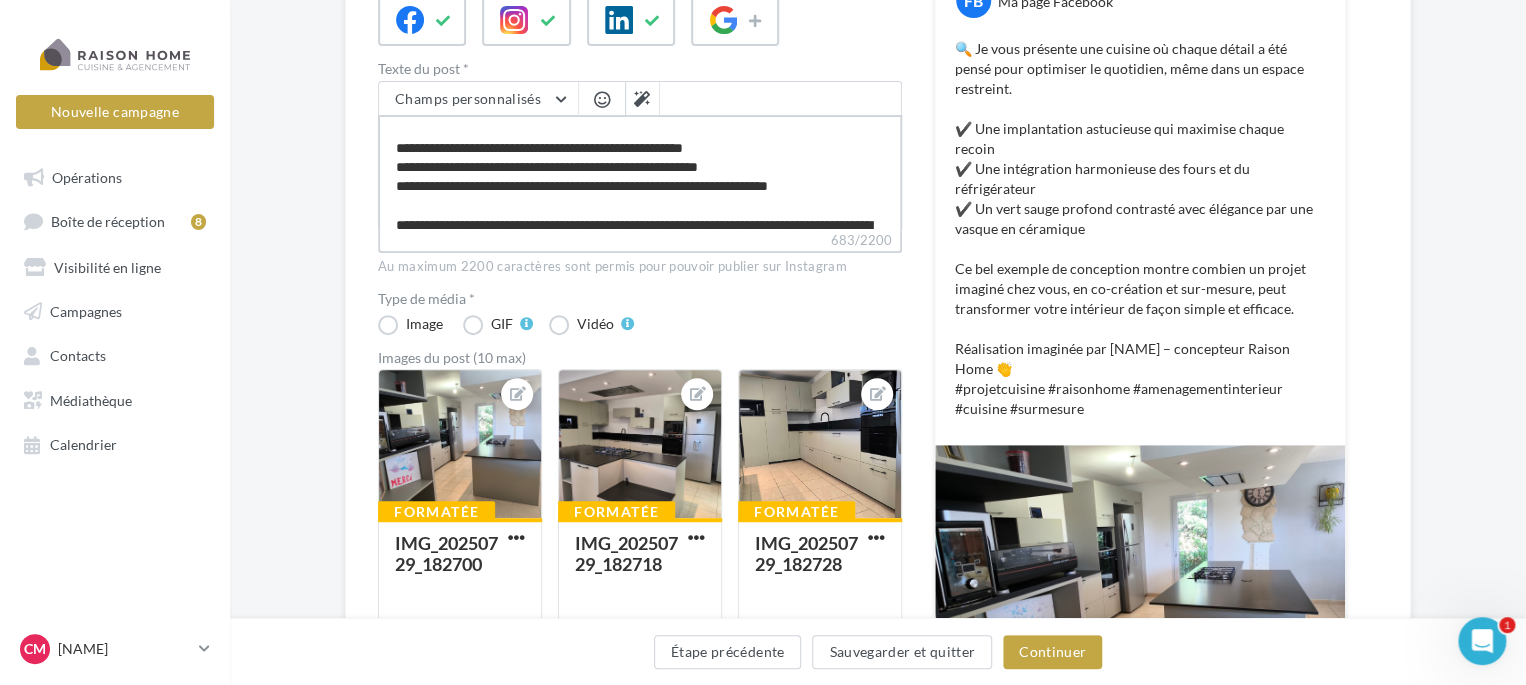type on "**********" 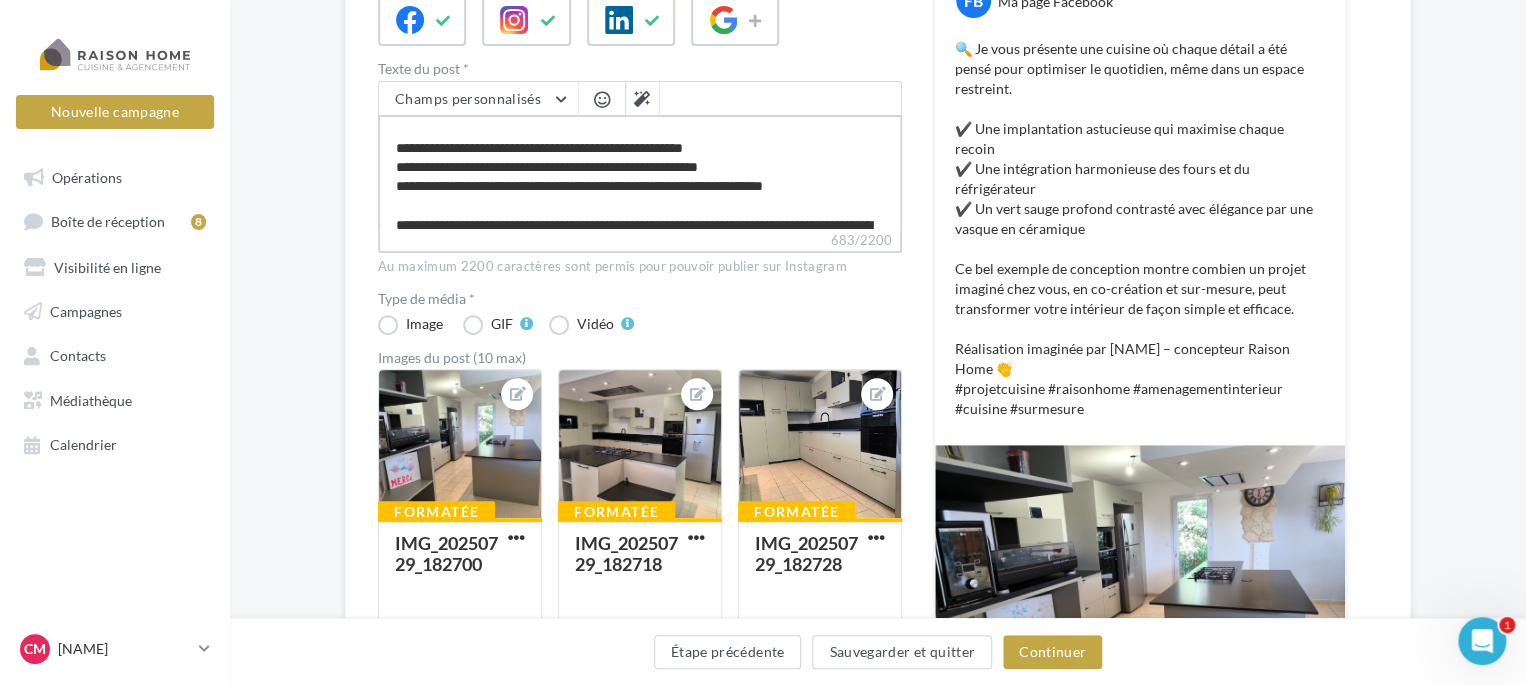 type on "**********" 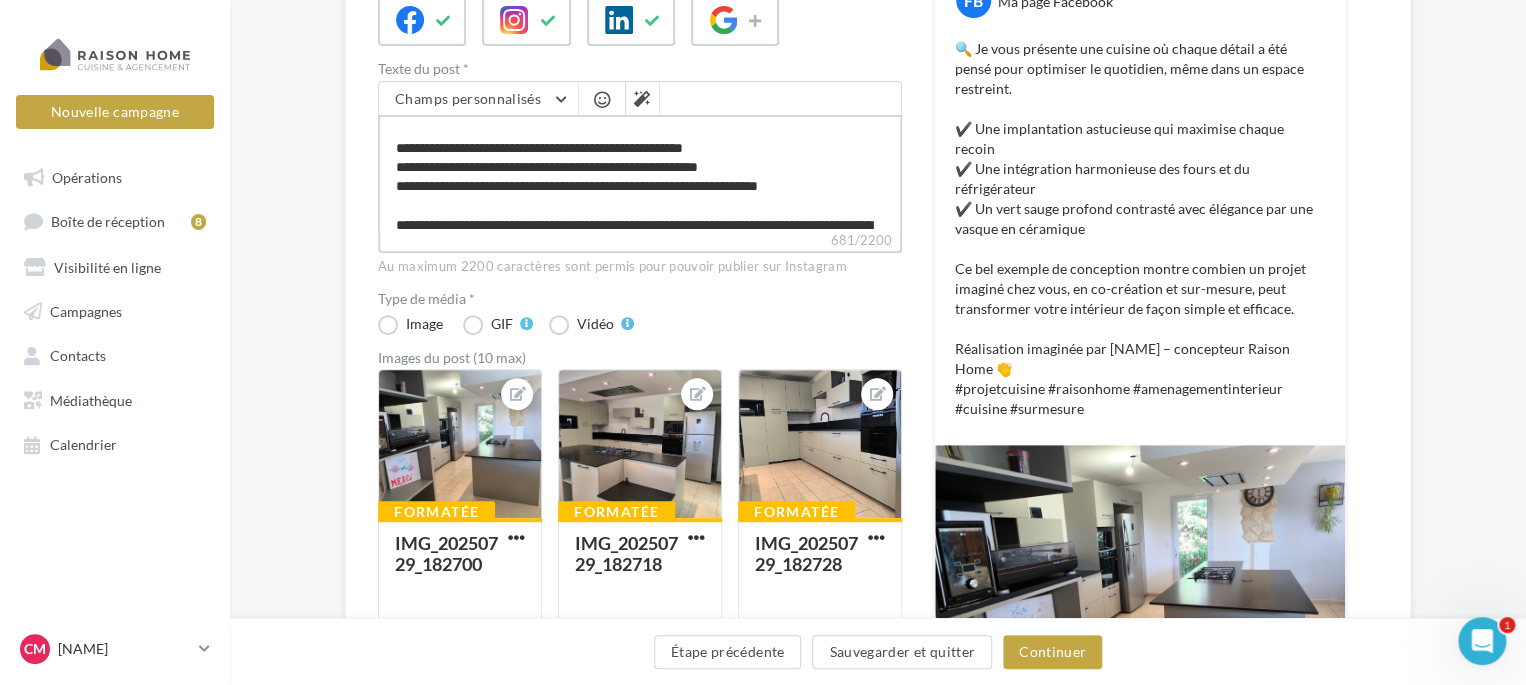 type on "**********" 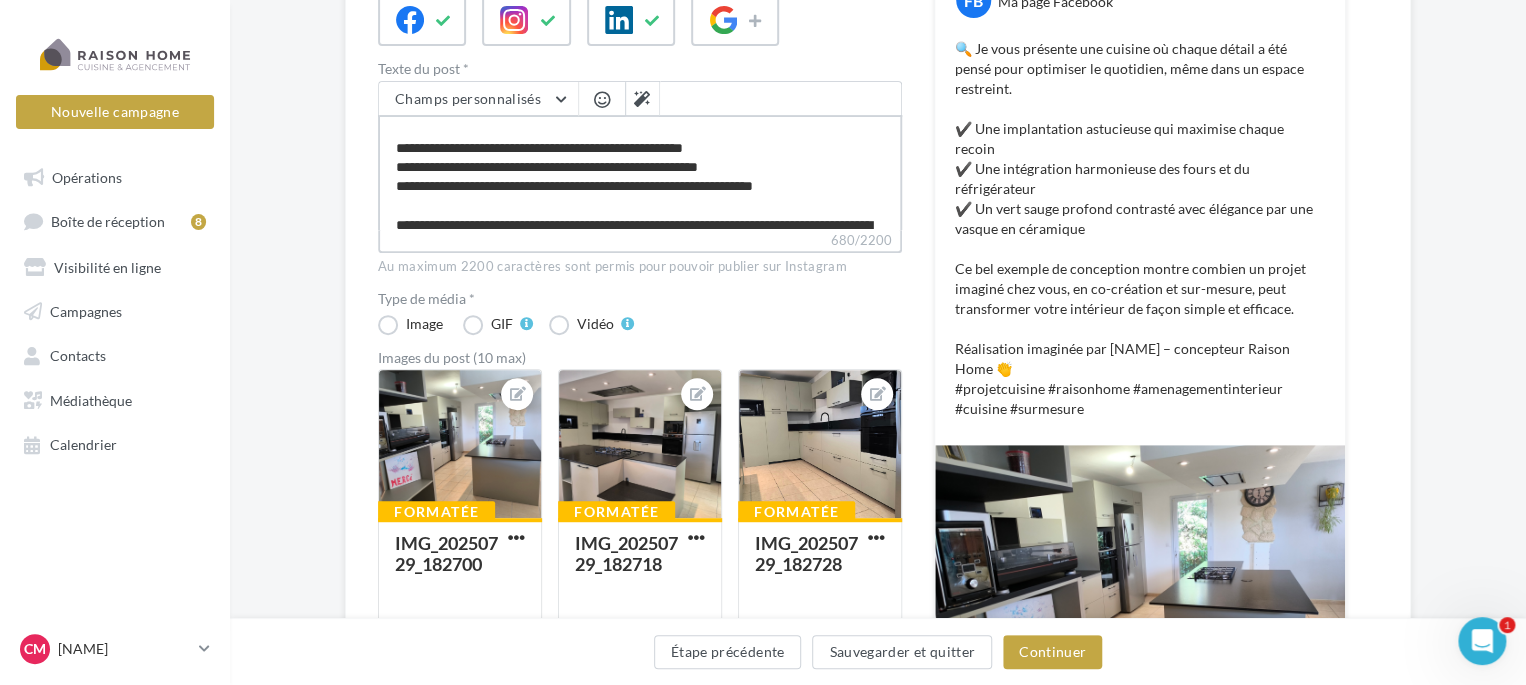type on "**********" 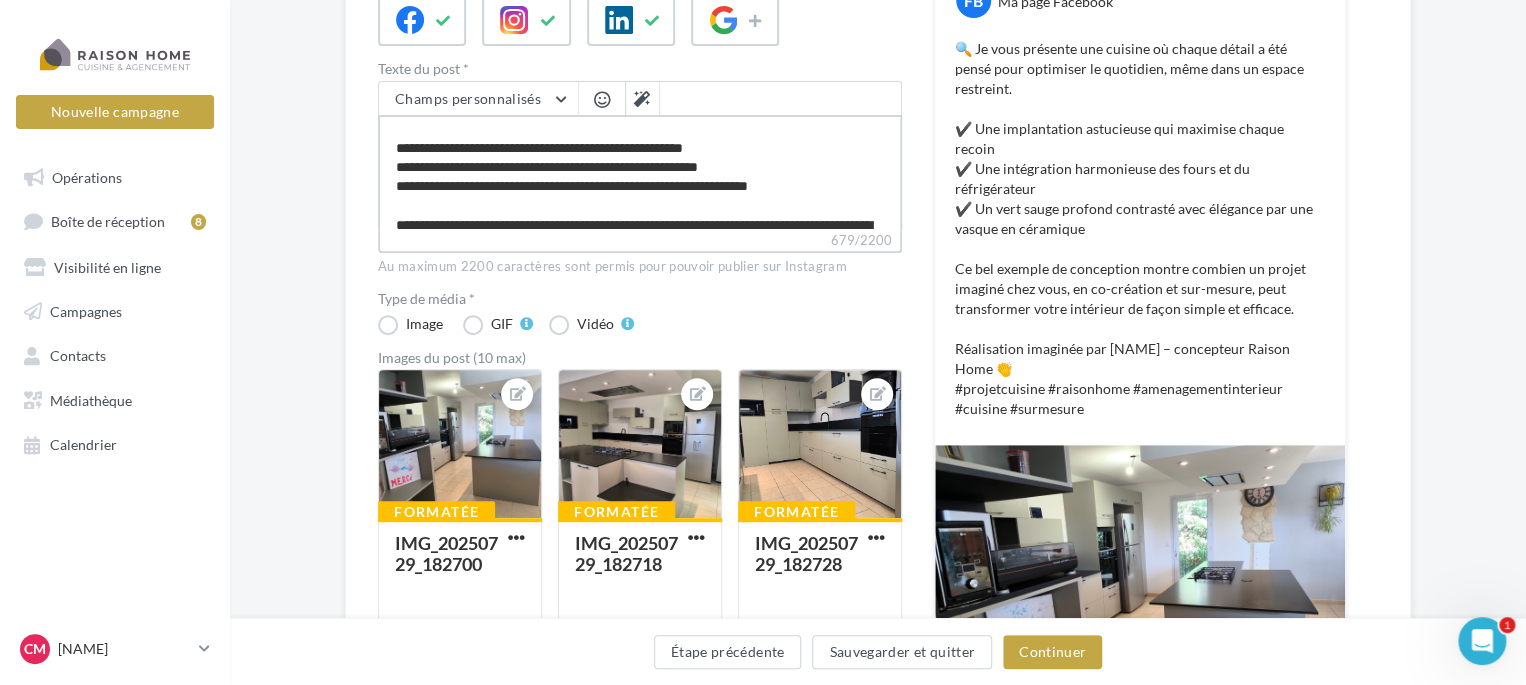 type on "**********" 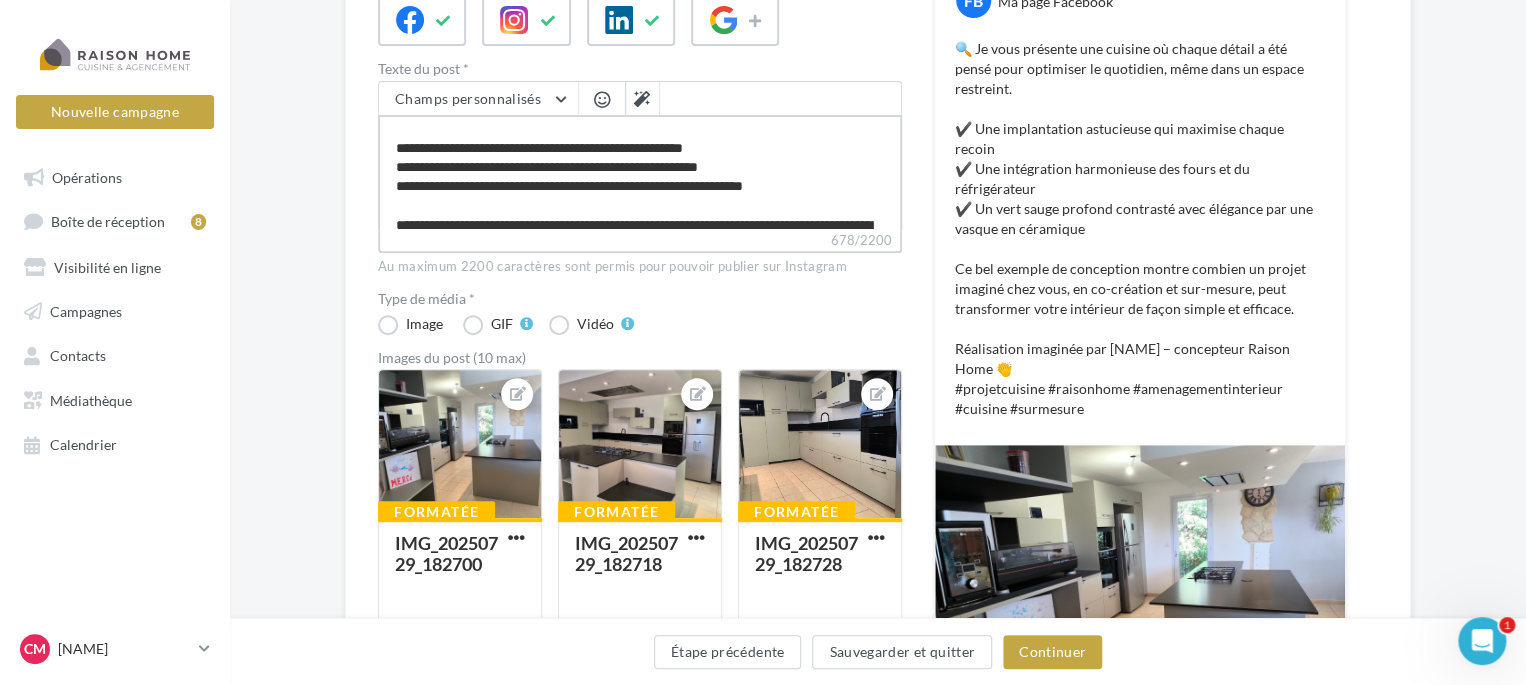 type on "**********" 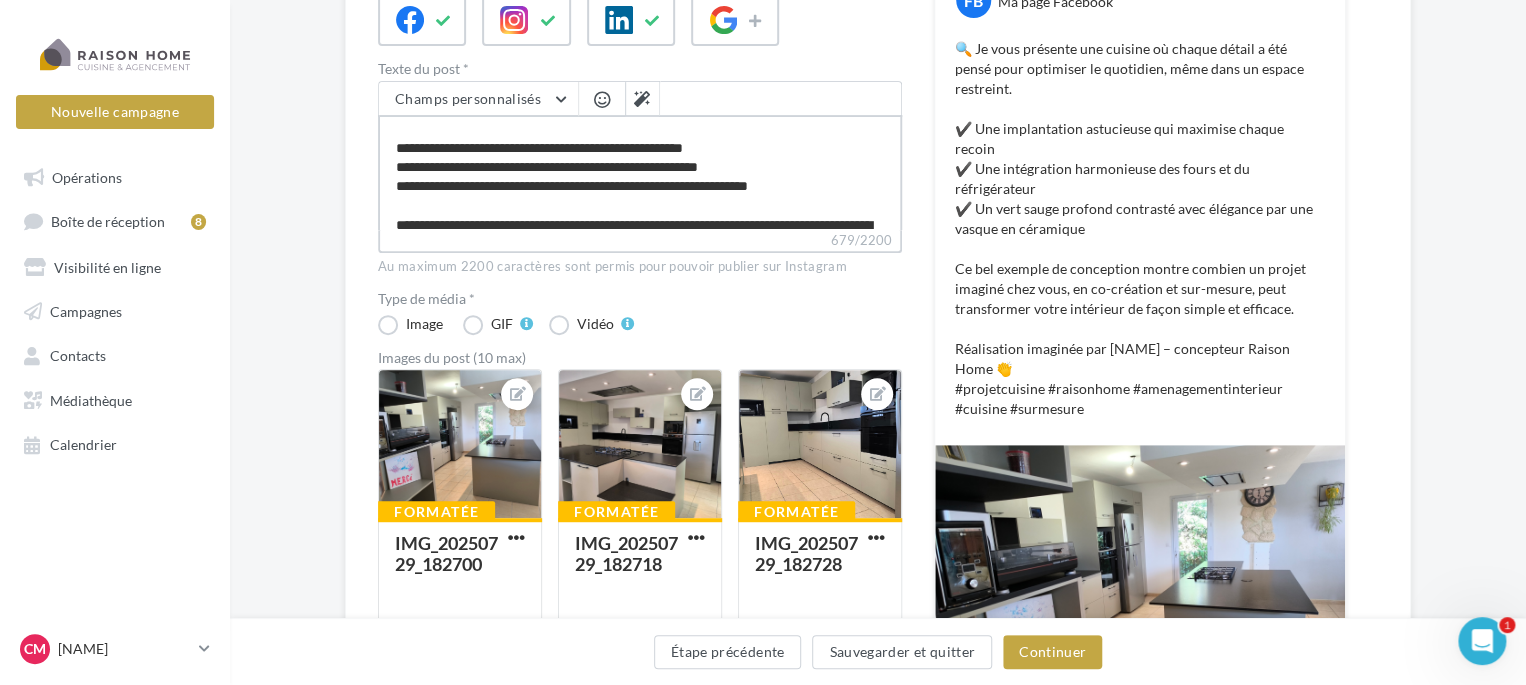 type on "**********" 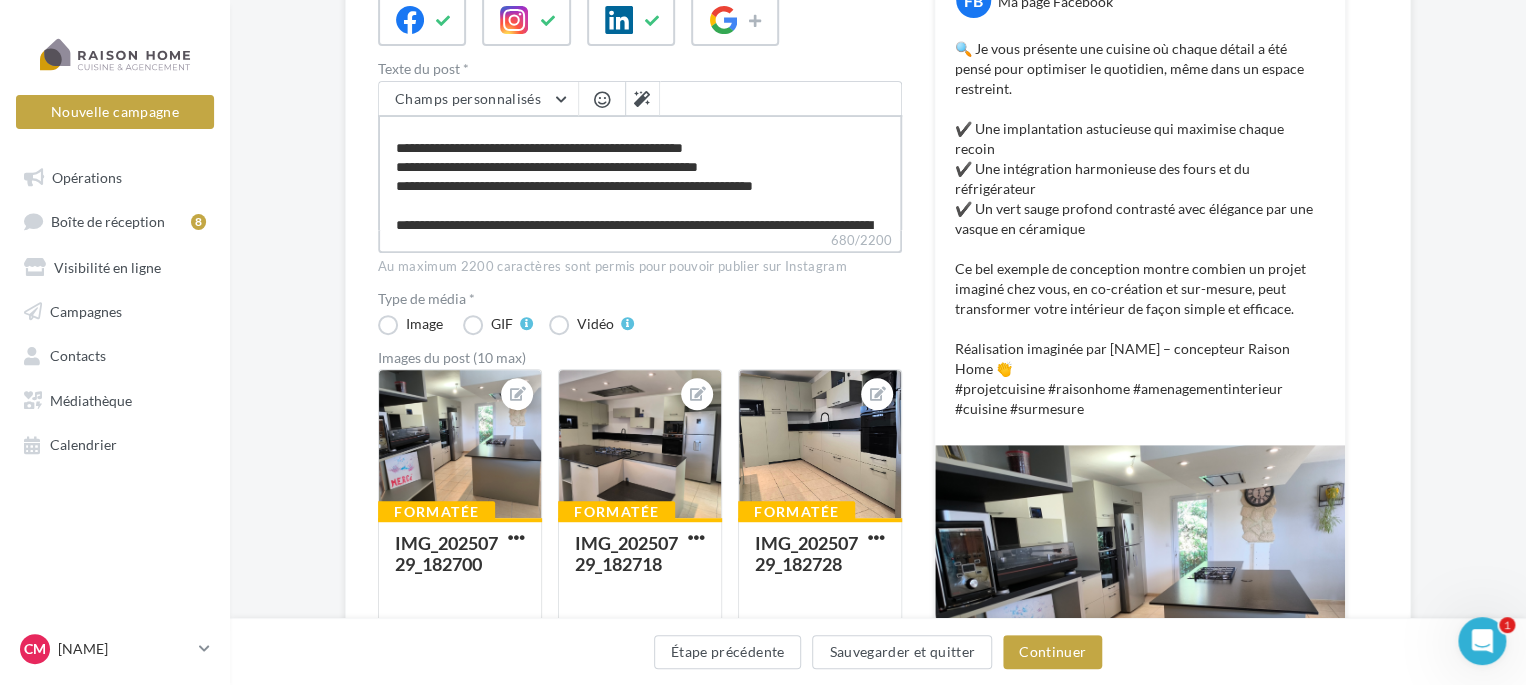 type on "**********" 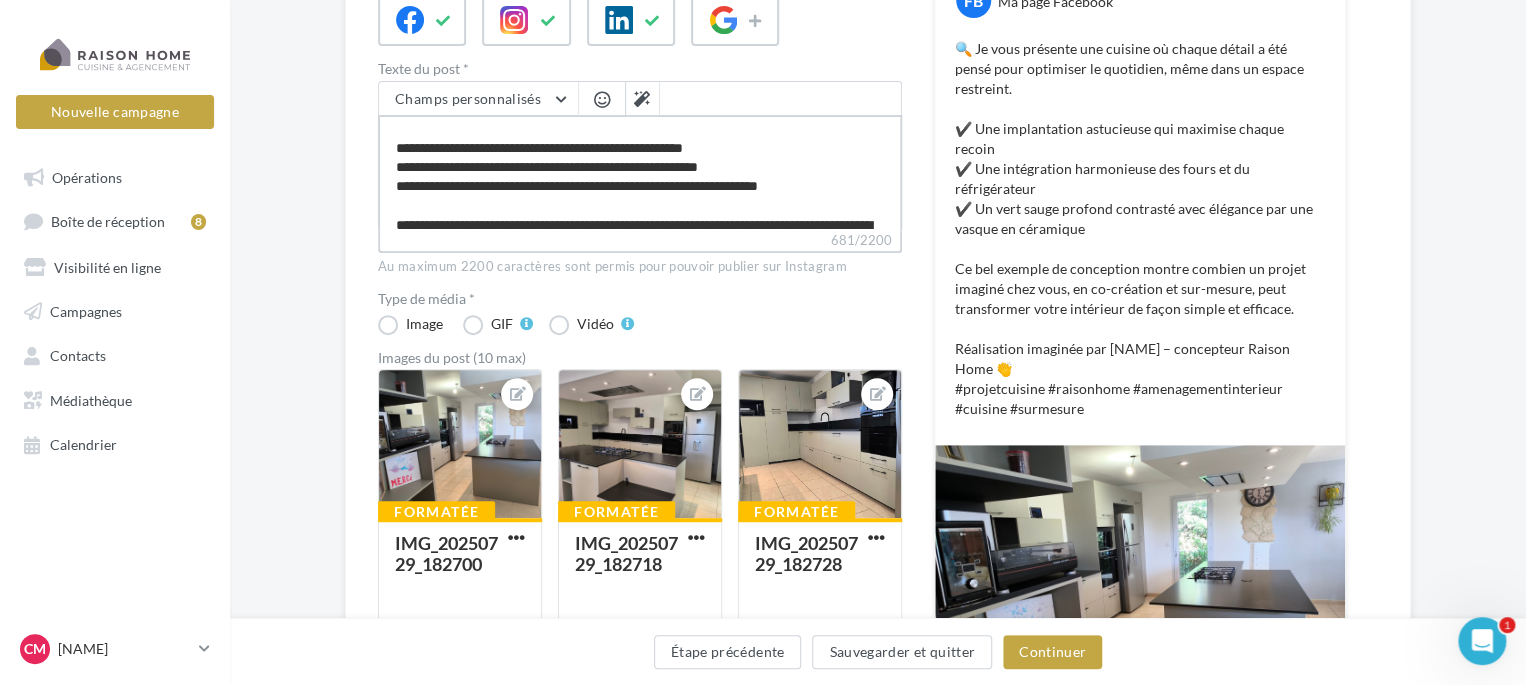 type on "**********" 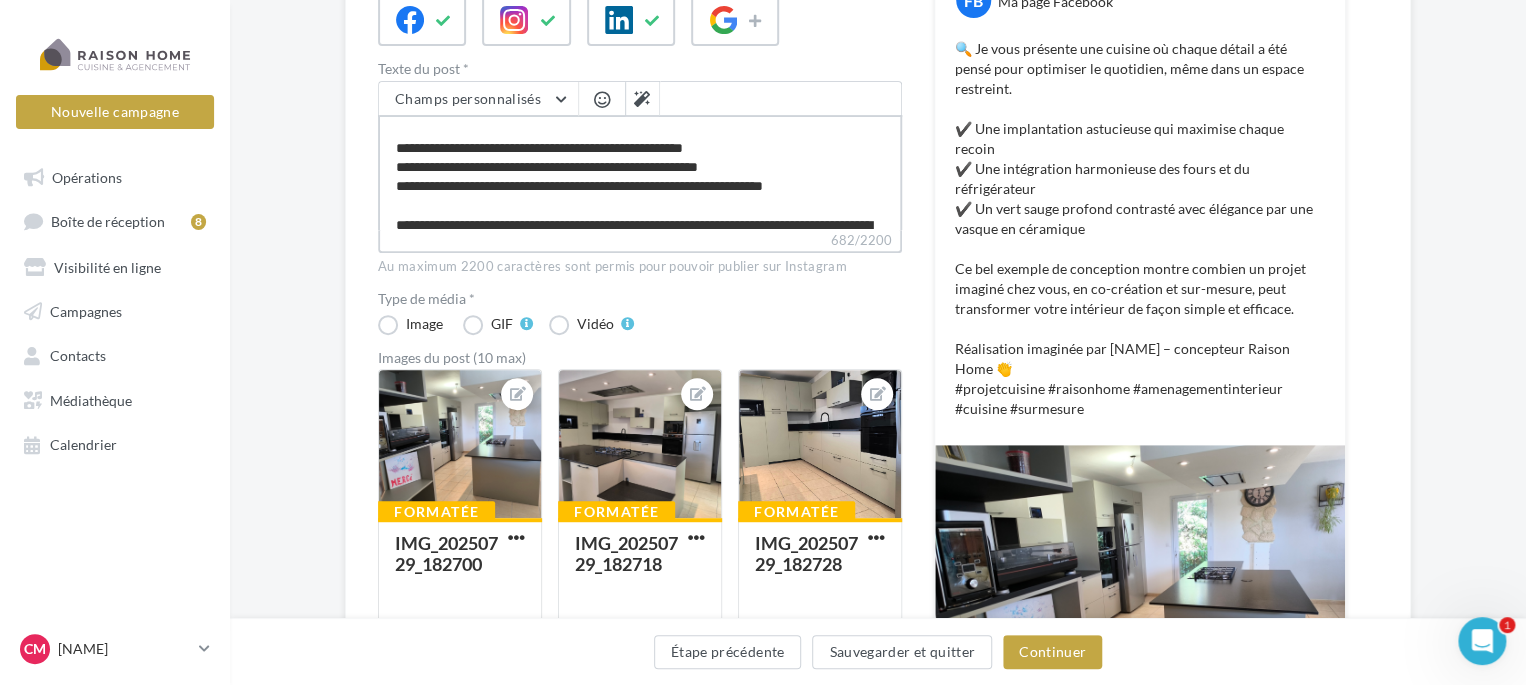 type on "**********" 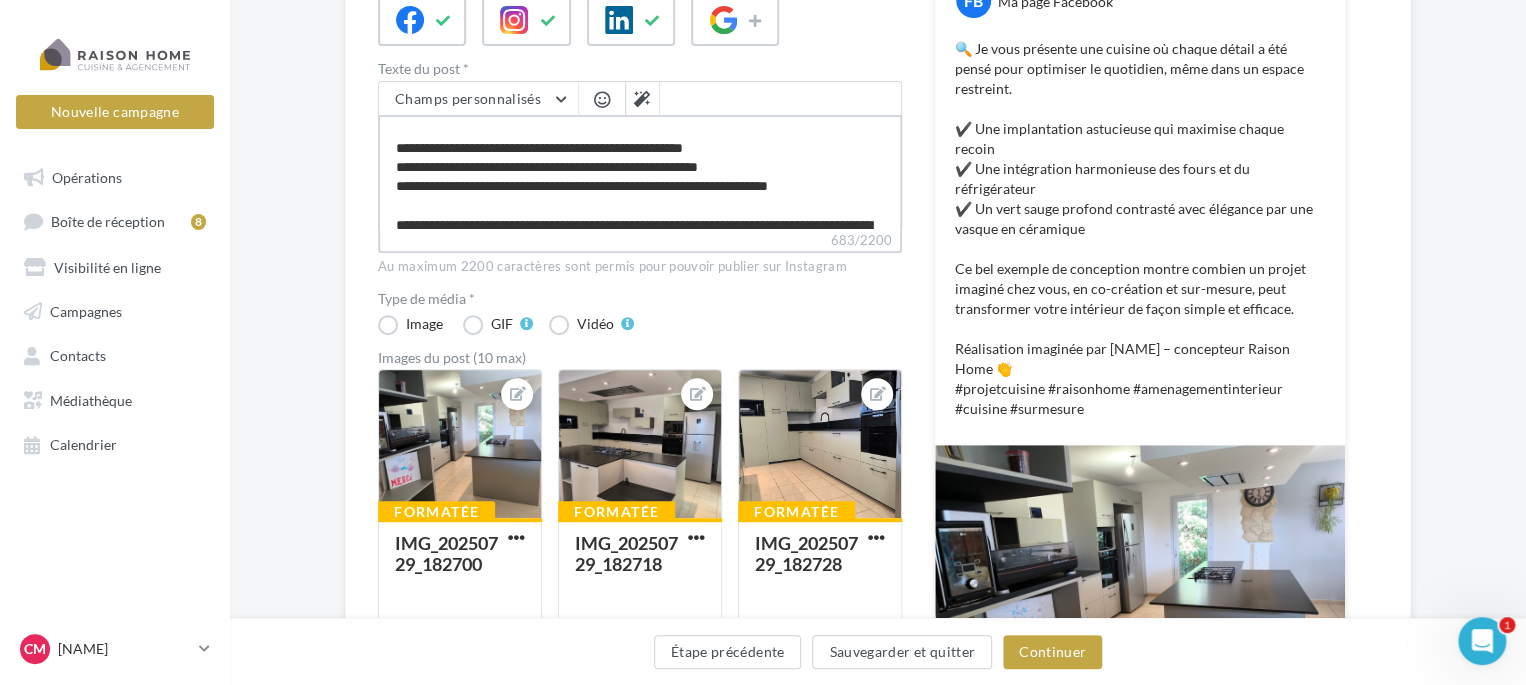 type on "**********" 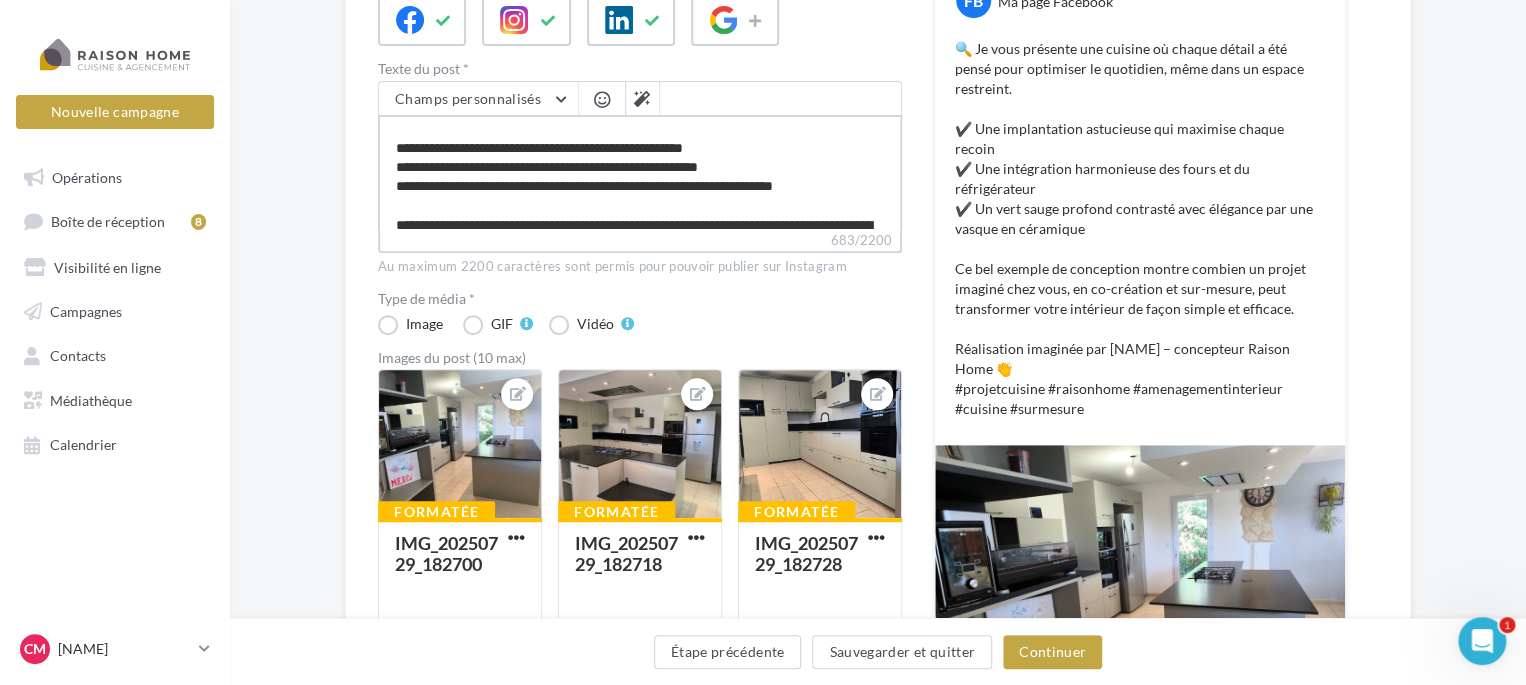 type on "**********" 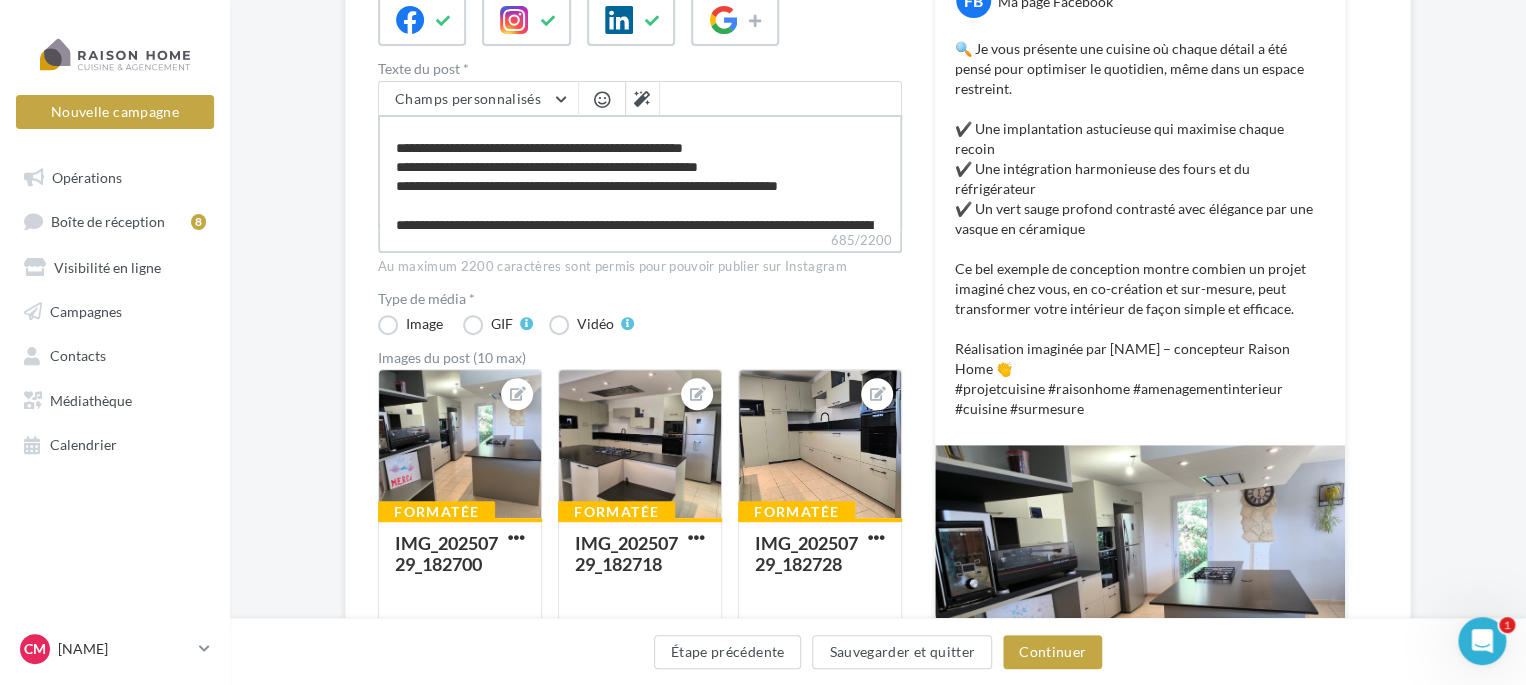 type on "**********" 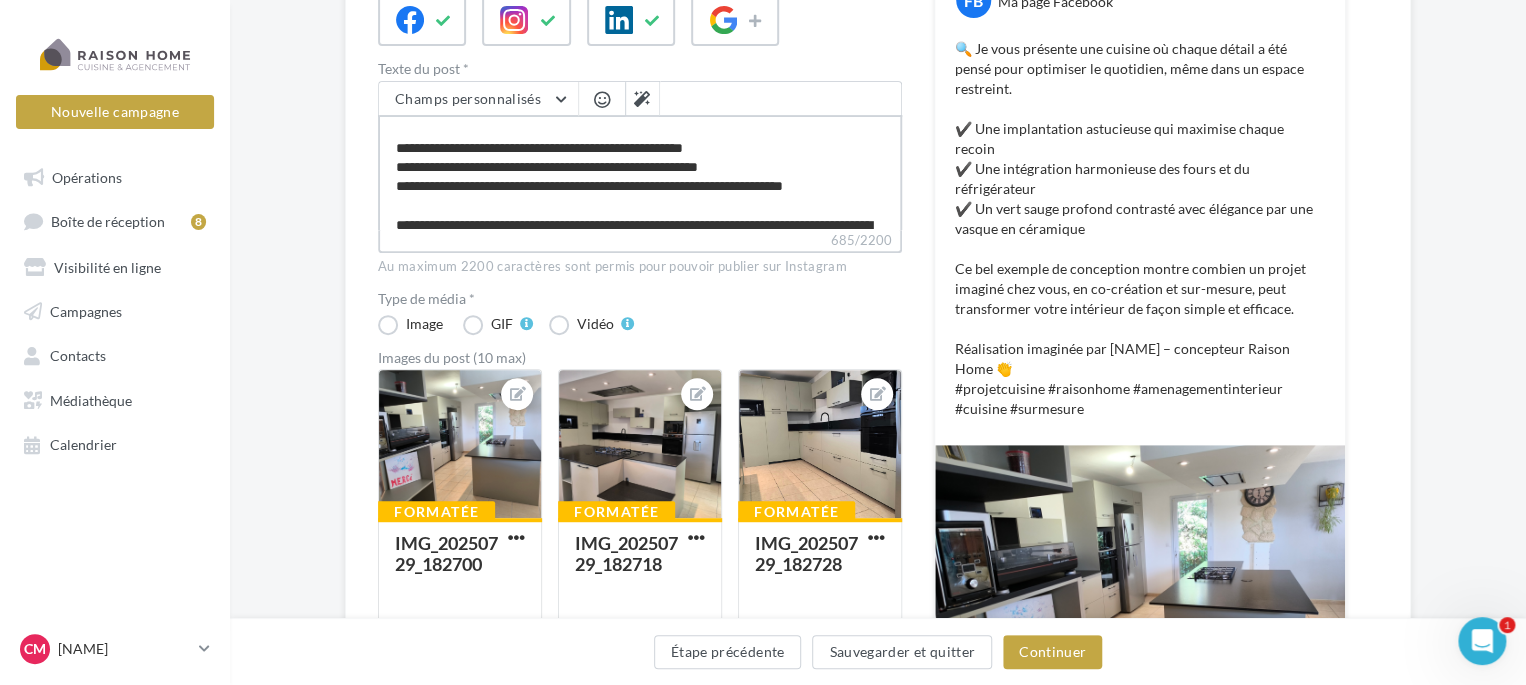 type on "**********" 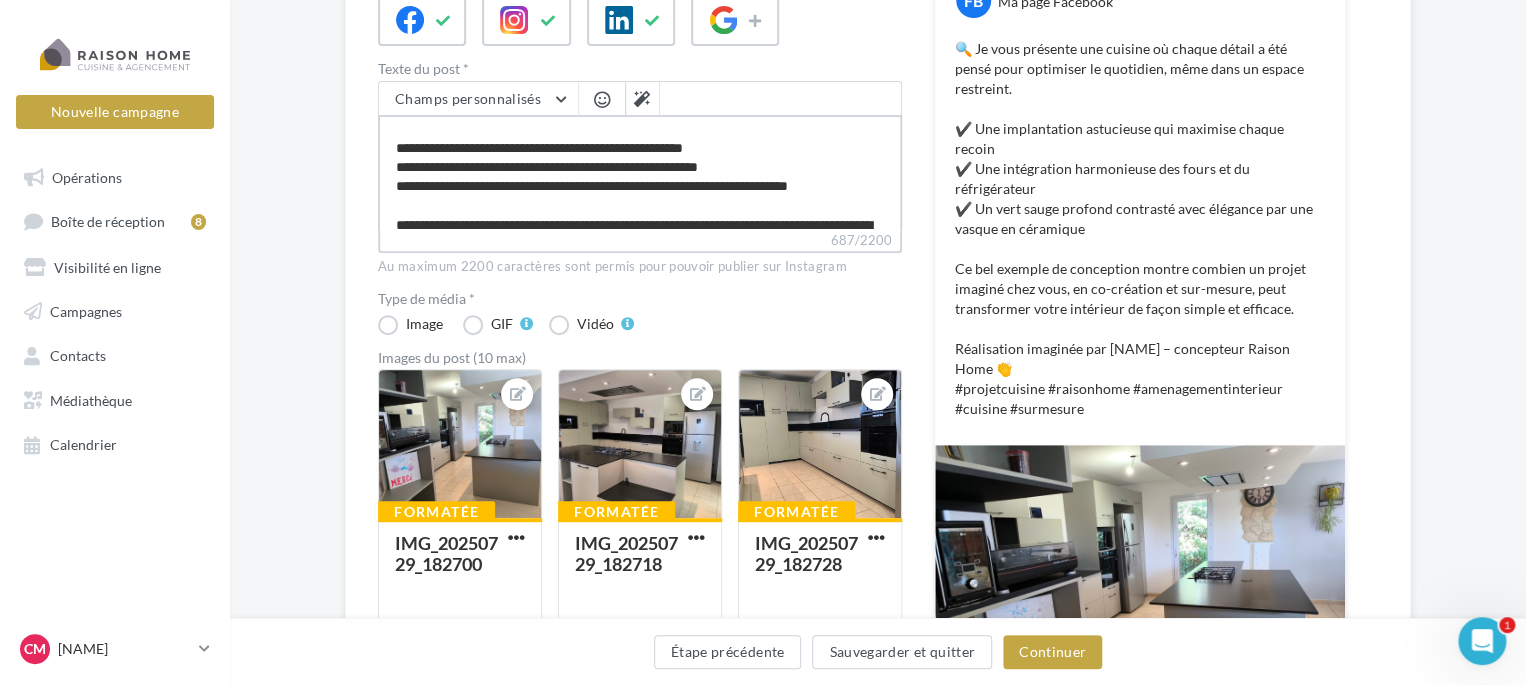 type on "**********" 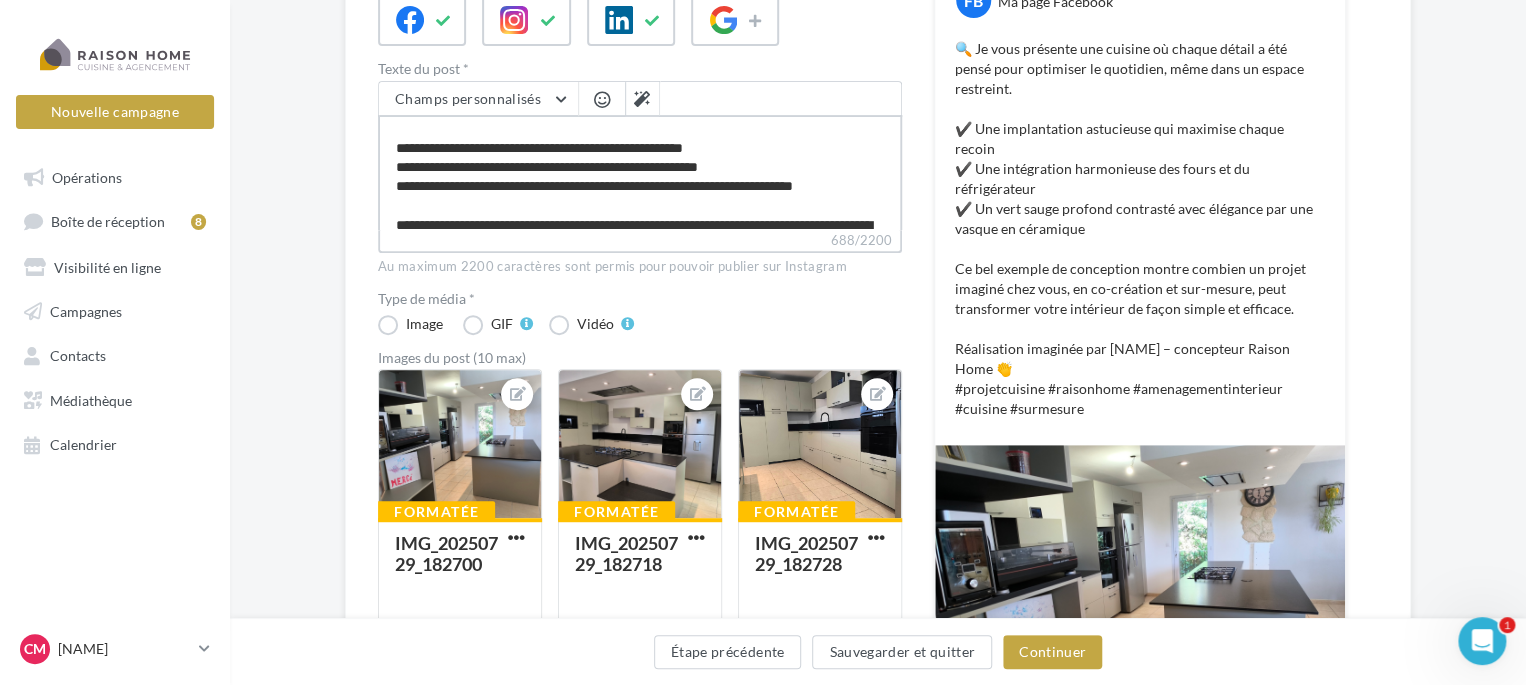 type on "**********" 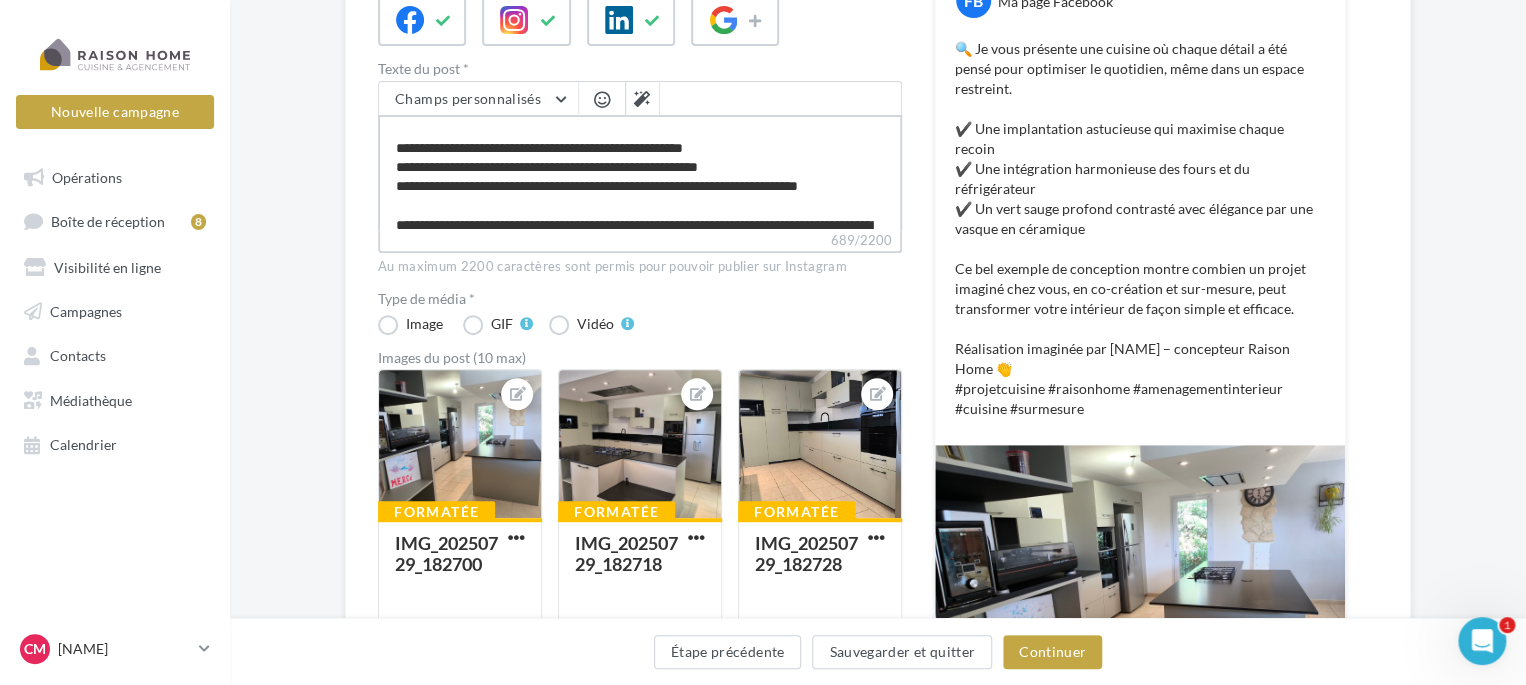 type on "**********" 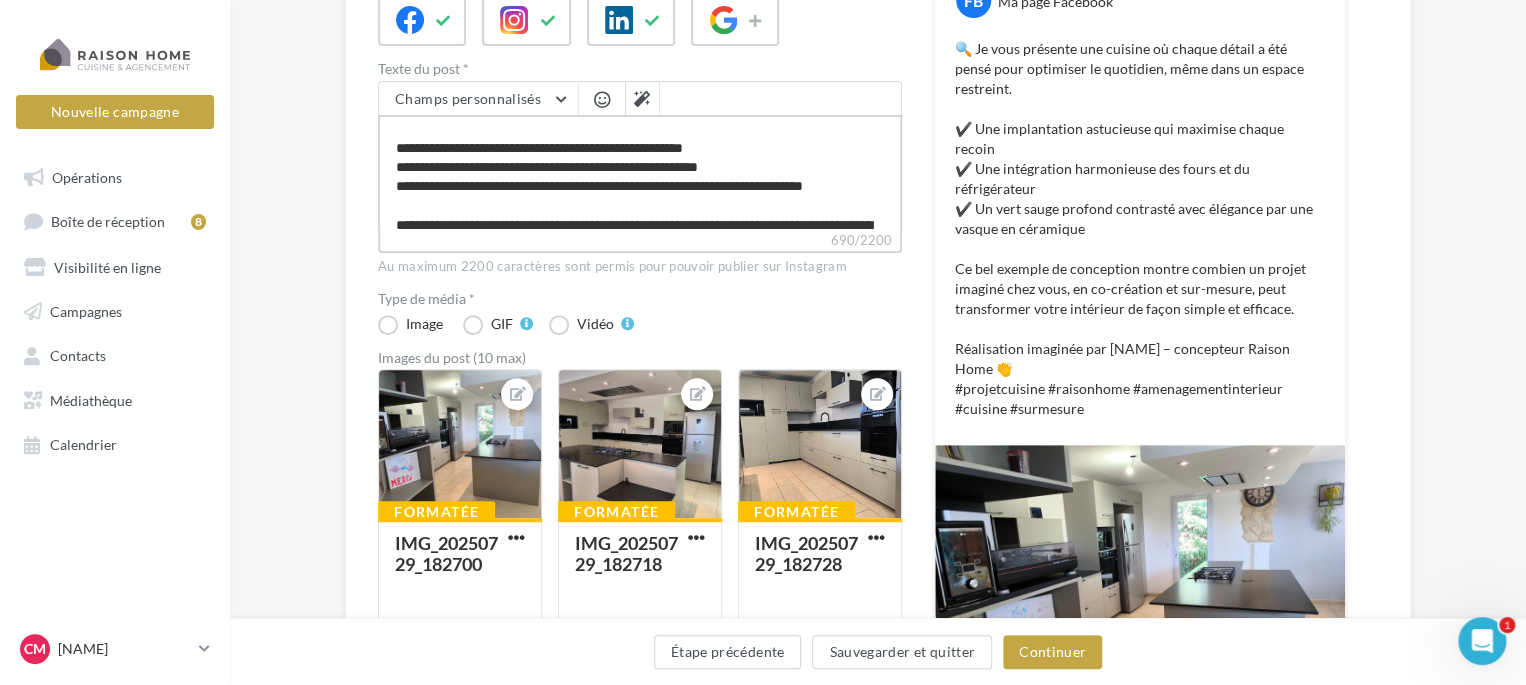 type on "**********" 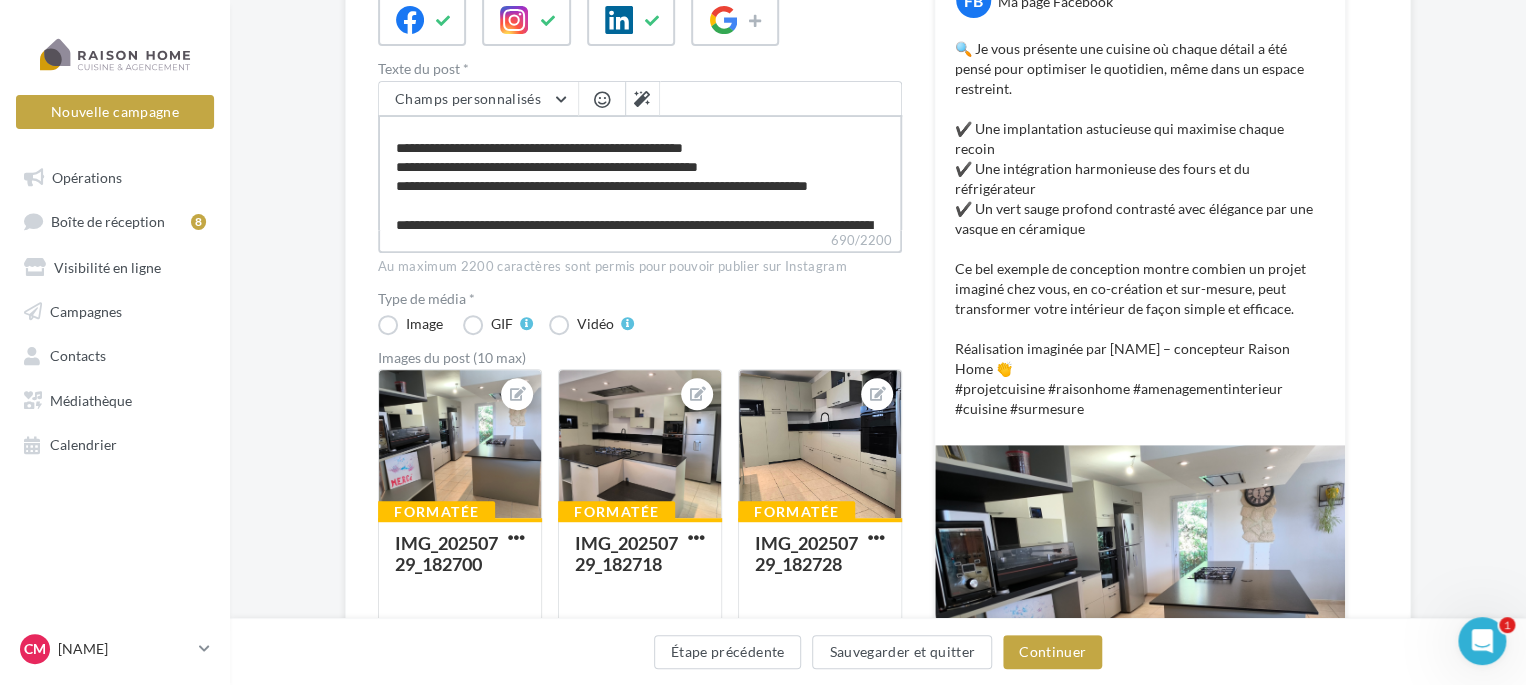 type on "**********" 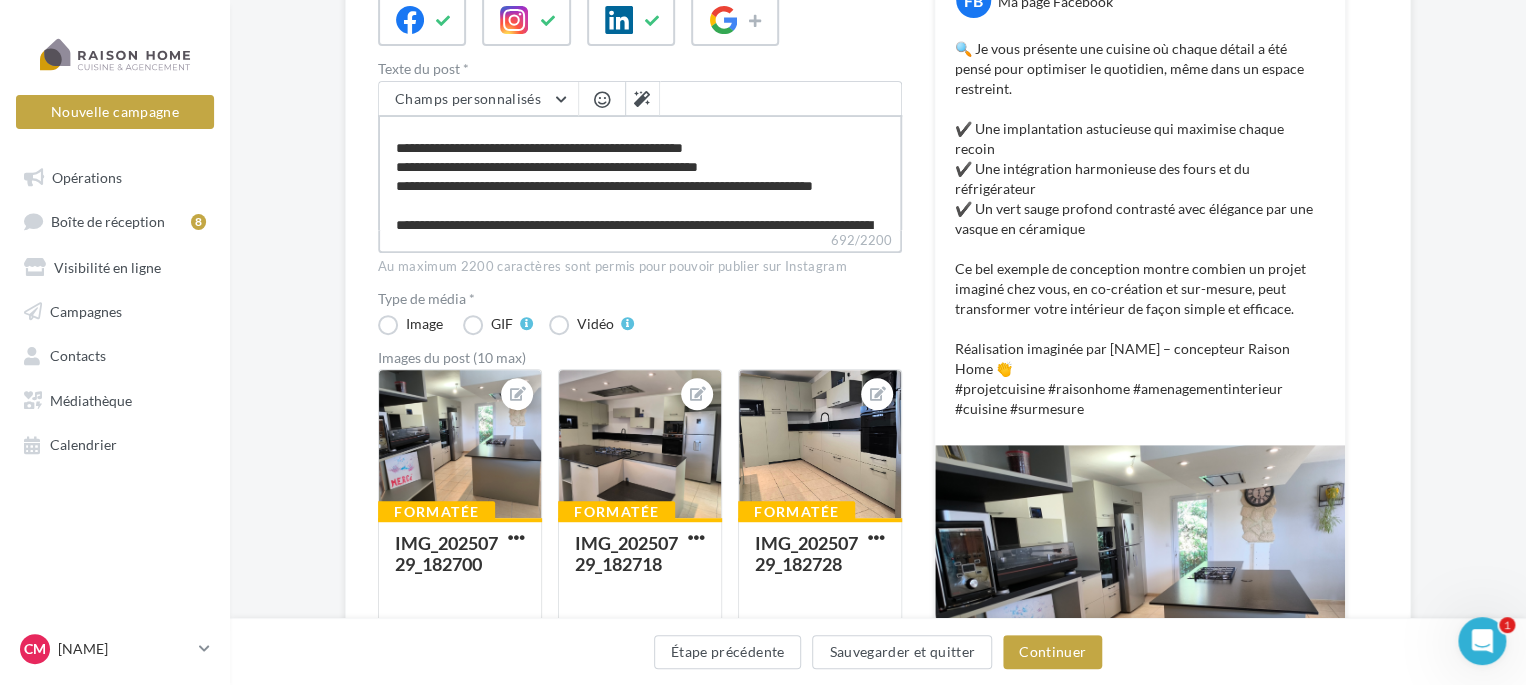 type on "**********" 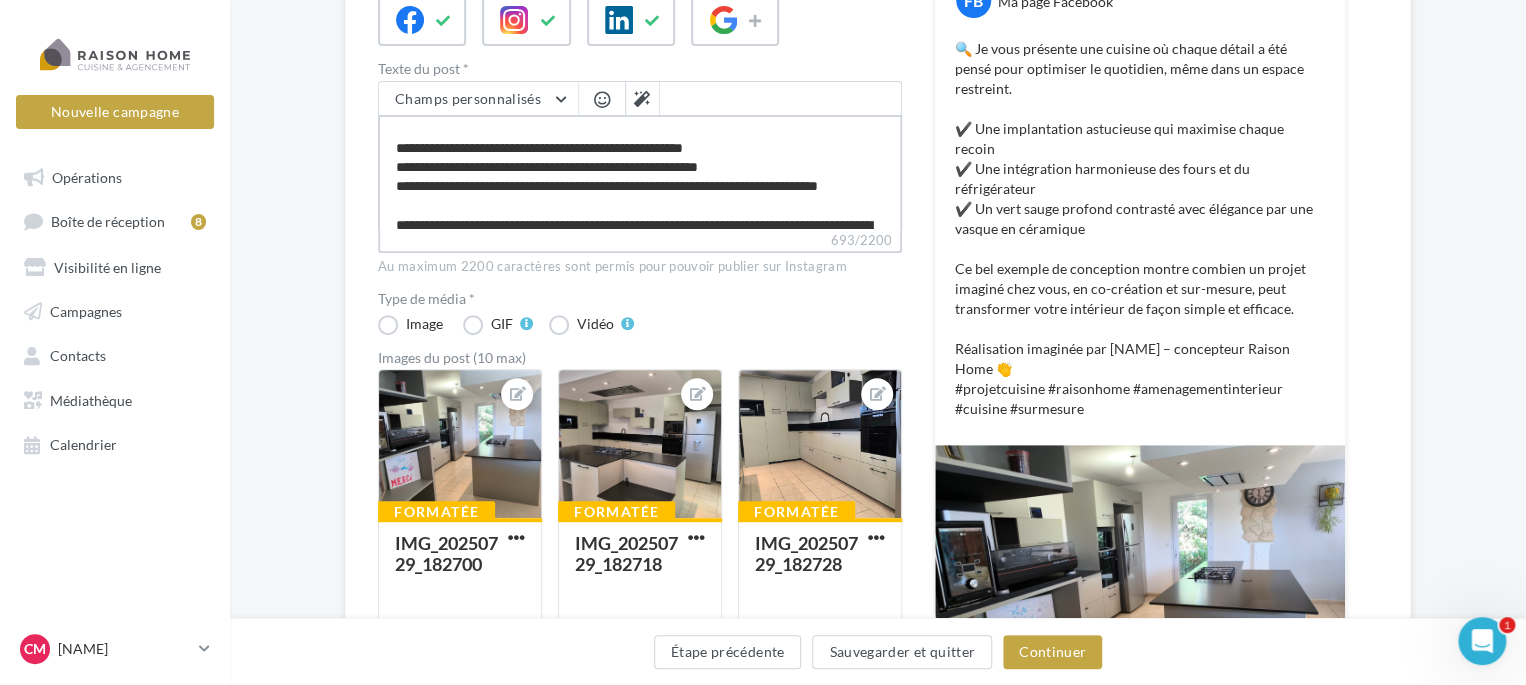 type on "**********" 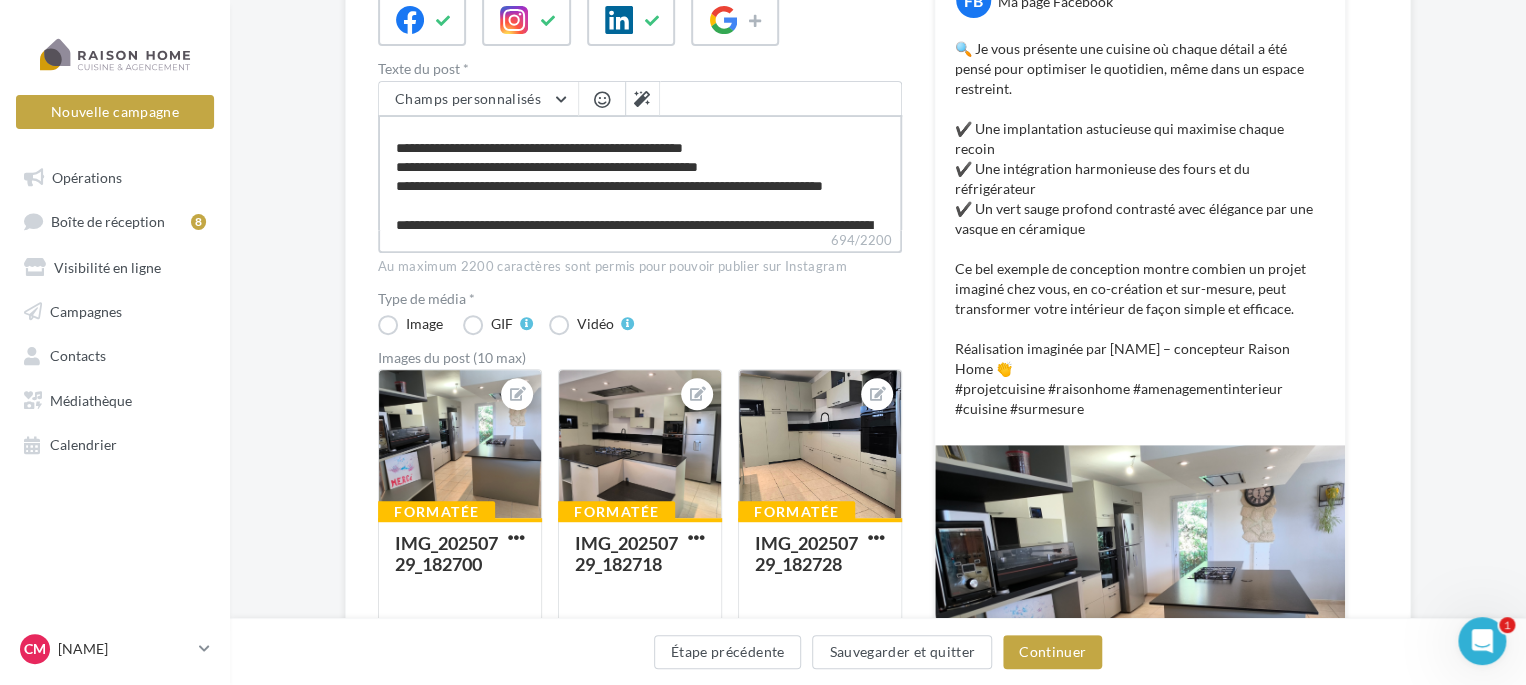 type on "**********" 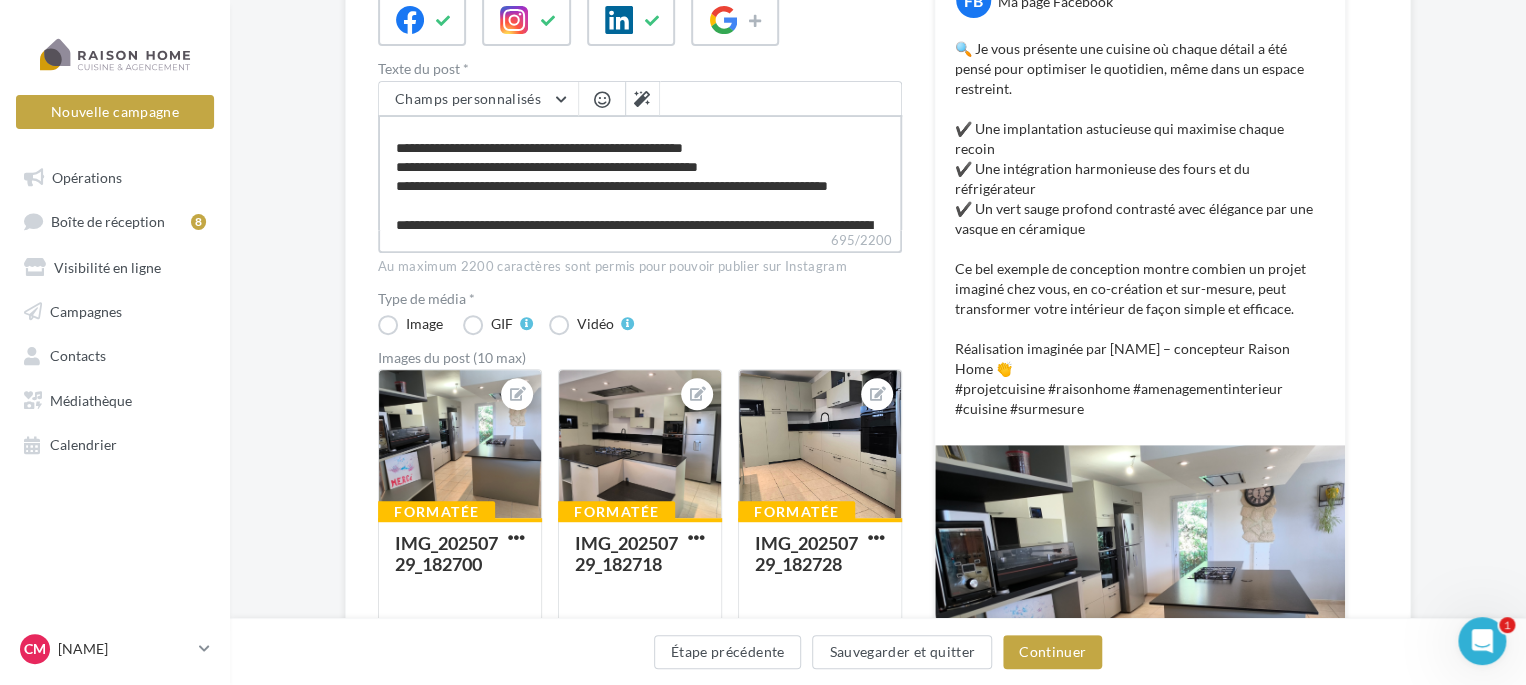 type on "**********" 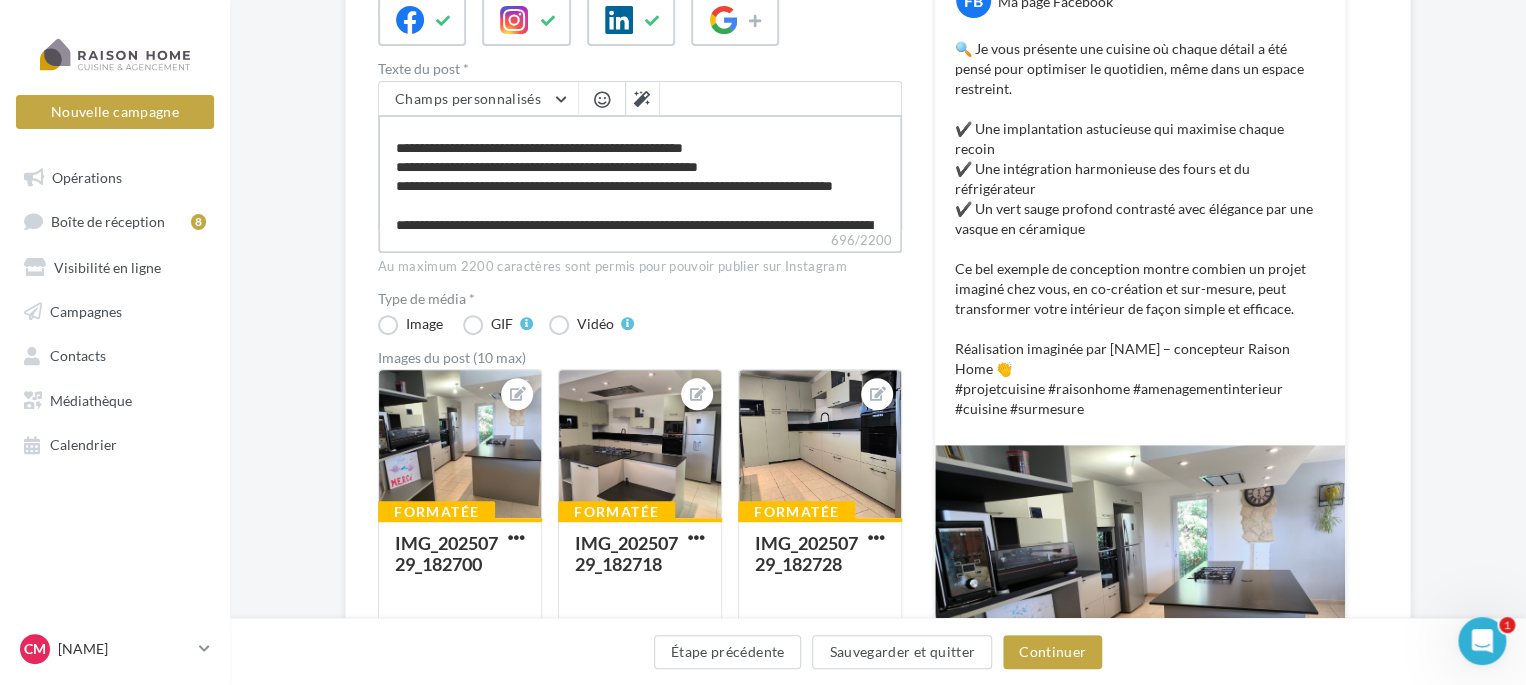 type on "**********" 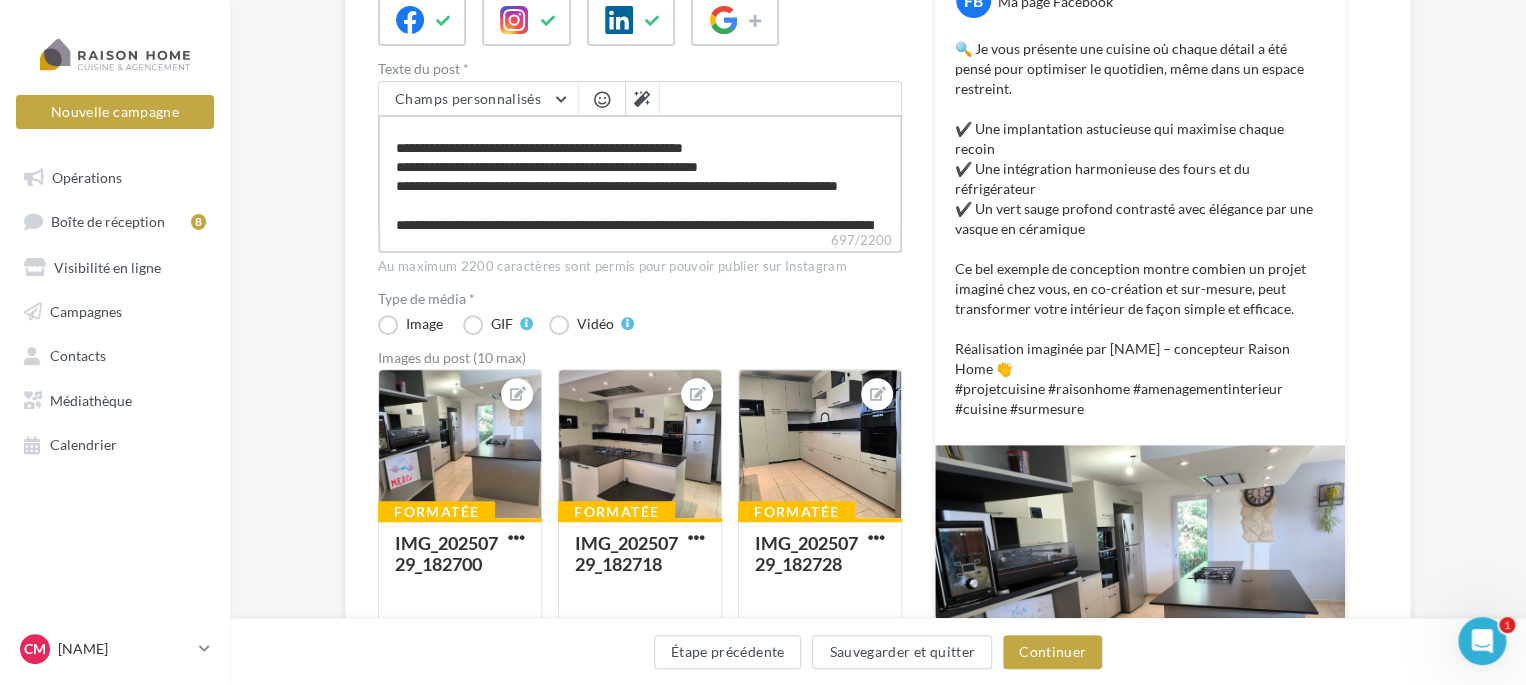 type on "**********" 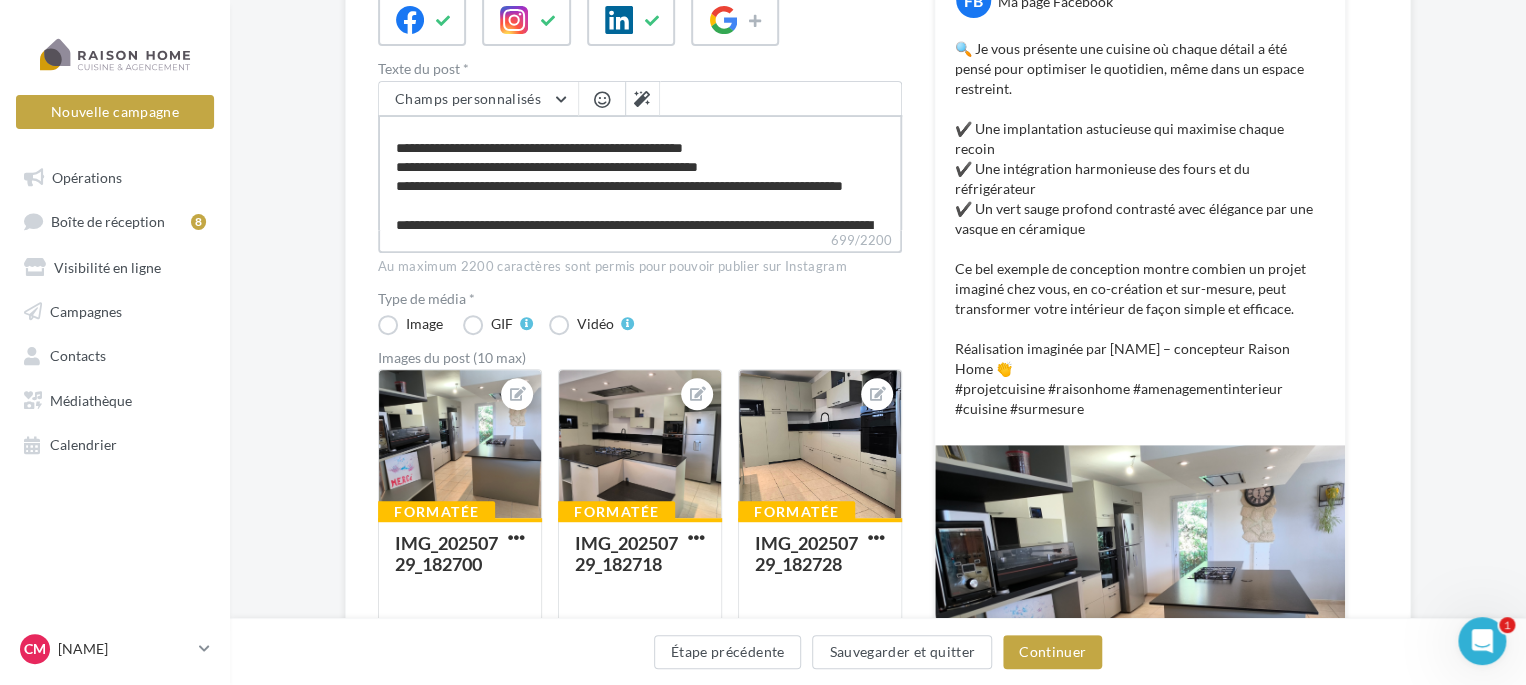 type on "**********" 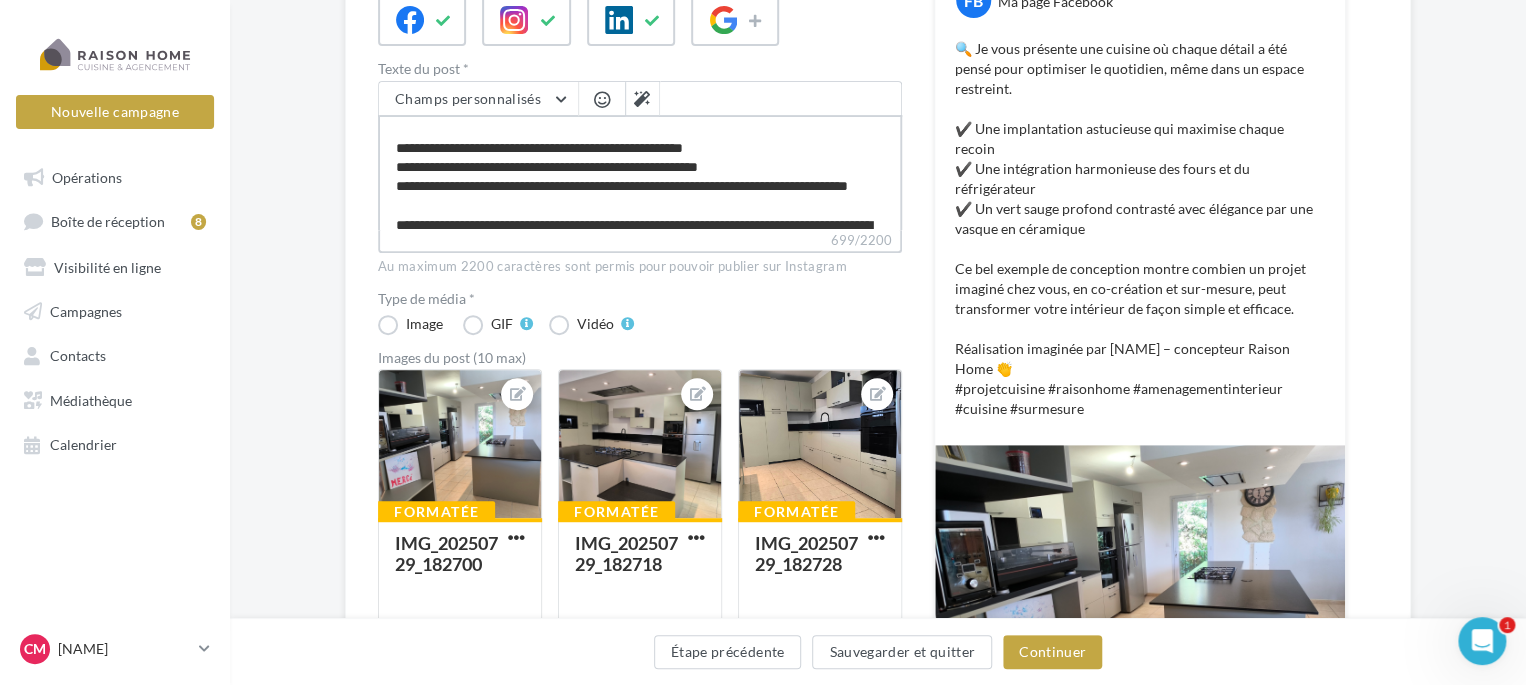 type on "**********" 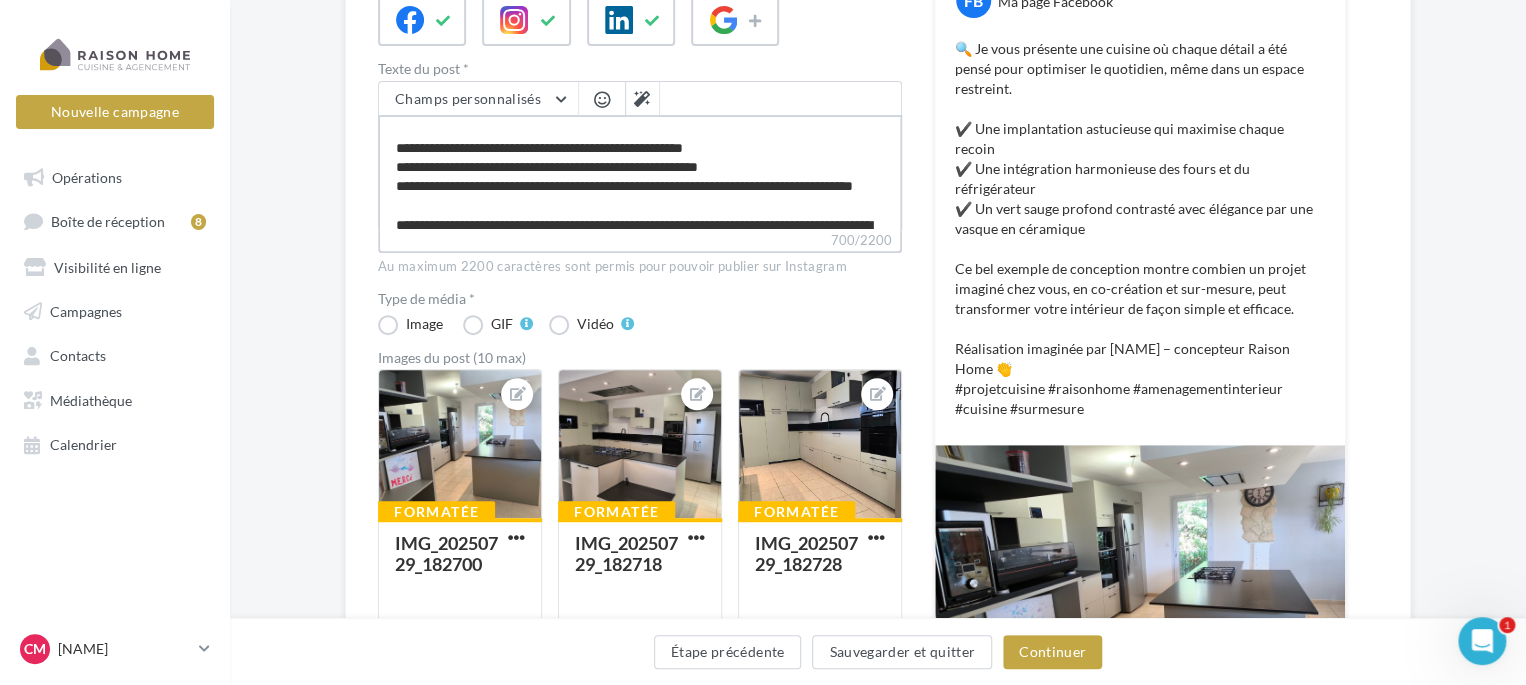 type on "**********" 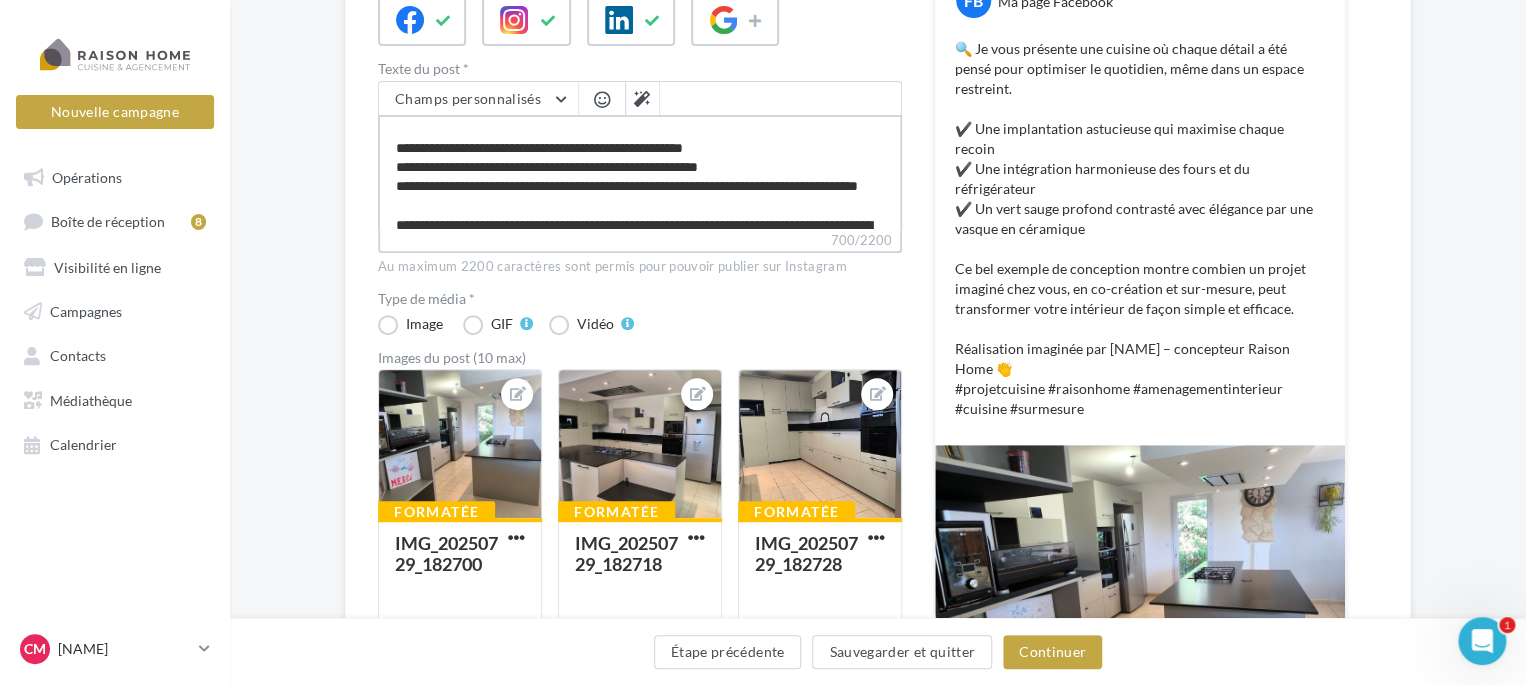 type on "**********" 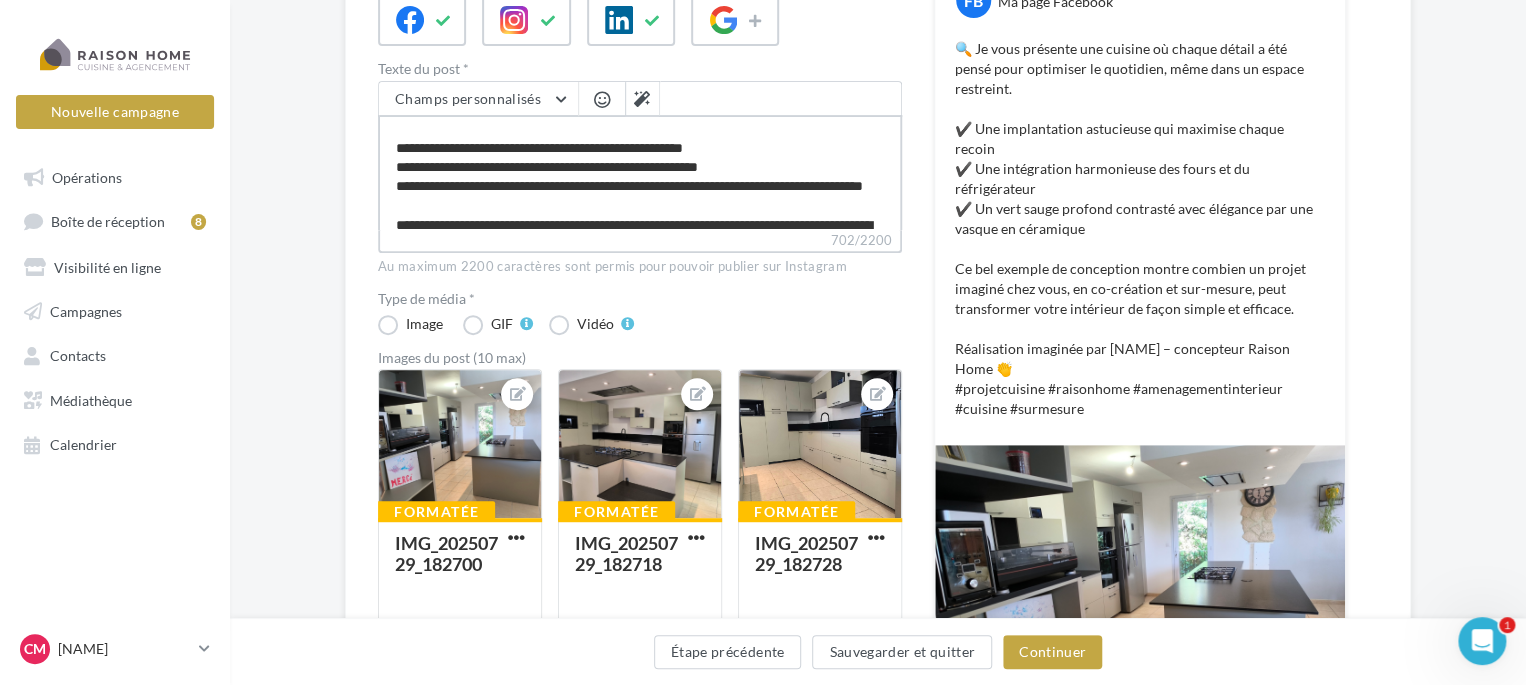 type on "**********" 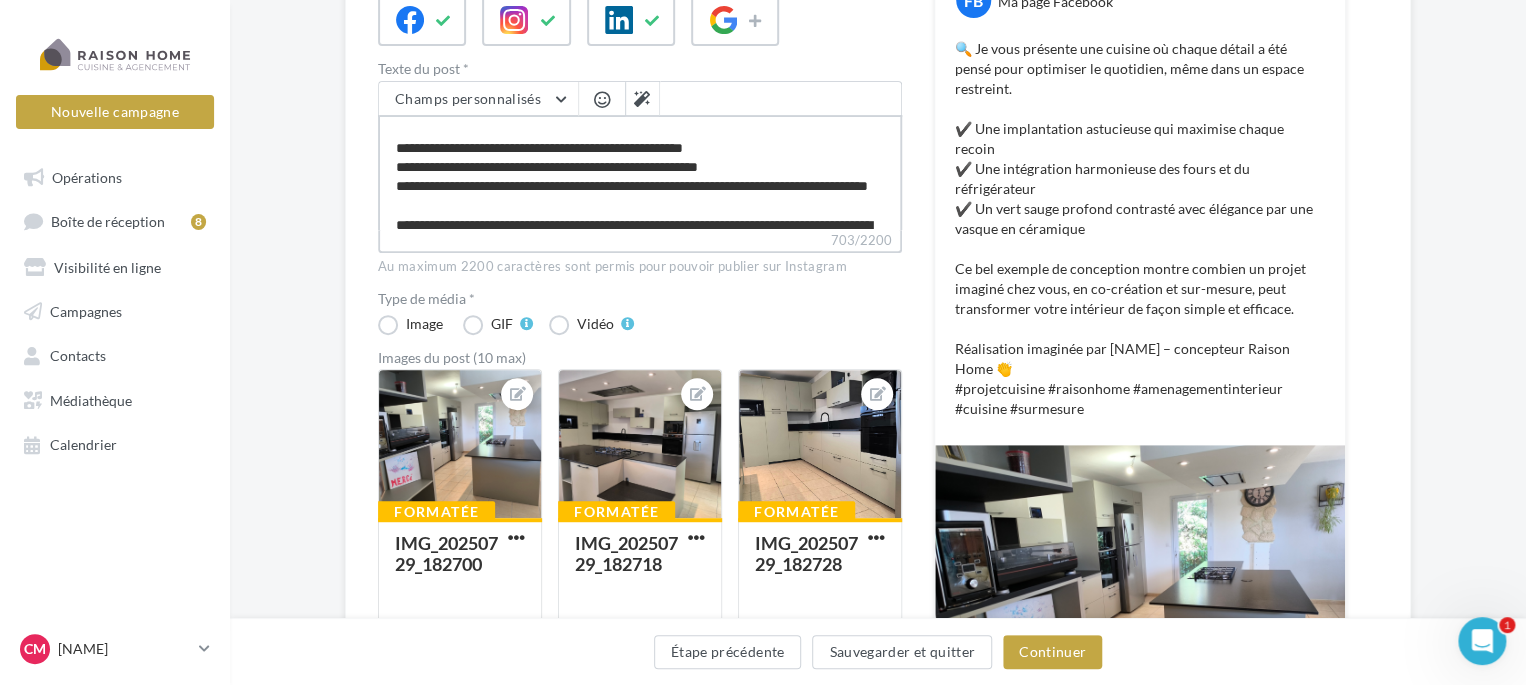 type on "**********" 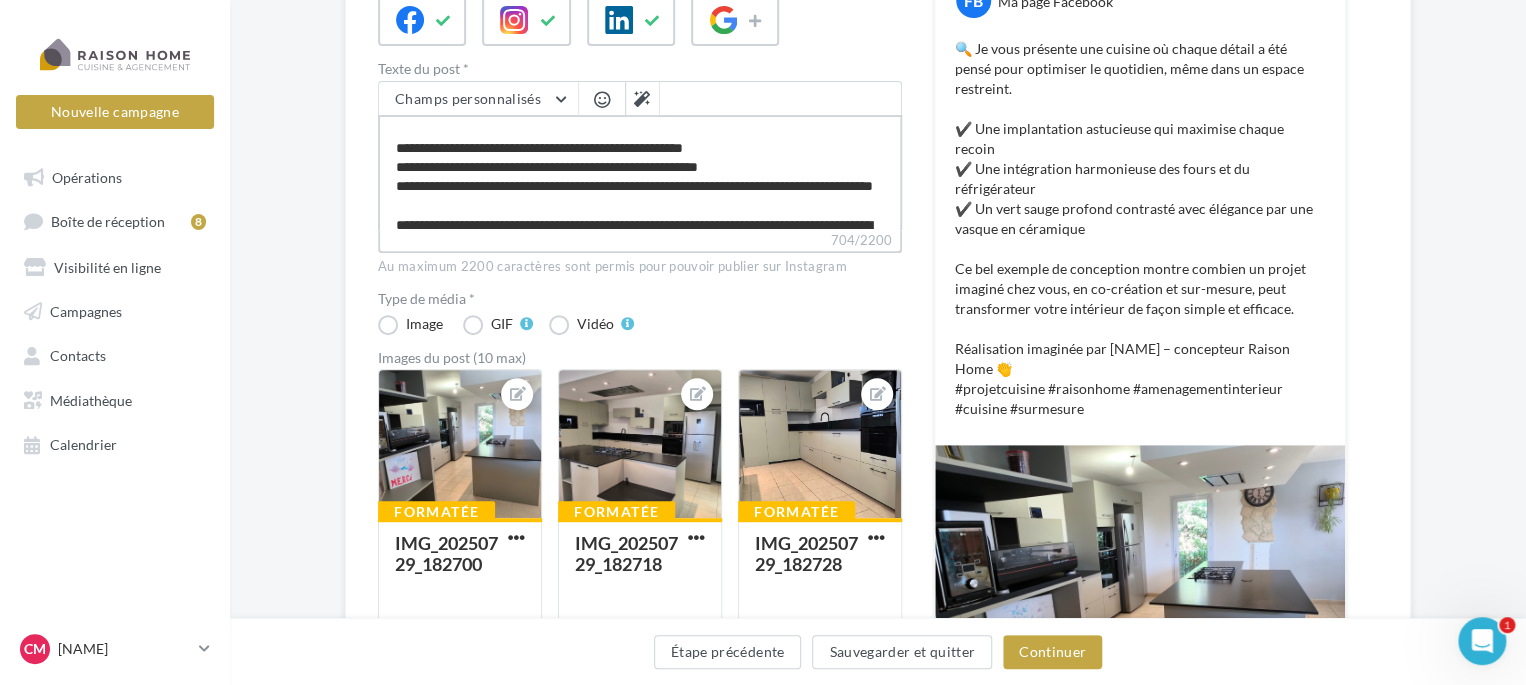 type on "**********" 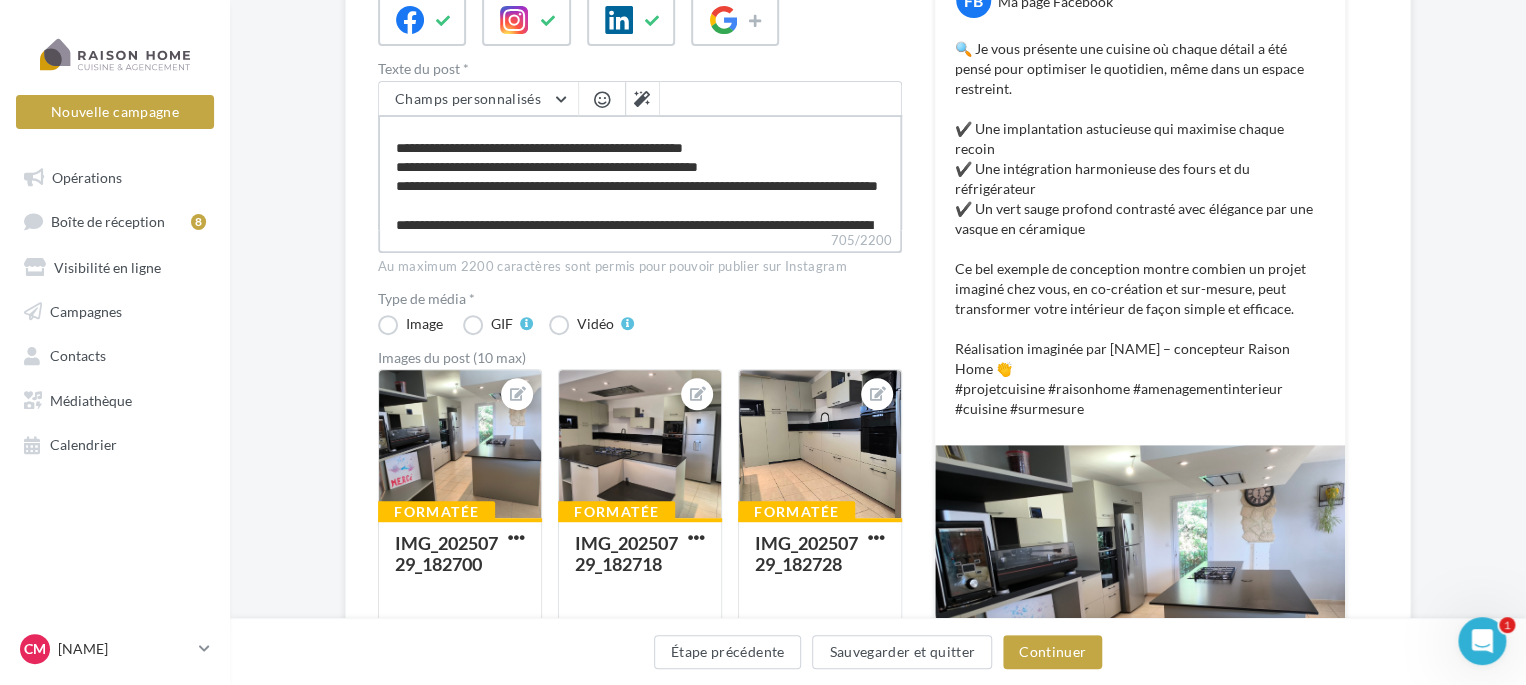 type on "**********" 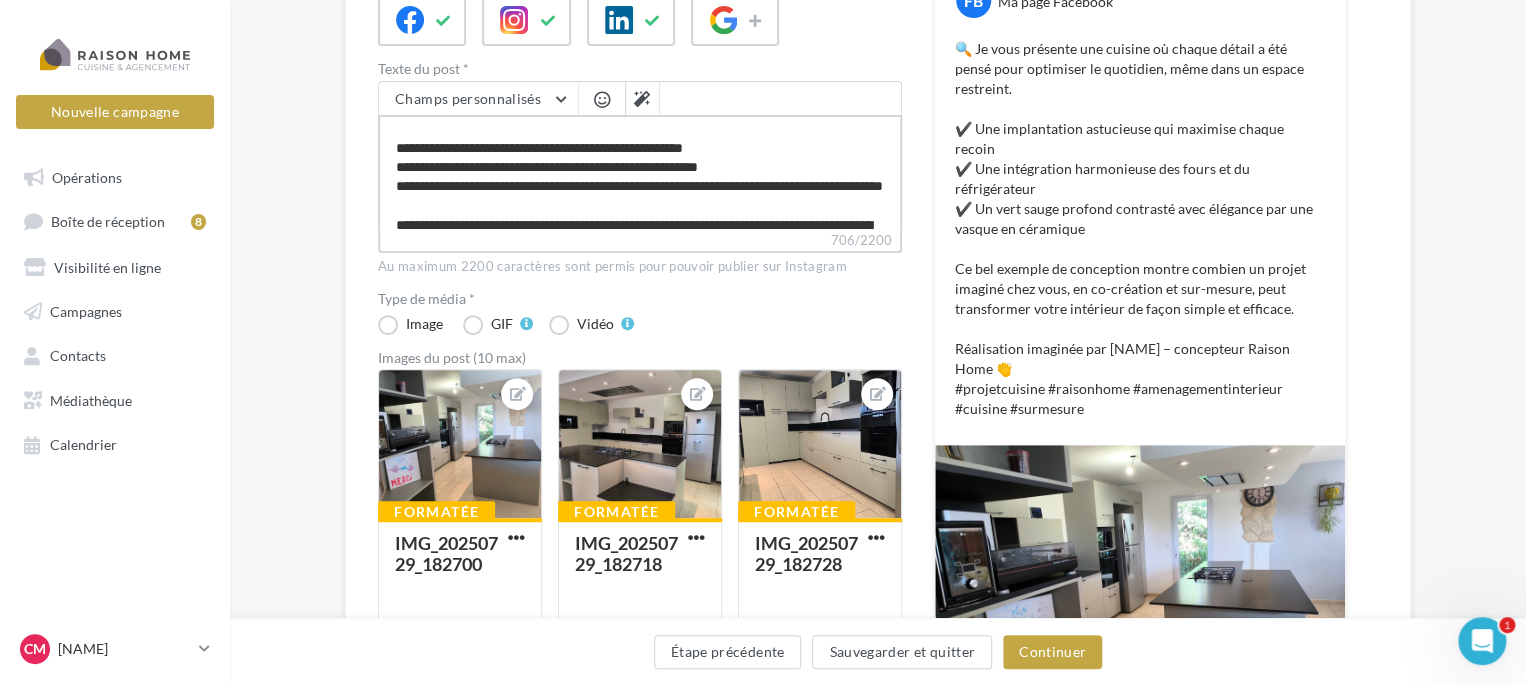 type on "**********" 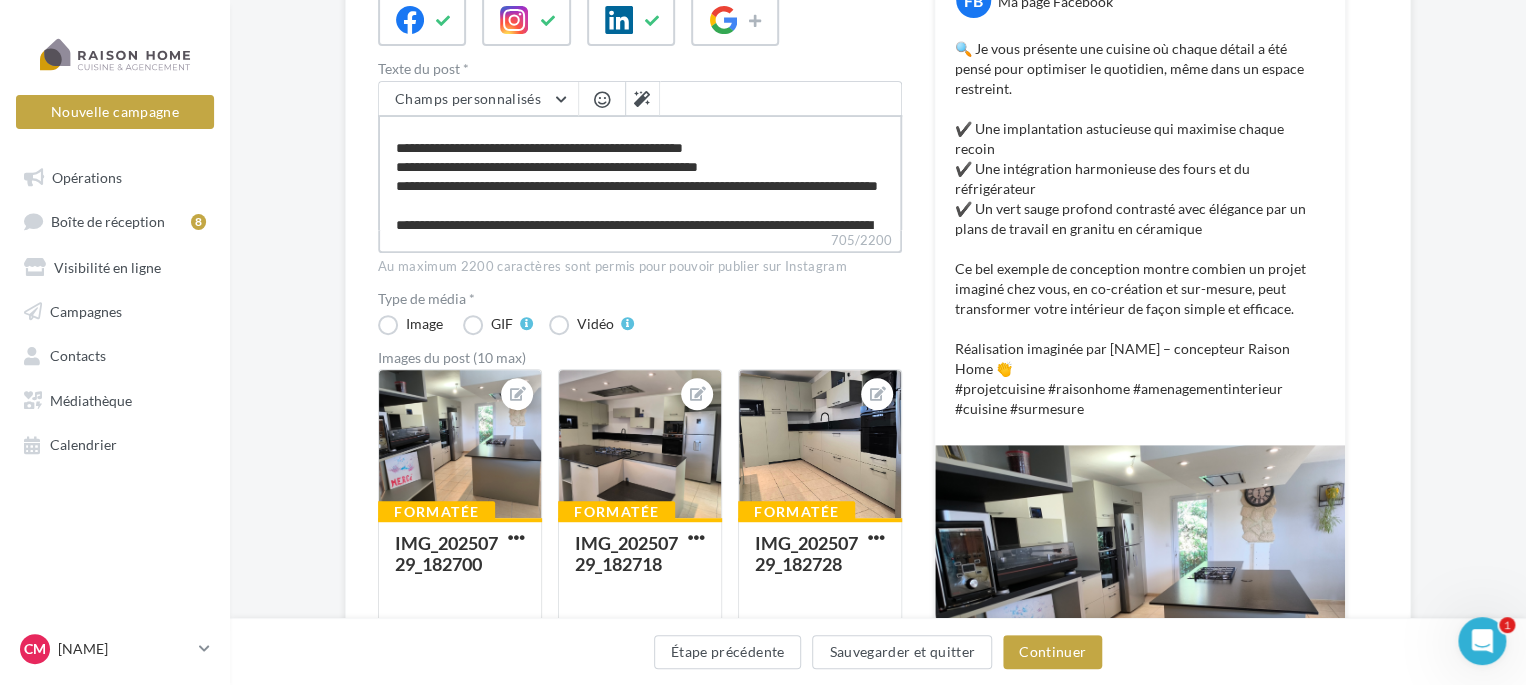 type on "**********" 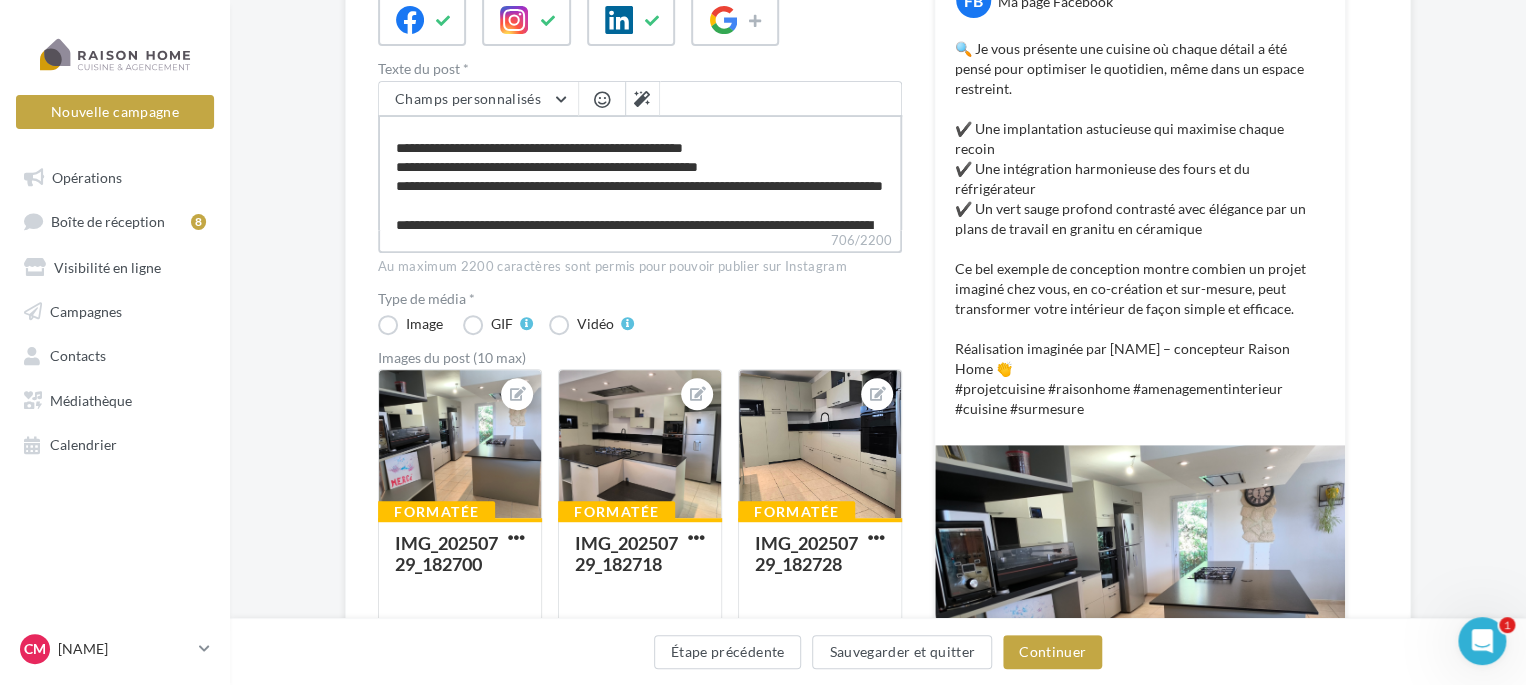 type on "**********" 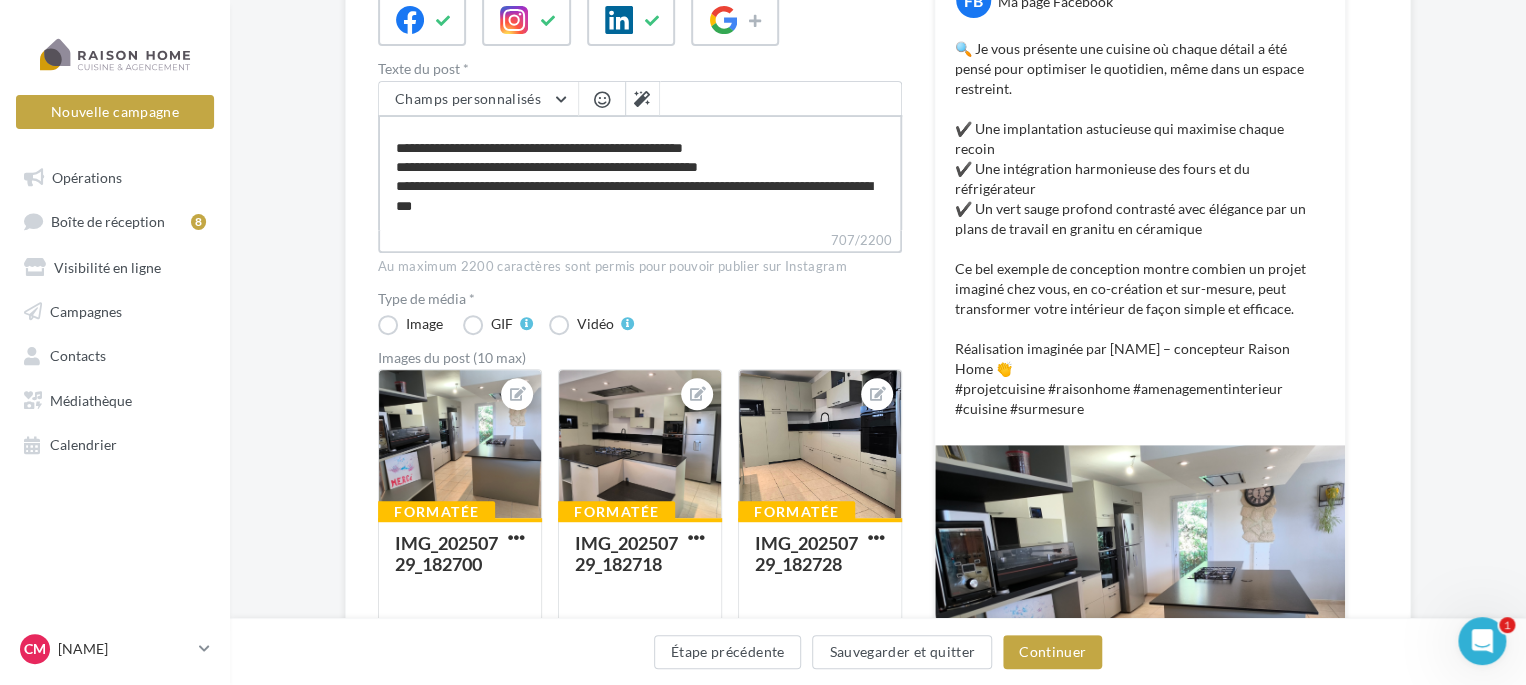 type on "**********" 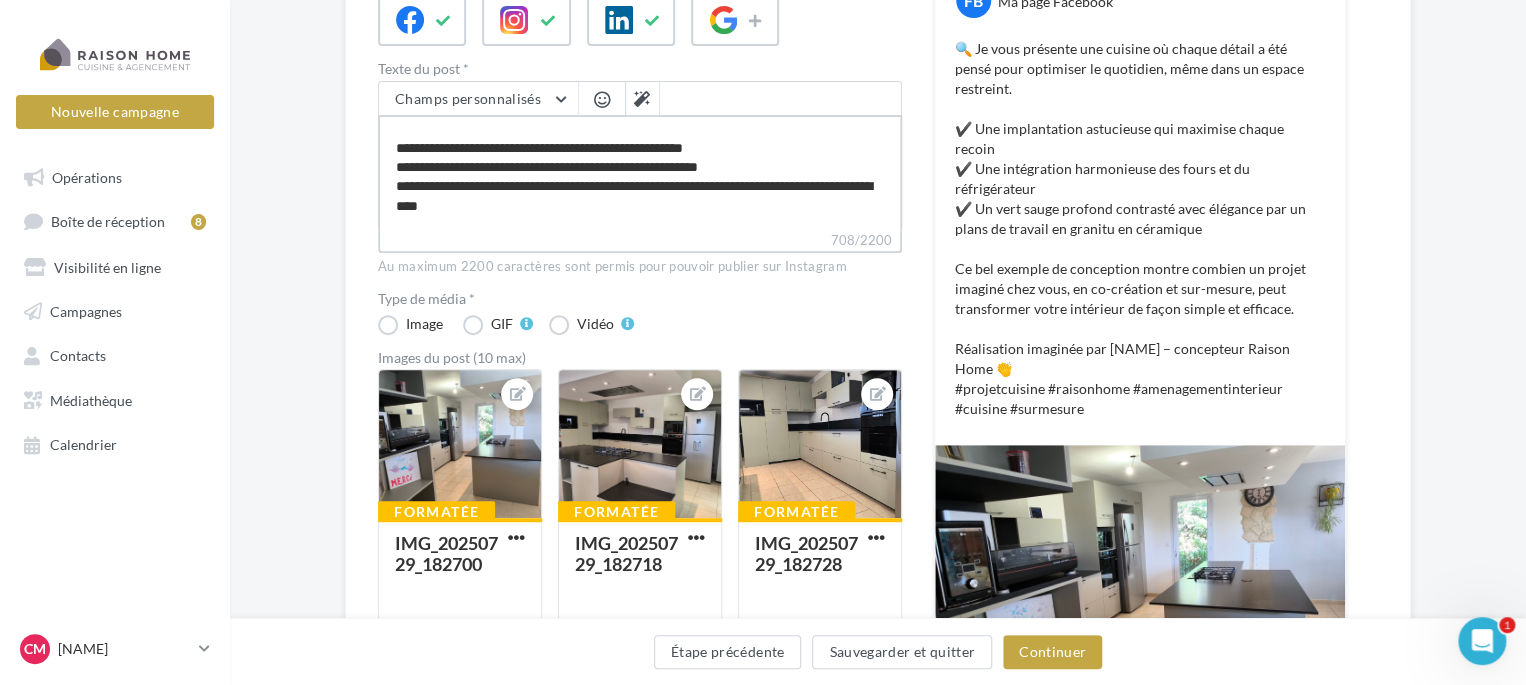 type on "**********" 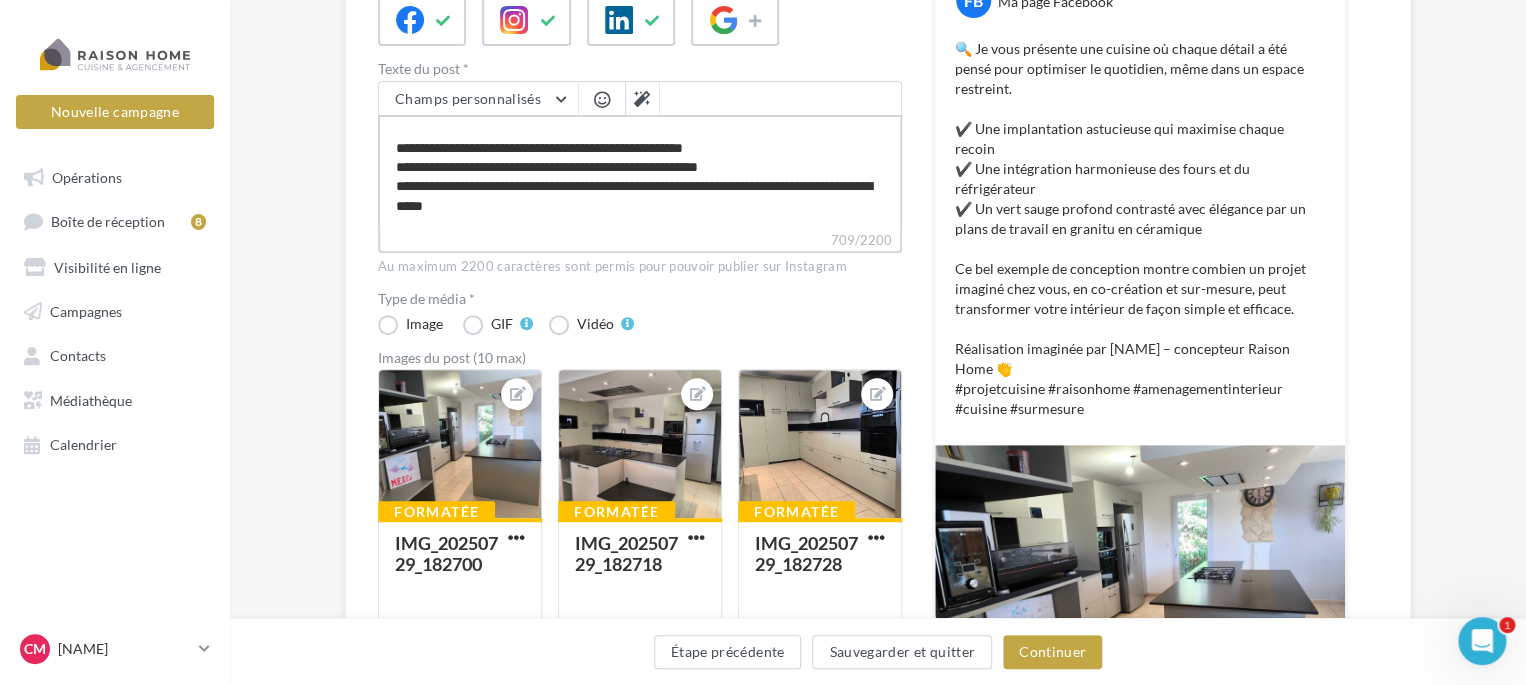 type on "**********" 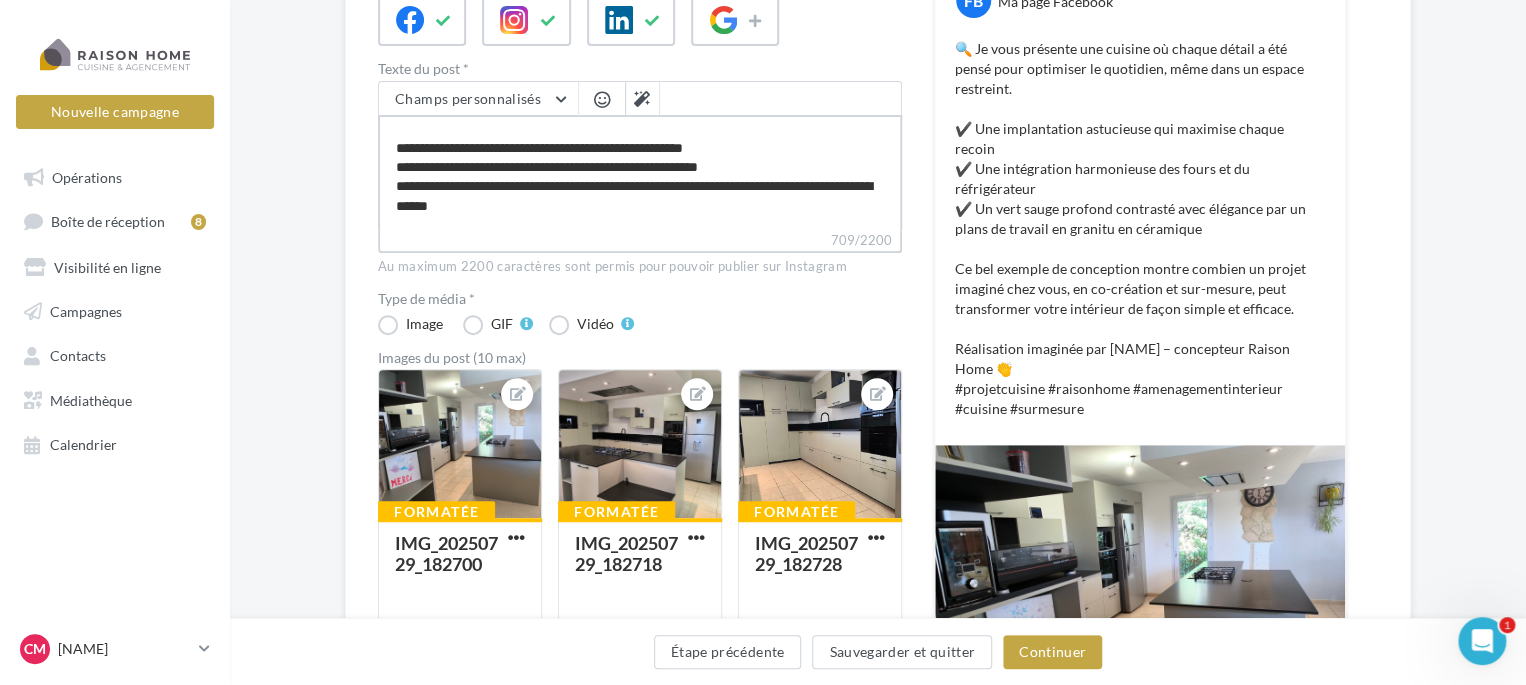 type on "**********" 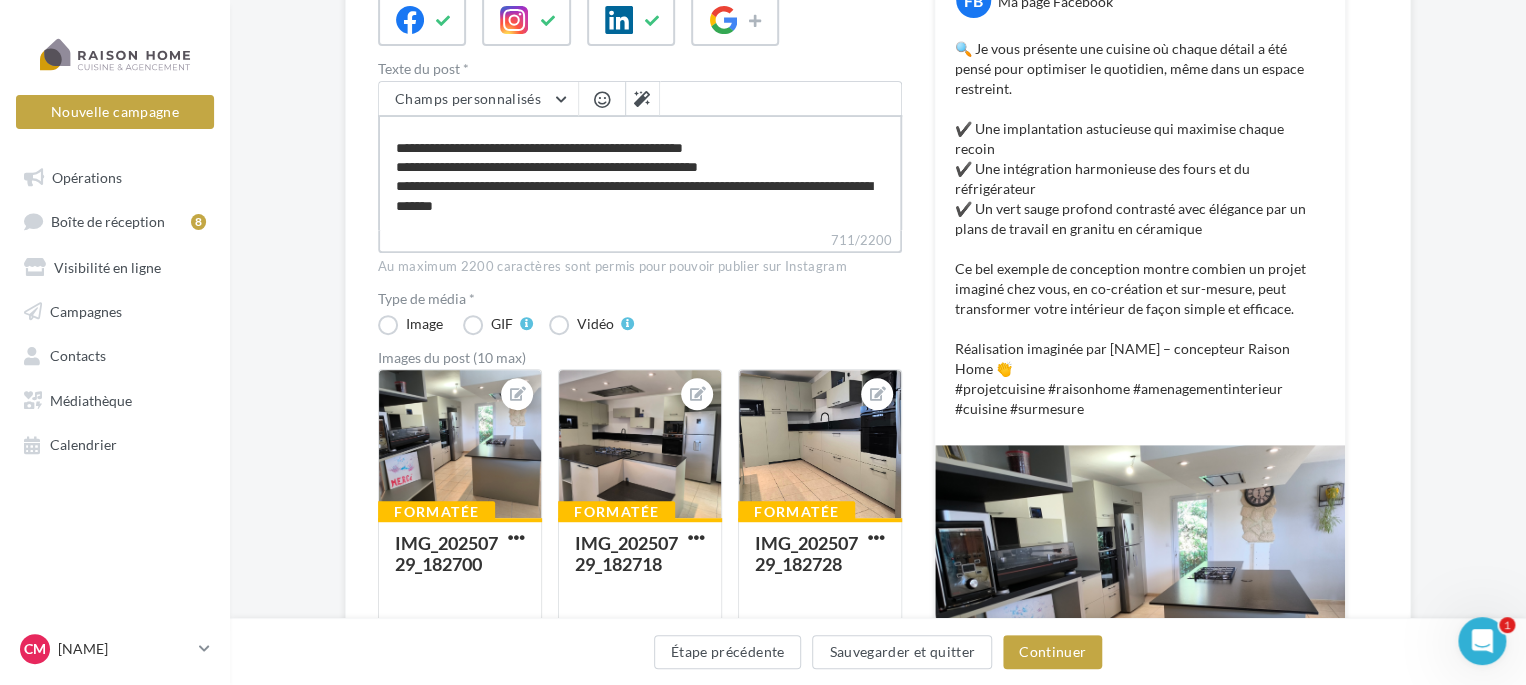 type on "**********" 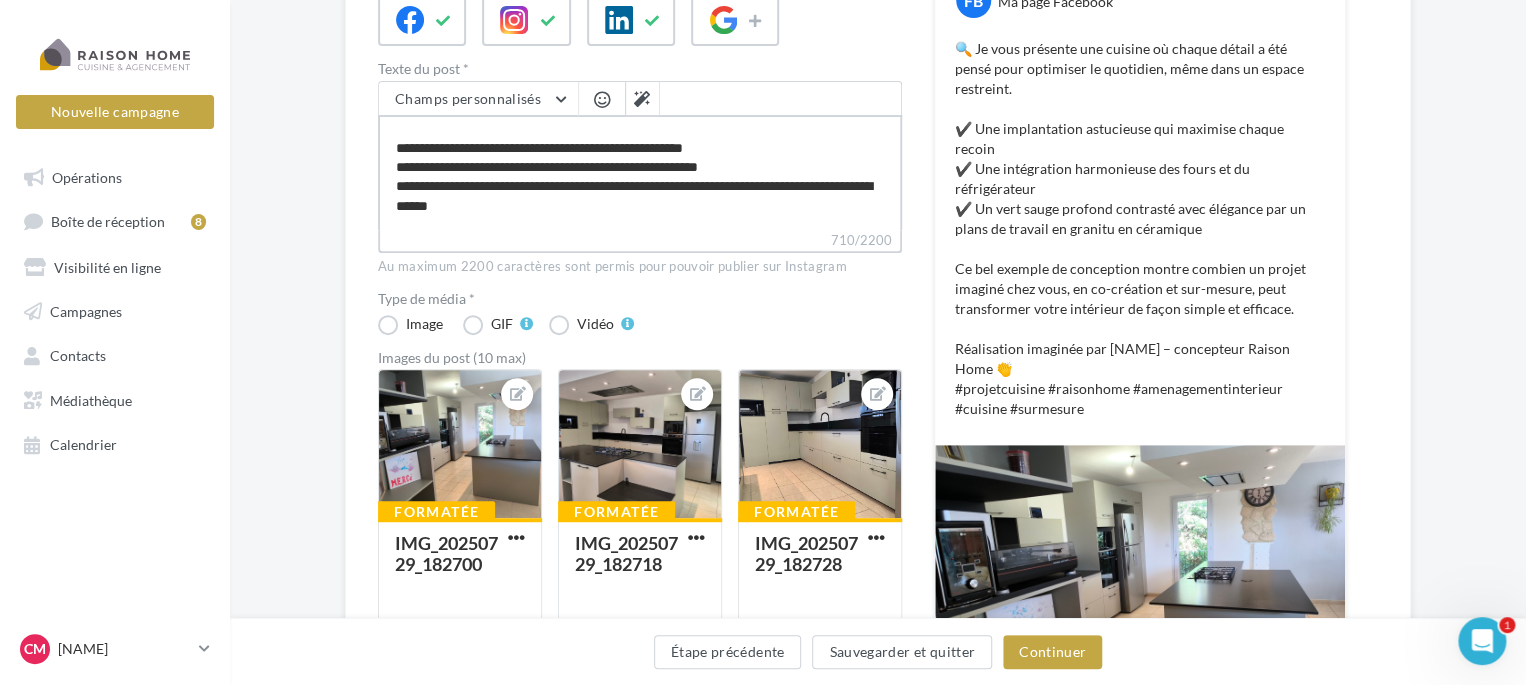 type on "**********" 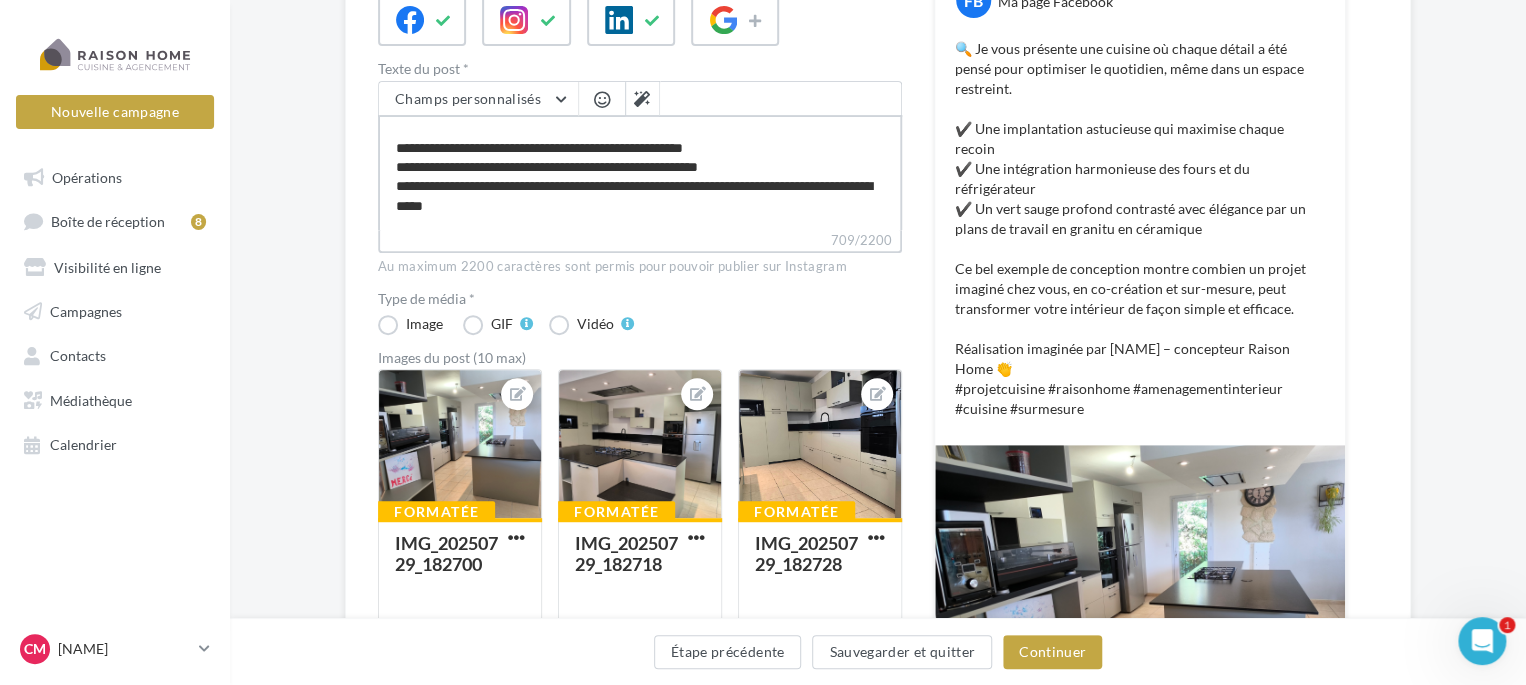 type on "**********" 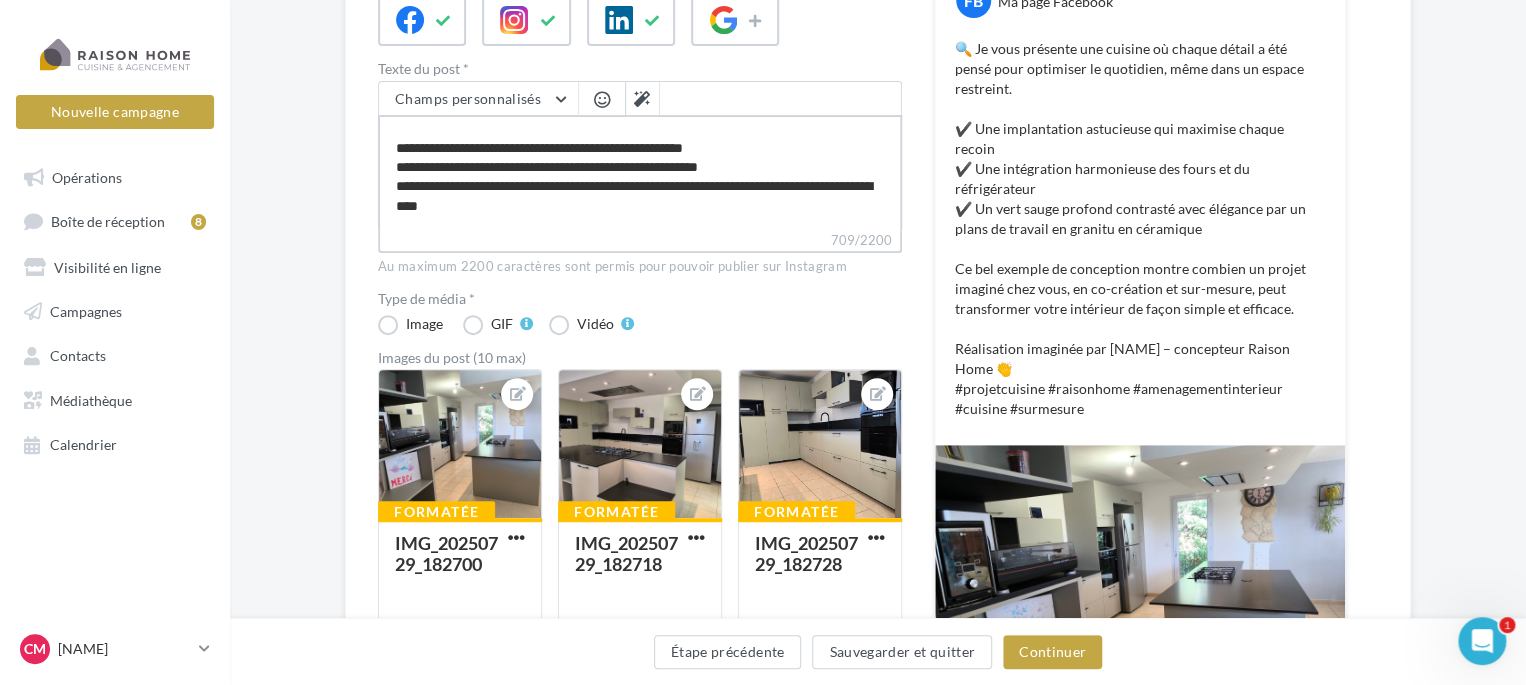 type on "**********" 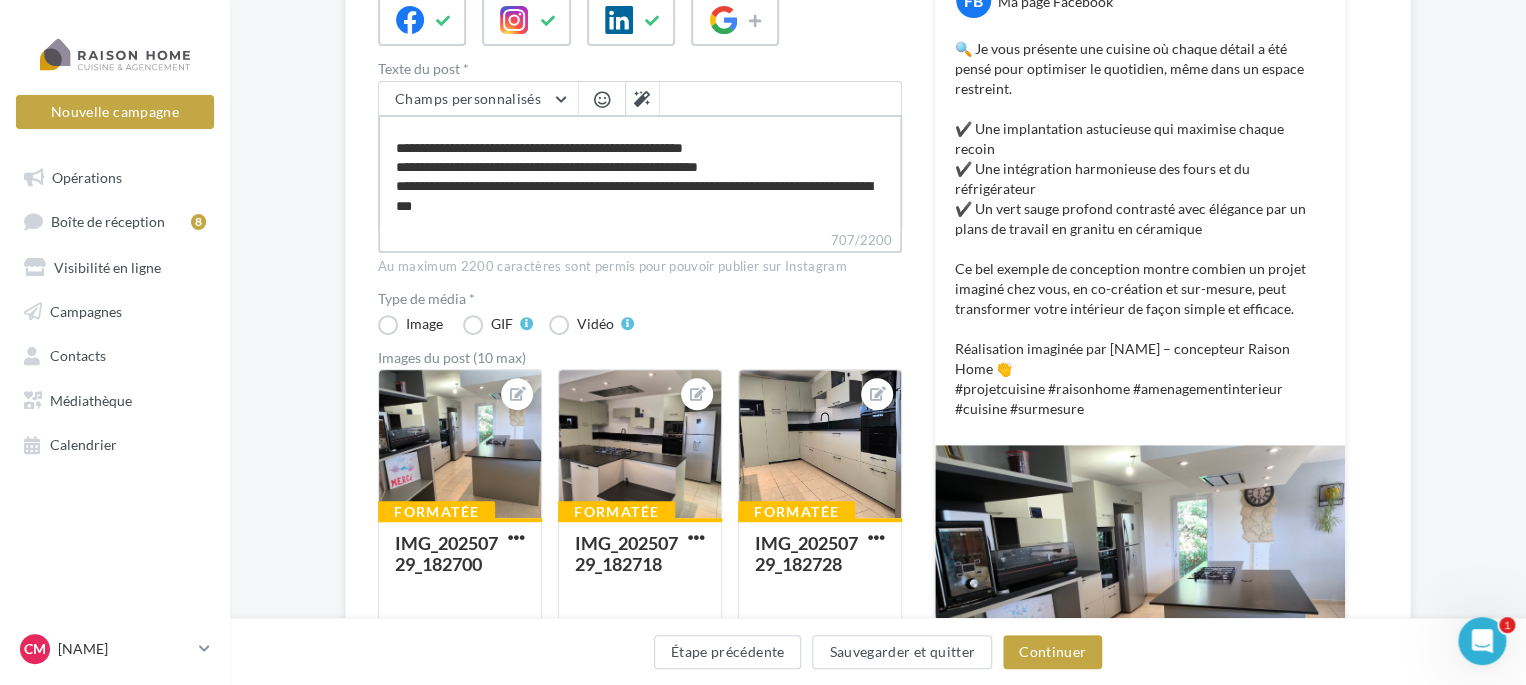 type on "**********" 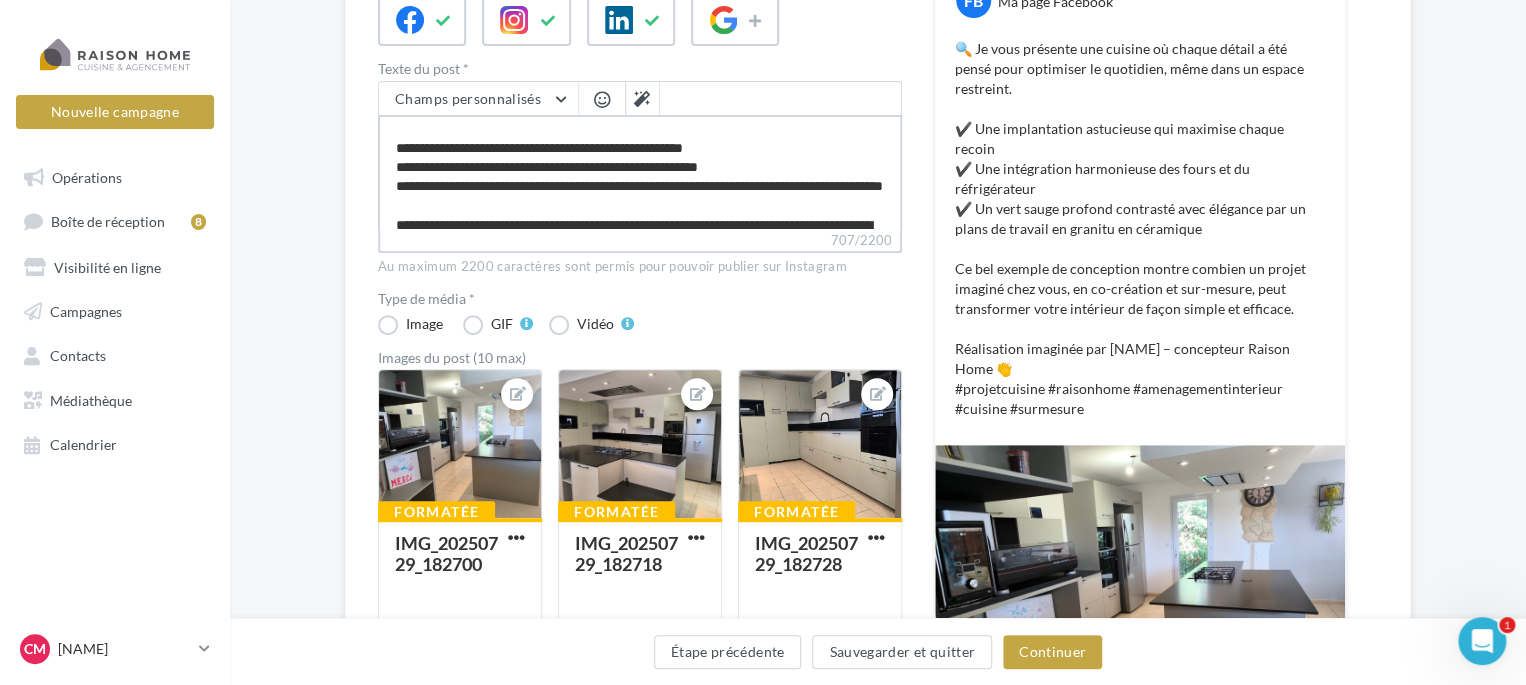 type on "**********" 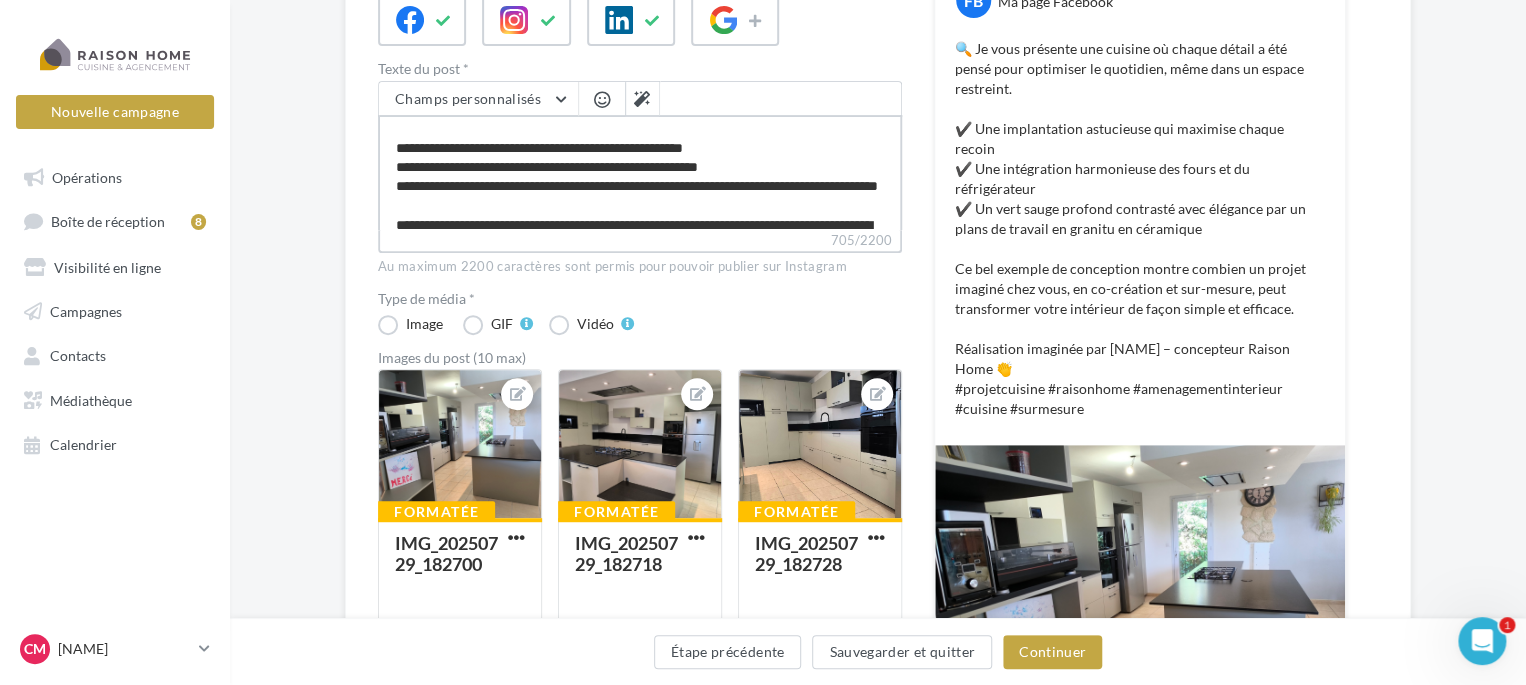 type on "**********" 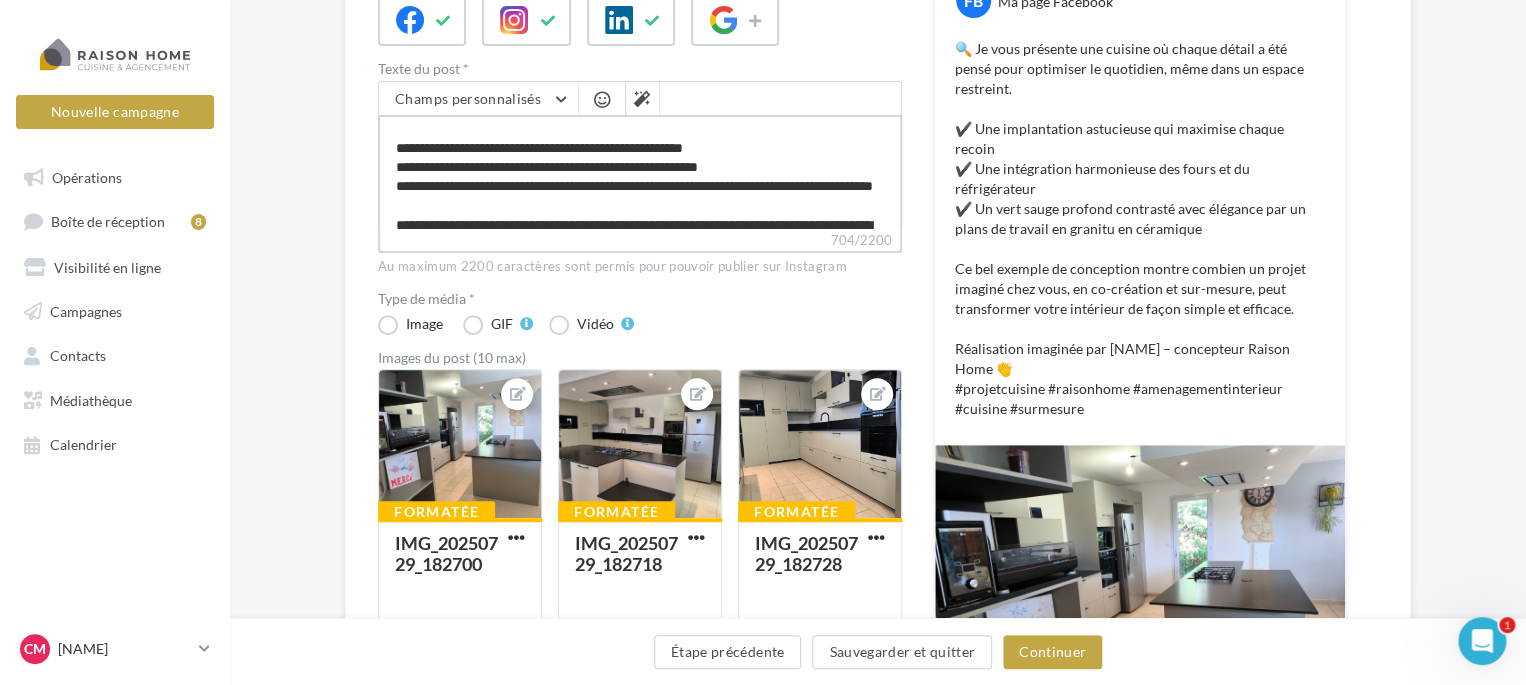 type on "**********" 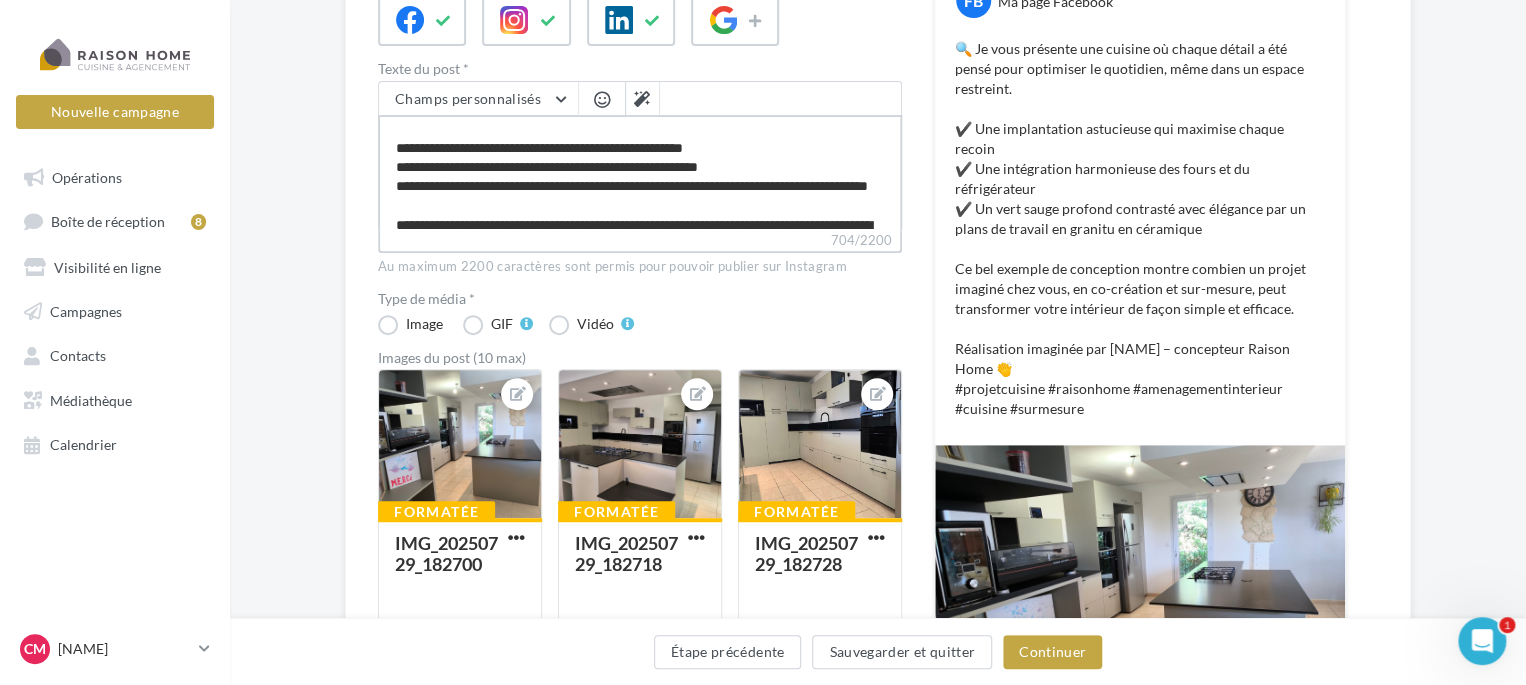type on "**********" 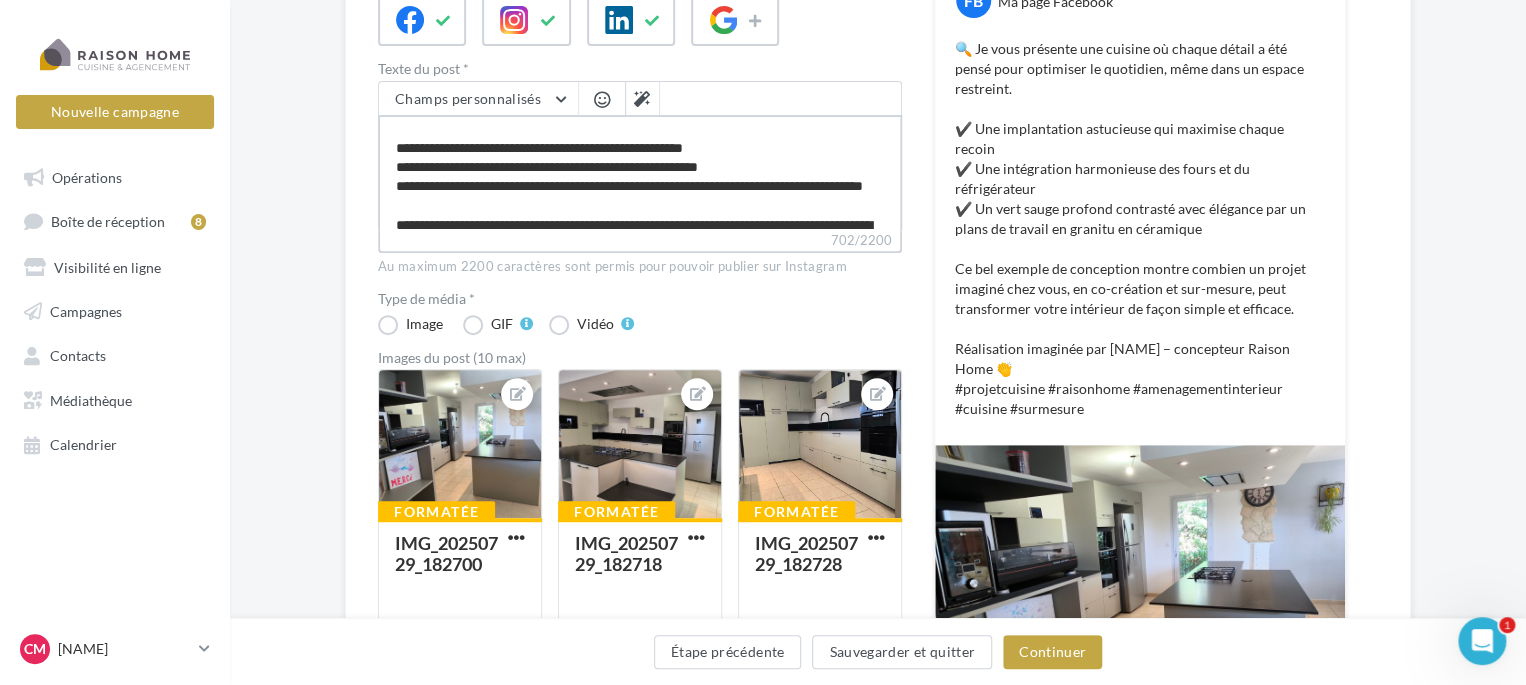 type on "**********" 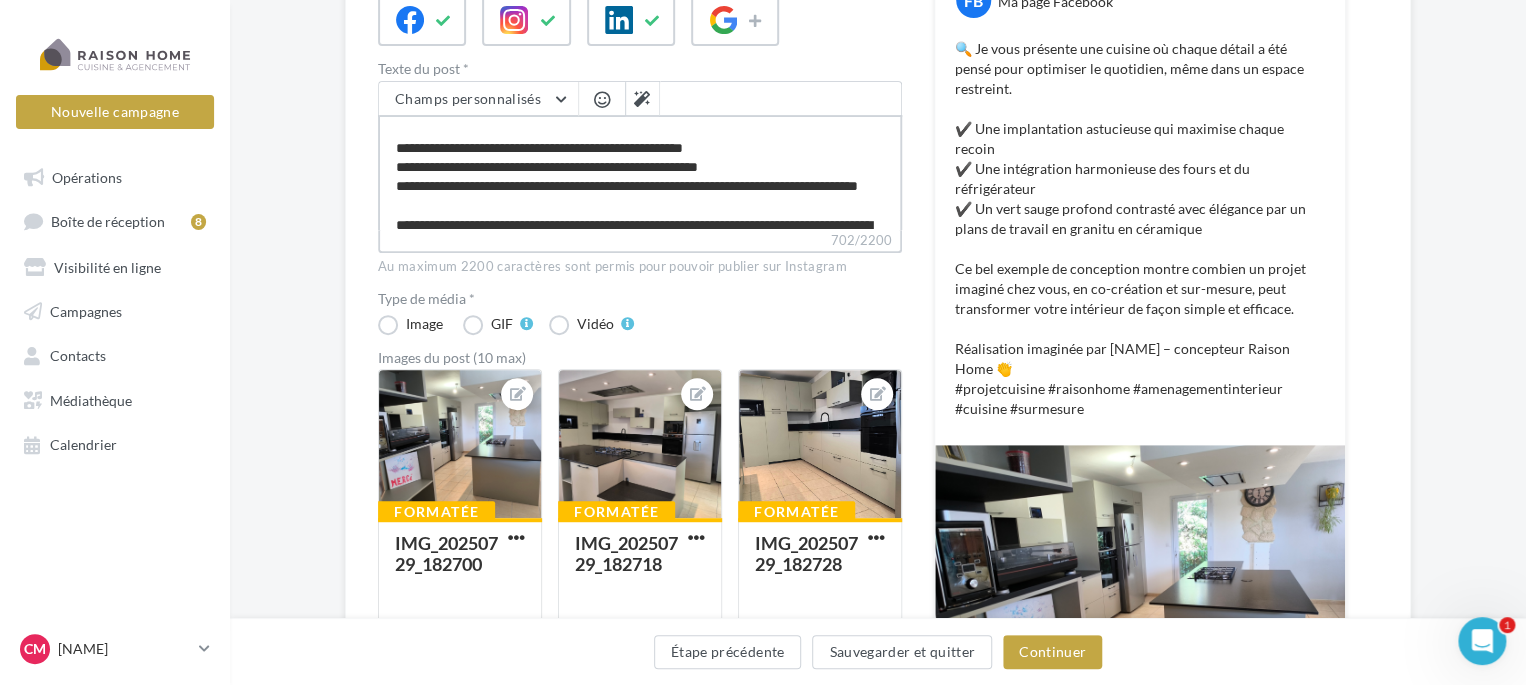 type on "**********" 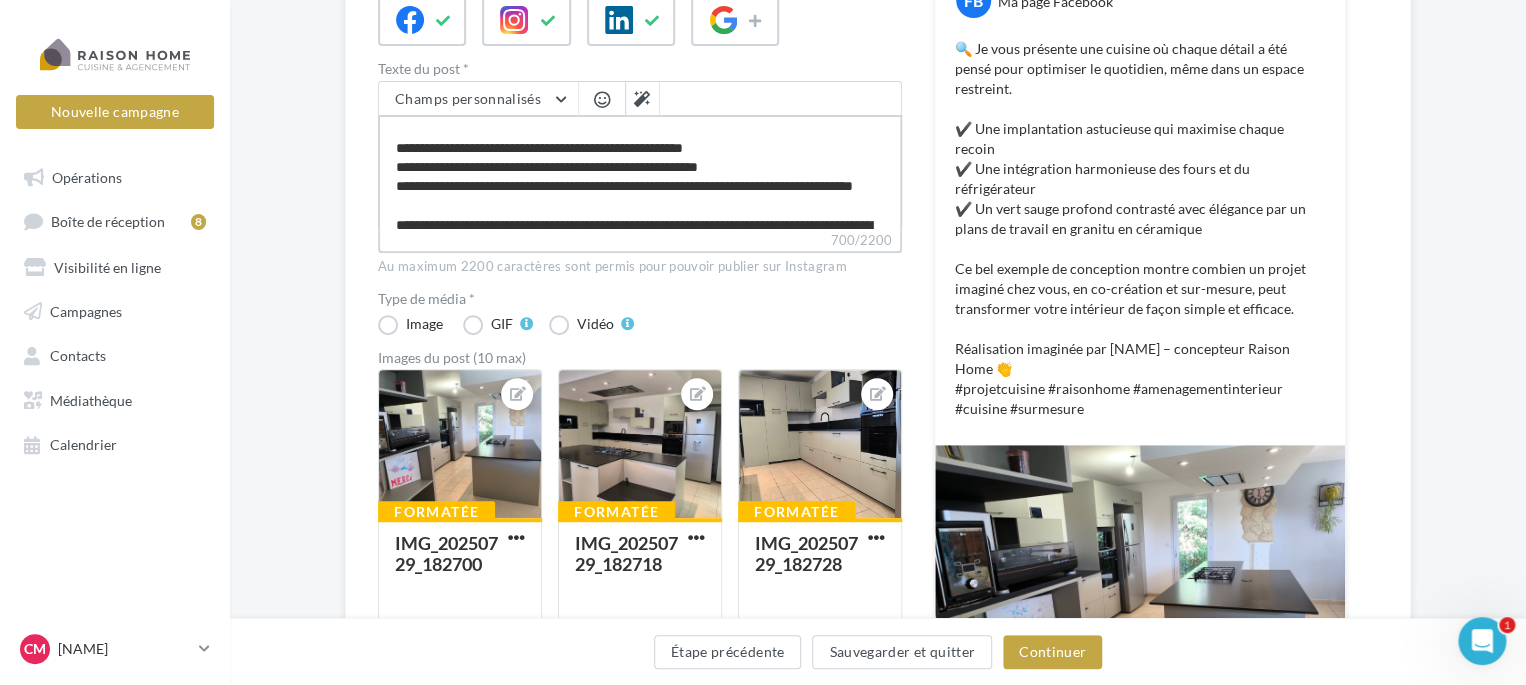 type on "**********" 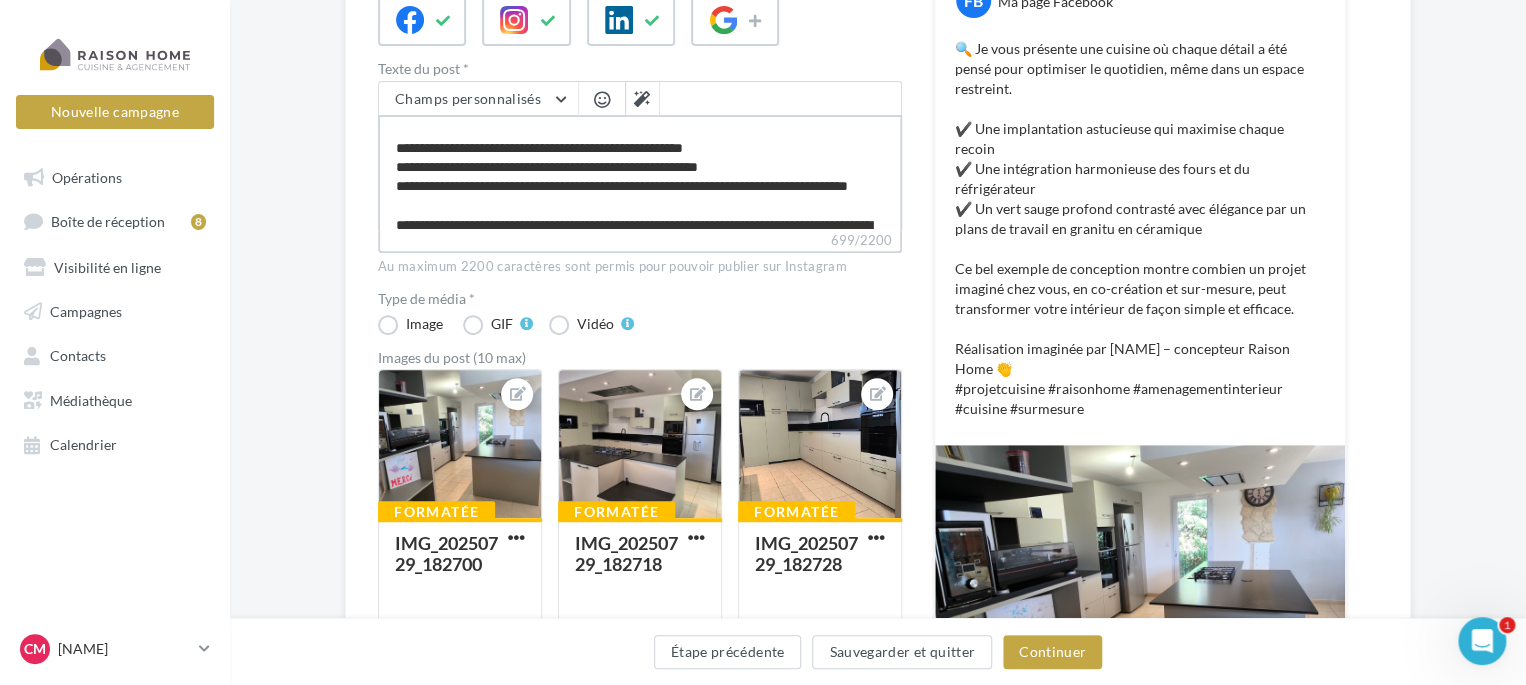 type on "**********" 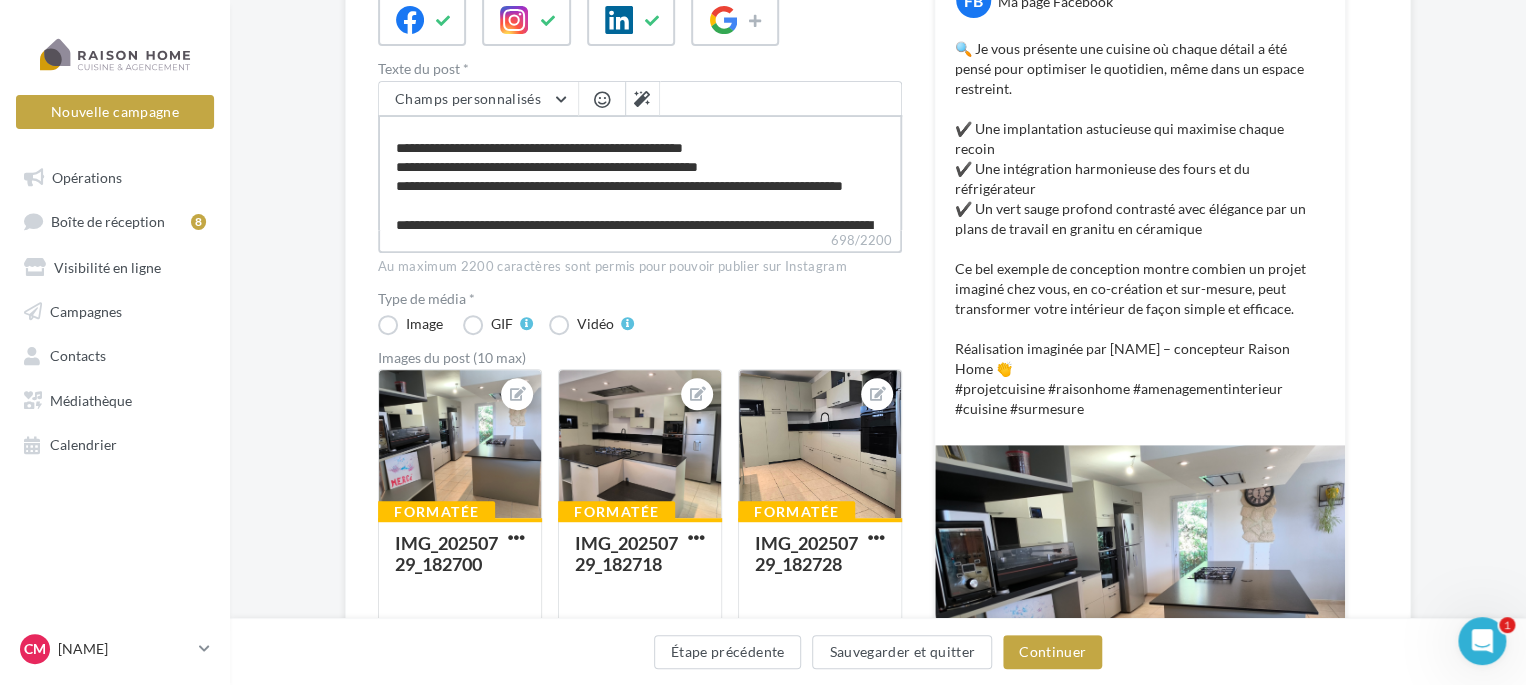 type on "**********" 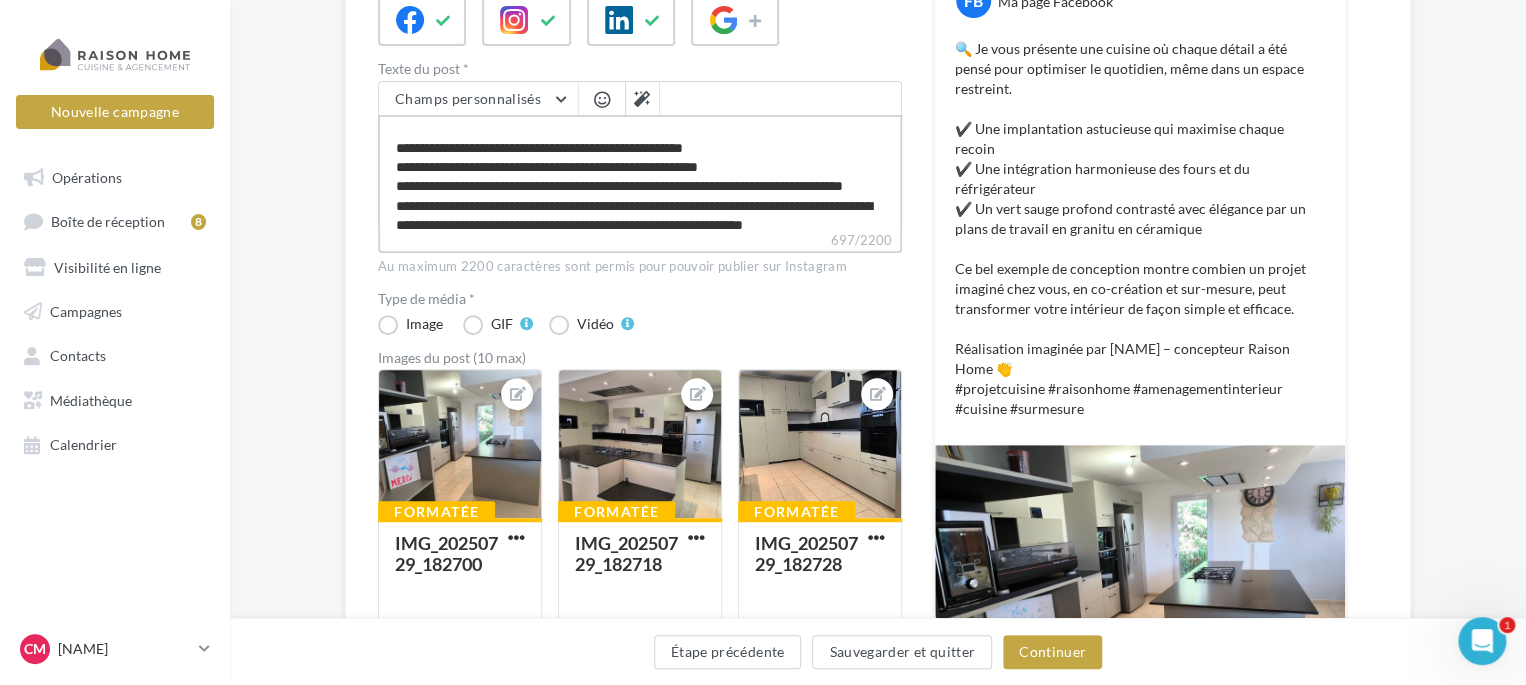type on "**********" 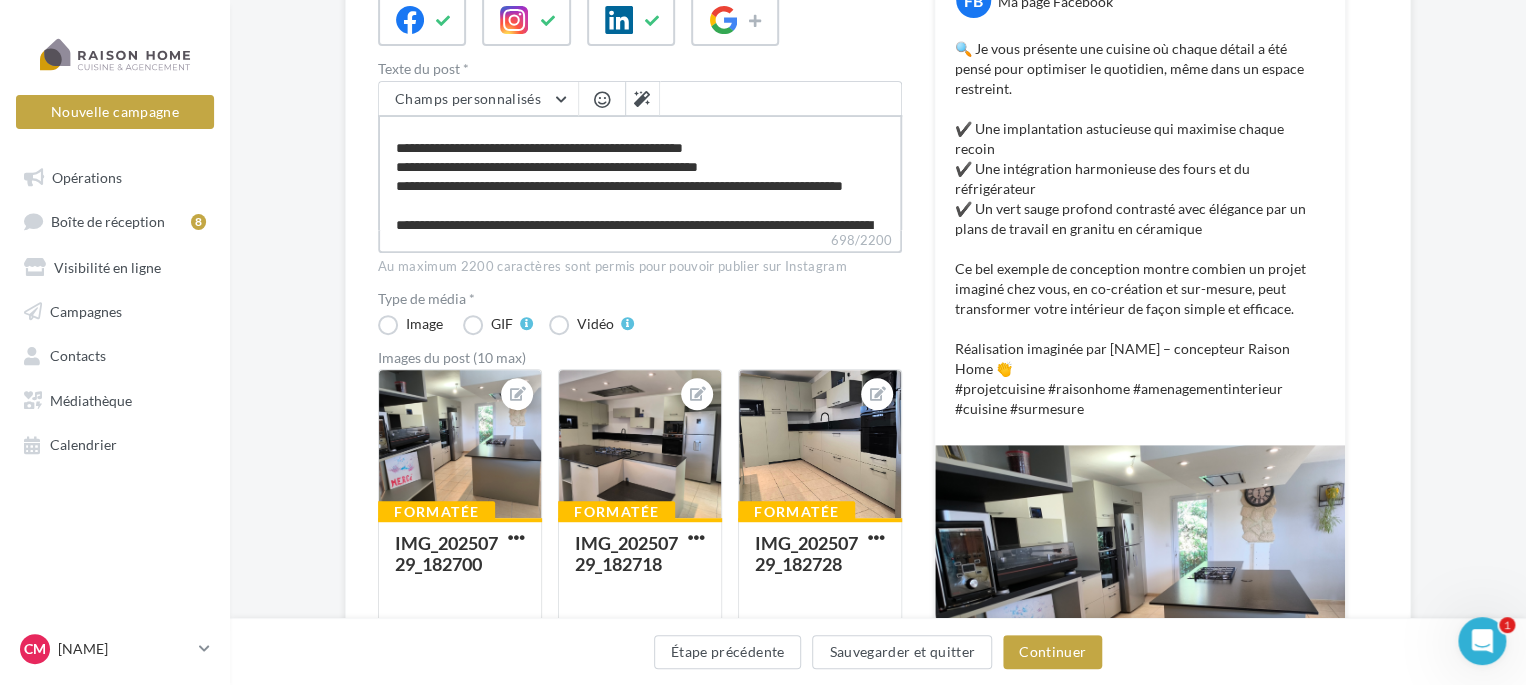 scroll, scrollTop: 47, scrollLeft: 0, axis: vertical 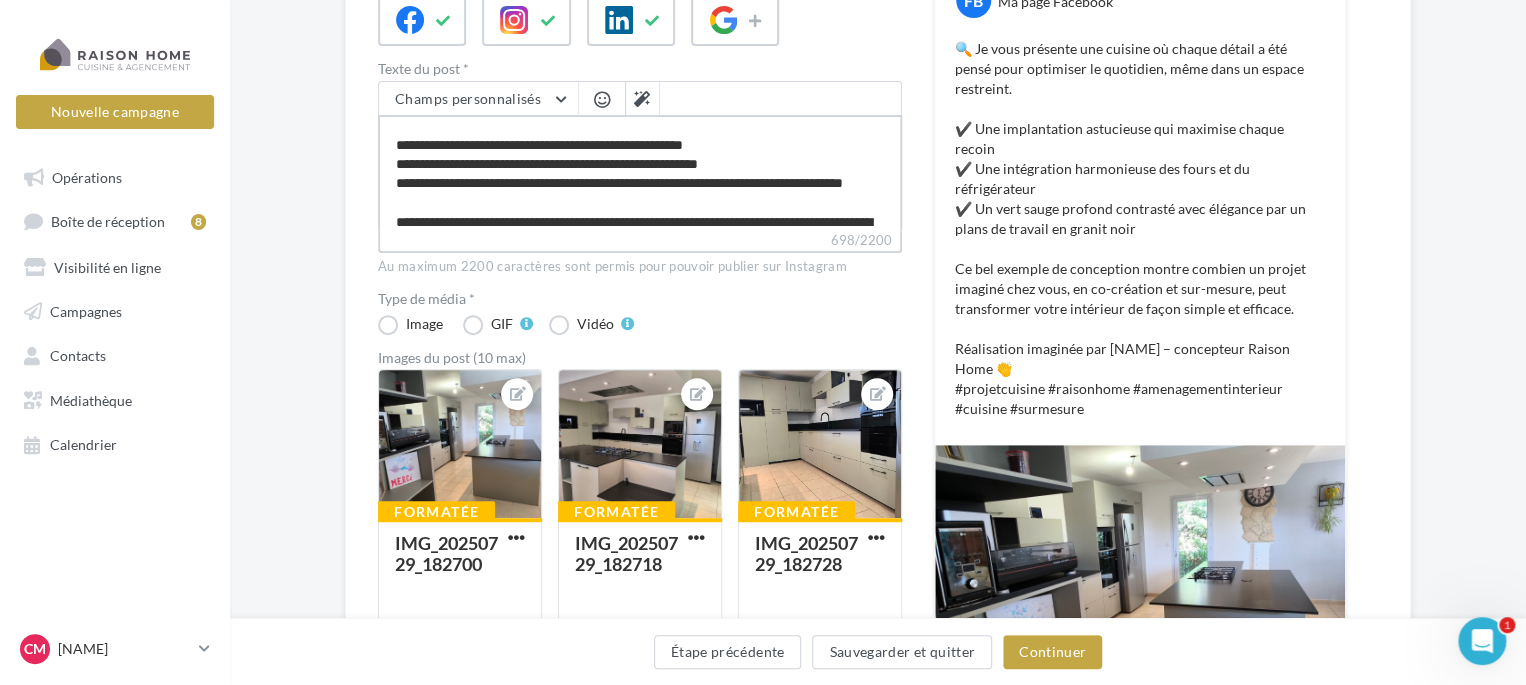 drag, startPoint x: 710, startPoint y: 227, endPoint x: 617, endPoint y: 213, distance: 94.04786 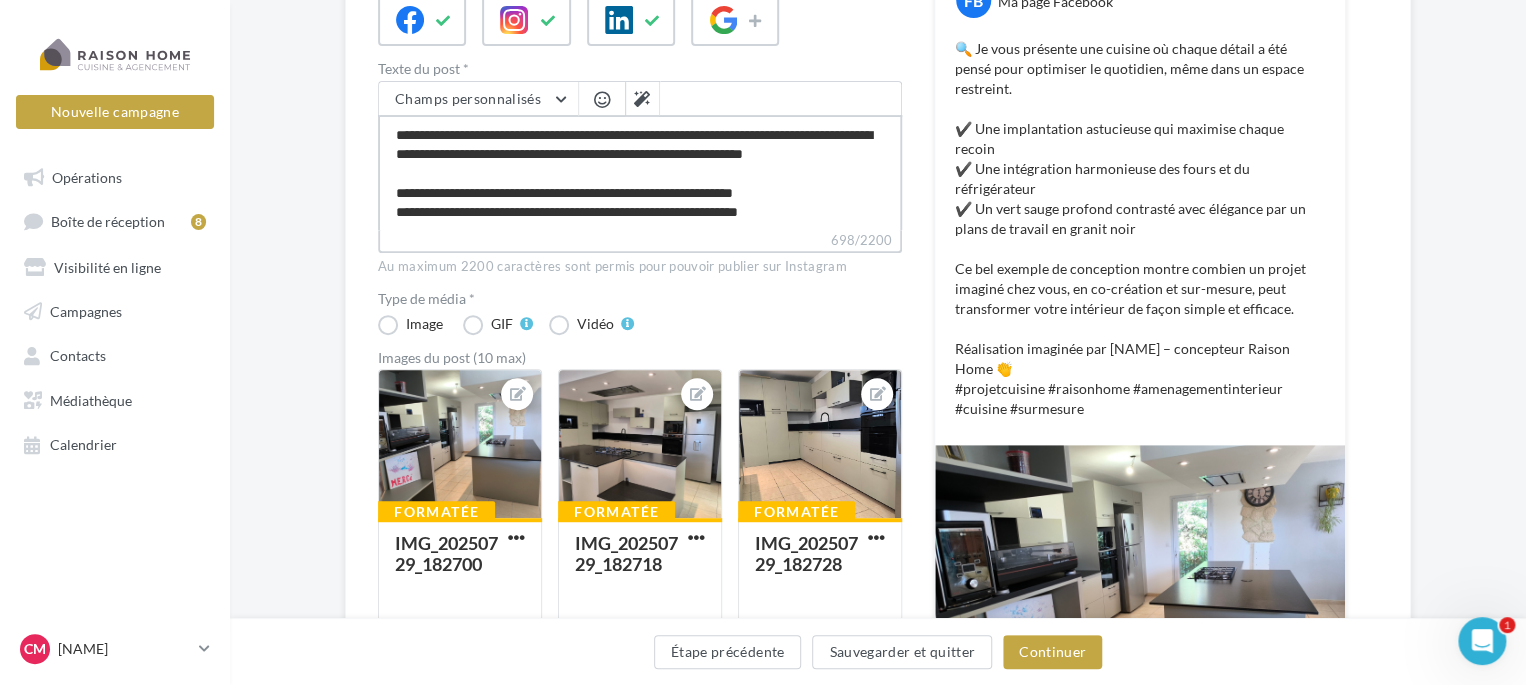 scroll, scrollTop: 172, scrollLeft: 0, axis: vertical 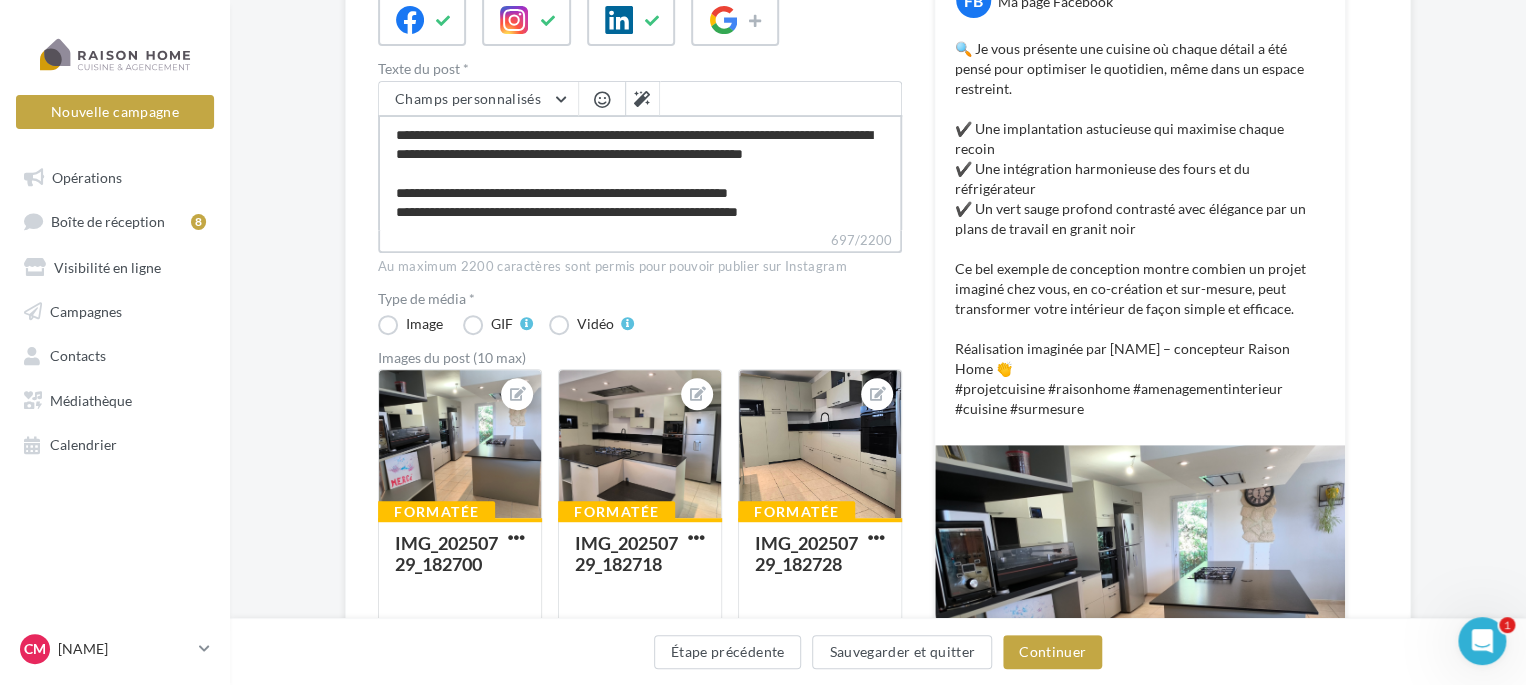 type on "**********" 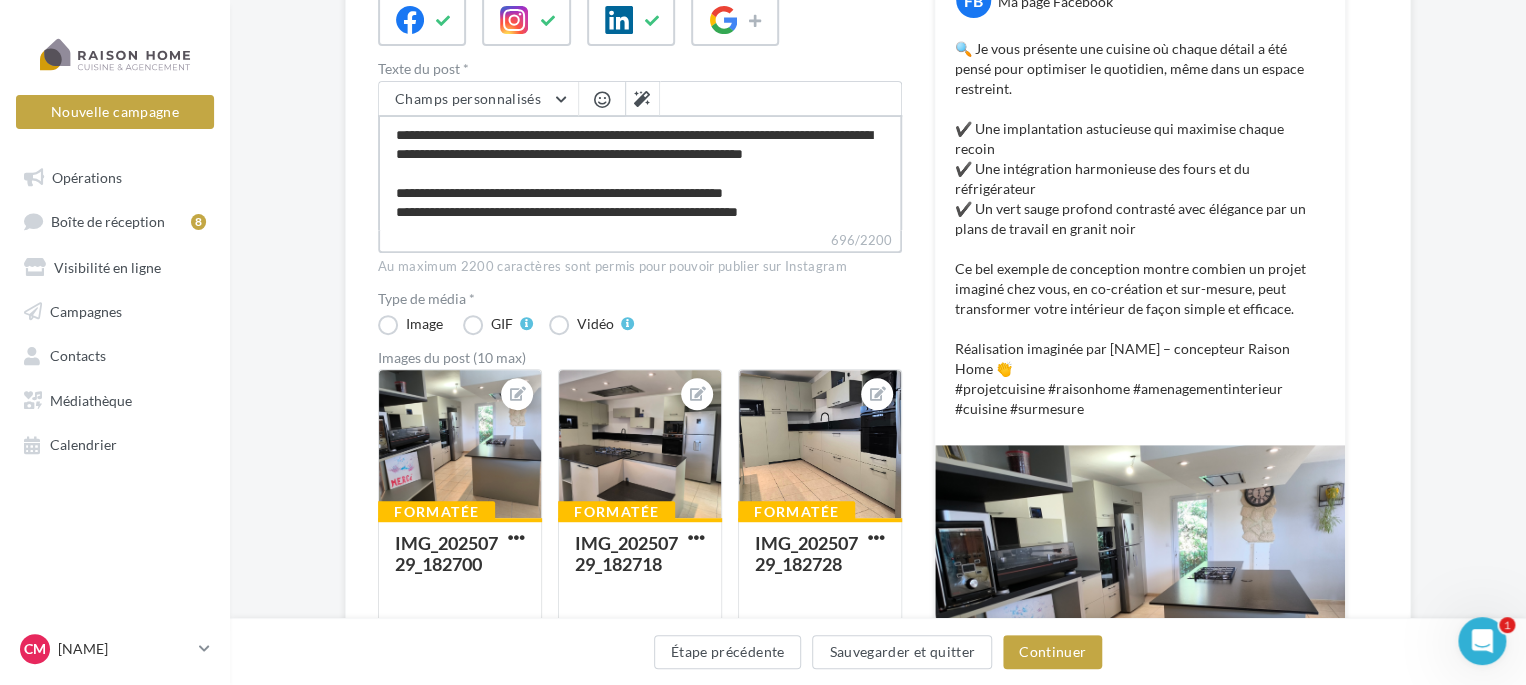 type on "**********" 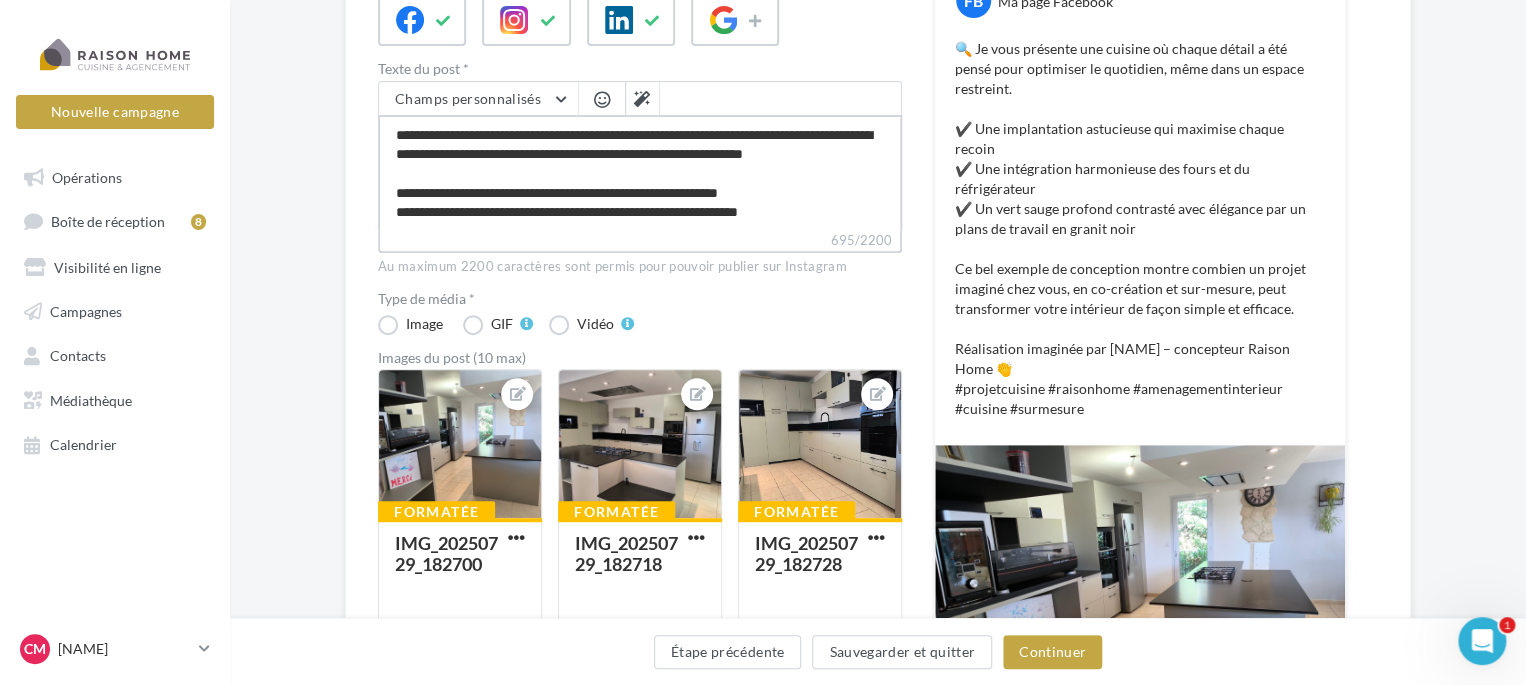 type on "**********" 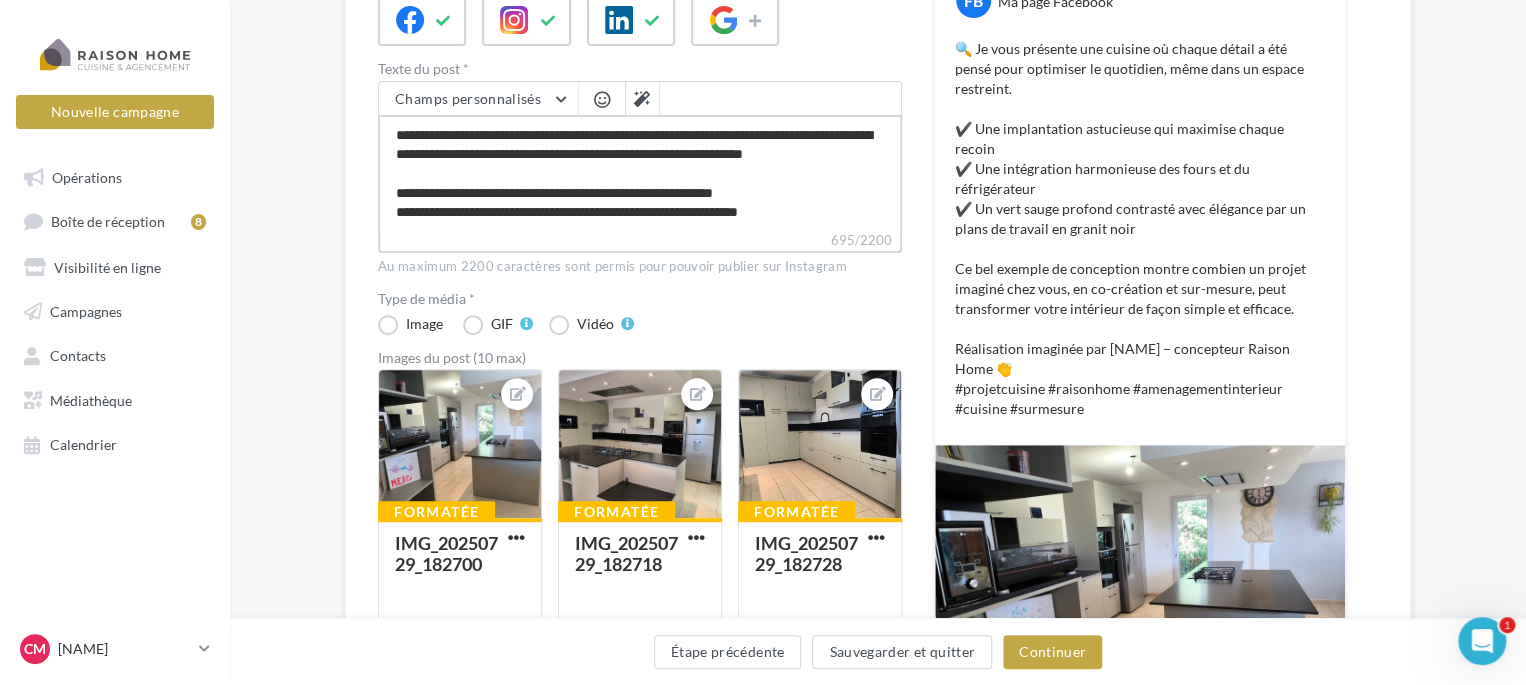 type on "**********" 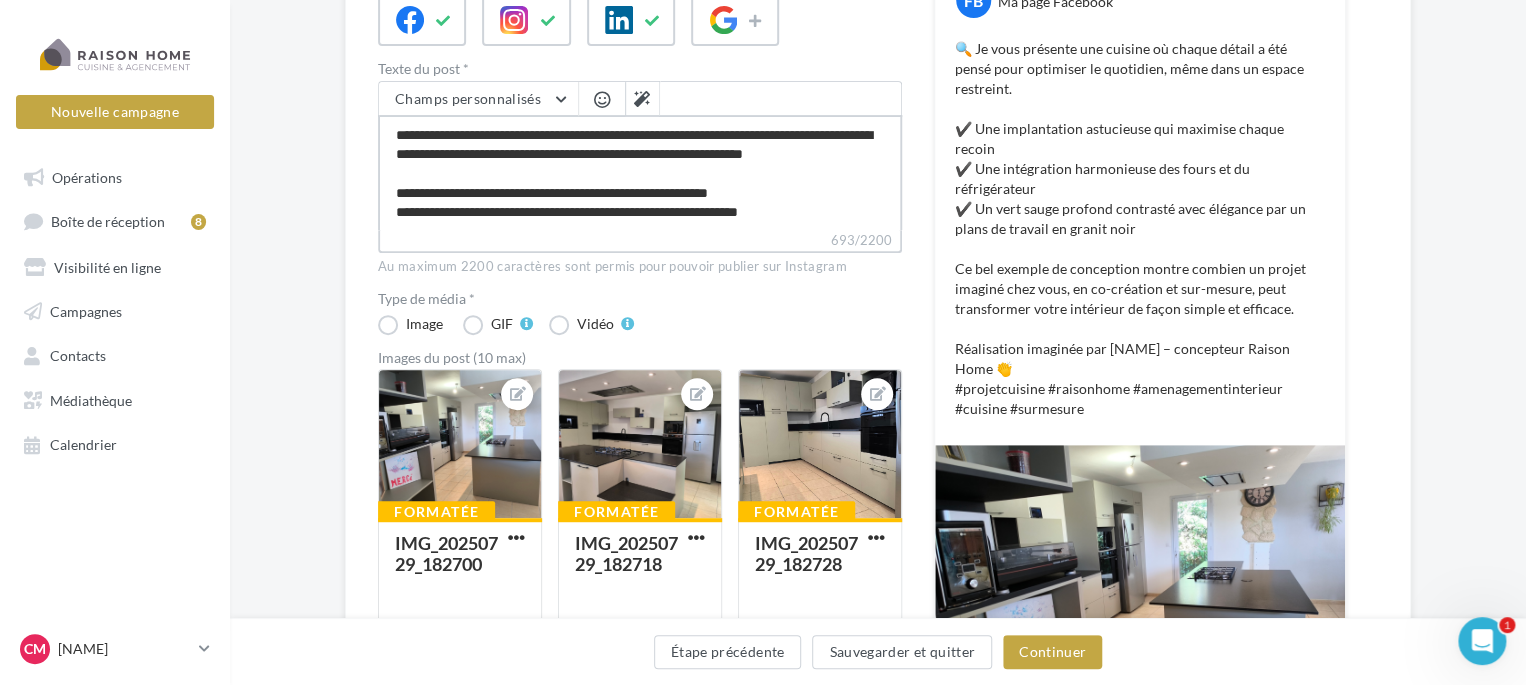 type on "**********" 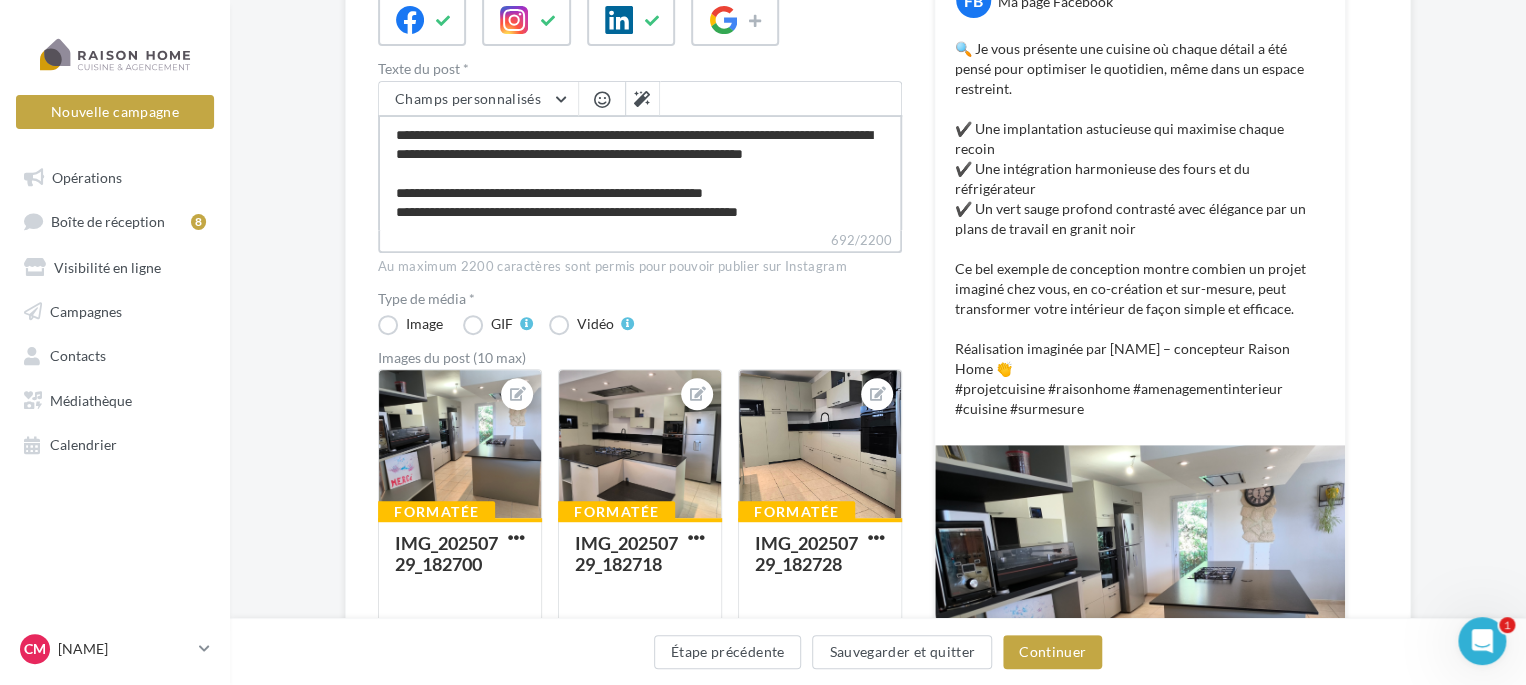 type on "**********" 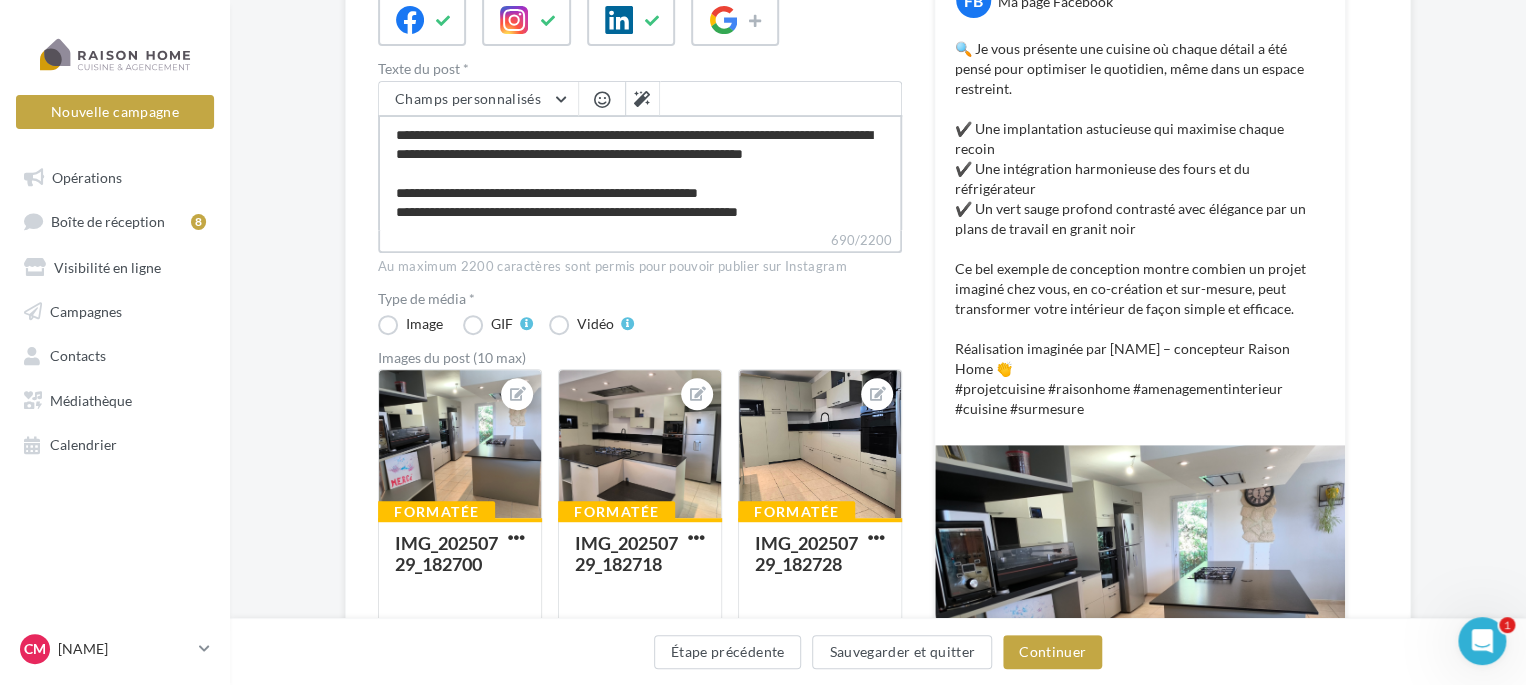 type on "**********" 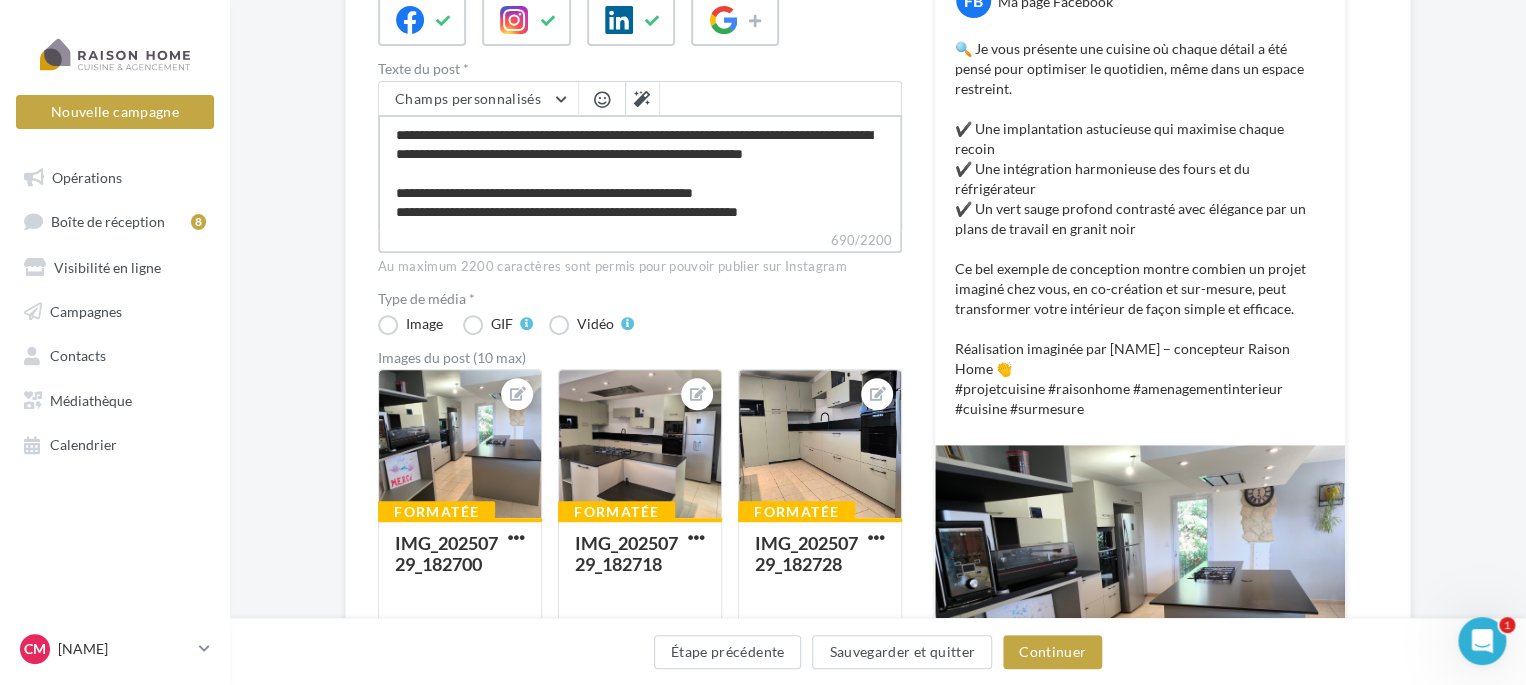 type on "**********" 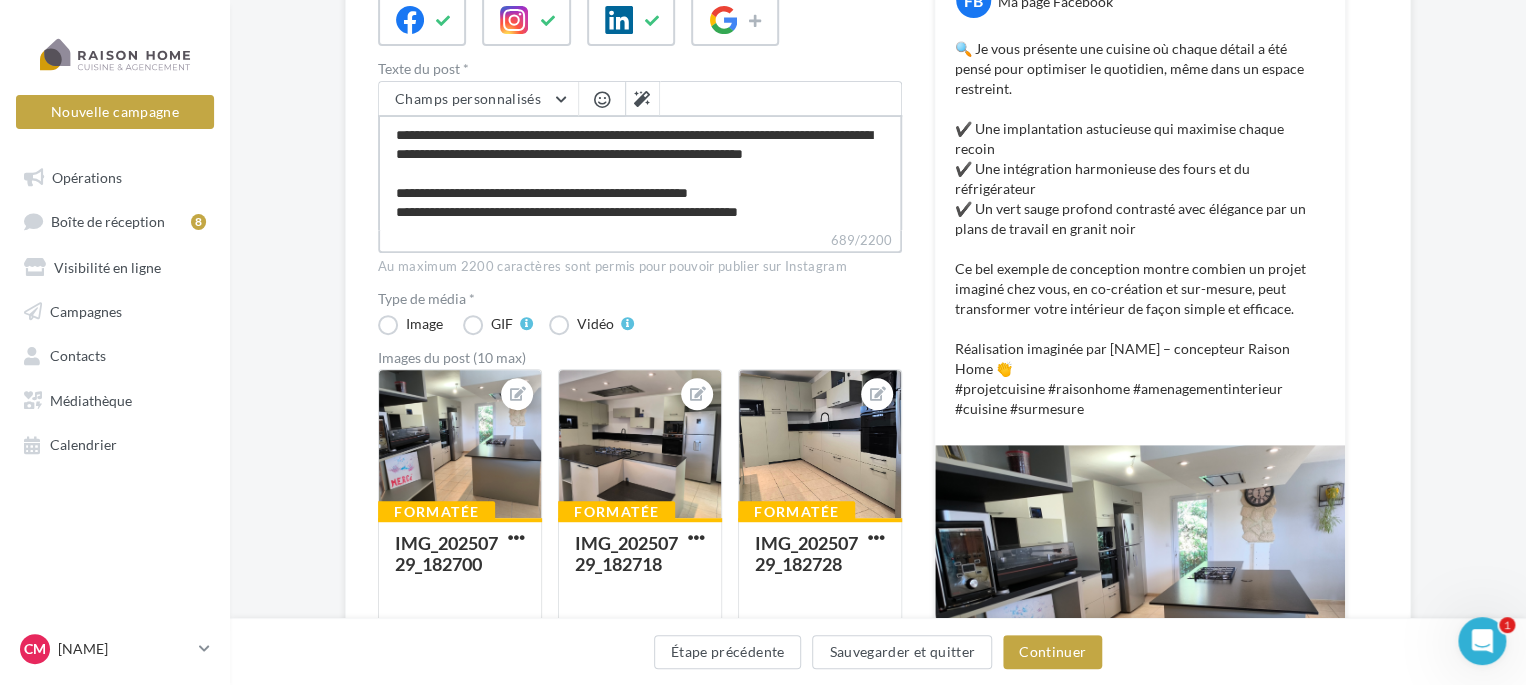 type on "**********" 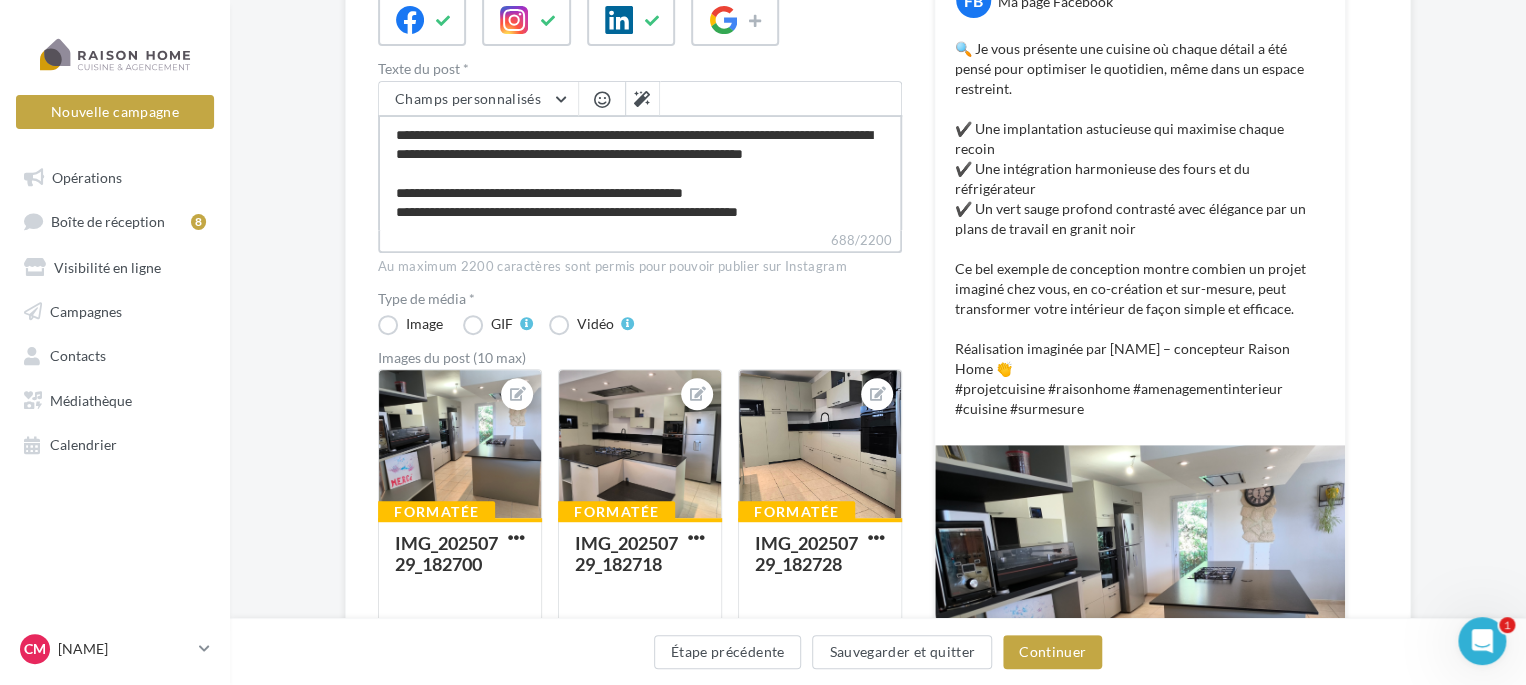 type on "**********" 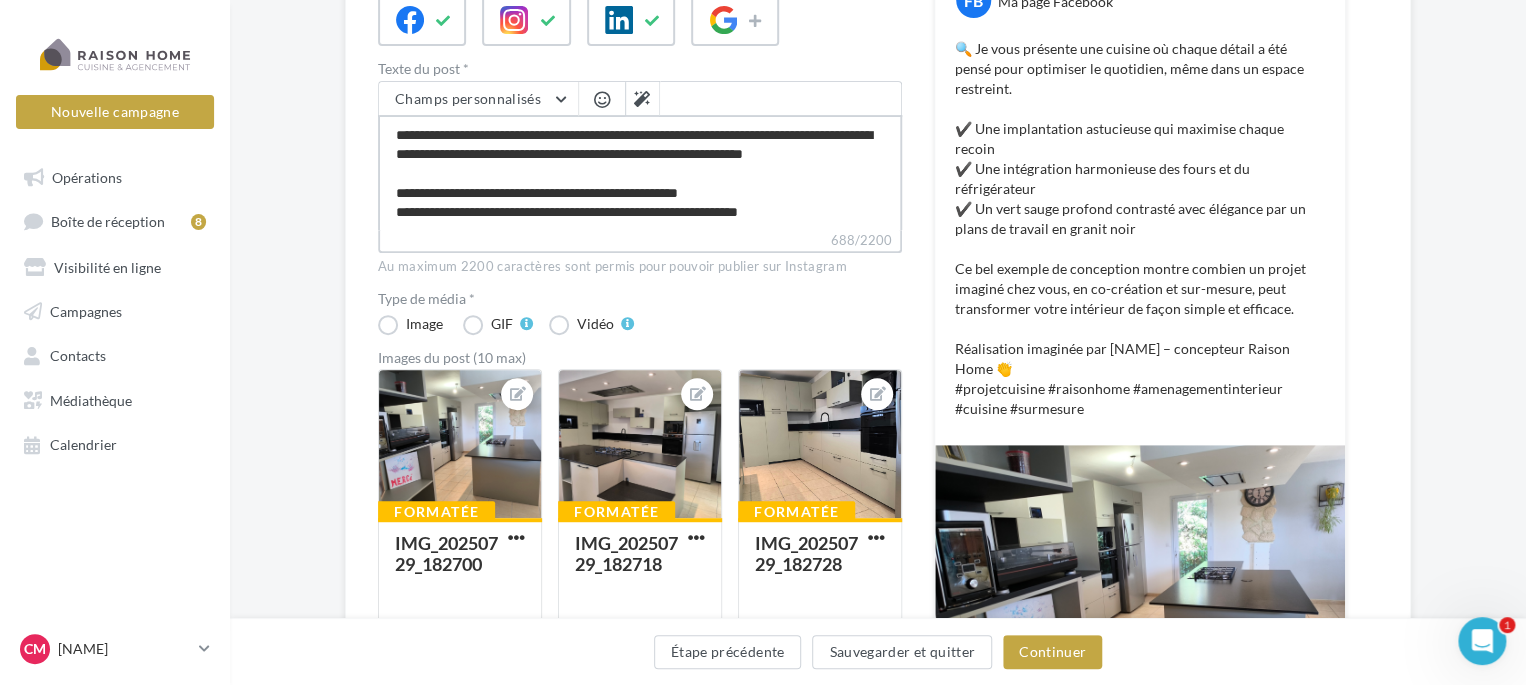 type on "**********" 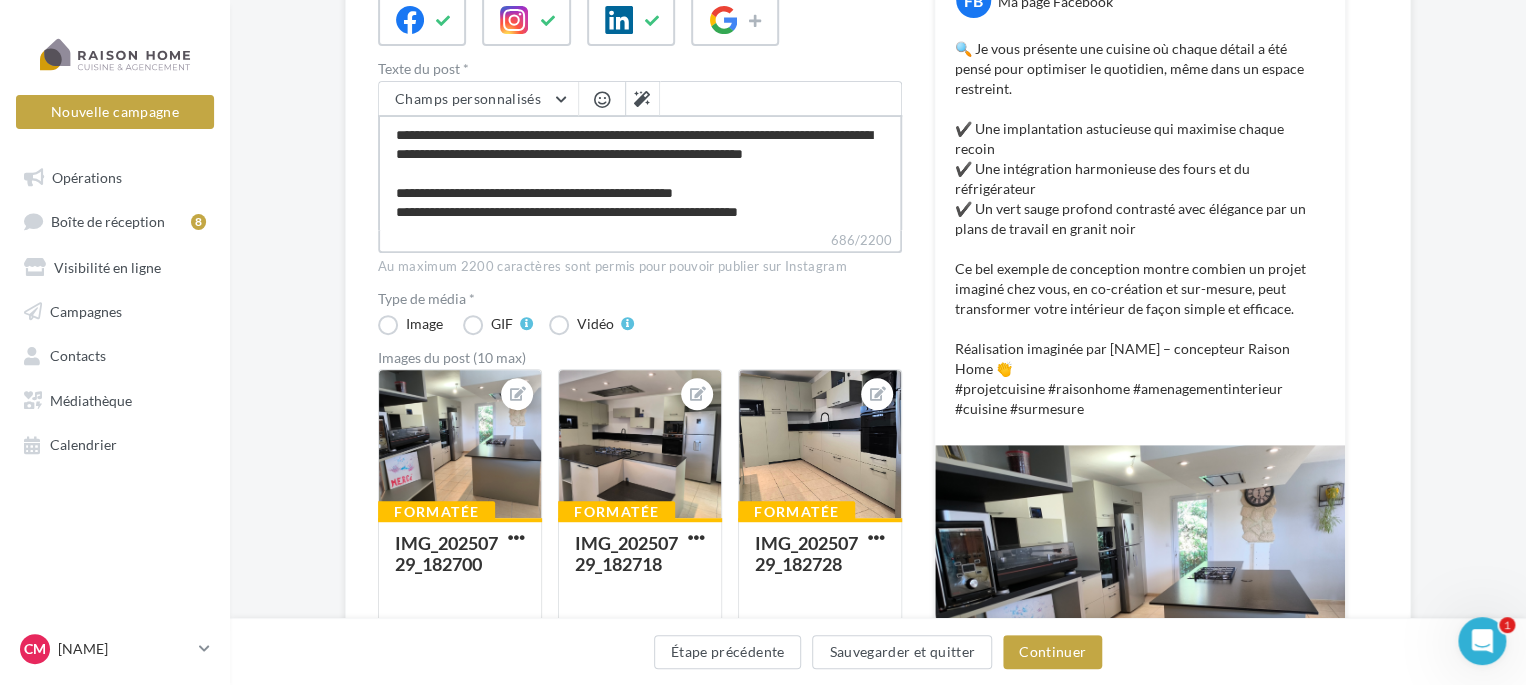 type on "**********" 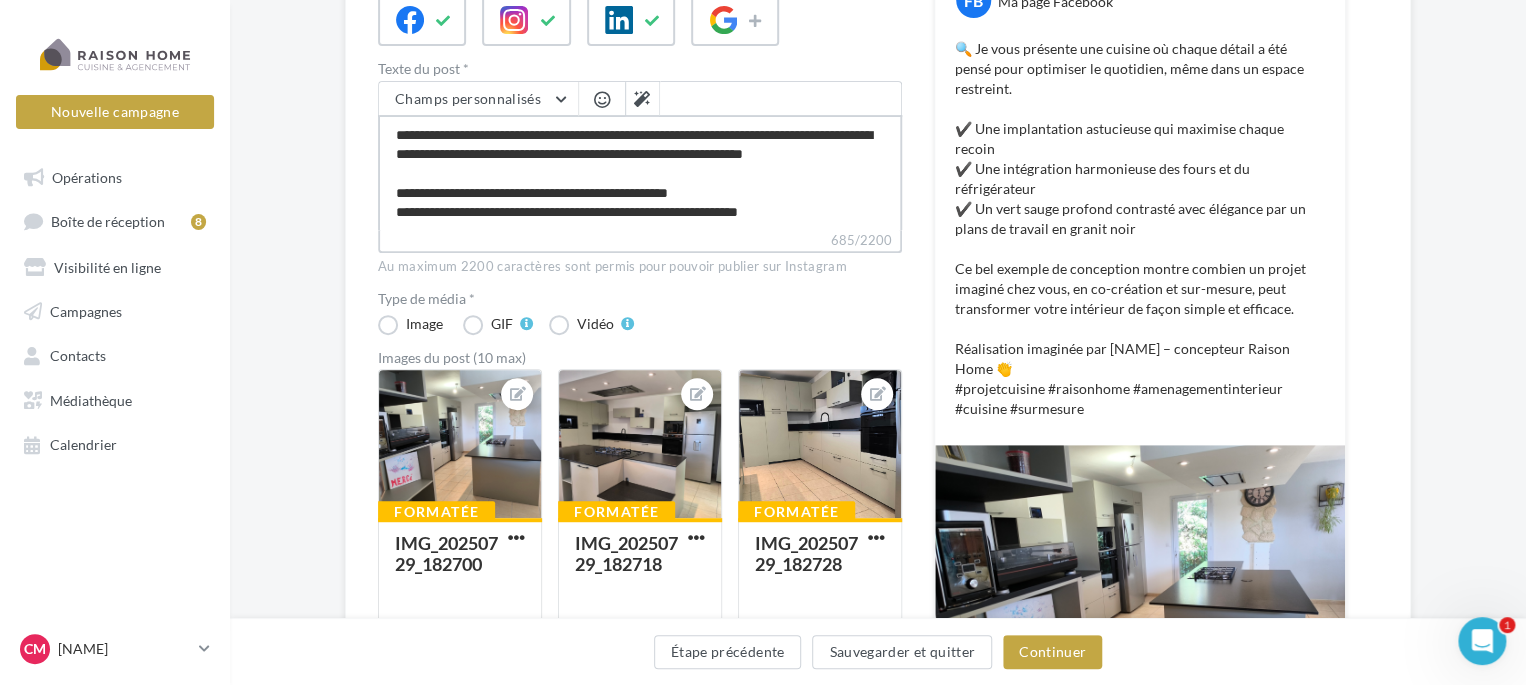type on "**********" 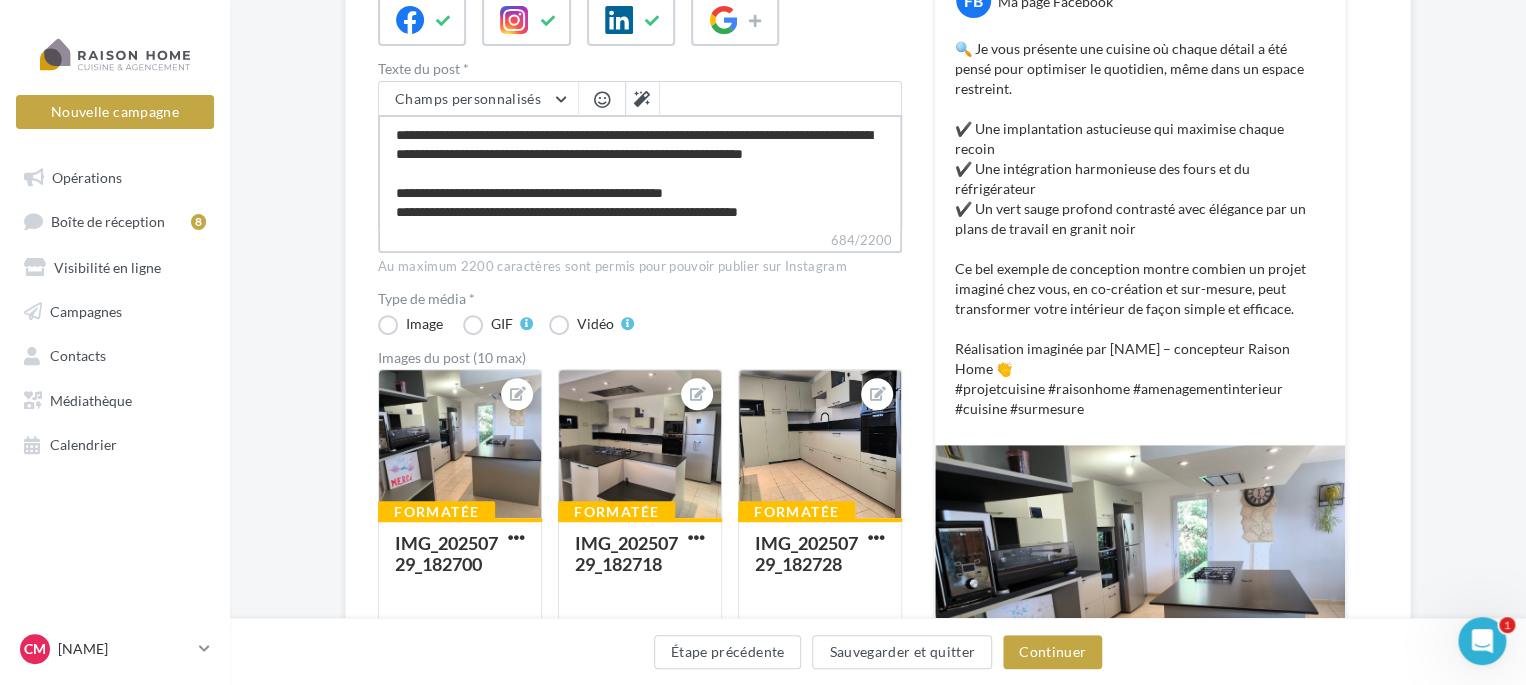 type on "**********" 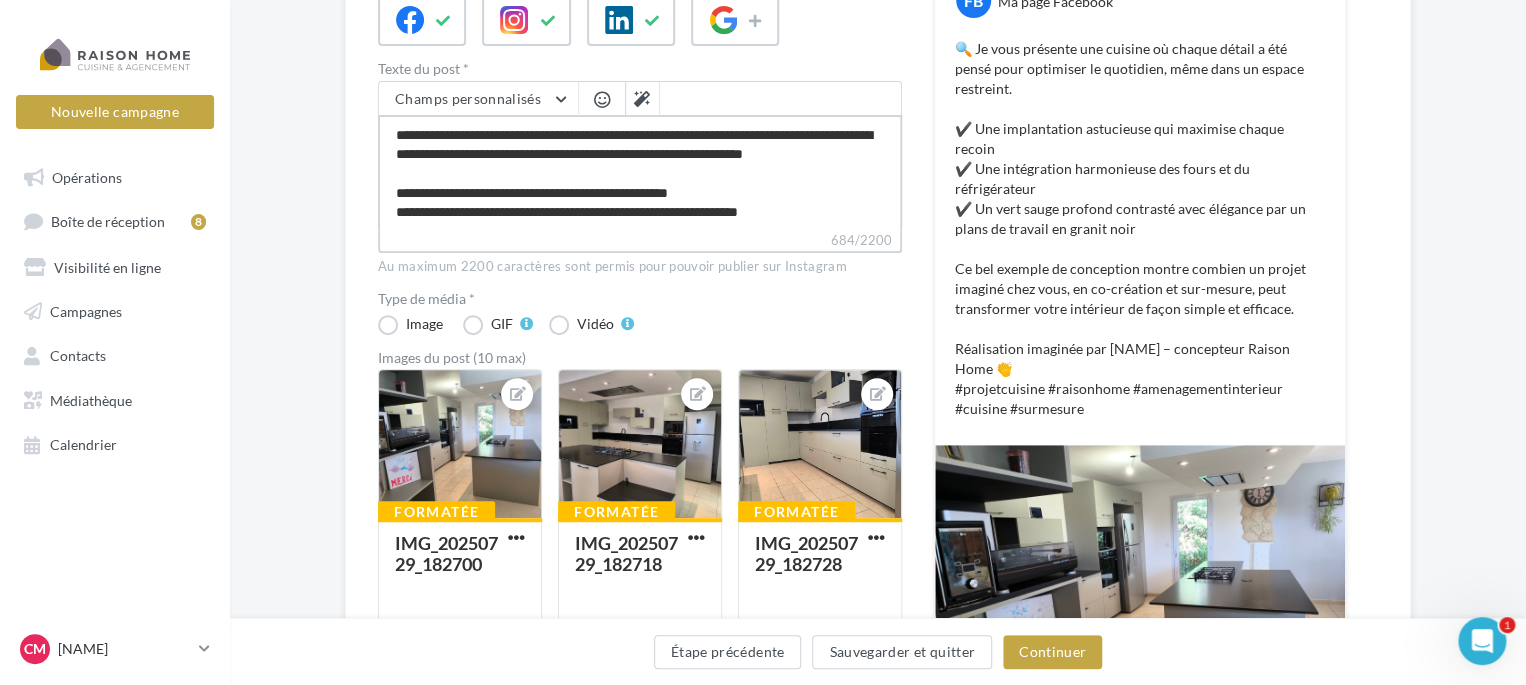 type on "**********" 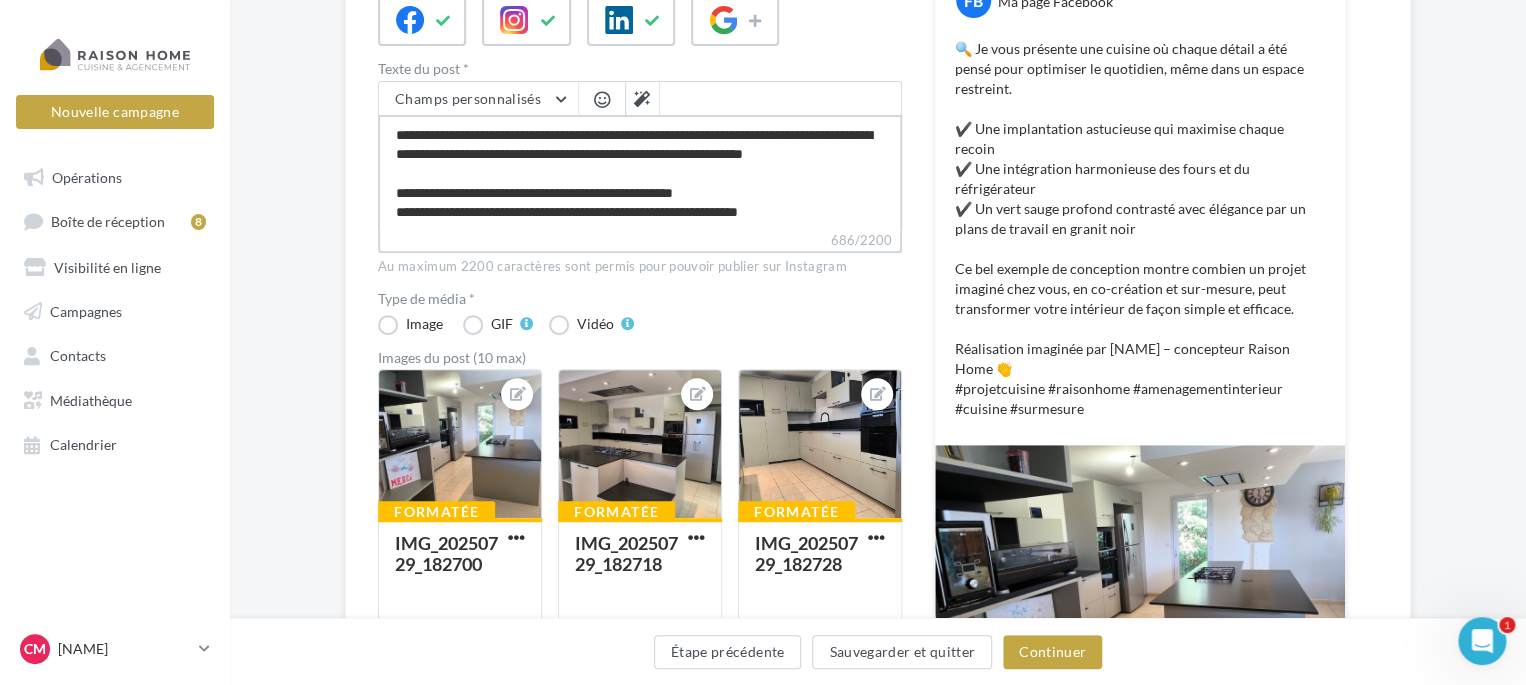 type on "**********" 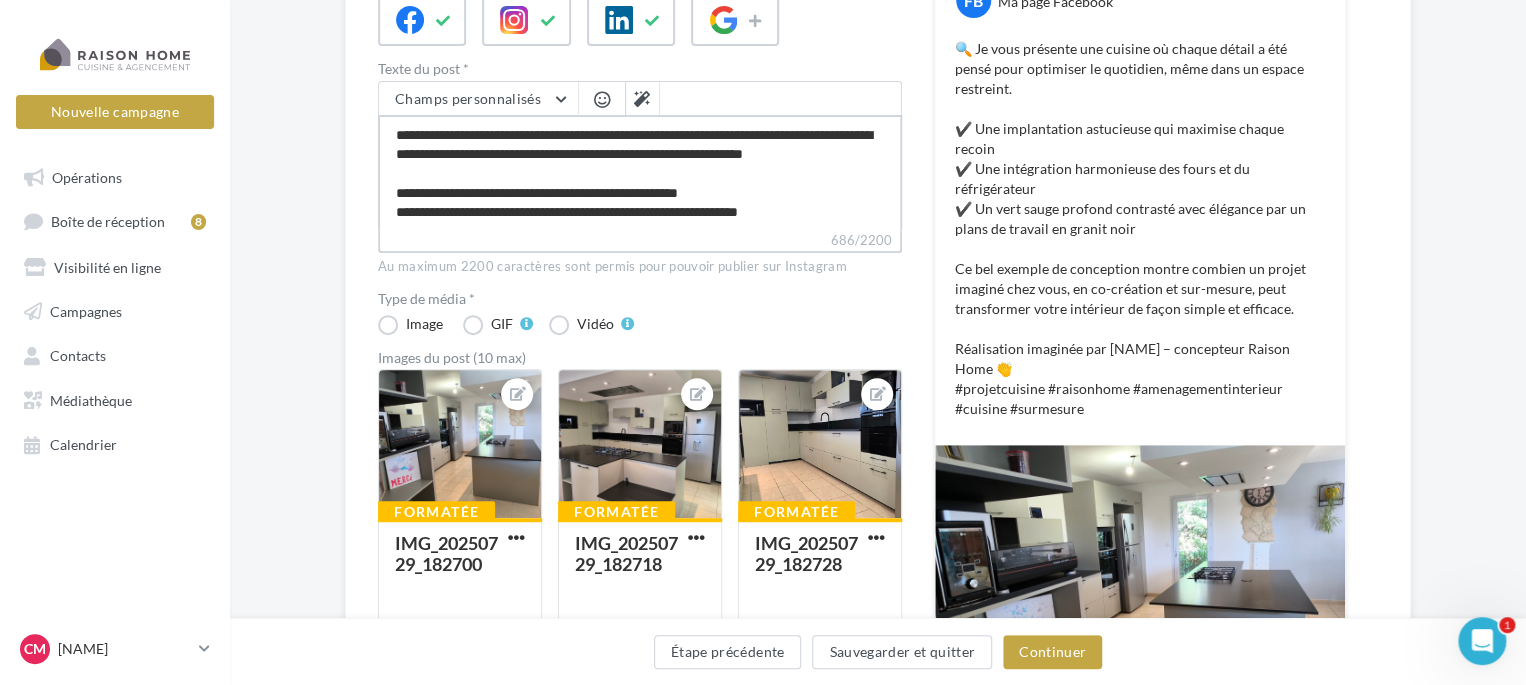 type on "**********" 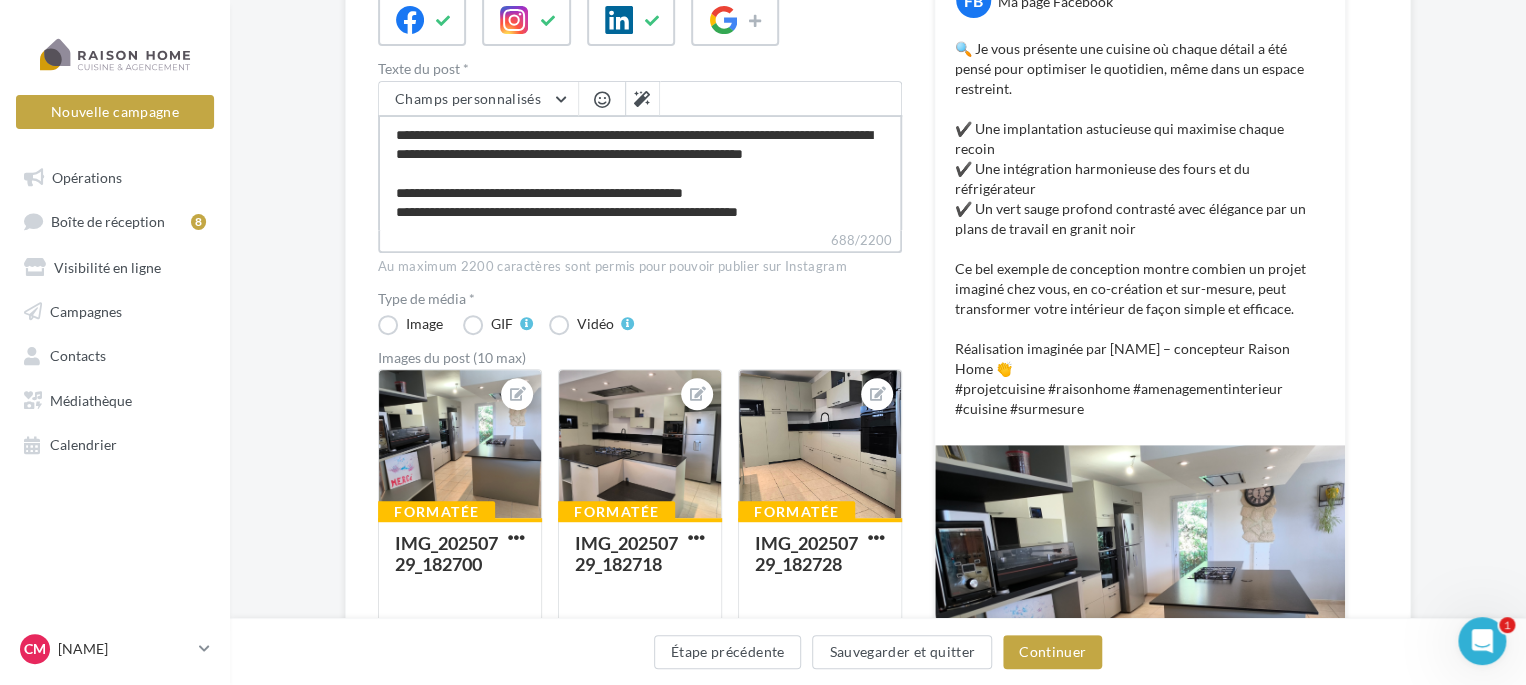type on "**********" 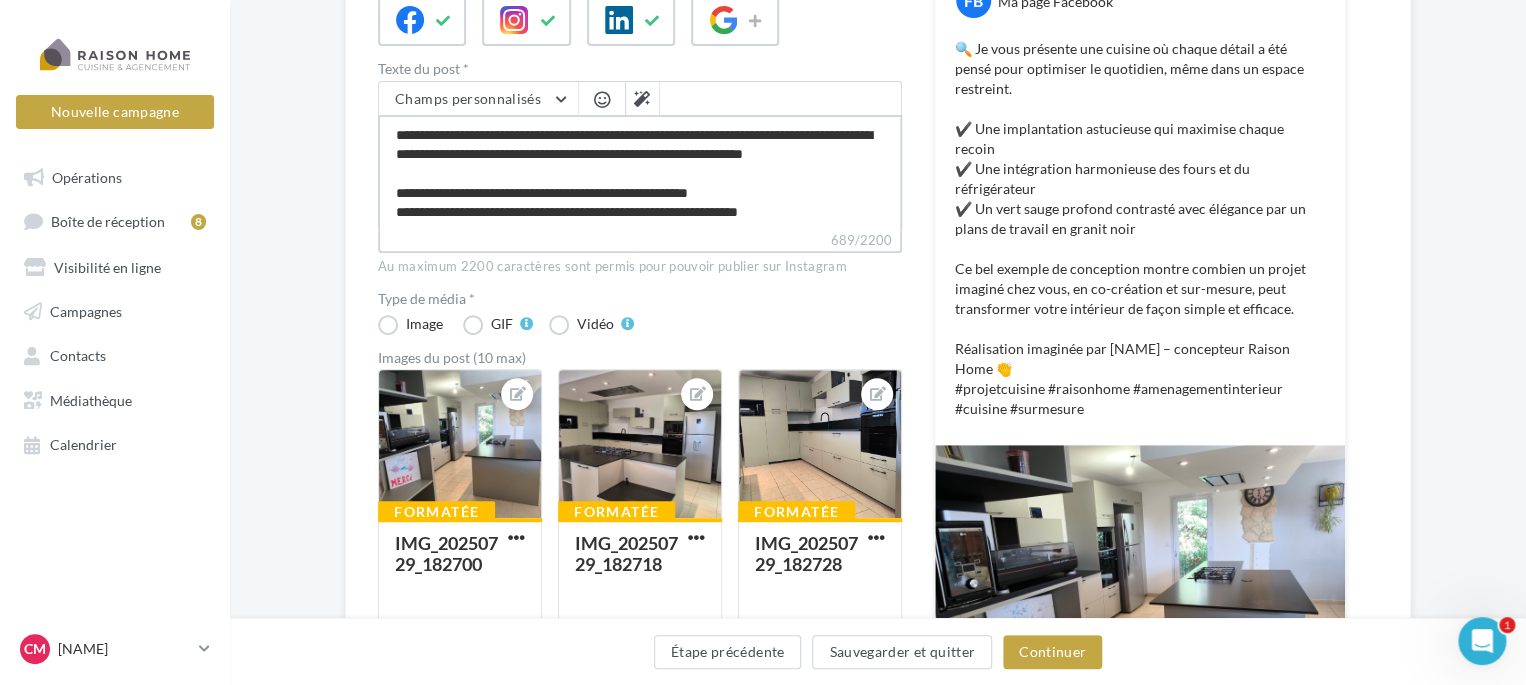 type on "**********" 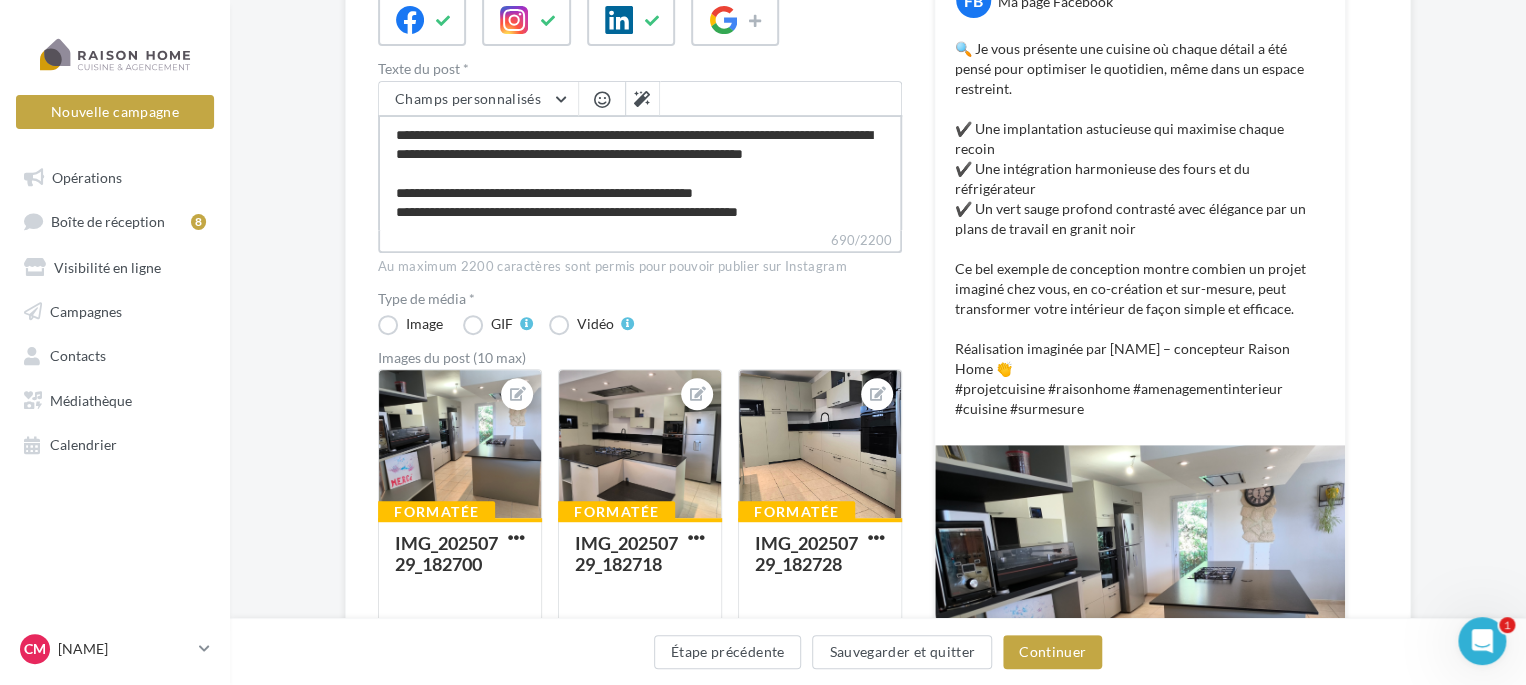 type on "**********" 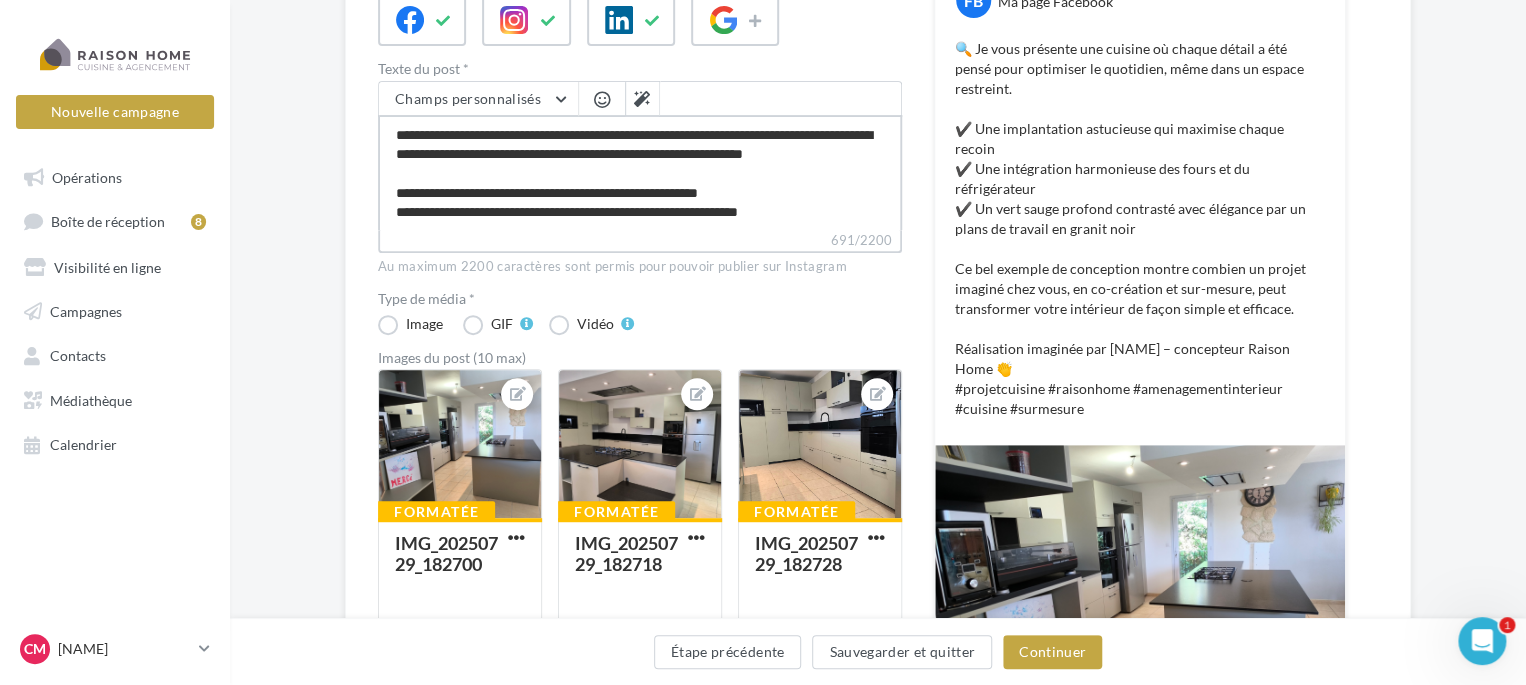type on "**********" 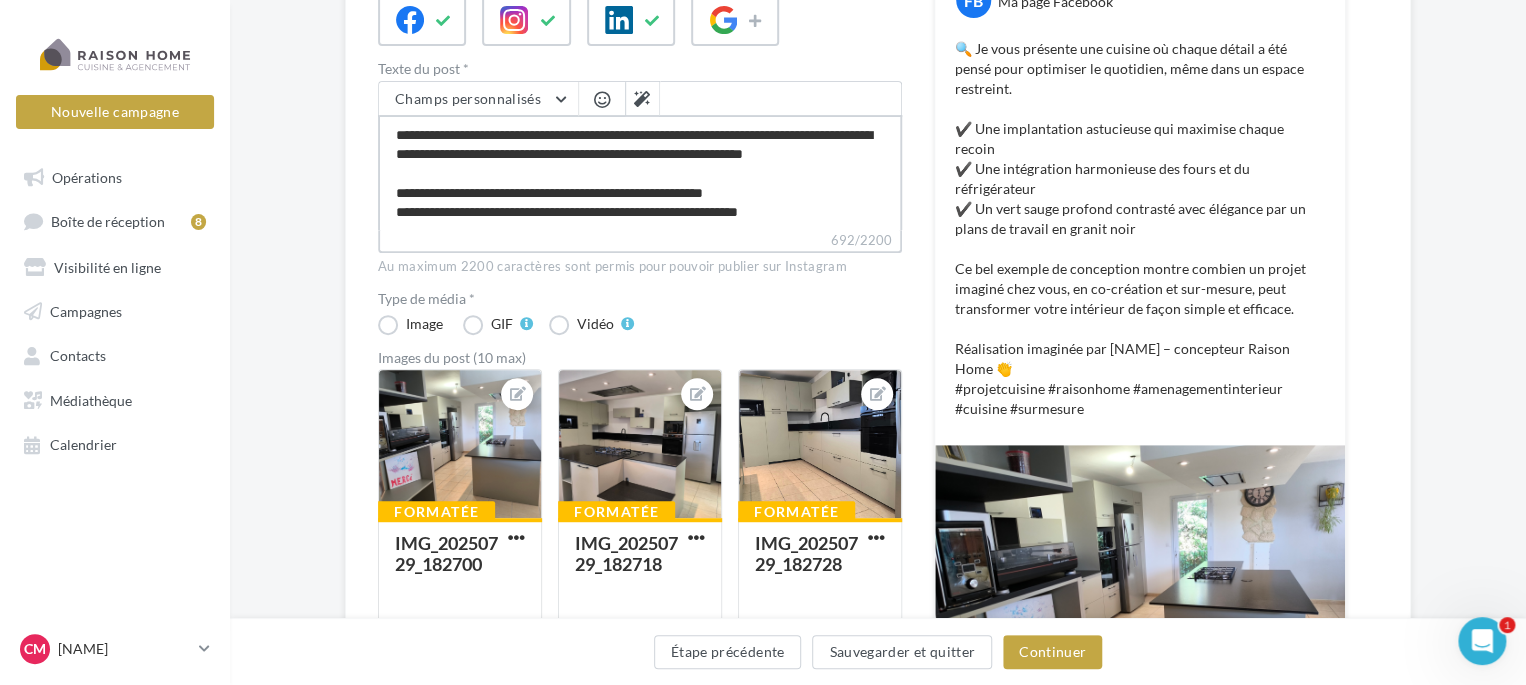 type on "**********" 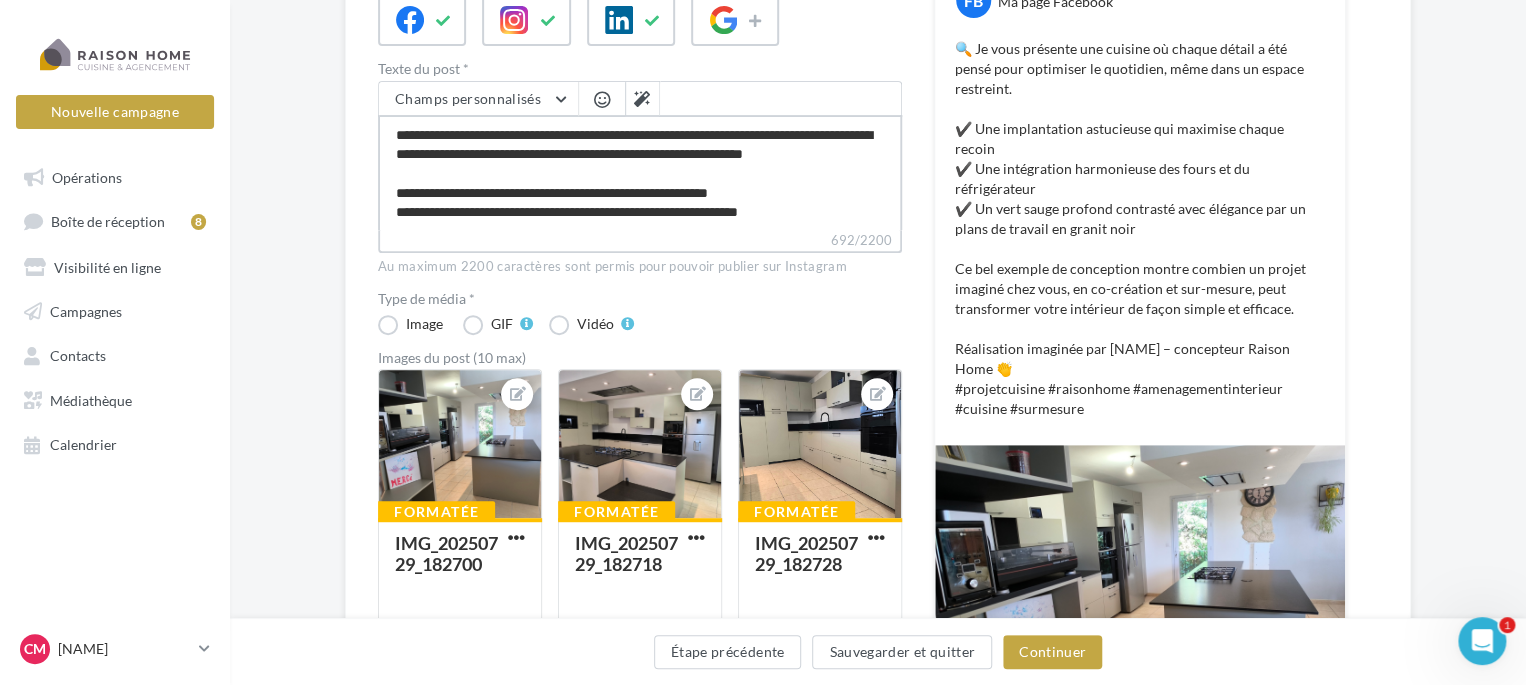type on "**********" 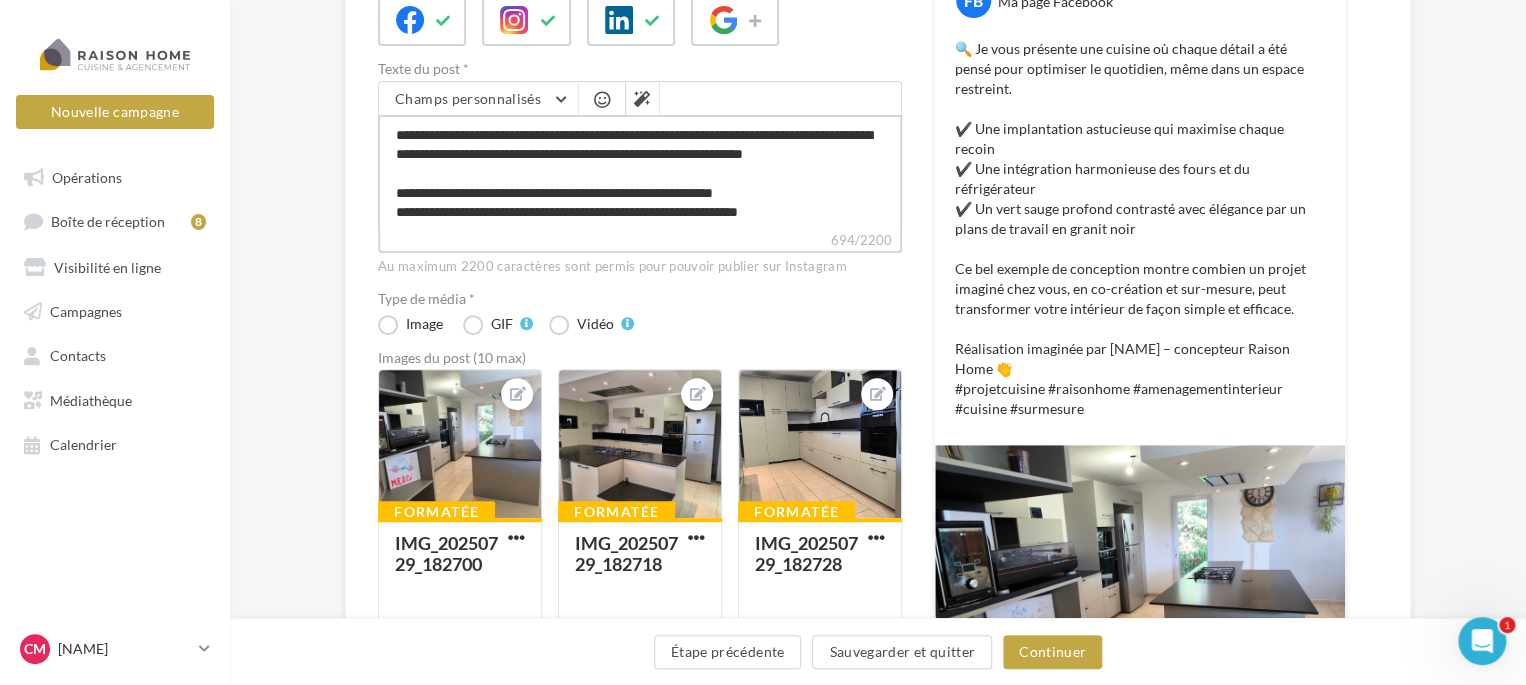 type on "**********" 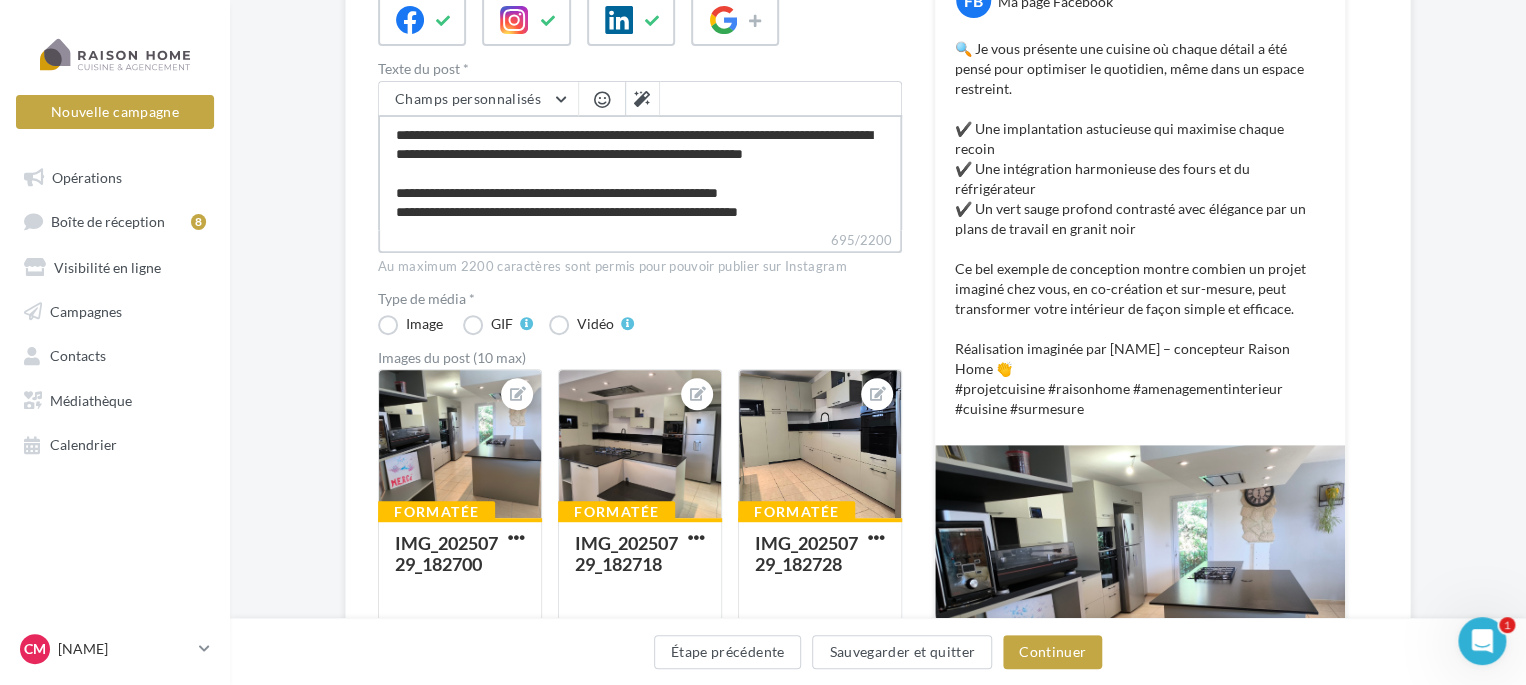 type on "**********" 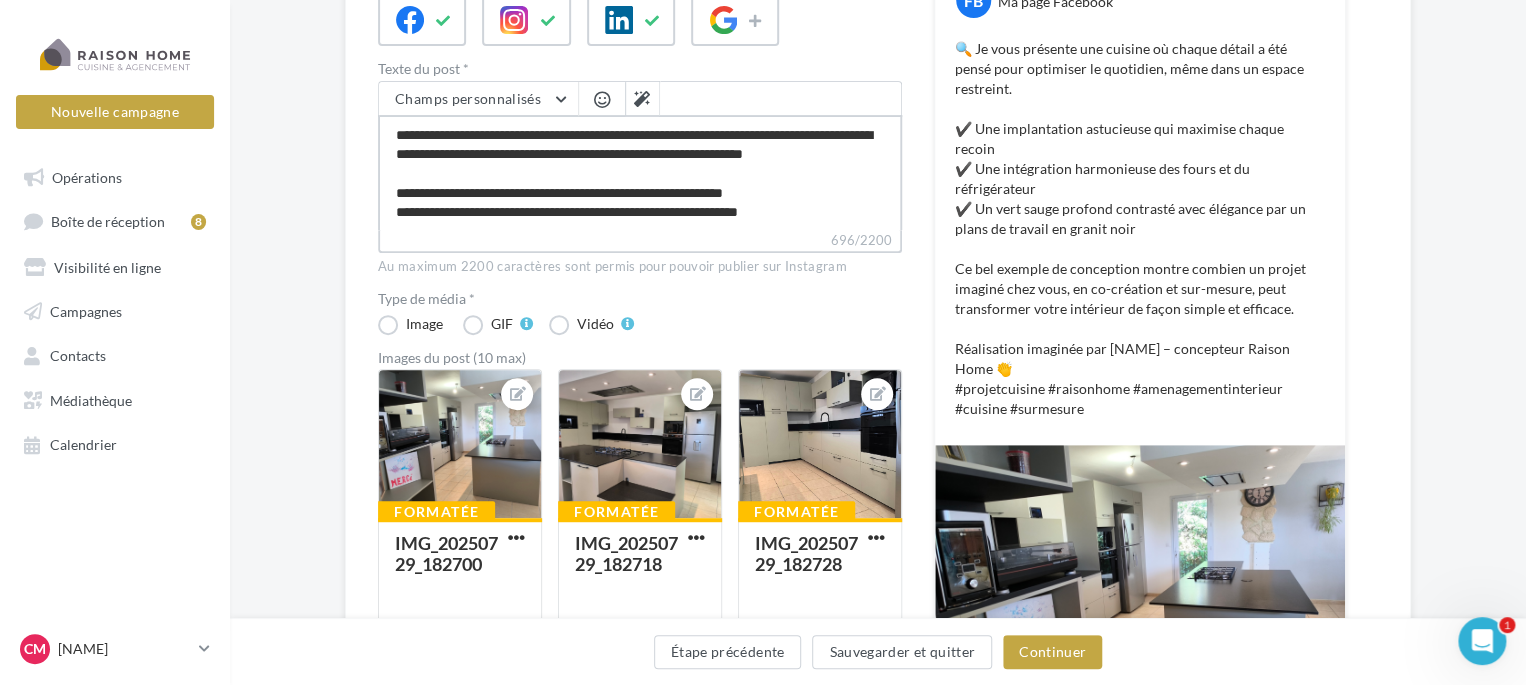type on "**********" 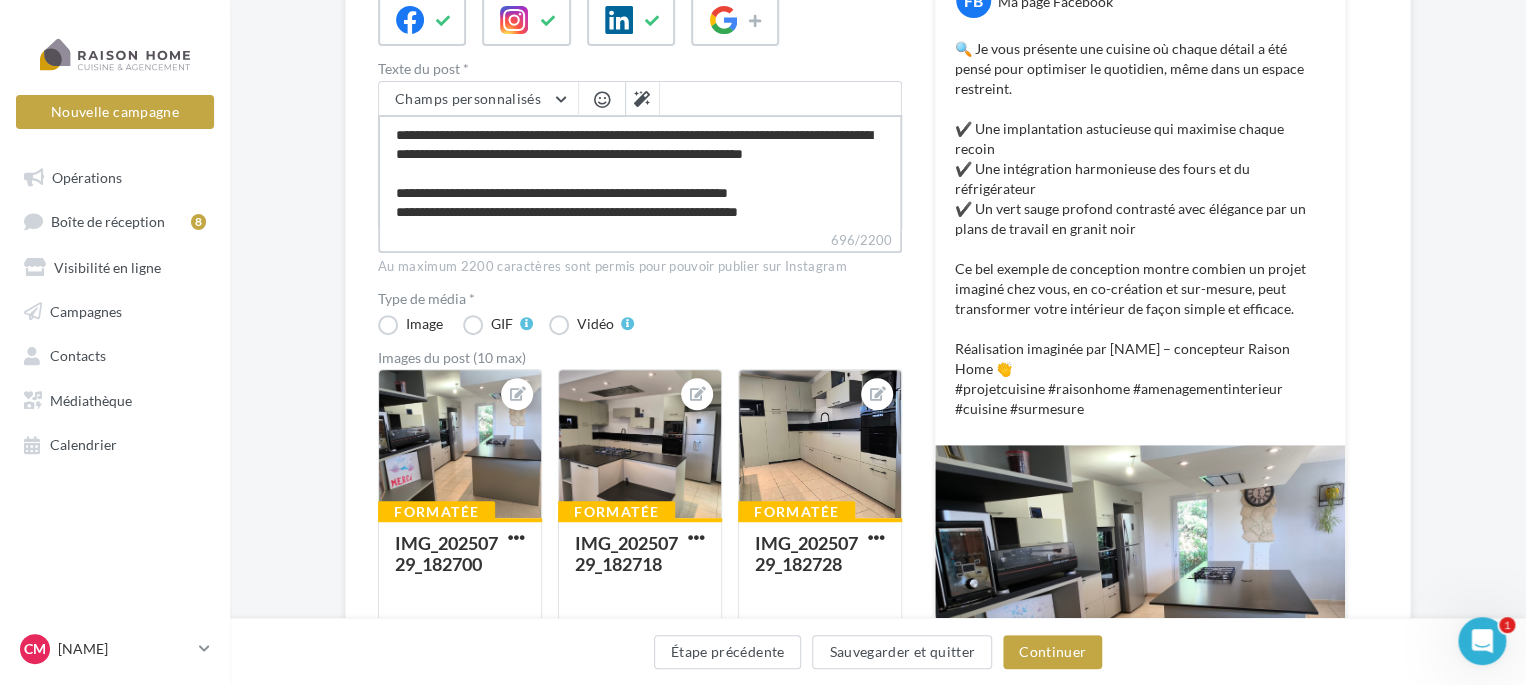 type on "**********" 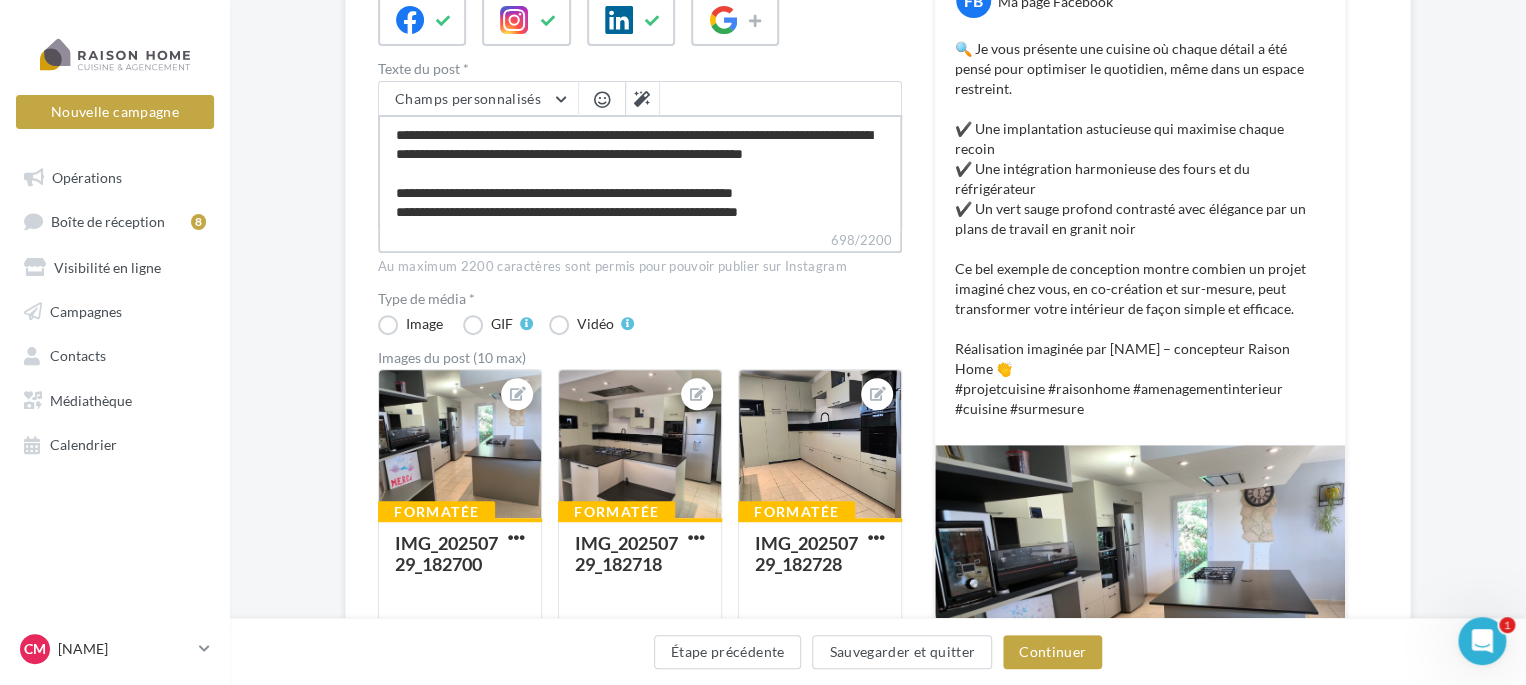 type 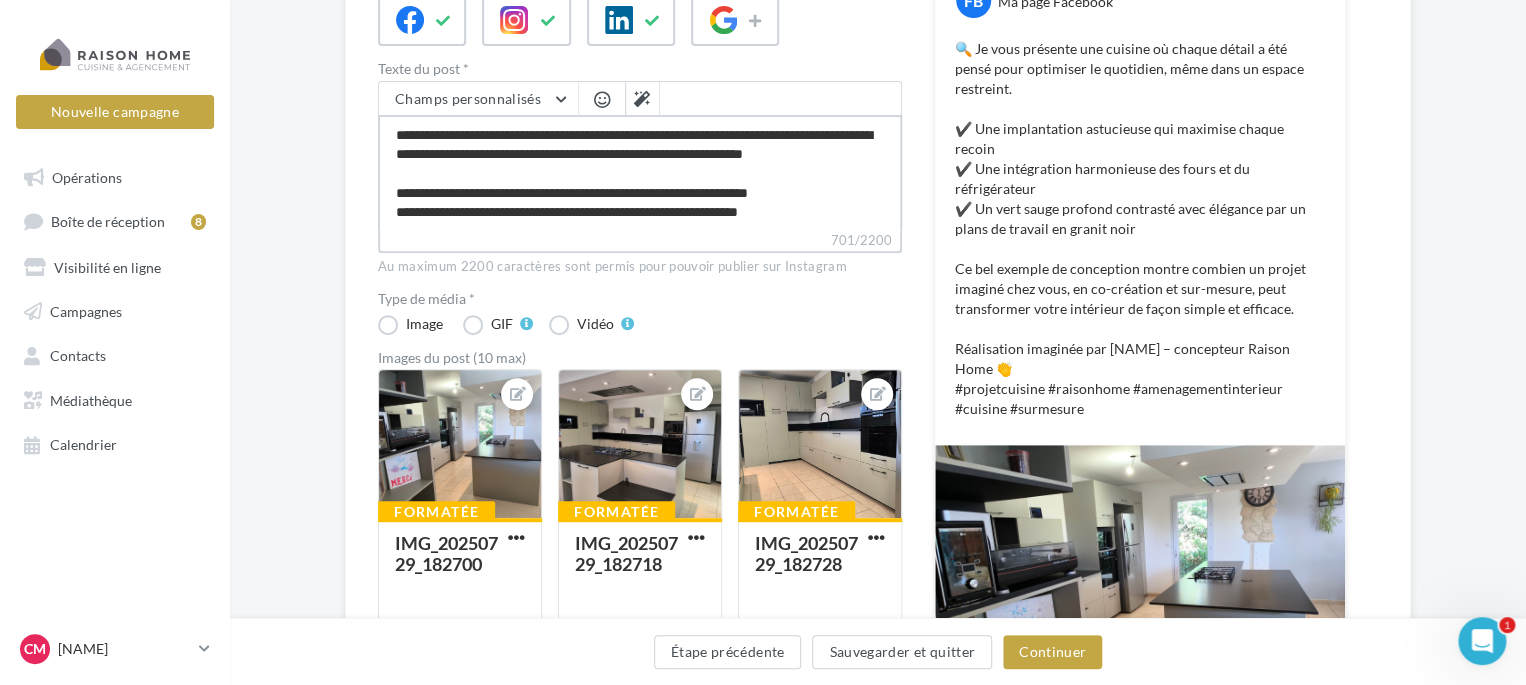 click on "**********" at bounding box center [640, 172] 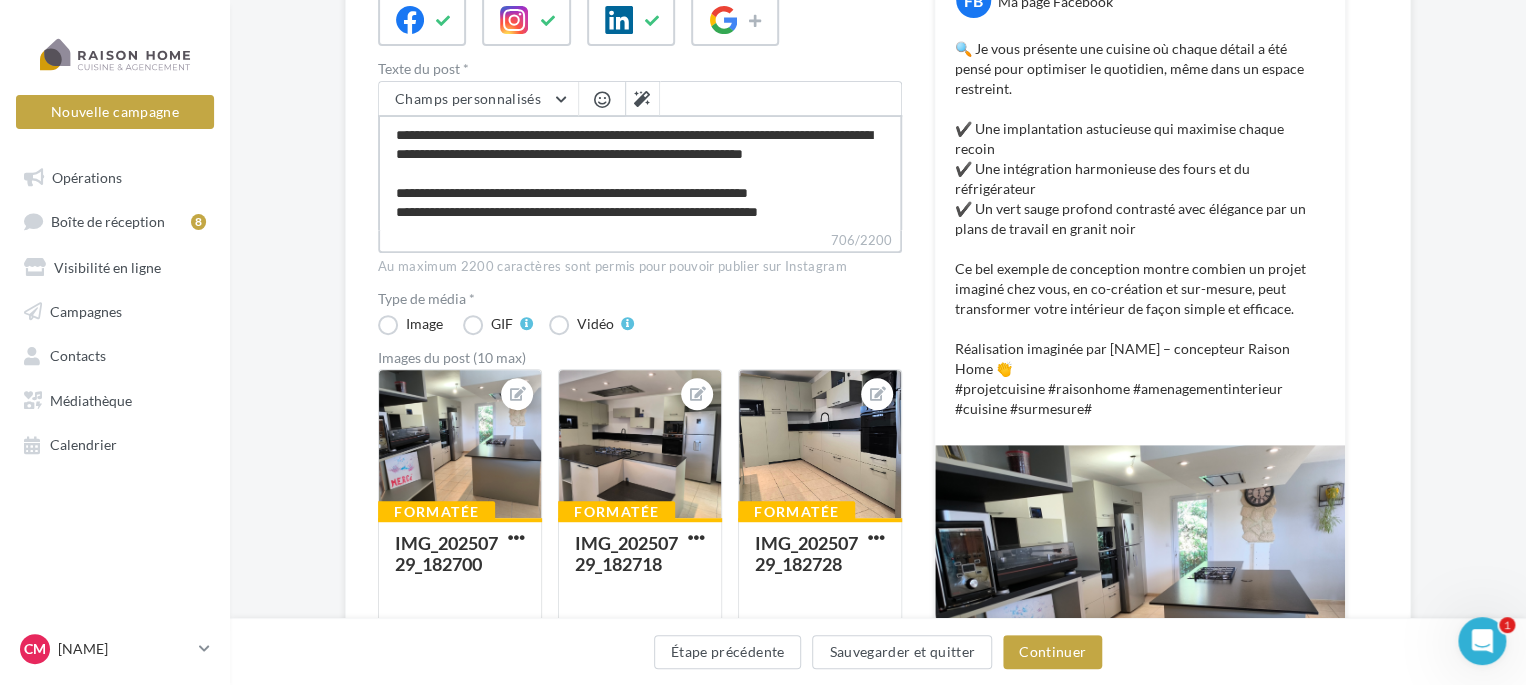 scroll, scrollTop: 181, scrollLeft: 0, axis: vertical 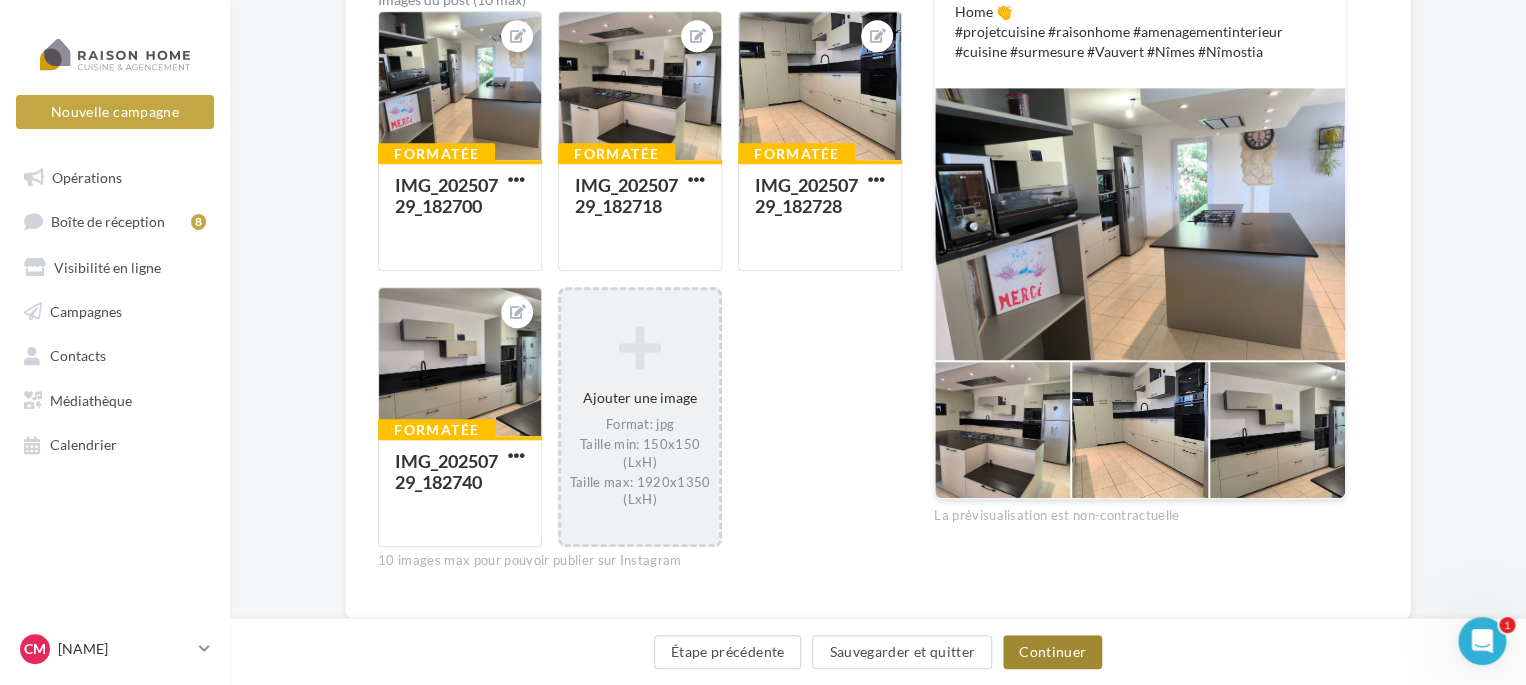 click on "Continuer" at bounding box center (1052, 652) 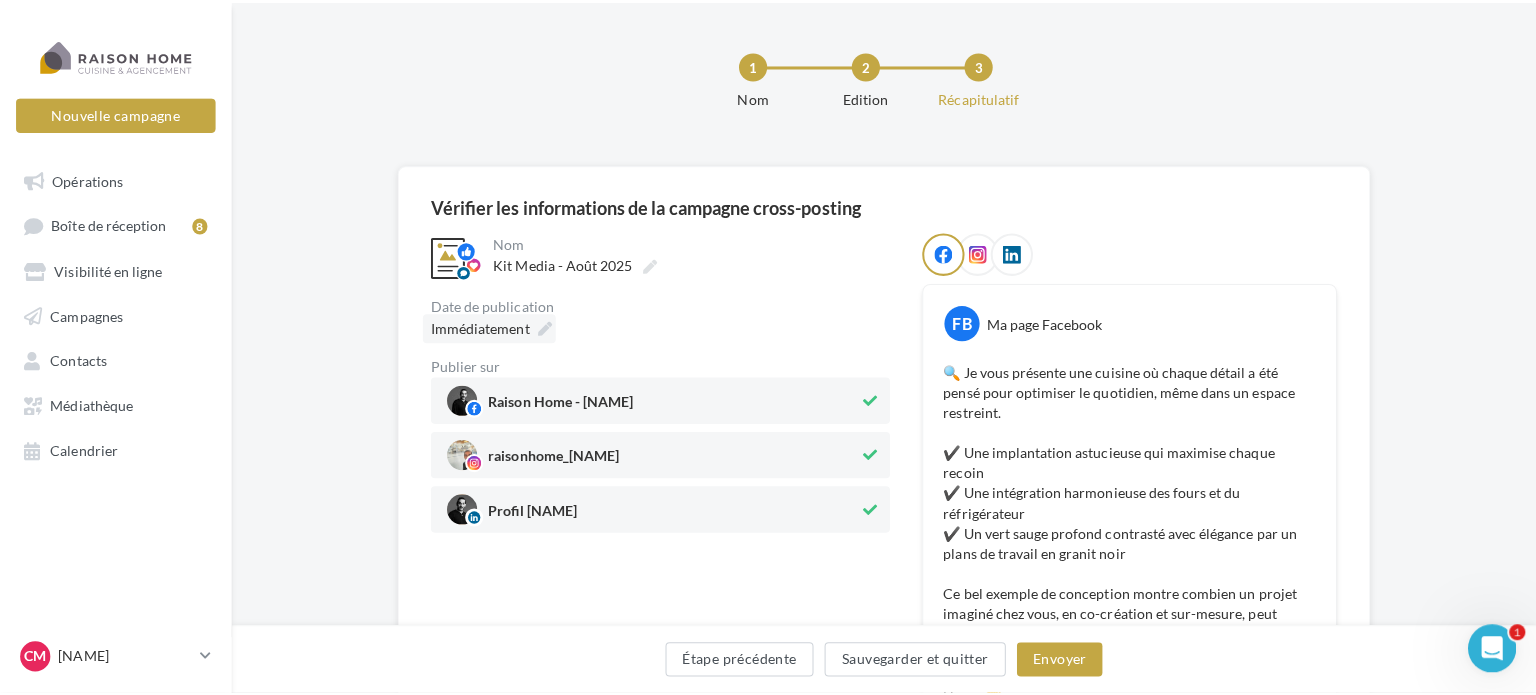 scroll, scrollTop: 145, scrollLeft: 0, axis: vertical 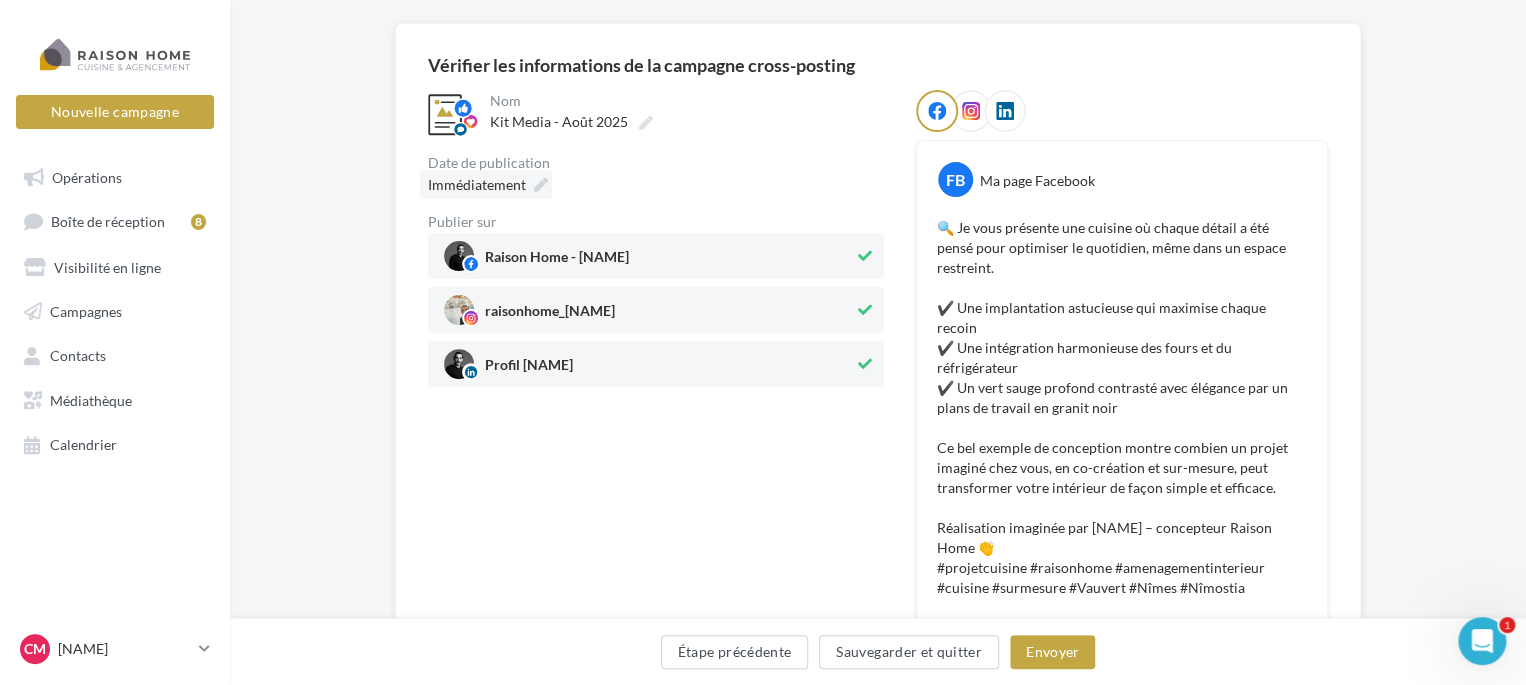 click on "raisonhome_christophe_machot" at bounding box center [550, 315] 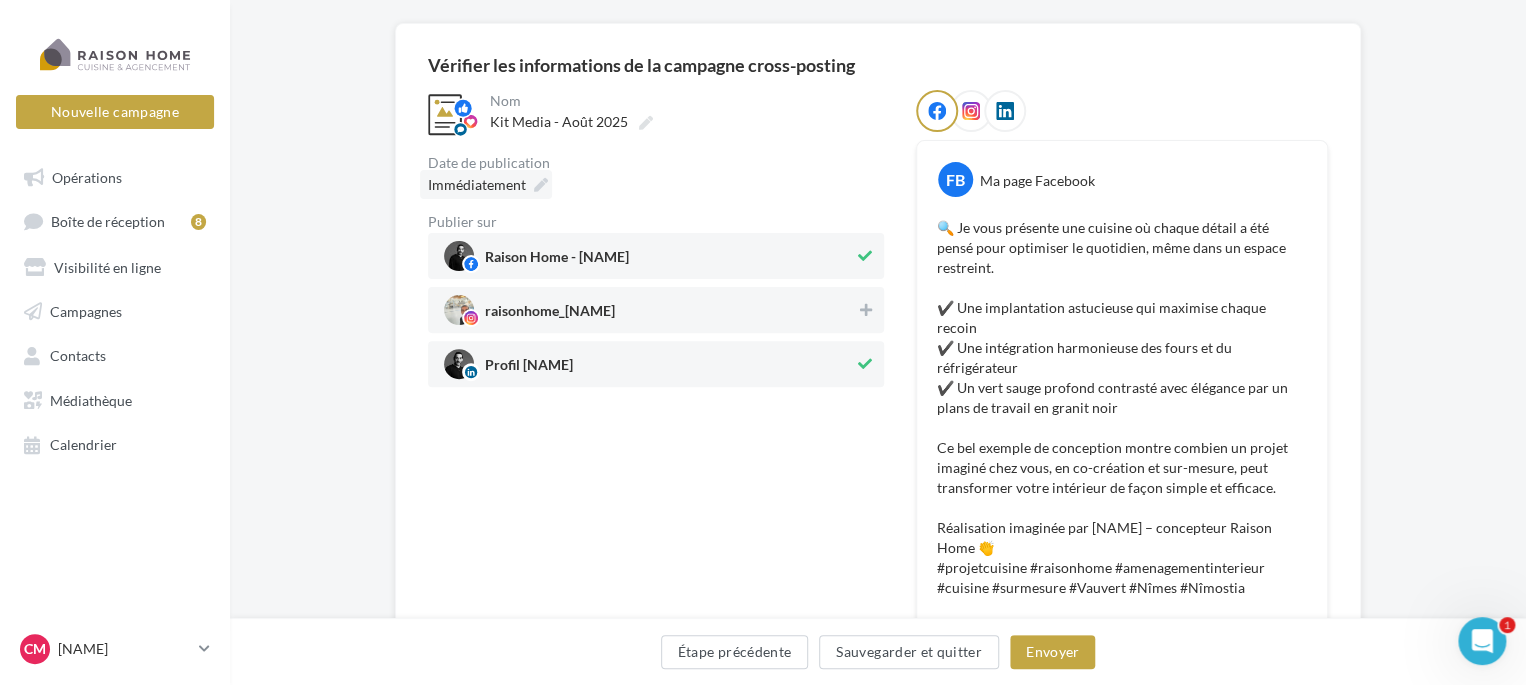 click on "Immédiatement" at bounding box center [486, 184] 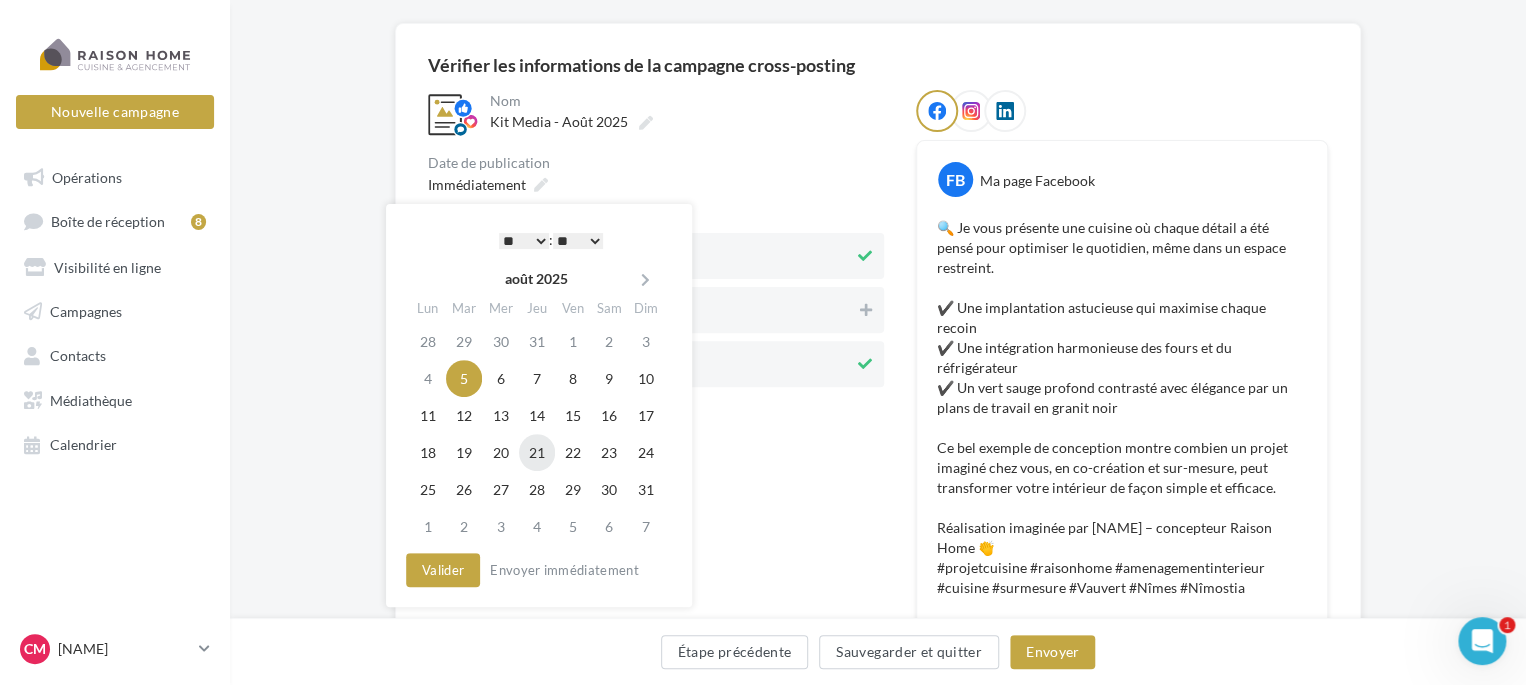 click on "21" at bounding box center (537, 452) 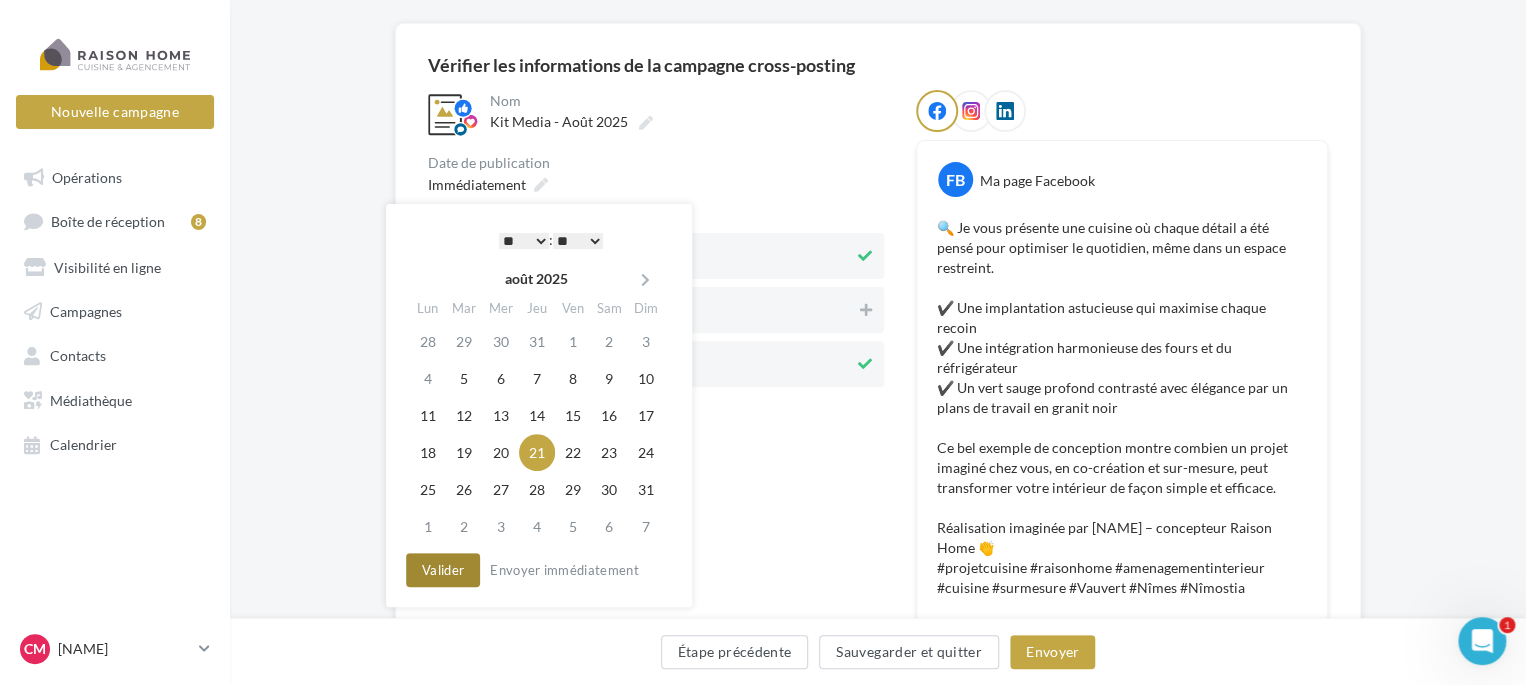 click on "Valider" at bounding box center [443, 570] 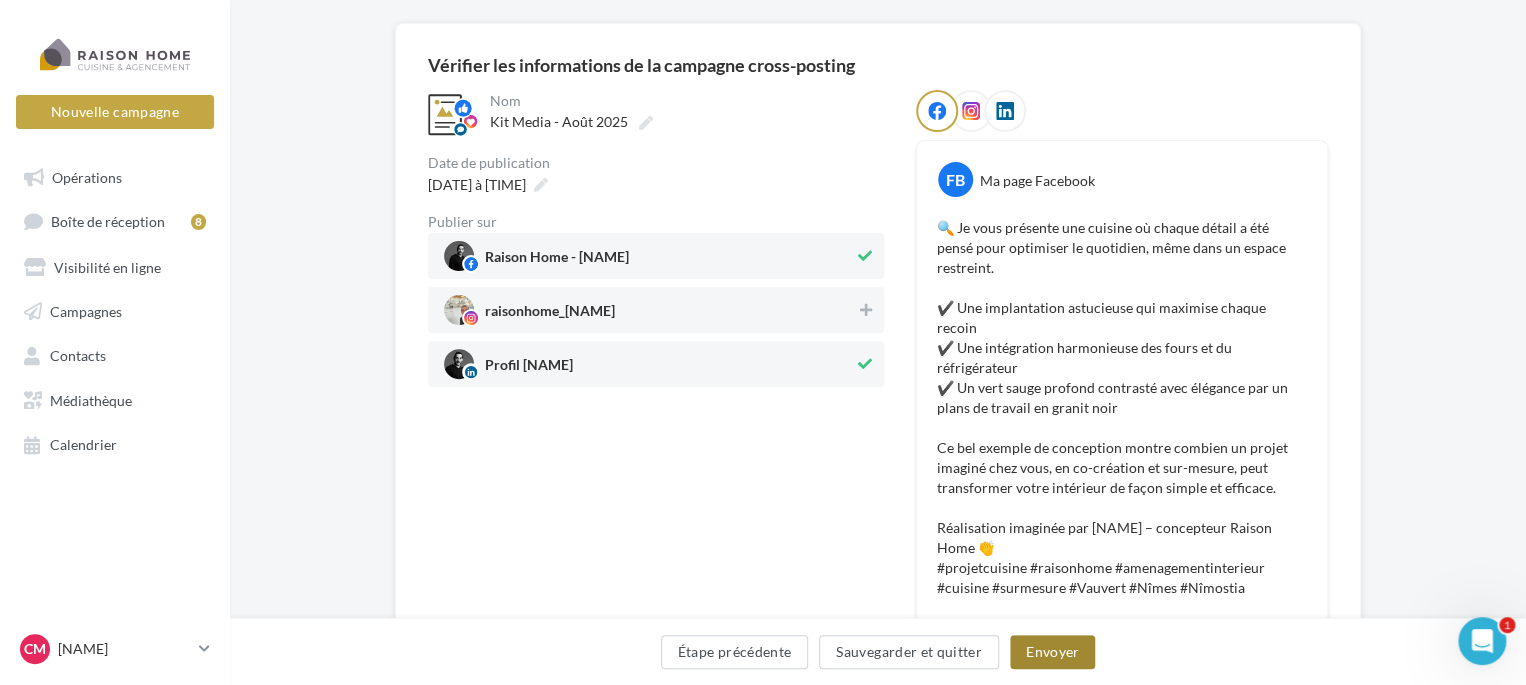 click on "Envoyer" at bounding box center [1052, 652] 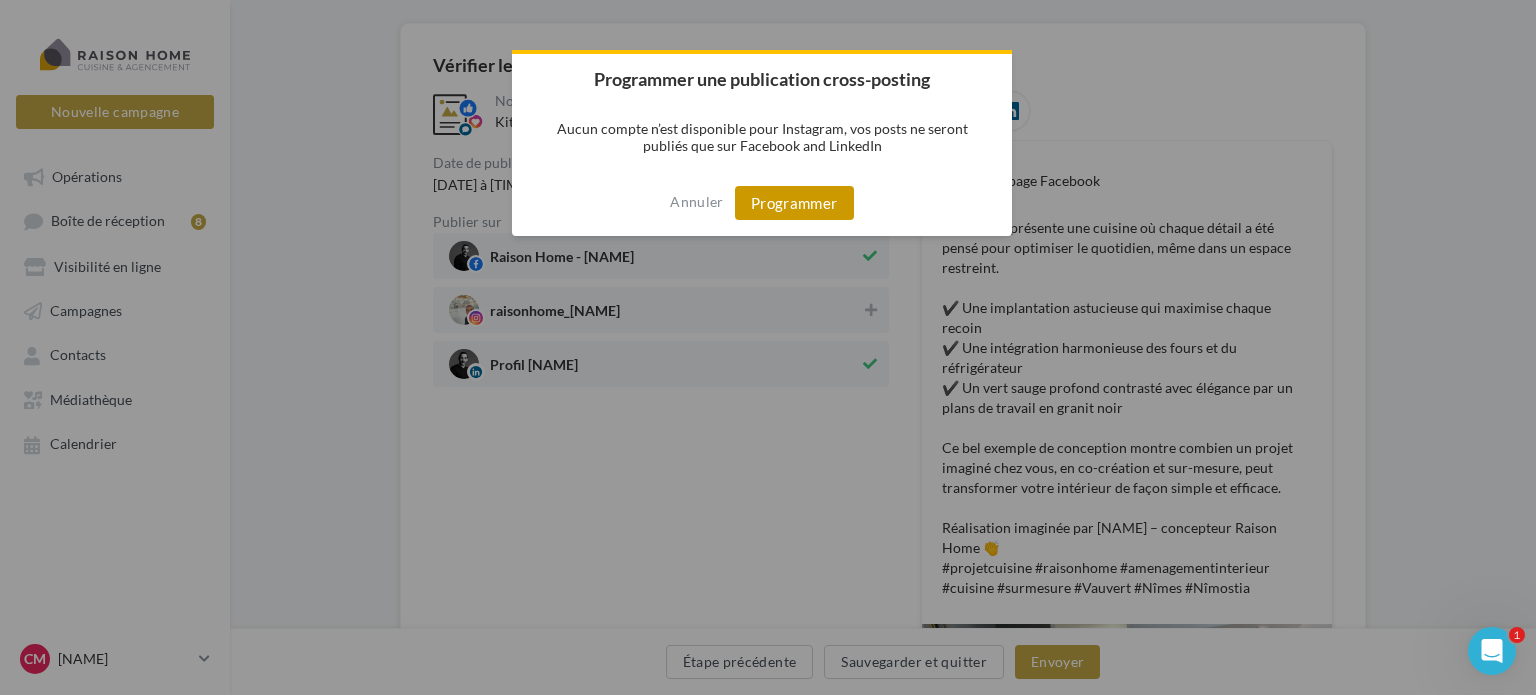 click on "Programmer" at bounding box center [794, 203] 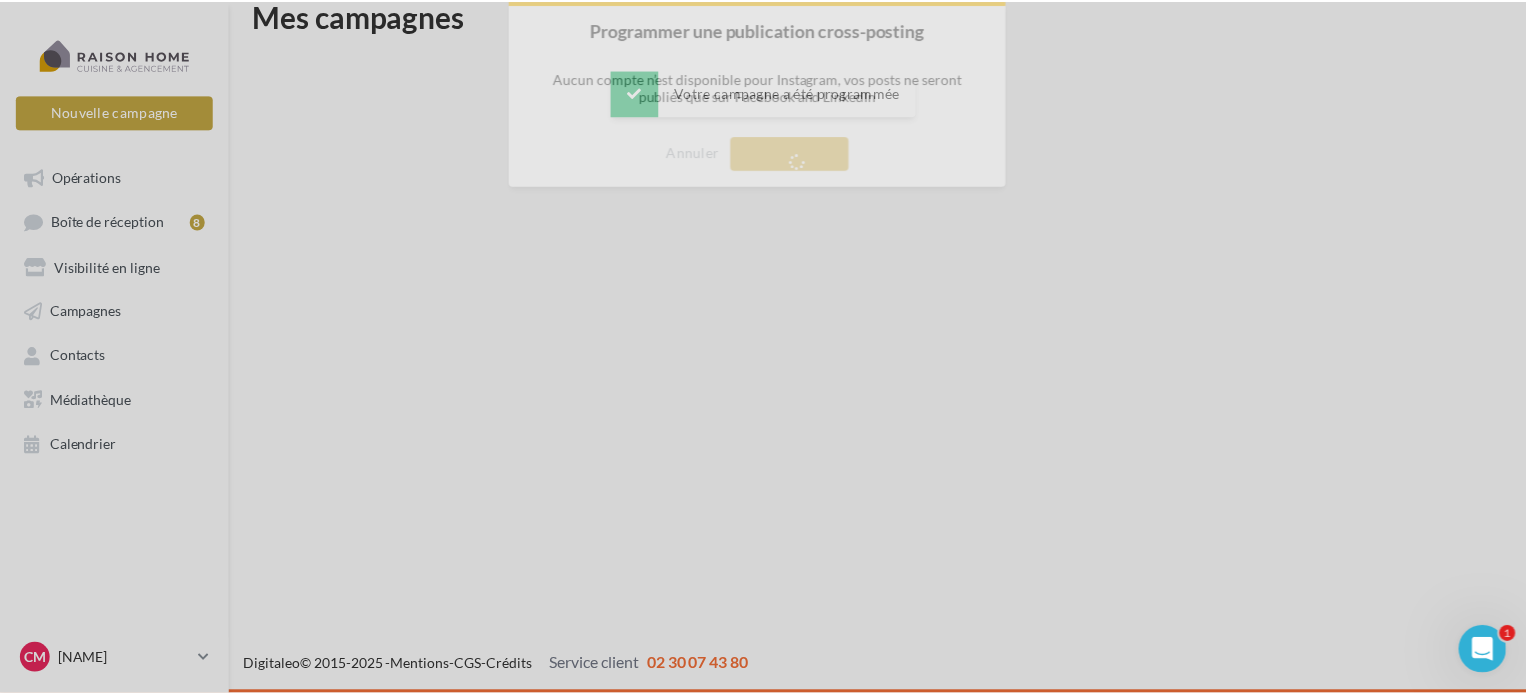 scroll, scrollTop: 32, scrollLeft: 0, axis: vertical 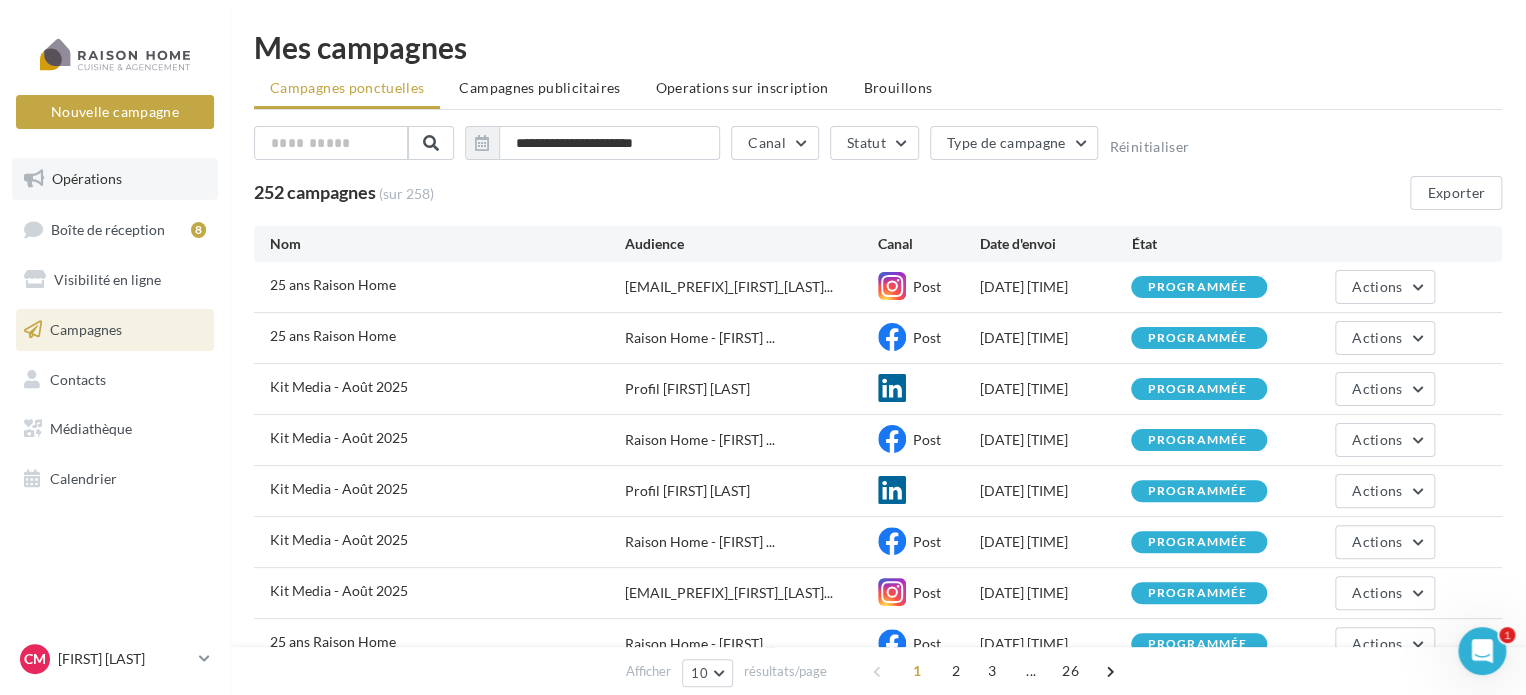 click on "Opérations" at bounding box center [115, 179] 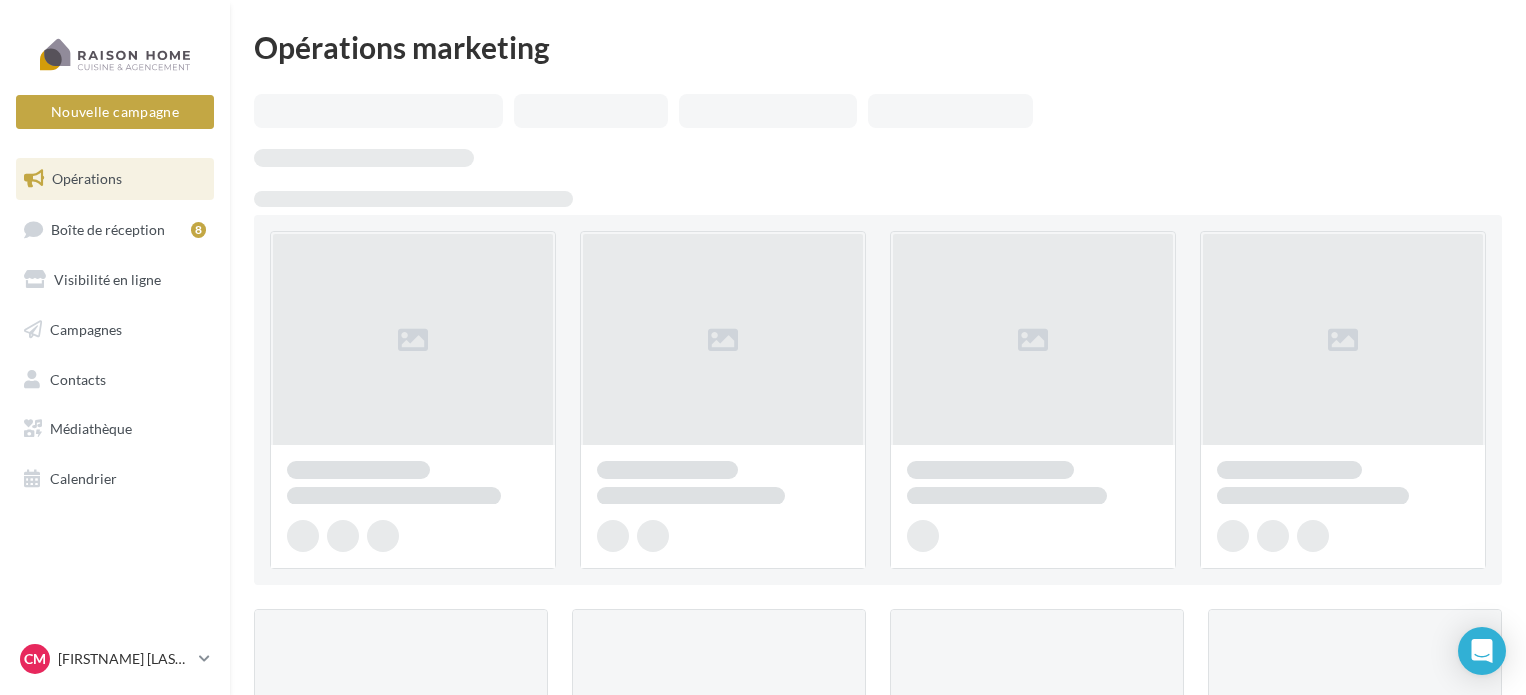 scroll, scrollTop: 0, scrollLeft: 0, axis: both 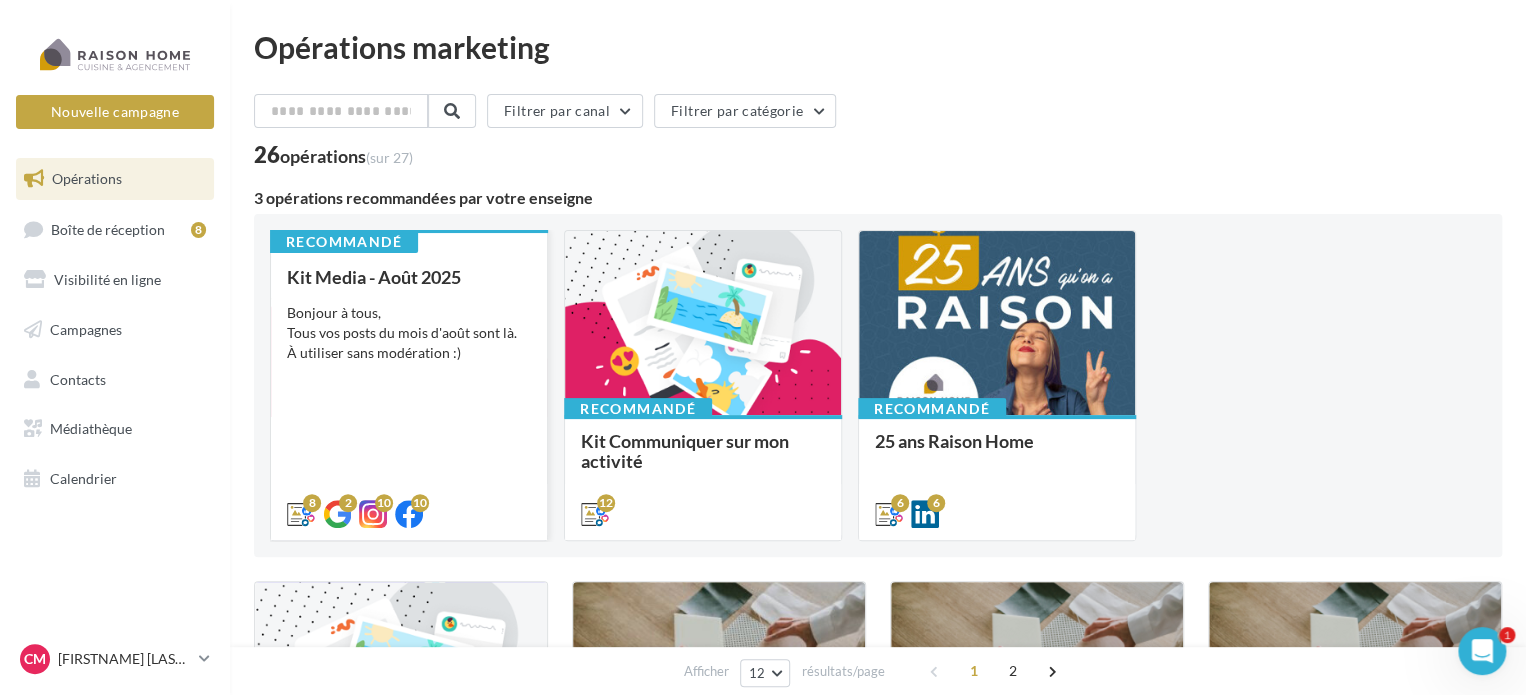 click on "Kit Media - Août 2025" at bounding box center (409, 277) 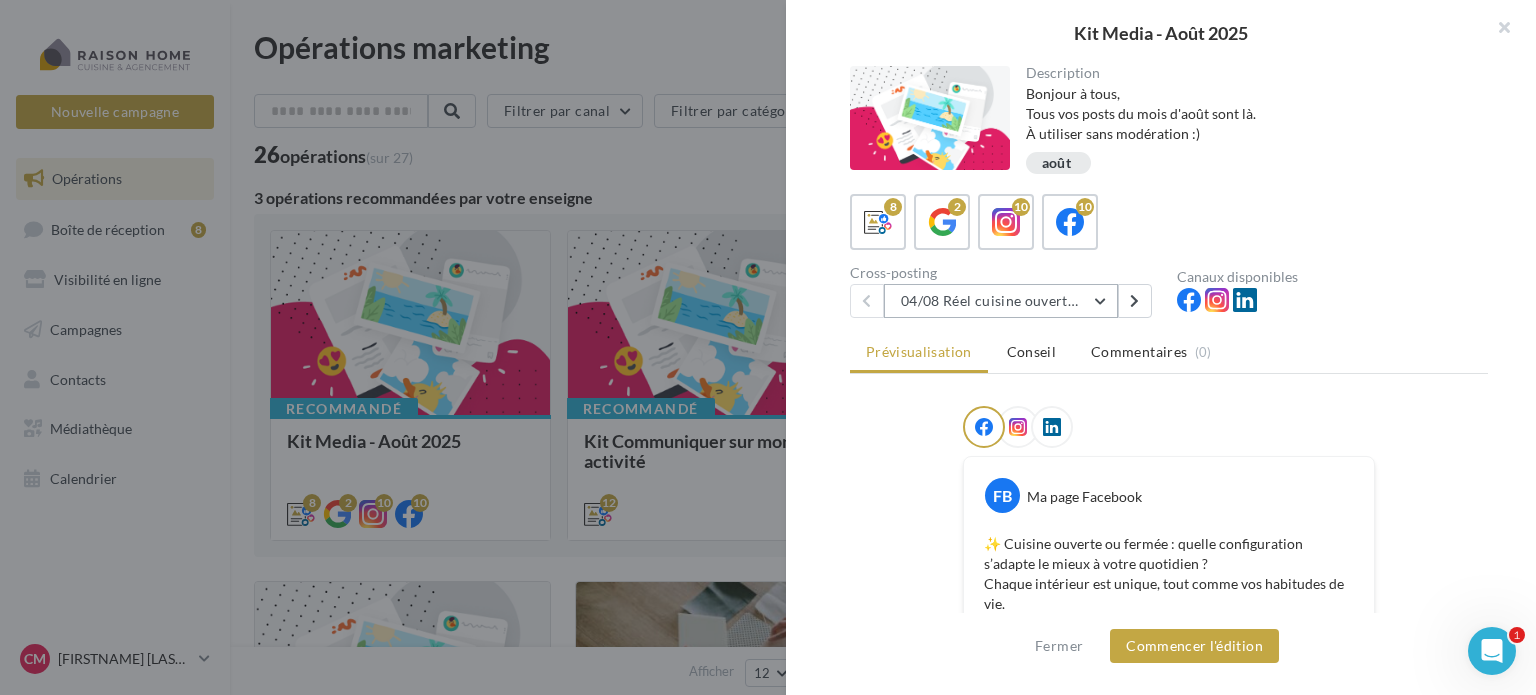 click on "04/08 Réel cuisine ouverte ou fermée" at bounding box center [1001, 301] 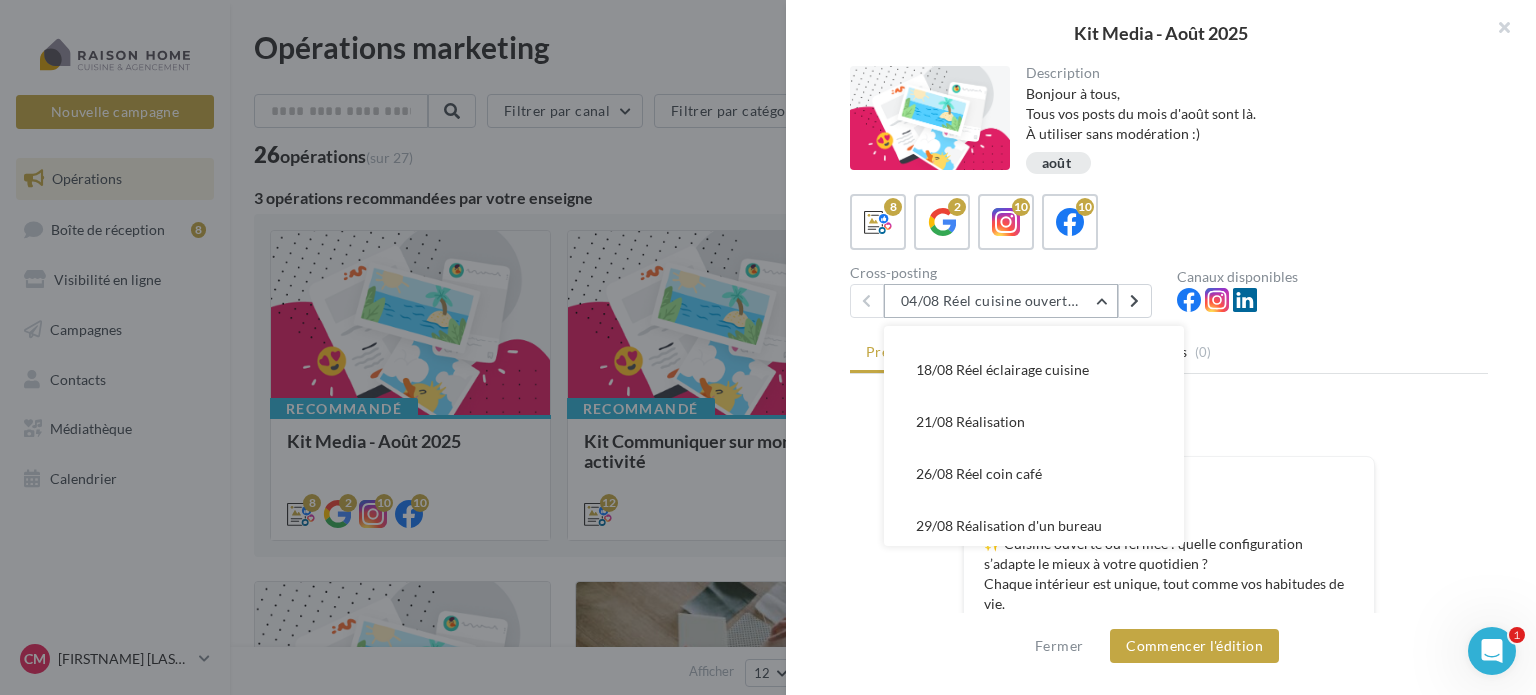 scroll, scrollTop: 212, scrollLeft: 0, axis: vertical 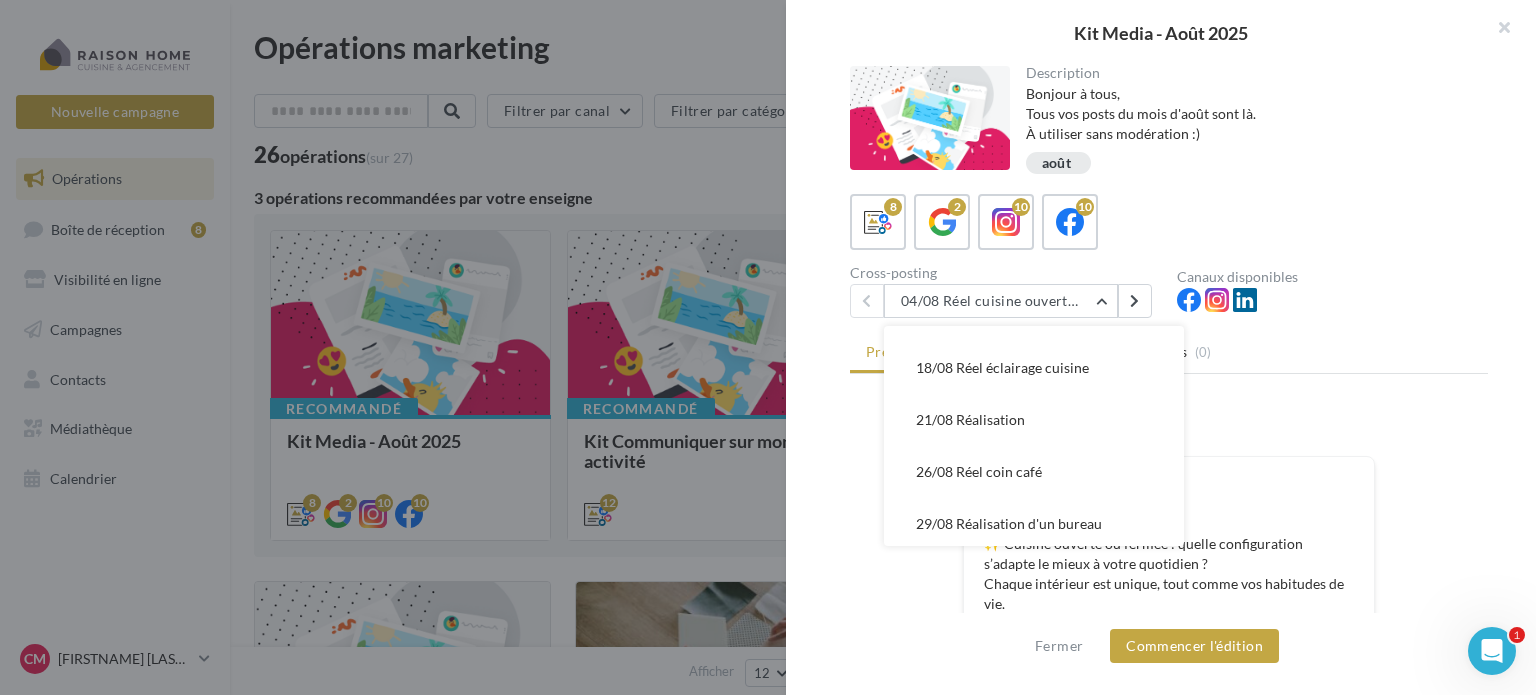 click on "26/08 Réel coin café" at bounding box center (979, 471) 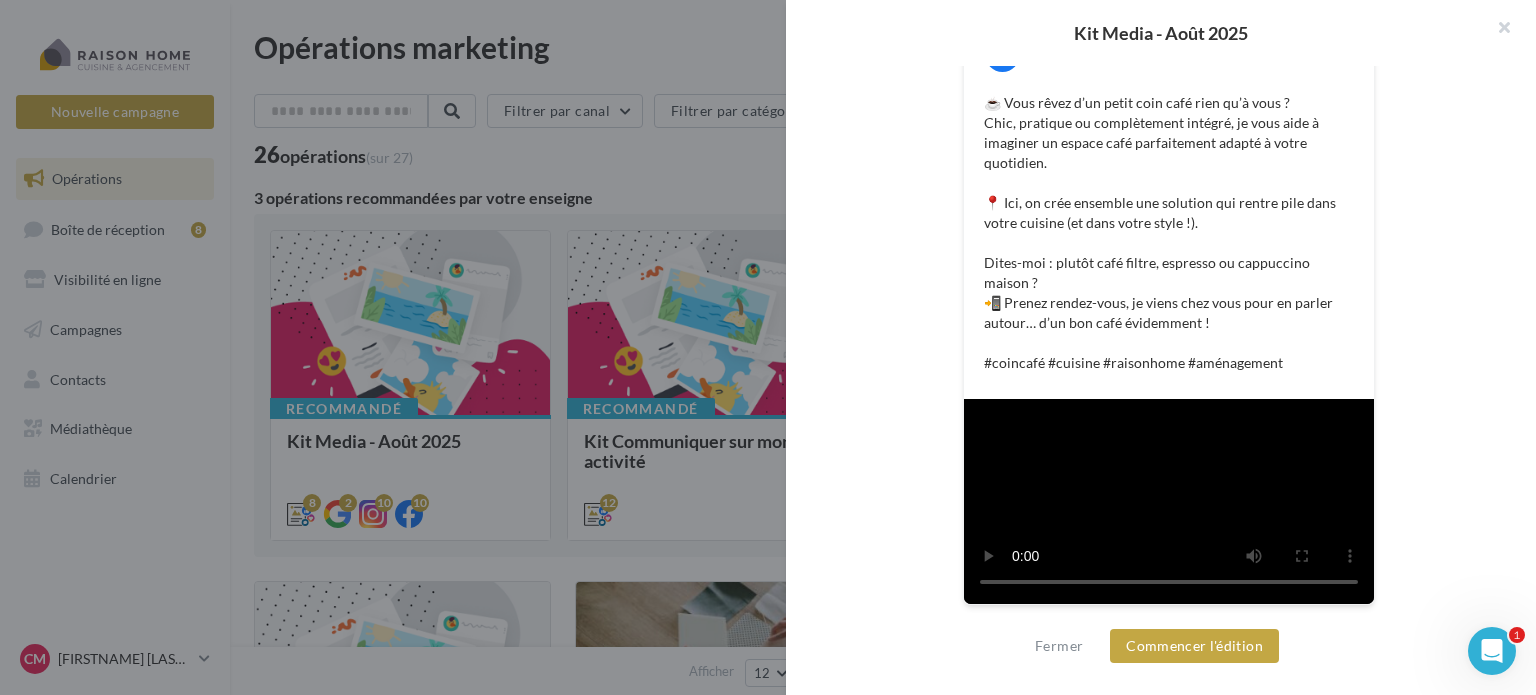 scroll, scrollTop: 660, scrollLeft: 0, axis: vertical 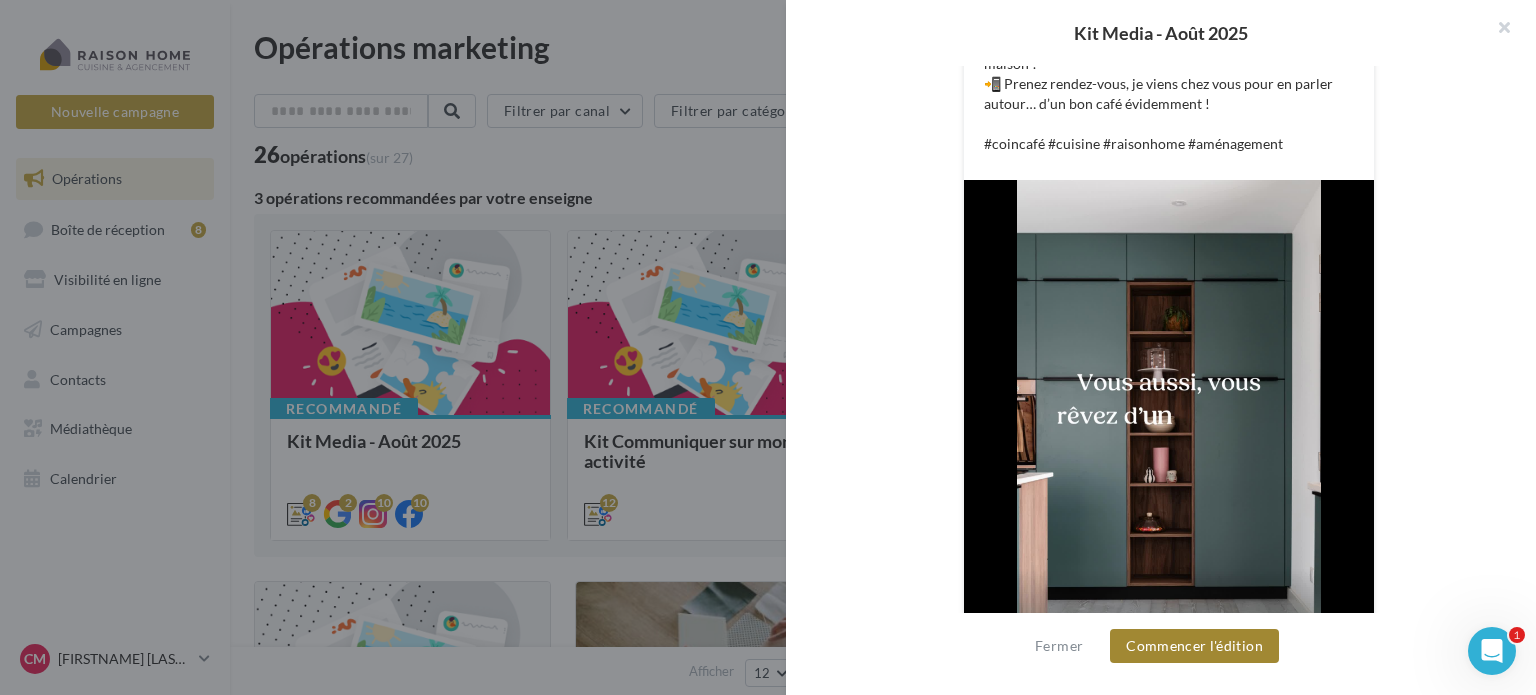 click on "Commencer l'édition" at bounding box center [1194, 646] 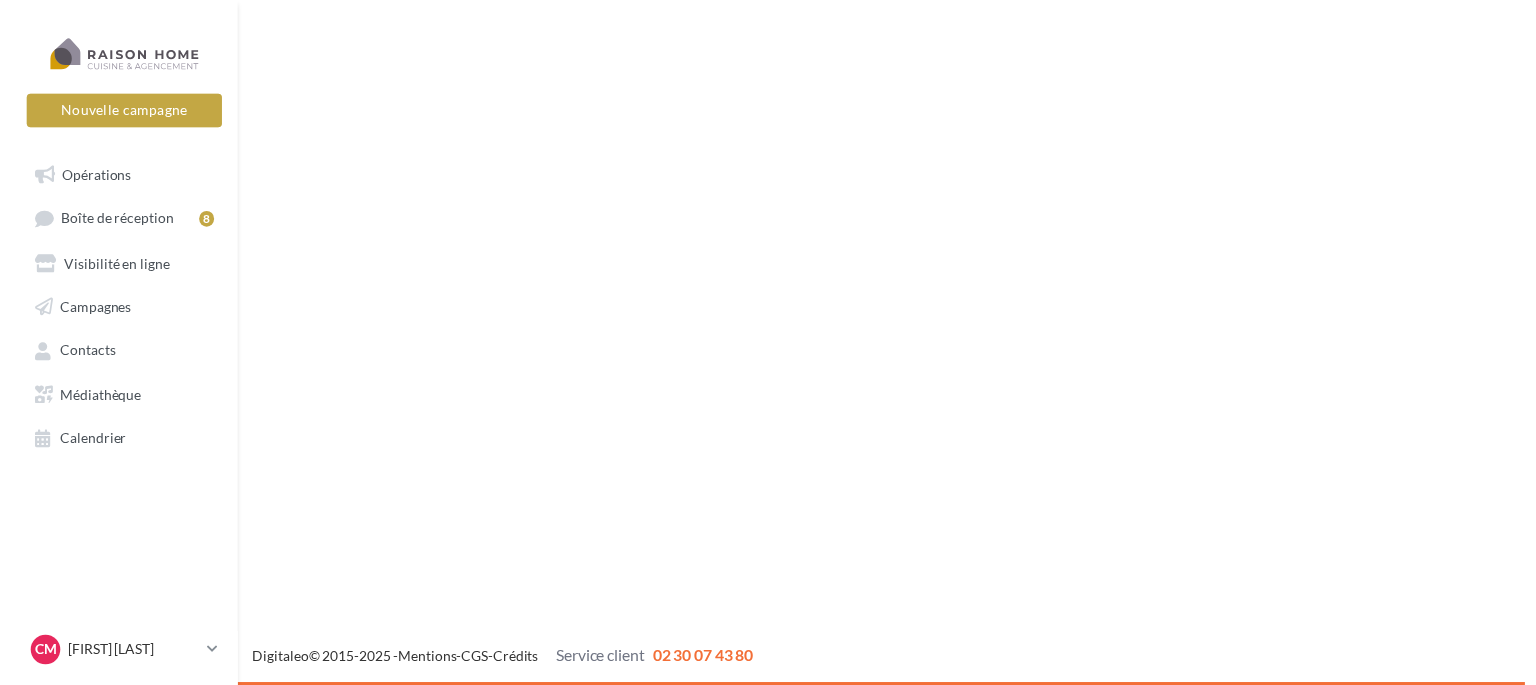 scroll, scrollTop: 0, scrollLeft: 0, axis: both 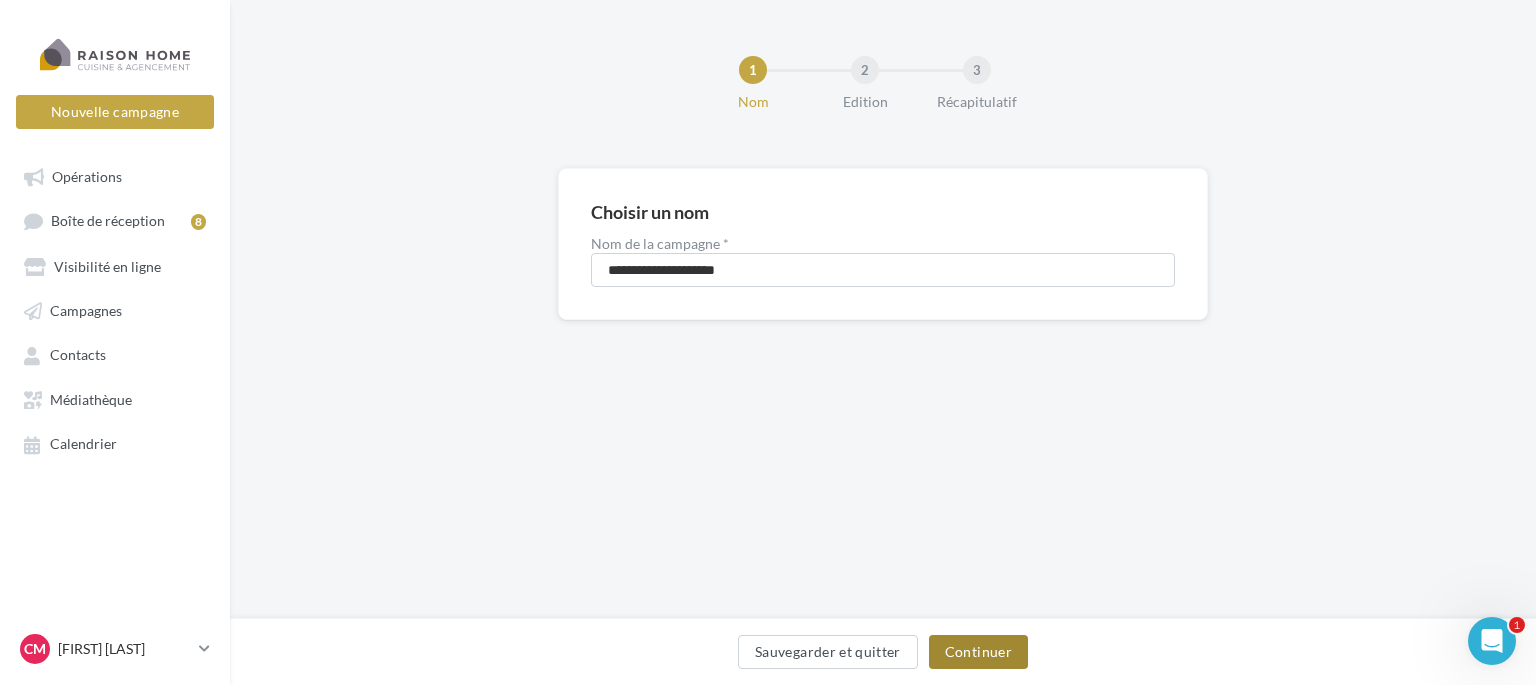 click on "Continuer" at bounding box center [978, 652] 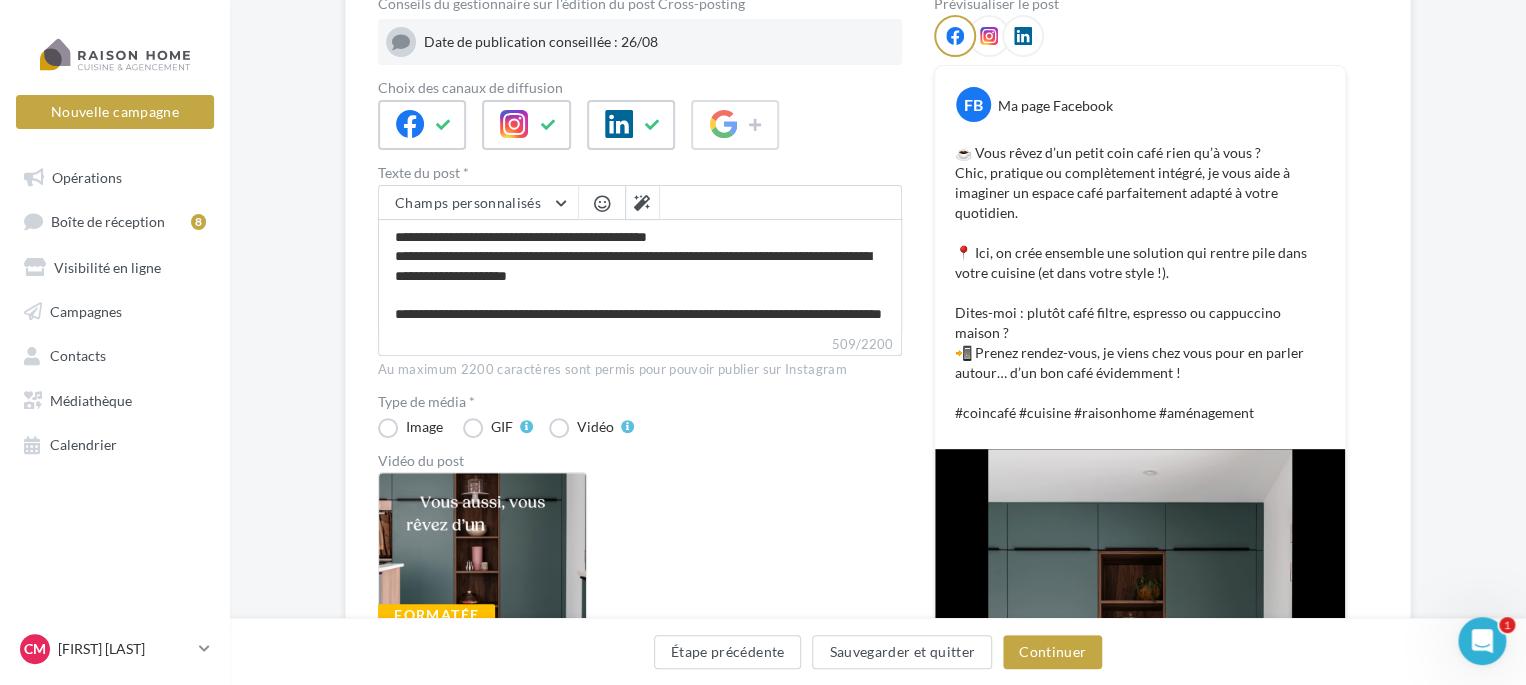 scroll, scrollTop: 239, scrollLeft: 0, axis: vertical 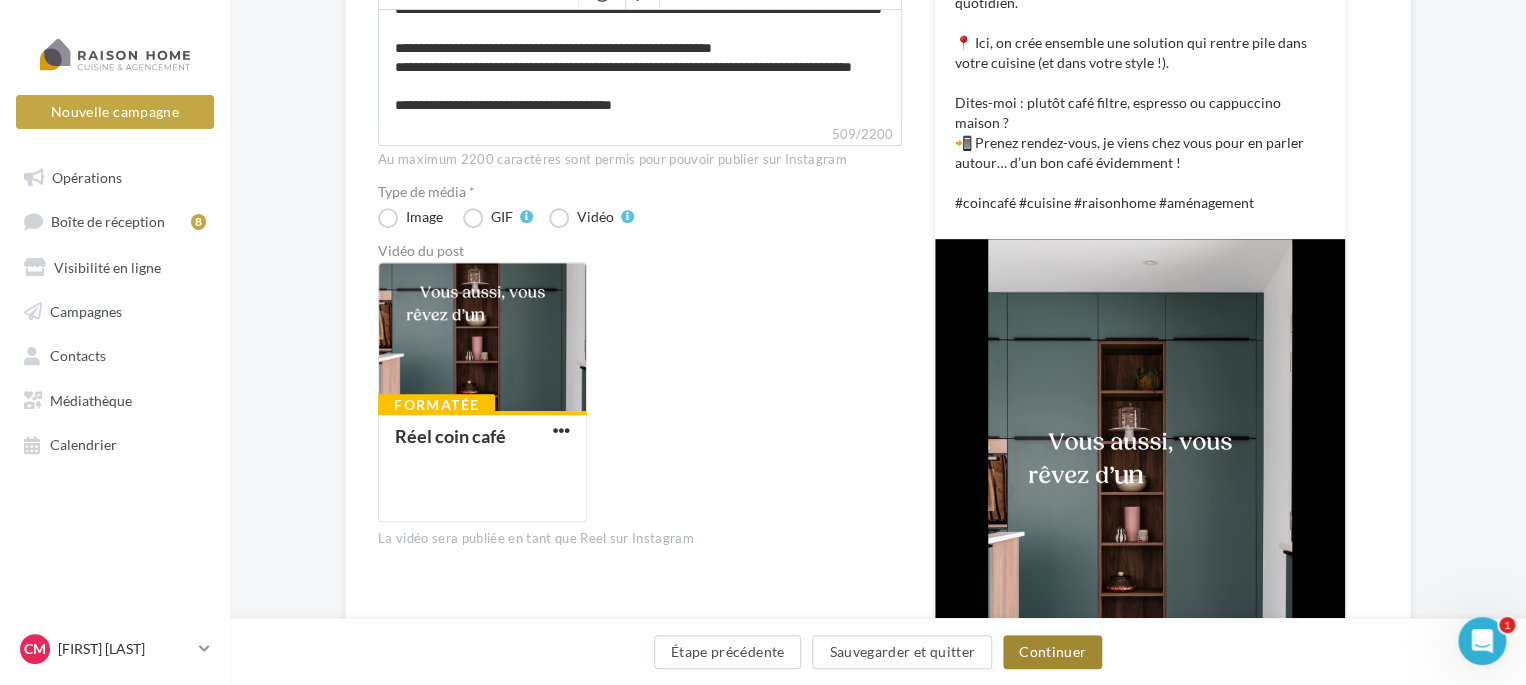 click on "Continuer" at bounding box center [1052, 652] 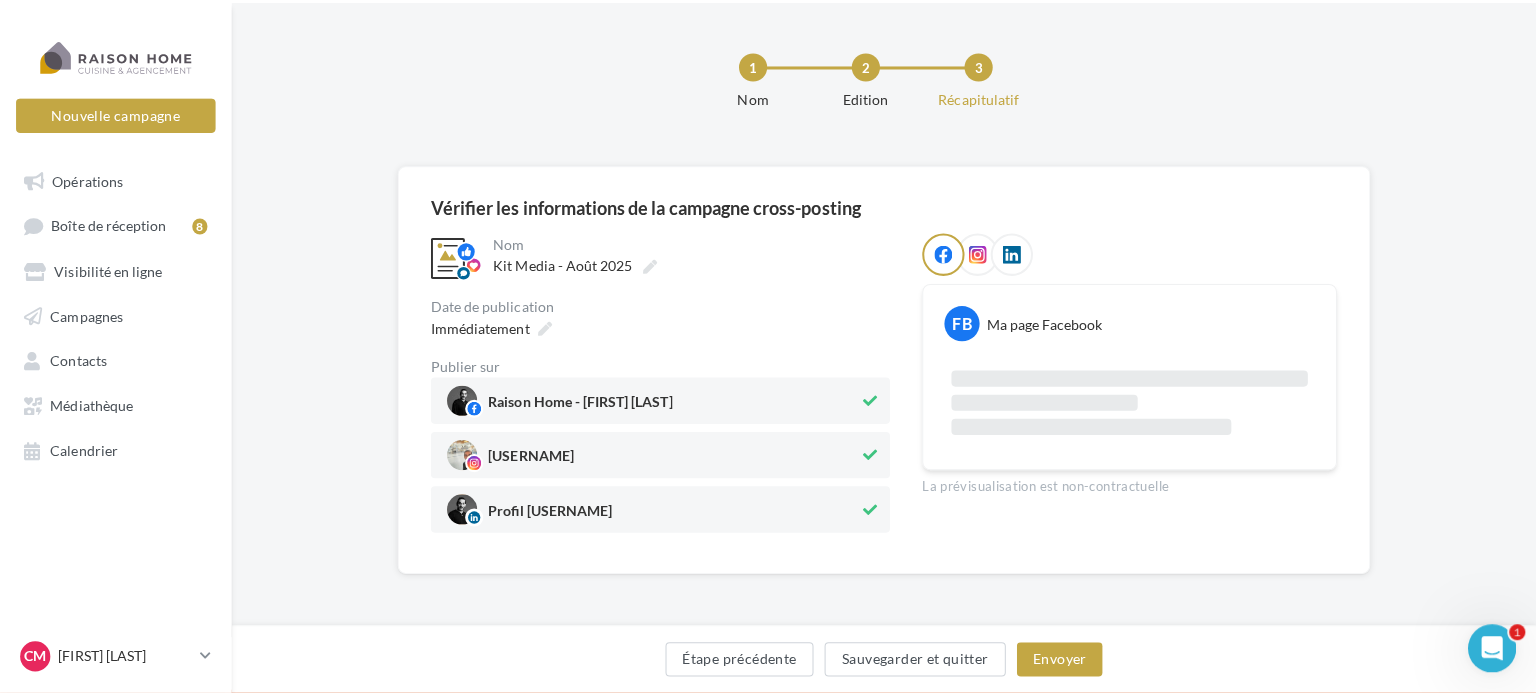 scroll, scrollTop: 145, scrollLeft: 0, axis: vertical 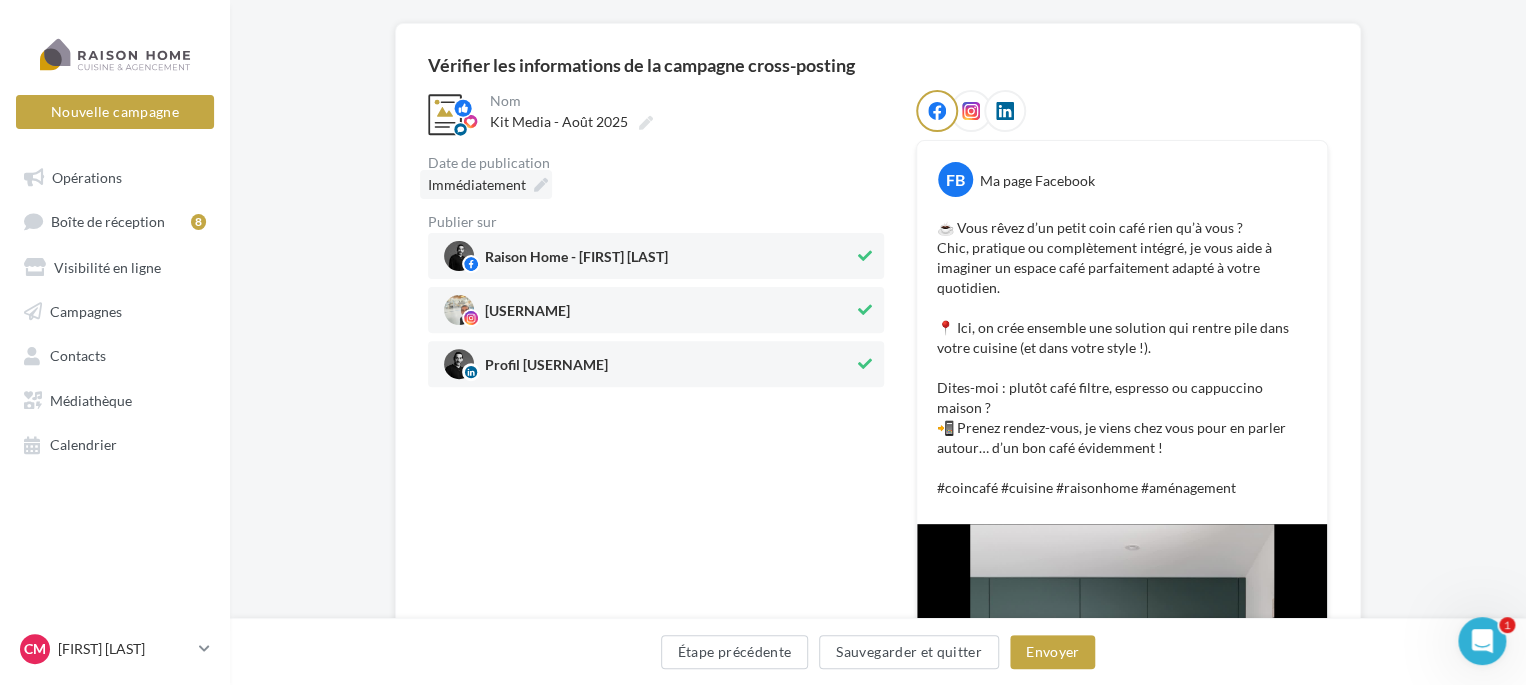 click at bounding box center [541, 185] 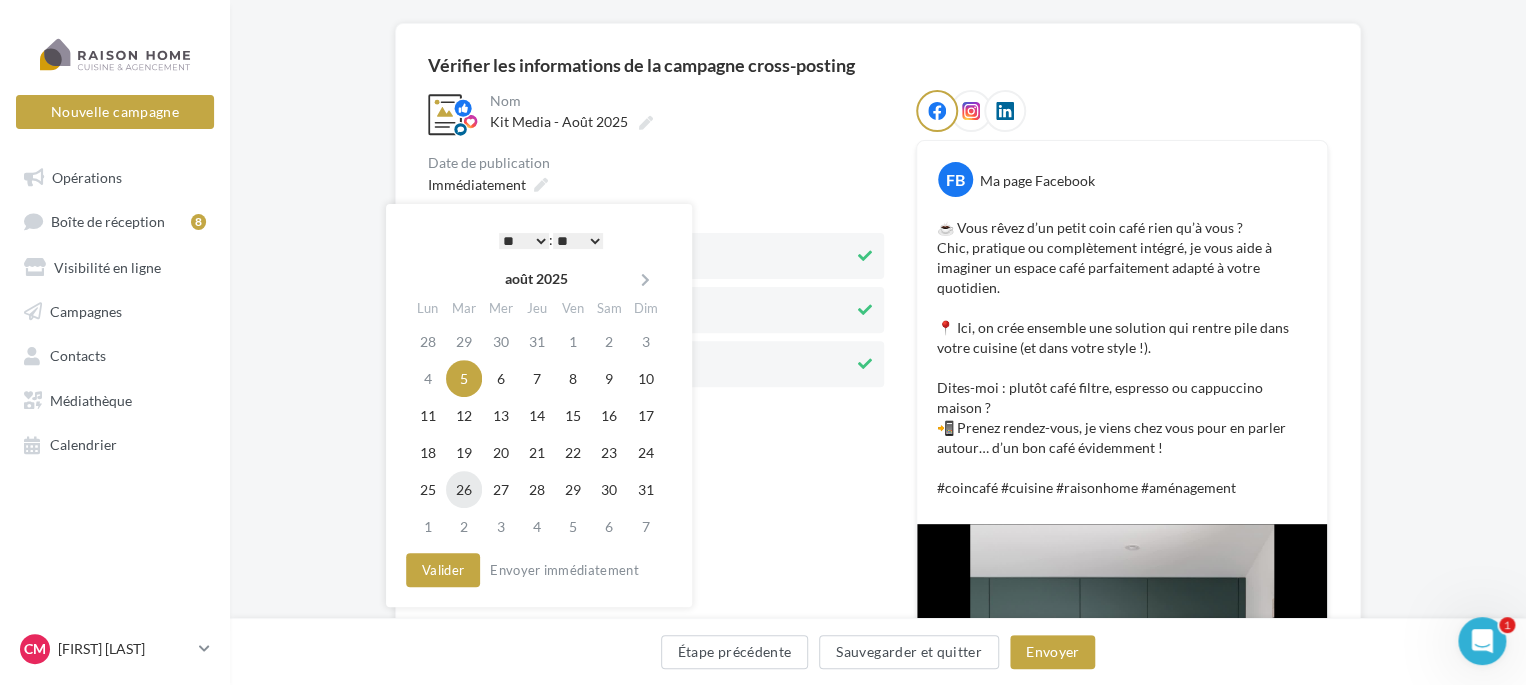 click on "26" at bounding box center (464, 489) 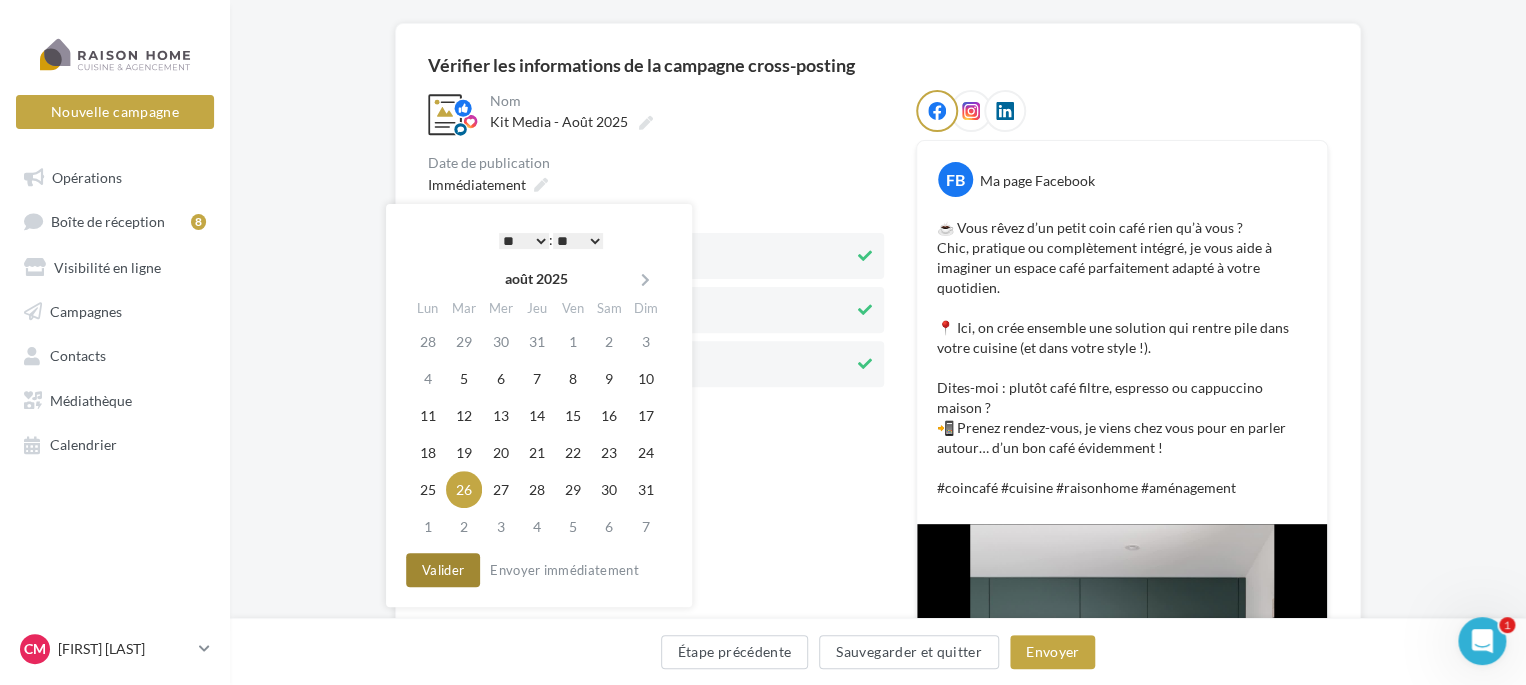click on "Valider" at bounding box center [443, 570] 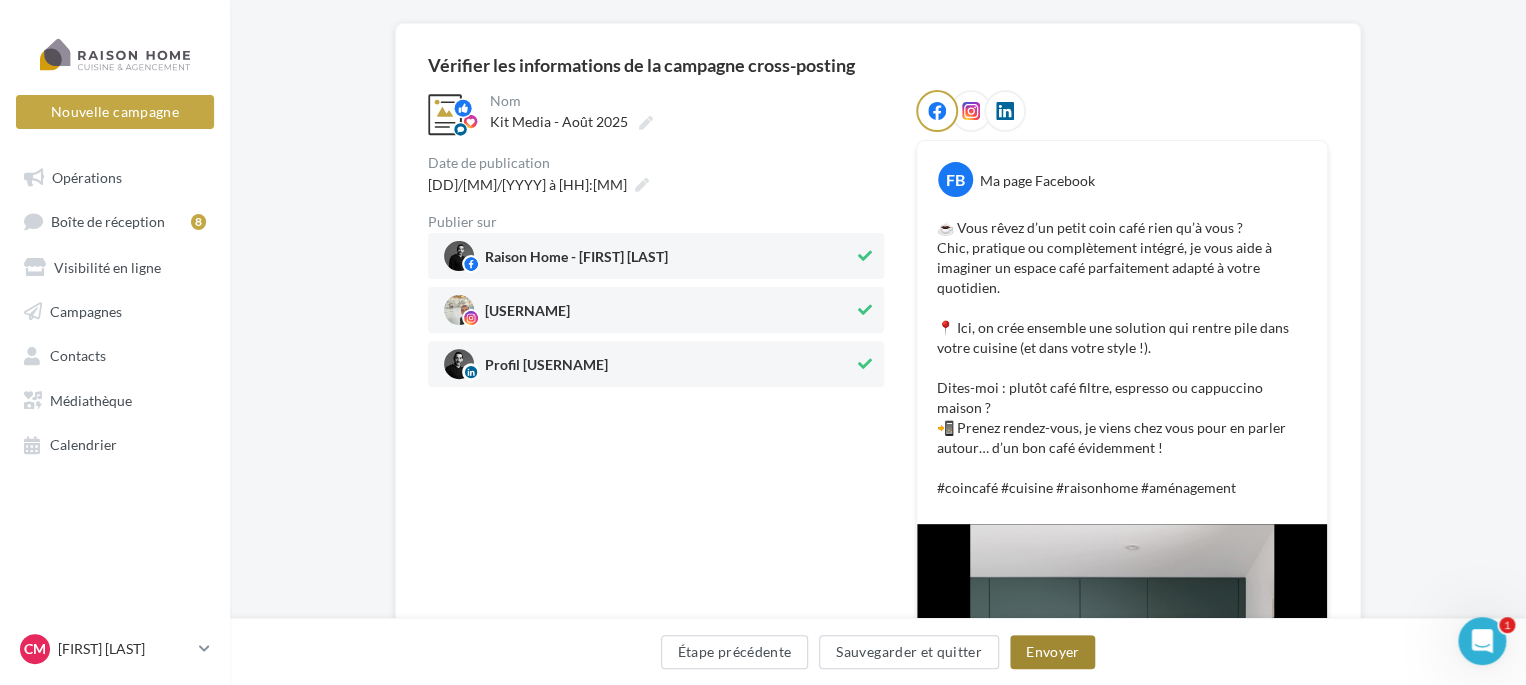 click on "Envoyer" at bounding box center (1052, 652) 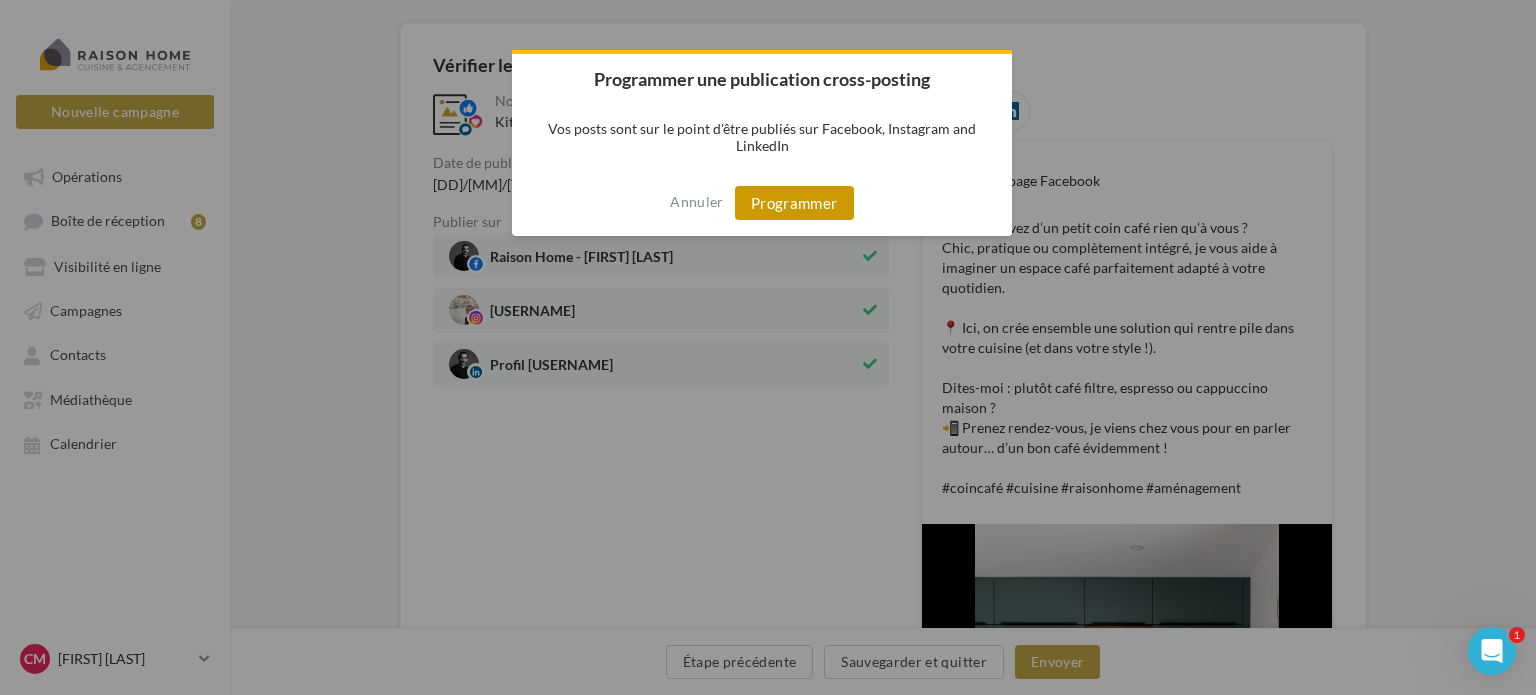 click on "Programmer" at bounding box center [794, 203] 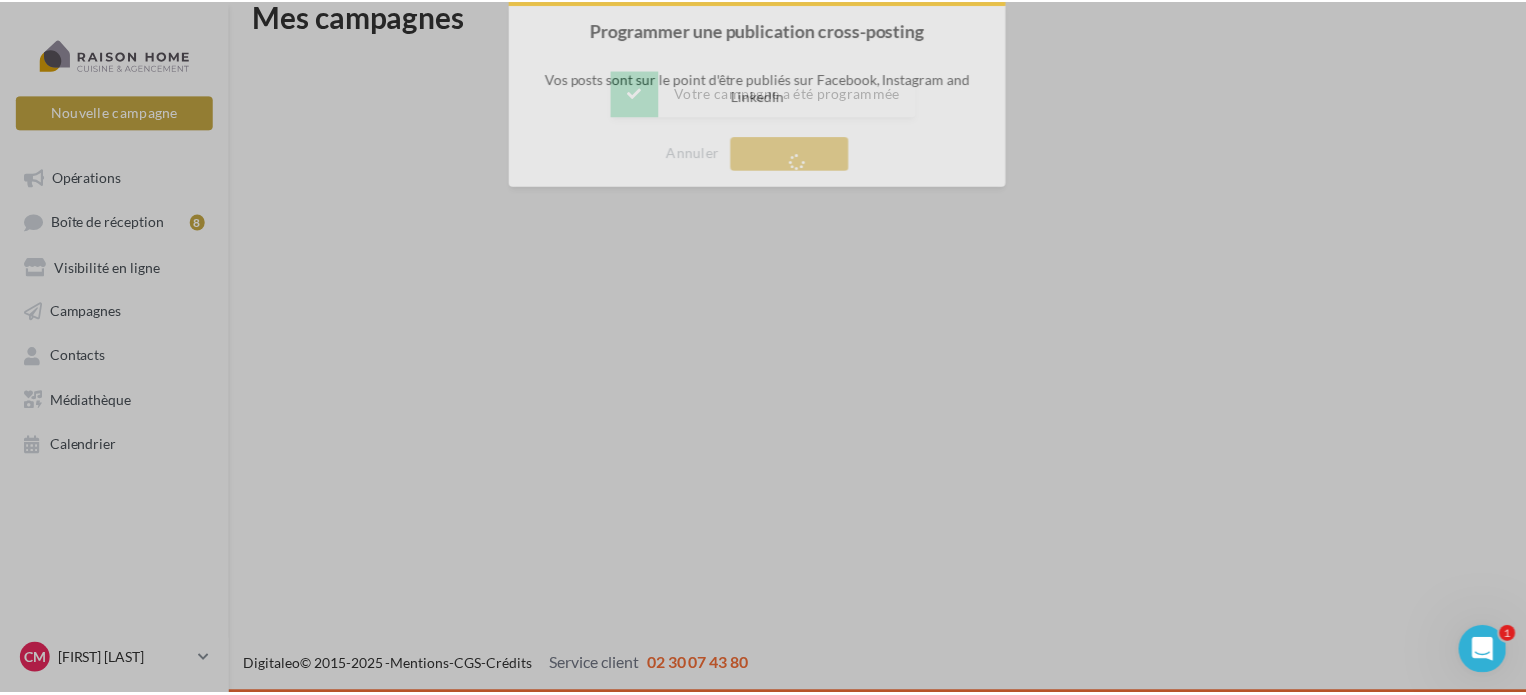 scroll, scrollTop: 32, scrollLeft: 0, axis: vertical 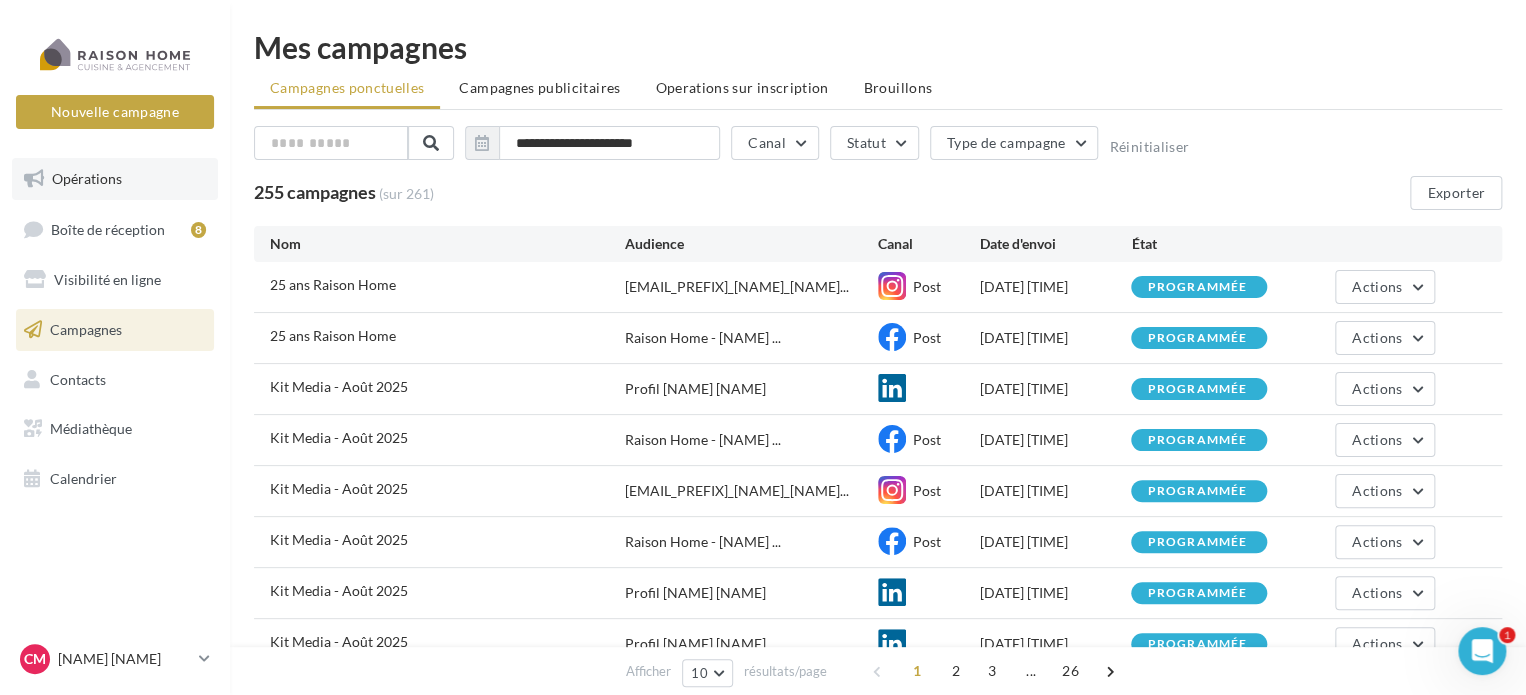 click on "Opérations" at bounding box center (115, 179) 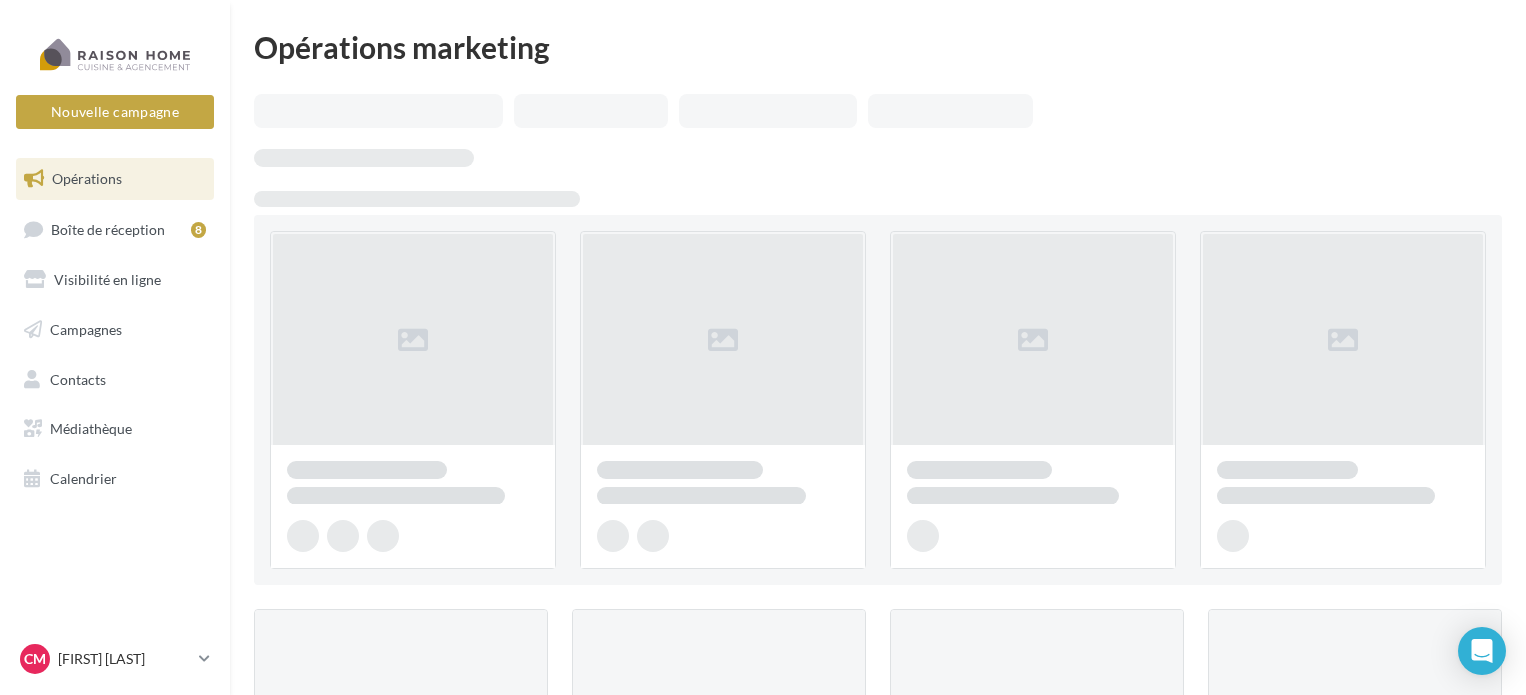 scroll, scrollTop: 0, scrollLeft: 0, axis: both 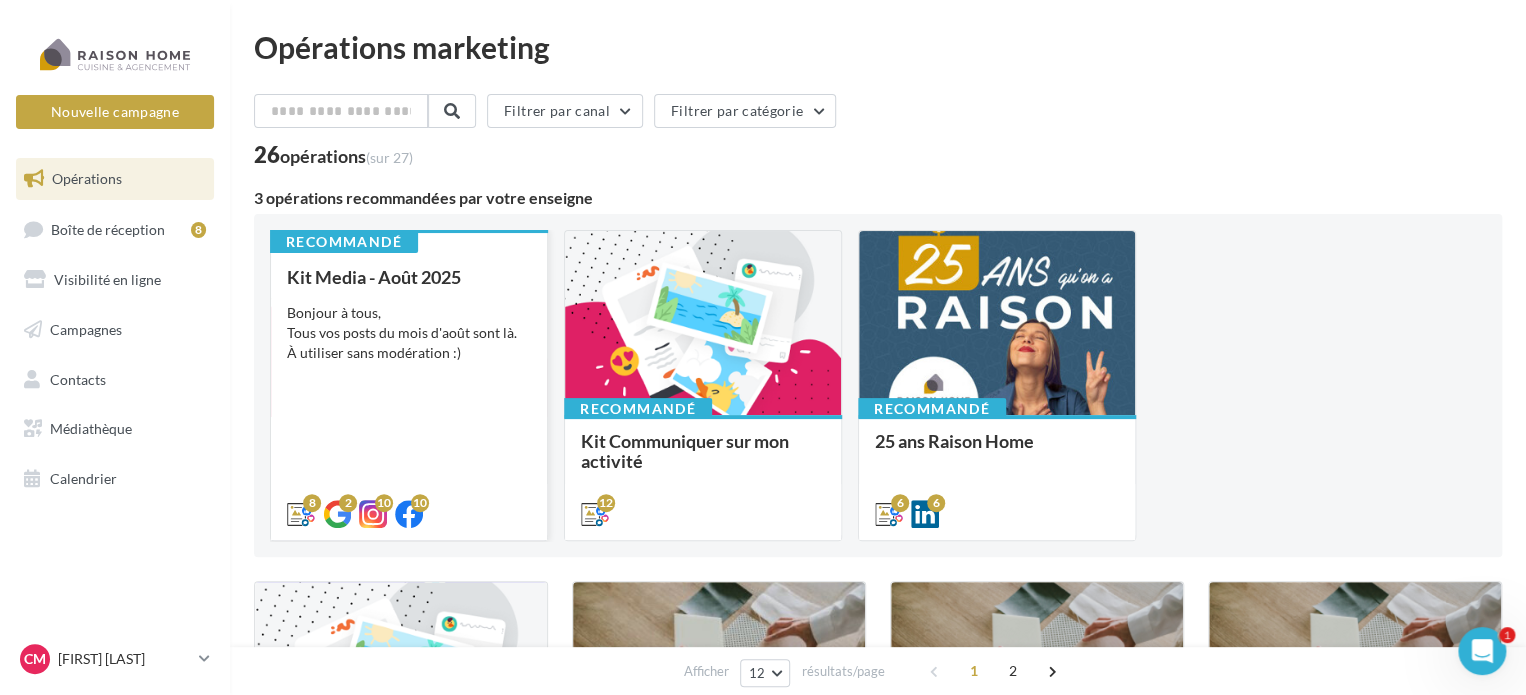 click on "Kit Media - Août 2025        Bonjour à tous,
Tous vos posts du mois d'août sont là.
À utiliser sans modération :)" at bounding box center [409, 394] 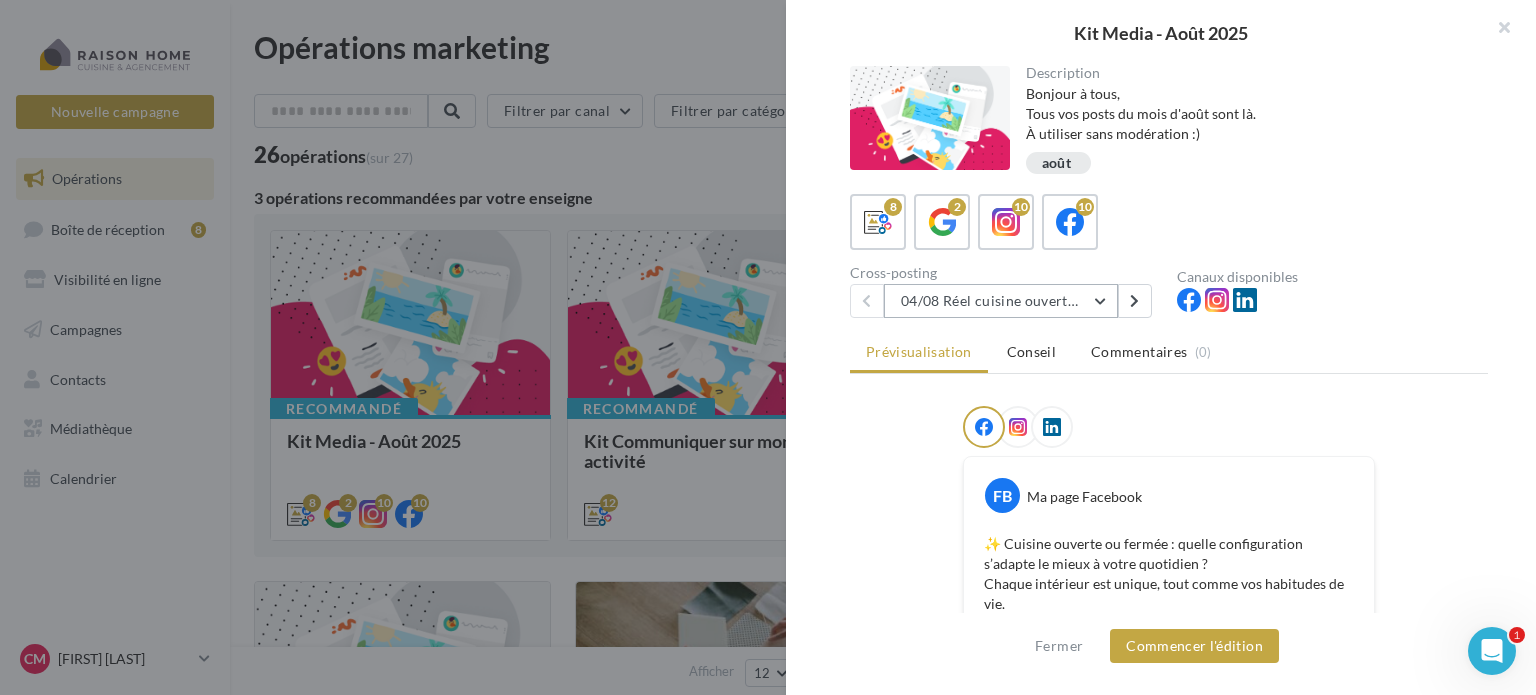 click on "04/08 Réel cuisine ouverte ou fermée" at bounding box center (1001, 301) 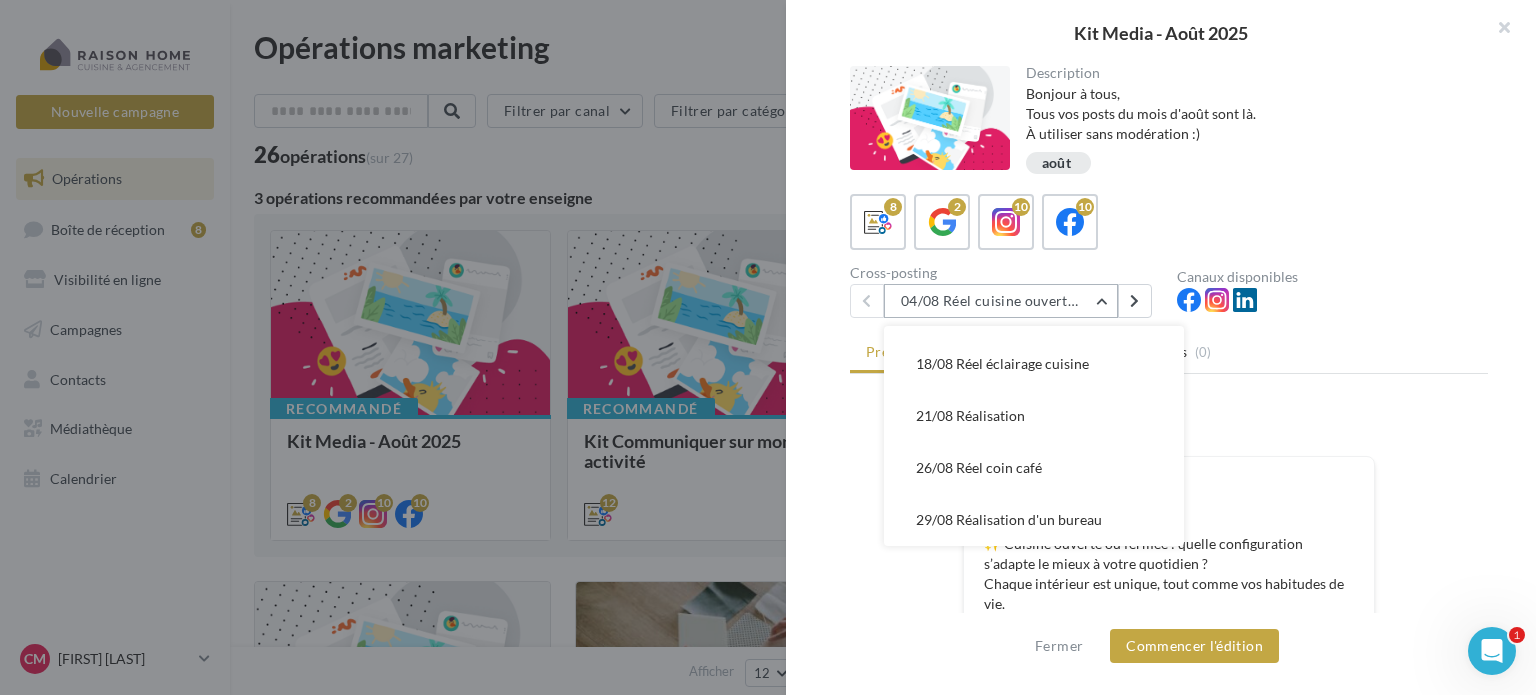 scroll, scrollTop: 235, scrollLeft: 0, axis: vertical 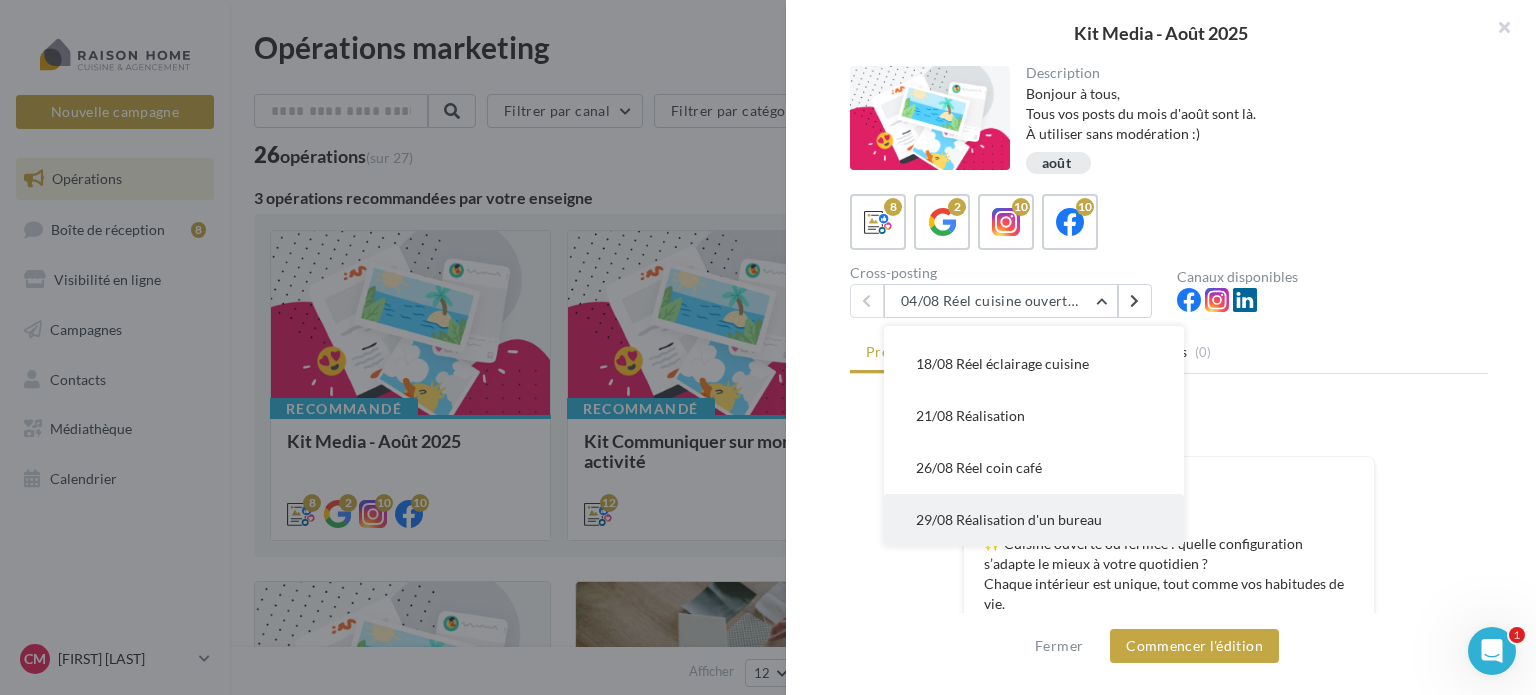 click on "29/08 Réalisation d'un bureau" at bounding box center (1034, 520) 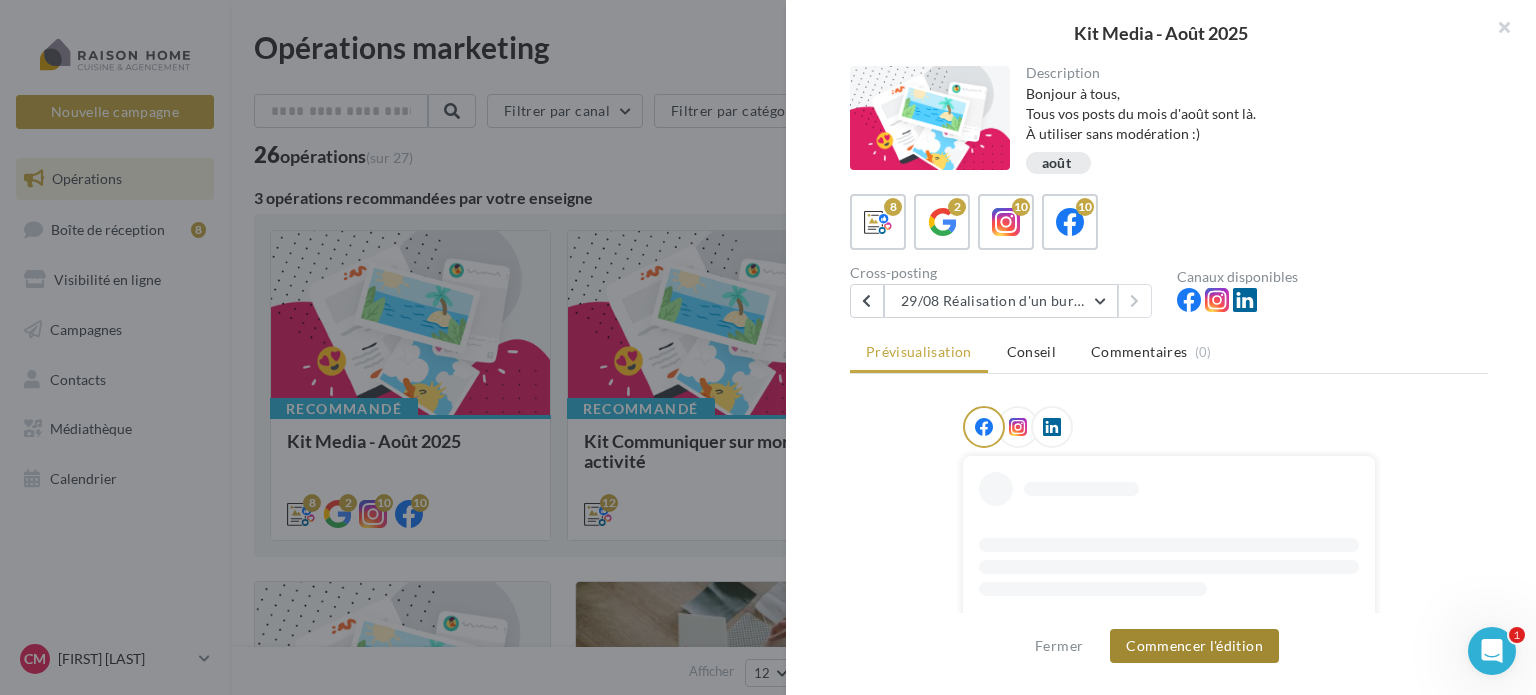 click on "Commencer l'édition" at bounding box center (1194, 646) 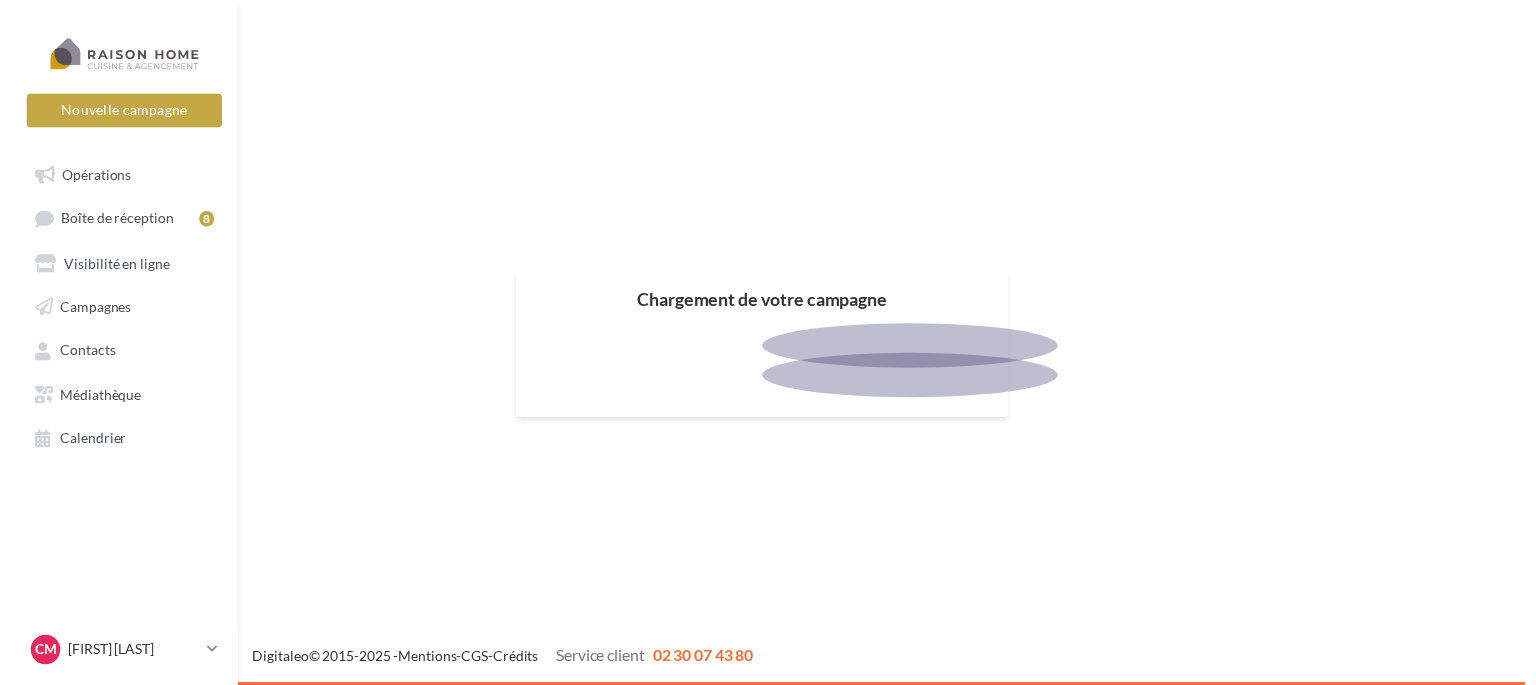 scroll, scrollTop: 0, scrollLeft: 0, axis: both 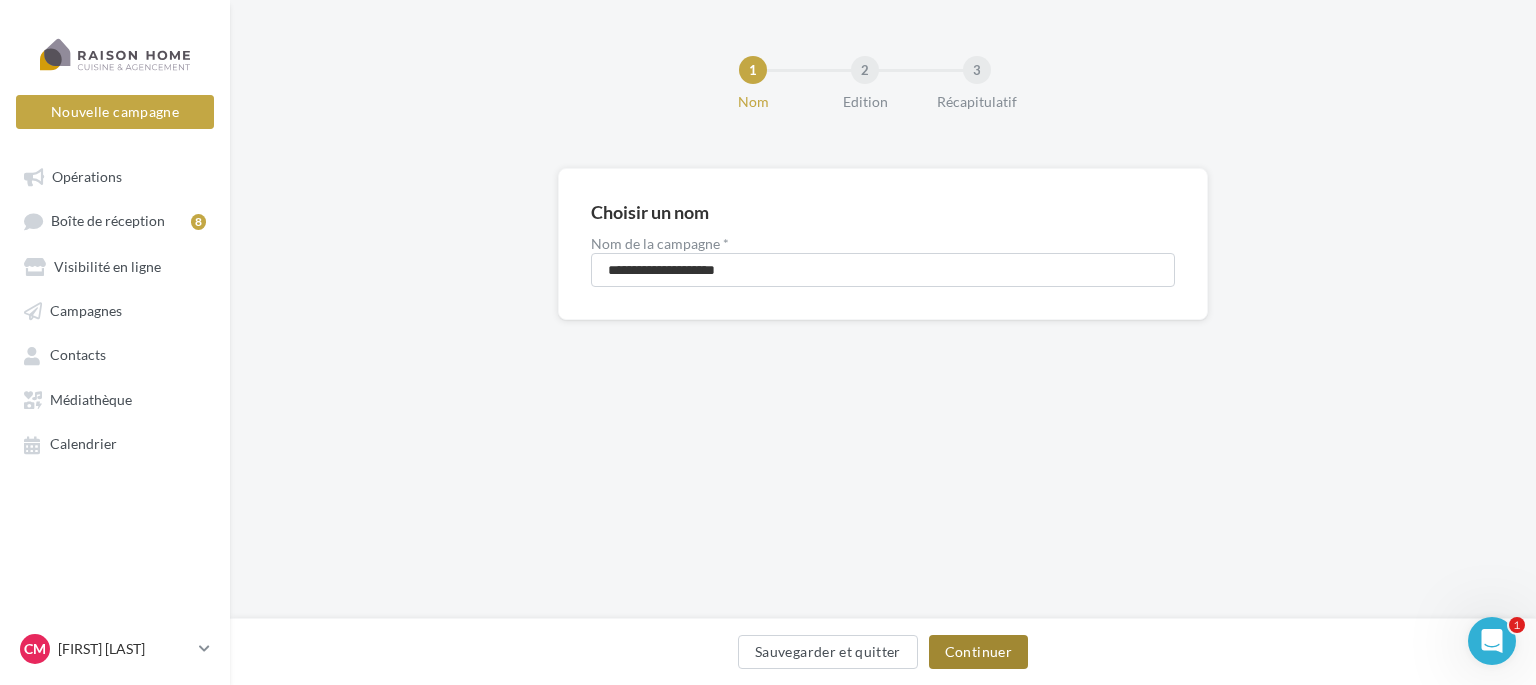 click on "Continuer" at bounding box center [978, 652] 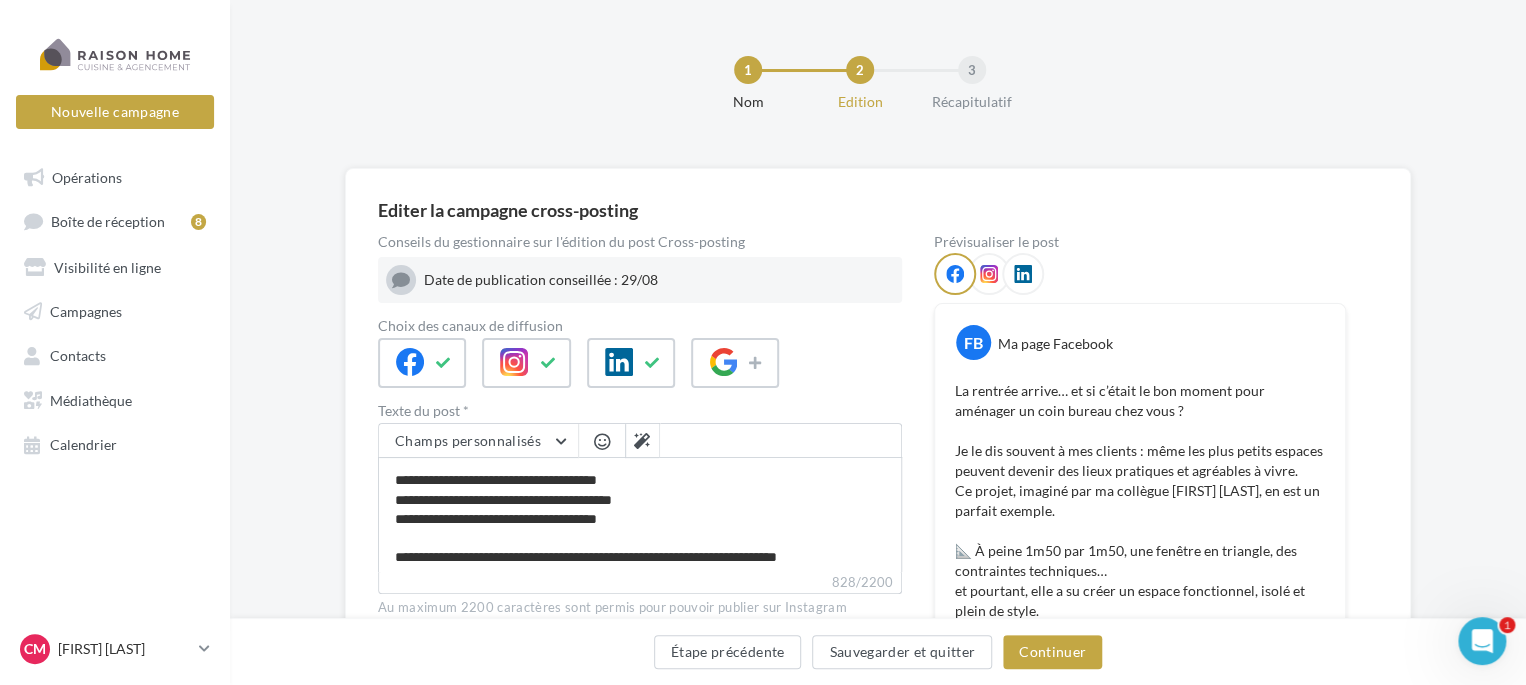 scroll, scrollTop: 168, scrollLeft: 0, axis: vertical 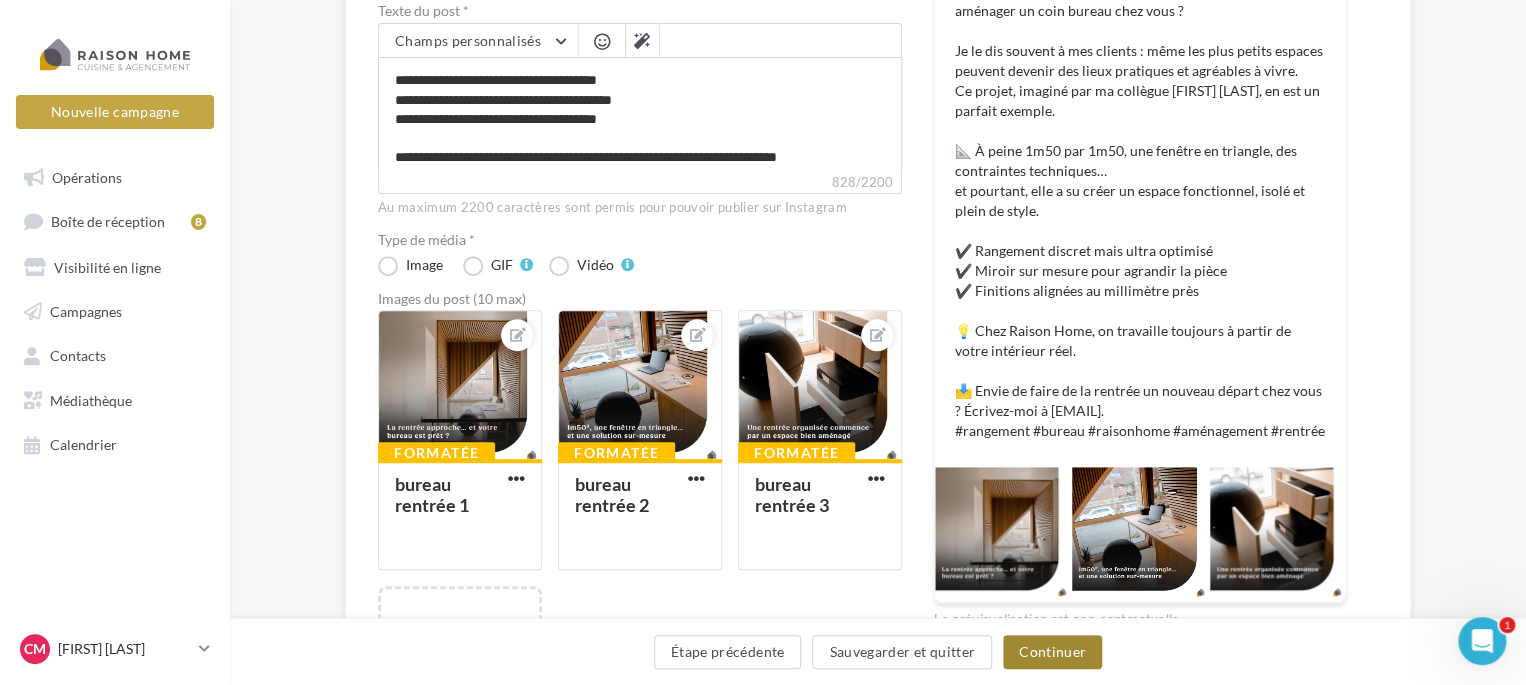 click on "Continuer" at bounding box center (1052, 652) 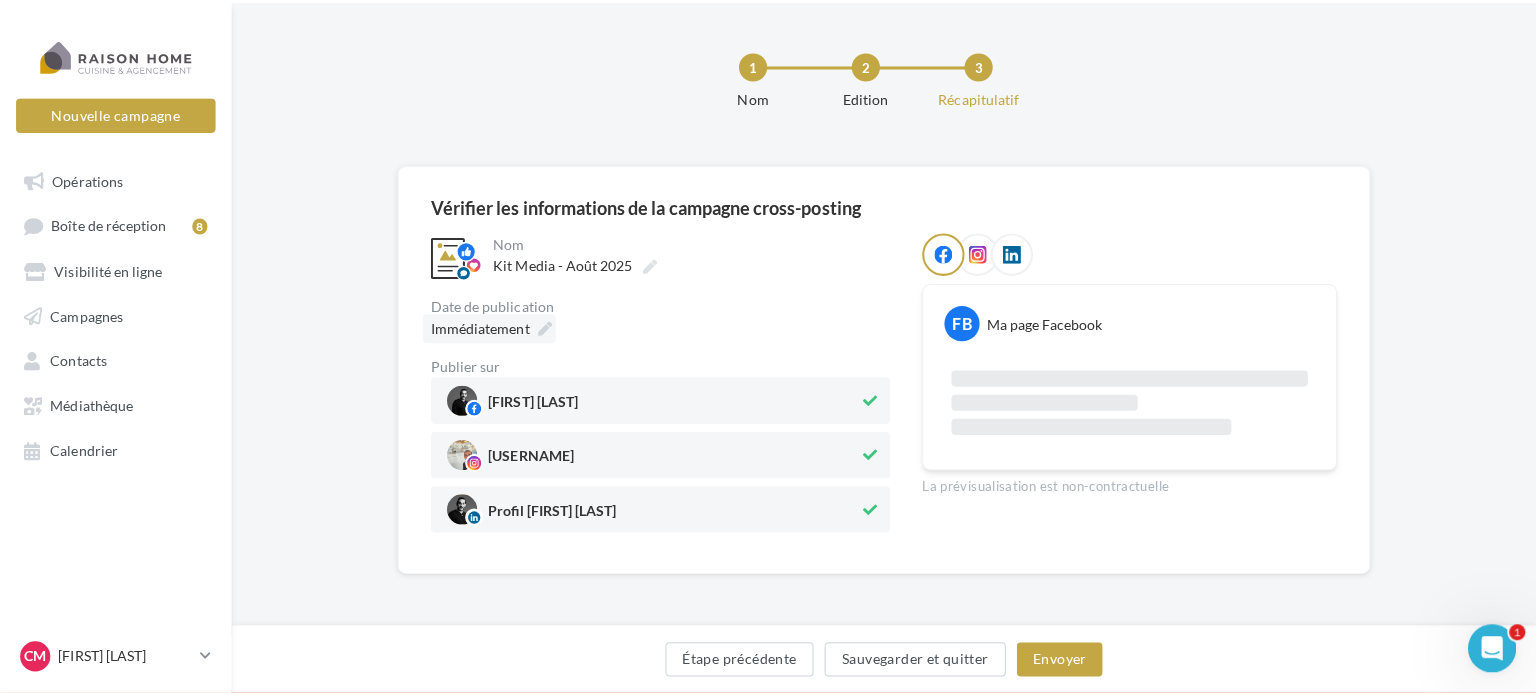 scroll, scrollTop: 145, scrollLeft: 0, axis: vertical 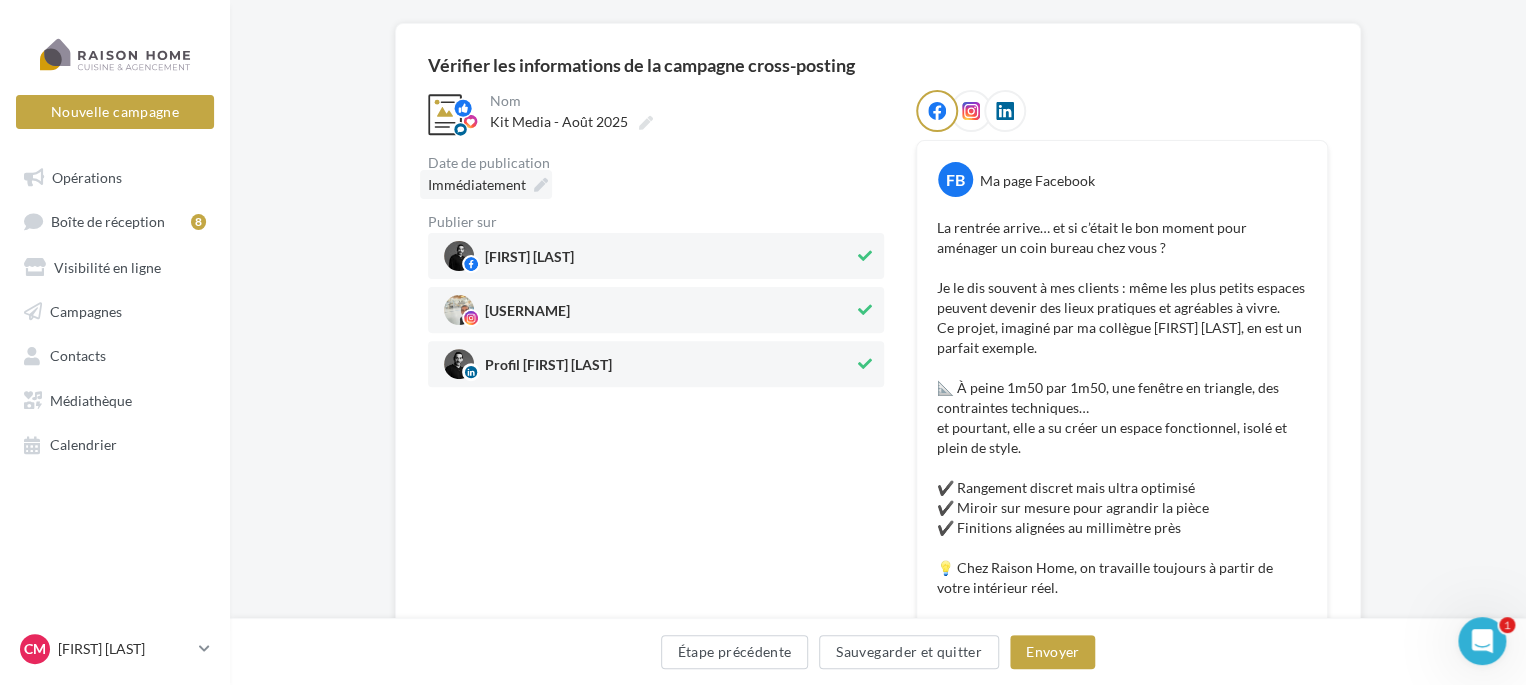 click on "raisonhome_christophe_machot" at bounding box center (527, 315) 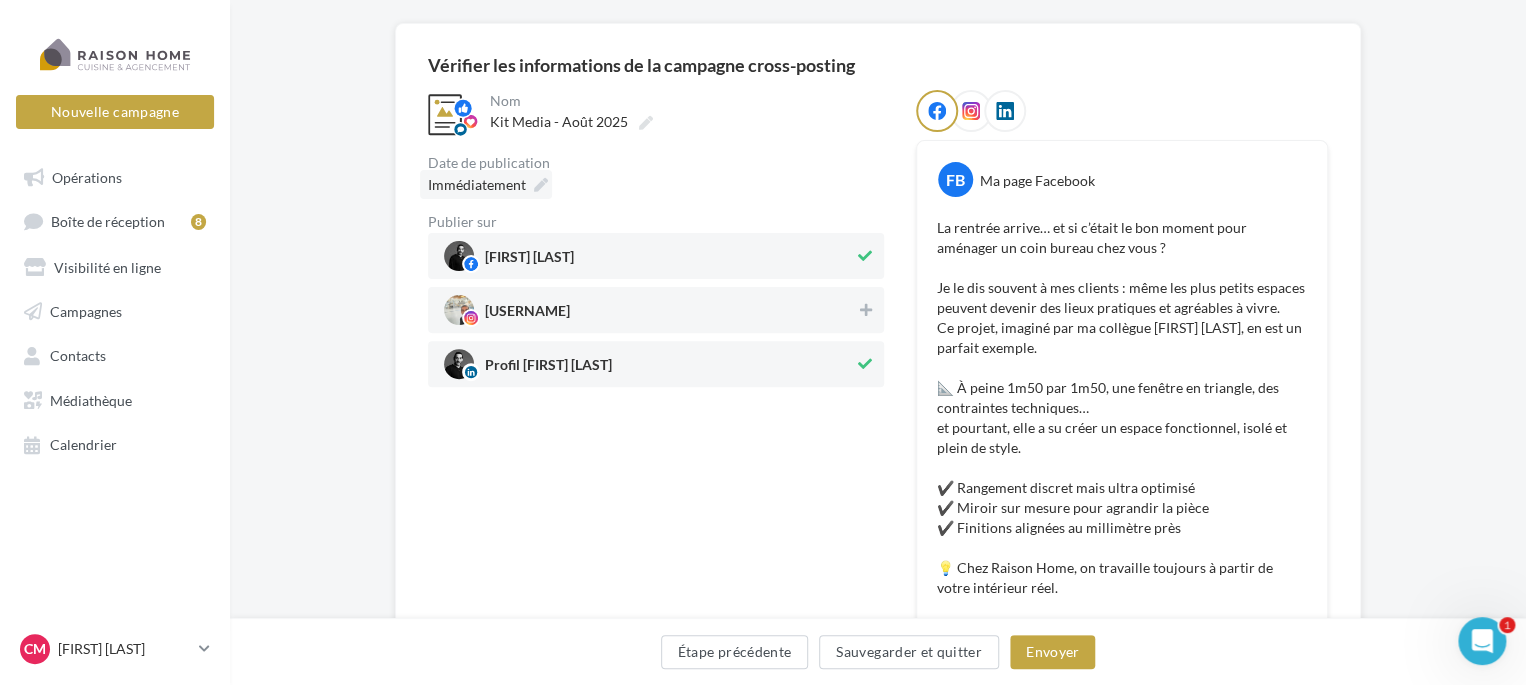 click on "Immédiatement" at bounding box center [486, 184] 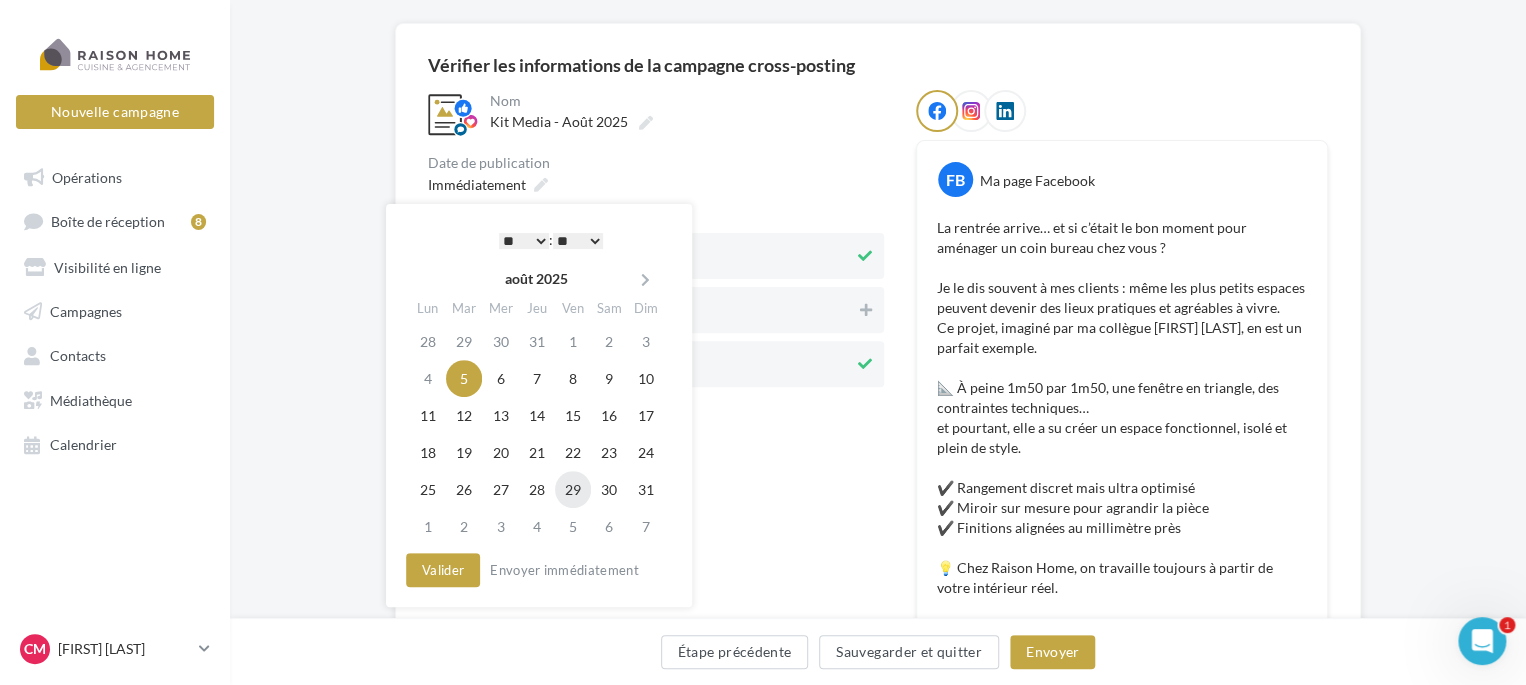 click on "29" at bounding box center [573, 489] 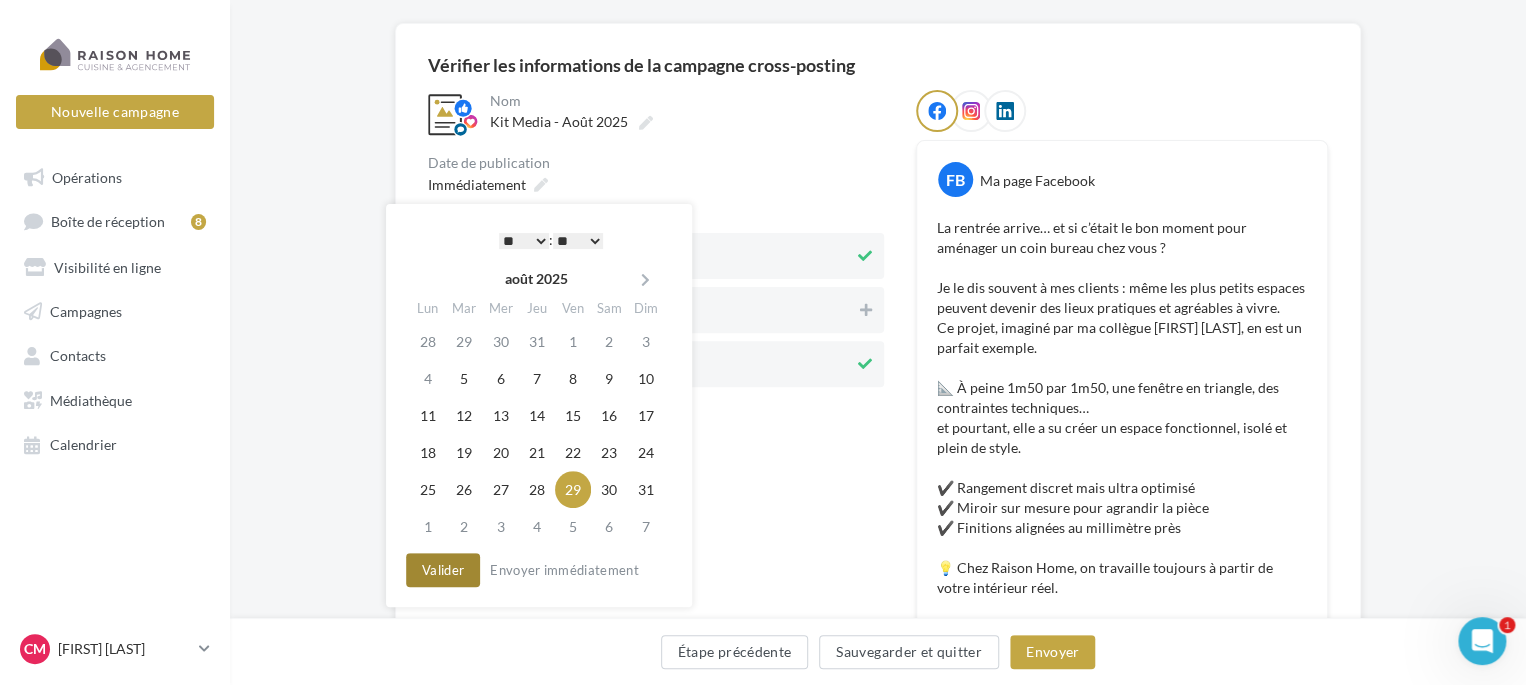 click on "Valider" at bounding box center [443, 570] 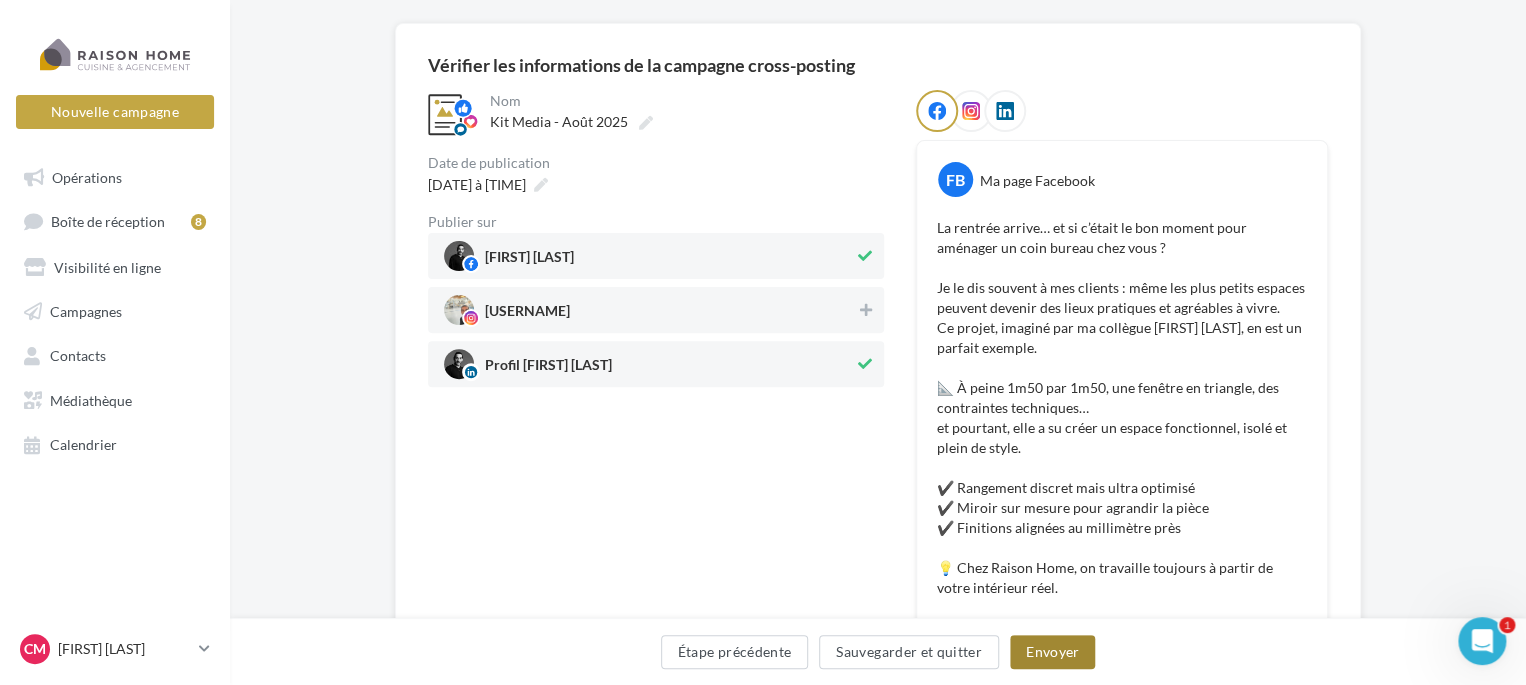click on "Envoyer" at bounding box center (1052, 652) 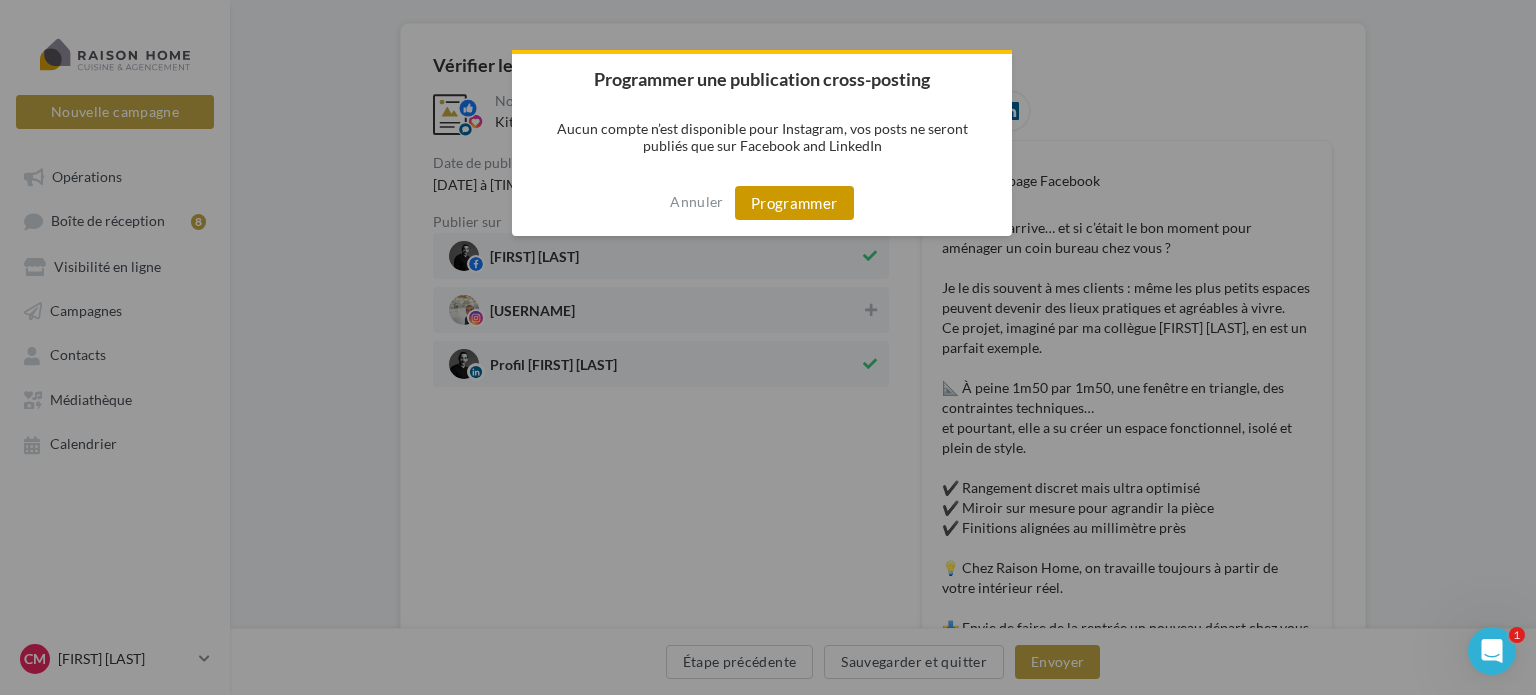 click on "Programmer" at bounding box center (794, 203) 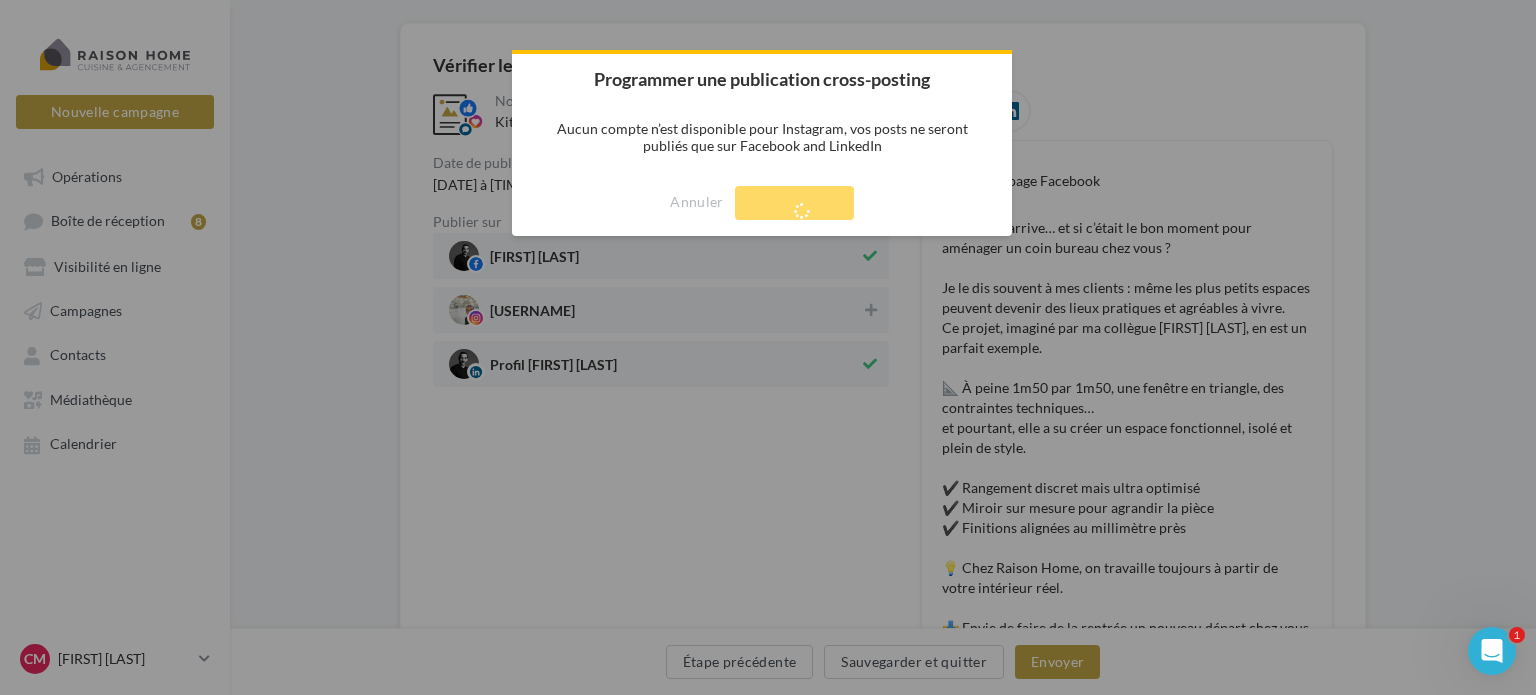 click at bounding box center [794, 203] 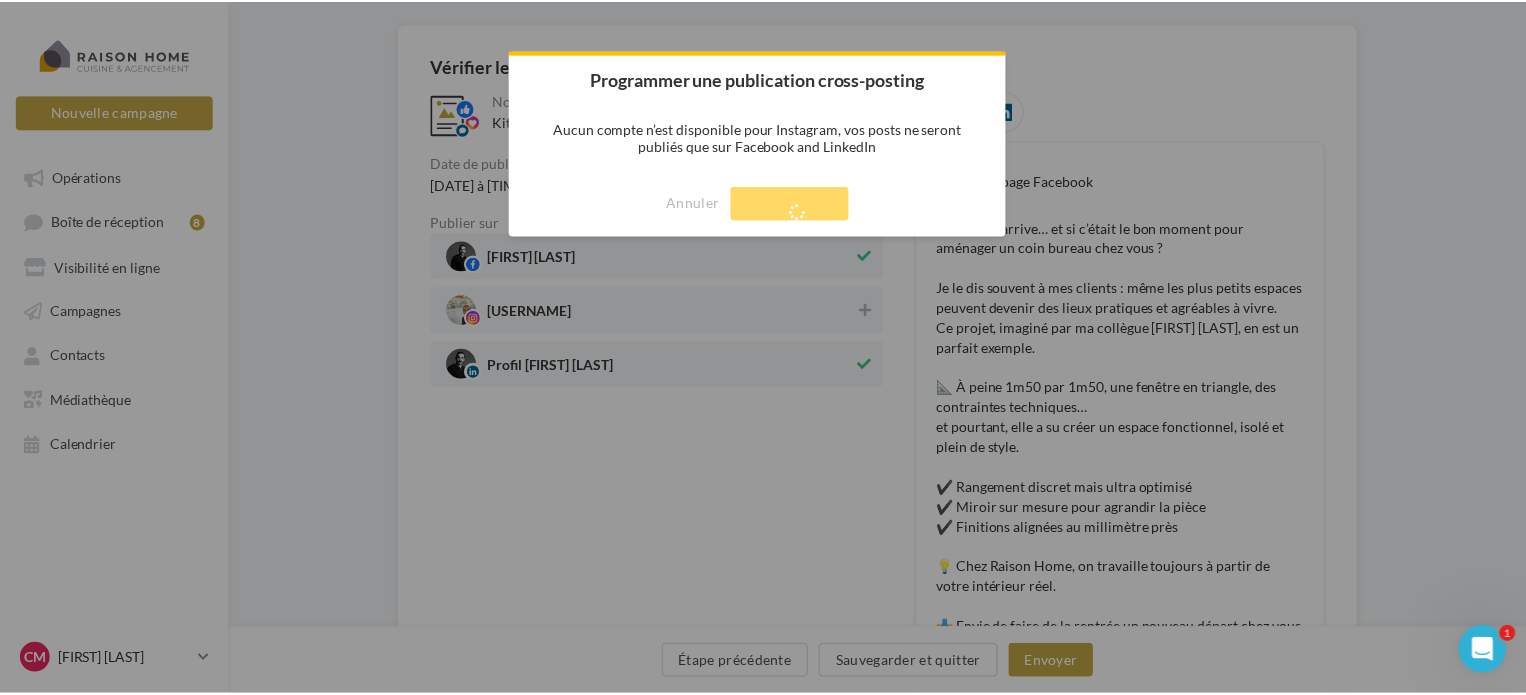 scroll, scrollTop: 32, scrollLeft: 0, axis: vertical 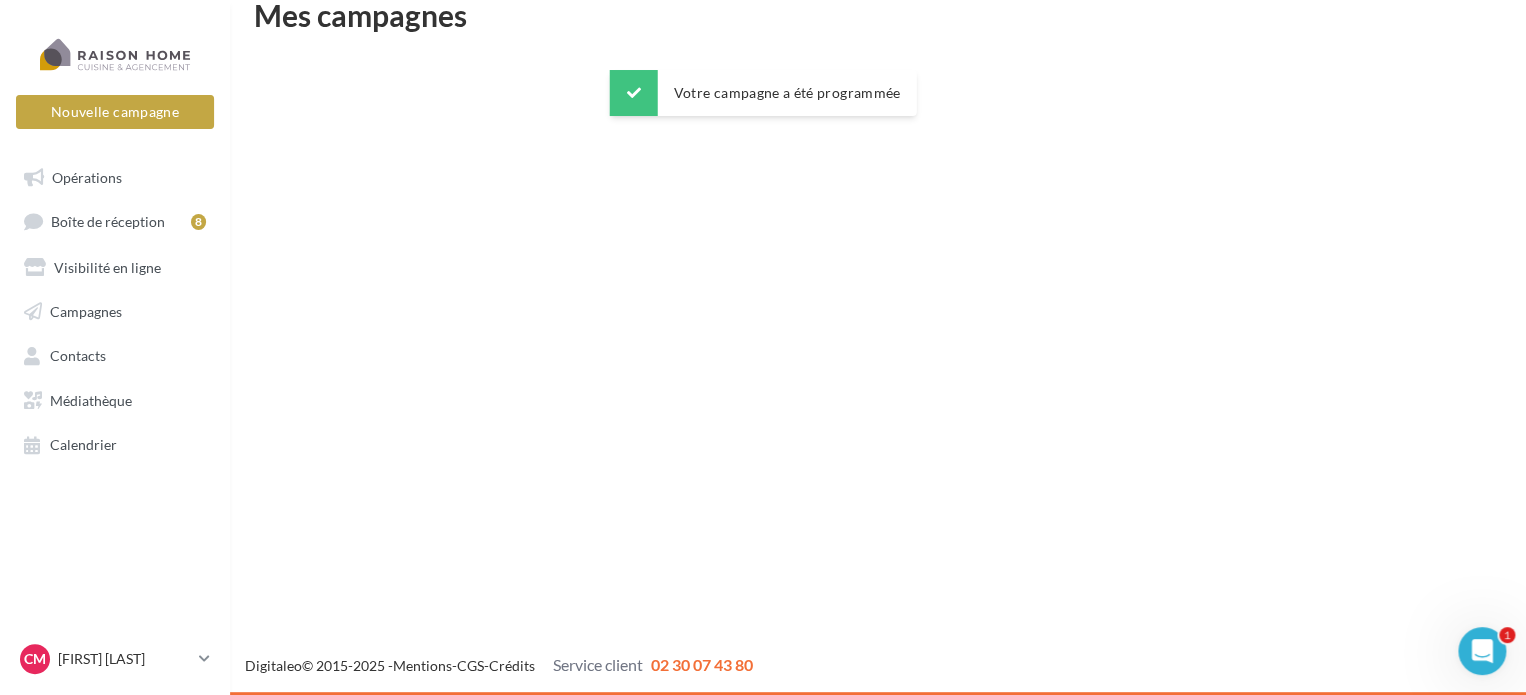 click on "× 3 Votre campagne a été programmée
Nouvelle campagne
Nouvelle campagne
Opérations
Boîte de réception
8
Visibilité en ligne
Campagnes
Contacts
Médiathèque
Calendrier" at bounding box center (763, 347) 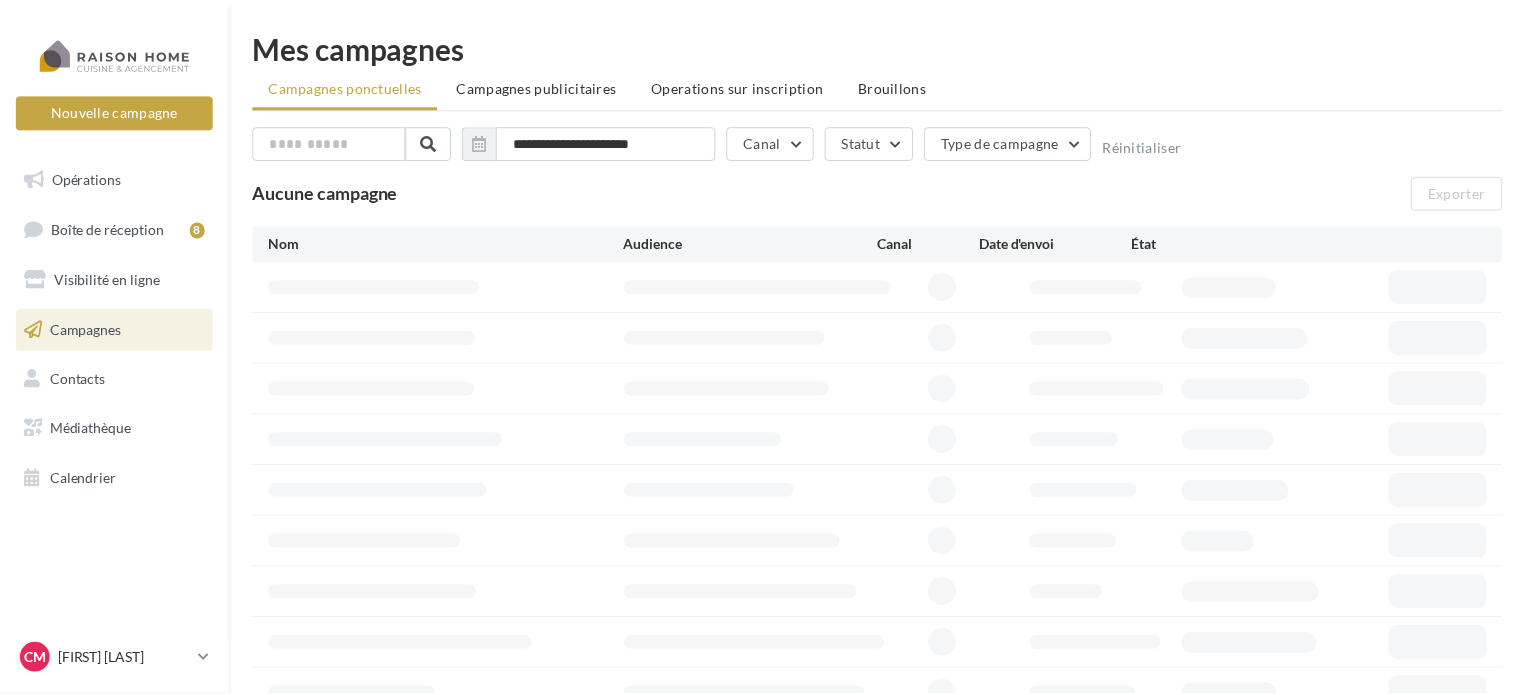scroll, scrollTop: 0, scrollLeft: 0, axis: both 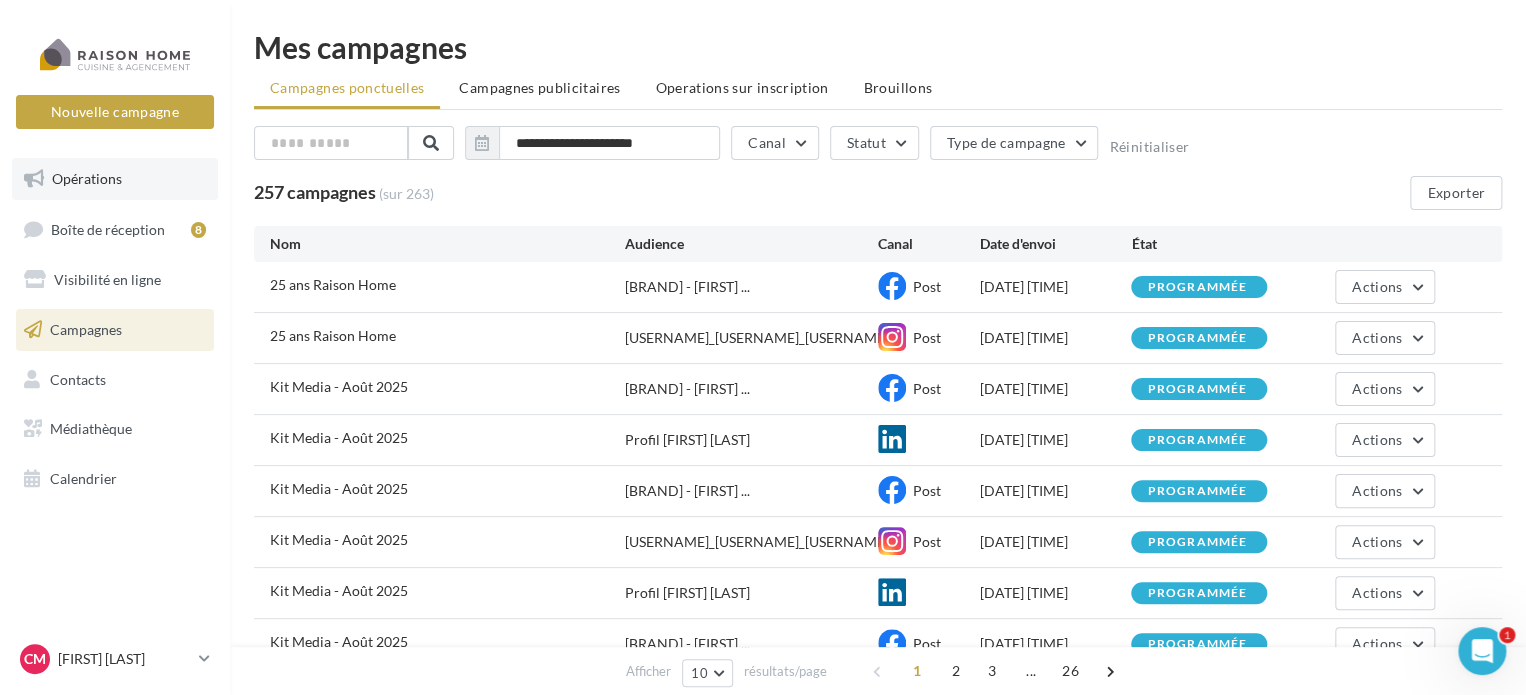 click on "Opérations" at bounding box center (87, 178) 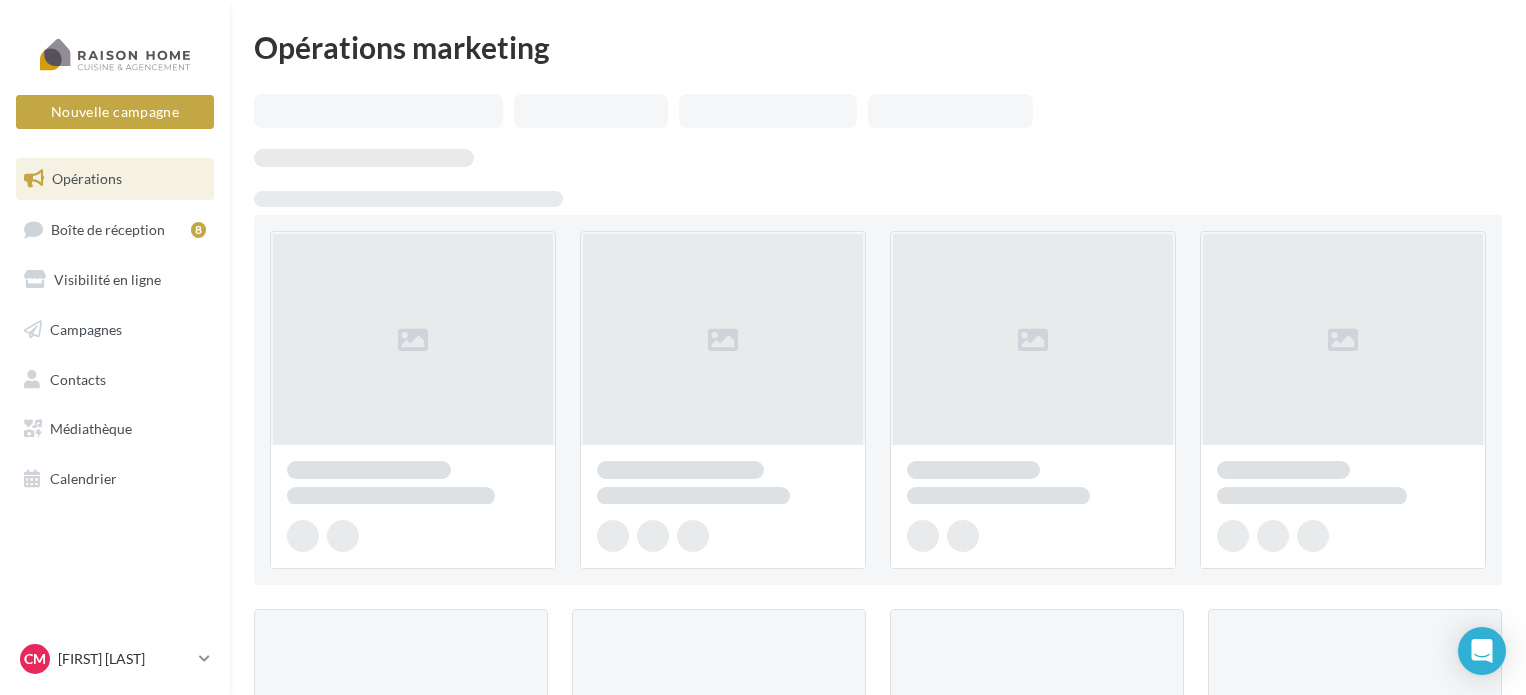 scroll, scrollTop: 0, scrollLeft: 0, axis: both 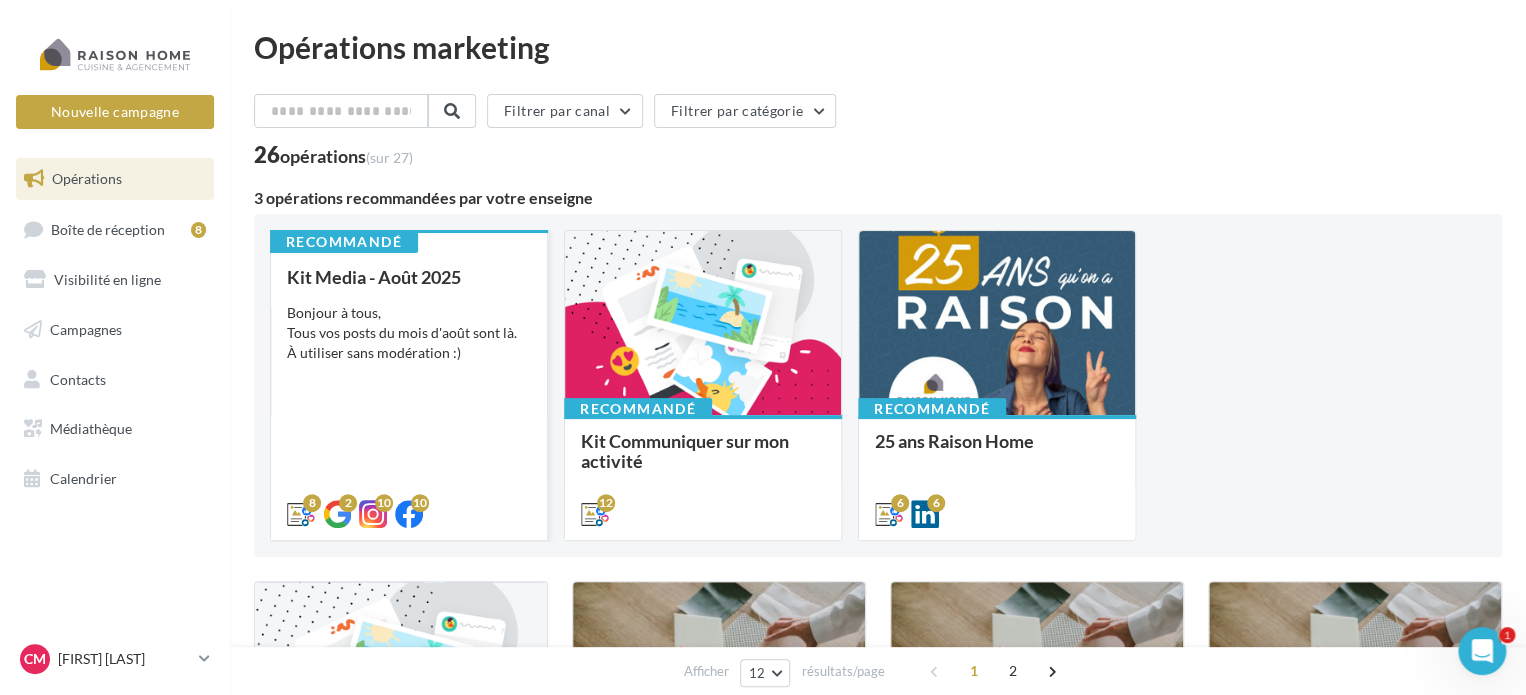 click on "Bonjour à tous,
Tous vos posts du mois d'août sont là.
À utiliser sans modération :)" at bounding box center [409, 333] 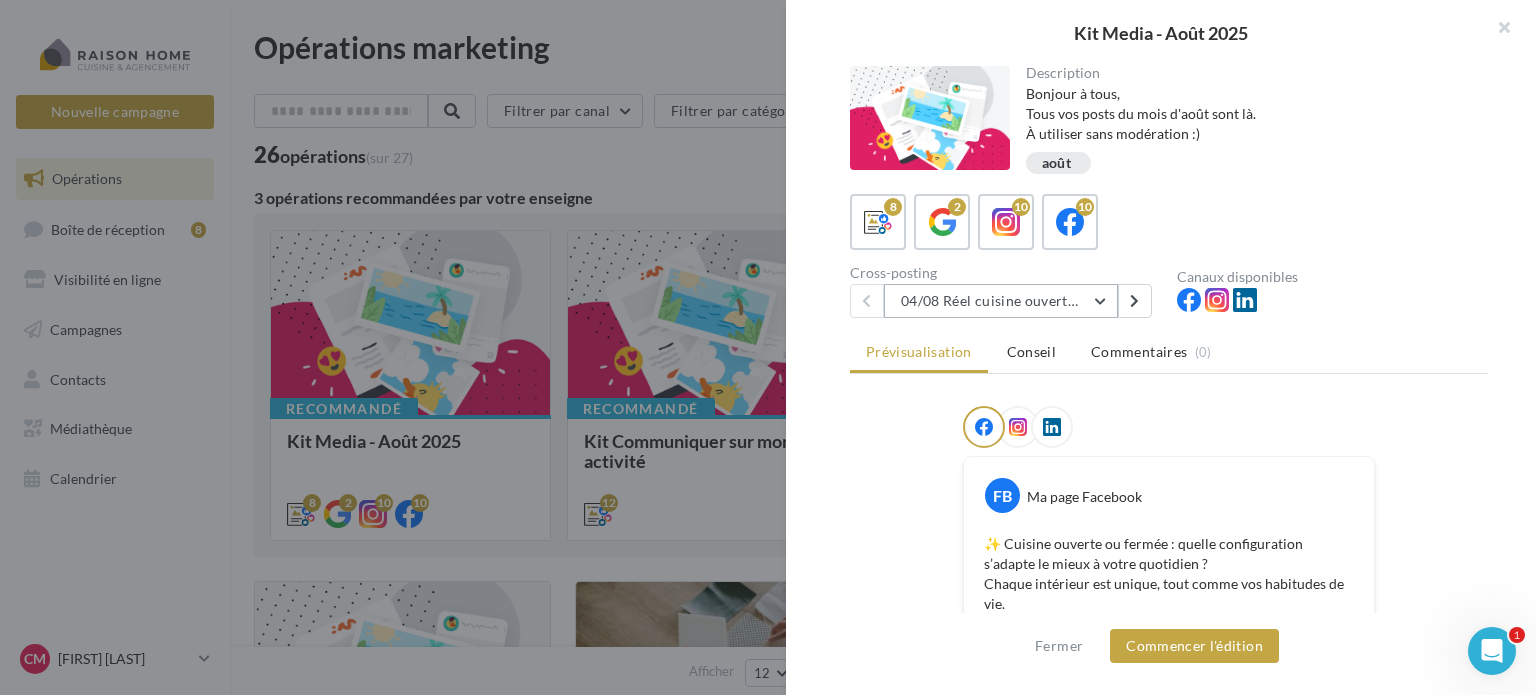 click on "04/08 Réel cuisine ouverte ou fermée" at bounding box center [1001, 301] 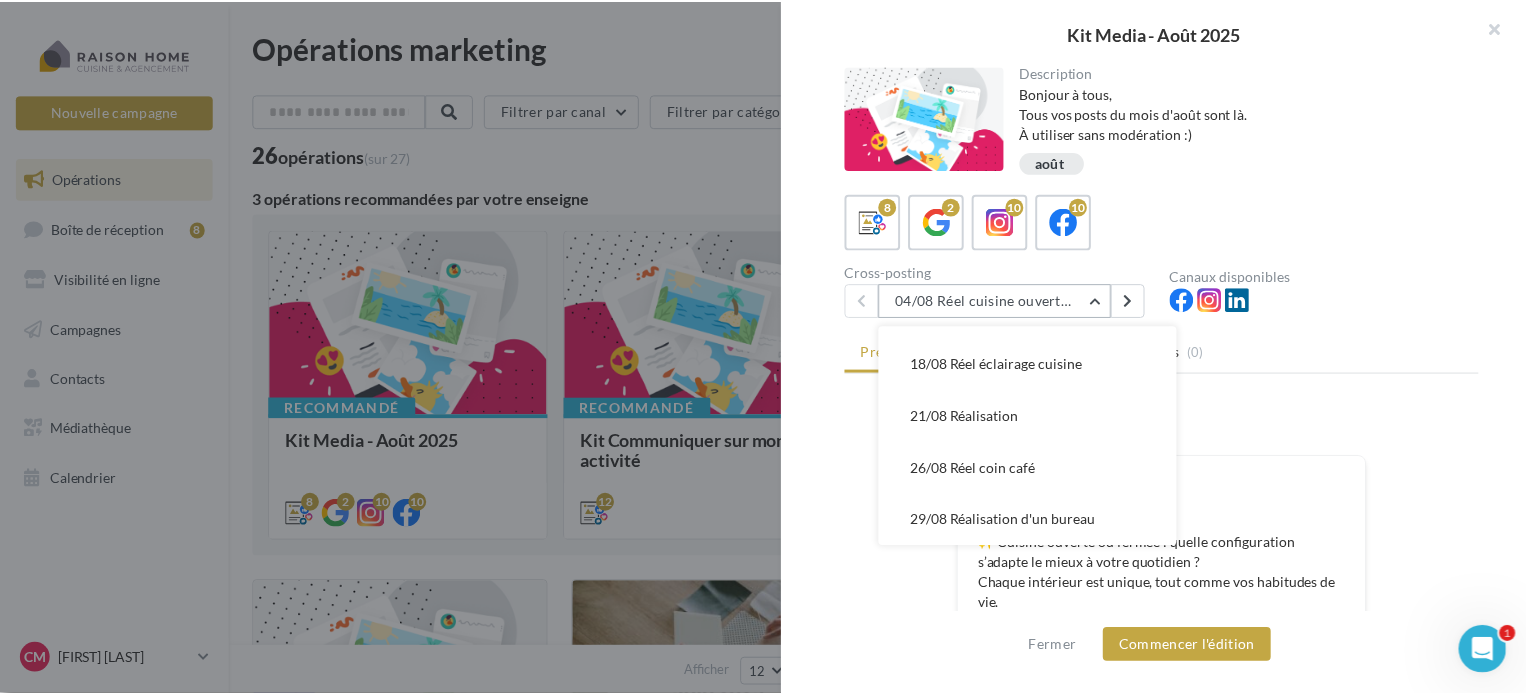 scroll, scrollTop: 236, scrollLeft: 0, axis: vertical 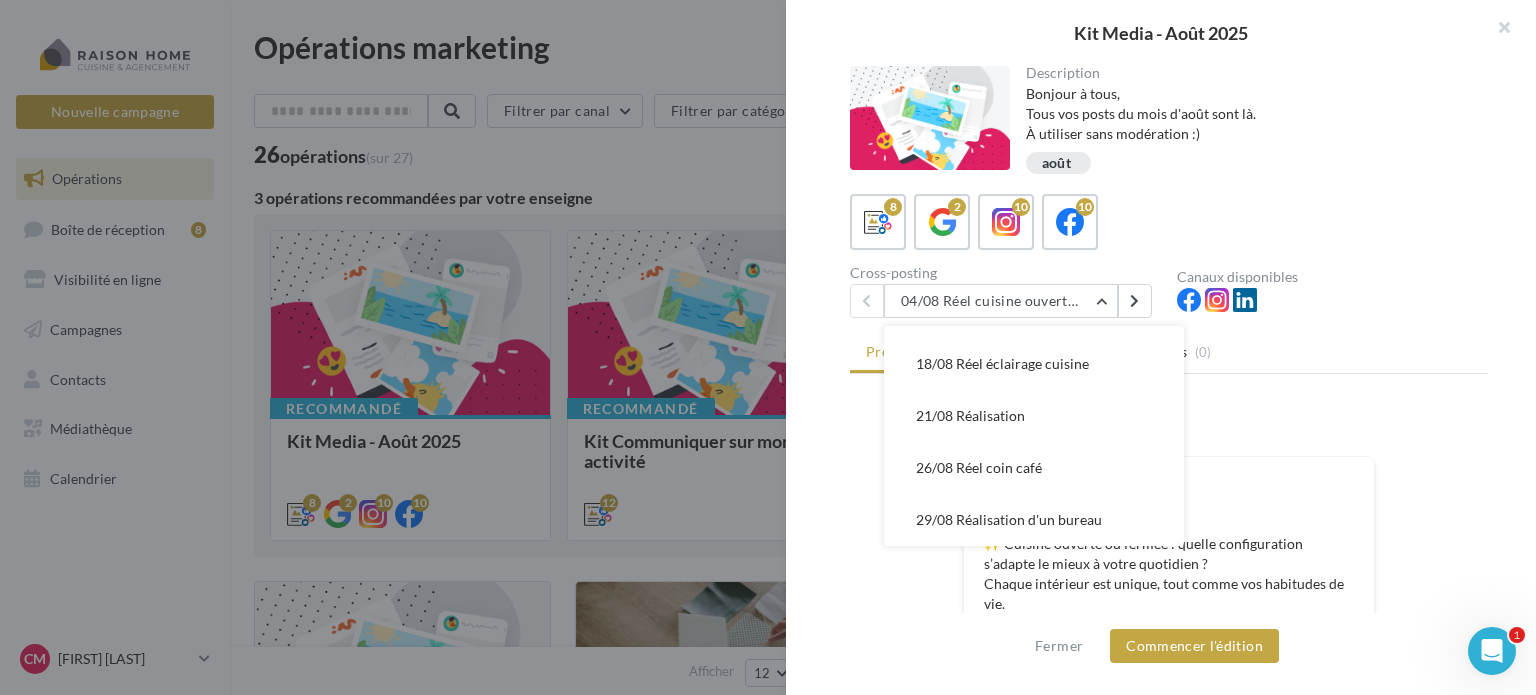 click on "Bonjour à tous,
Tous vos posts du mois d'août sont là.
À utiliser sans modération :)" at bounding box center (1249, 114) 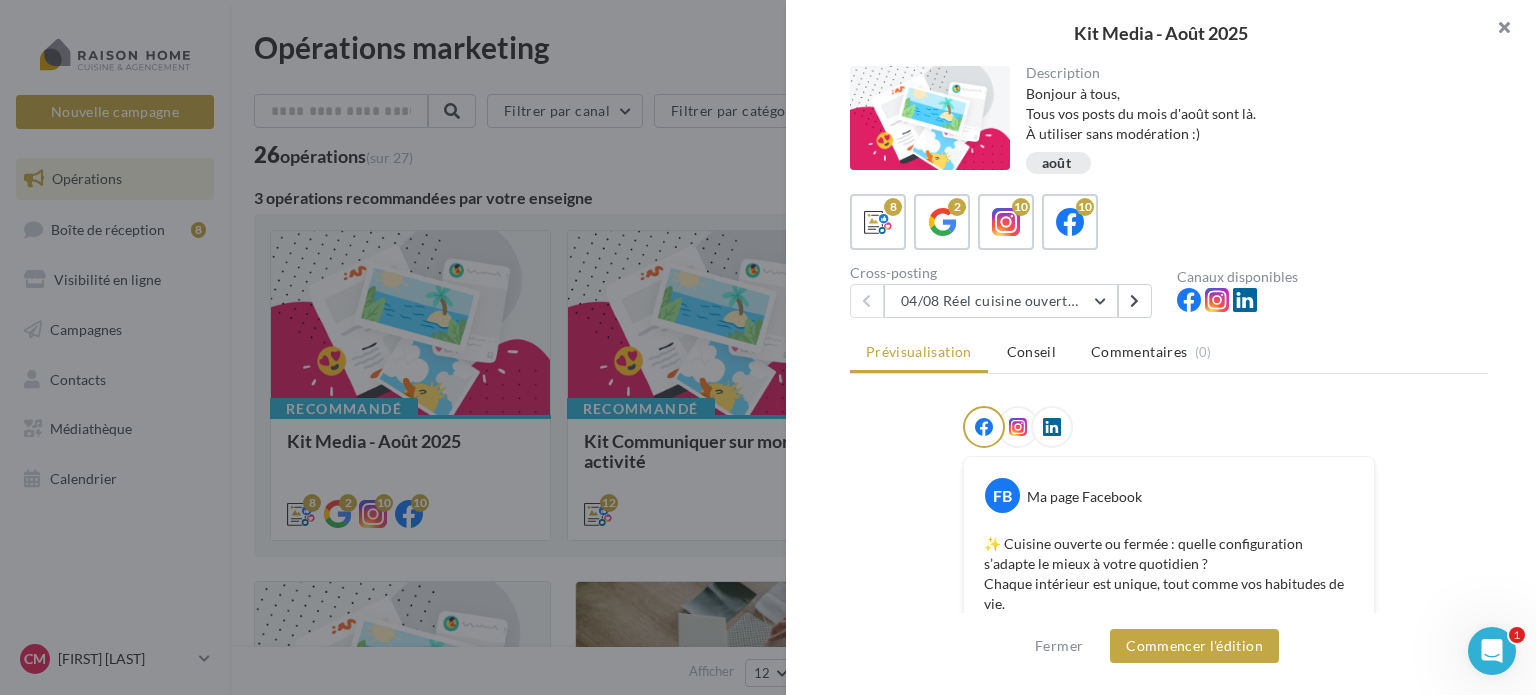 click at bounding box center (1496, 30) 